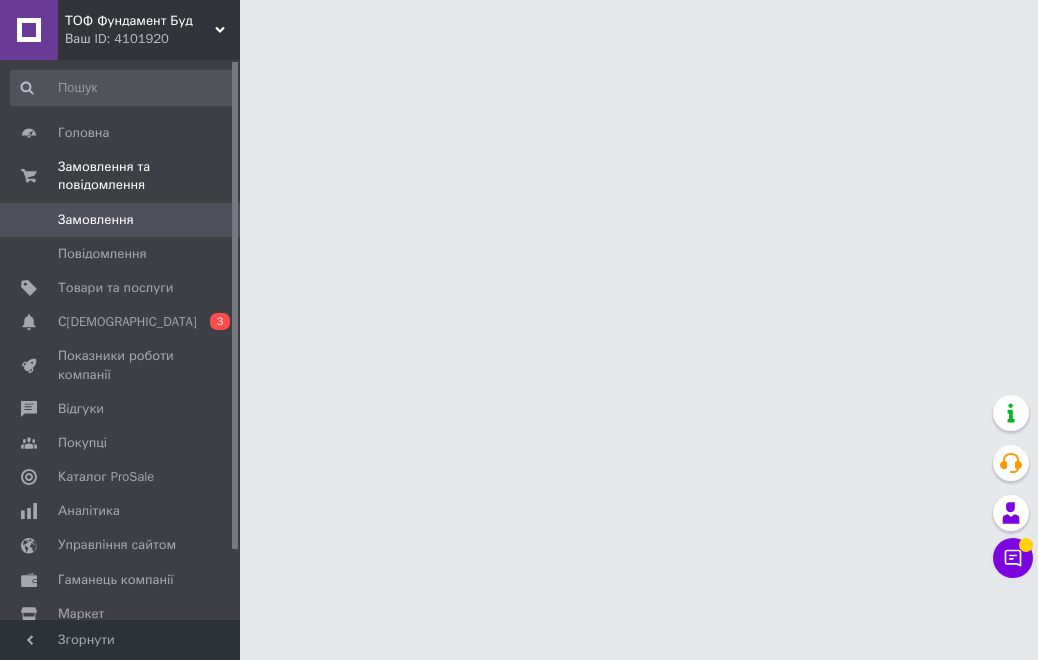 scroll, scrollTop: 0, scrollLeft: 0, axis: both 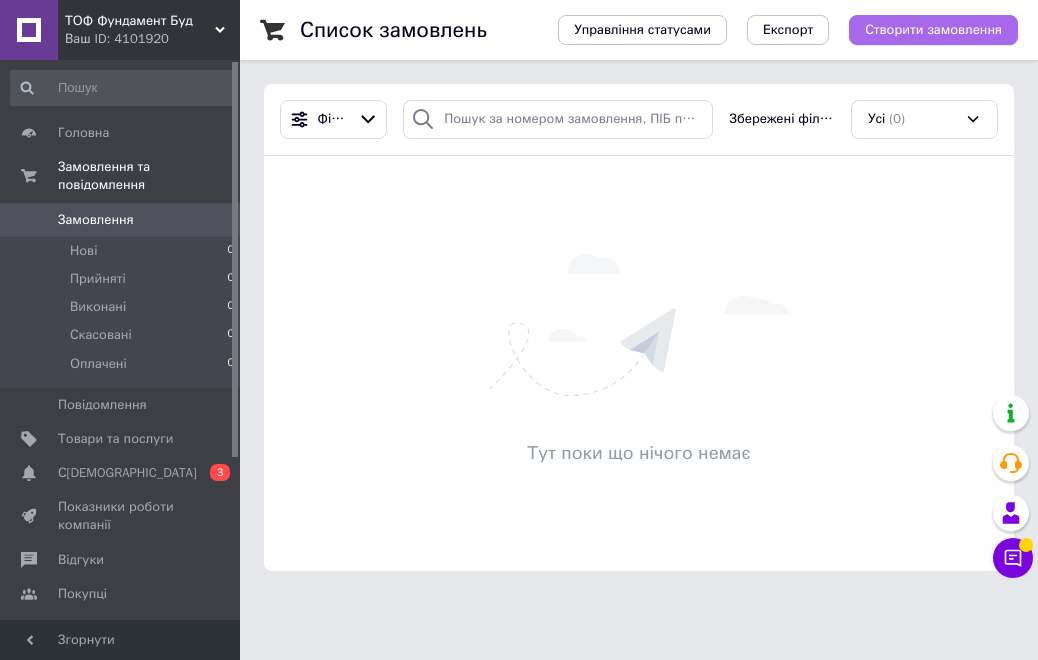 click on "Створити замовлення" at bounding box center [933, 30] 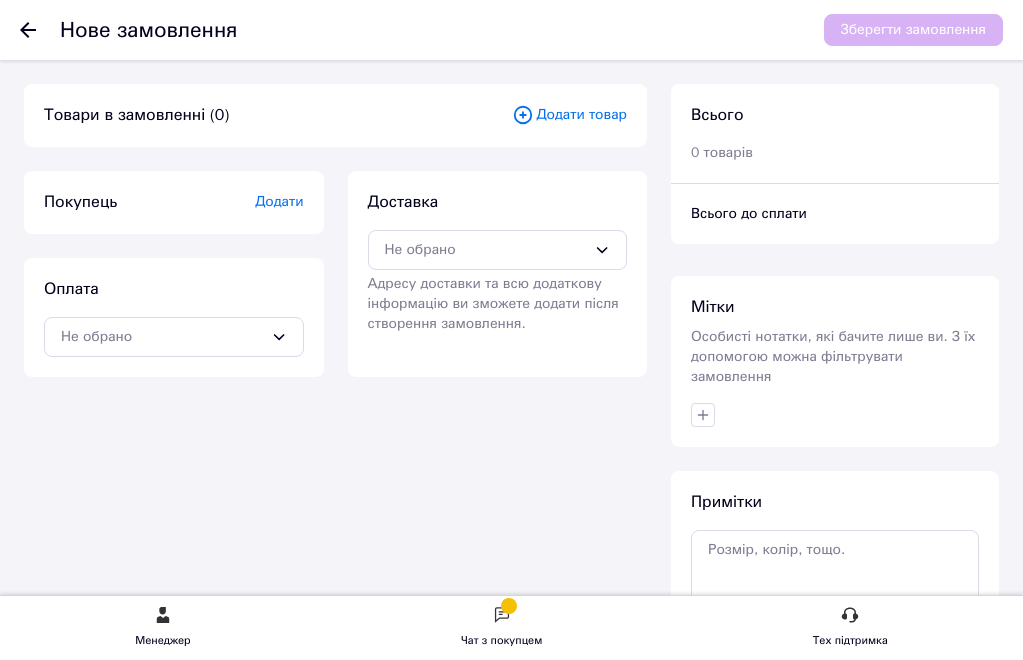 scroll, scrollTop: 0, scrollLeft: 0, axis: both 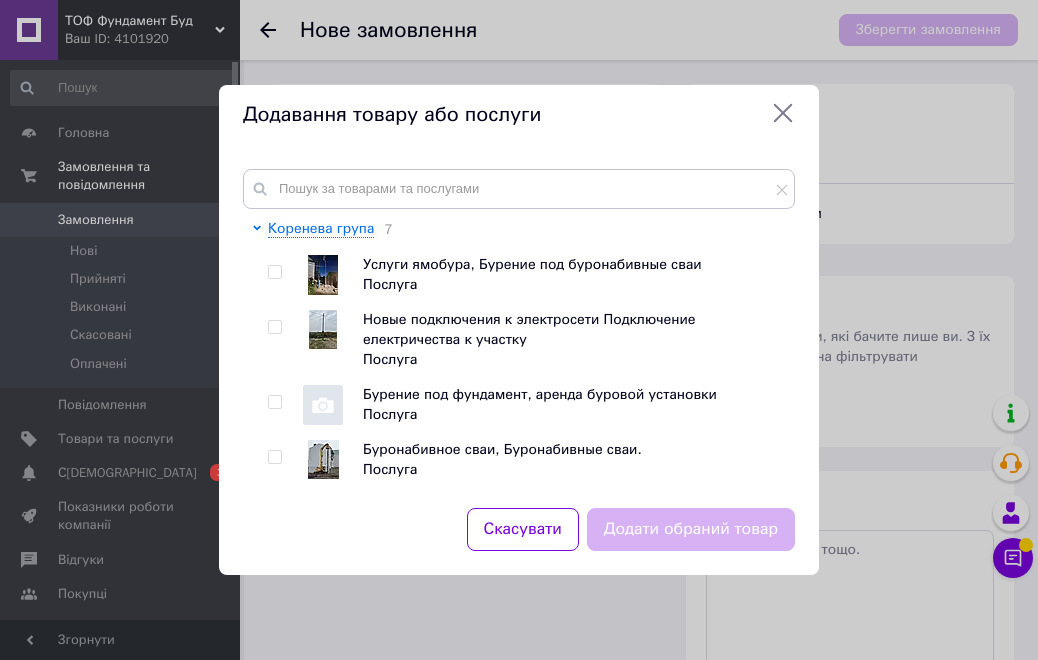 click 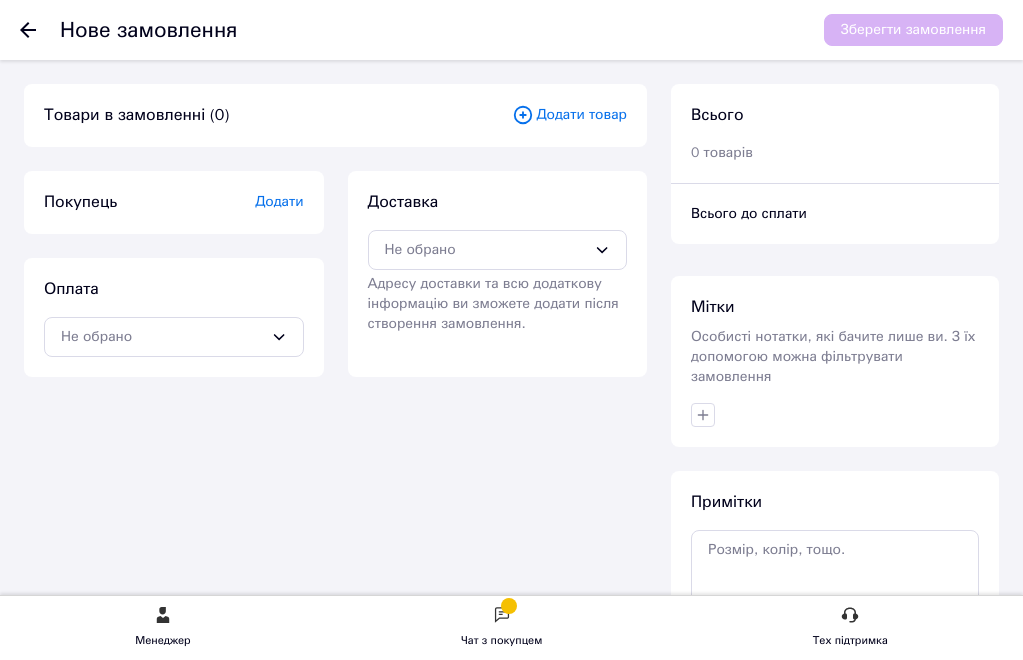 click on "Товари та послуги" at bounding box center (-125, 439) 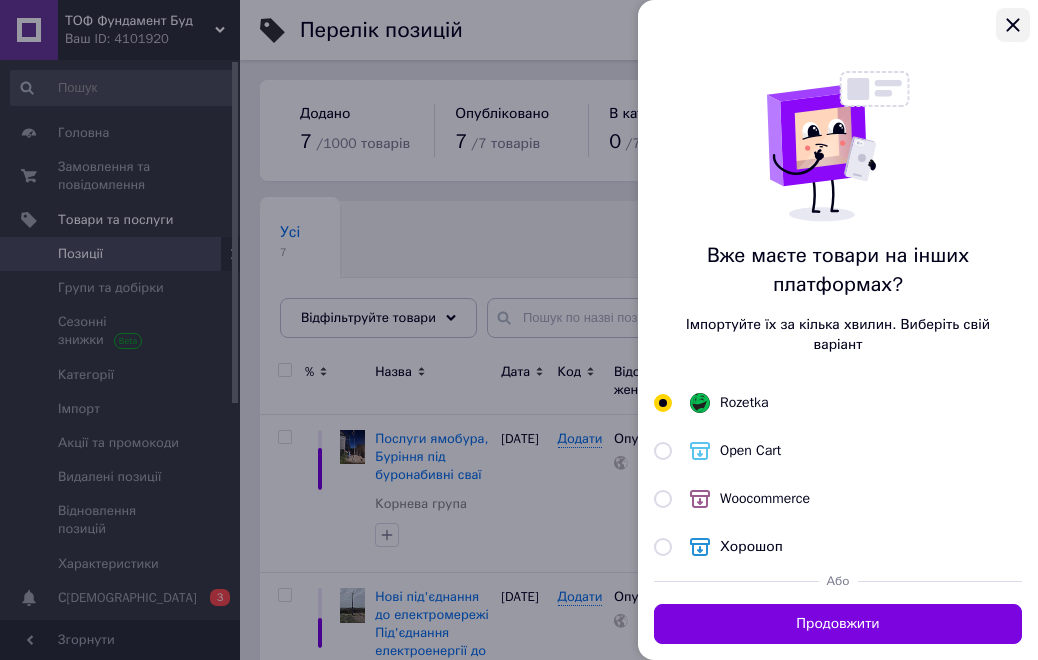 click 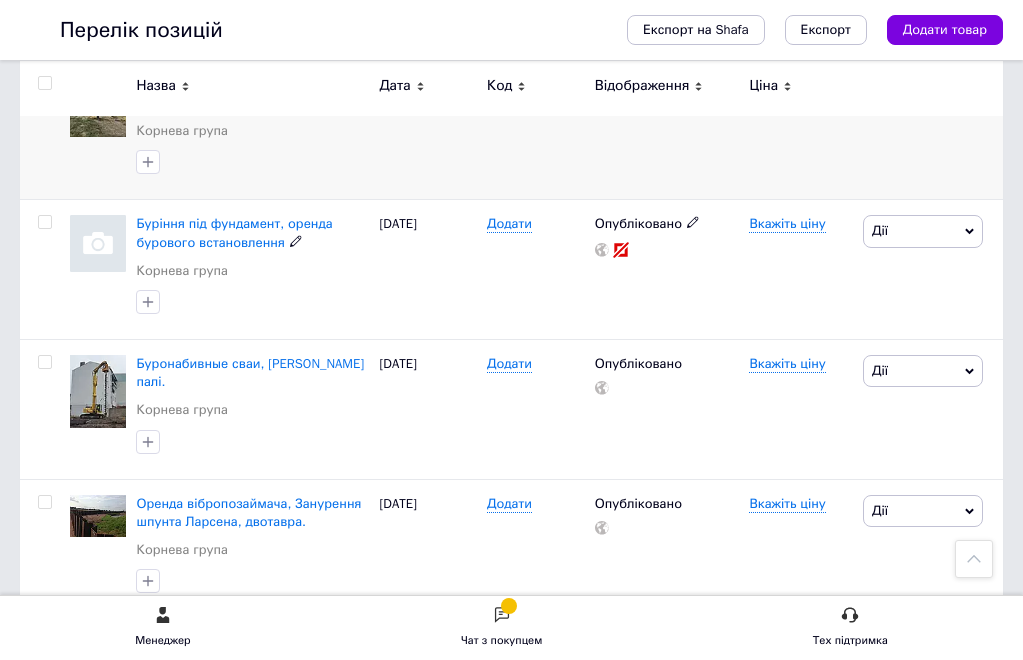 scroll, scrollTop: 100, scrollLeft: 0, axis: vertical 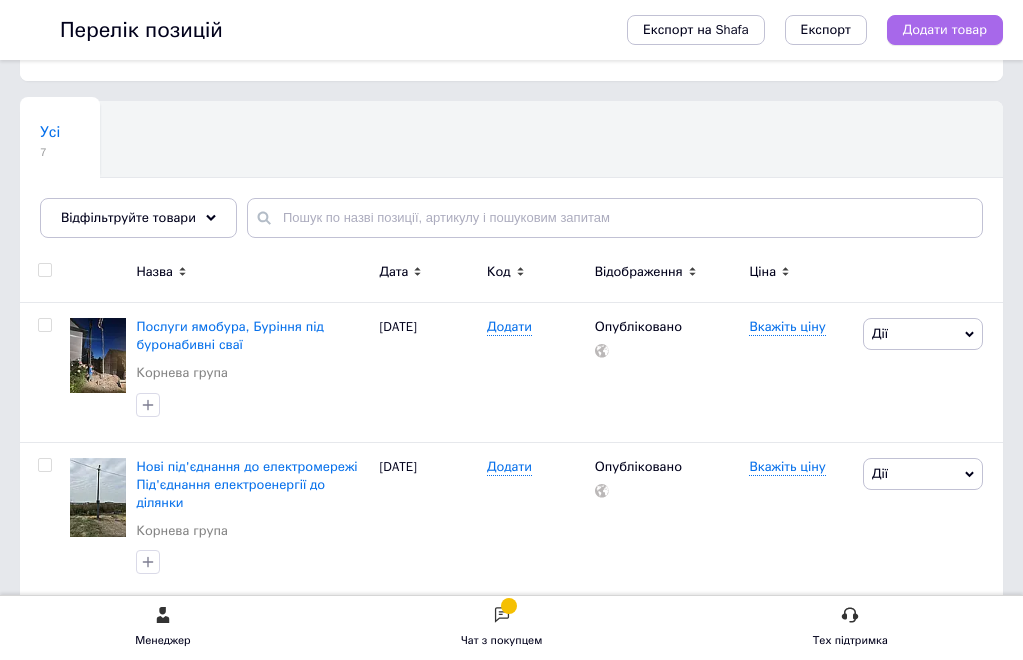 click on "Додати товар" at bounding box center (945, 30) 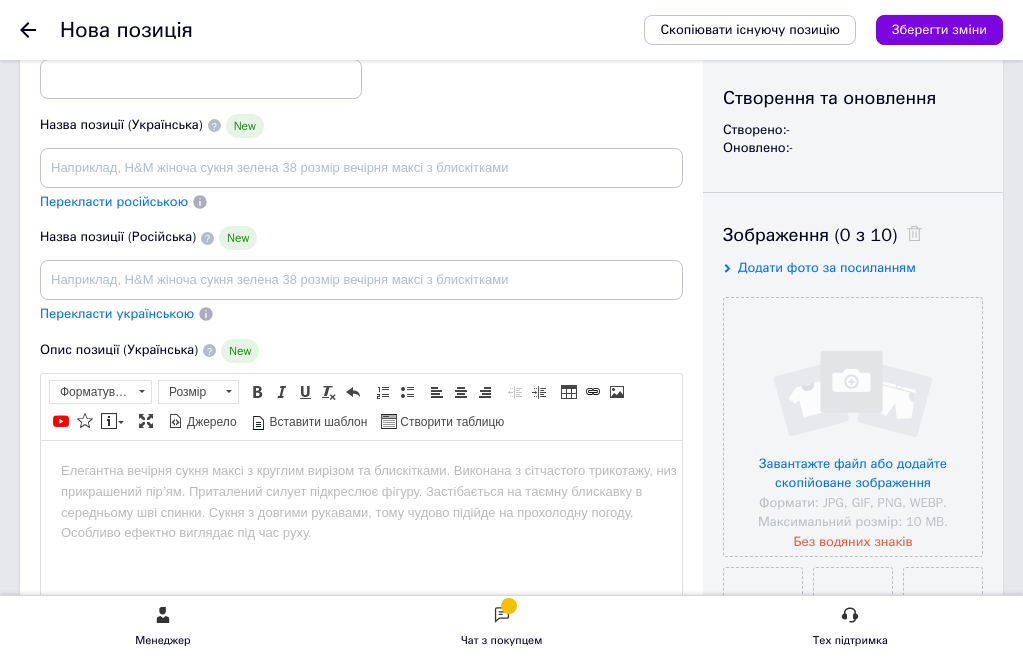 scroll, scrollTop: 0, scrollLeft: 0, axis: both 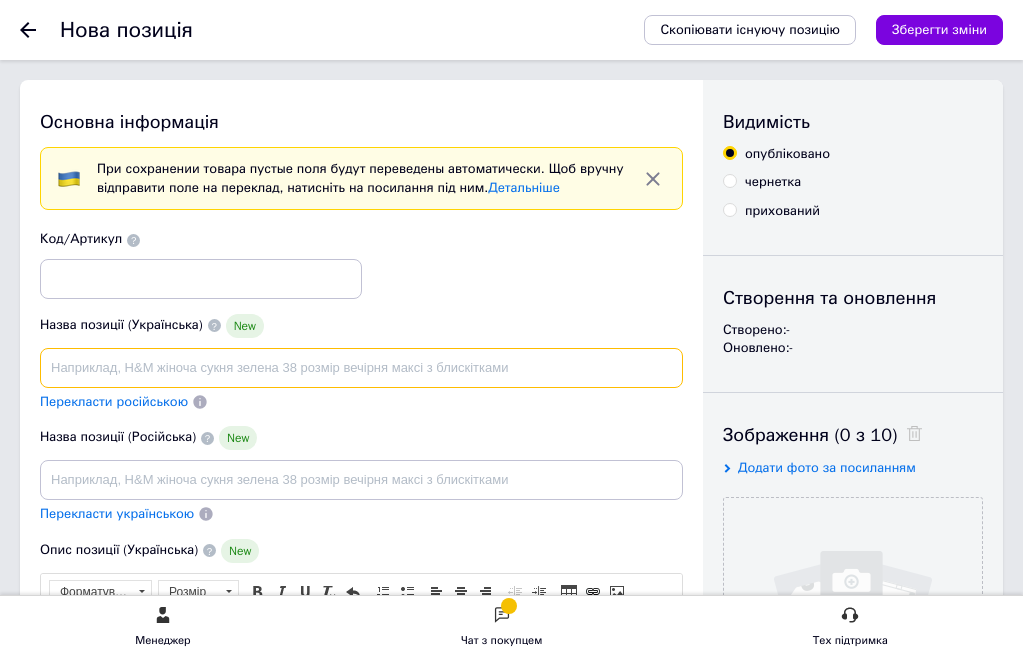 click at bounding box center [361, 368] 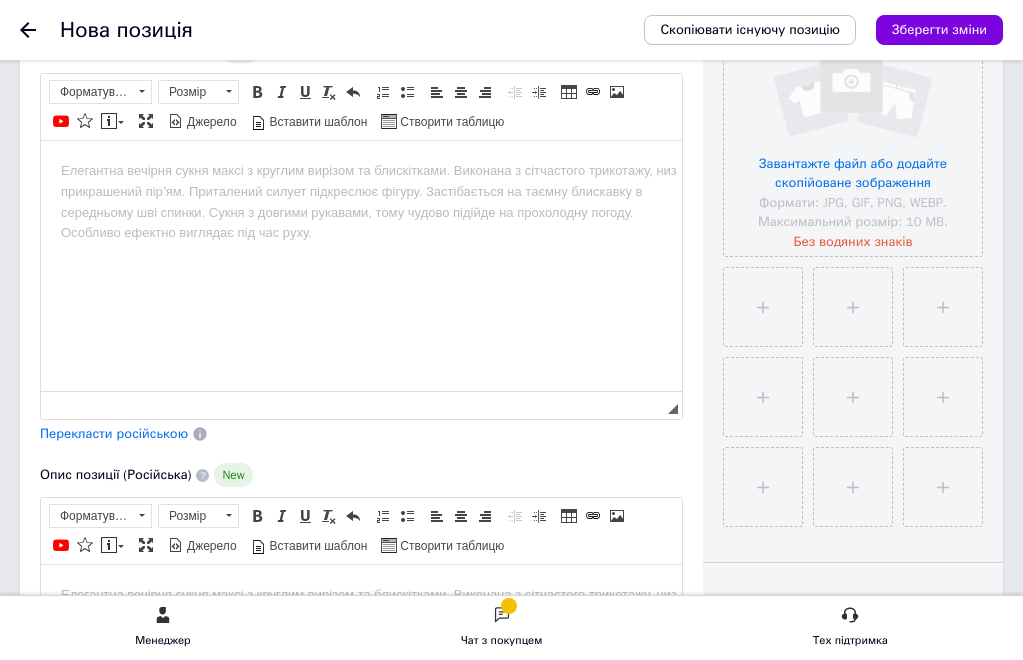 scroll, scrollTop: 0, scrollLeft: 0, axis: both 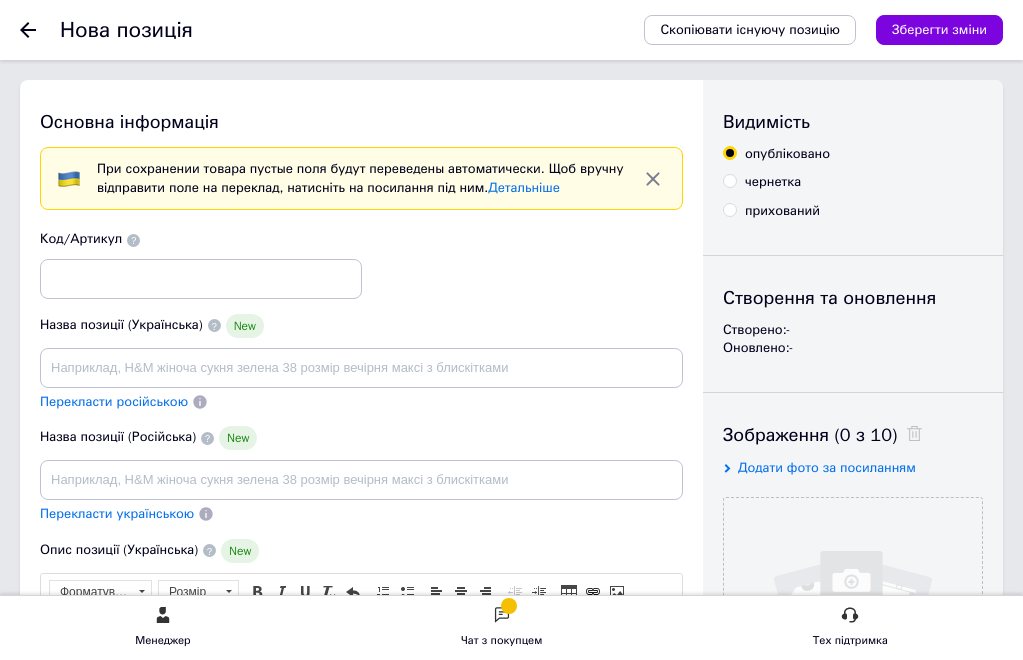 click on "ТОФ Фундамент Буд" at bounding box center [-100, 21] 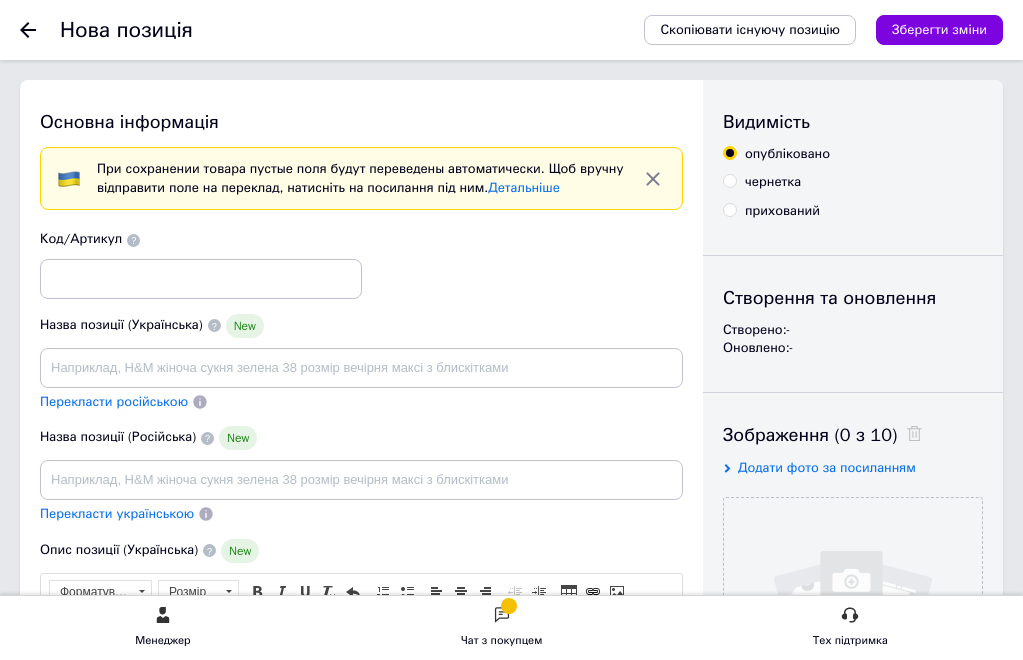 click on "ТОФ Фундамент Буд Ваш ID: 4101920 Сайт ТОФ Фундамент Буд Кабінет покупця Перевірити стан системи Сторінка на порталі Довідка Вийти" at bounding box center (-120, 30) 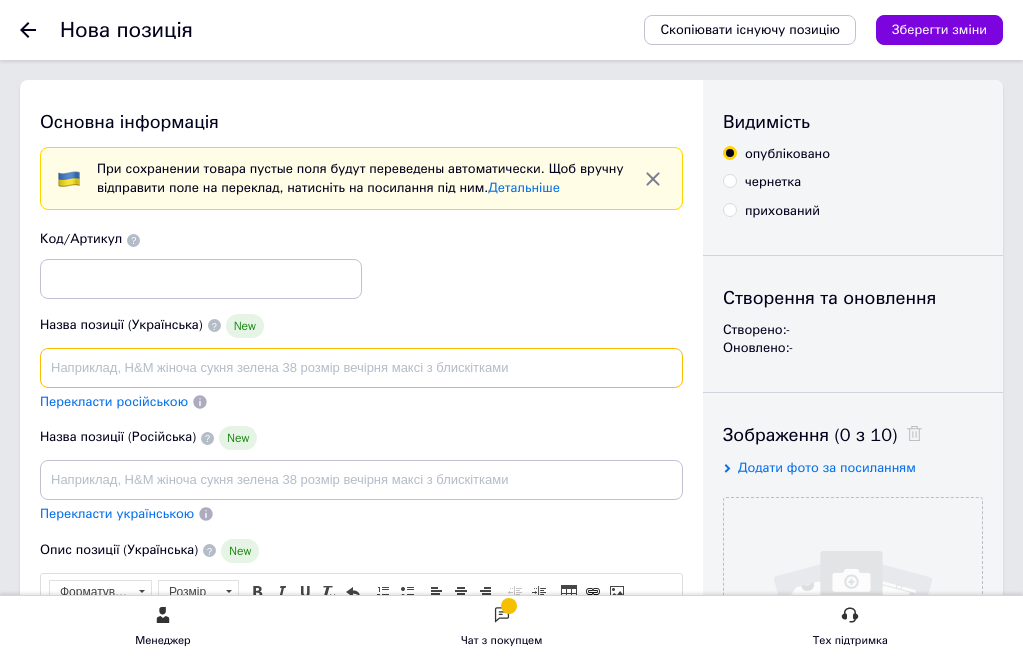 click at bounding box center (361, 368) 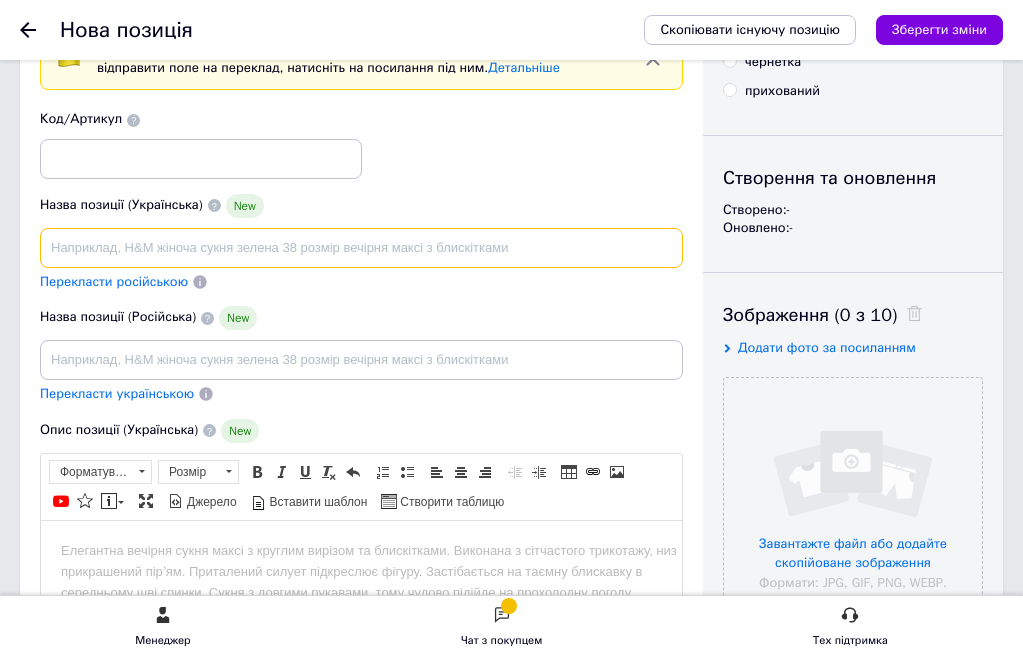 scroll, scrollTop: 200, scrollLeft: 0, axis: vertical 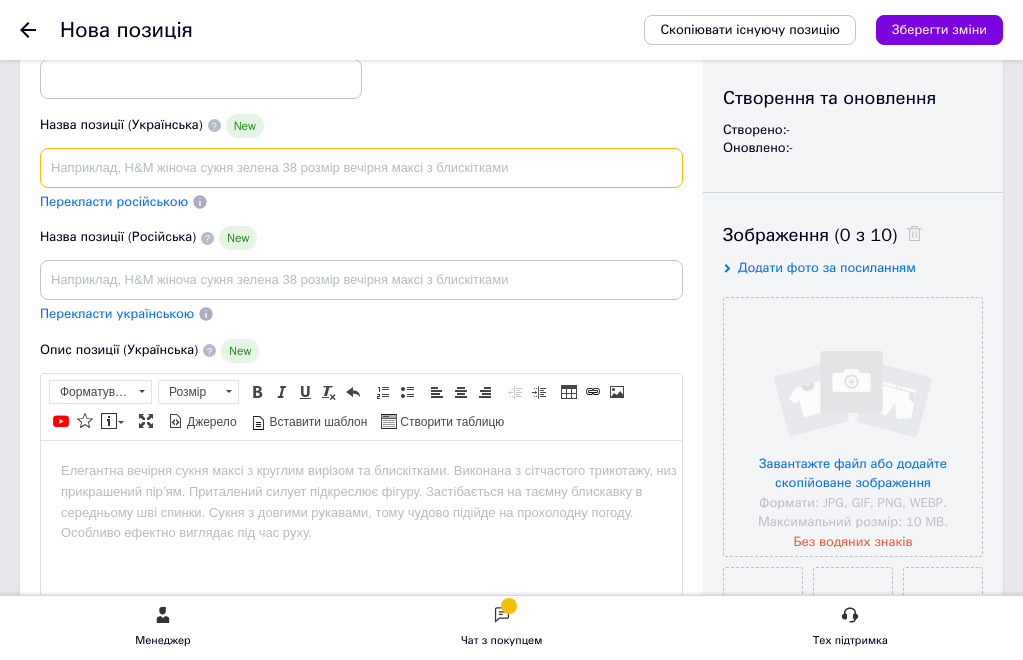 paste on "Услуги ямобура, Бурение под буронабивные сваи" 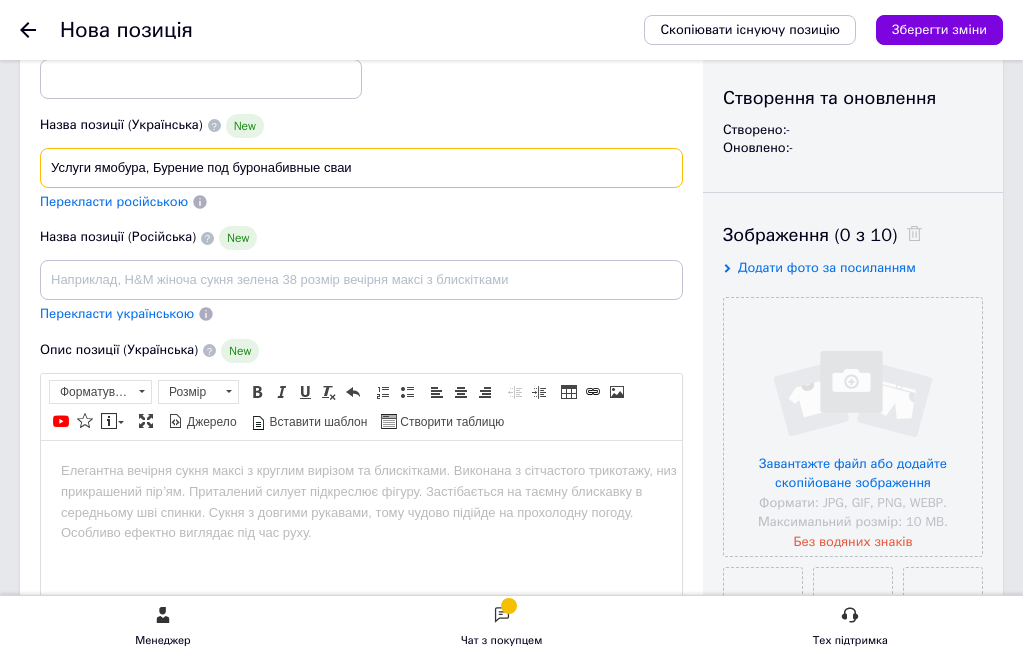 type on "Услуги ямобура, Бурение под буронабивные сваи" 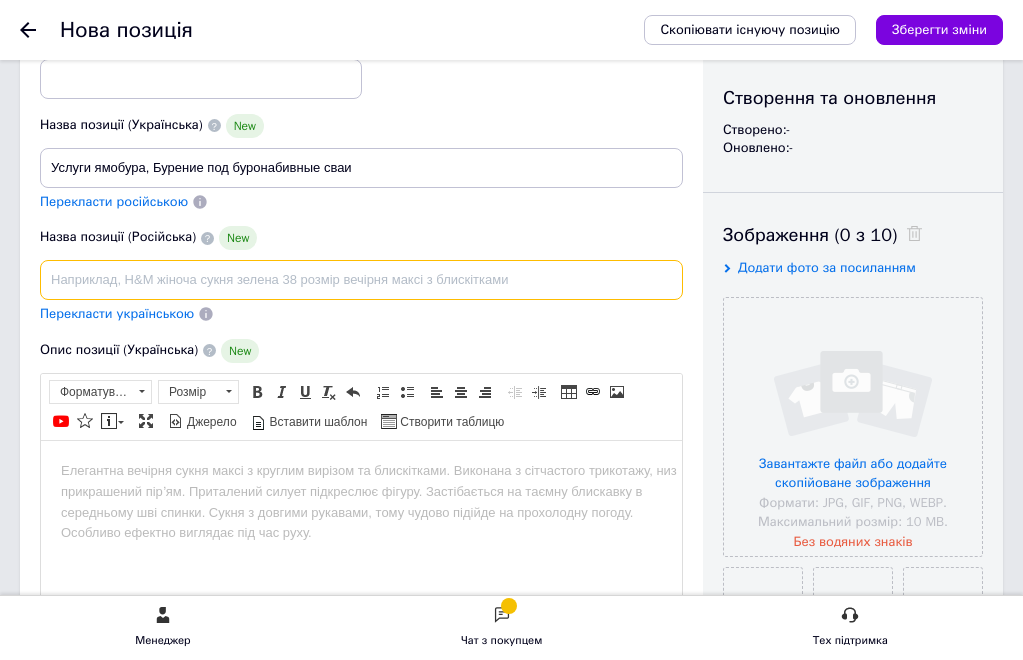 click at bounding box center [361, 280] 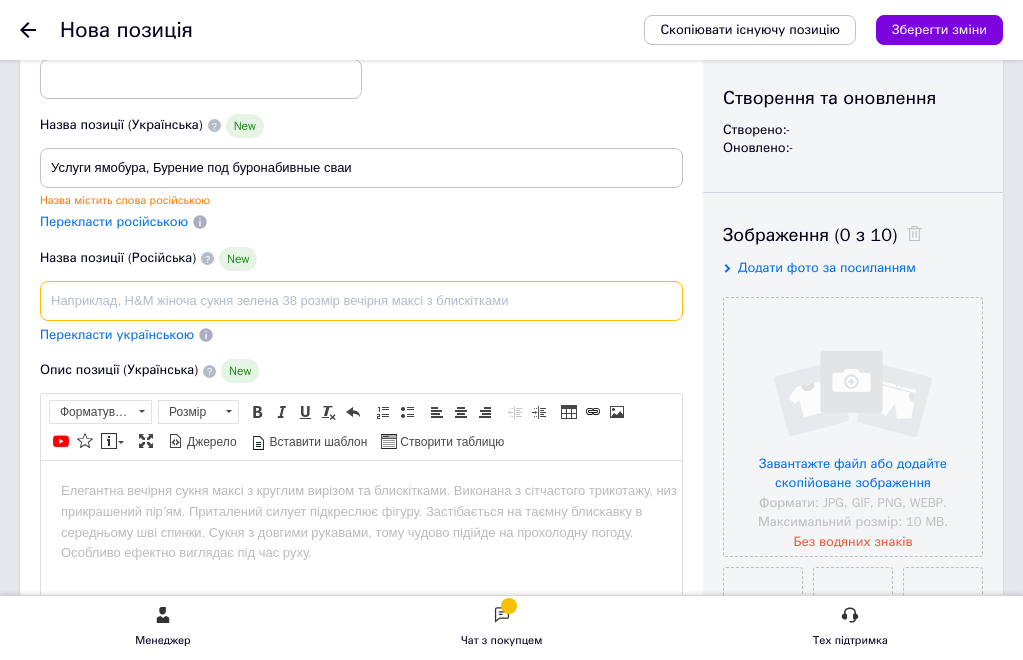 paste on "Услуги ямобура, Бурение под буронабивные сваи" 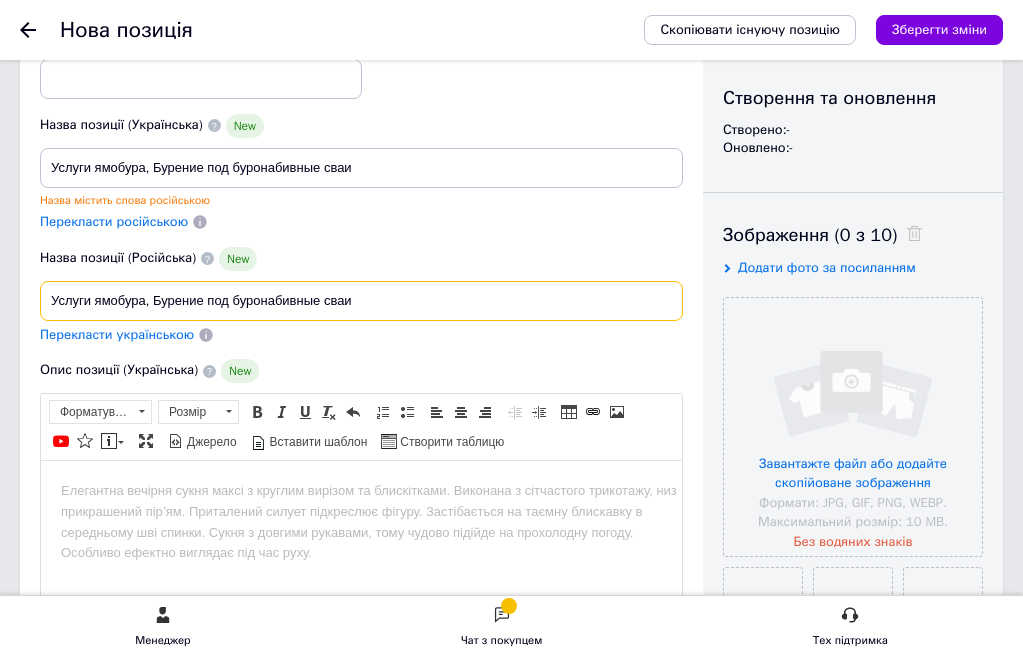 type on "Услуги ямобура, Бурение под буронабивные сваи" 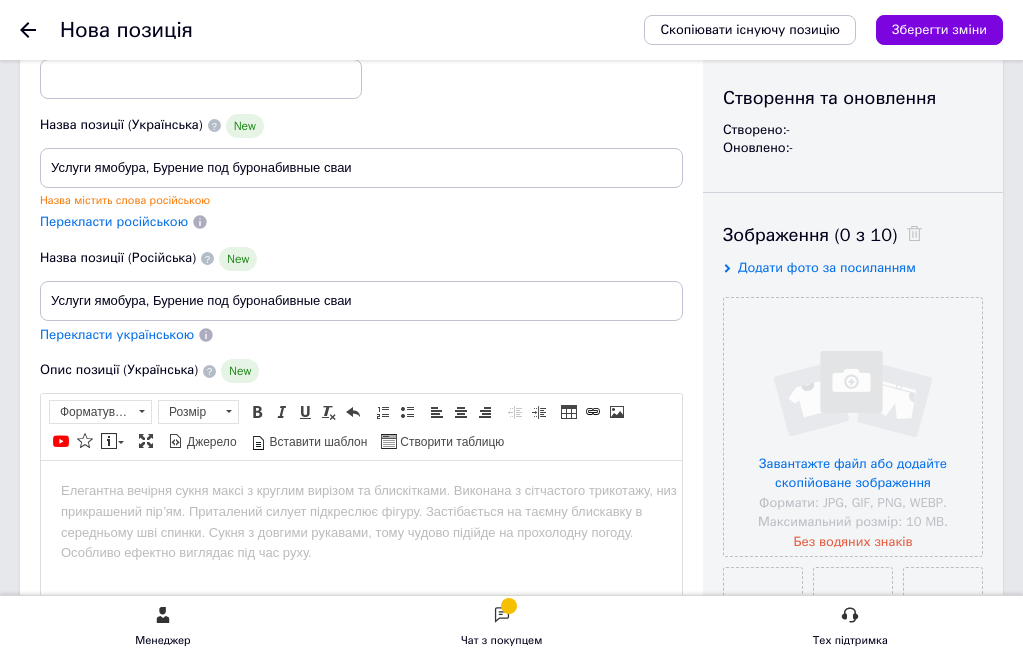 click on "Перекласти російською" at bounding box center [114, 221] 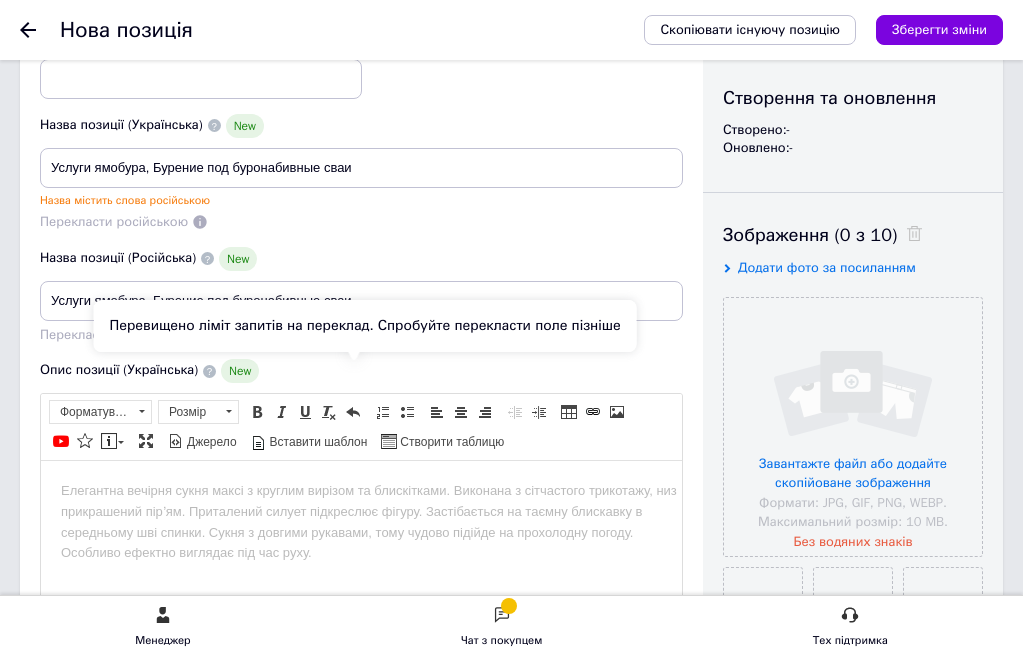 click on "Перекласти українською" at bounding box center [117, 334] 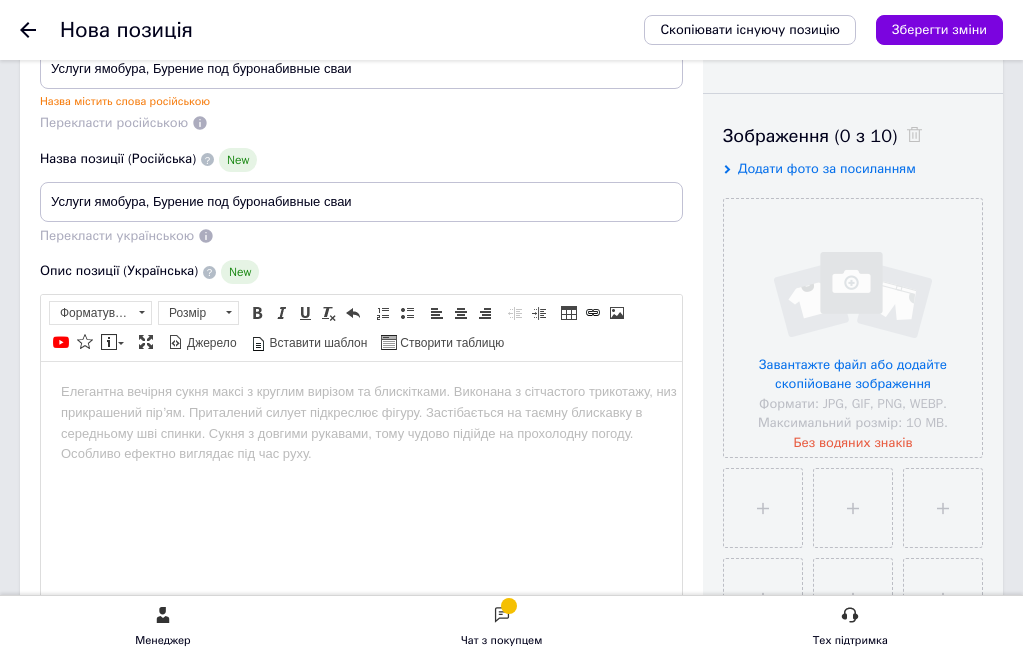 scroll, scrollTop: 300, scrollLeft: 0, axis: vertical 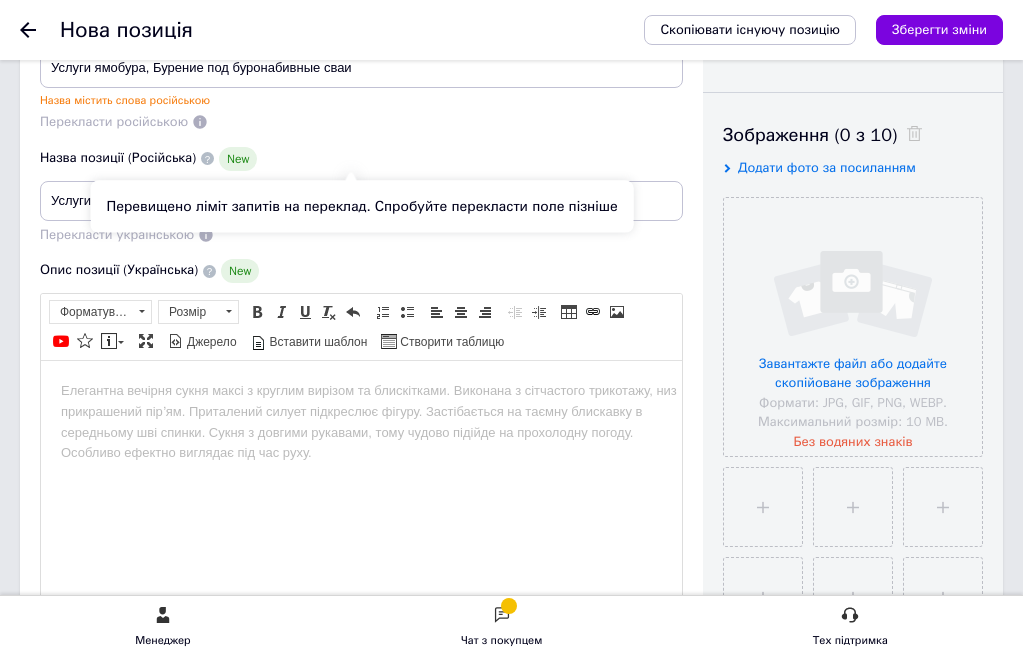 click on "Перекласти російською" at bounding box center [114, 121] 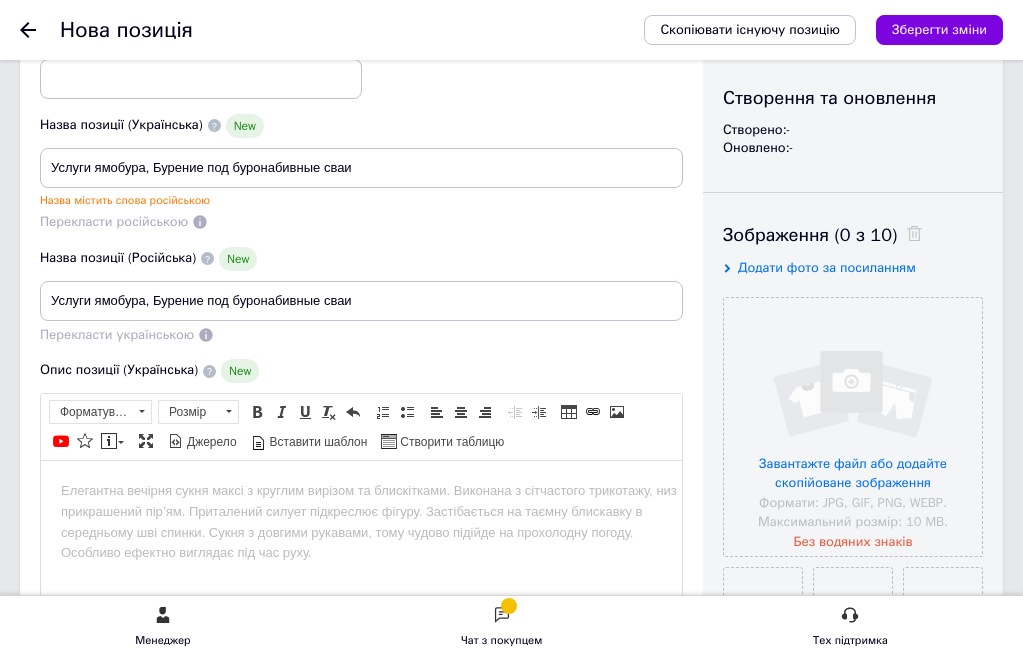 scroll, scrollTop: 200, scrollLeft: 0, axis: vertical 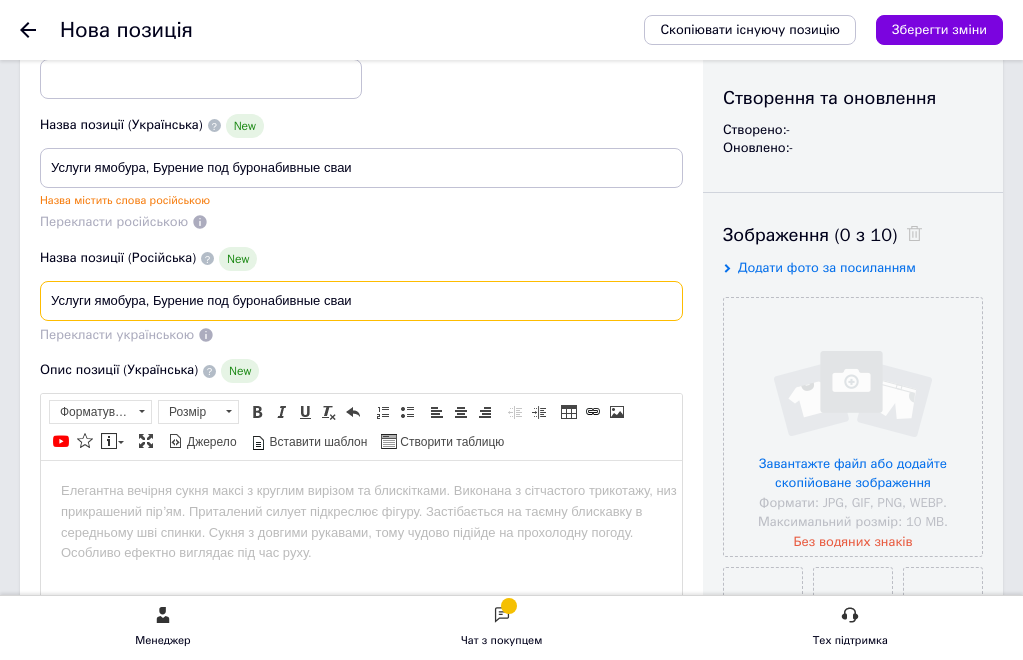 drag, startPoint x: 602, startPoint y: 343, endPoint x: 173, endPoint y: 307, distance: 430.50784 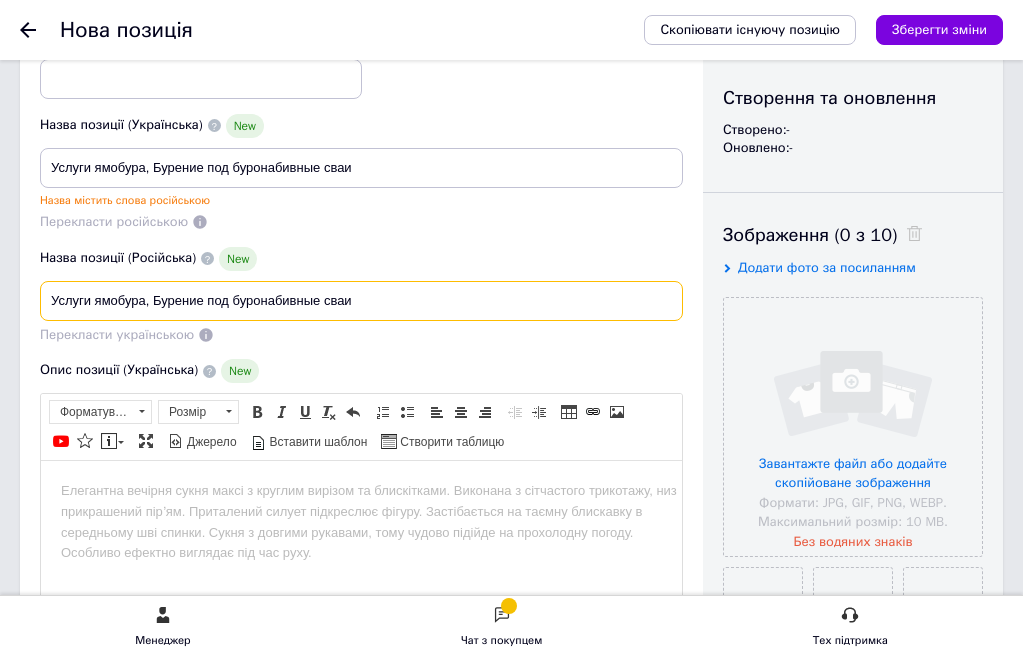 click on "ТОФ Фундамент Буд Ваш ID: 4101920 Сайт ТОФ Фундамент Буд Кабінет покупця Перевірити стан системи Сторінка на порталі Довідка Вийти Головна Замовлення та повідомлення 0 0 Товари та послуги Позиції Групи та добірки Сезонні знижки Категорії Імпорт Акції та промокоди Видалені позиції Відновлення позицій Характеристики Сповіщення 0 3 Показники роботи компанії Відгуки Покупці Каталог ProSale Аналітика Управління сайтом Гаманець компанії [PERSON_NAME] Тарифи та рахунки Prom мікс 1 000 Згорнути
Нова позиція Скопіювати існуючу позицію New New New     $" at bounding box center [511, 1235] 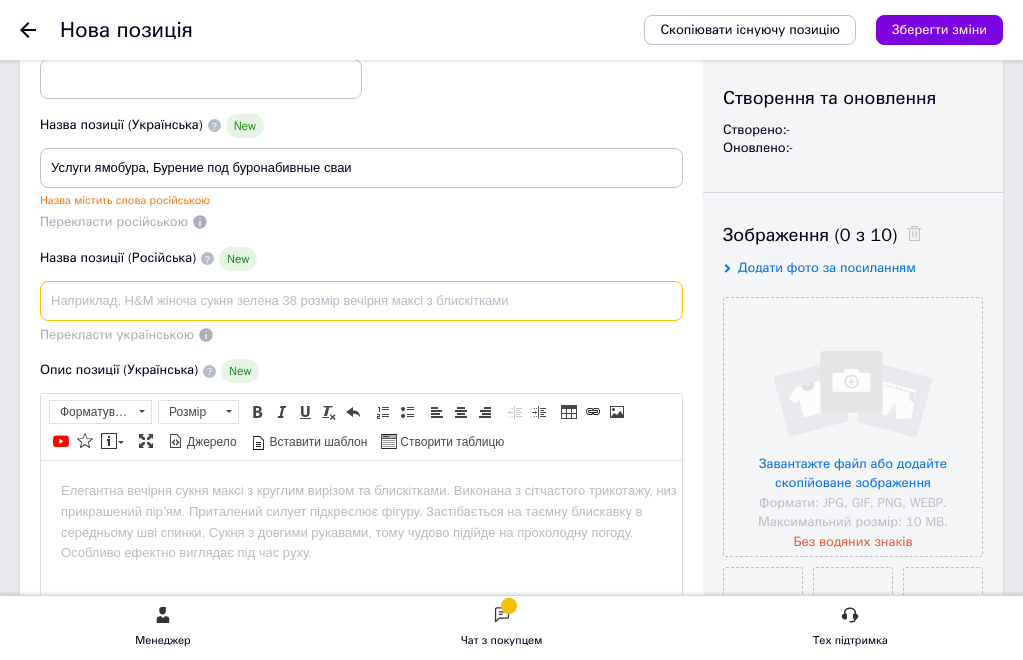 type 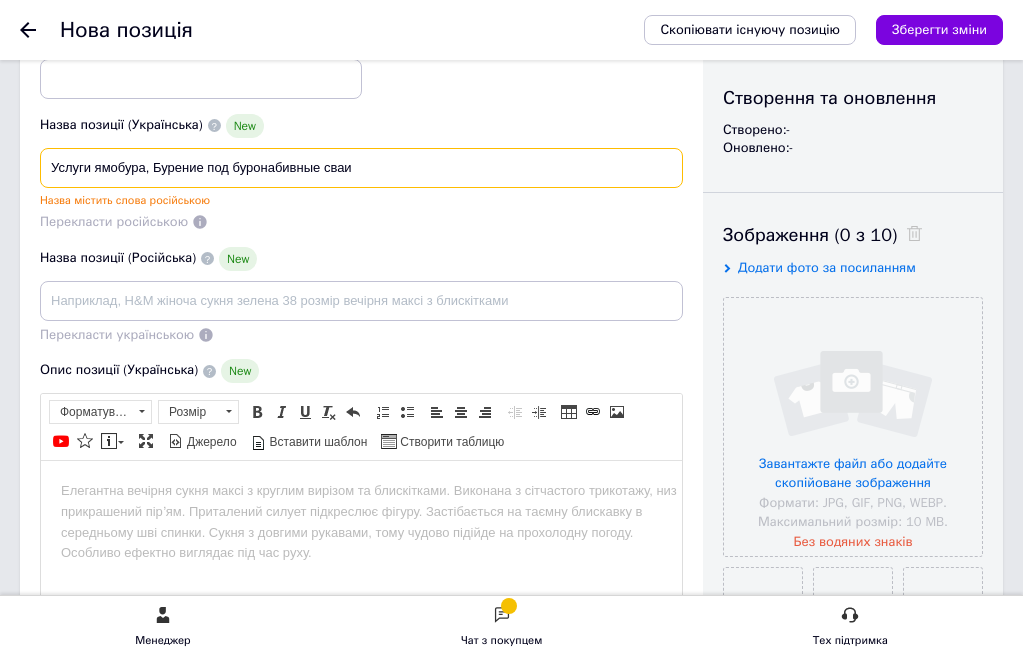 drag, startPoint x: 625, startPoint y: 206, endPoint x: 226, endPoint y: 195, distance: 399.1516 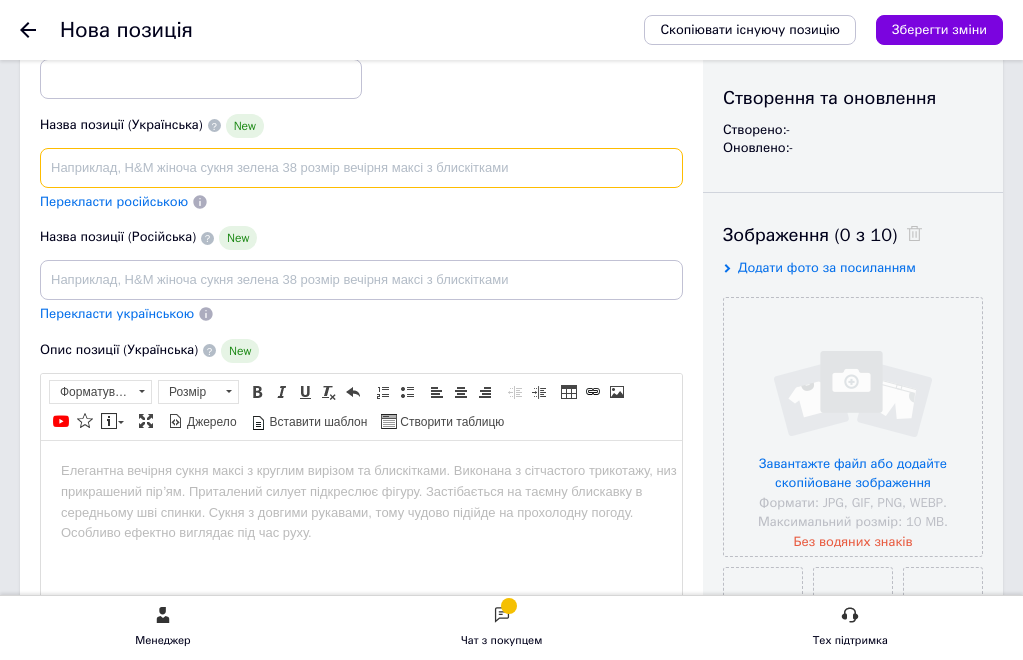 click at bounding box center [361, 168] 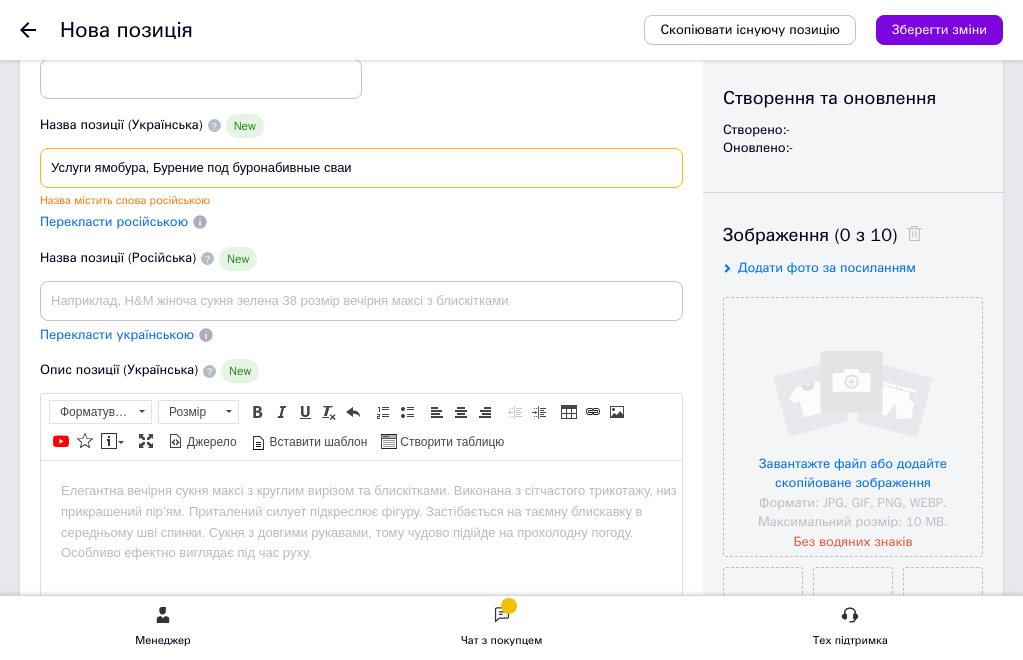 type on "Услуги ямобура, Бурение под буронабивные сваи" 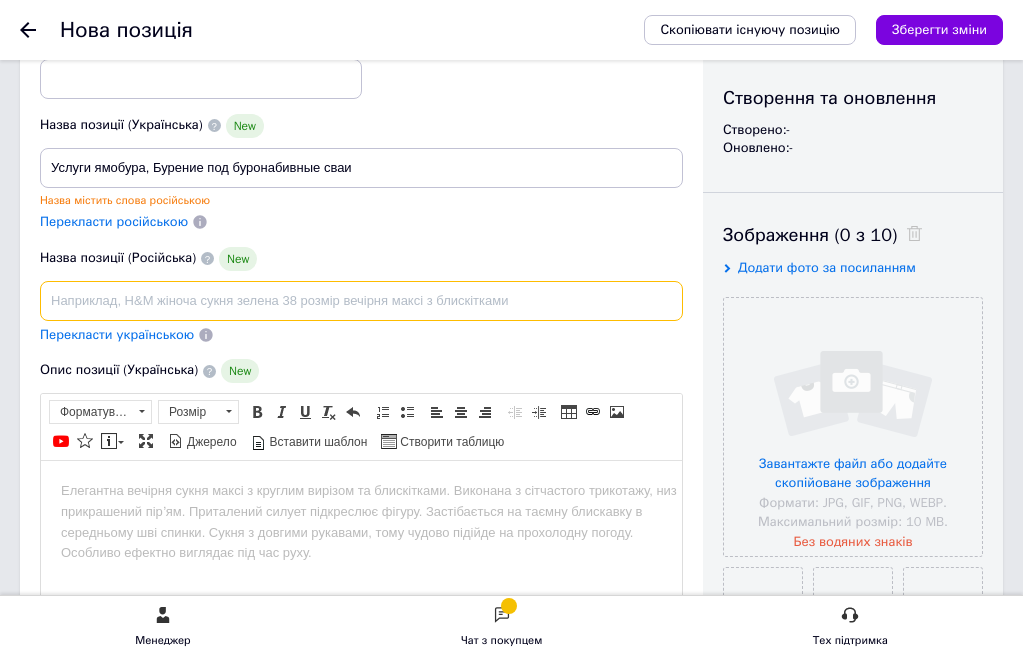 click at bounding box center (361, 301) 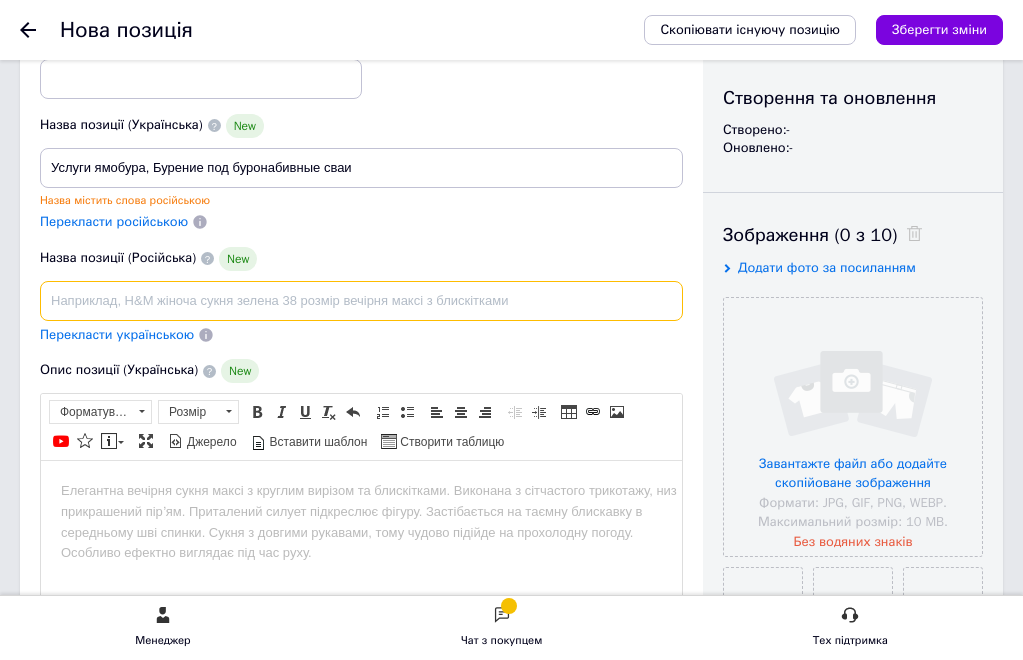 paste on "Услуги ямобура, Бурение под буронабивные сваи" 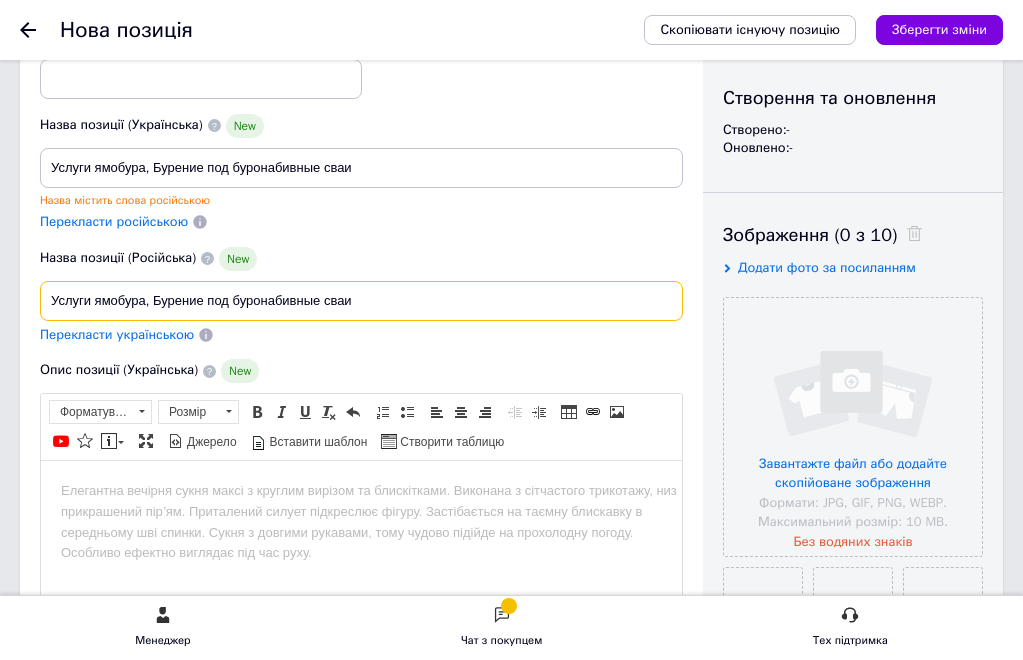 type on "Услуги ямобура, Бурение под буронабивные сваи" 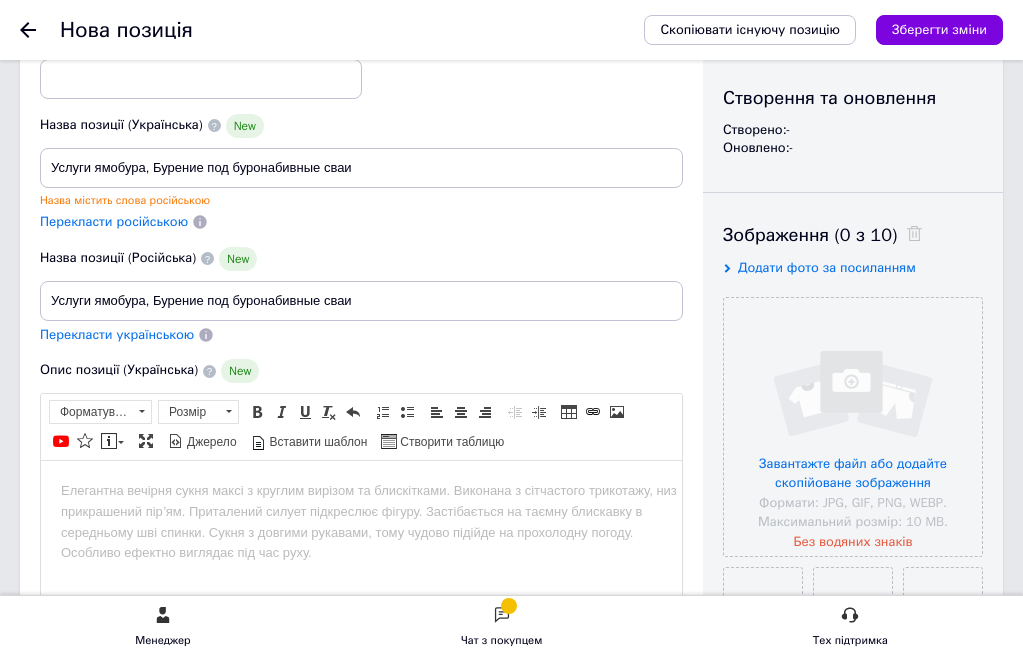 click on "Перекласти російською" at bounding box center [114, 221] 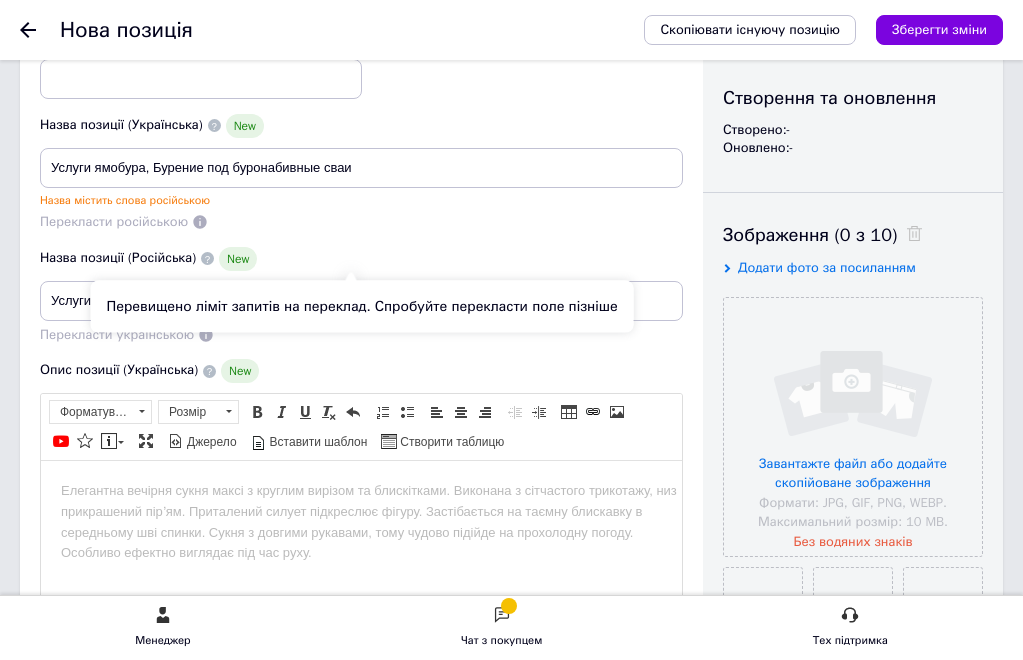 click on "Перекласти російською" at bounding box center [114, 221] 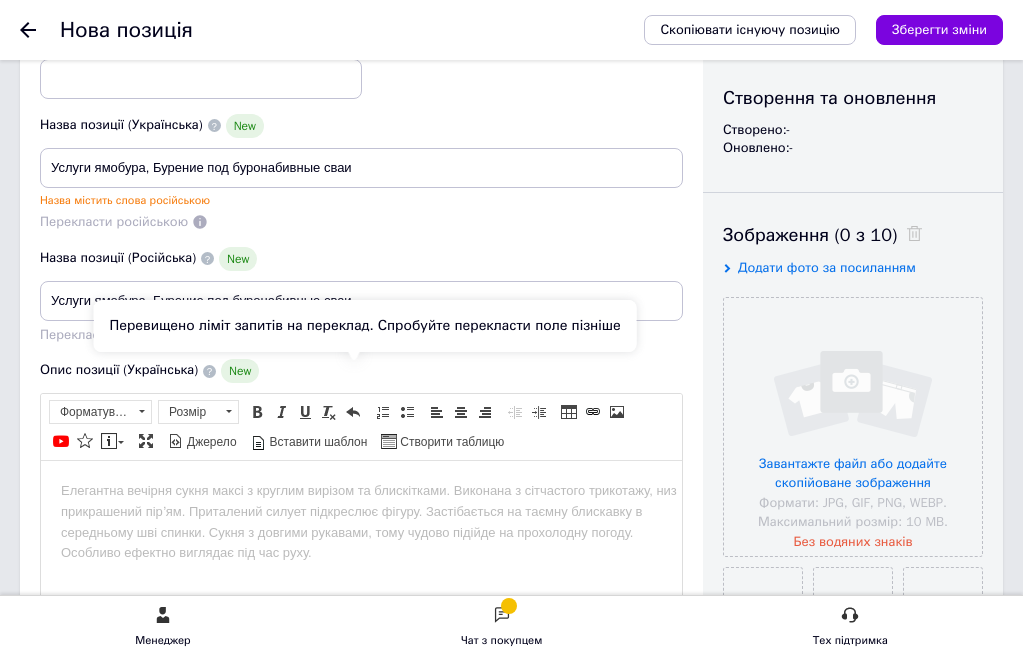 click on "Перекласти українською" at bounding box center (117, 334) 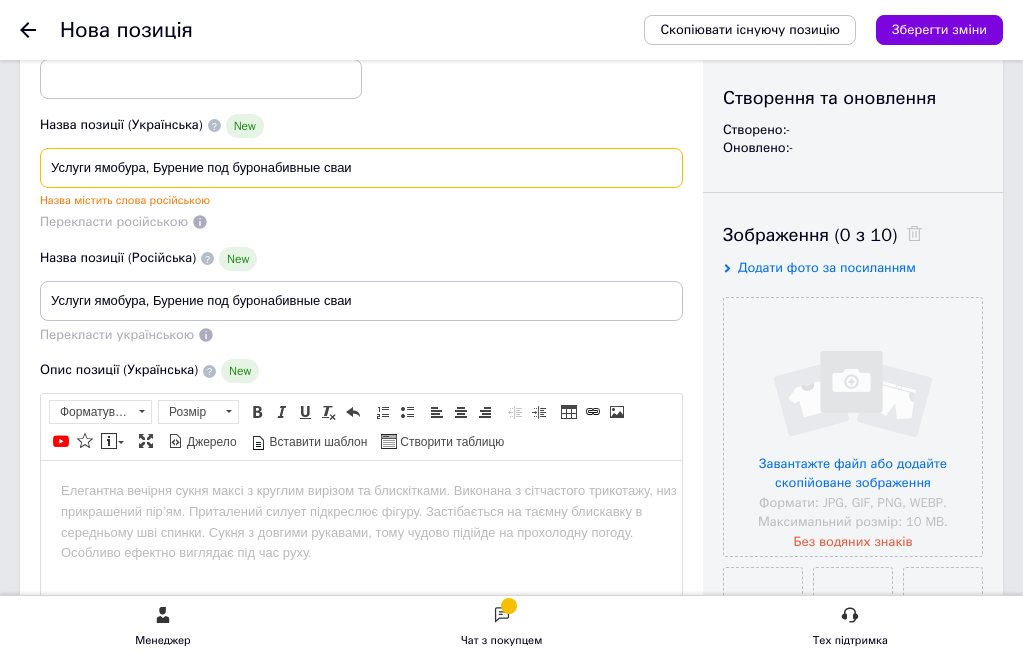 drag, startPoint x: 600, startPoint y: 206, endPoint x: 176, endPoint y: 213, distance: 424.05777 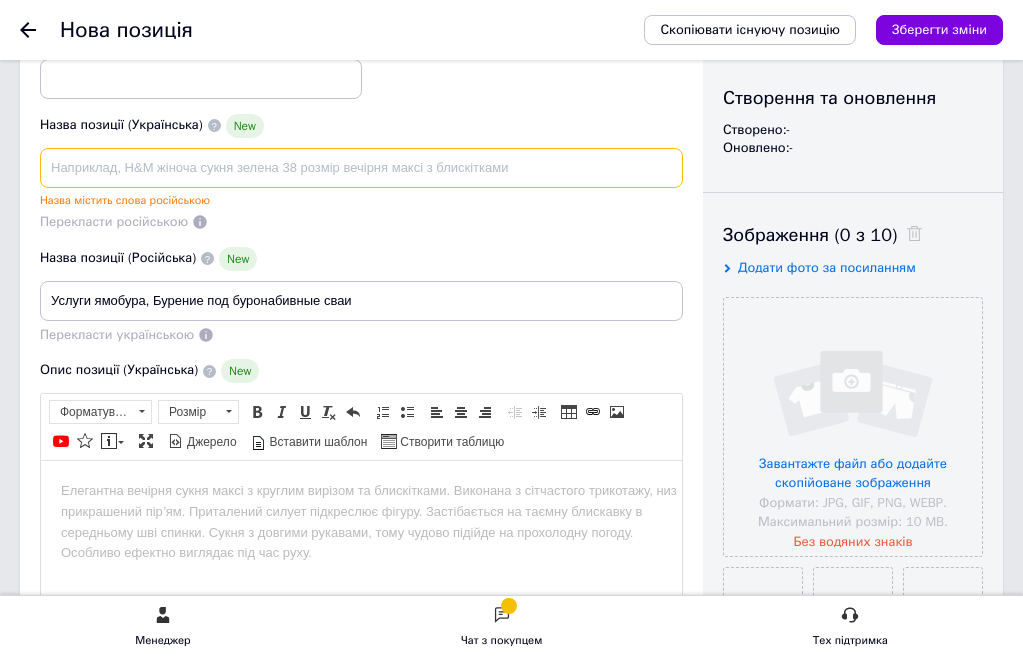 type 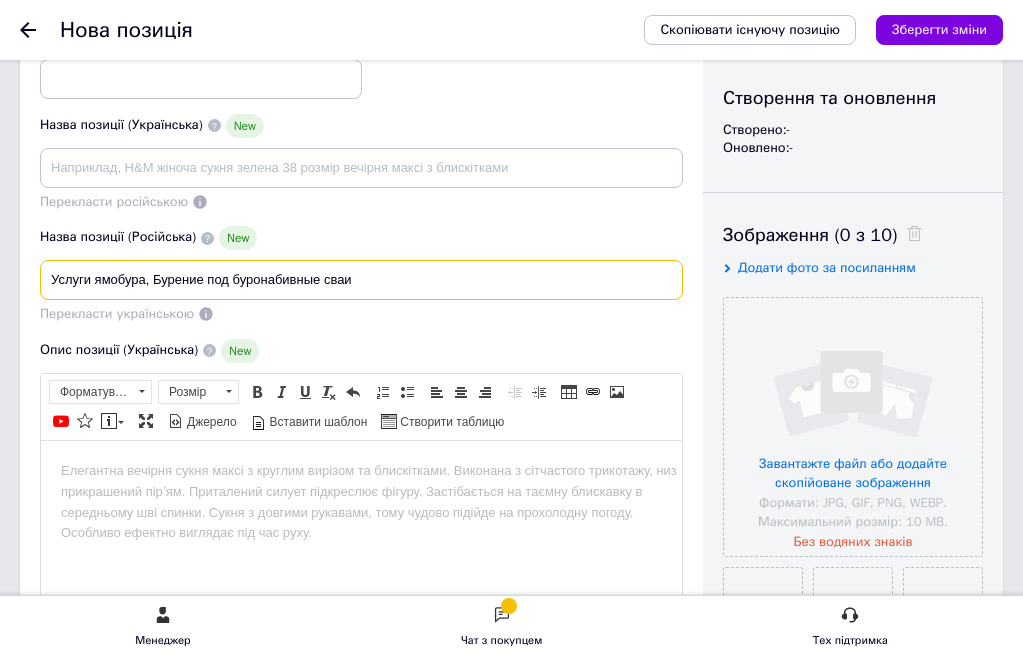 drag, startPoint x: 618, startPoint y: 338, endPoint x: 201, endPoint y: 338, distance: 417 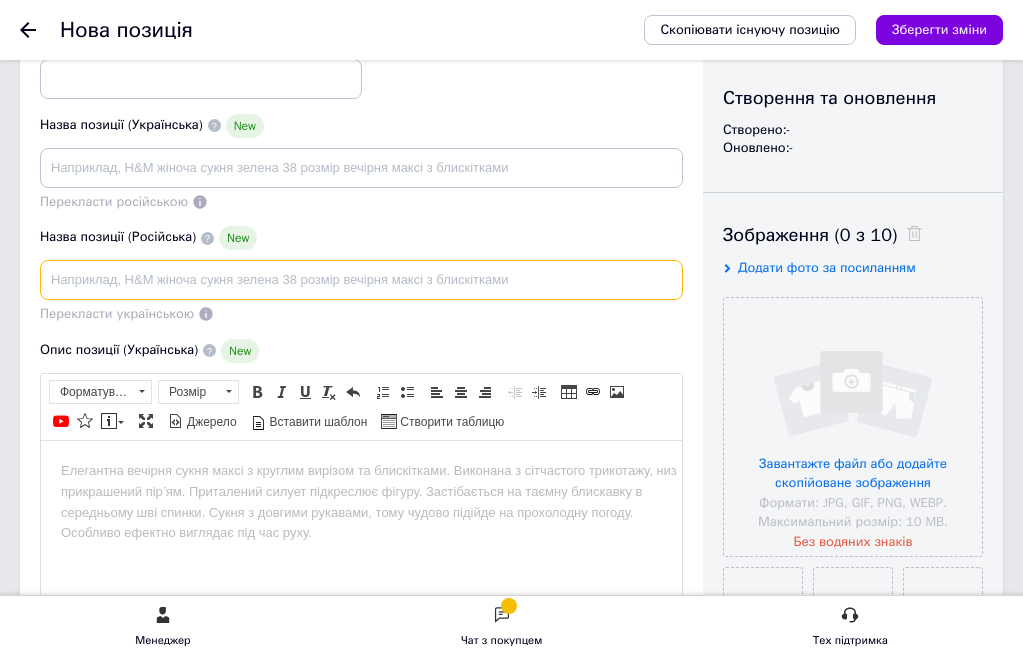 type 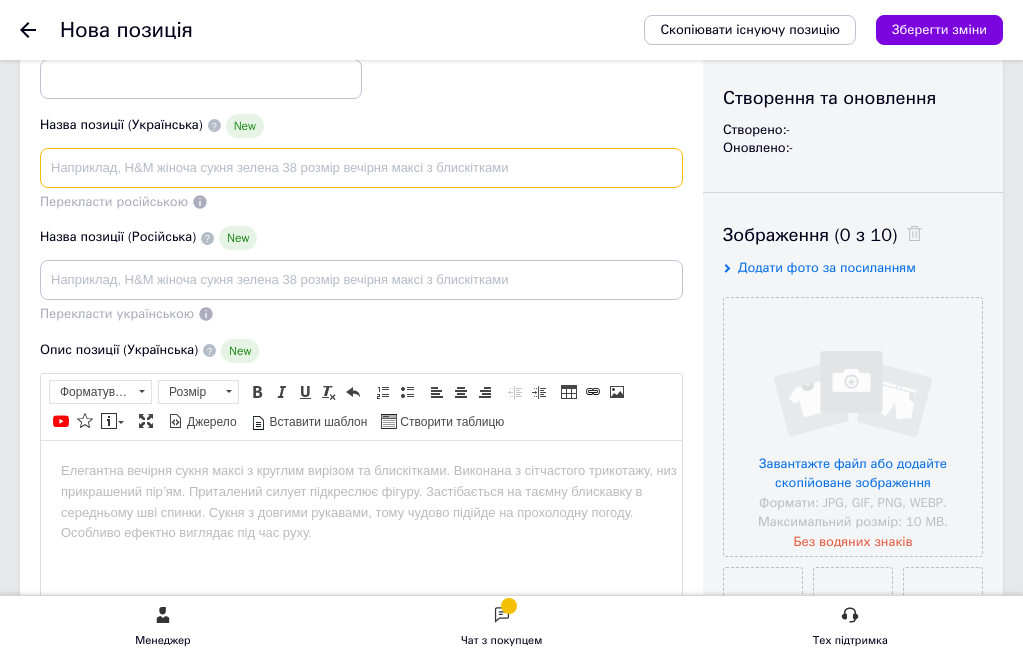 click at bounding box center [361, 168] 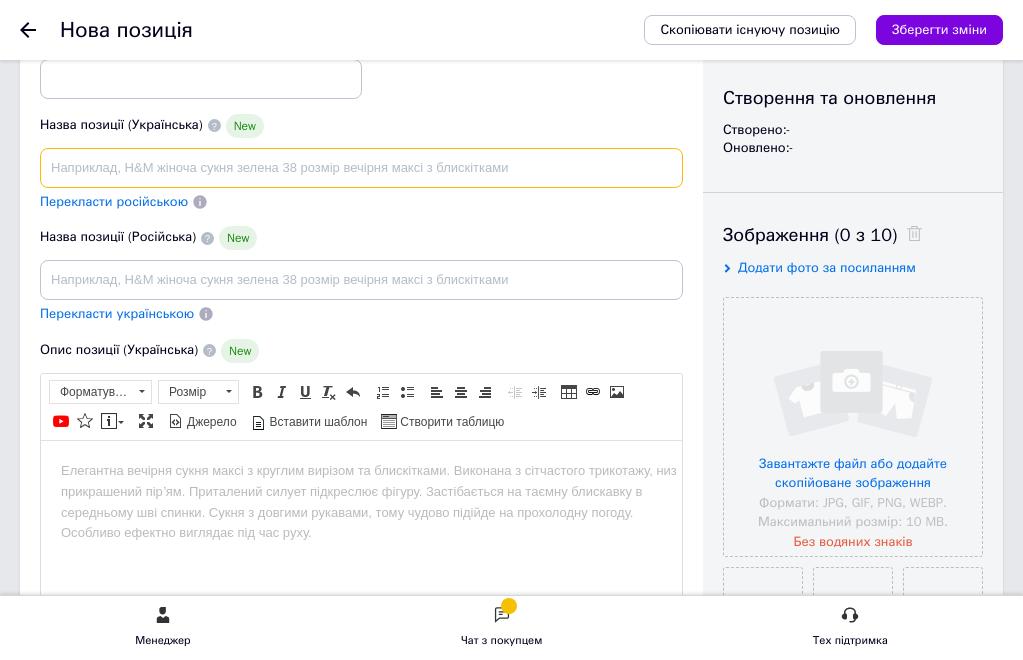 paste on "Услуги ямобура, Бурение под буронабивные сваи" 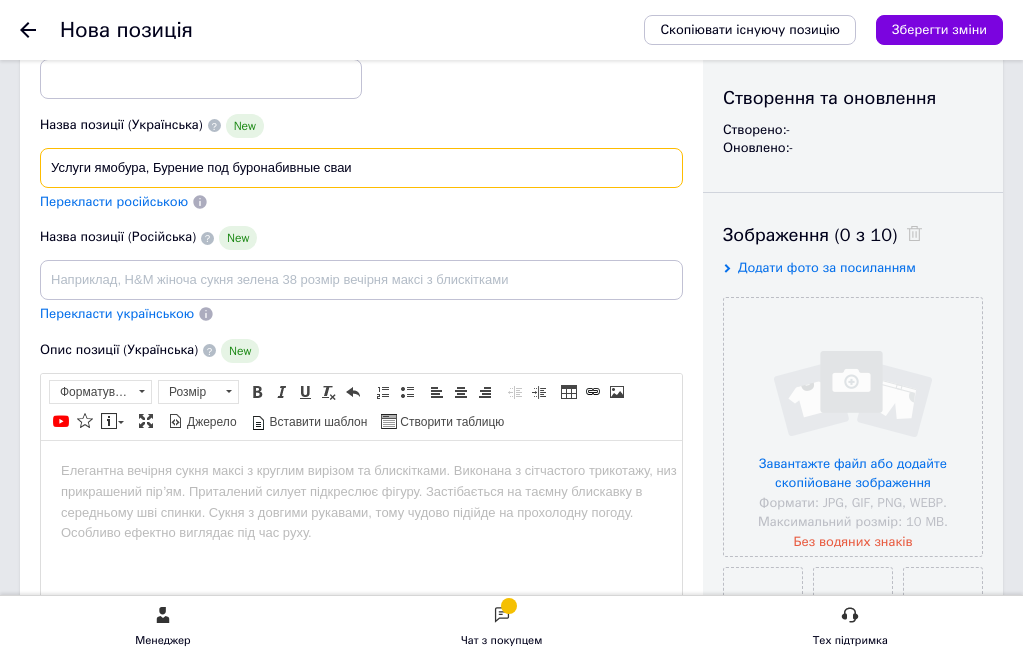 type on "Услуги ямобура, Бурение под буронабивные сваи" 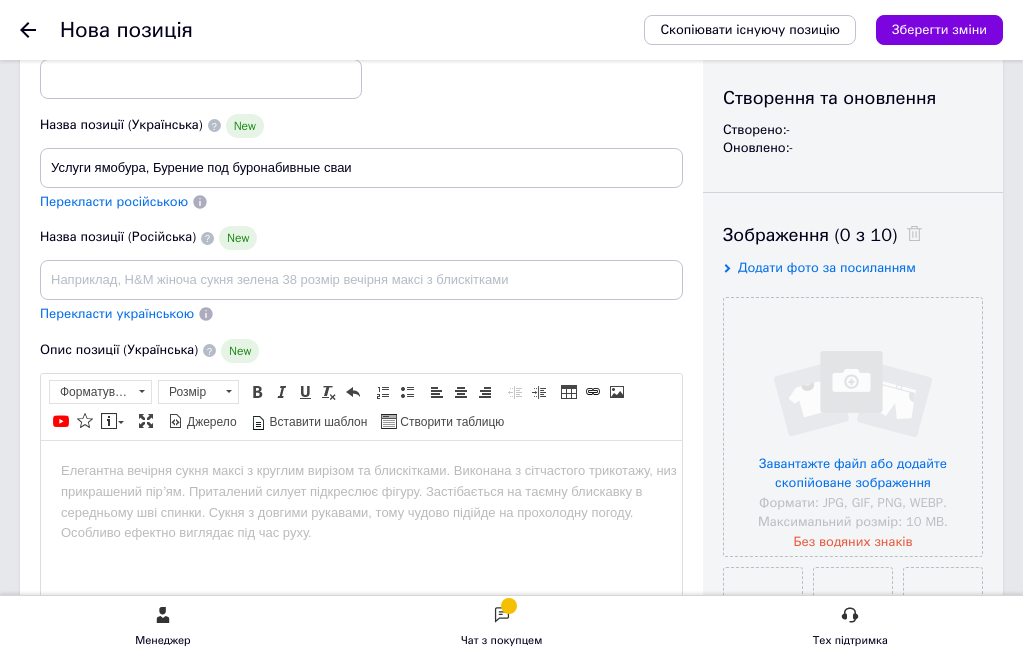 click on "Перекласти російською" at bounding box center [114, 201] 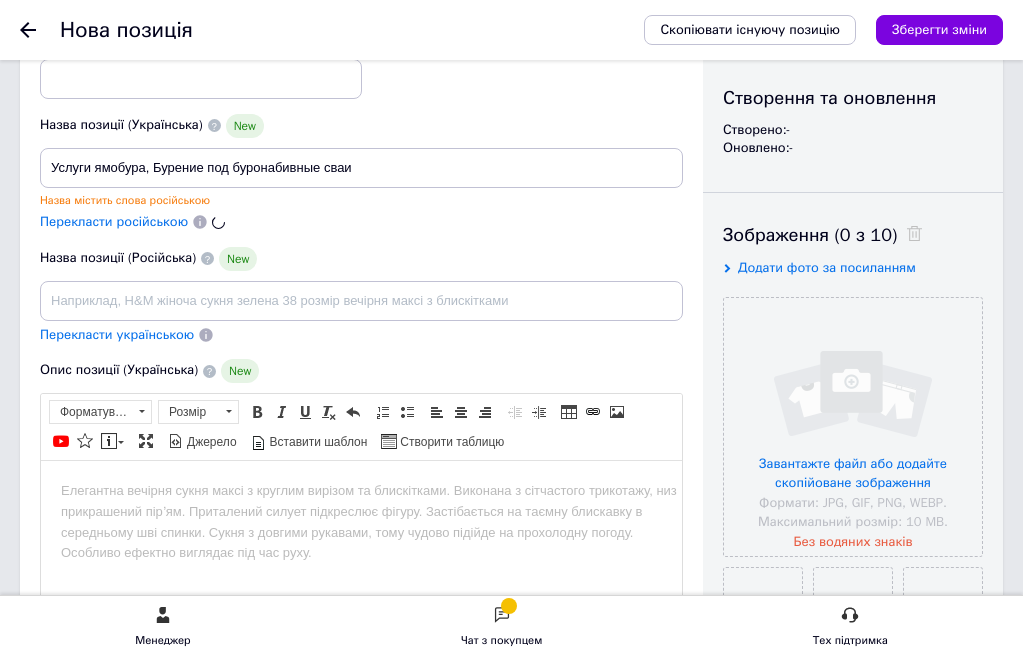type on "Услуги ямобура, Бурение под буронабивные сваи" 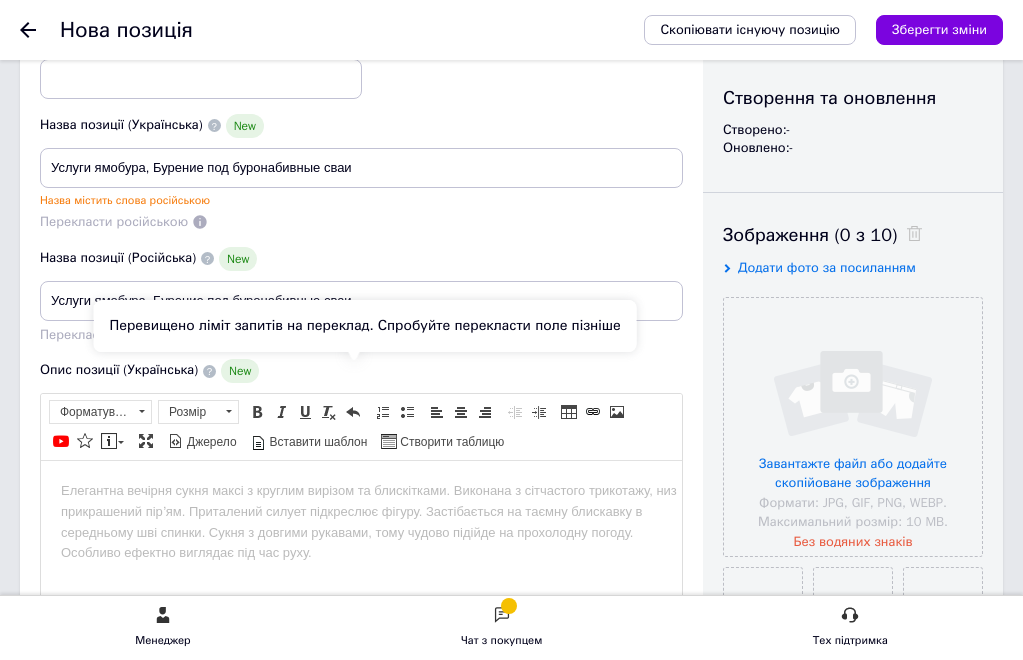 click on "Перекласти українською" at bounding box center [117, 334] 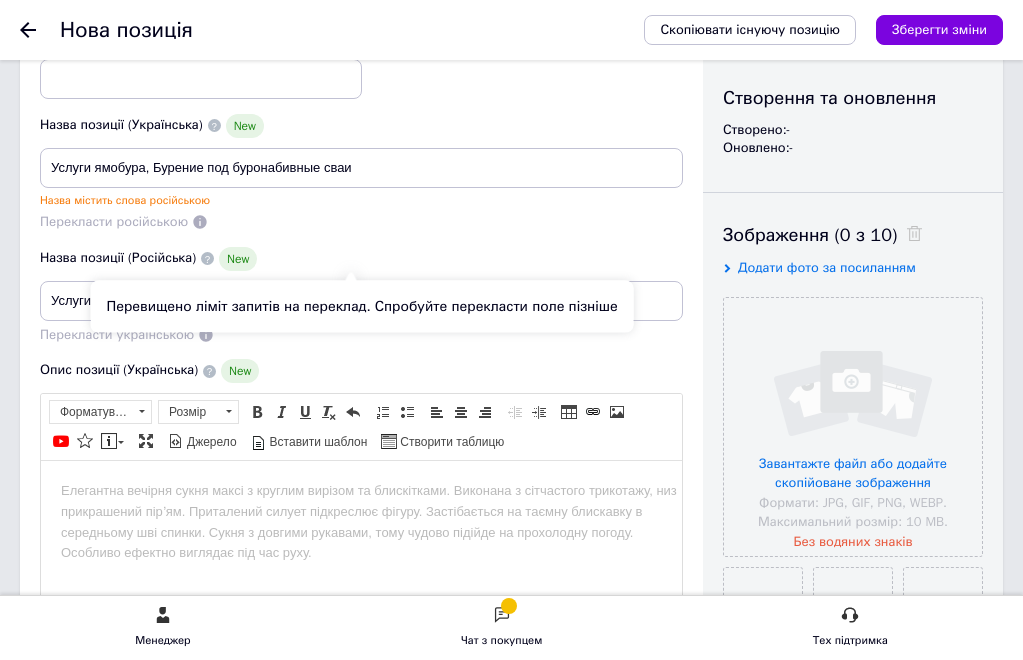 click on "Перекласти російською" at bounding box center [114, 221] 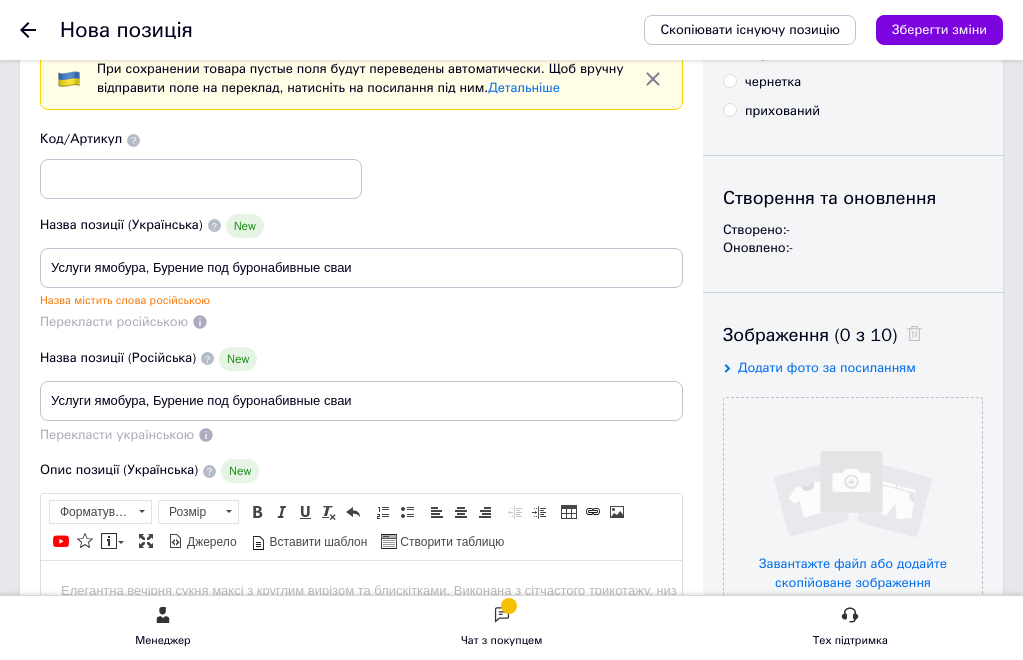 scroll, scrollTop: 200, scrollLeft: 0, axis: vertical 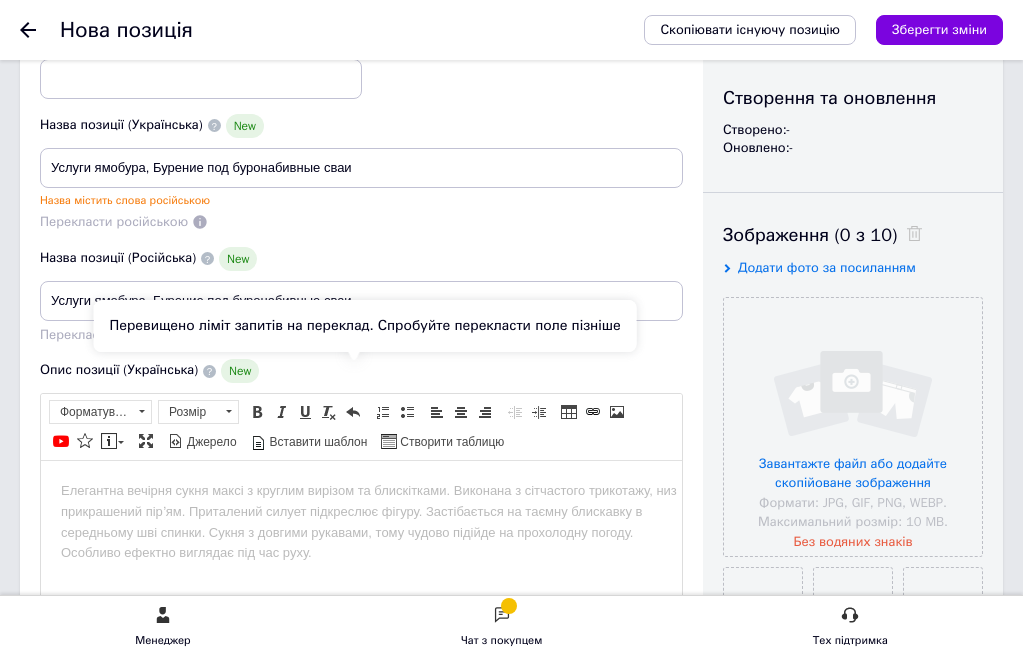 click on "Перекласти українською" at bounding box center [117, 334] 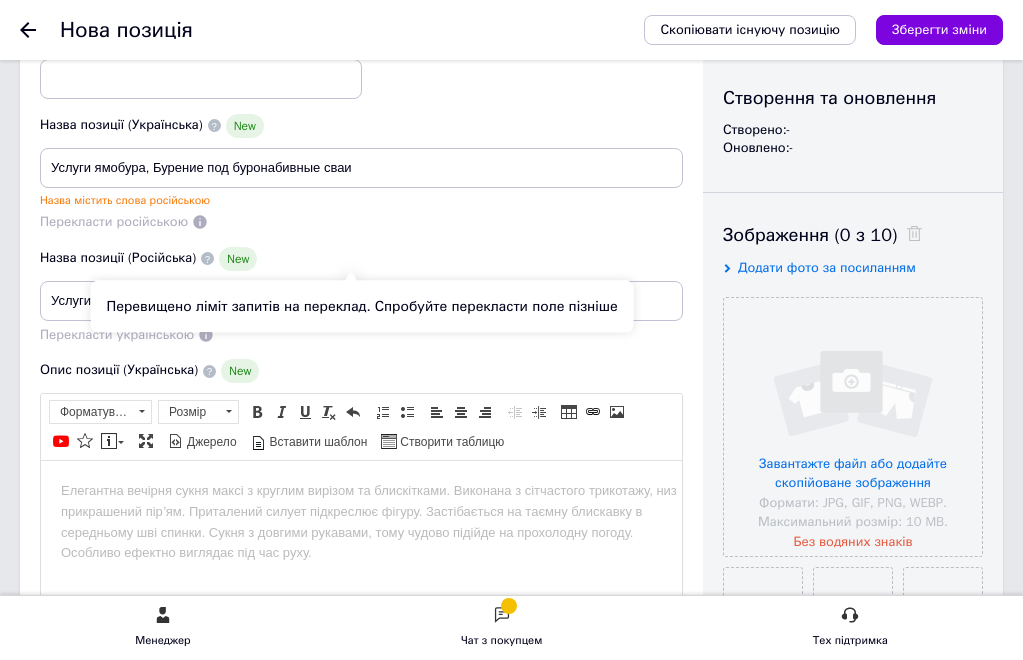 click on "Перекласти російською" at bounding box center [114, 221] 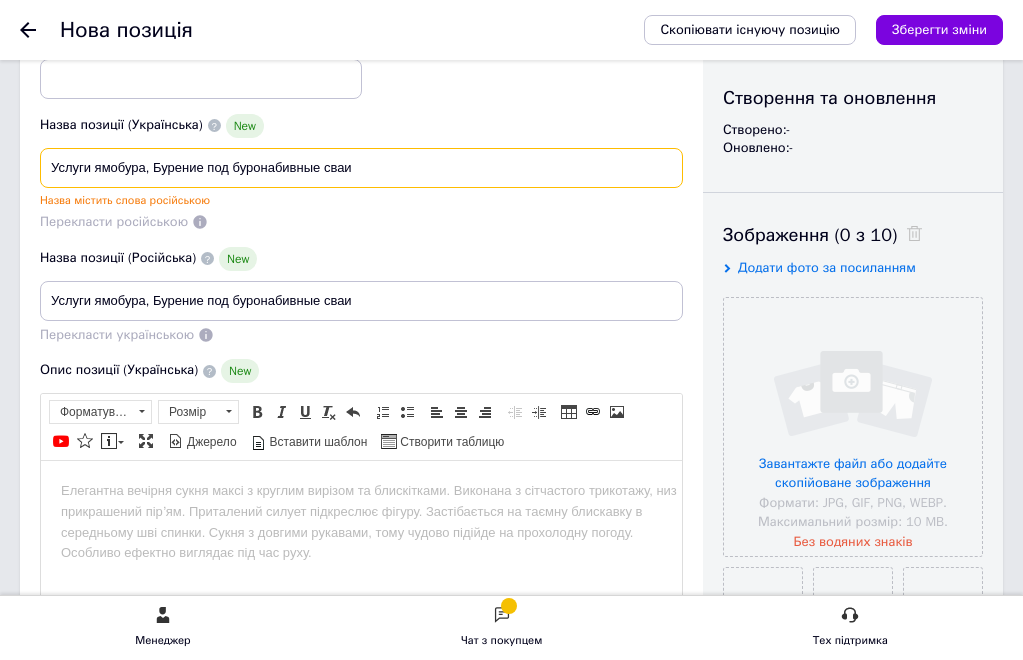 drag, startPoint x: 614, startPoint y: 203, endPoint x: 201, endPoint y: 207, distance: 413.01938 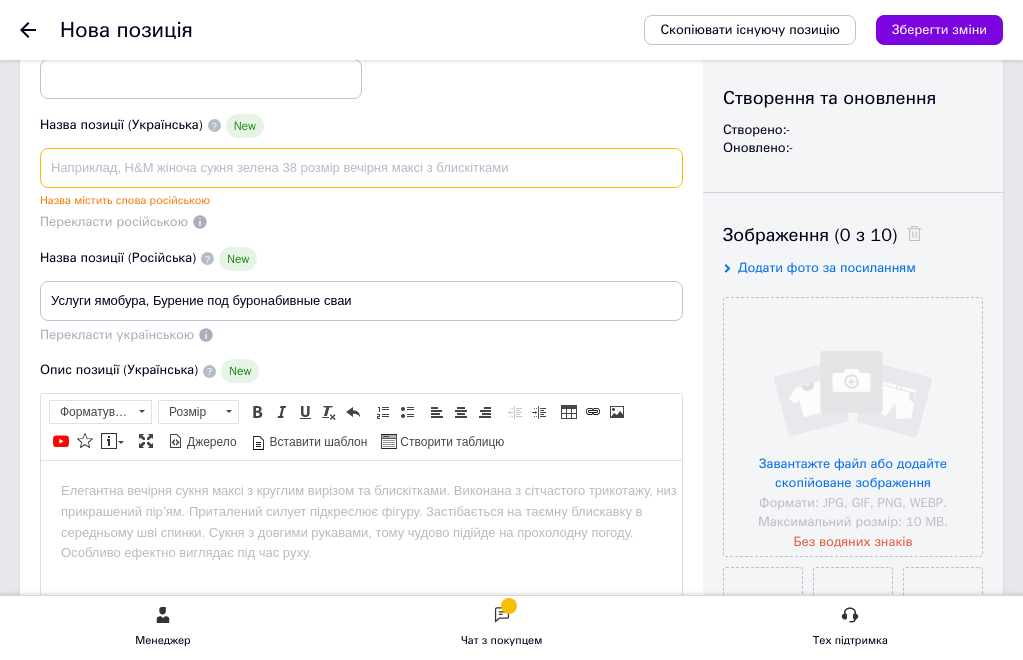 type 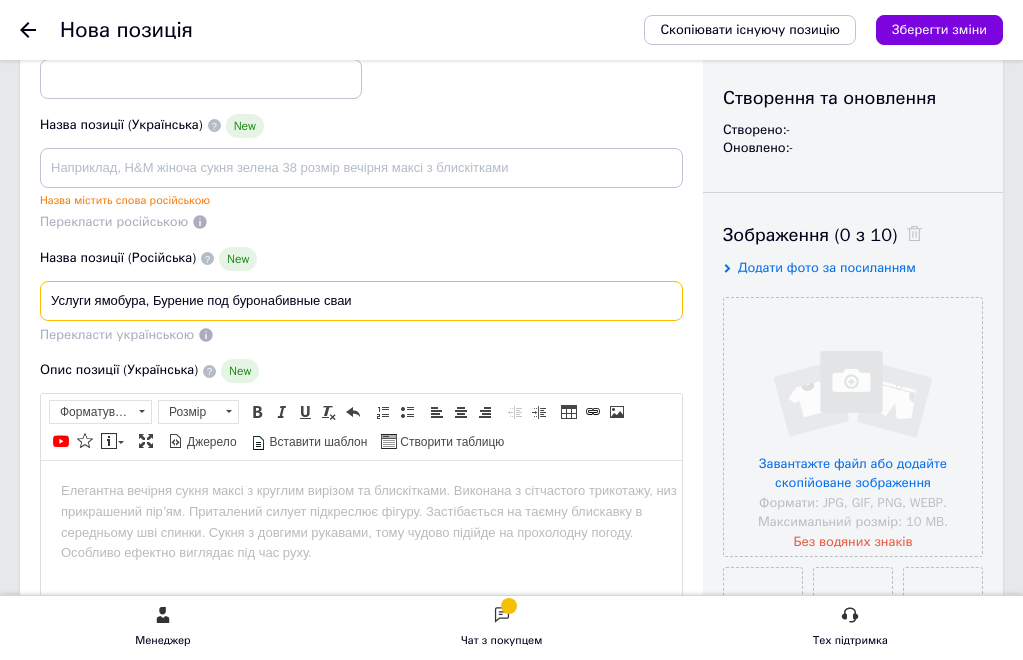 drag, startPoint x: 599, startPoint y: 337, endPoint x: 146, endPoint y: 337, distance: 453 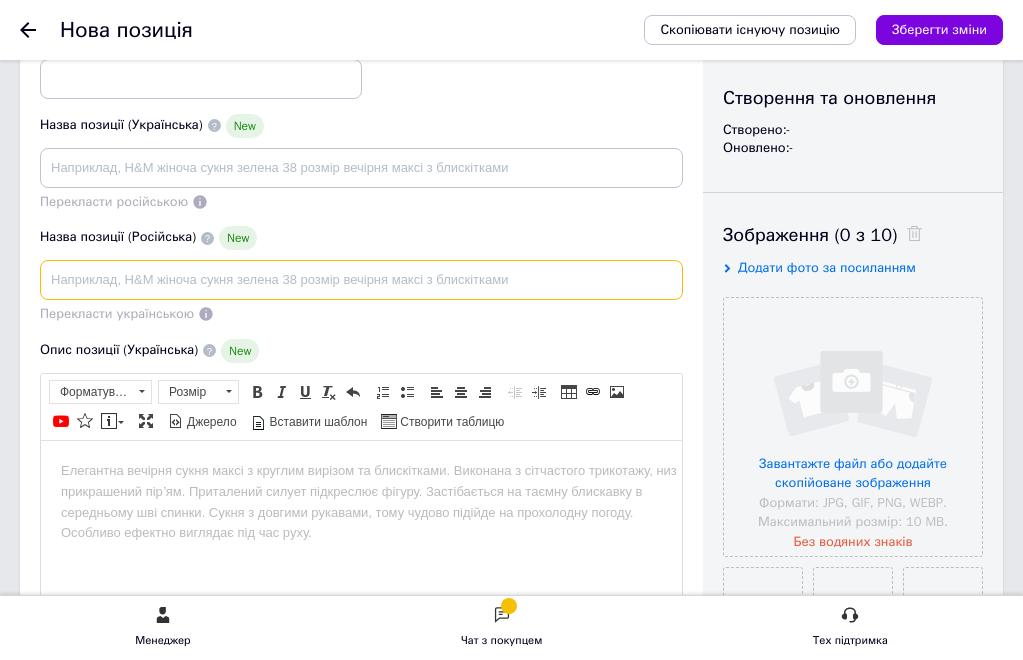 type 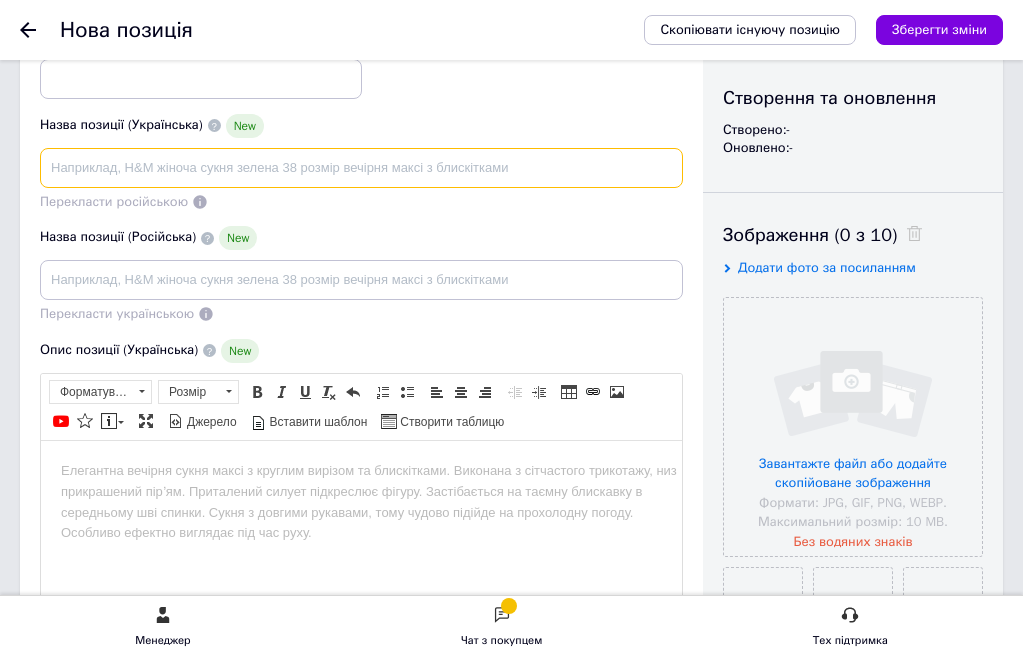 click at bounding box center (361, 168) 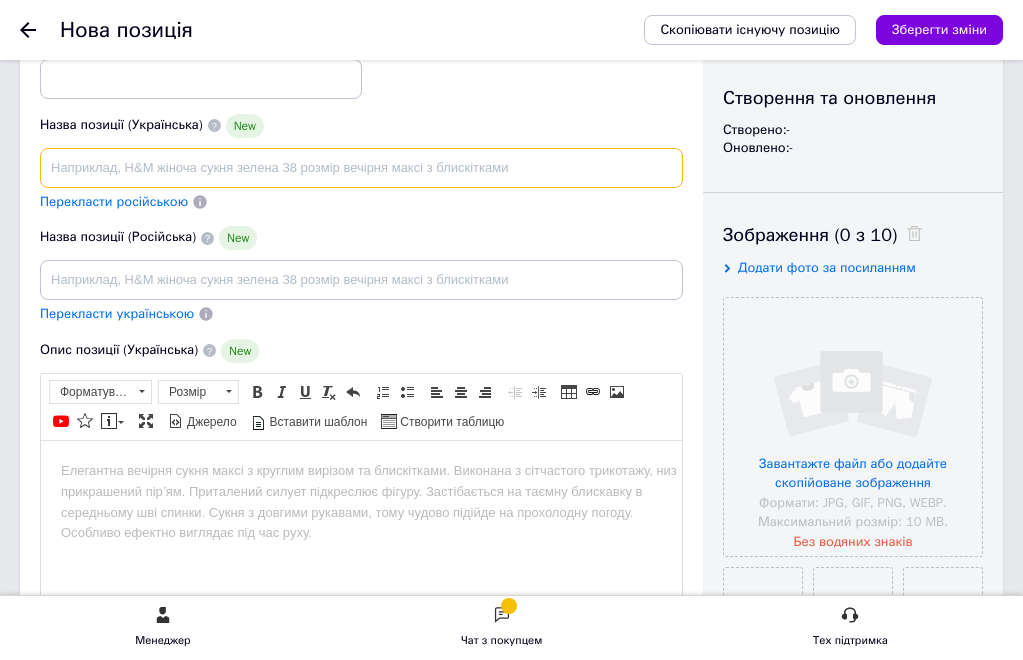 paste on "Услуги ямобура, Бурение под буронабивные сваи" 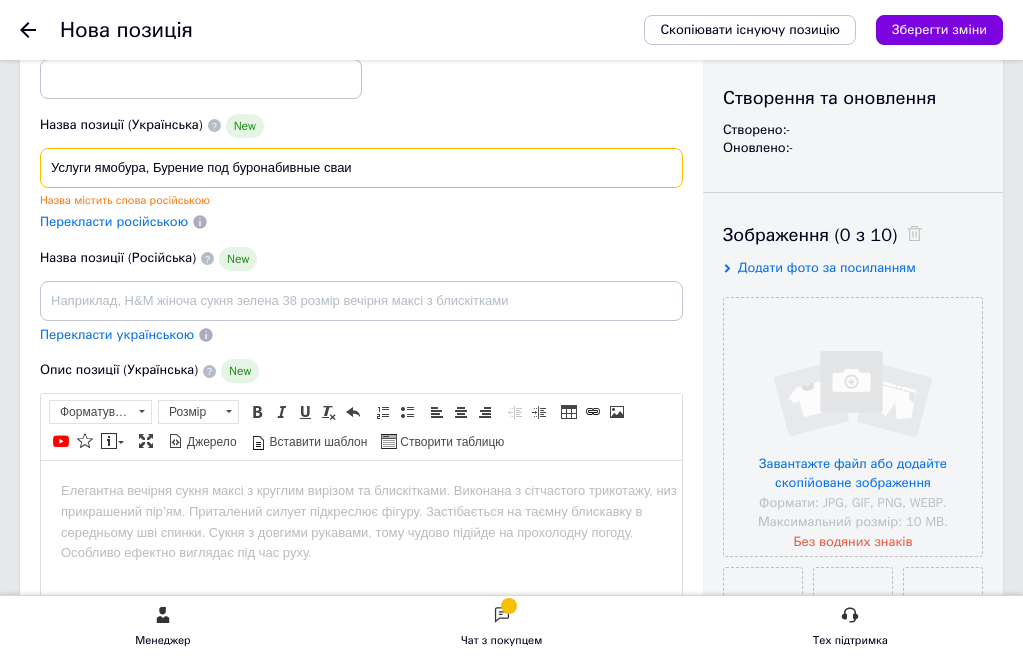 type on "Услуги ямобура, Бурение под буронабивные сваи" 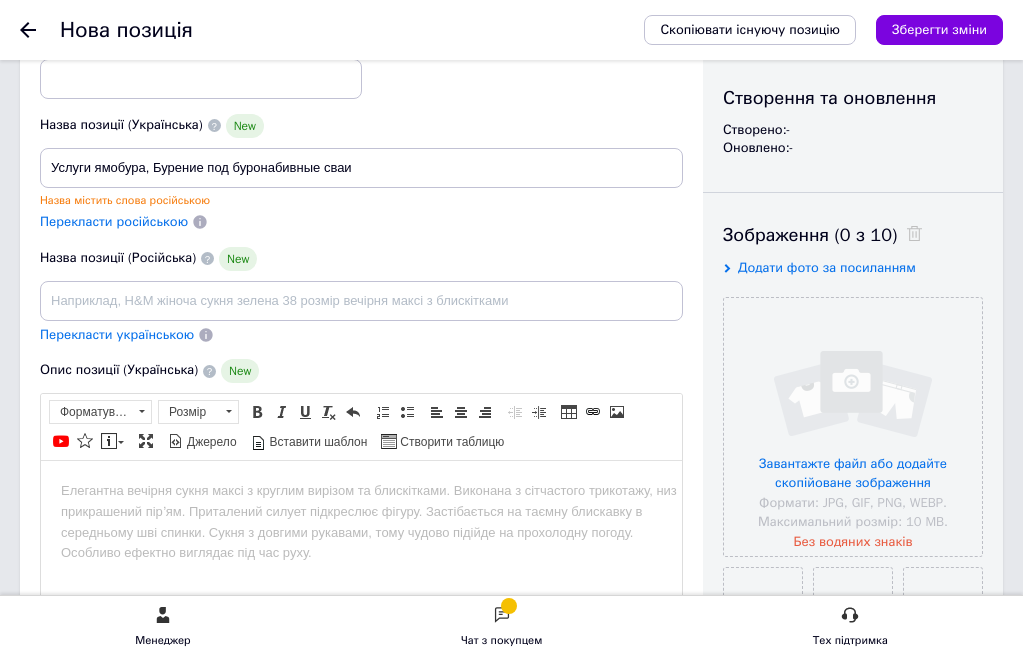 click on "Перекласти російською" at bounding box center [114, 221] 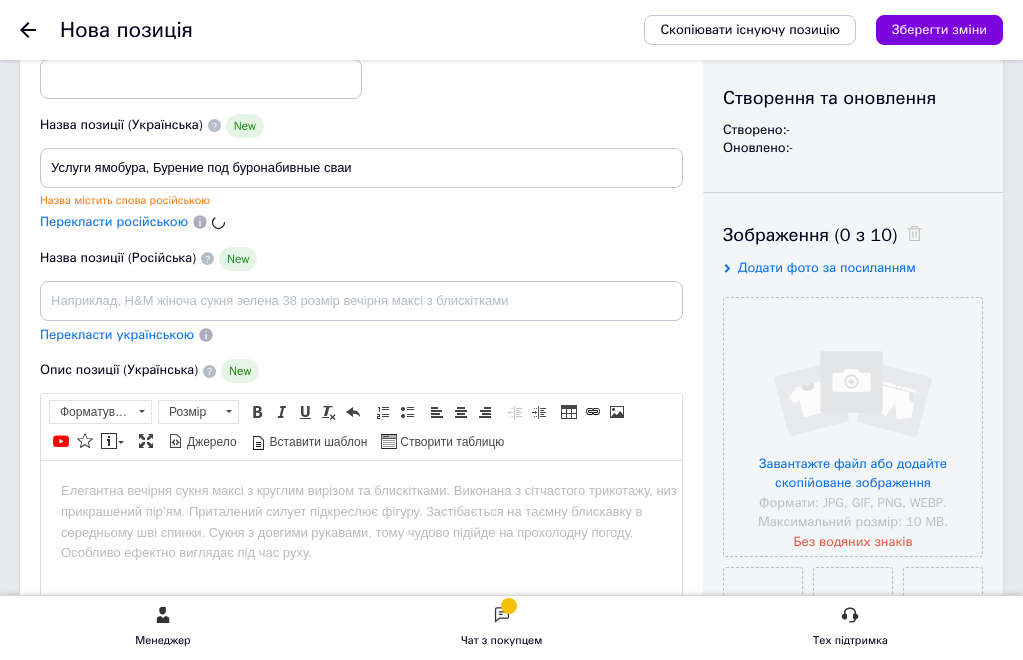 type on "Услуги ямобура, Бурение под буронабивные сваи" 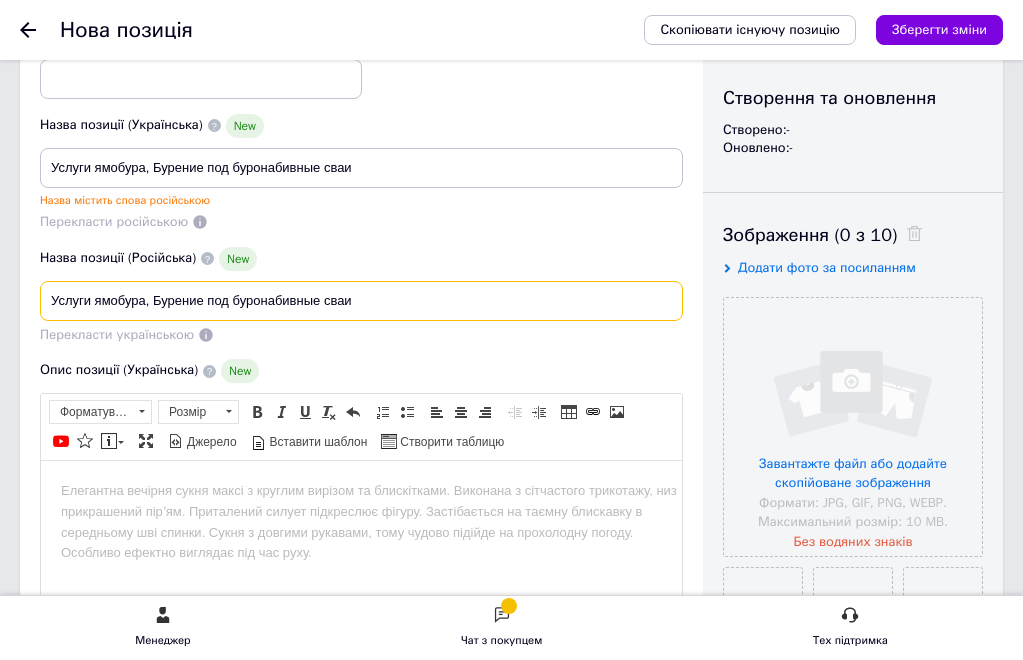 drag, startPoint x: 597, startPoint y: 336, endPoint x: 193, endPoint y: 340, distance: 404.0198 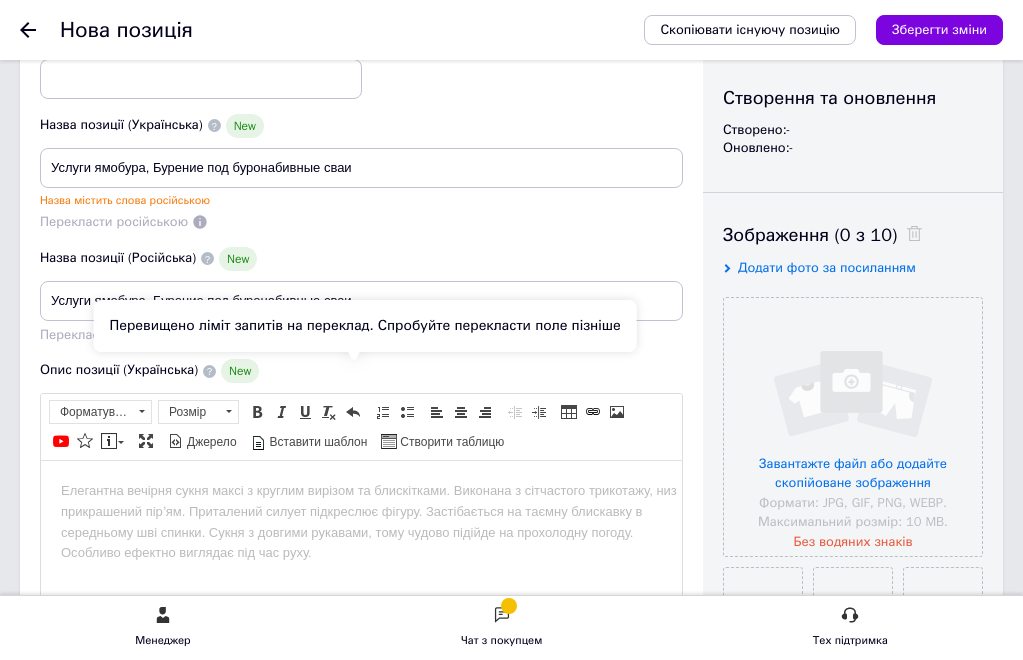 click on "Перекласти українською" at bounding box center (117, 334) 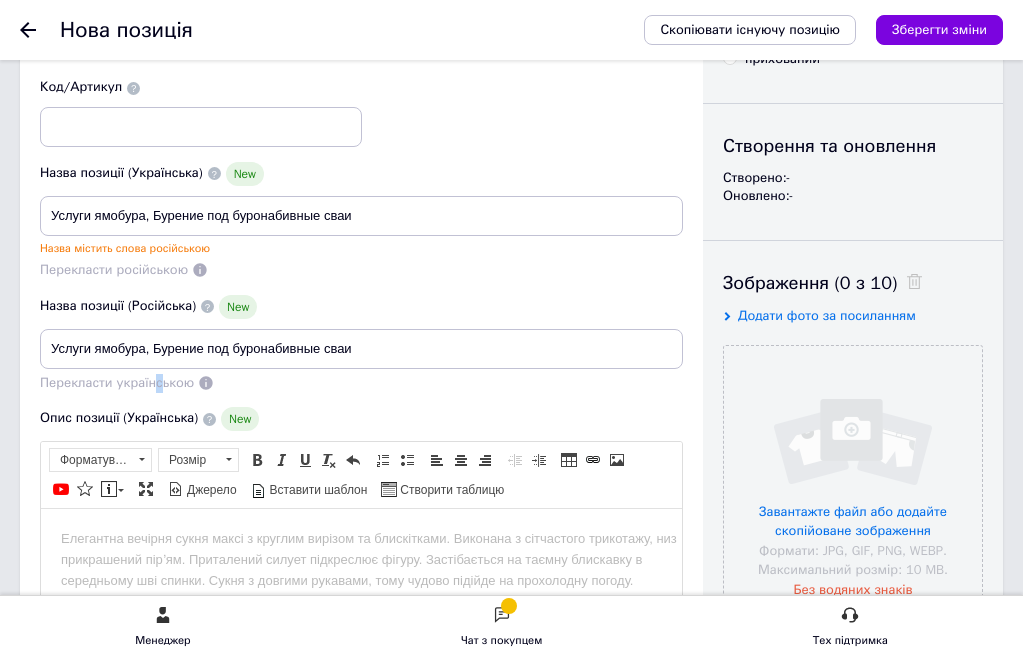 scroll, scrollTop: 0, scrollLeft: 0, axis: both 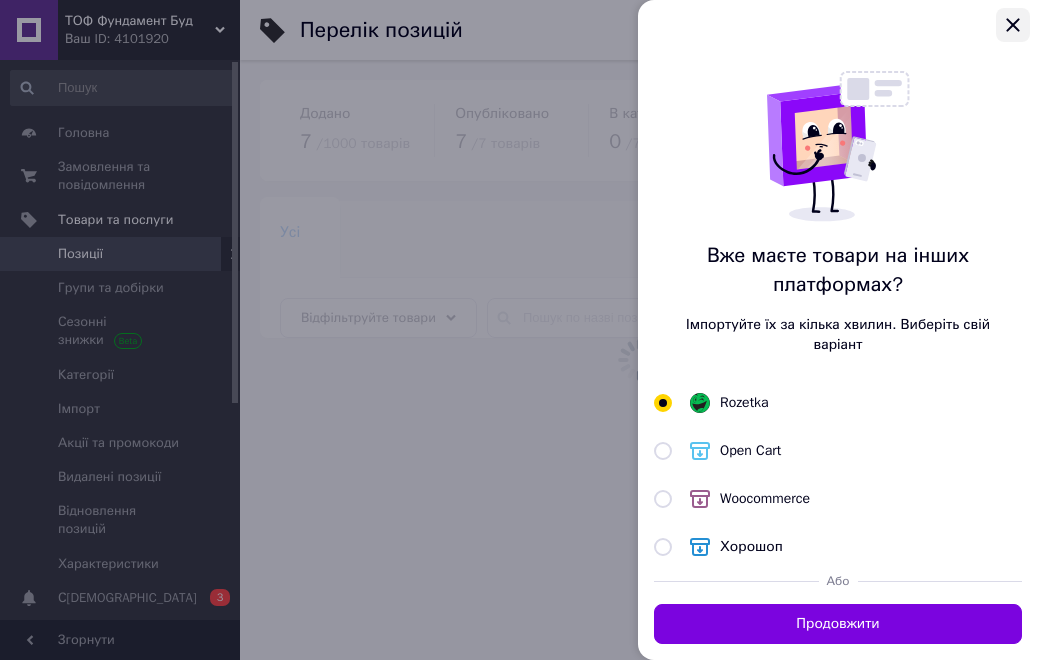 click 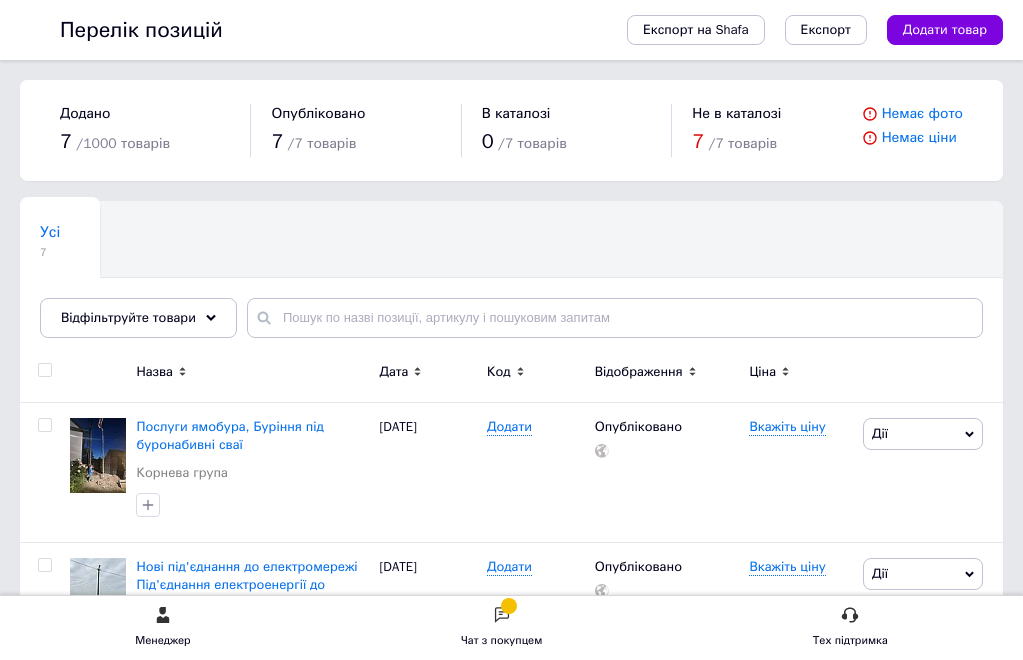 click on "Додати товар" at bounding box center [945, 30] 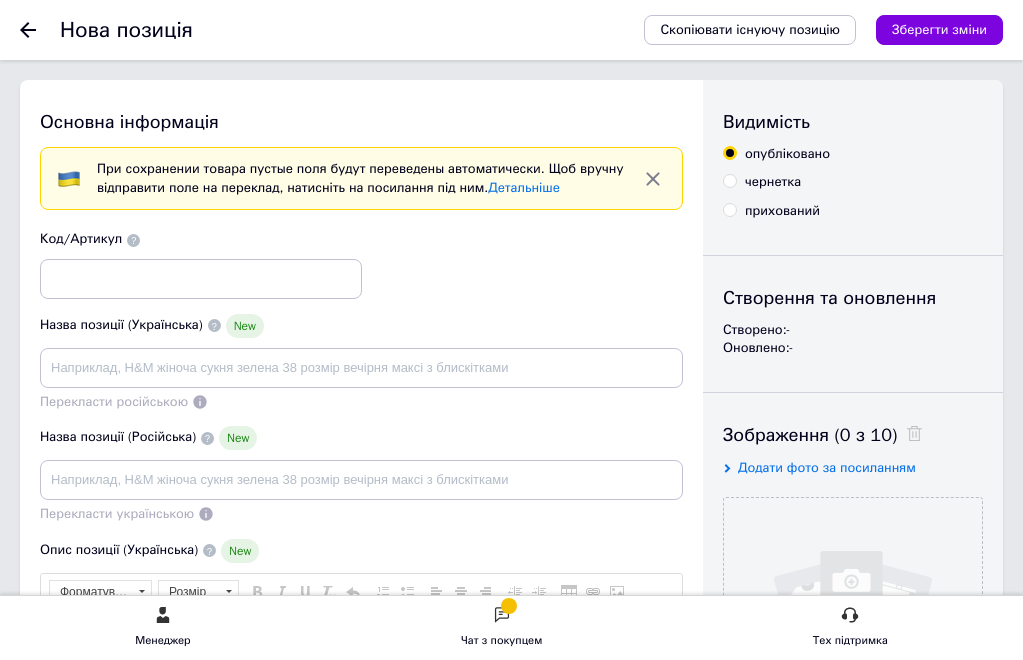 scroll, scrollTop: 0, scrollLeft: 0, axis: both 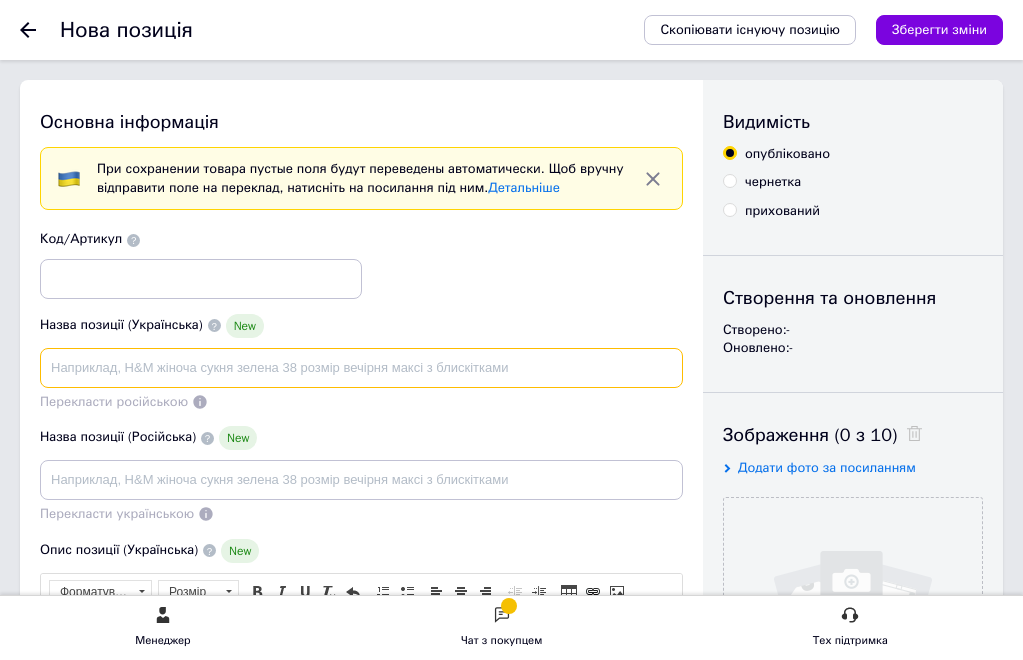 click at bounding box center (361, 368) 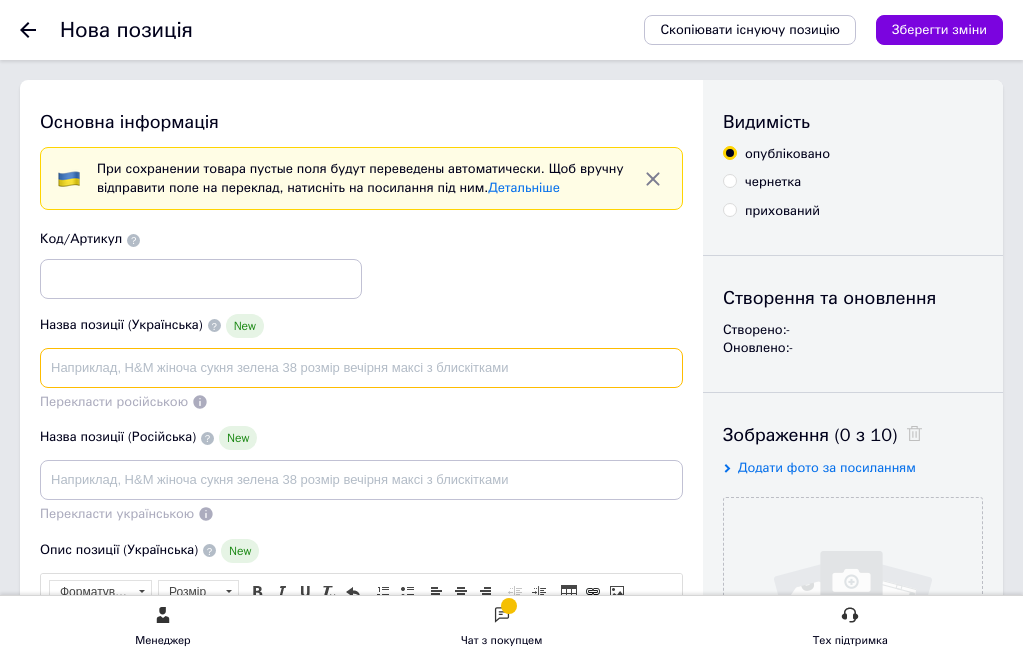 paste on "Услуги ямобура, Бурение под буронабивные сваи" 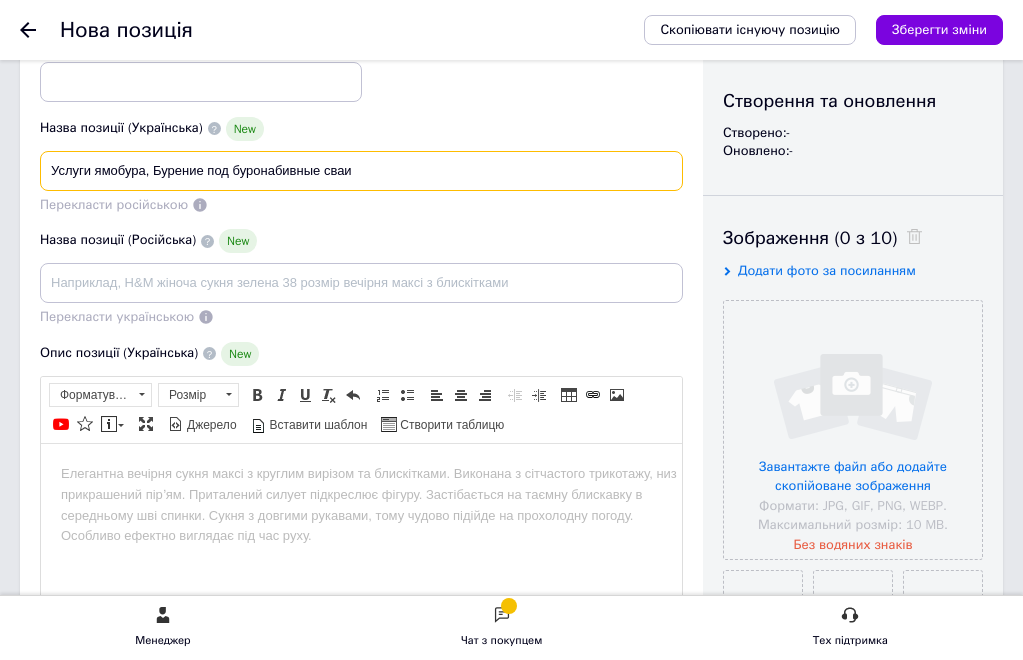 scroll, scrollTop: 200, scrollLeft: 0, axis: vertical 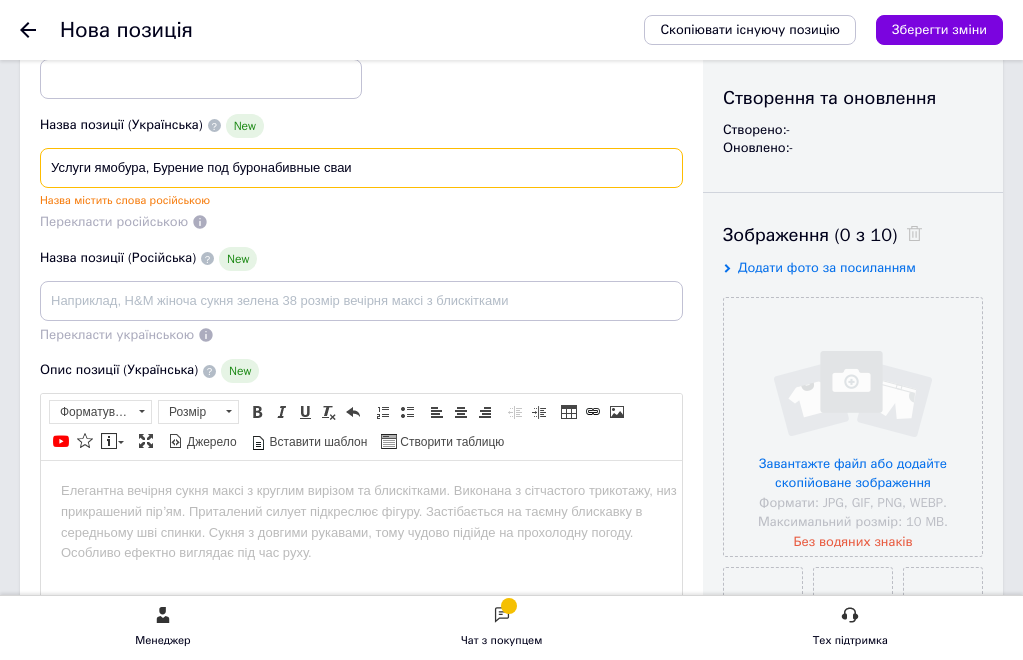 type on "Услуги ямобура, Бурение под буронабивные сваи" 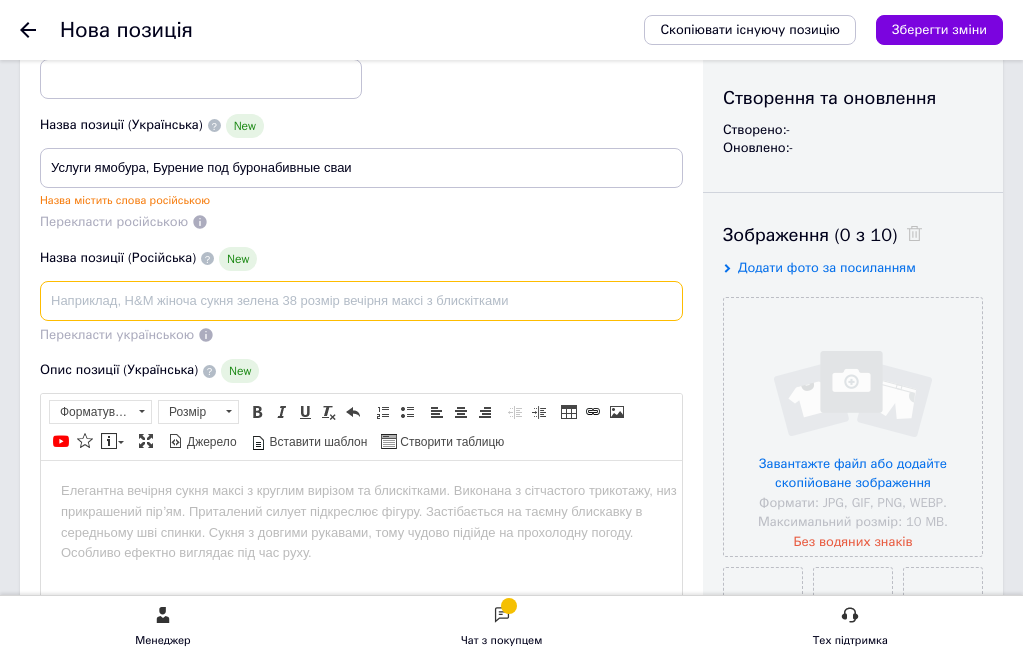 click at bounding box center (361, 301) 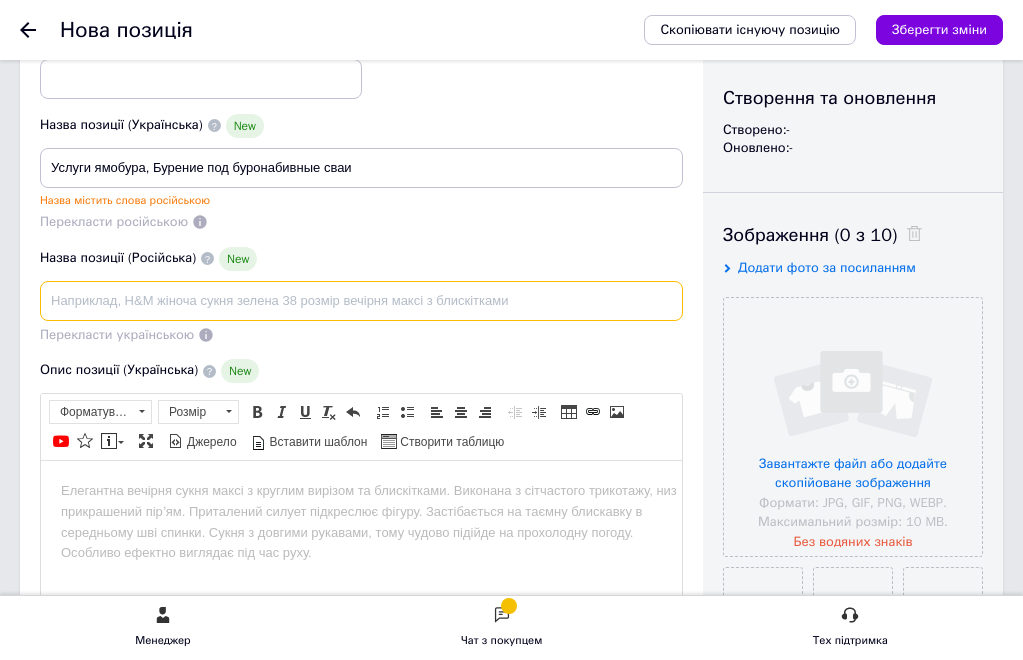 paste on "Услуги ямобура, Бурение под буронабивные сваи" 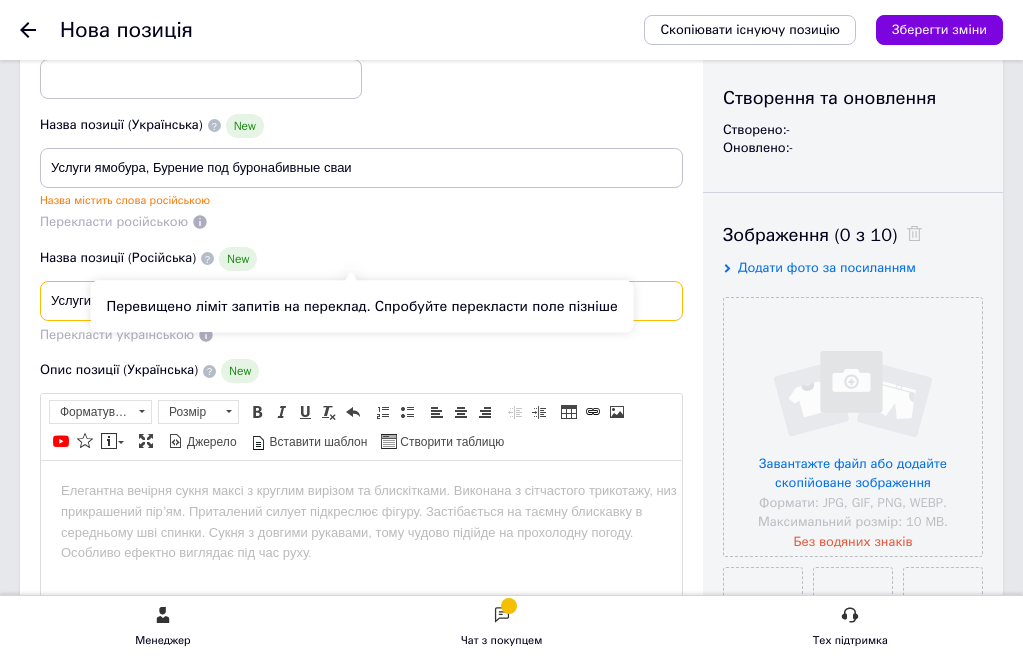 type on "Услуги ямобура, Бурение под буронабивные сваи" 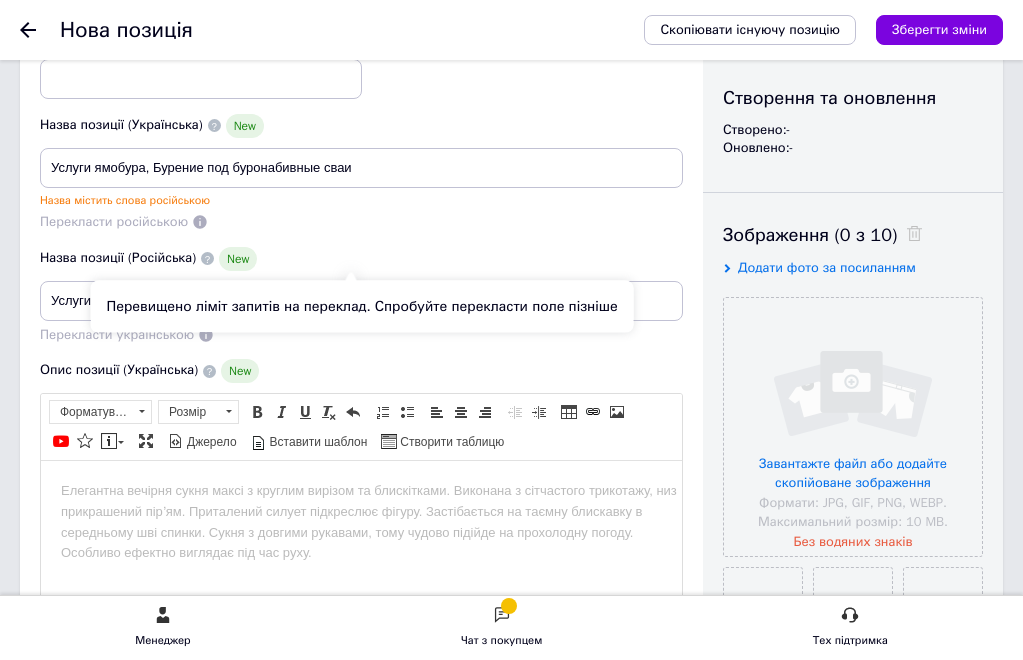 click on "Перекласти російською" at bounding box center [114, 221] 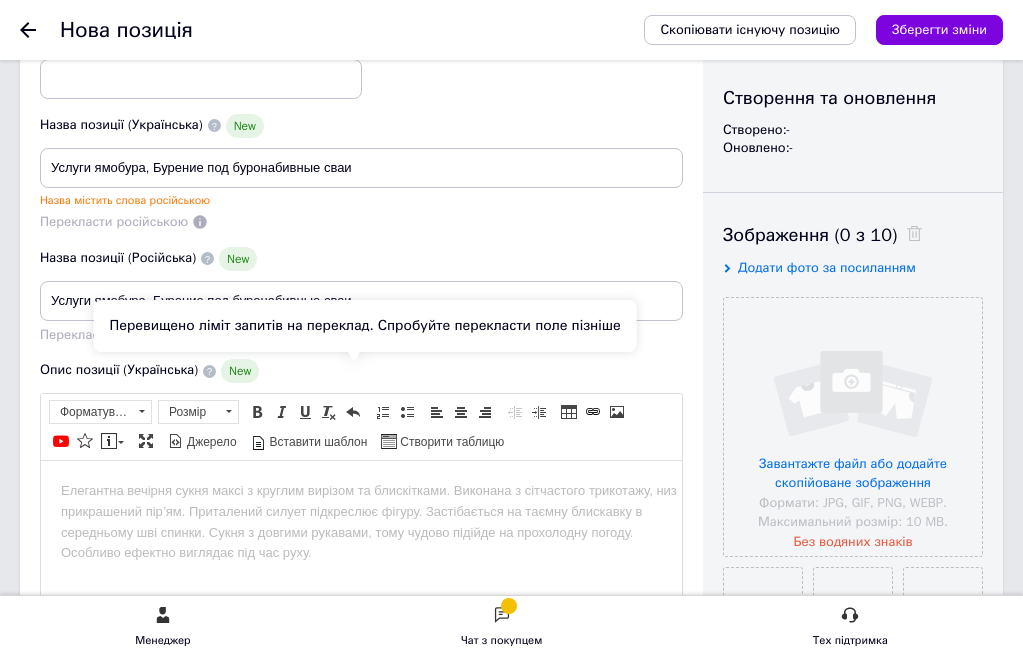 click on "Перекласти українською" at bounding box center [117, 334] 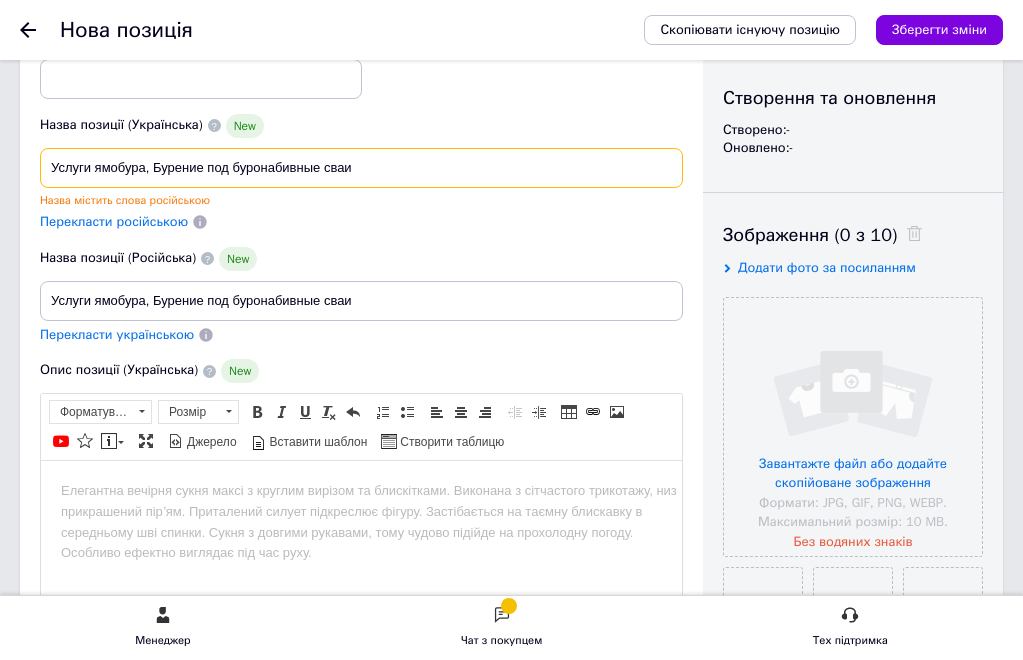 click on "Услуги ямобура, Бурение под буронабивные сваи" at bounding box center [361, 168] 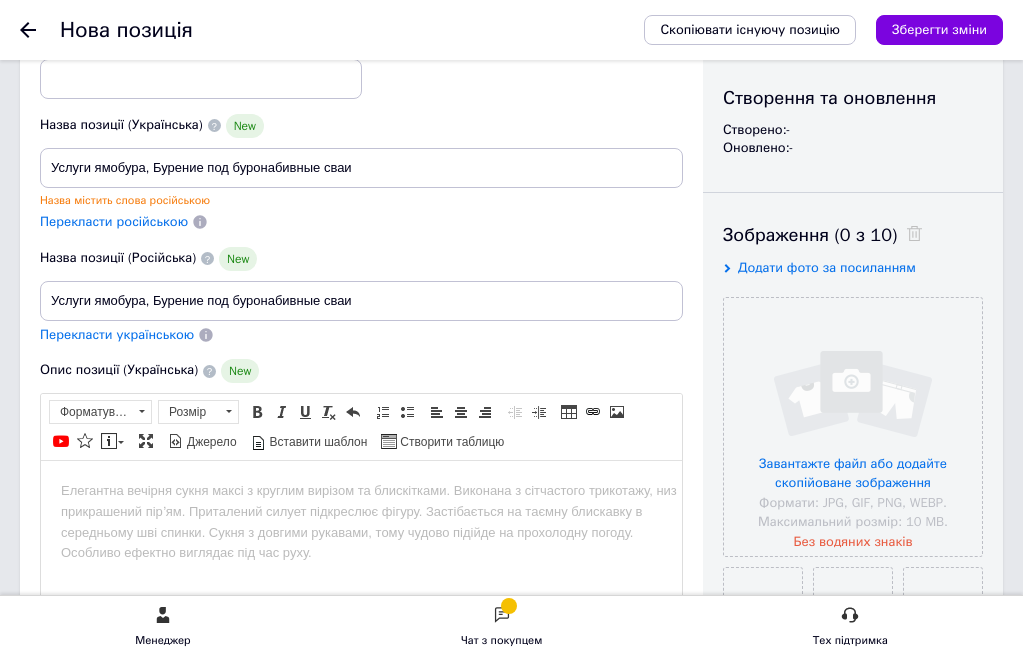 click on "Перекласти російською" at bounding box center (114, 221) 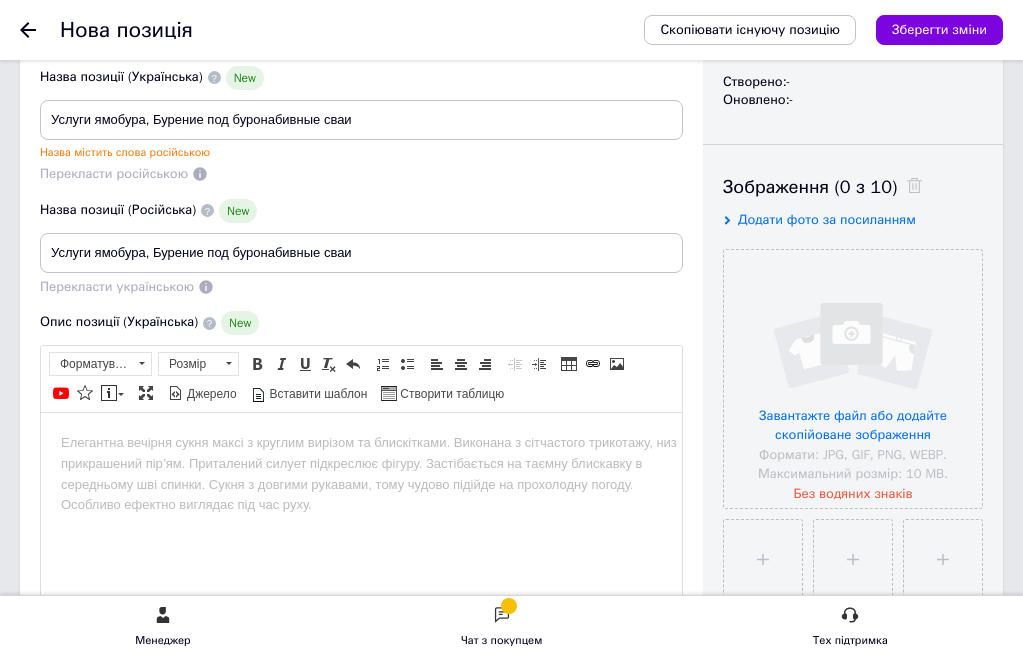 scroll, scrollTop: 300, scrollLeft: 0, axis: vertical 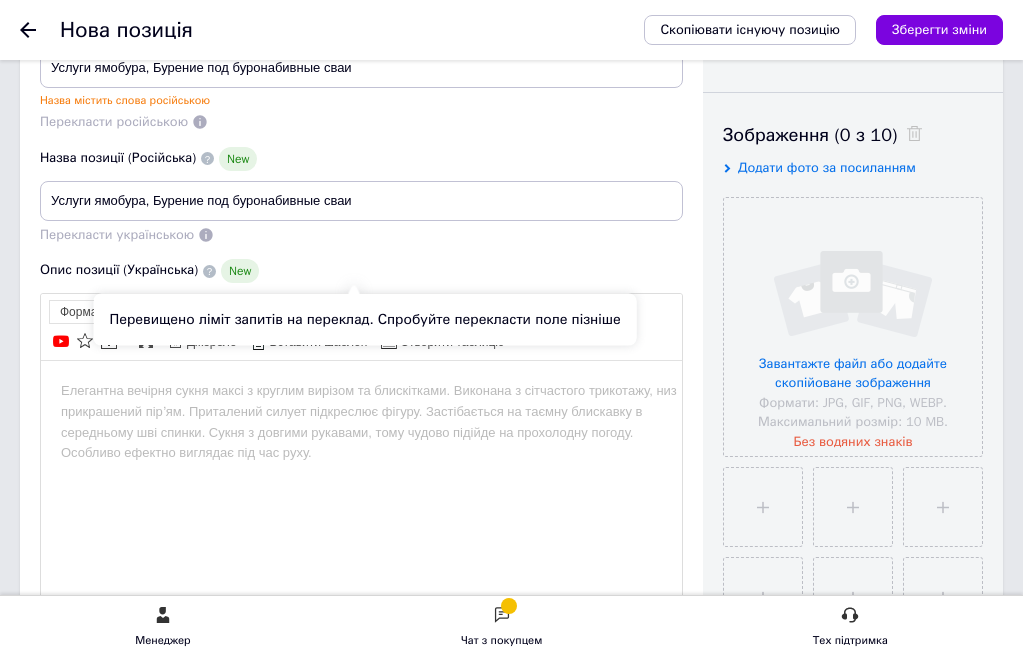 click on "Перекласти українською" at bounding box center [117, 234] 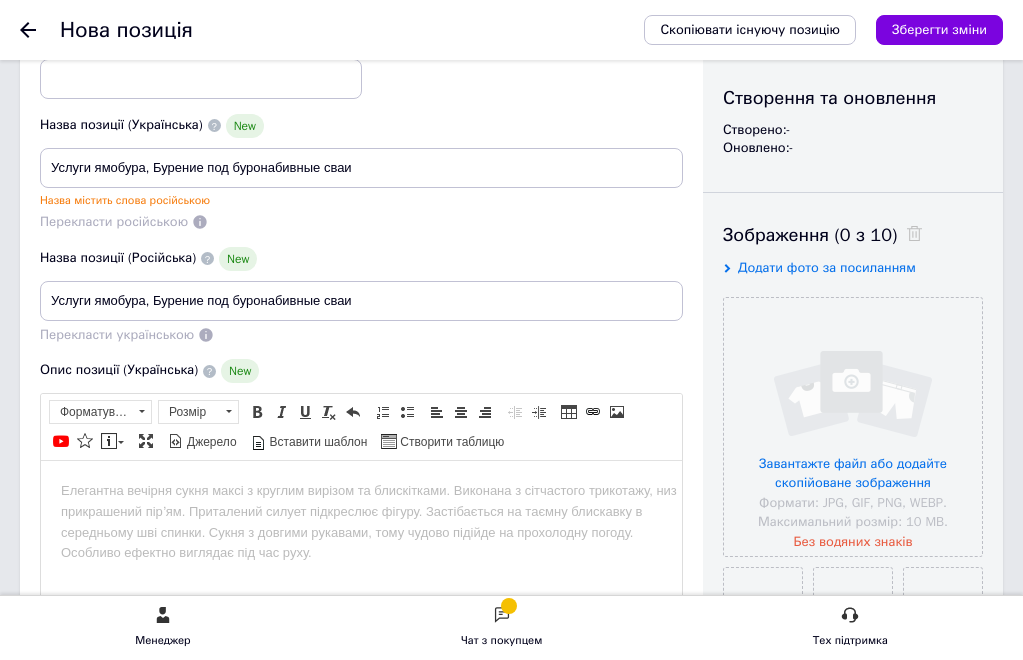 scroll, scrollTop: 200, scrollLeft: 0, axis: vertical 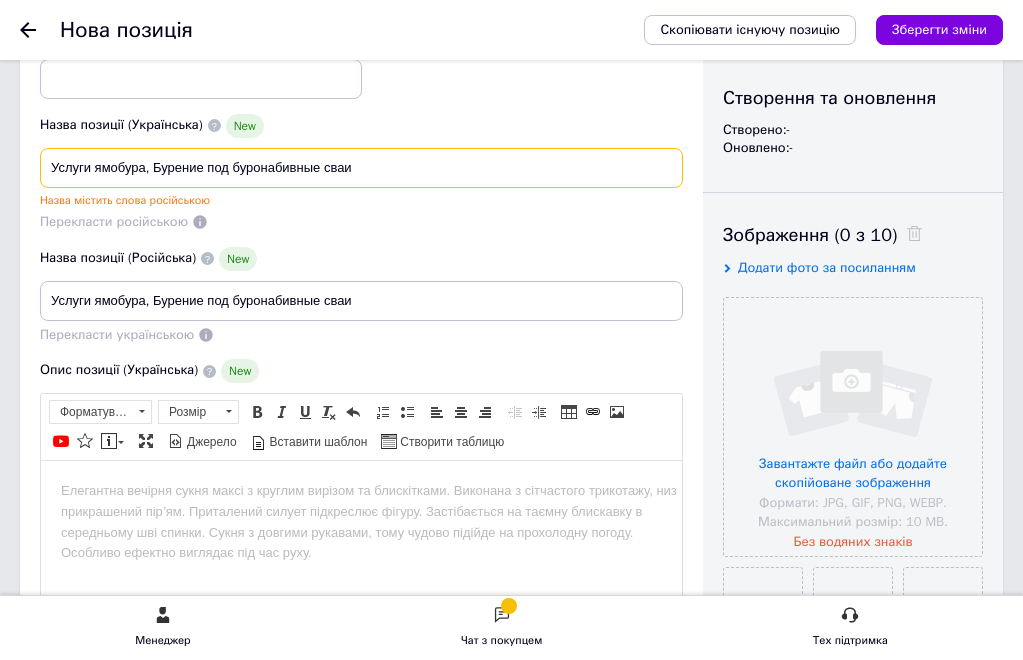 drag, startPoint x: 626, startPoint y: 204, endPoint x: 244, endPoint y: 204, distance: 382 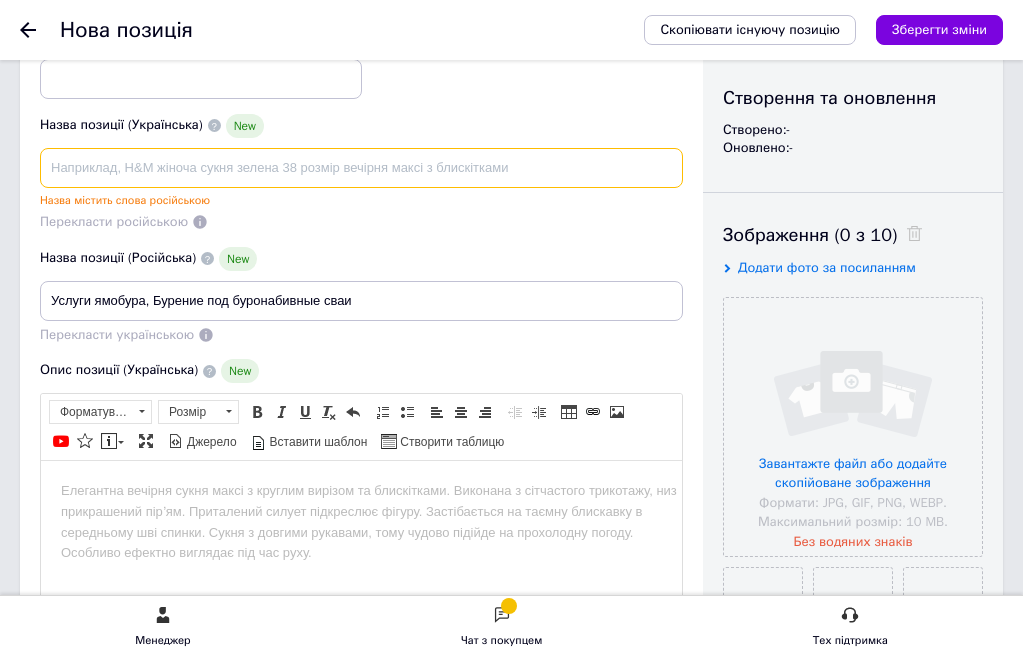 type 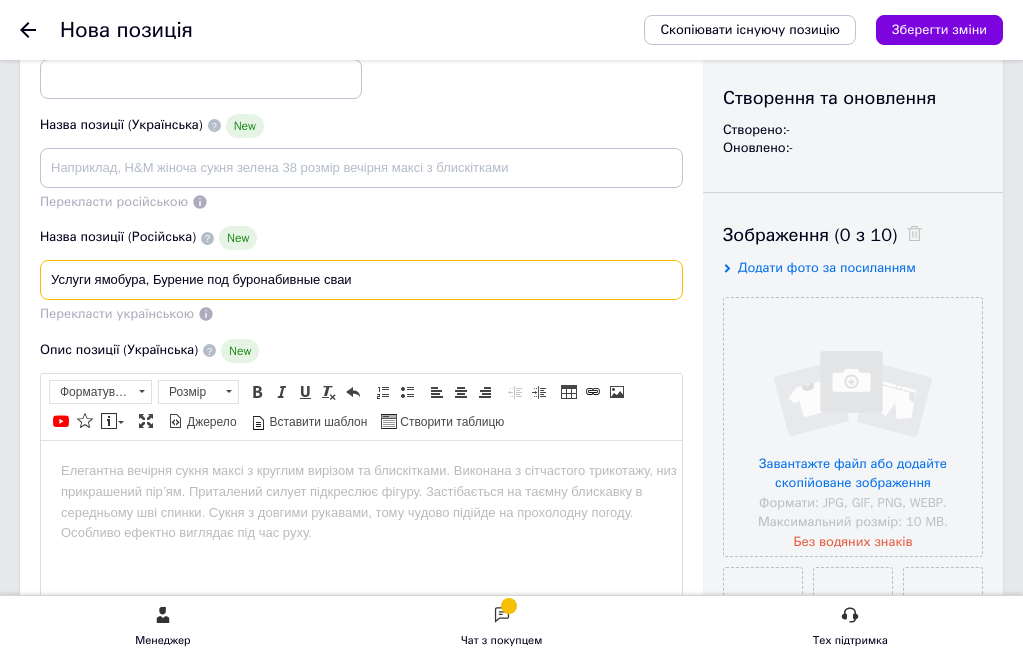 drag, startPoint x: 608, startPoint y: 338, endPoint x: 208, endPoint y: 340, distance: 400.005 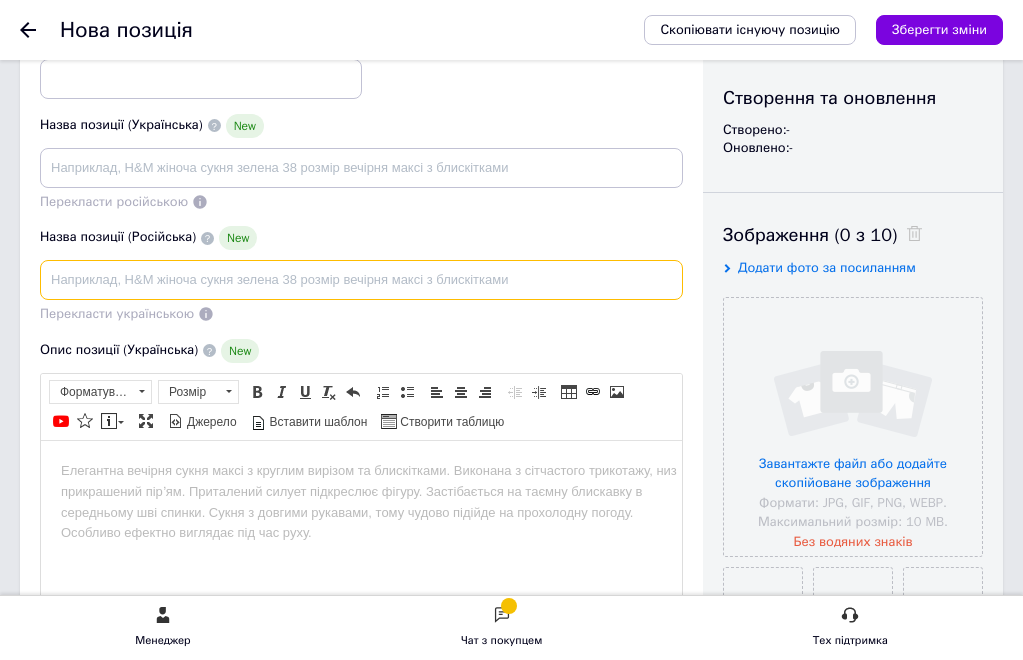 type 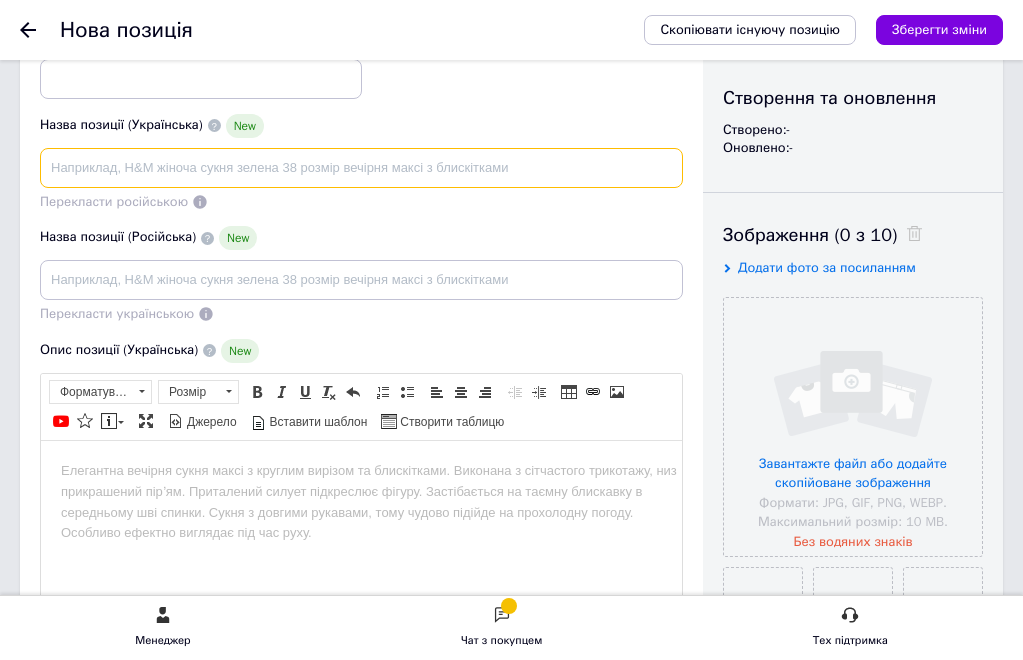 click at bounding box center [361, 168] 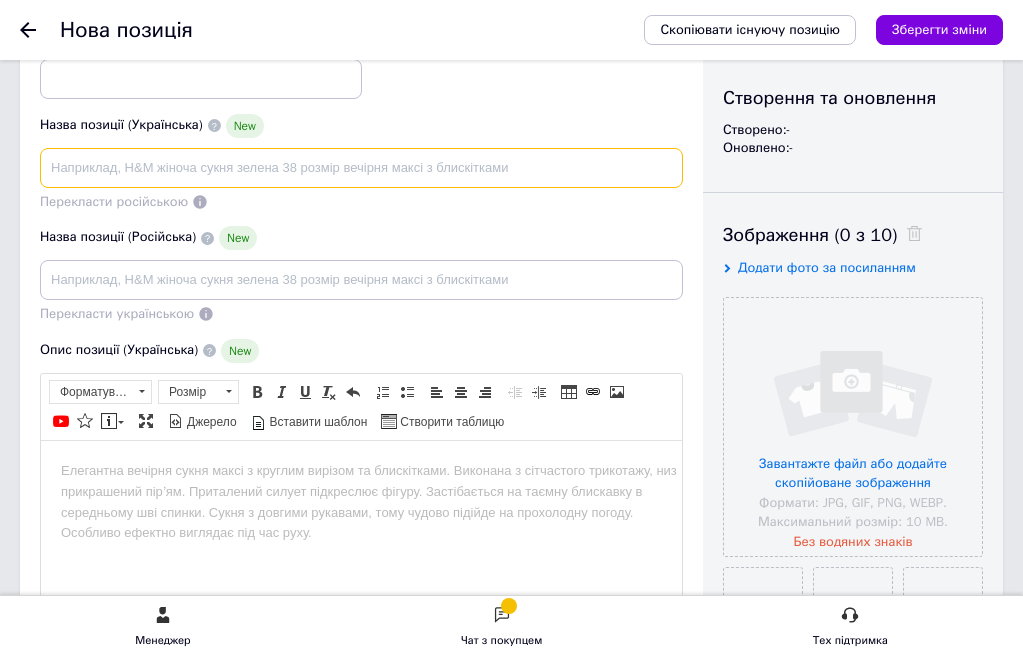 paste on "Услуги ямобура, Бурение под буронабивные сваи" 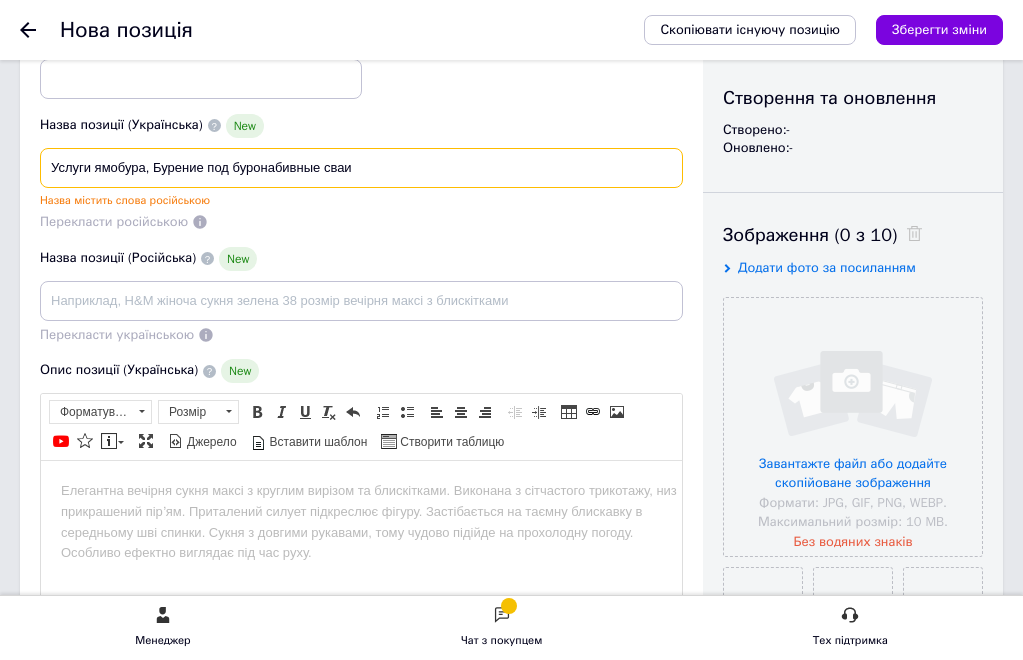 type on "Услуги ямобура, Бурение под буронабивные сваи" 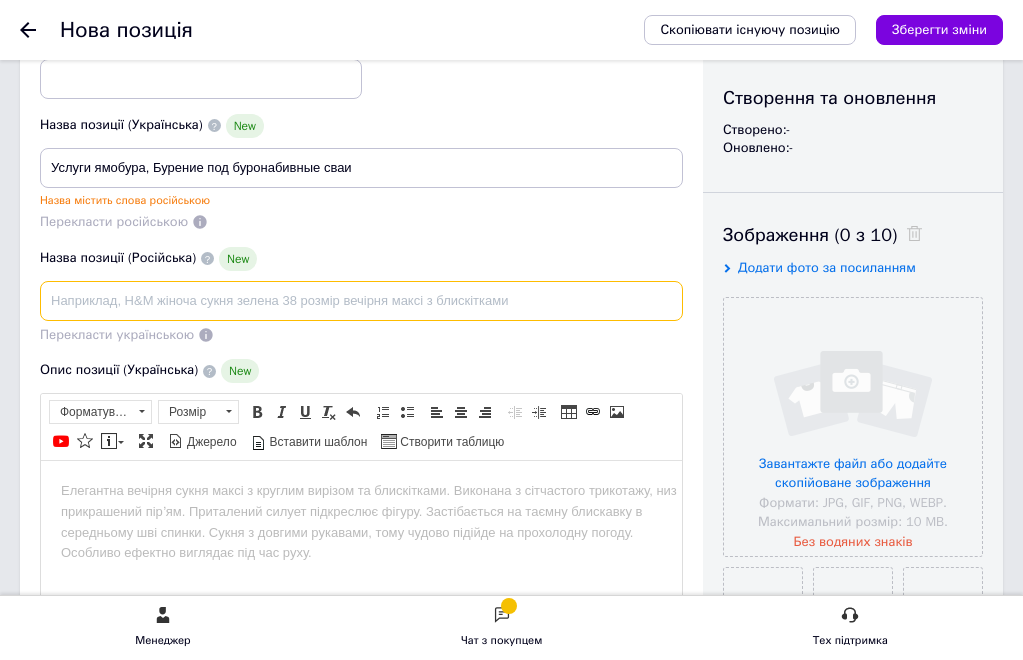 click at bounding box center [361, 301] 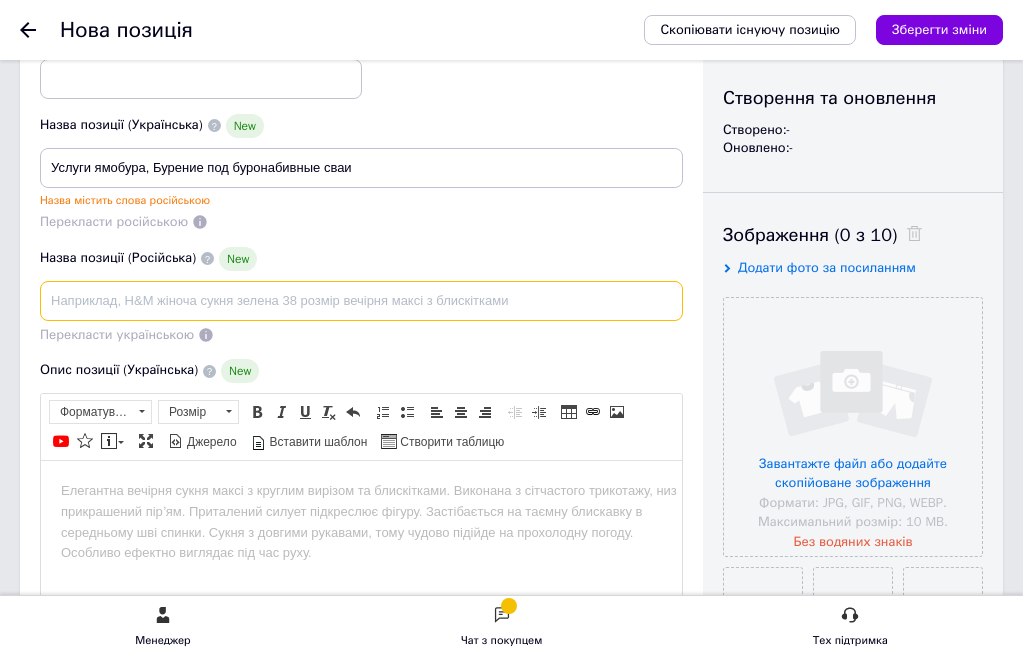 paste on "Услуги ямобура, Бурение под буронабивные сваи" 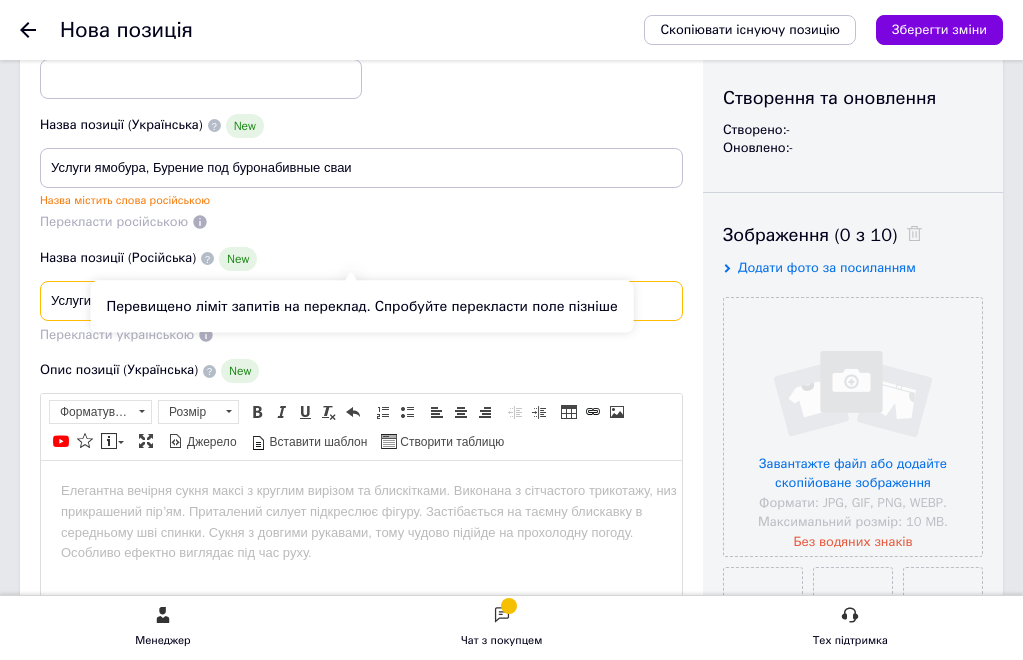 type on "Услуги ямобура, Бурение под буронабивные сваи" 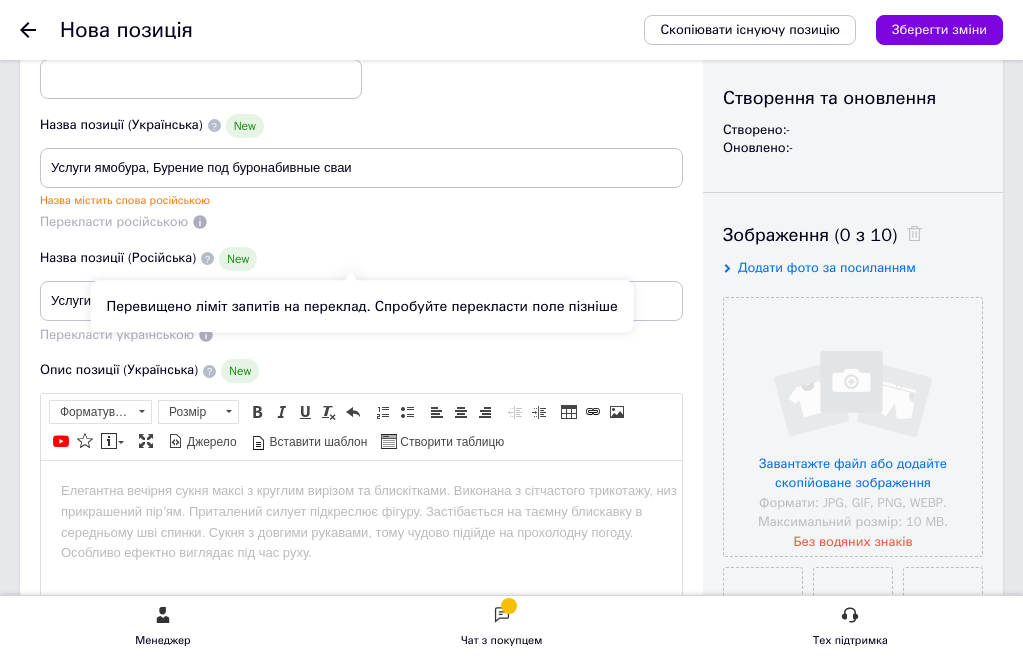 click on "Перекласти російською" at bounding box center [114, 221] 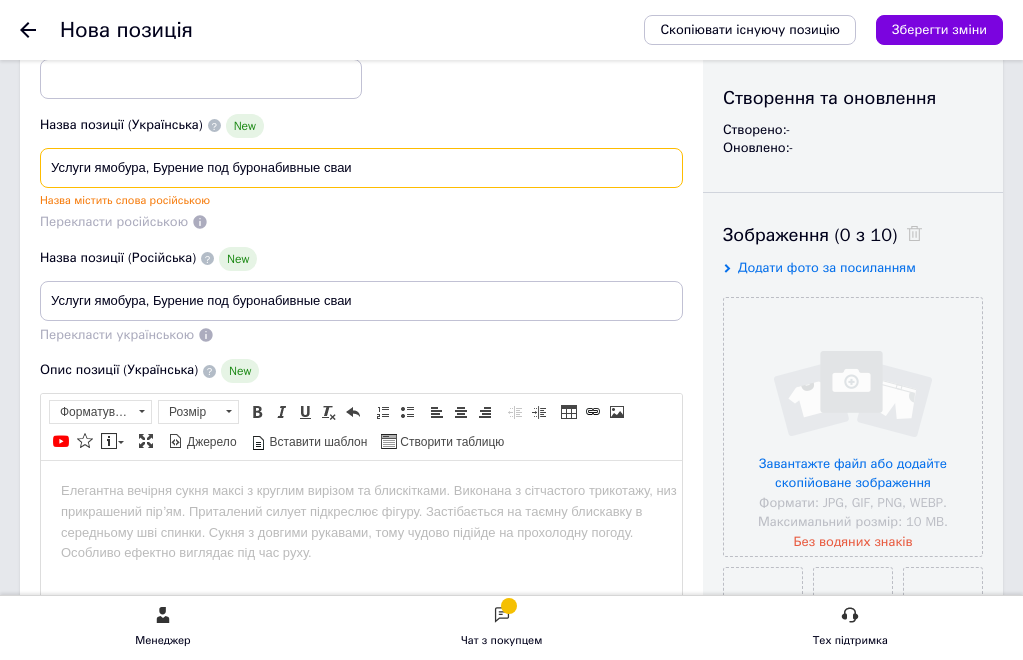 drag, startPoint x: 600, startPoint y: 203, endPoint x: 227, endPoint y: 198, distance: 373.0335 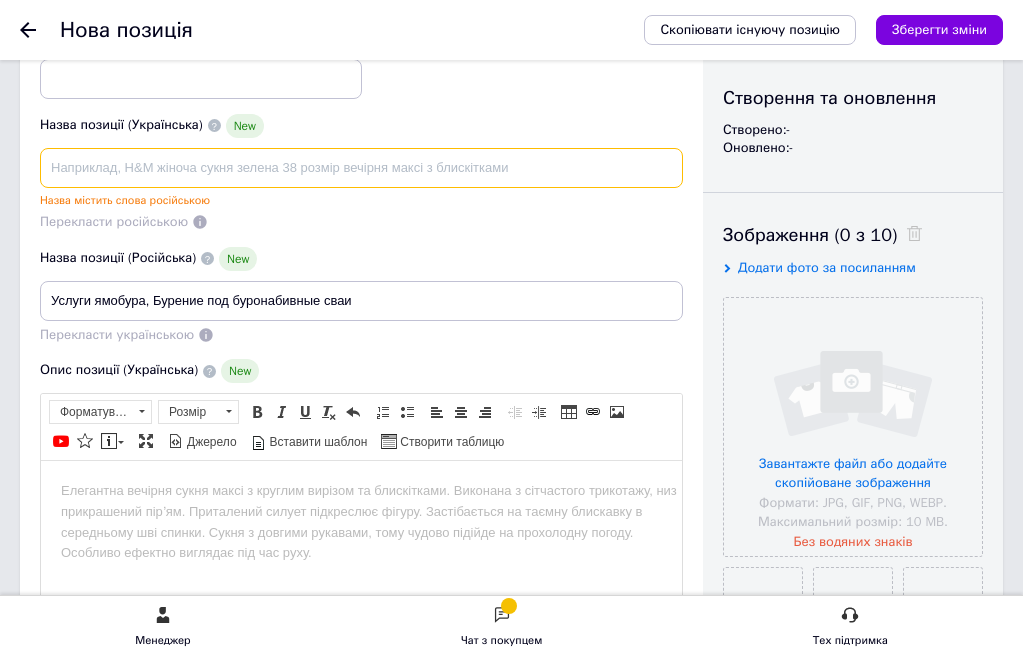 type 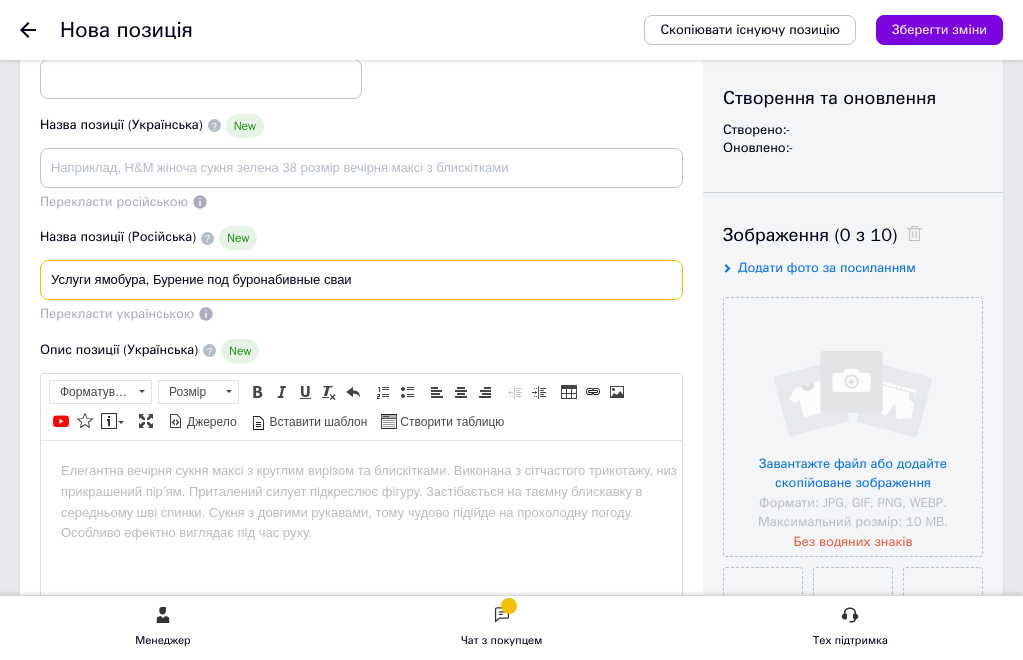 drag, startPoint x: 610, startPoint y: 338, endPoint x: 207, endPoint y: 338, distance: 403 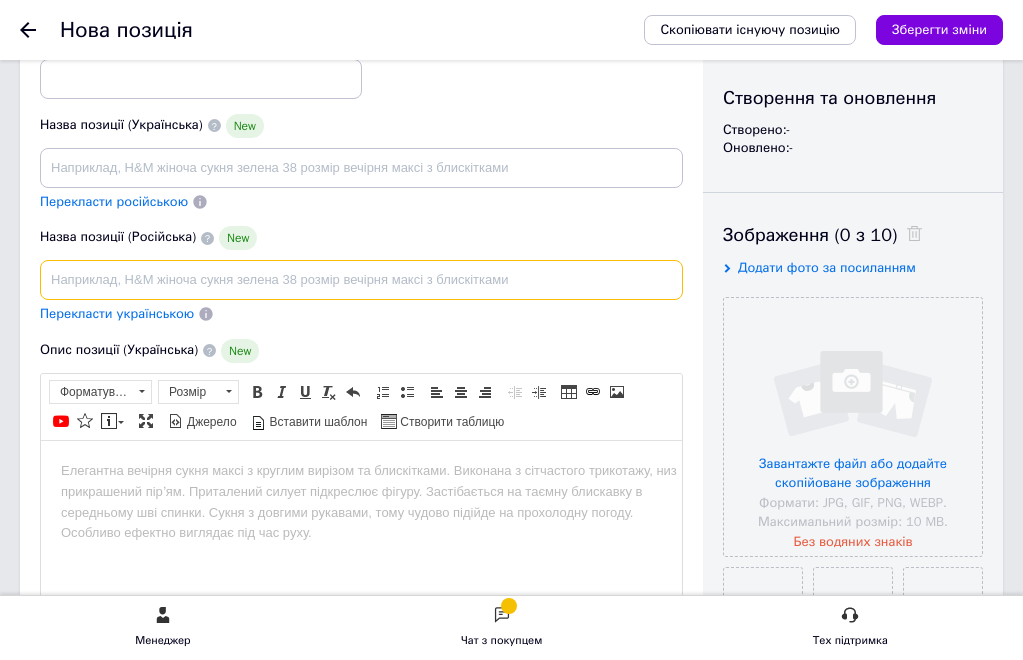 type 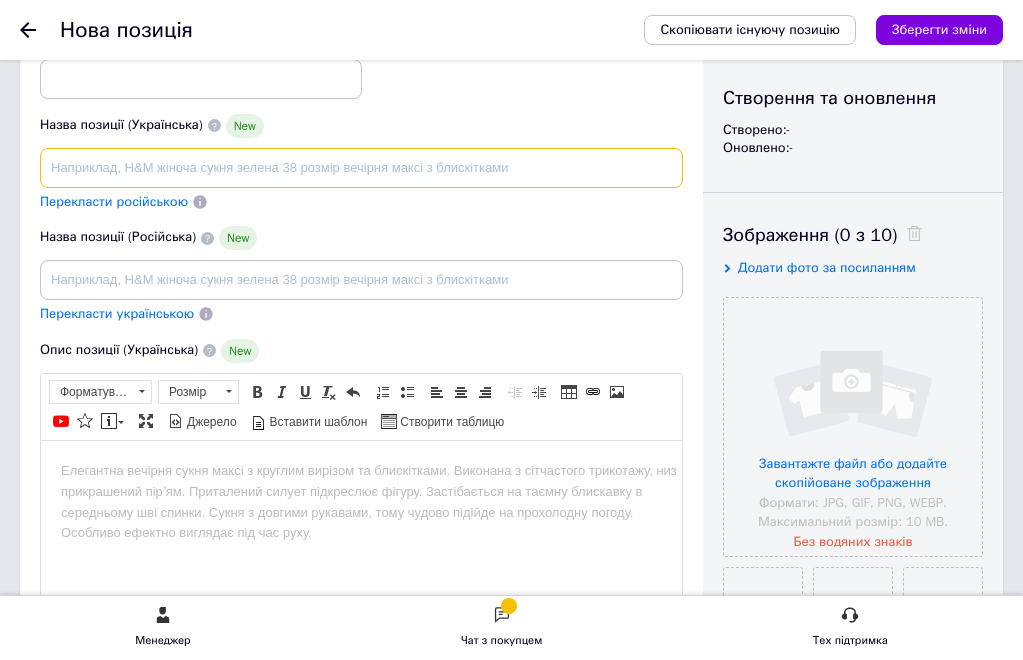 click at bounding box center [361, 168] 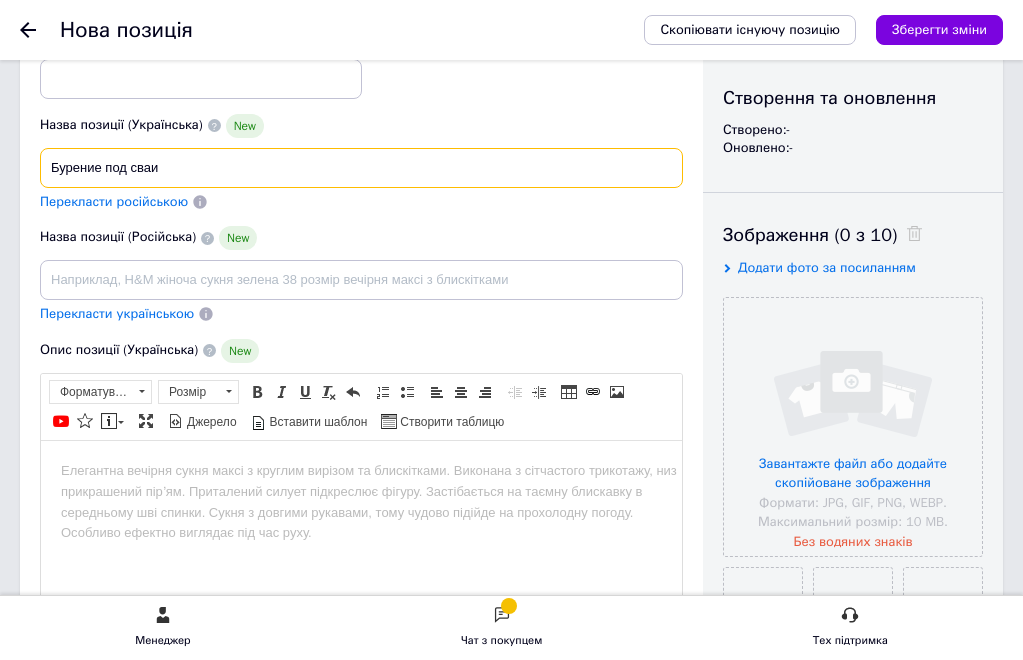 type on "Бурение под сваи" 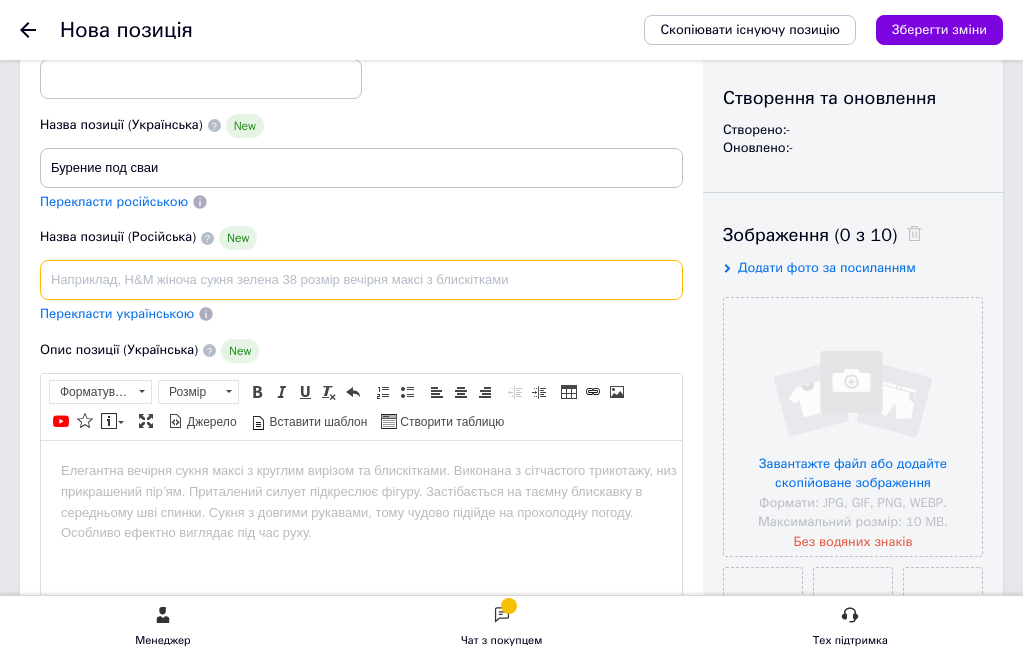 click at bounding box center [361, 280] 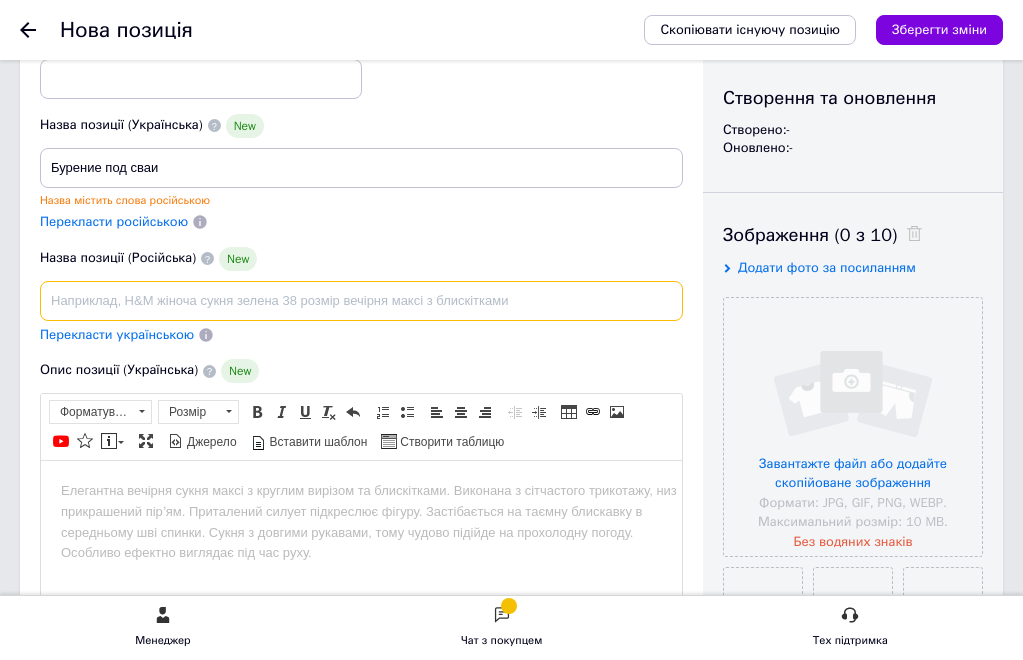 paste on "Бурение под сваи" 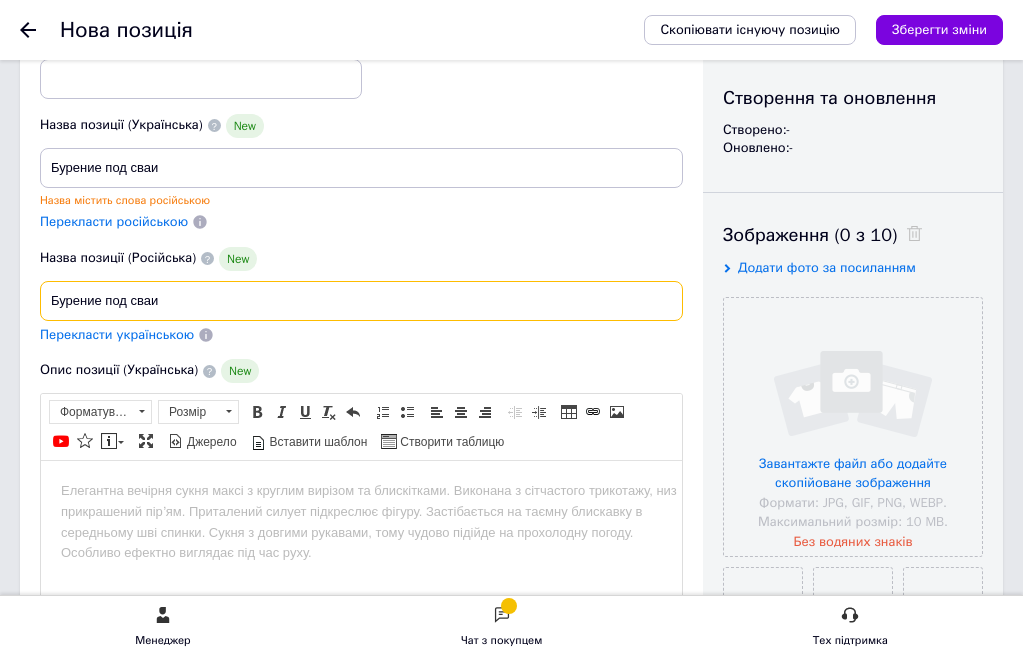 type on "Бурение под сваи" 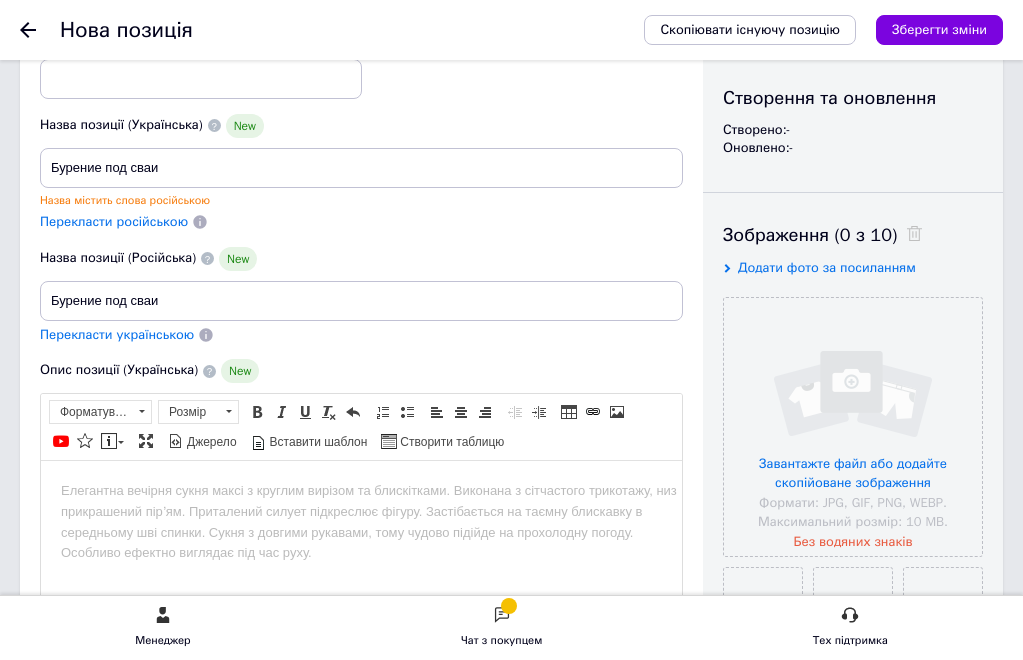click on "Перекласти російською" at bounding box center [114, 221] 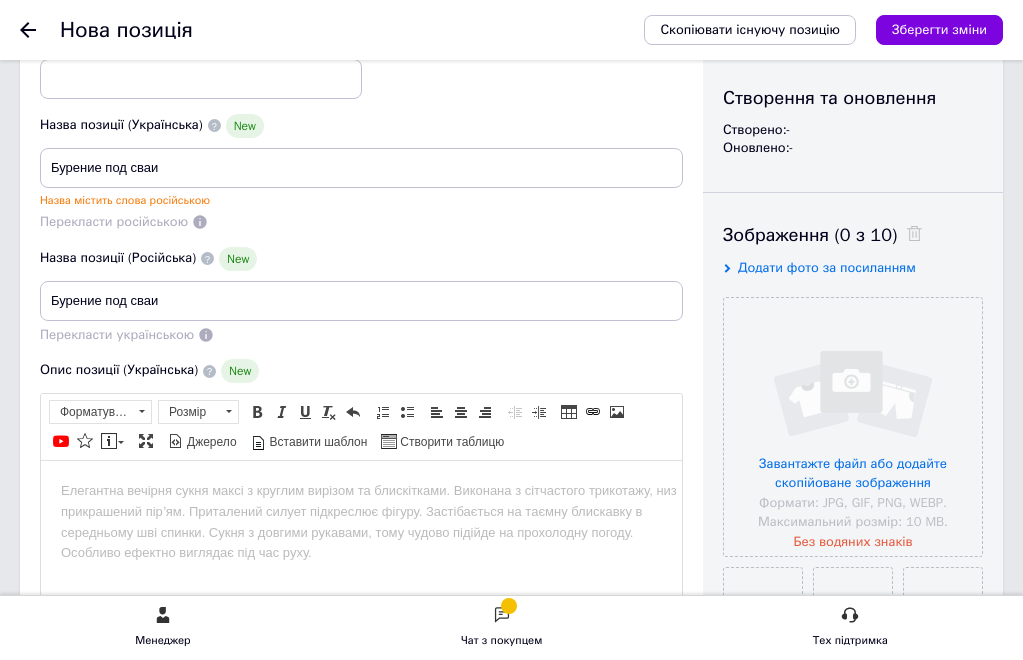 scroll, scrollTop: 0, scrollLeft: 0, axis: both 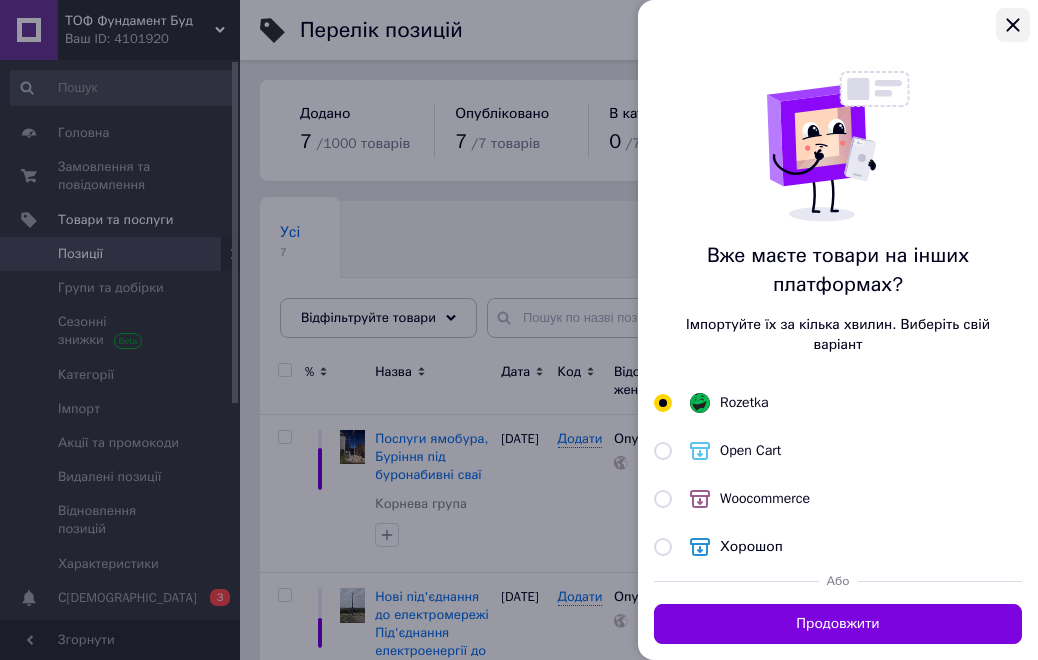 click 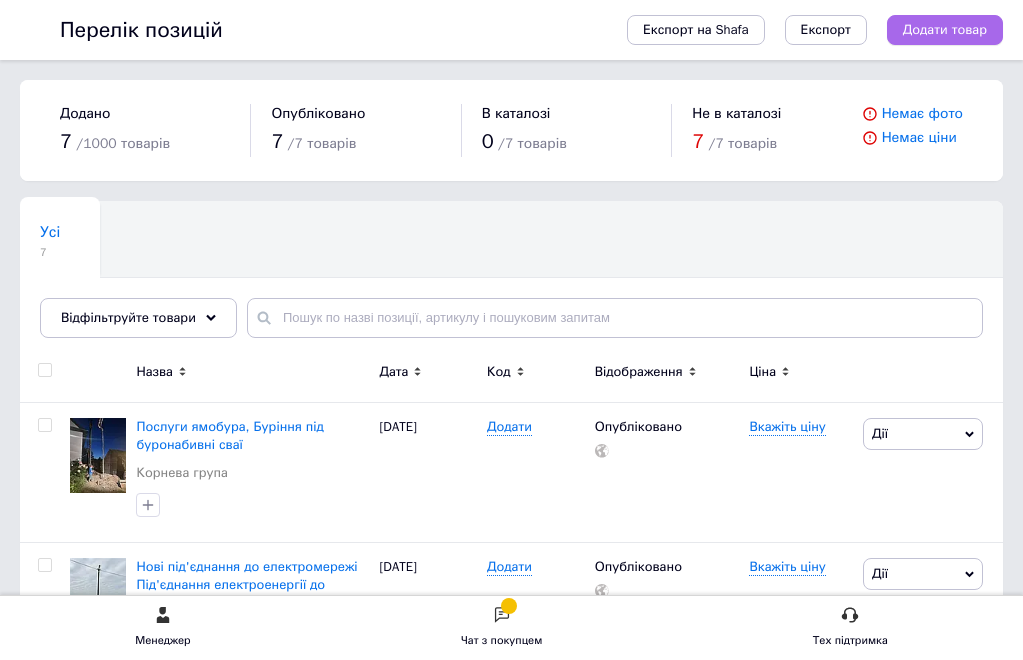 click on "Додати товар" at bounding box center (945, 30) 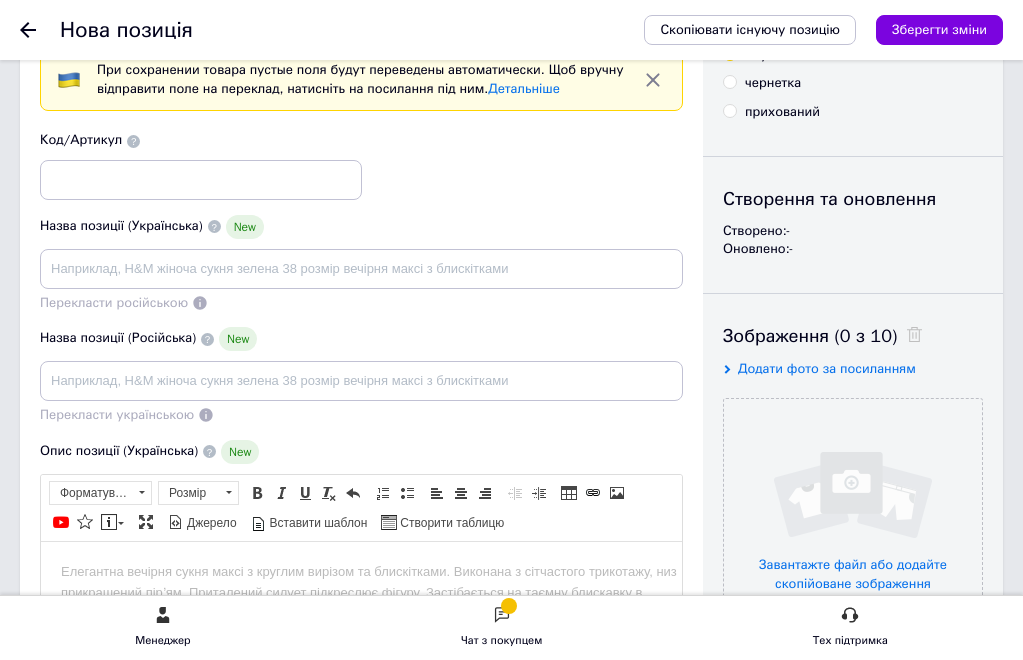 scroll, scrollTop: 100, scrollLeft: 0, axis: vertical 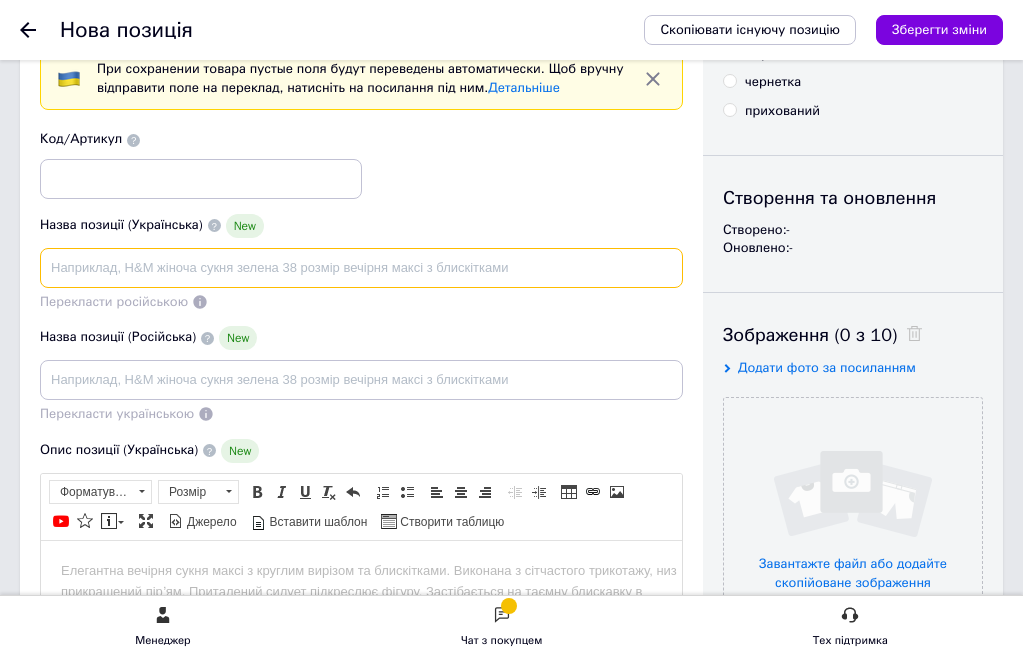 click at bounding box center [361, 268] 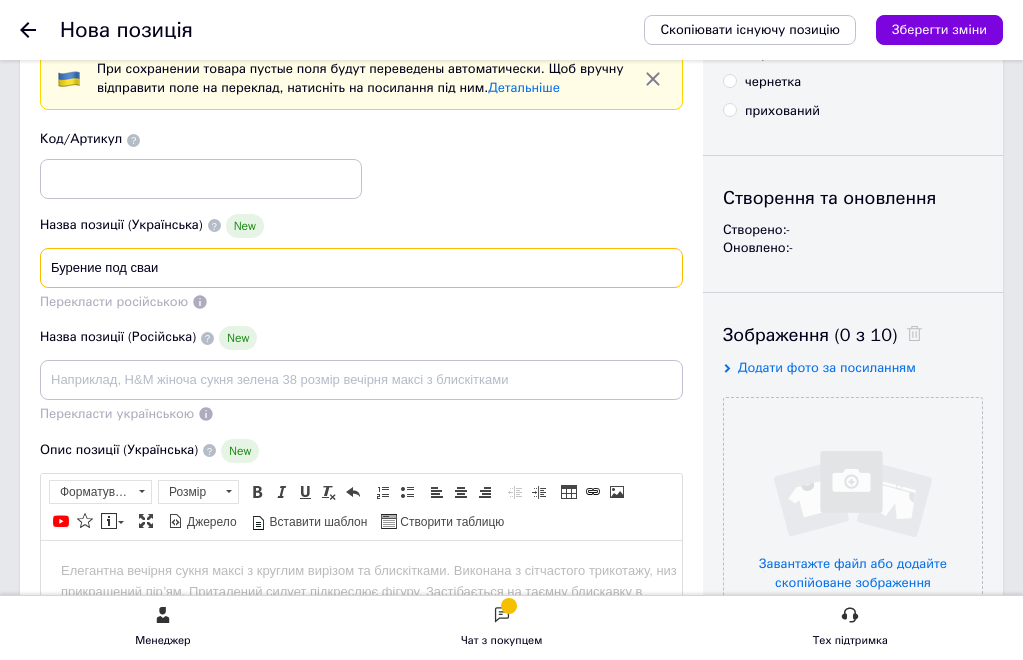 type on "Бурение под сваи" 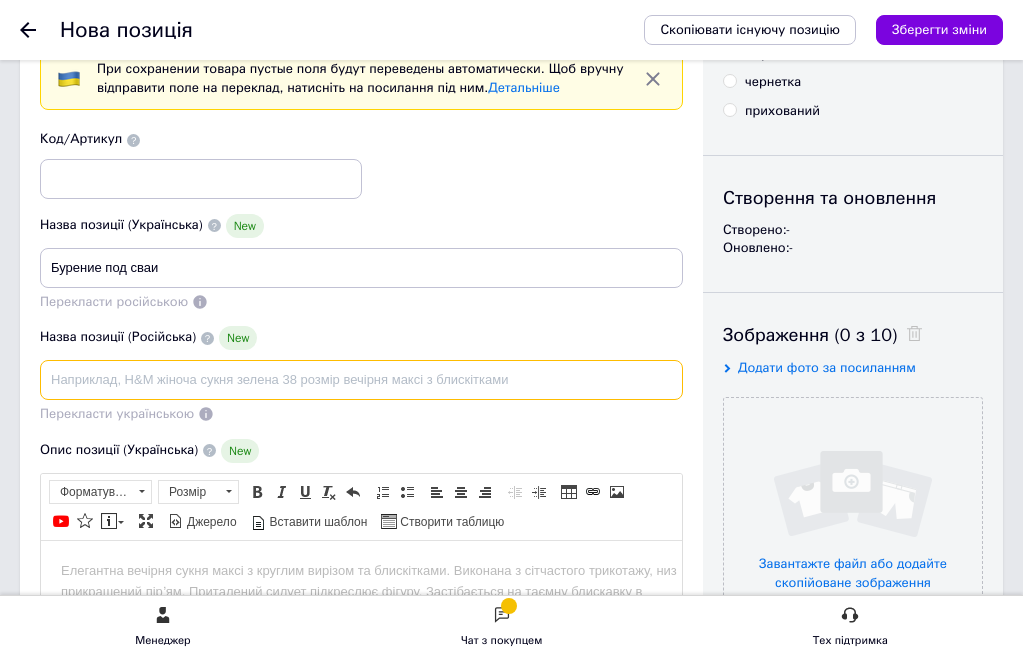 click at bounding box center (361, 380) 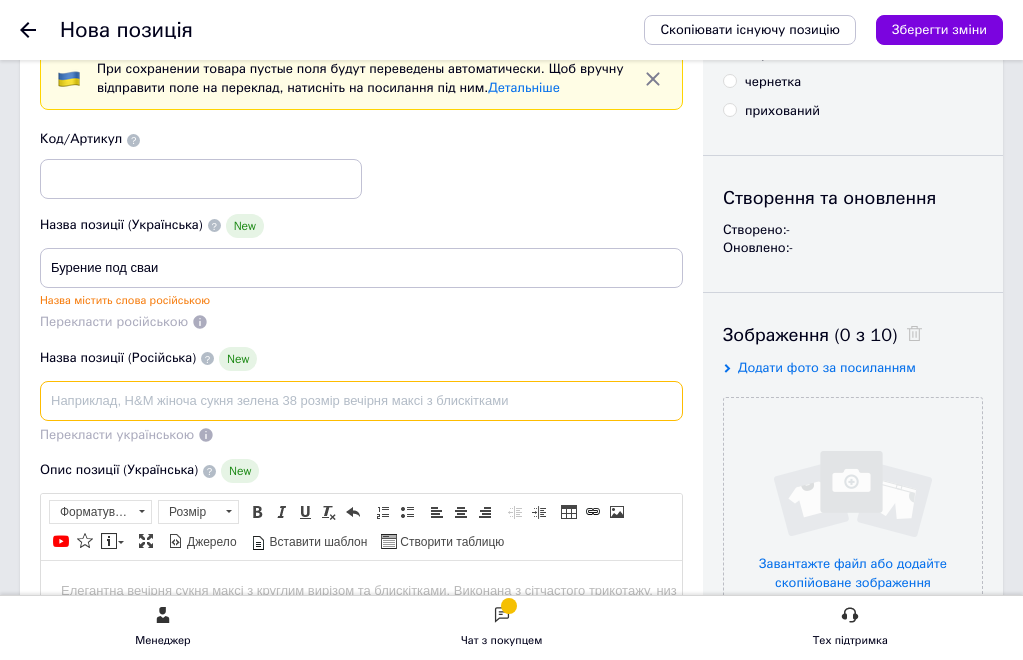 paste on "Бурение под сваи" 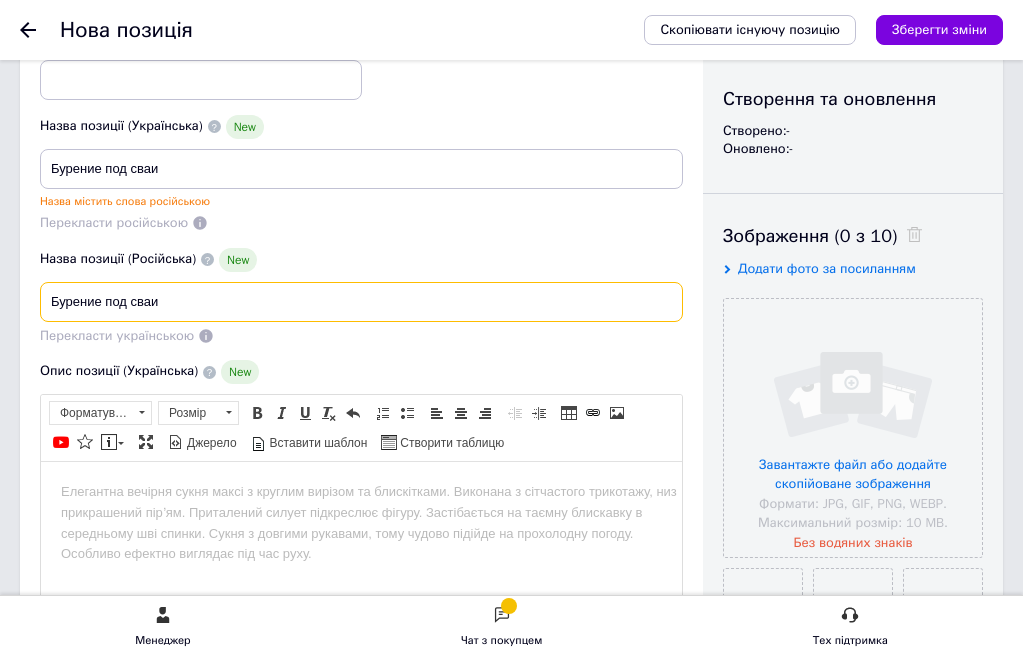 scroll, scrollTop: 200, scrollLeft: 0, axis: vertical 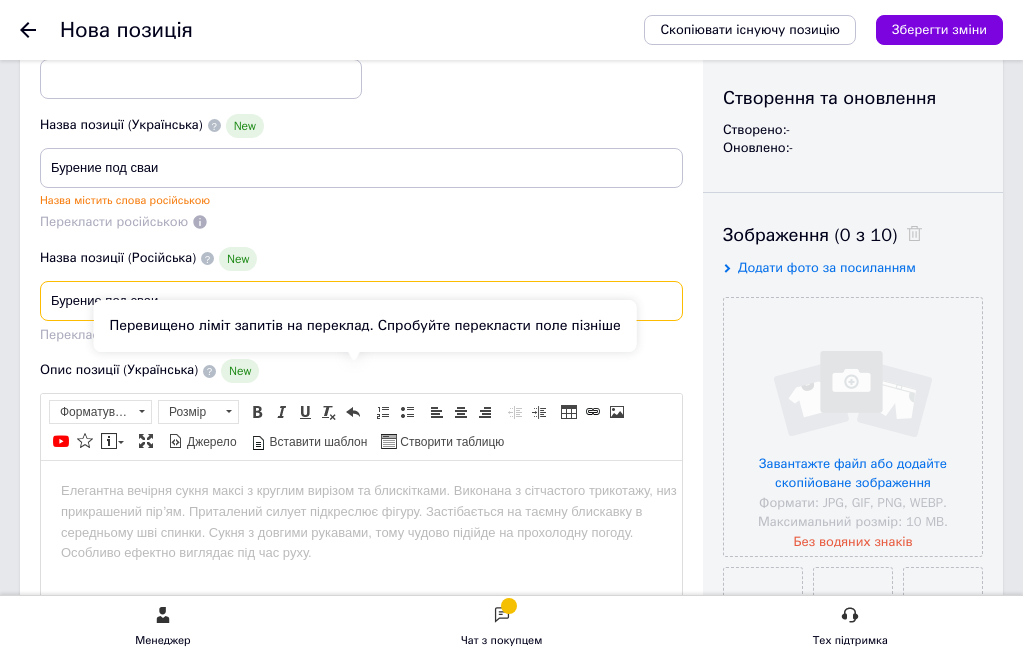 type on "Бурение под сваи" 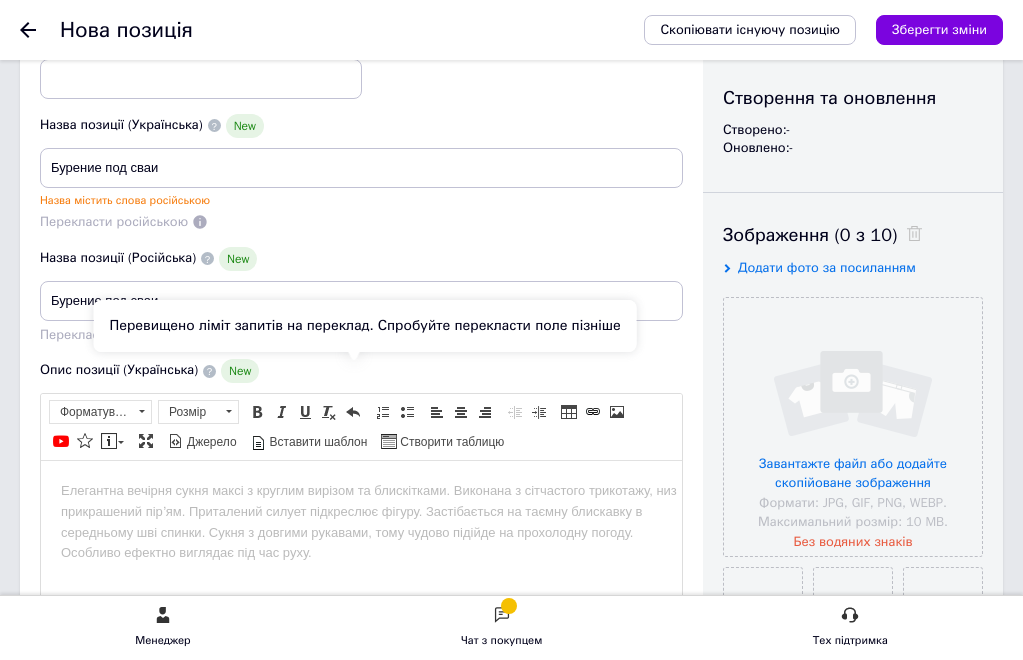 click on "Перекласти українською" at bounding box center [117, 334] 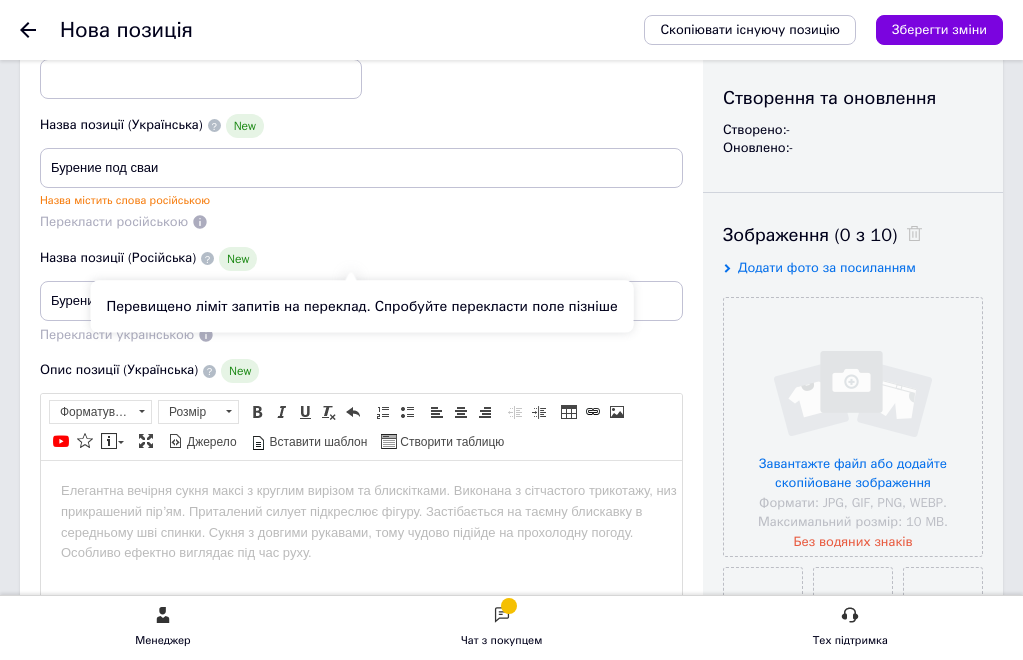 click on "Перекласти російською" at bounding box center (114, 221) 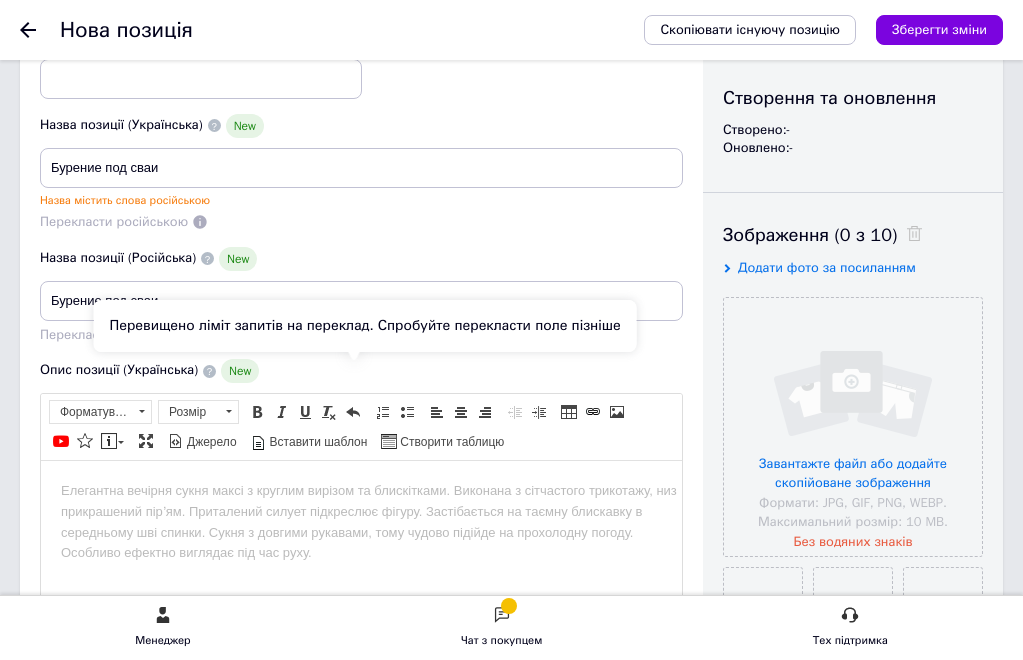 click on "Перекласти українською" at bounding box center (117, 334) 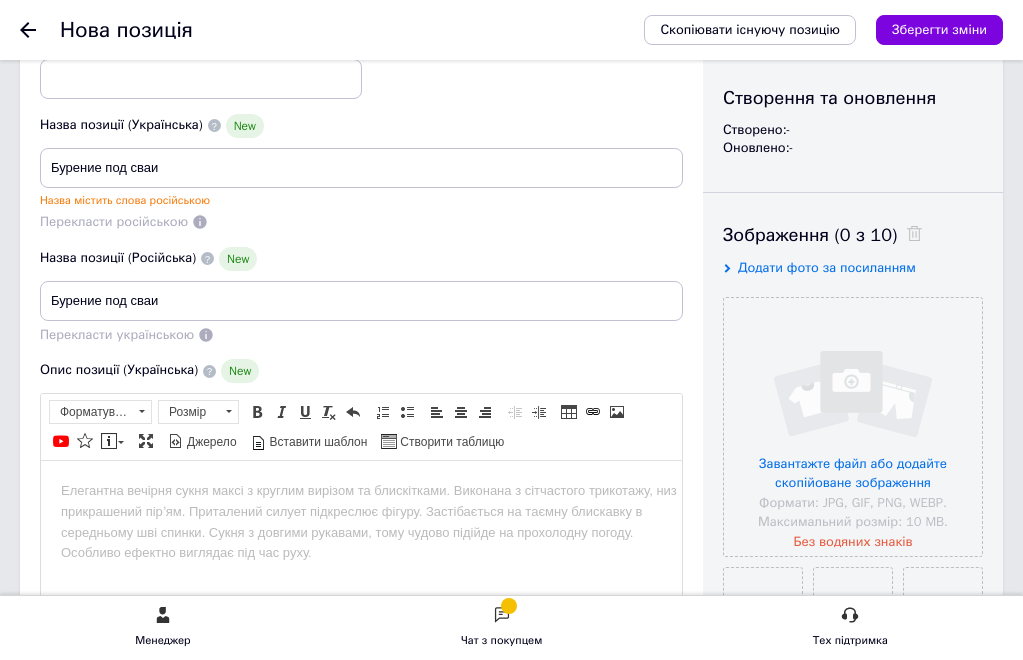 scroll, scrollTop: 300, scrollLeft: 0, axis: vertical 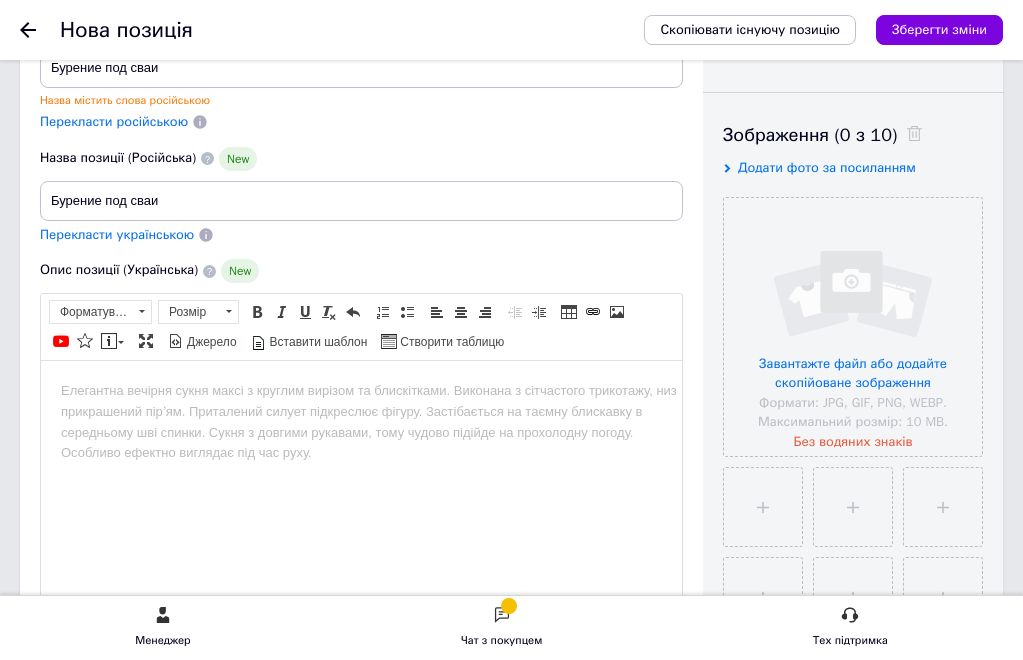 click on "Перекласти українською" at bounding box center [117, 234] 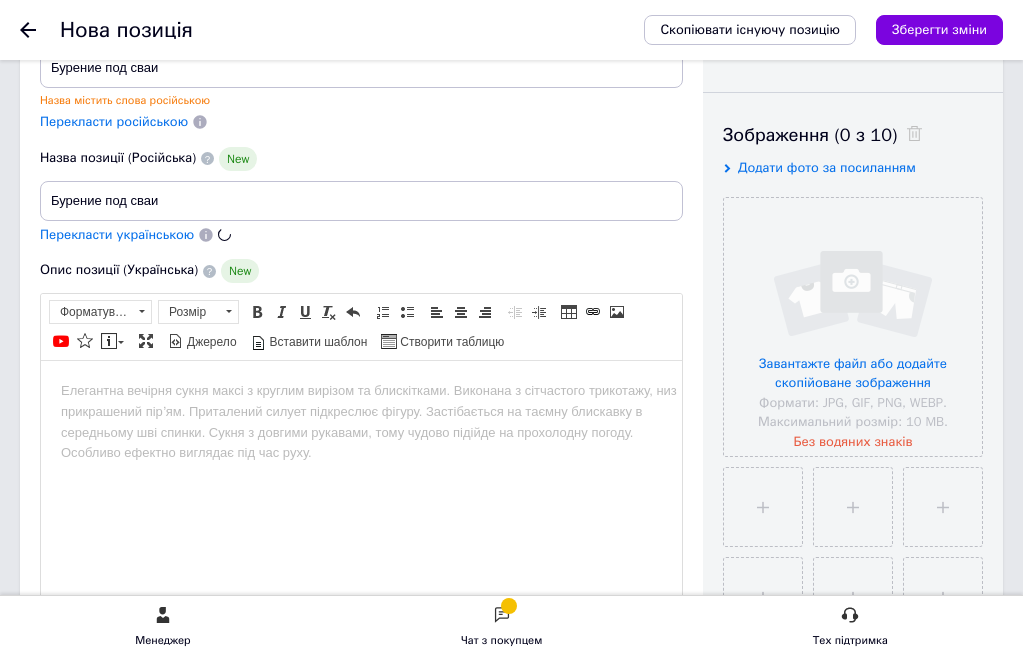 type on "Буріння під сваї" 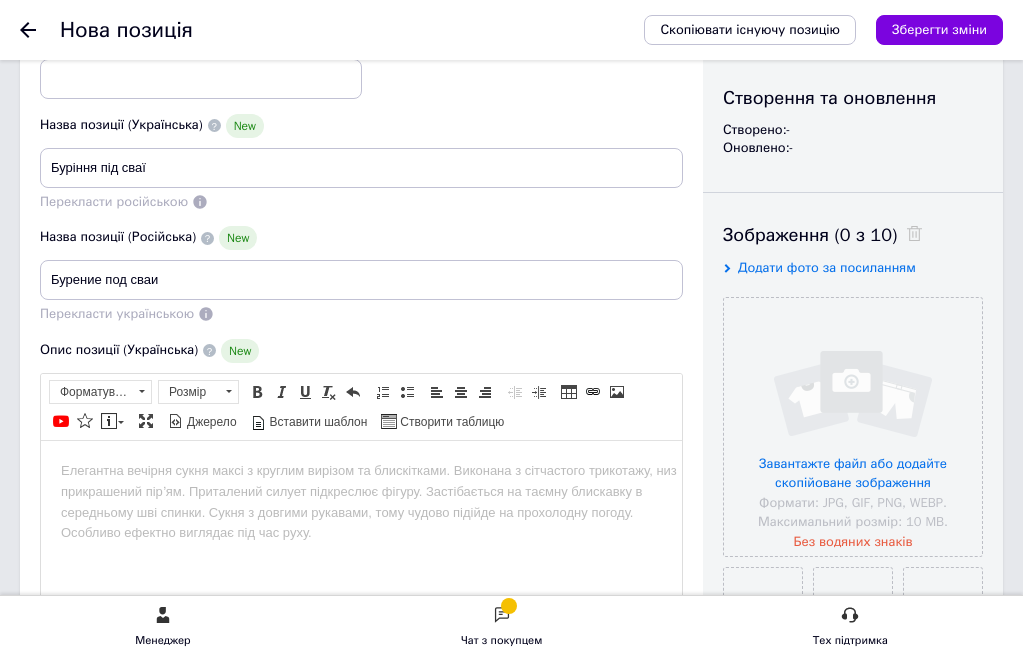 scroll, scrollTop: 500, scrollLeft: 0, axis: vertical 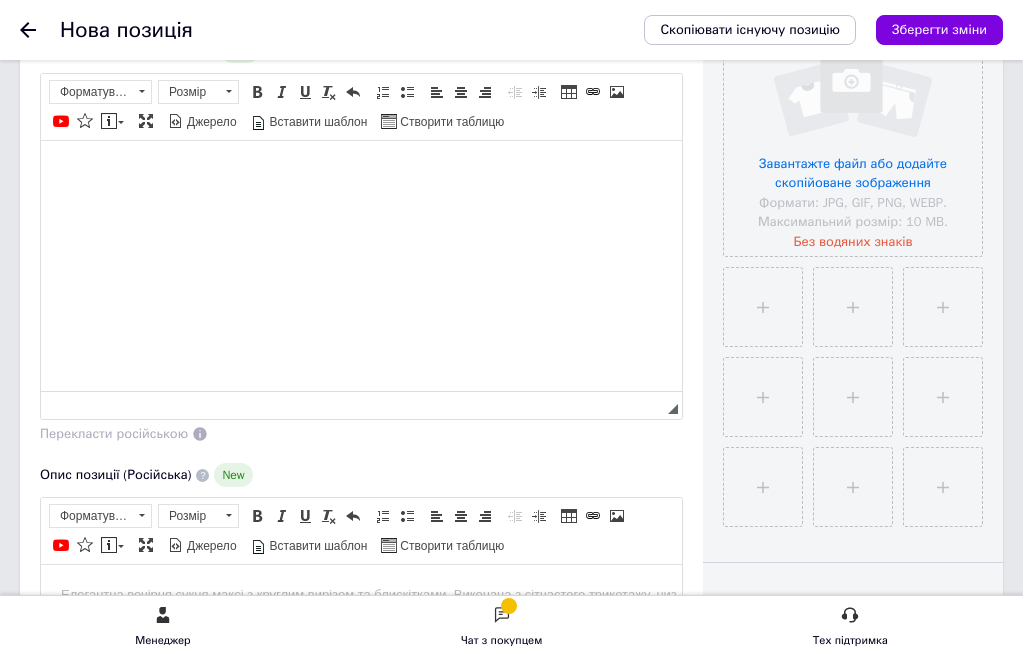 click at bounding box center (361, 170) 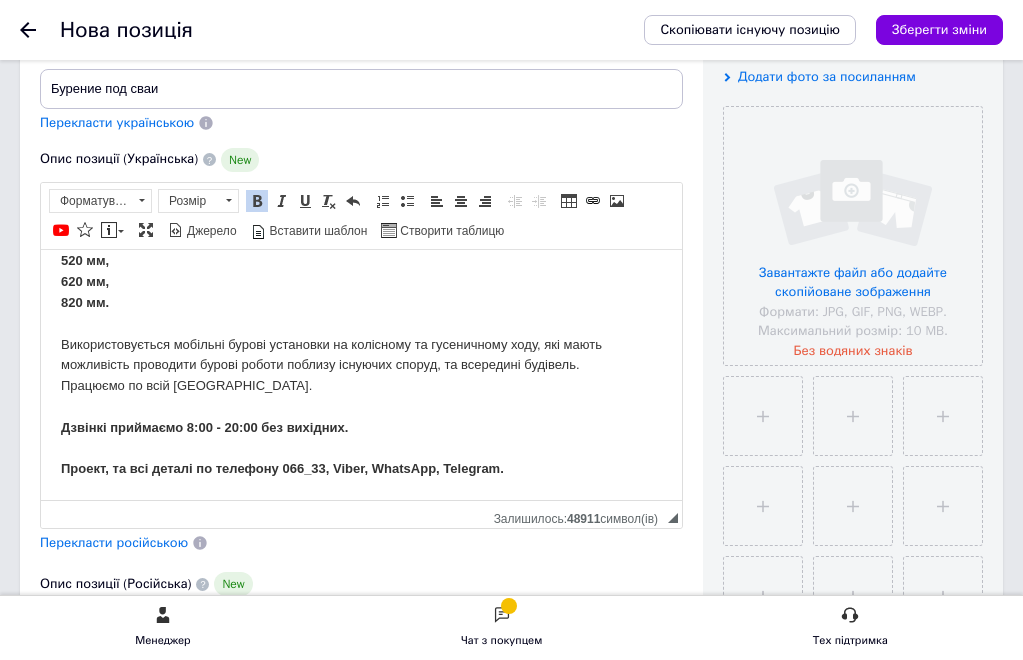 scroll, scrollTop: 400, scrollLeft: 0, axis: vertical 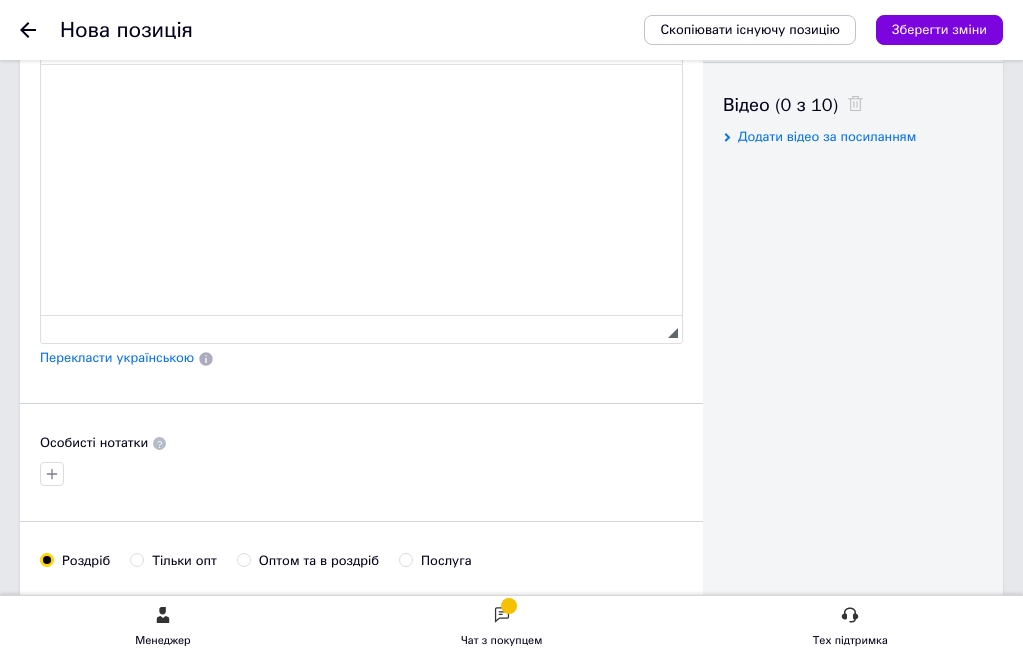 click at bounding box center (361, 95) 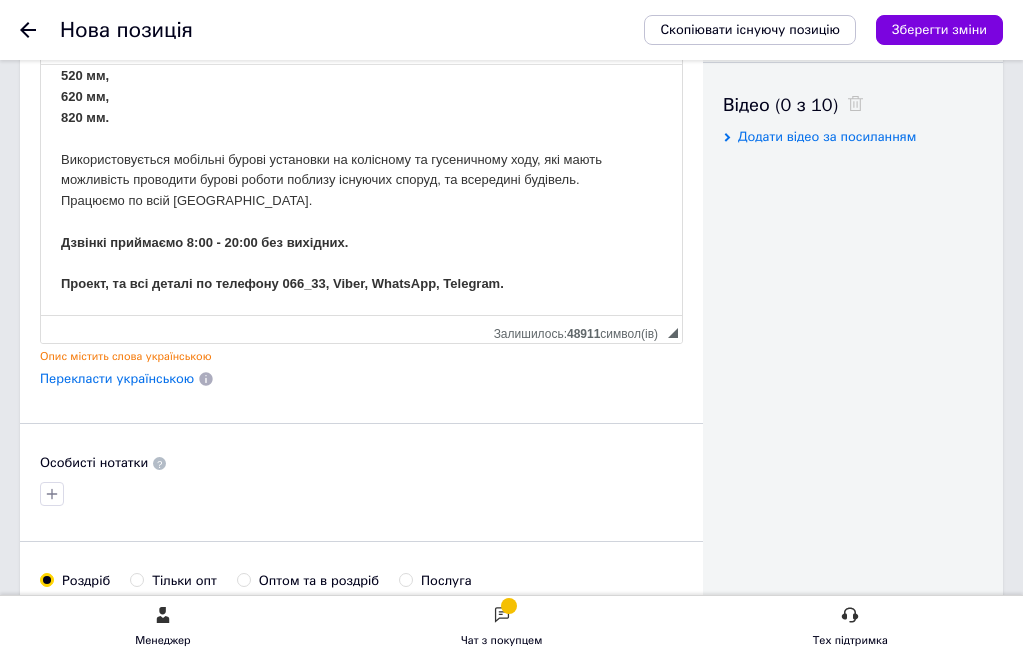 click on "Перекласти українською" at bounding box center (117, 378) 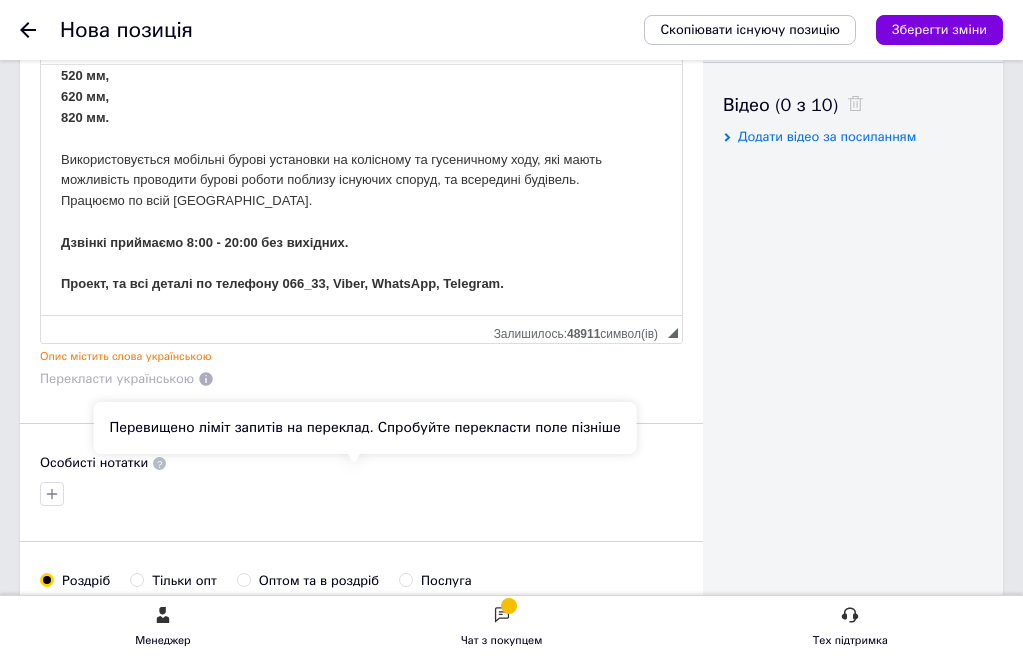 scroll, scrollTop: 446, scrollLeft: 0, axis: vertical 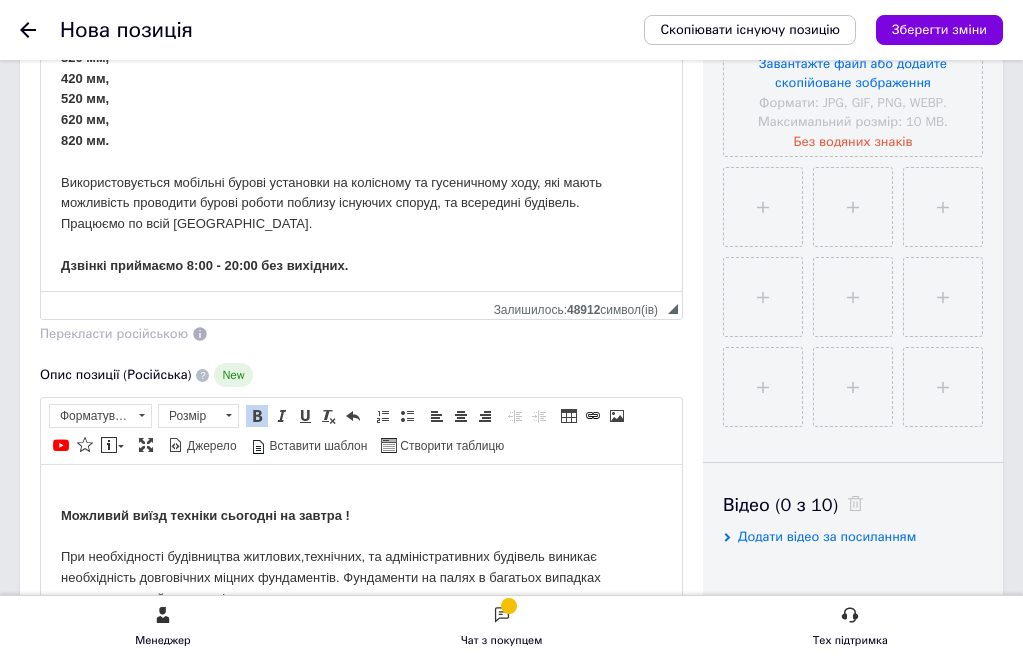 click on "Опис позиції (Російська)" at bounding box center [115, 374] 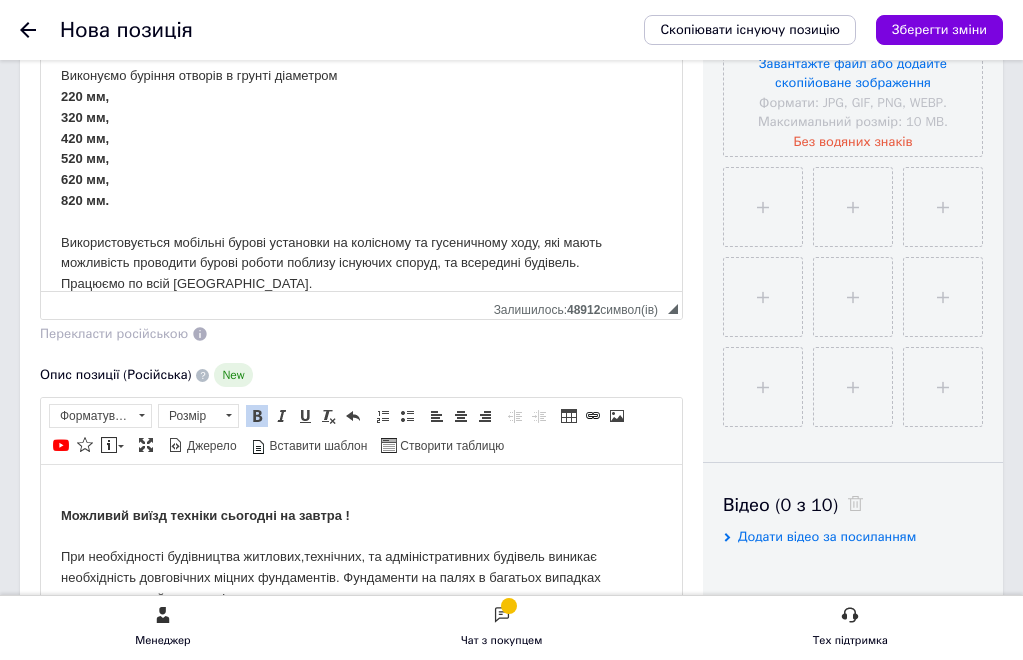 scroll, scrollTop: 580, scrollLeft: 0, axis: vertical 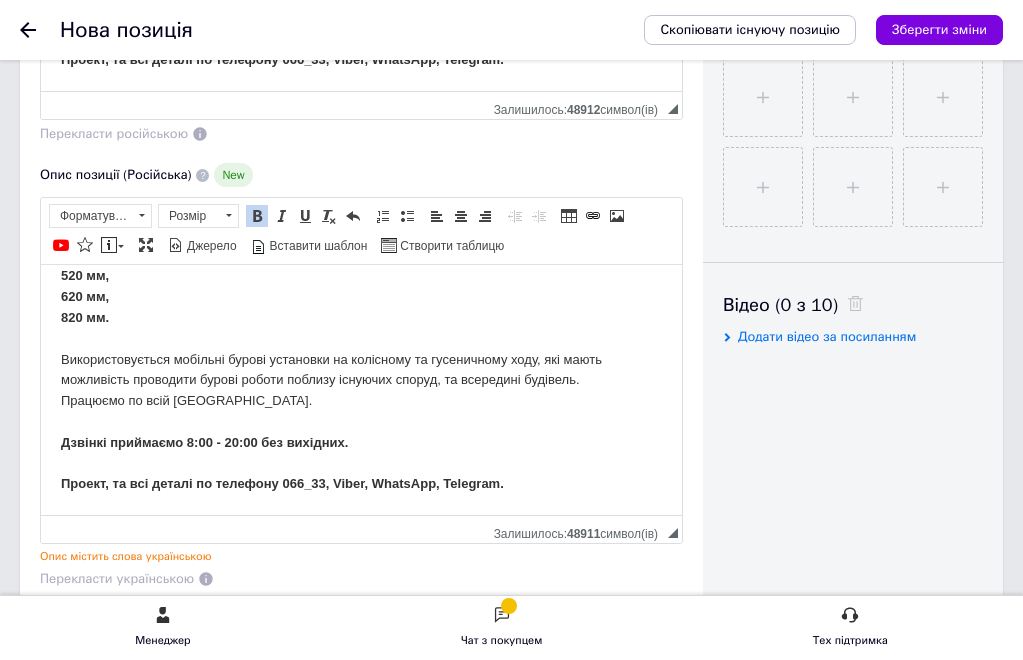 click on "Опис позиції (Російська)" at bounding box center (115, 174) 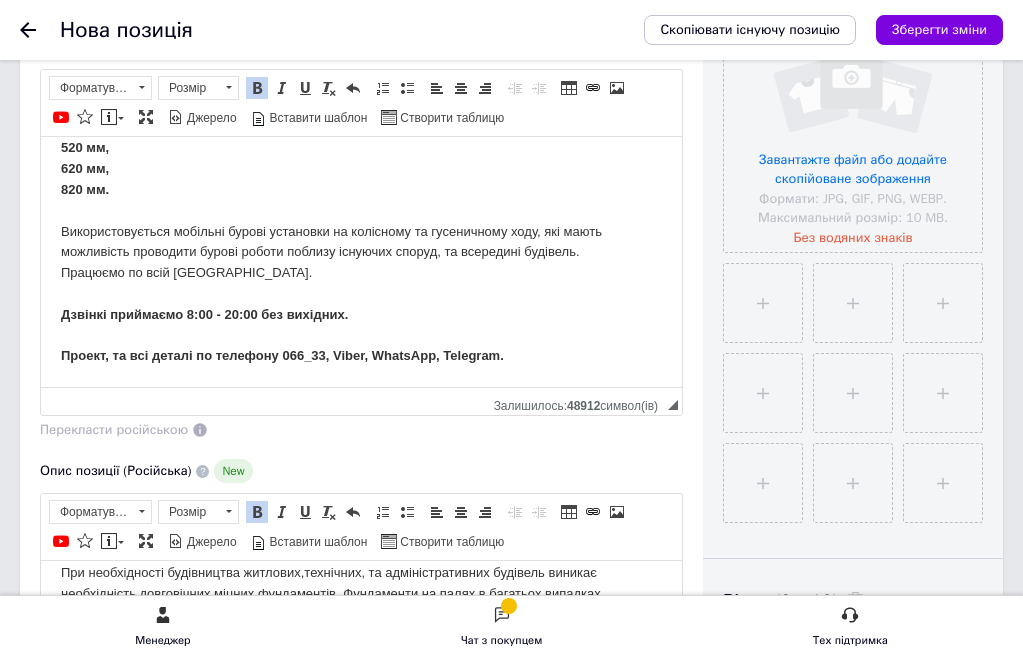 scroll, scrollTop: 500, scrollLeft: 0, axis: vertical 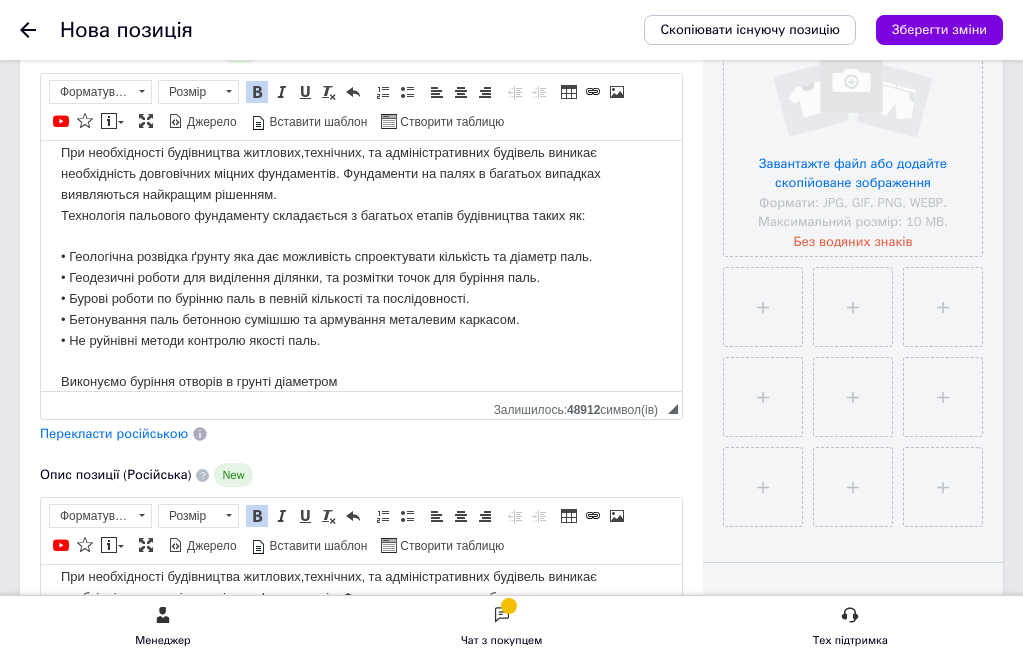 click on "Перекласти російською" at bounding box center [114, 433] 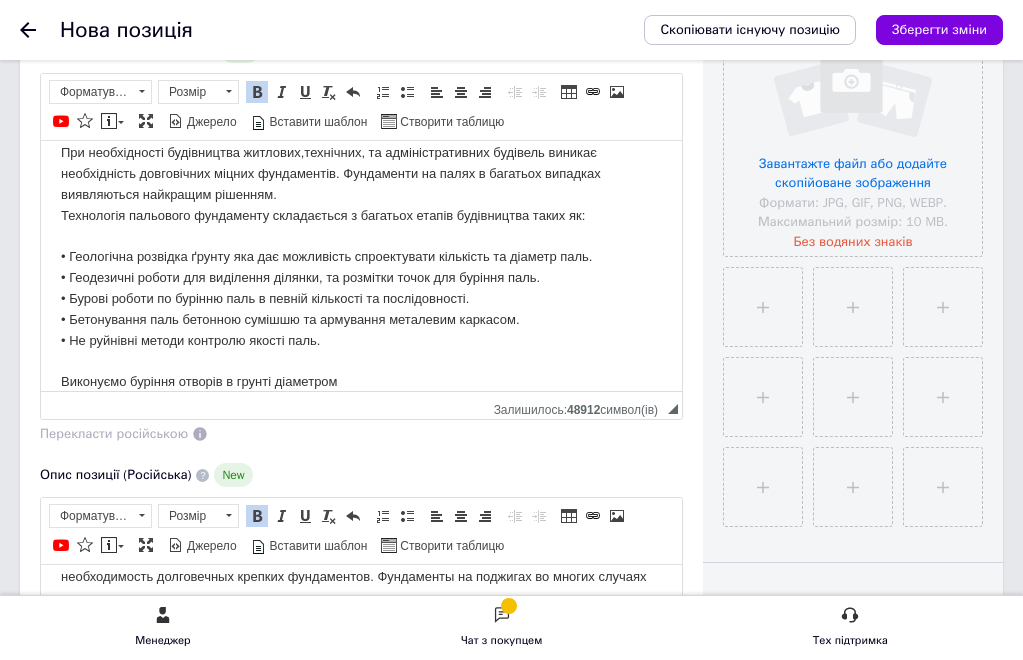 scroll, scrollTop: 96, scrollLeft: 0, axis: vertical 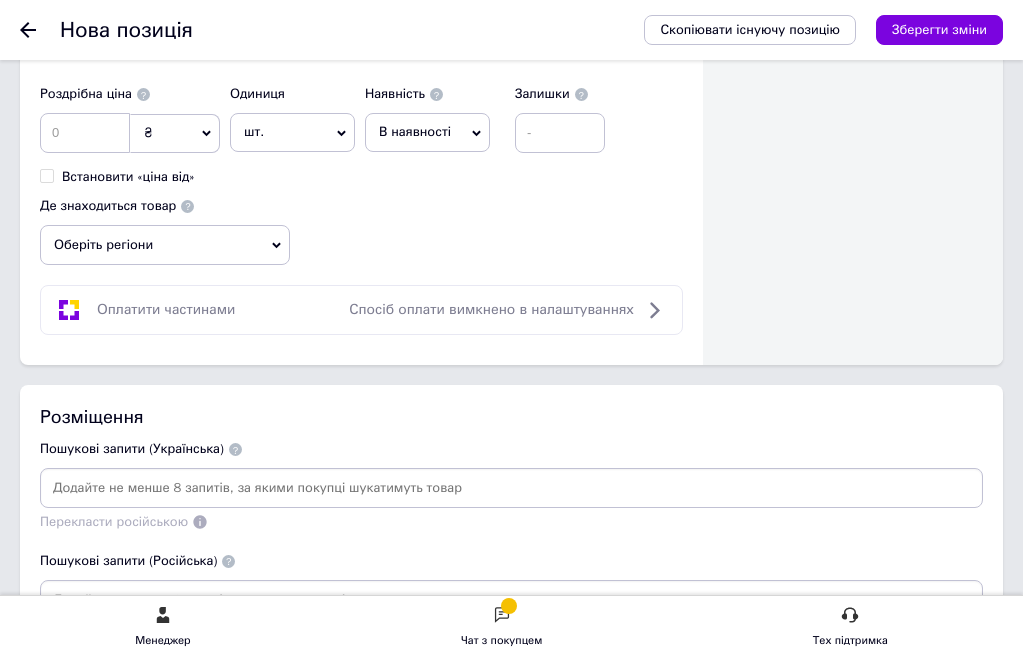 click on "Послуга" at bounding box center (405, 44) 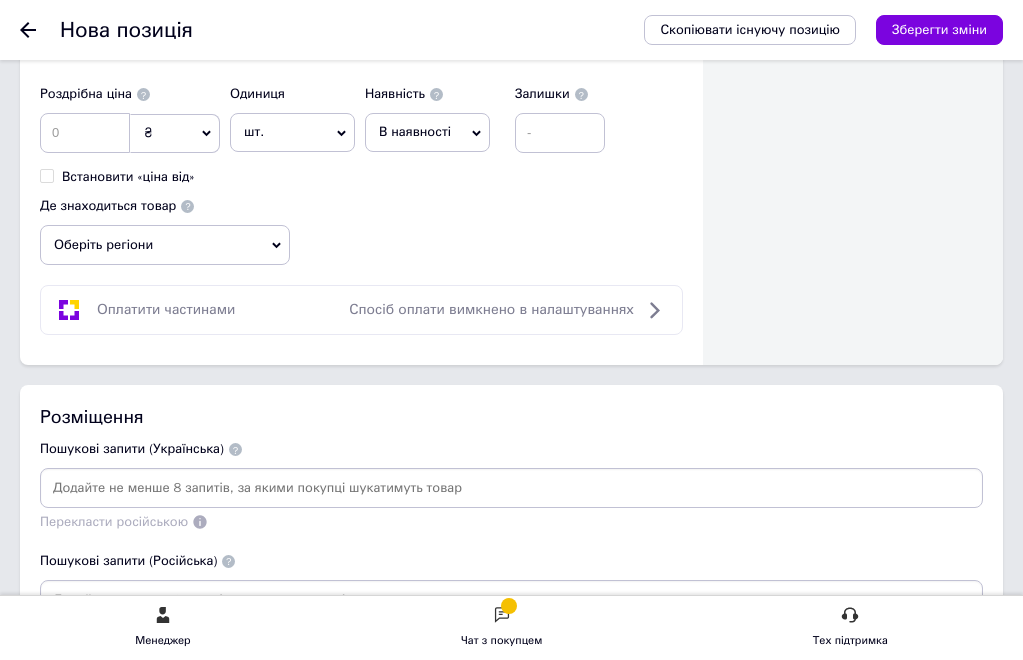radio on "true" 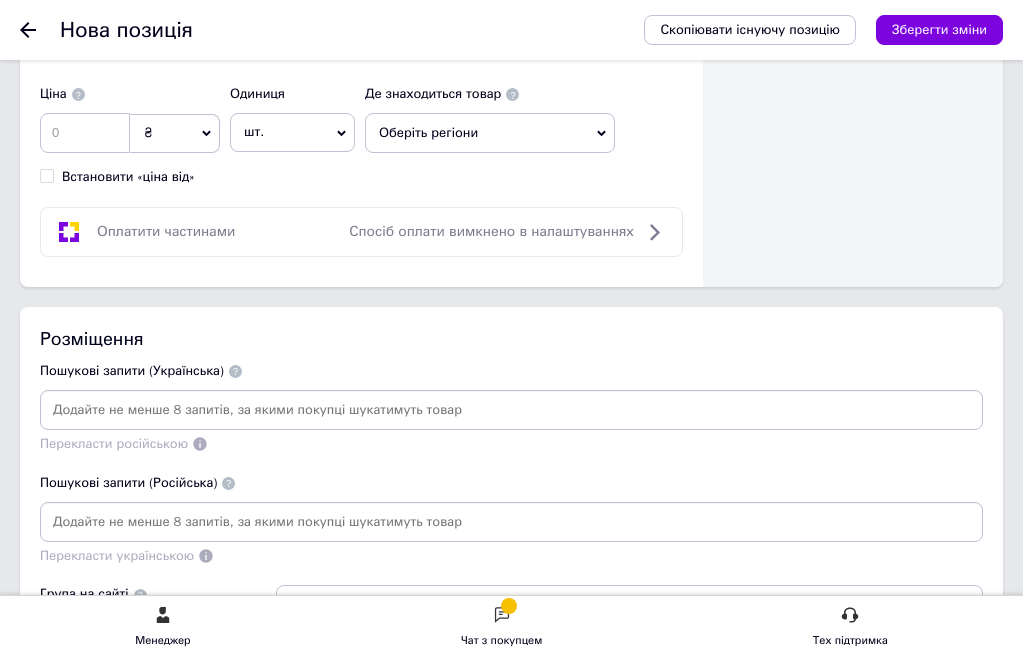 click on "Оберіть регіони" at bounding box center [490, 133] 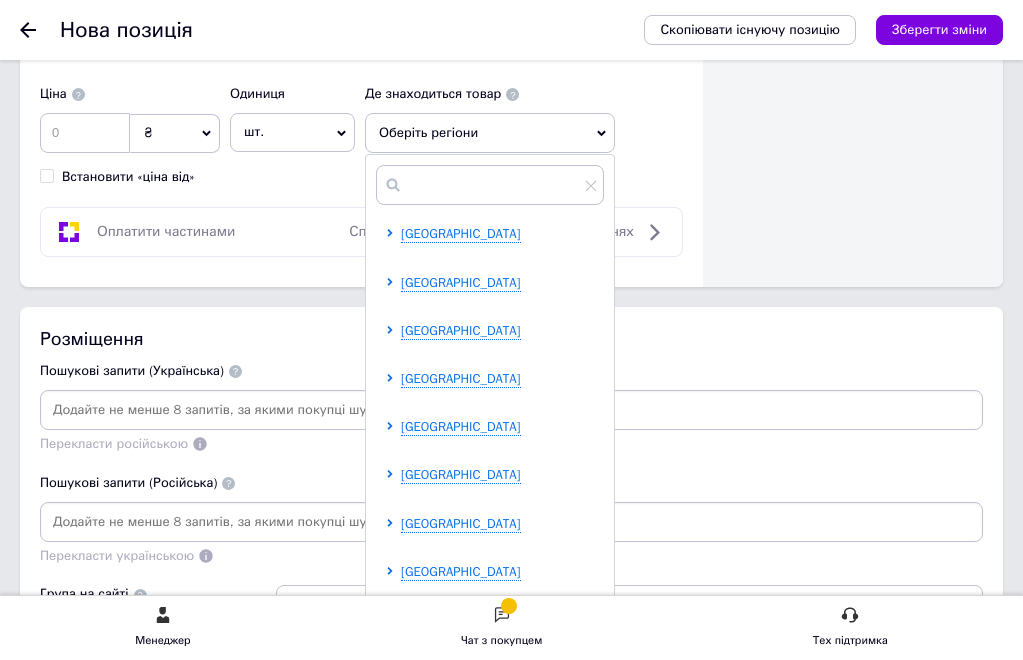 scroll, scrollTop: 1715, scrollLeft: 0, axis: vertical 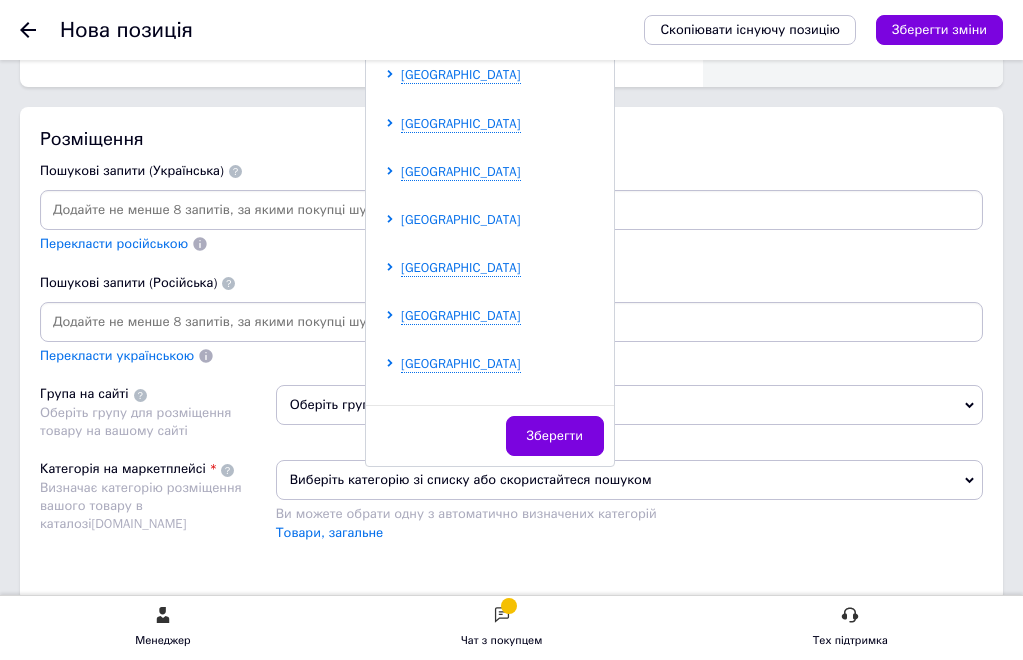 click on "[GEOGRAPHIC_DATA]" at bounding box center [461, 219] 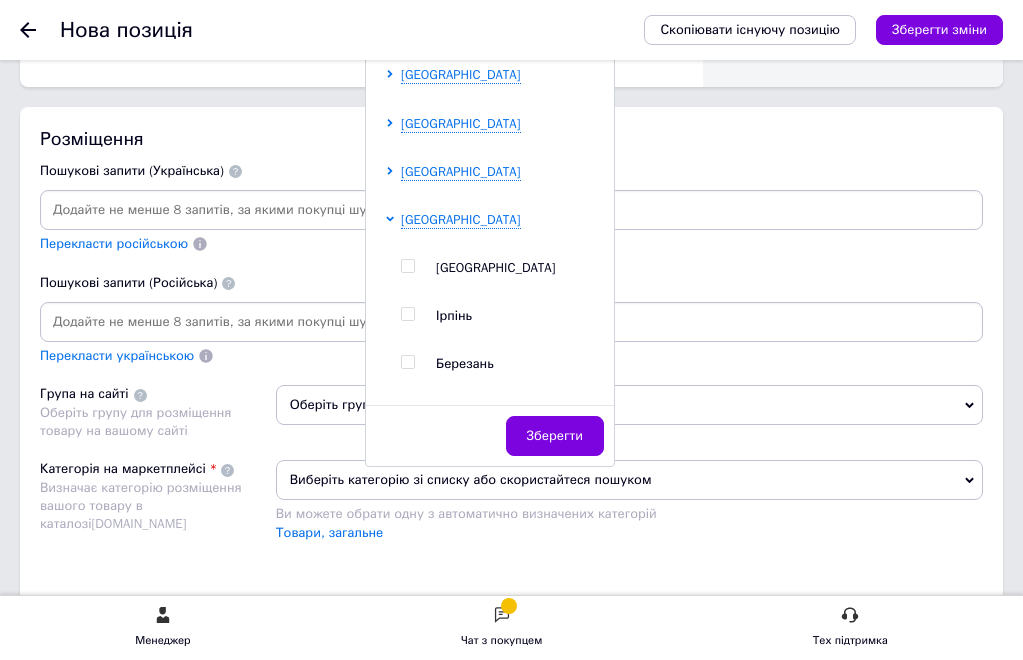click at bounding box center [407, 266] 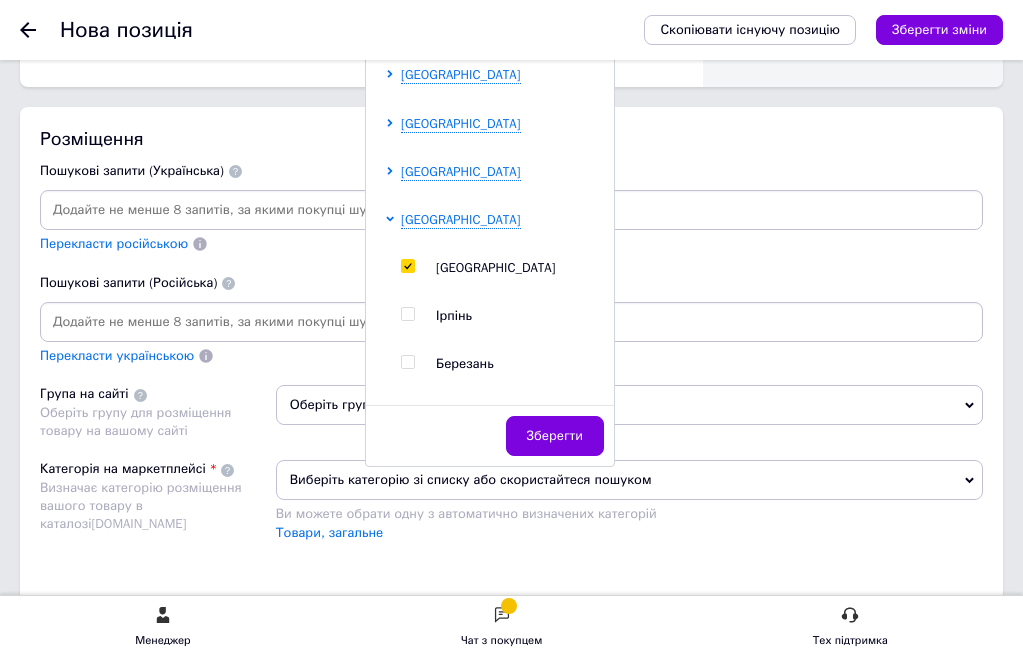 checkbox on "true" 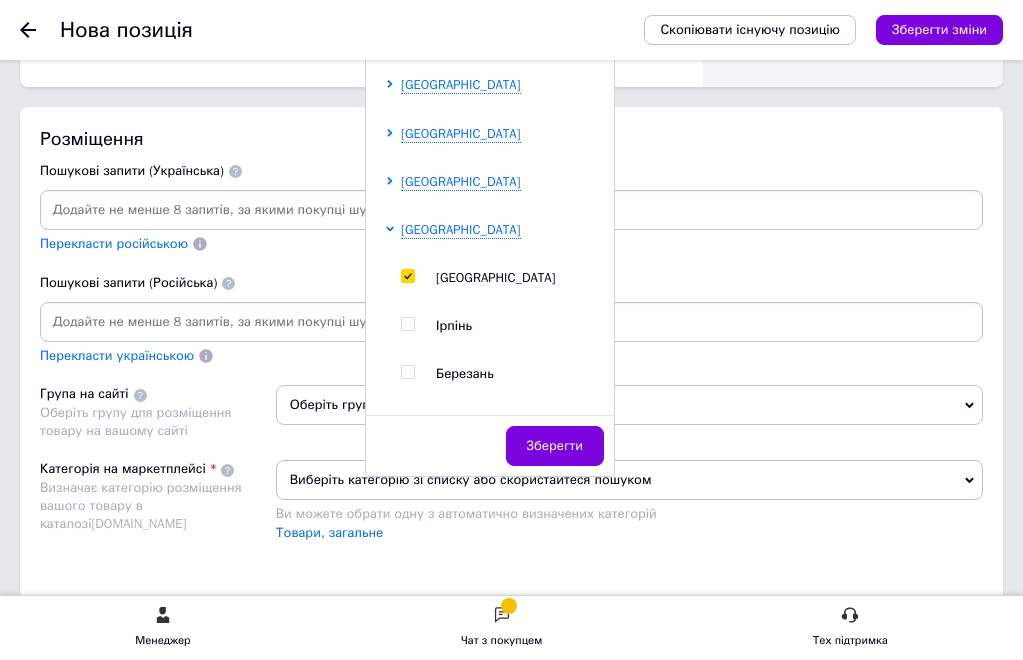 click on "Видимість опубліковано чернетка прихований Створення та оновлення Створено:  - Оновлено:  - Зображення (0 з 10) Додати фото за посиланням Завантажте файл або додайте скопійоване зображення Формати: JPG, GIF, PNG, WEBP. Максимальний розмір: 10 MB. Без водяних знаків Відео (0 з 10) Додати відео за посиланням" at bounding box center (853, -774) 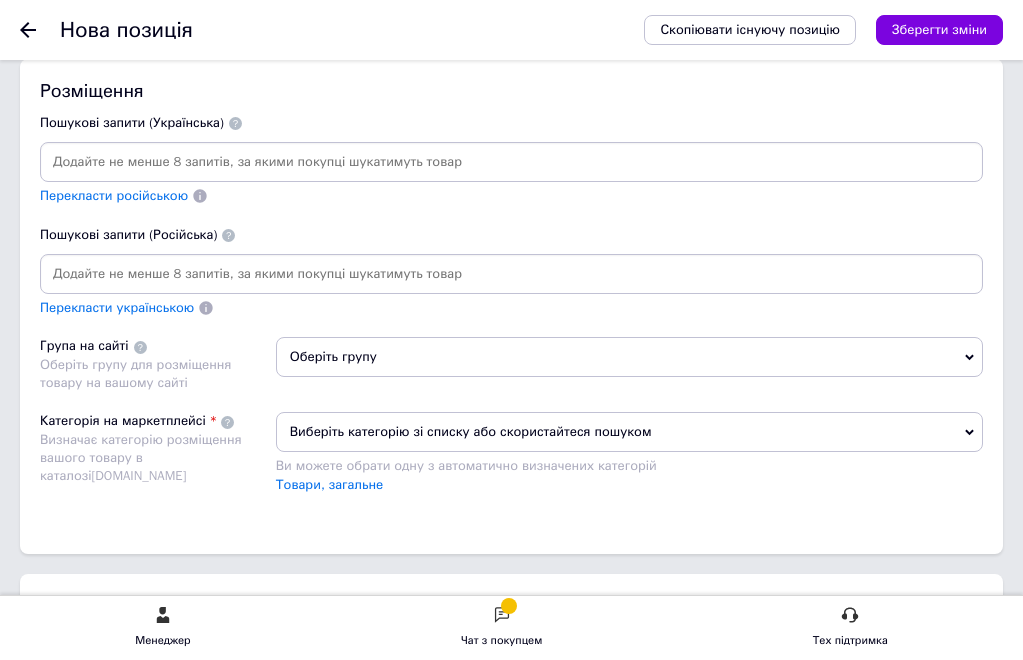scroll, scrollTop: 1915, scrollLeft: 0, axis: vertical 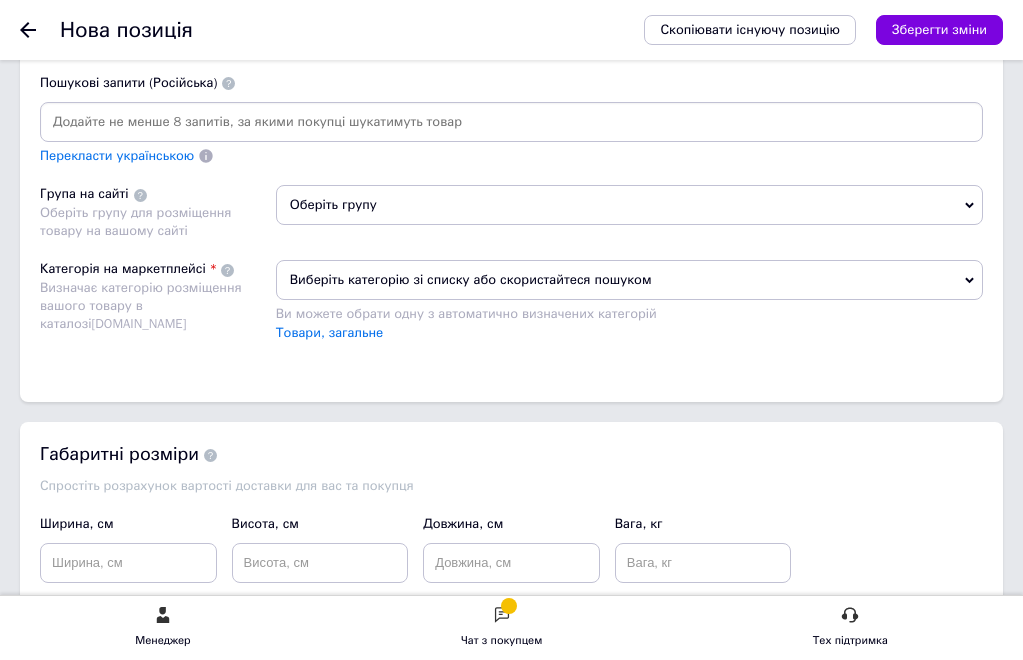 click at bounding box center (511, 10) 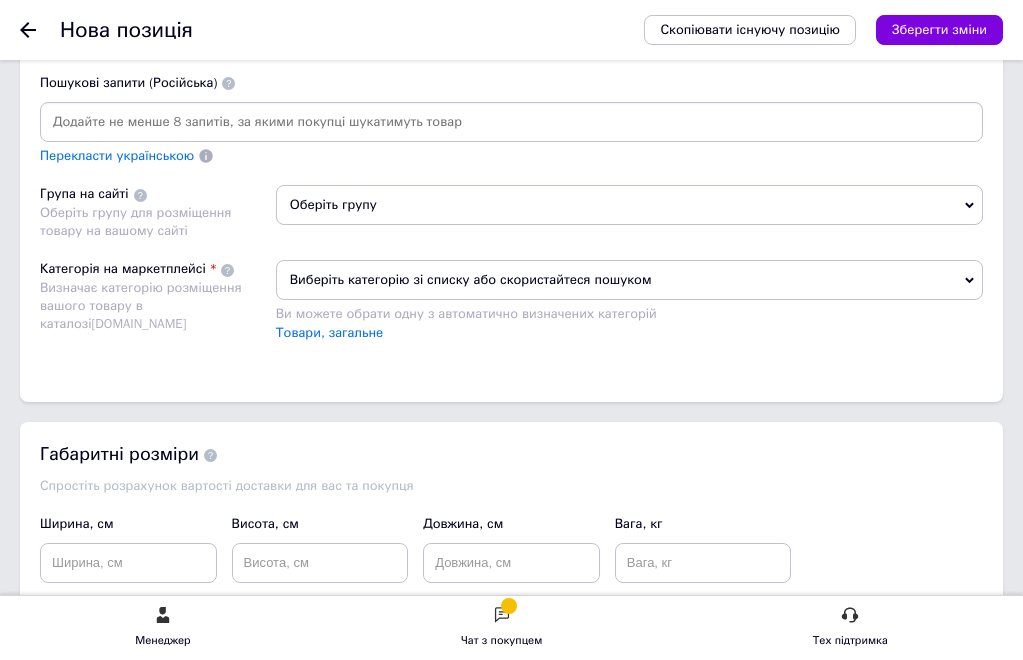 paste on "Бурение под сваи" 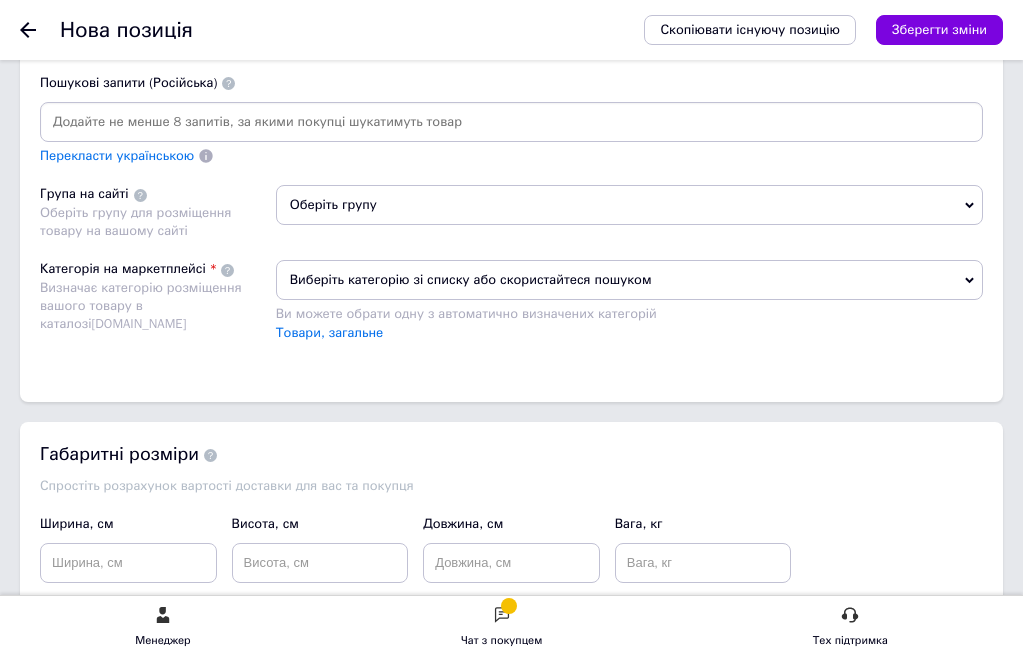 paste on "Бурение под сваи" 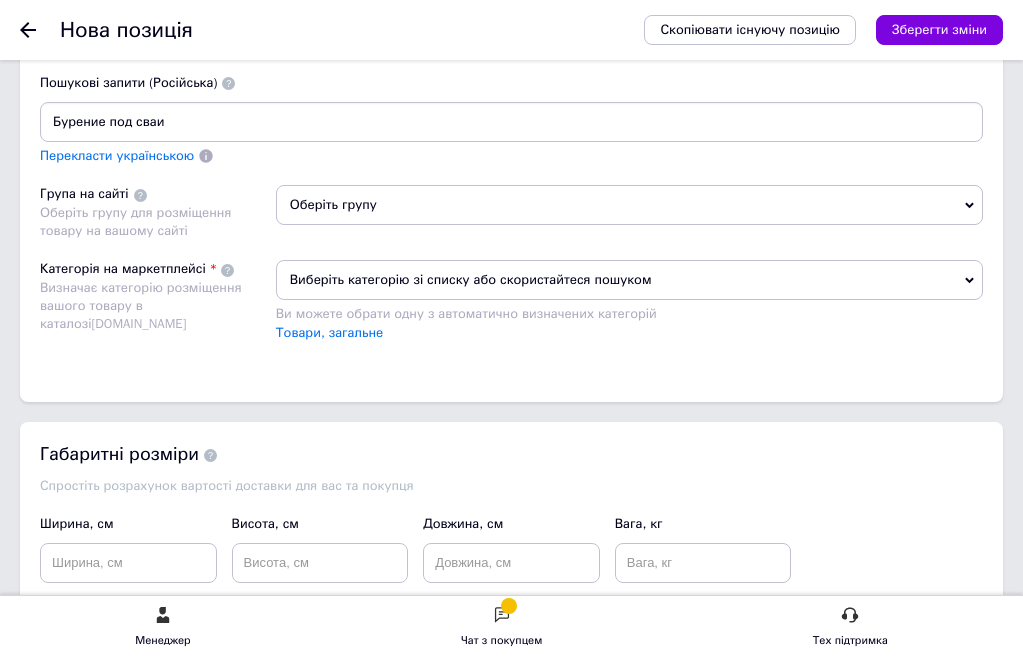 type on "Бурение под сваи" 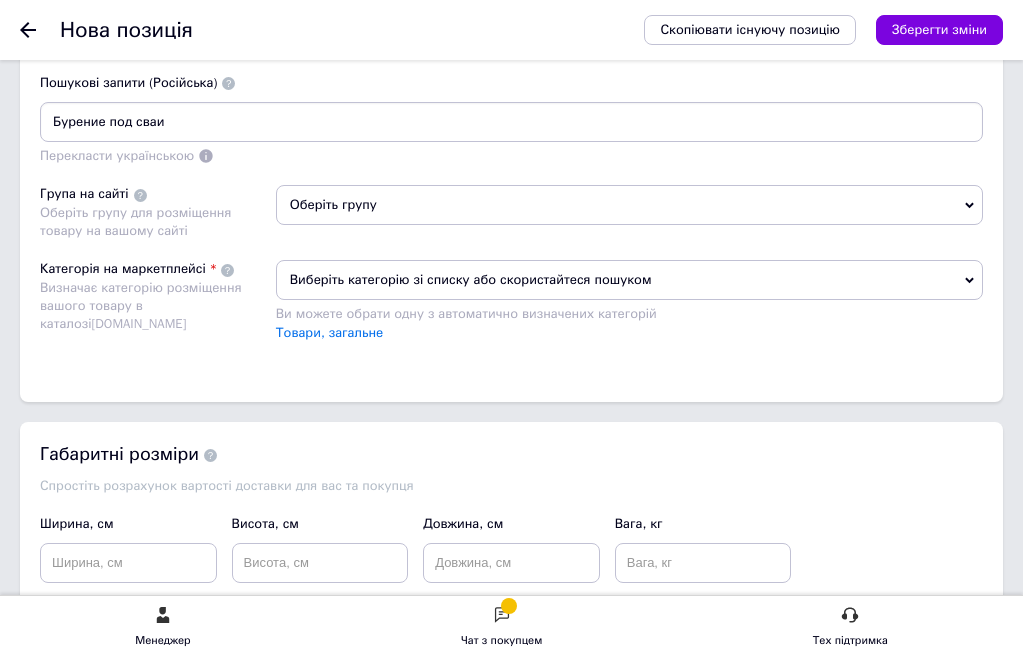 scroll, scrollTop: 0, scrollLeft: 0, axis: both 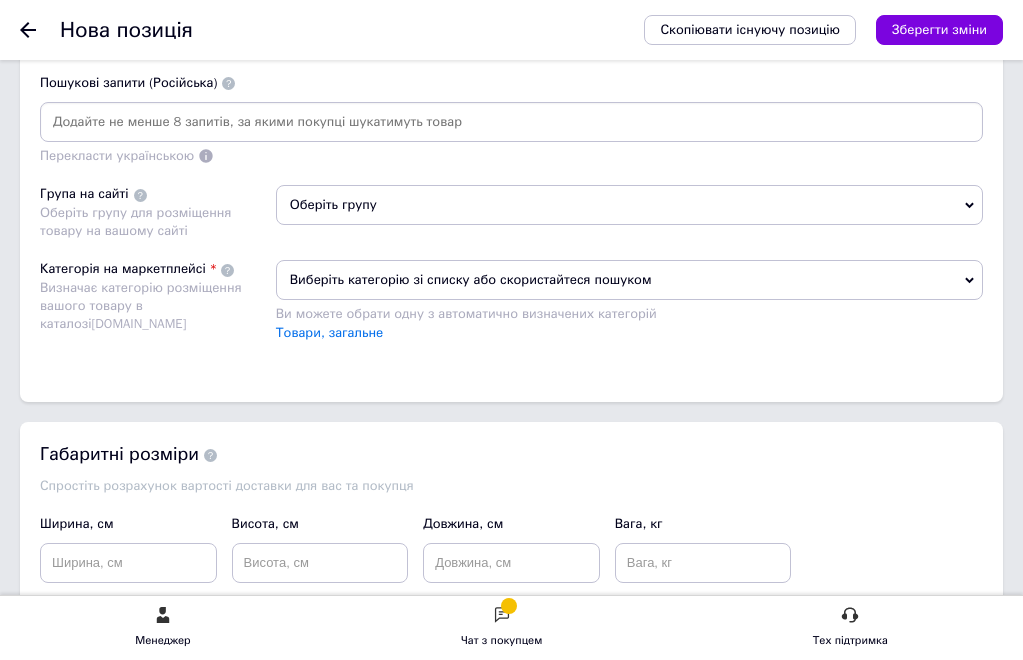 type 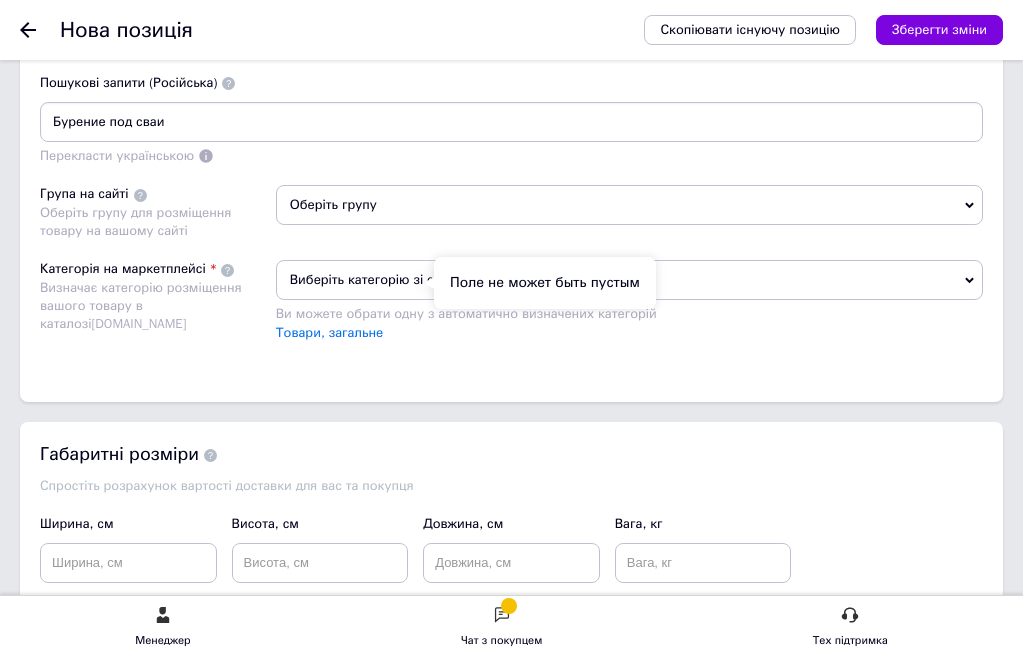 type on "Бурение под сваи" 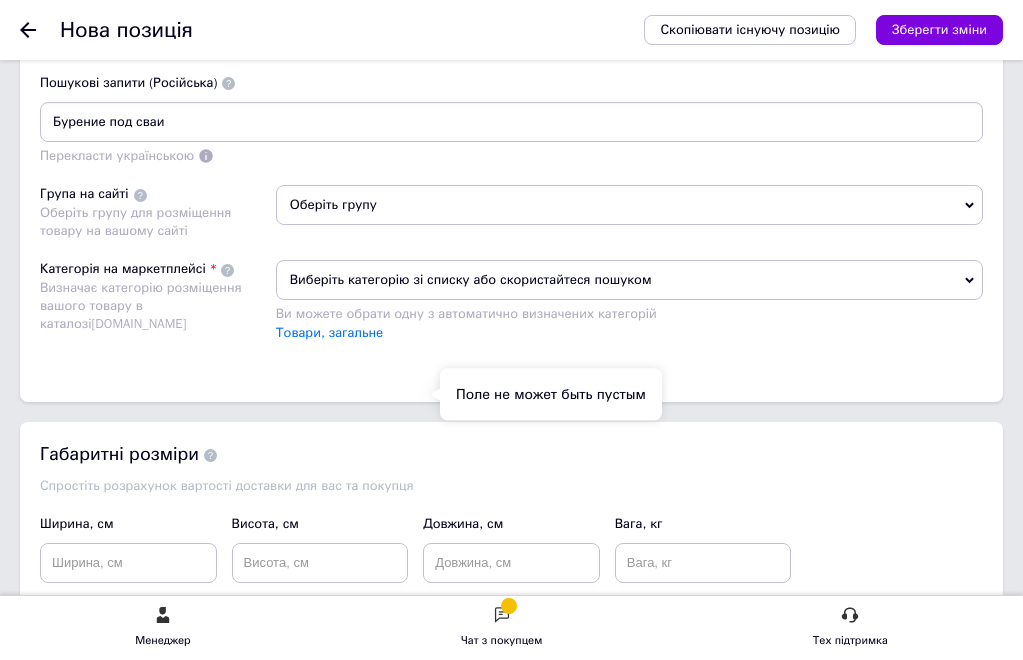 click on "Перекласти українською" at bounding box center [117, 155] 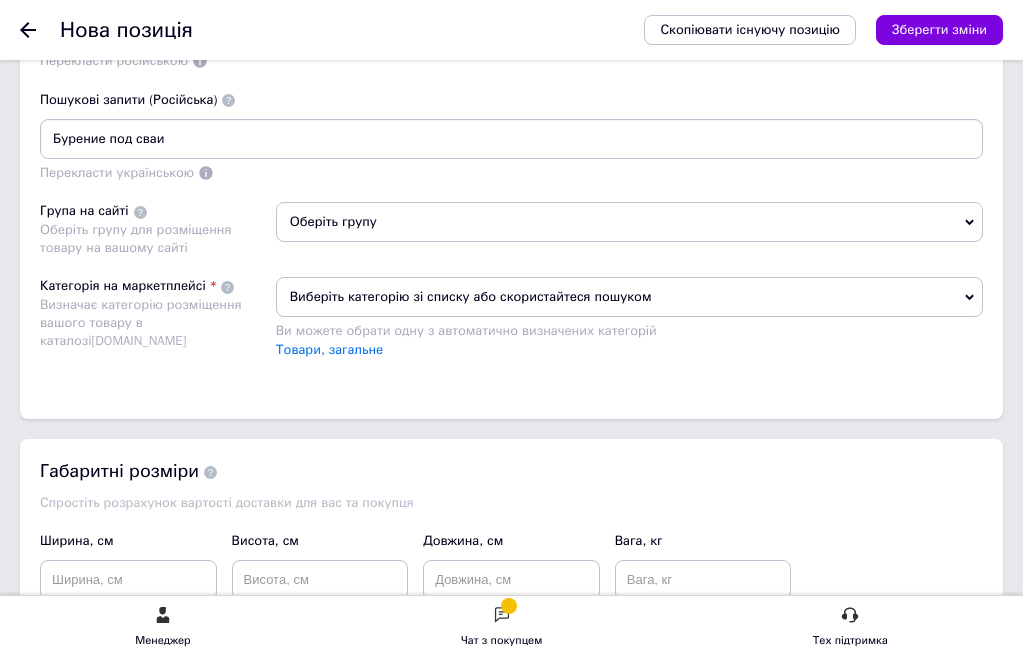 scroll, scrollTop: 1915, scrollLeft: 0, axis: vertical 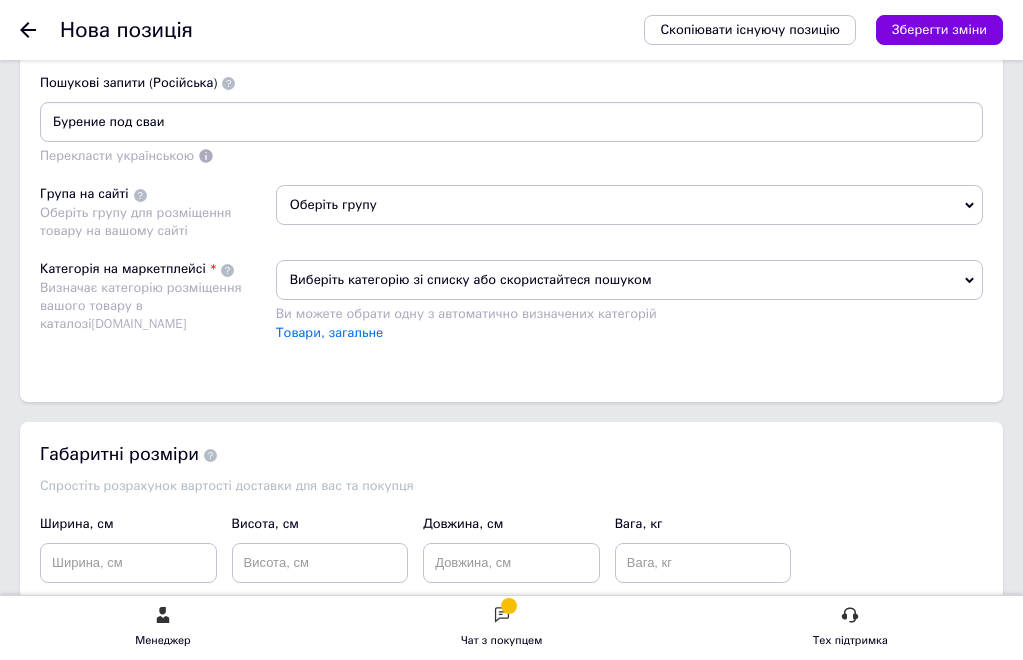drag, startPoint x: 424, startPoint y: 253, endPoint x: 340, endPoint y: 242, distance: 84.71718 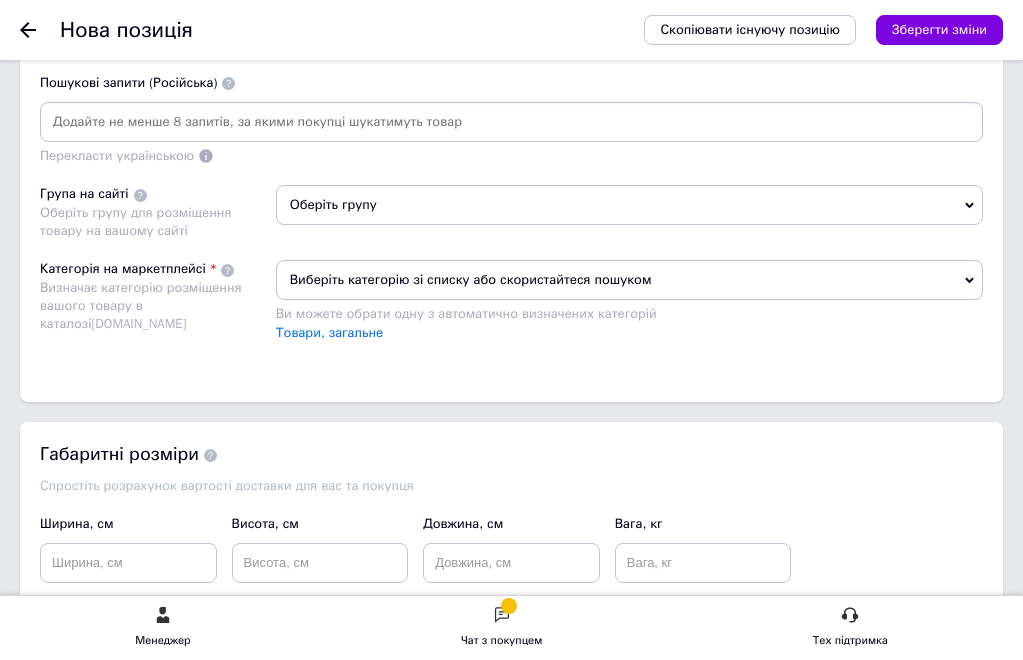 type 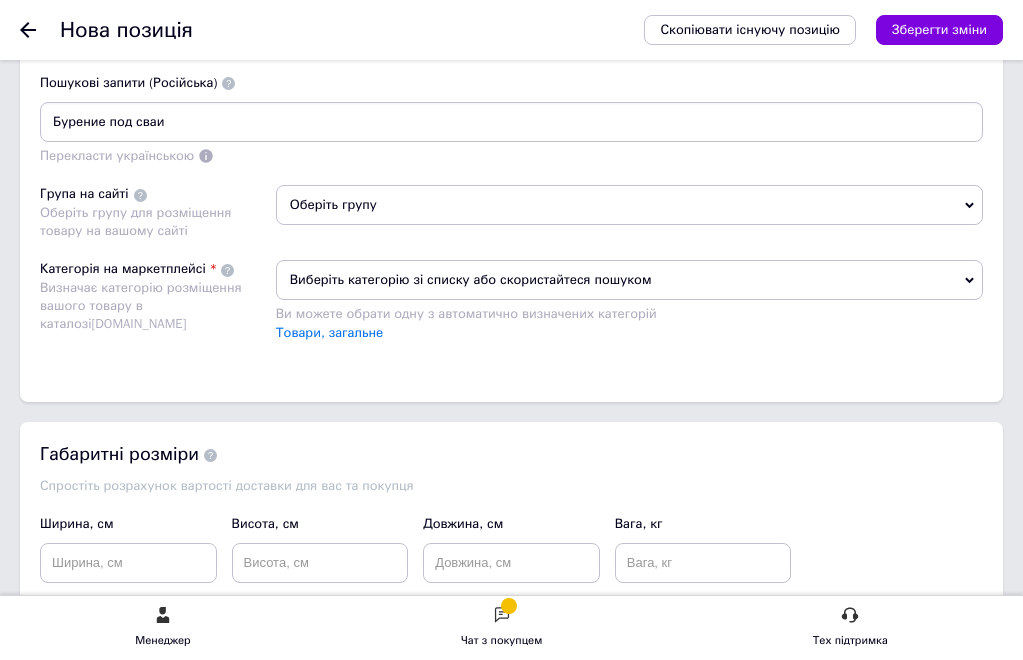 scroll, scrollTop: 0, scrollLeft: 0, axis: both 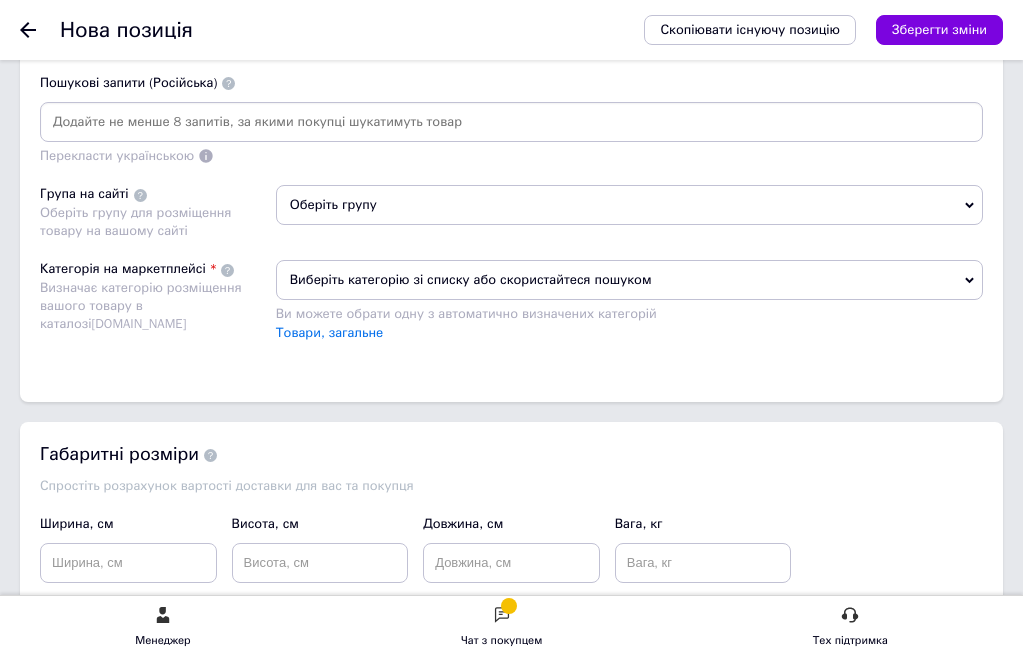 drag, startPoint x: 410, startPoint y: 242, endPoint x: 252, endPoint y: 242, distance: 158 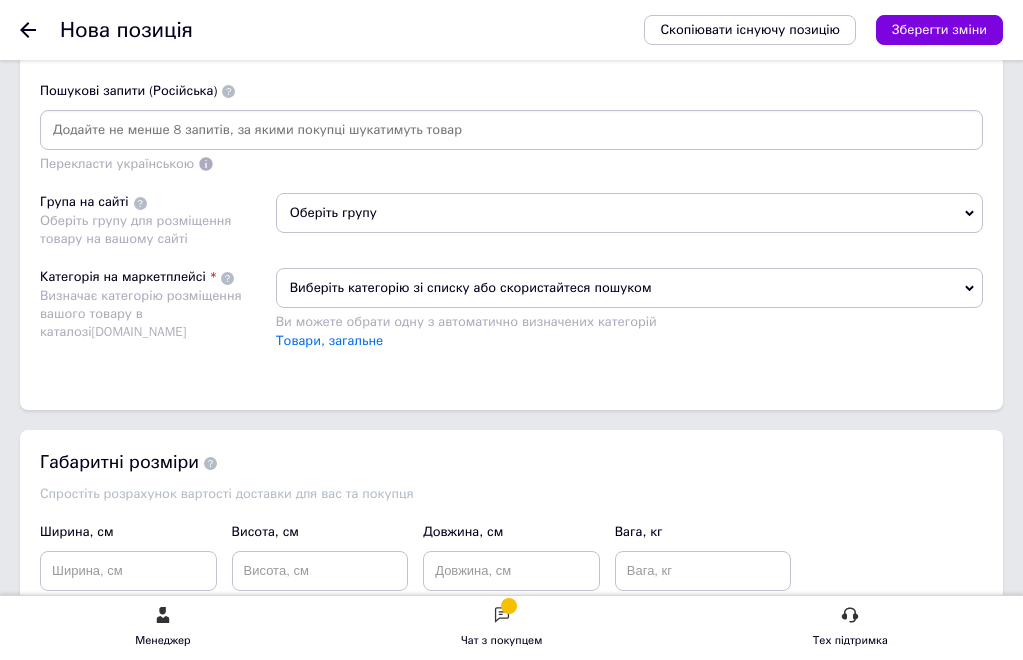scroll, scrollTop: 1915, scrollLeft: 0, axis: vertical 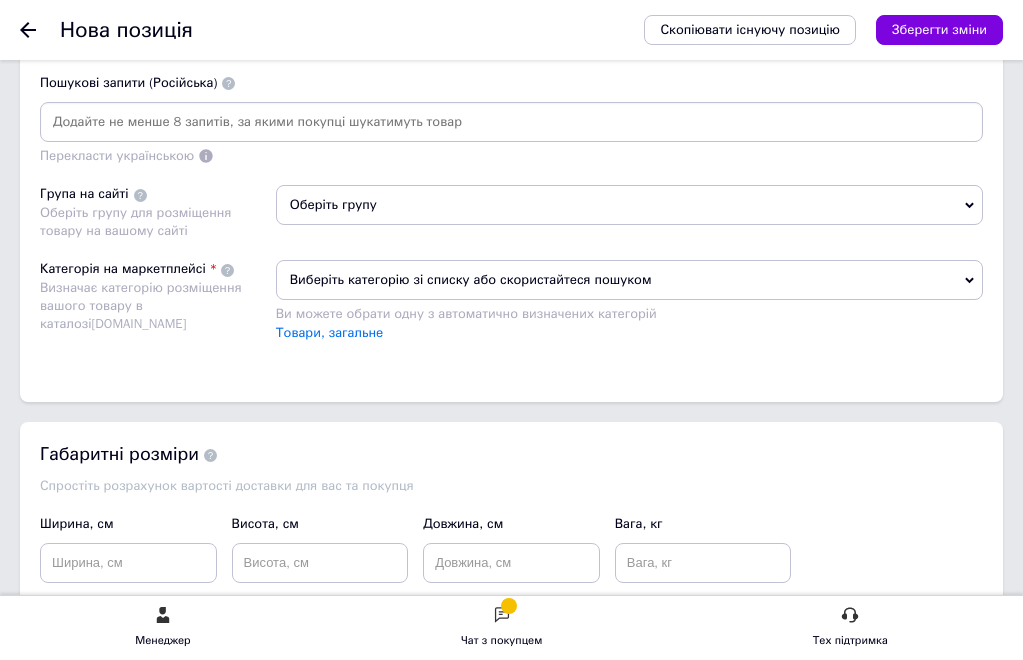 paste on "Бурение под сваи" 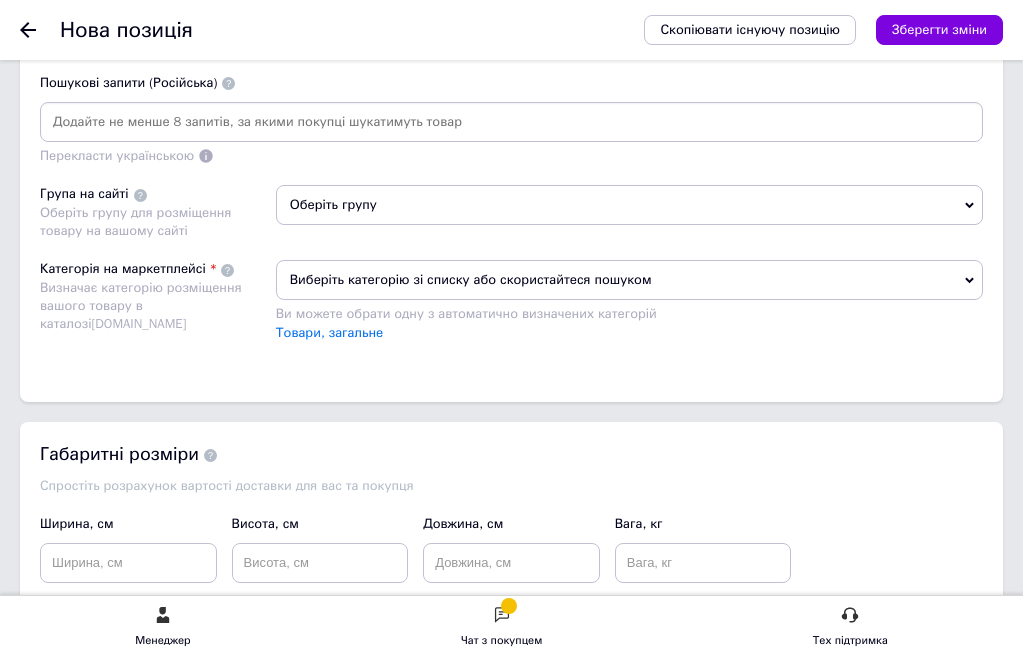 paste on "Бурение под сваи" 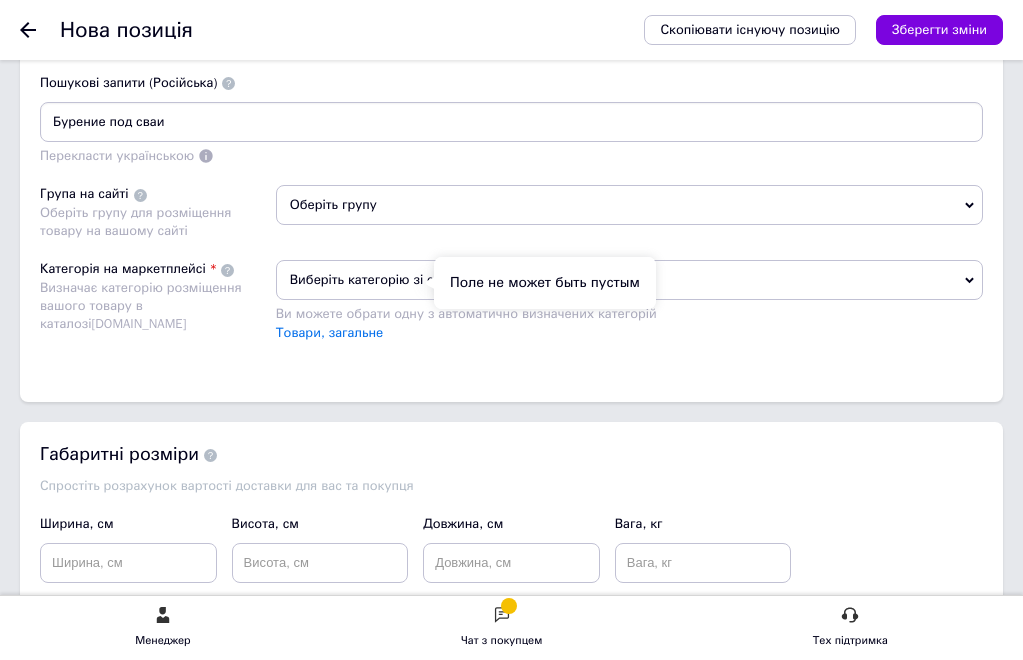 type on "Бурение под сваи" 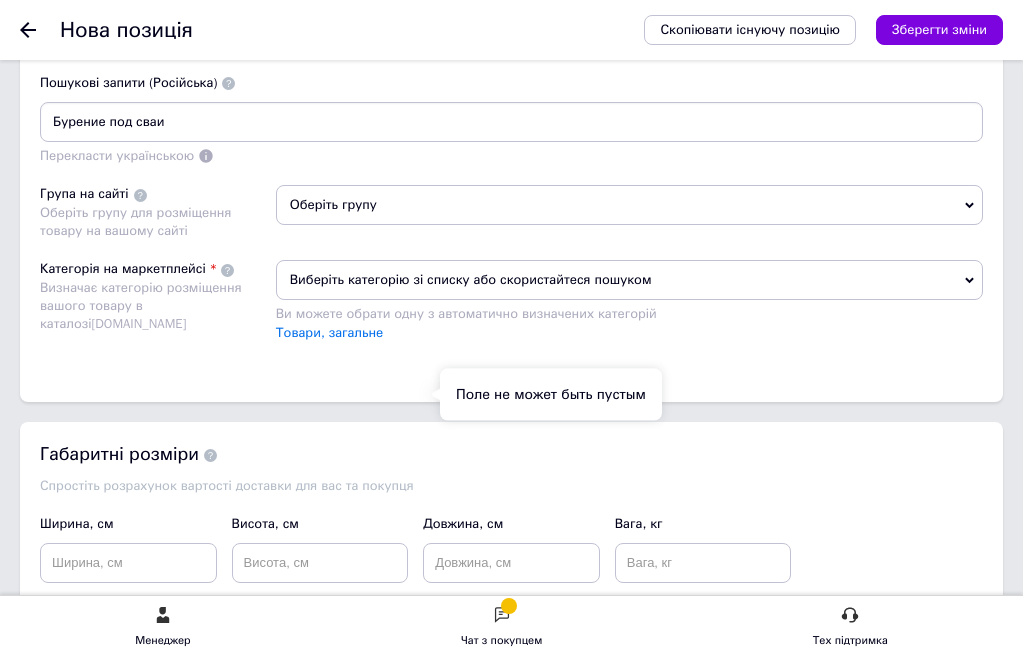 click on "Перекласти українською" at bounding box center [117, 155] 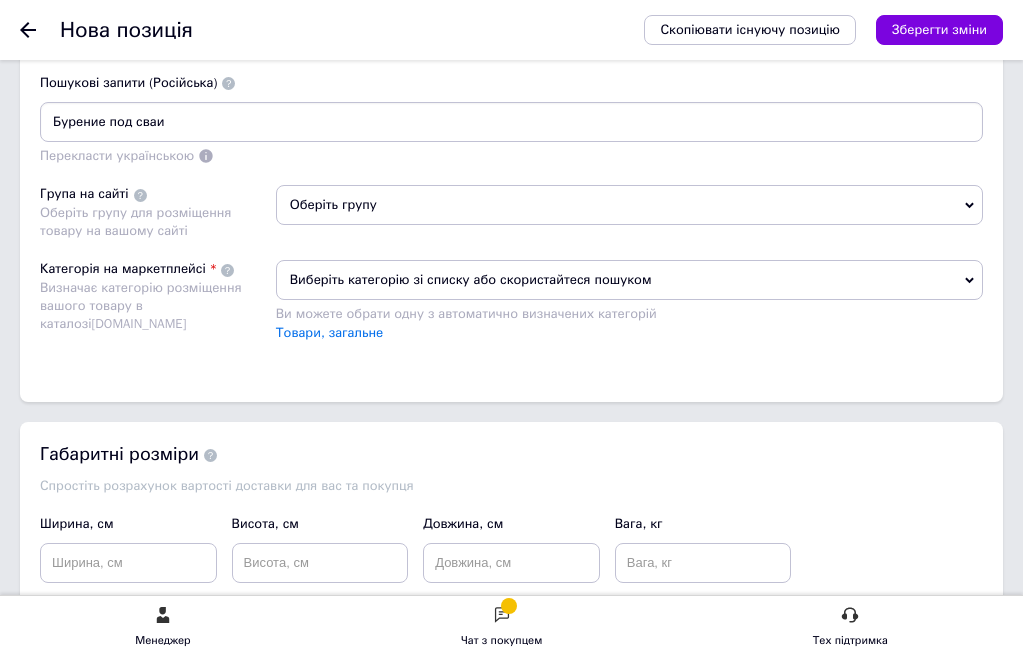 click on "Пошукові запити (Російська)" at bounding box center [128, 82] 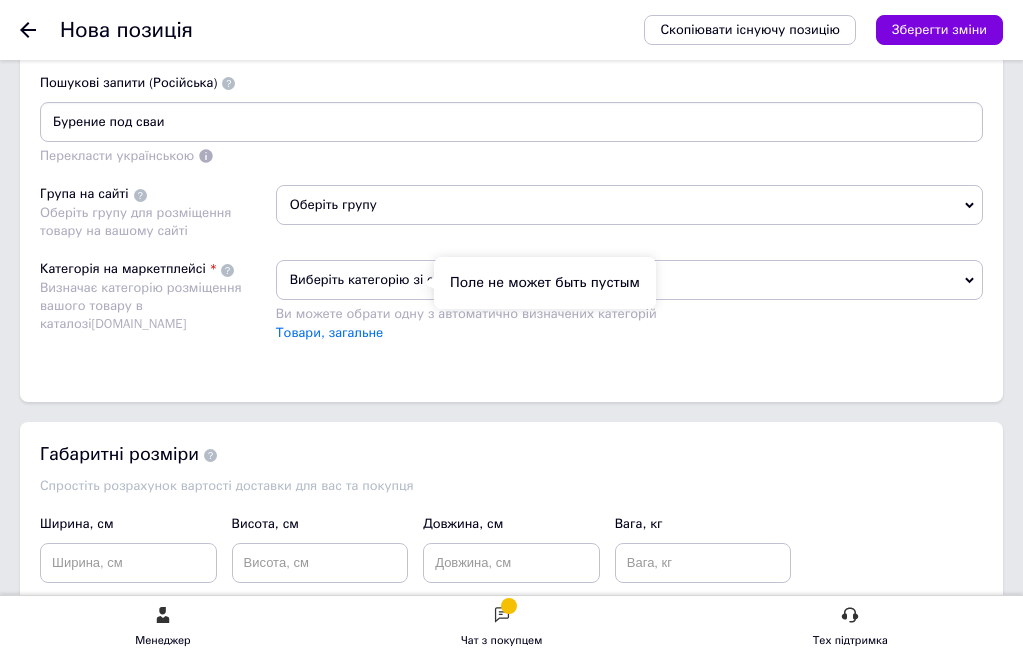 click on "Перекласти російською" at bounding box center [114, 43] 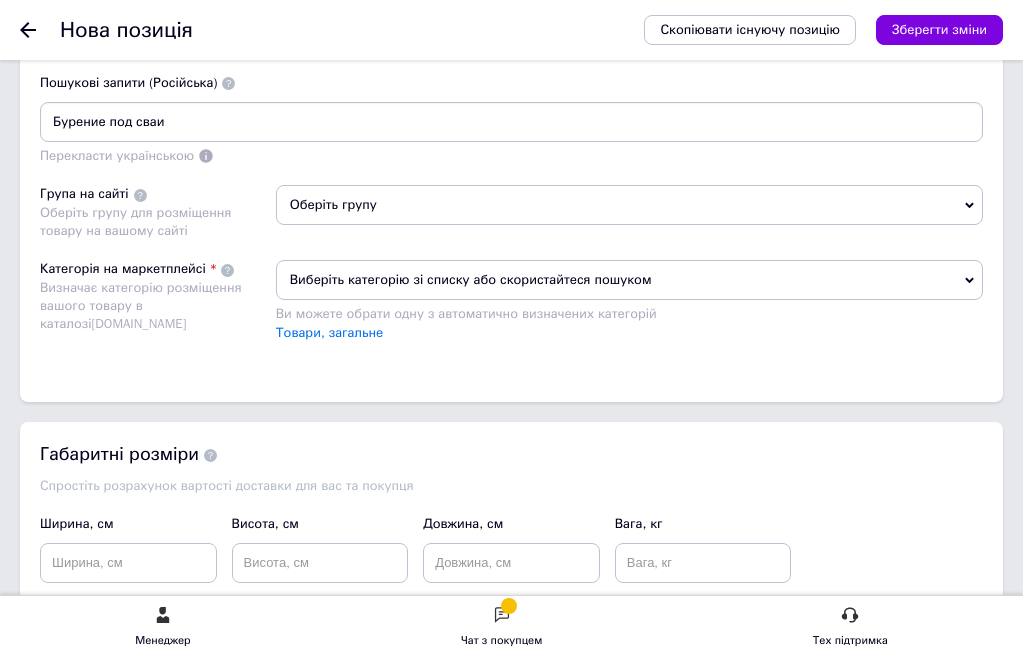drag, startPoint x: 438, startPoint y: 359, endPoint x: 244, endPoint y: 342, distance: 194.74342 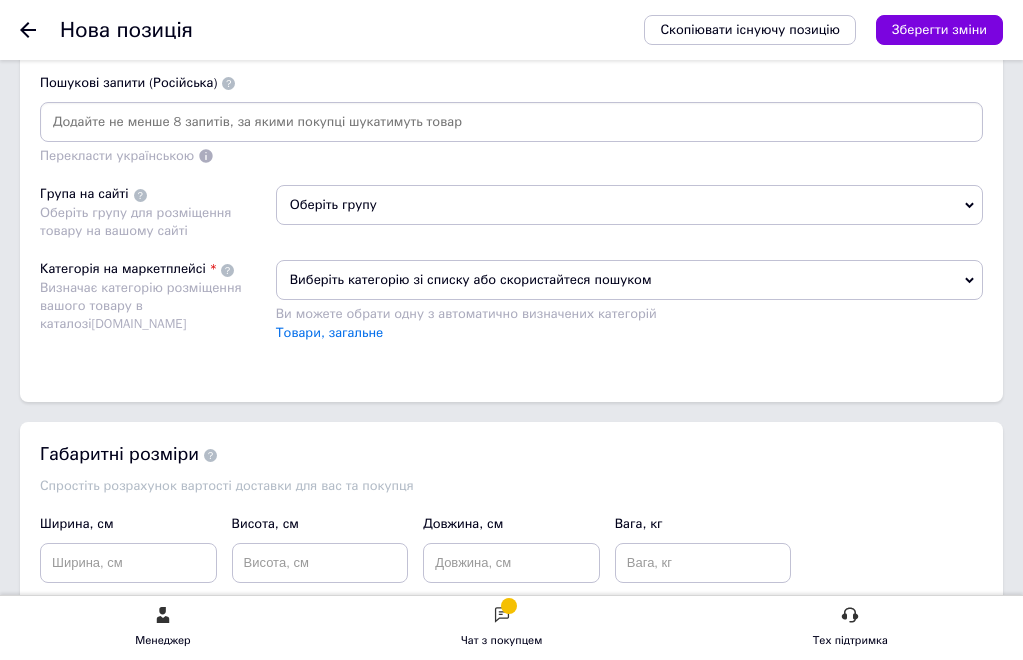type 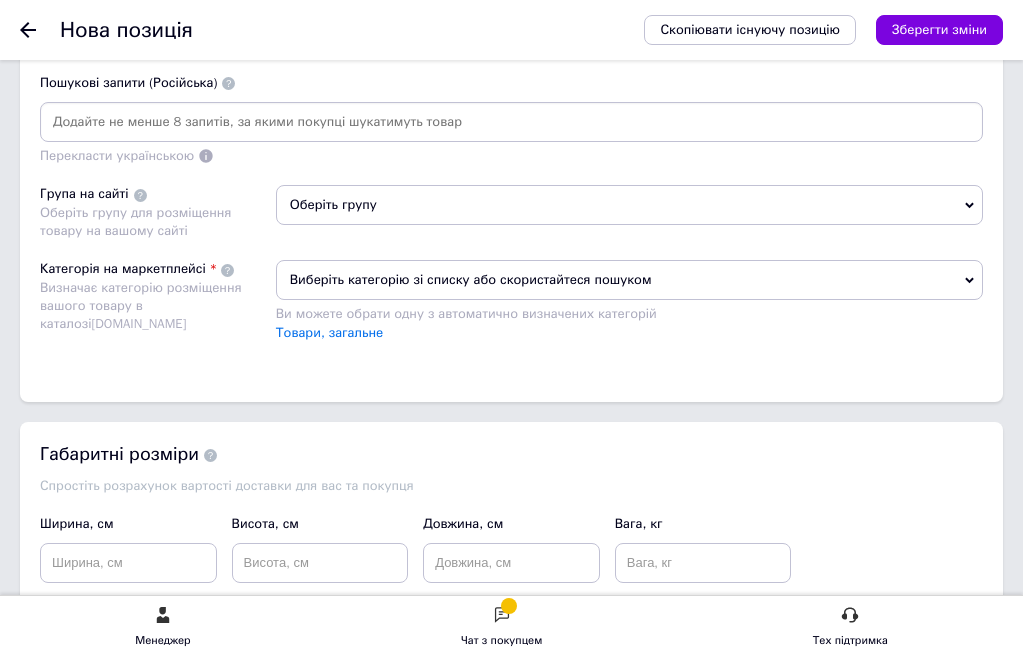 type 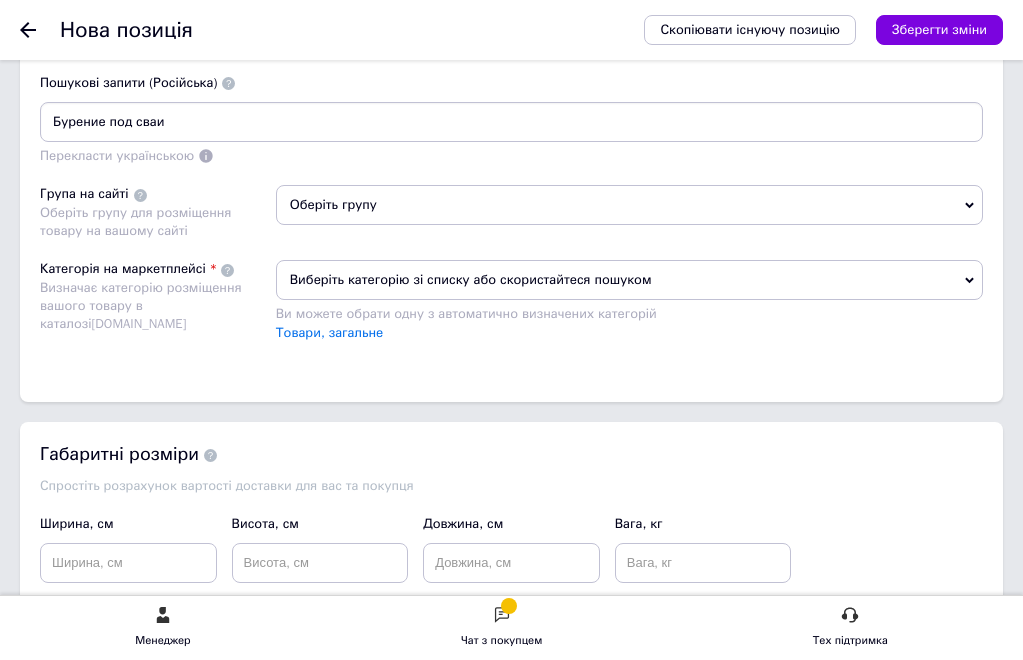 type on "Бурение под сваи" 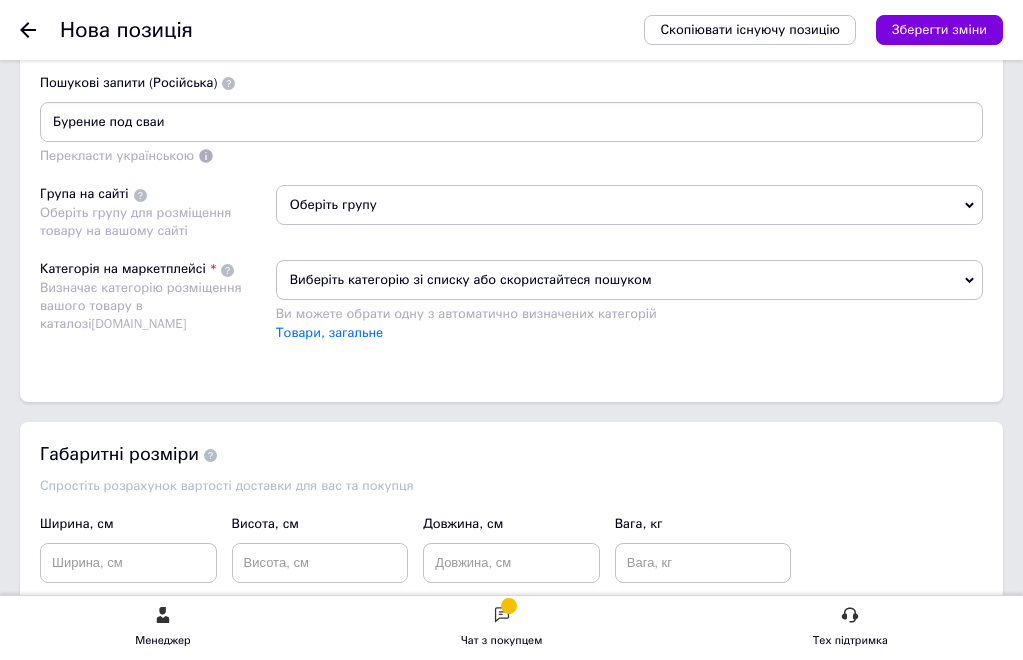 paste on "Бурение под сваи" 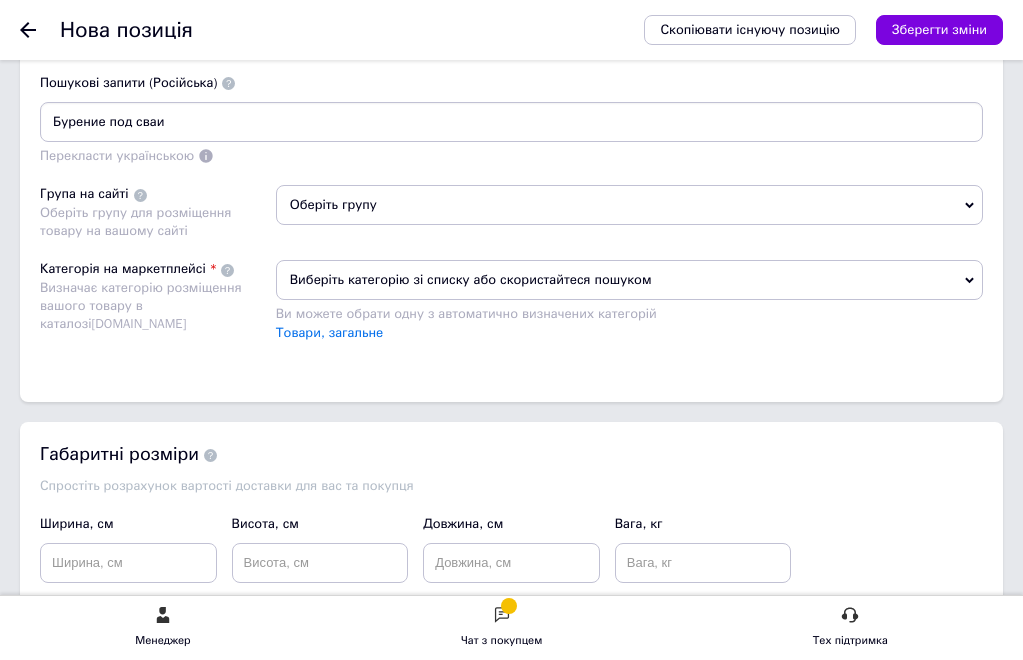 drag, startPoint x: 418, startPoint y: 251, endPoint x: 219, endPoint y: 249, distance: 199.01006 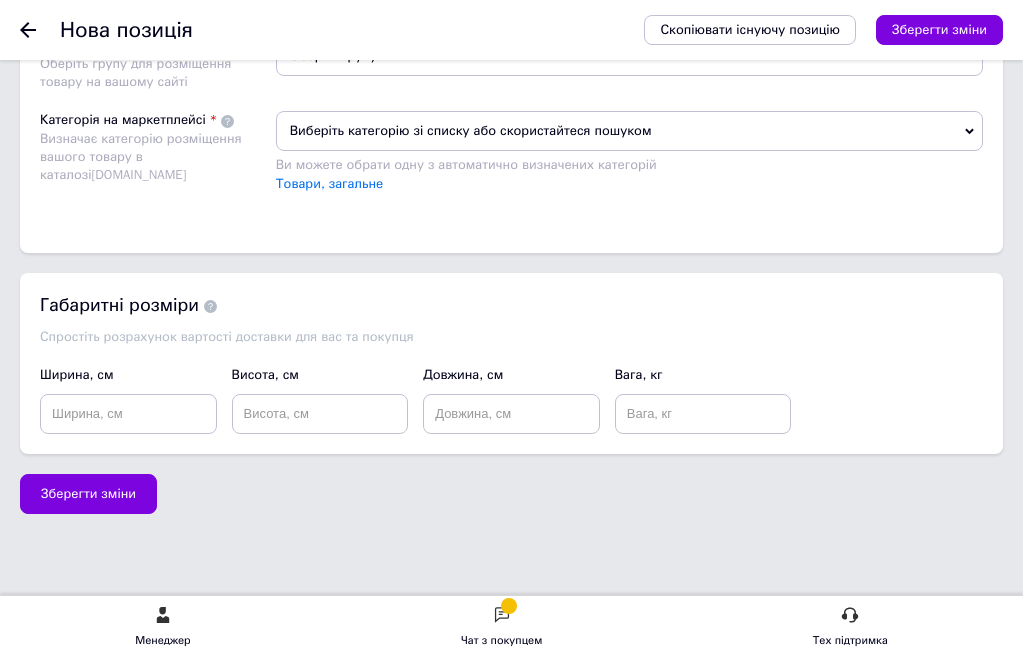 scroll, scrollTop: 2115, scrollLeft: 0, axis: vertical 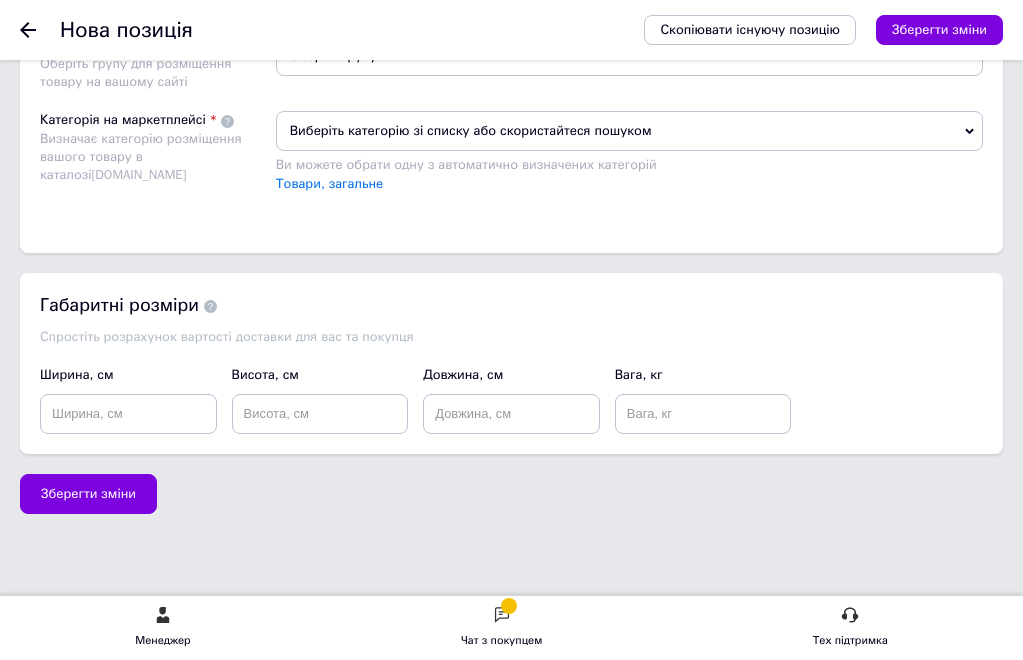 type on "Буріння піл палі" 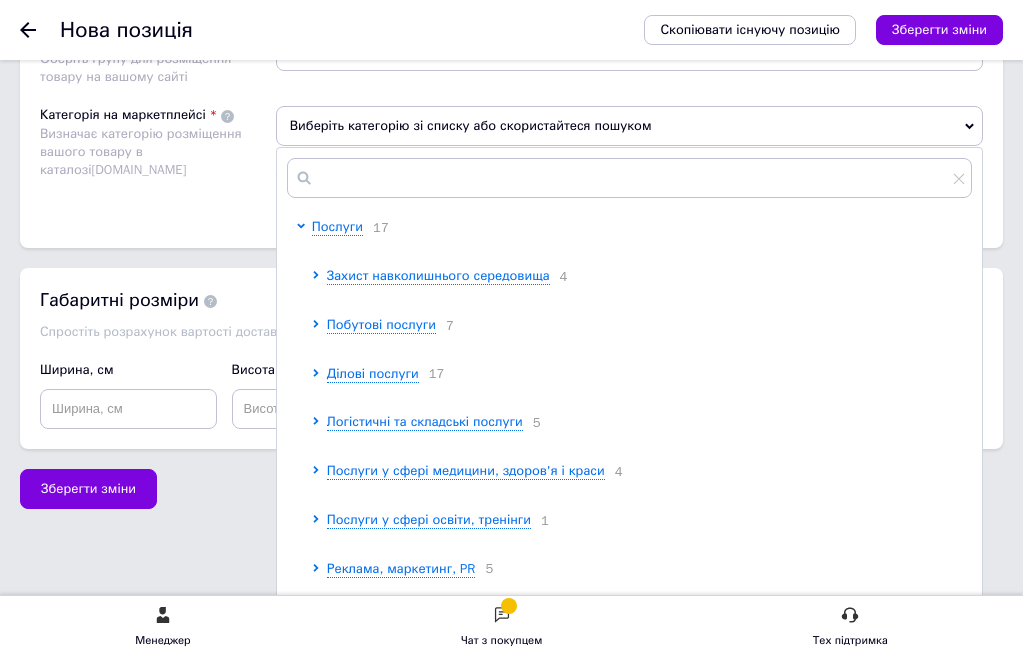 scroll, scrollTop: 2326, scrollLeft: 0, axis: vertical 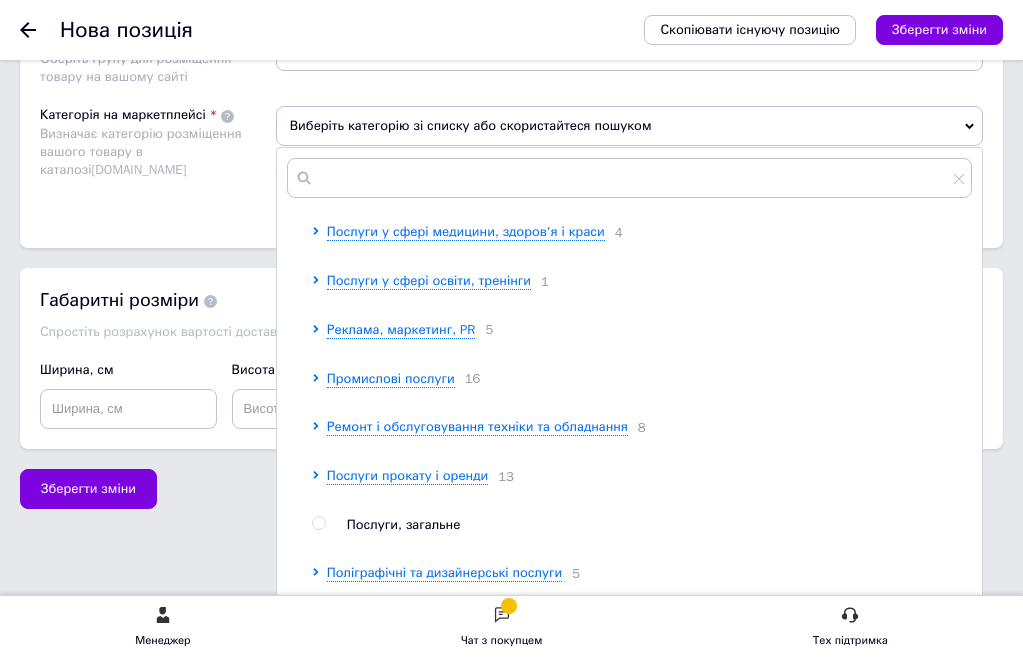 click on "Інженерно-будівельні послуги" at bounding box center (421, 621) 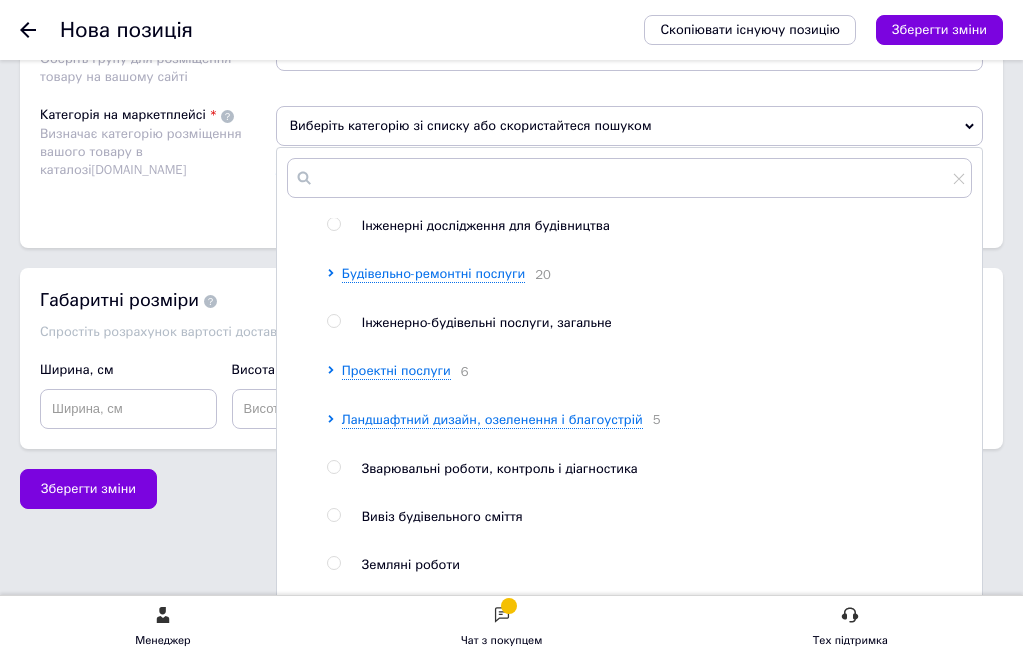 scroll, scrollTop: 743, scrollLeft: 0, axis: vertical 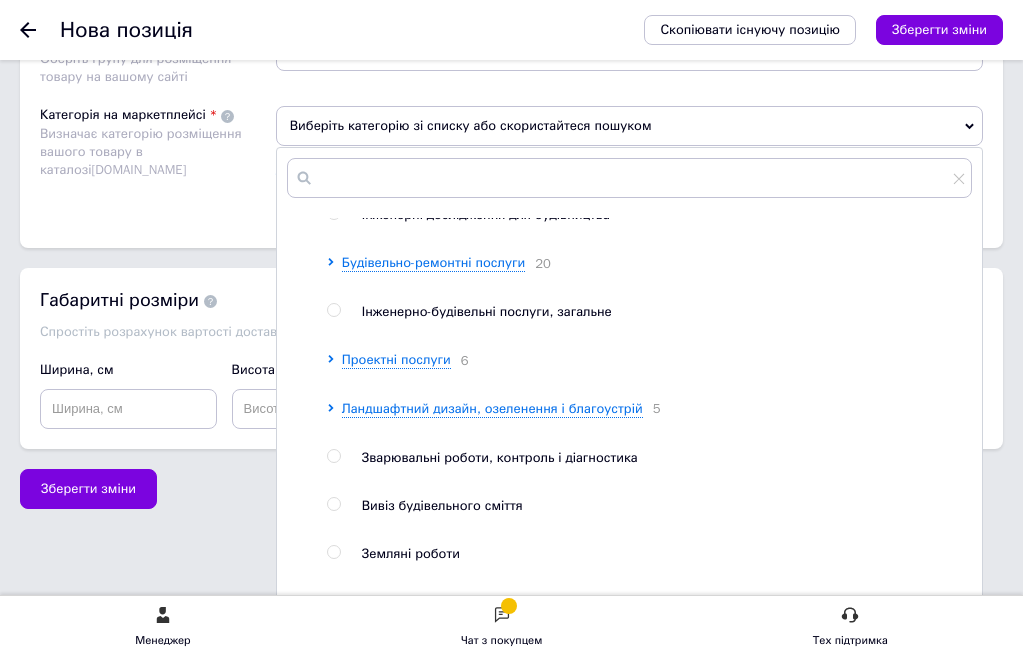click at bounding box center [319, 481] 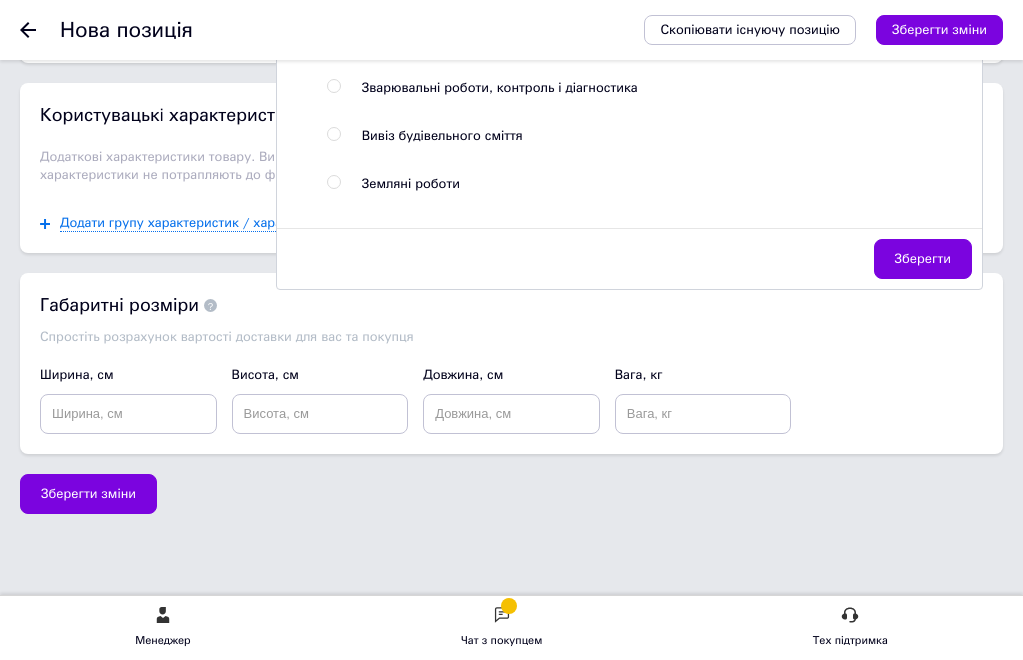 scroll, scrollTop: 2569, scrollLeft: 0, axis: vertical 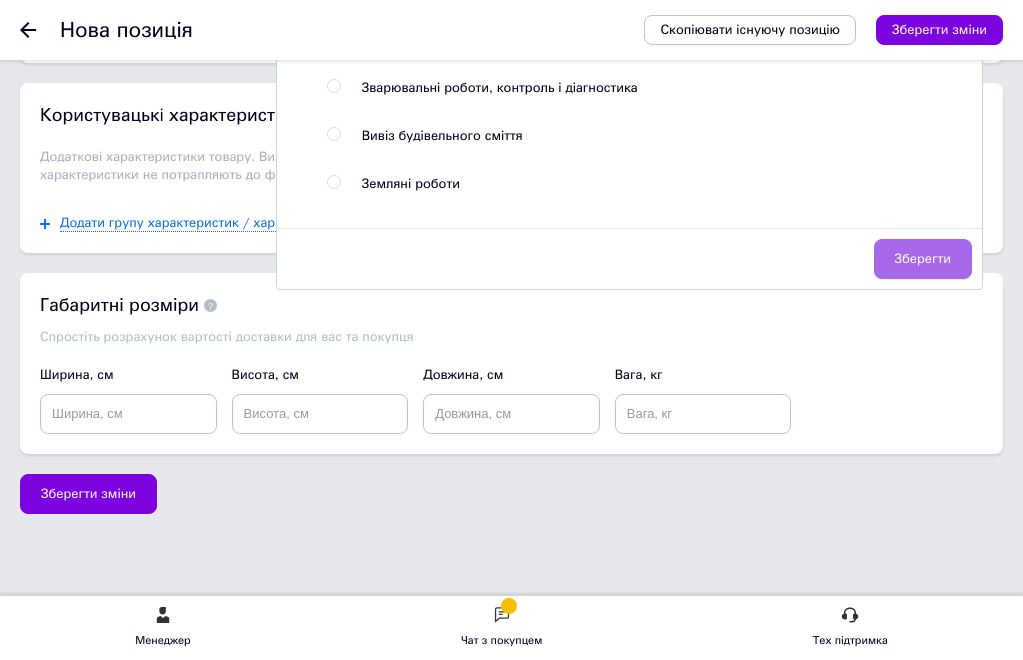click on "Зберегти" at bounding box center [923, 259] 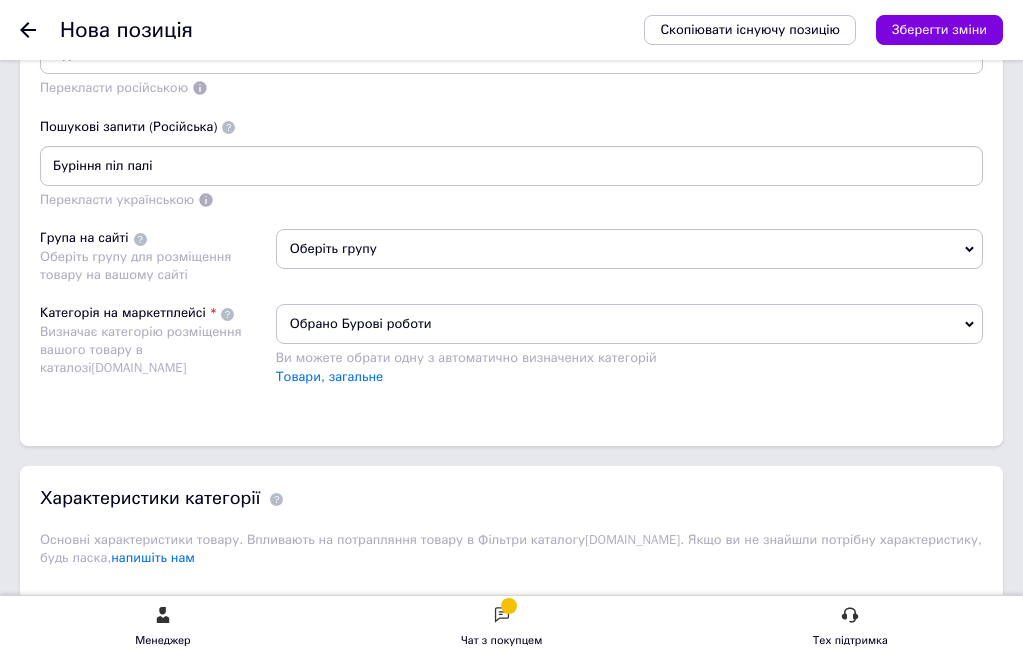 scroll, scrollTop: 1869, scrollLeft: 0, axis: vertical 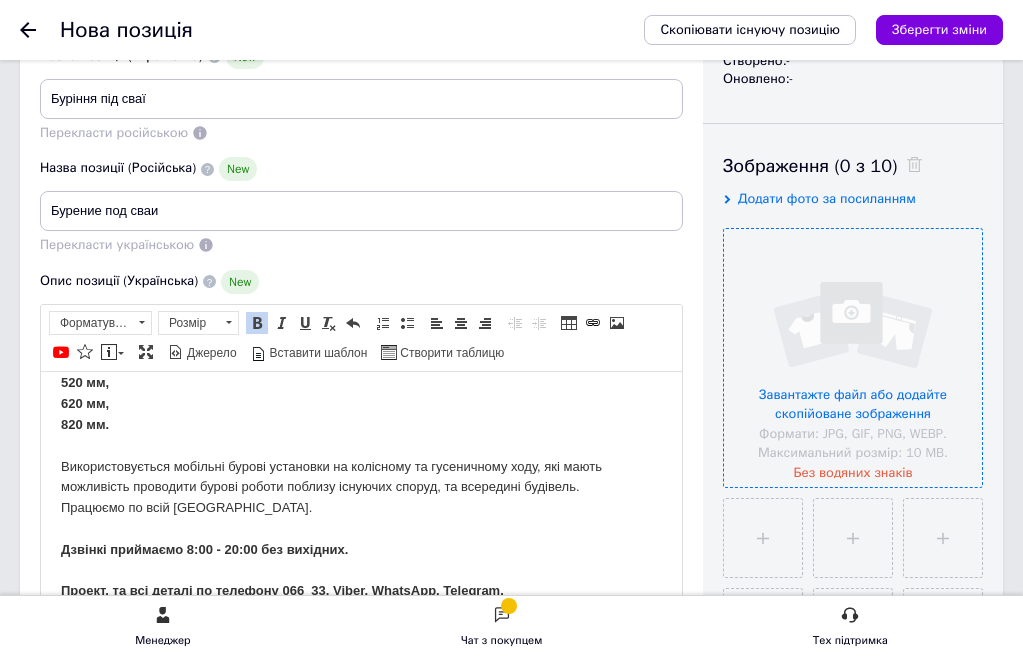 click at bounding box center [853, 358] 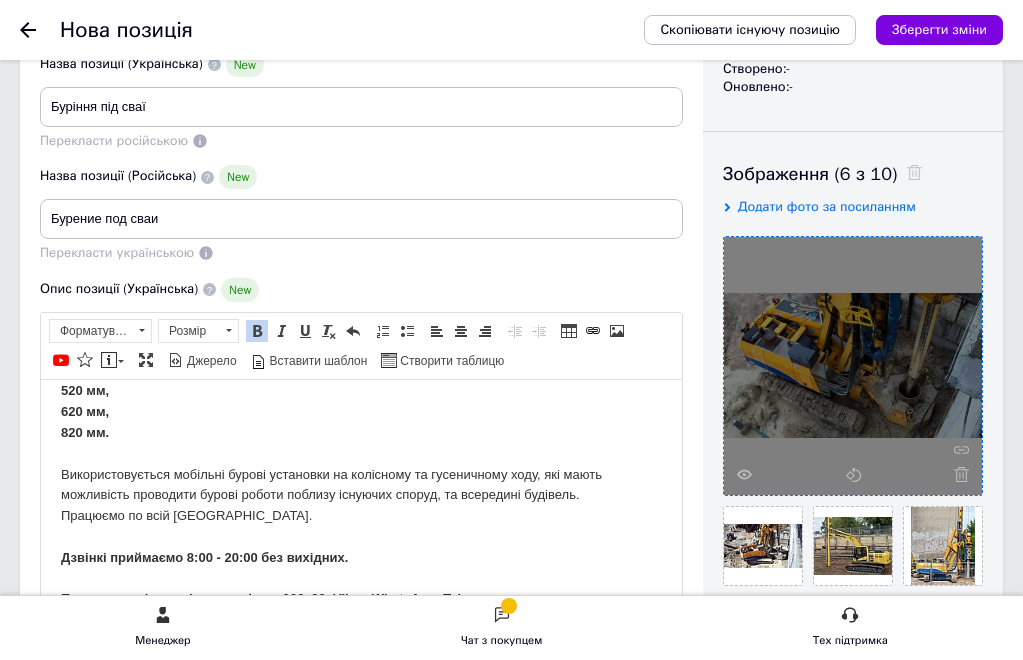 scroll, scrollTop: 0, scrollLeft: 0, axis: both 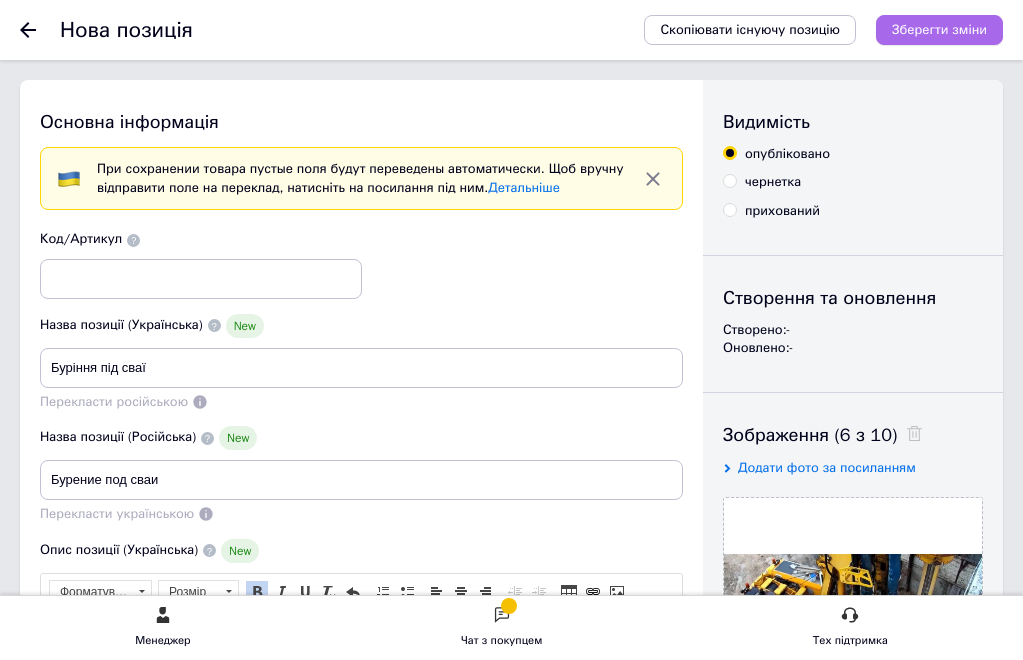 click on "Зберегти зміни" at bounding box center [939, 29] 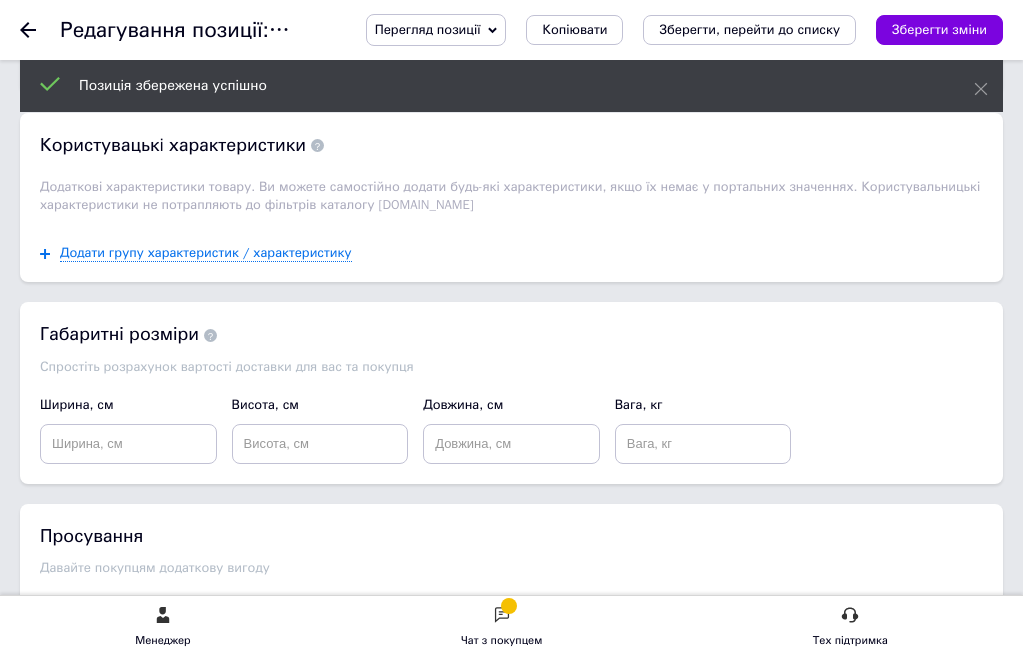 scroll, scrollTop: 2735, scrollLeft: 0, axis: vertical 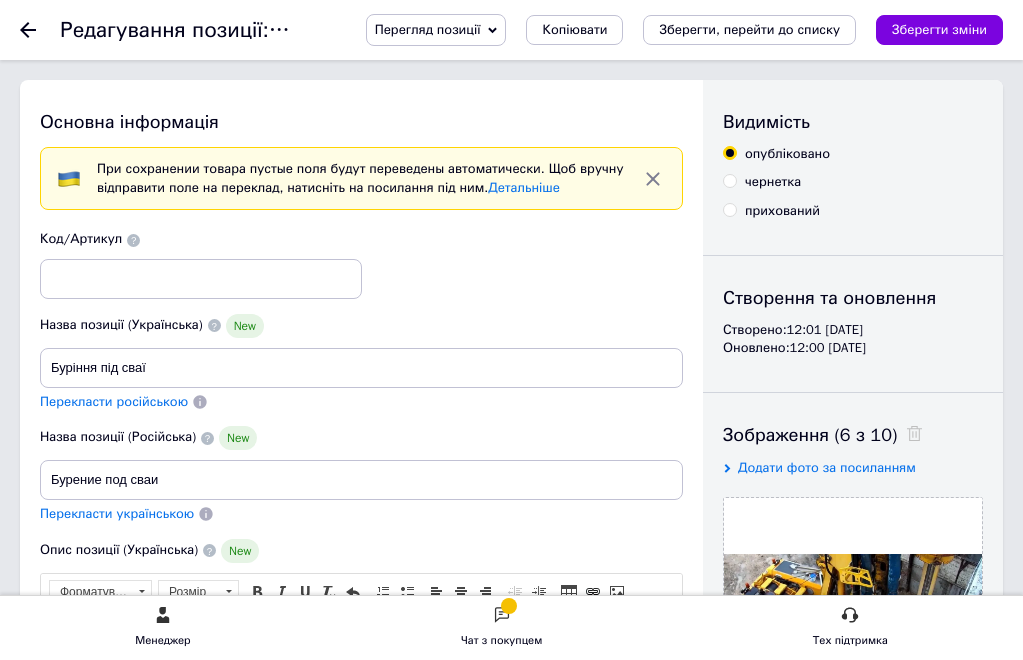click 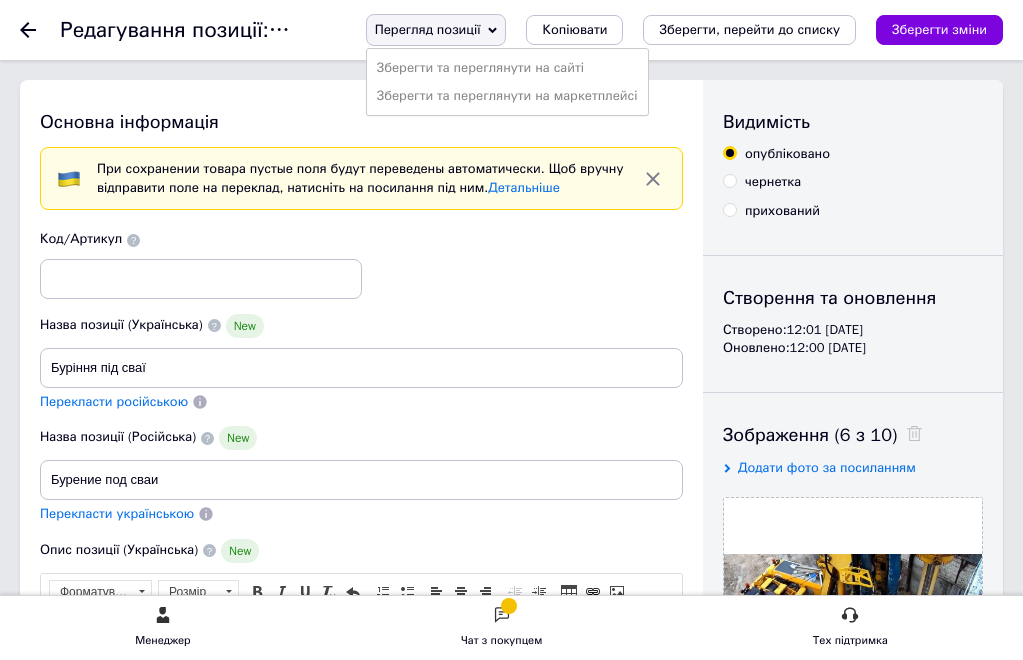 click 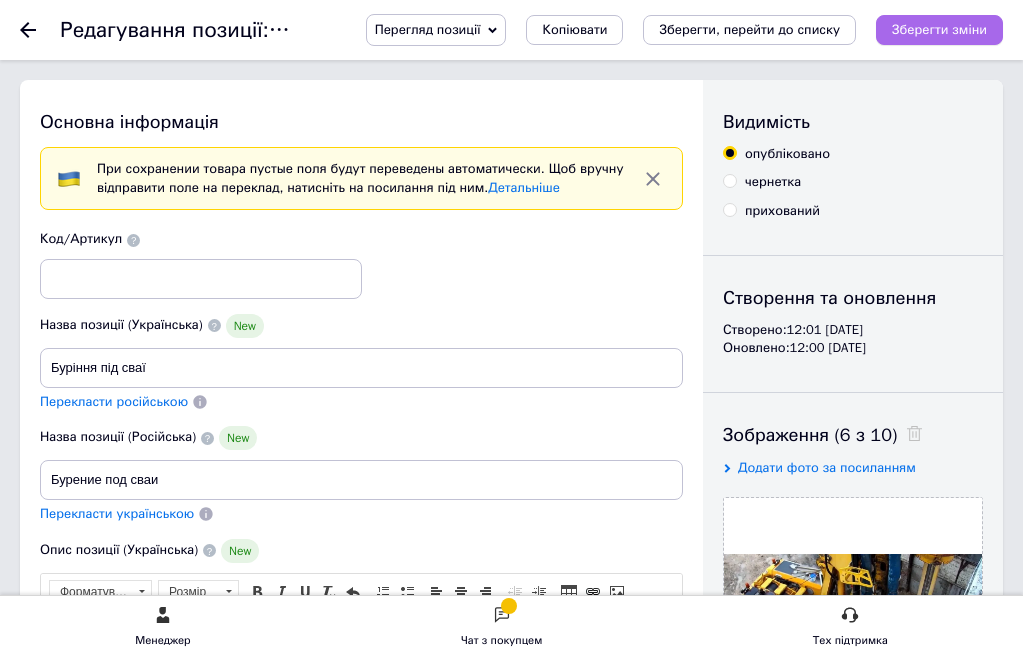 click on "Зберегти зміни" at bounding box center (939, 29) 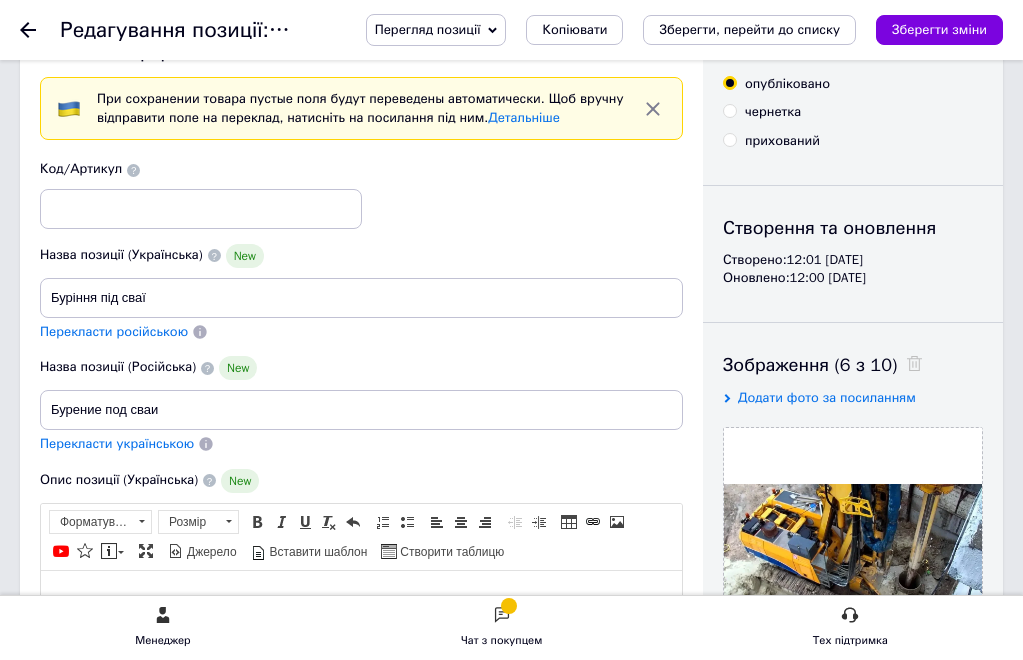 scroll, scrollTop: 35, scrollLeft: 0, axis: vertical 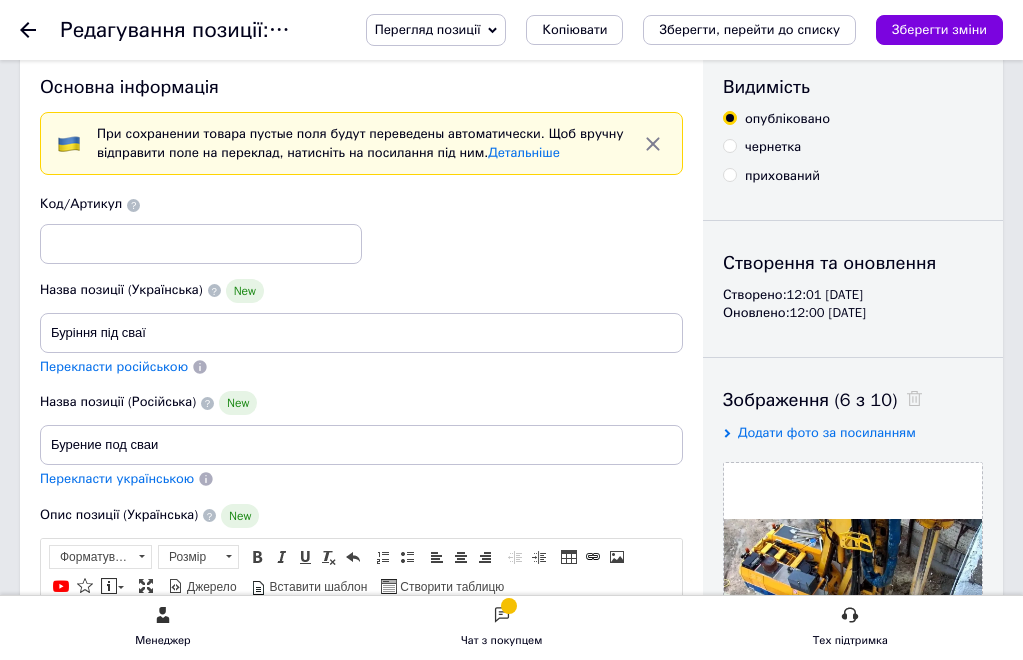 click 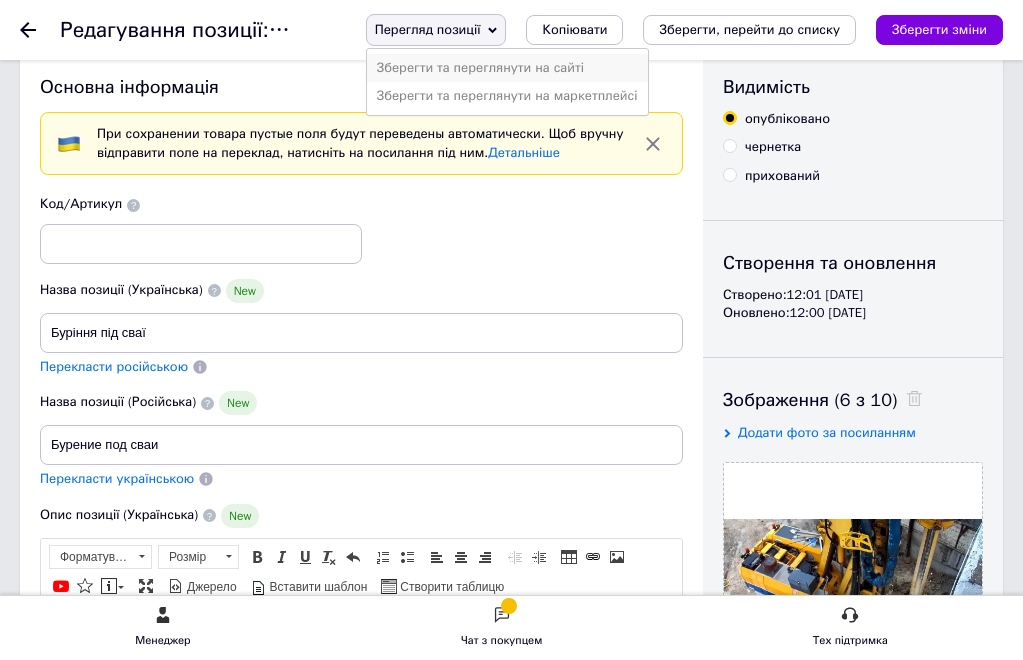 click on "Зберегти та переглянути на сайті" at bounding box center [507, 68] 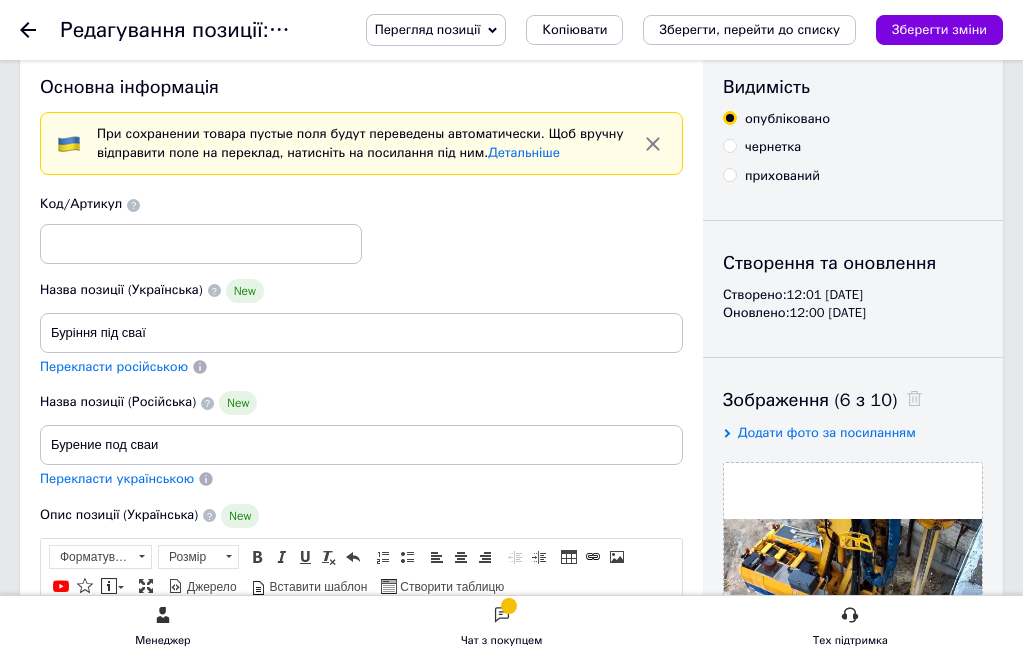 click on "Перегляд позиції" at bounding box center (436, 30) 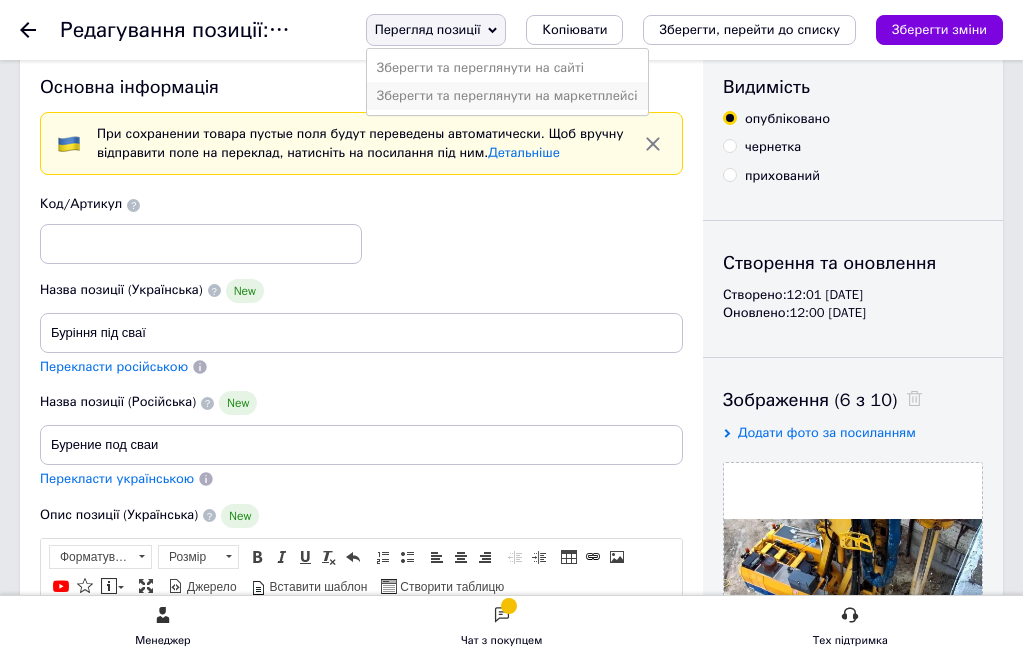 click on "Зберегти та переглянути на маркетплейсі" at bounding box center (507, 96) 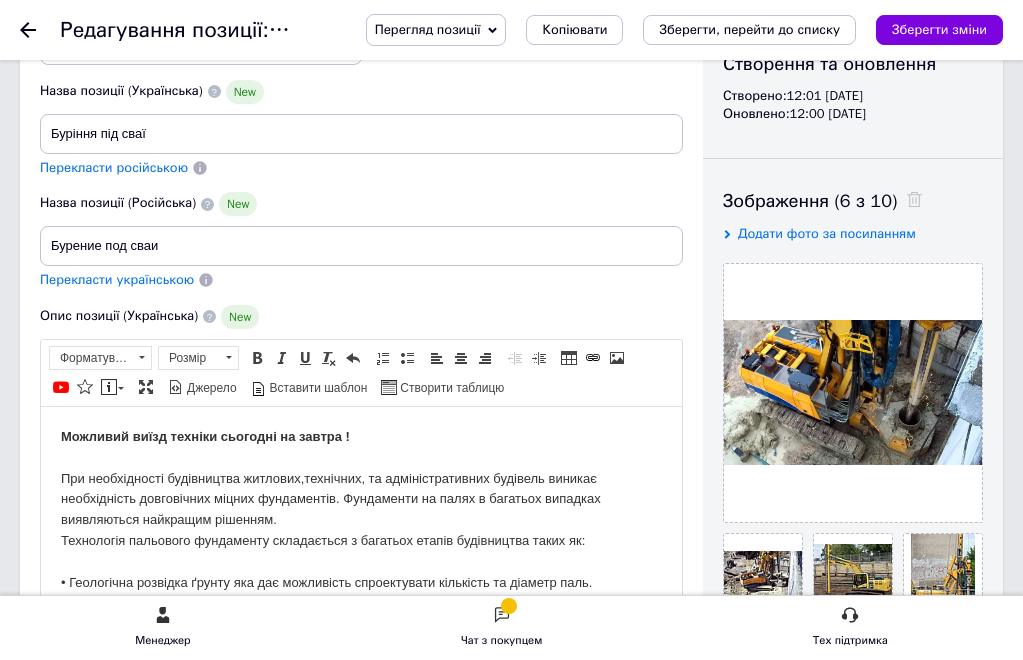 scroll, scrollTop: 235, scrollLeft: 0, axis: vertical 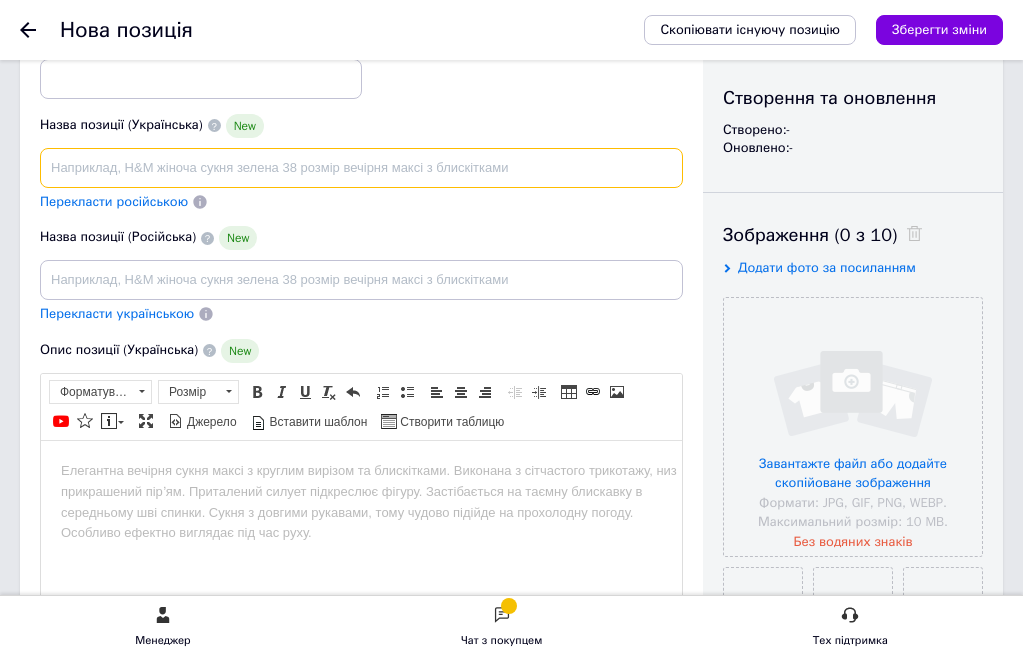 click at bounding box center [361, 168] 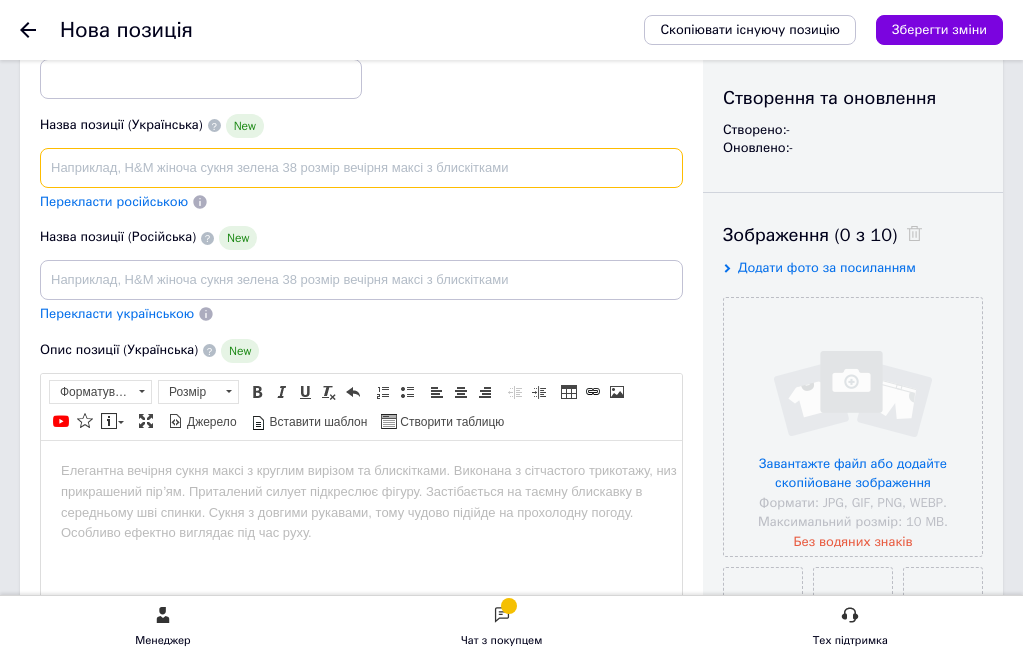 paste on "Малогабаритная буровая, Бурение в труднодоступных местах." 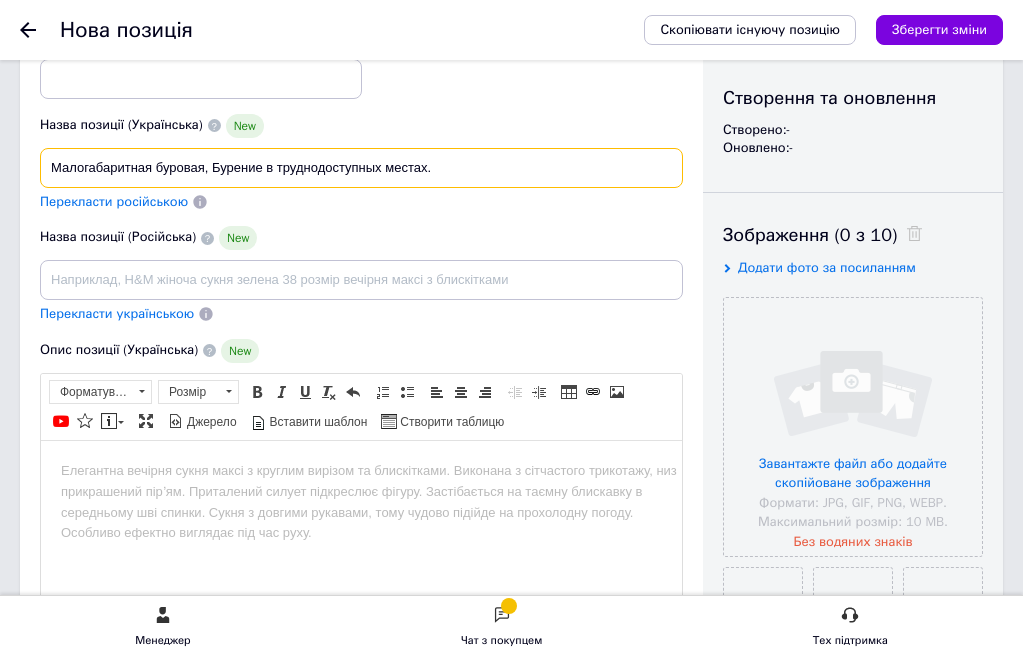 scroll, scrollTop: 0, scrollLeft: 1, axis: horizontal 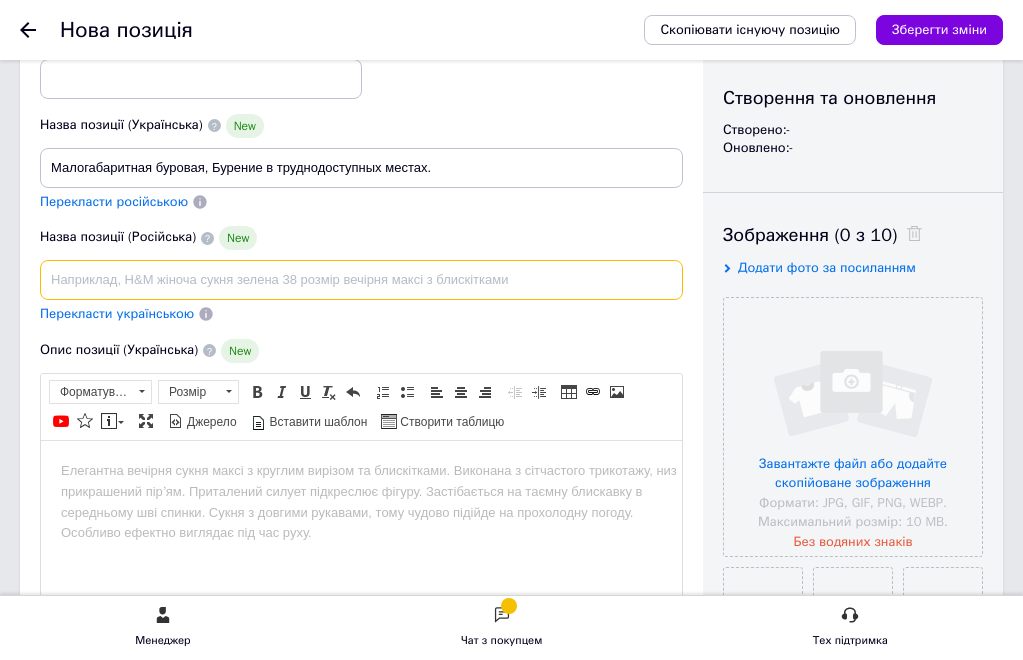 click at bounding box center [361, 280] 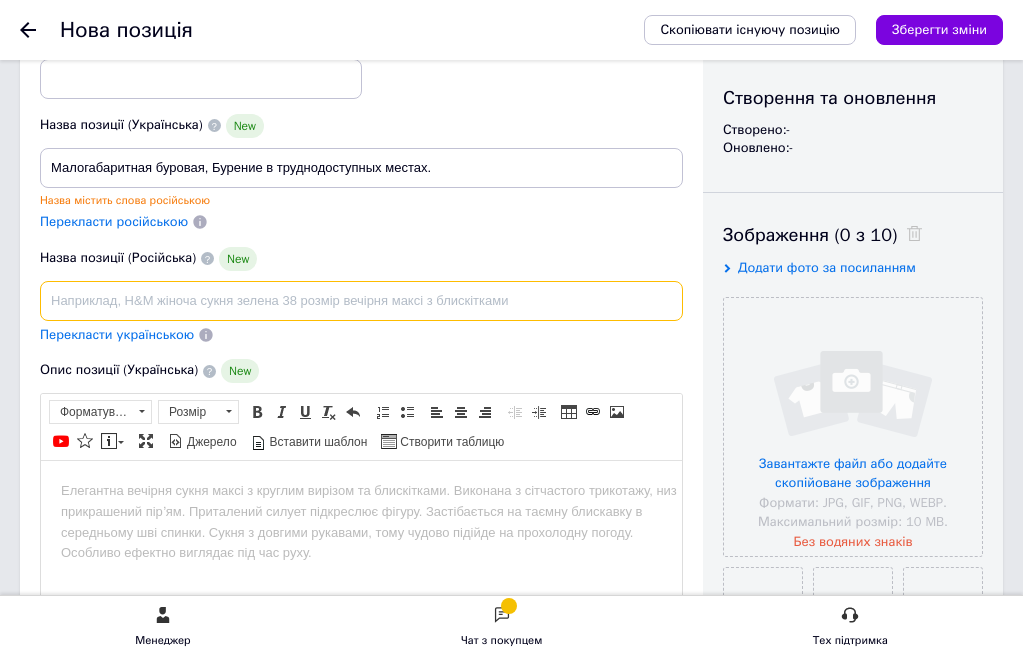 paste on "Малогабаритная буровая, Бурение в труднодоступных местах." 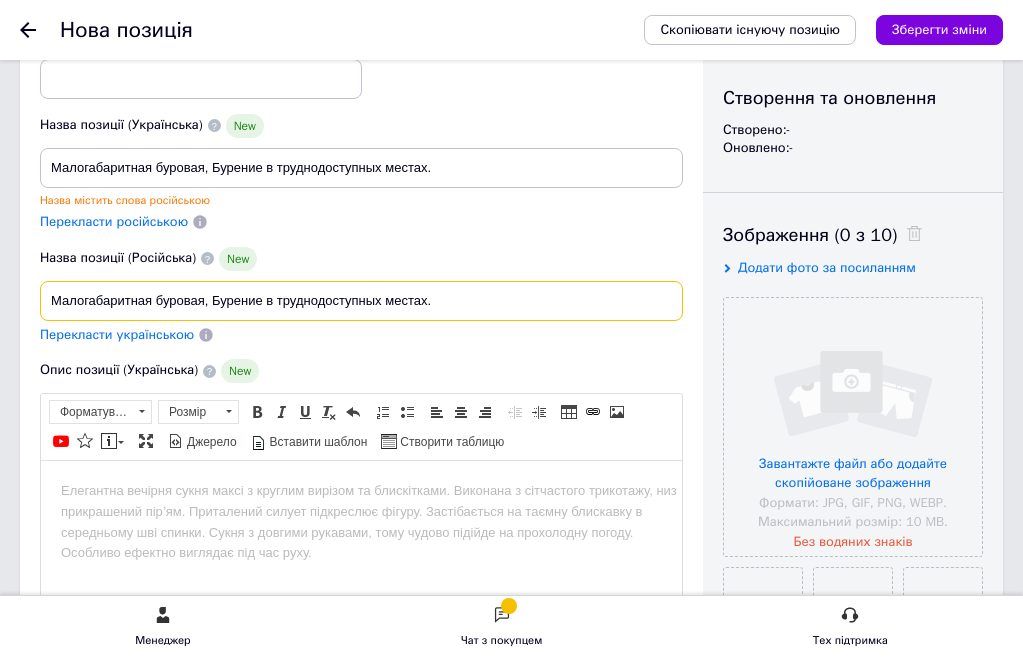 scroll, scrollTop: 0, scrollLeft: 1, axis: horizontal 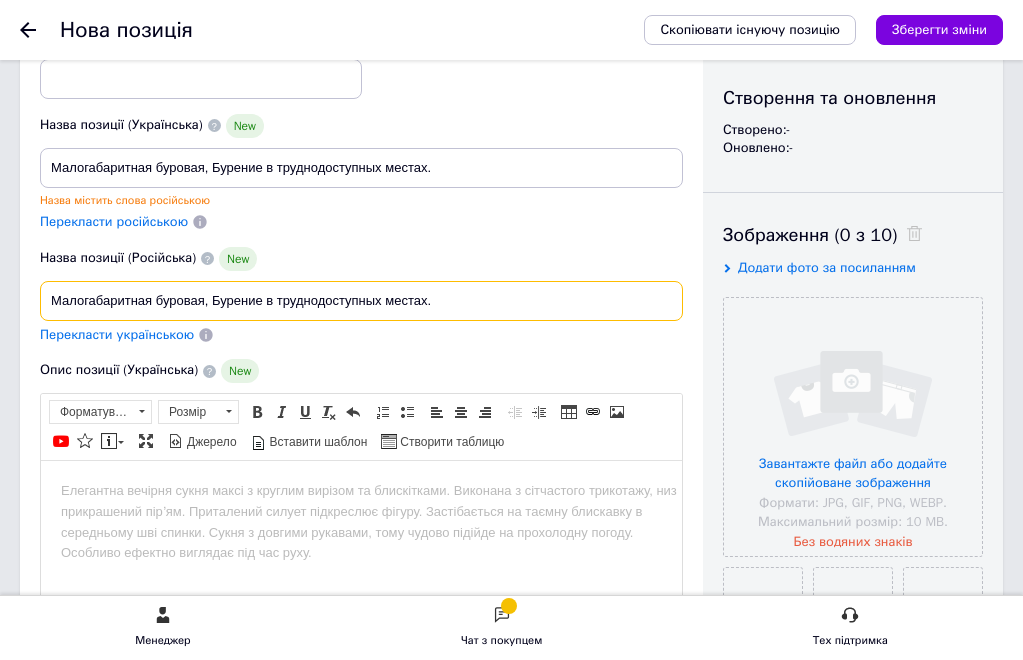 type on "Малогабаритная буровая, Бурение в труднодоступных местах." 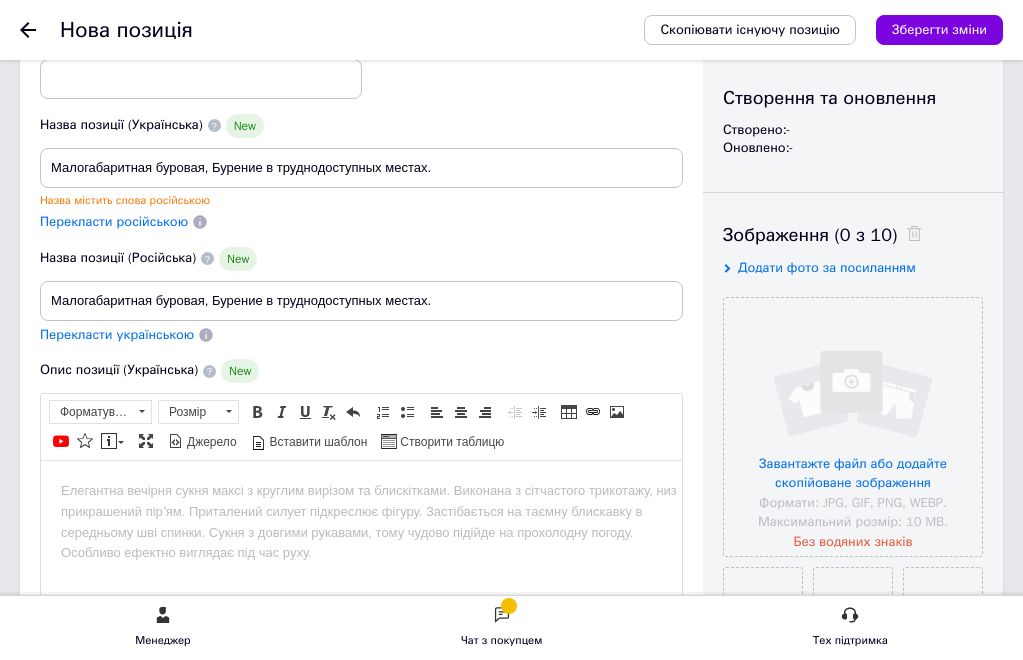 click on "Перекласти російською" at bounding box center [114, 221] 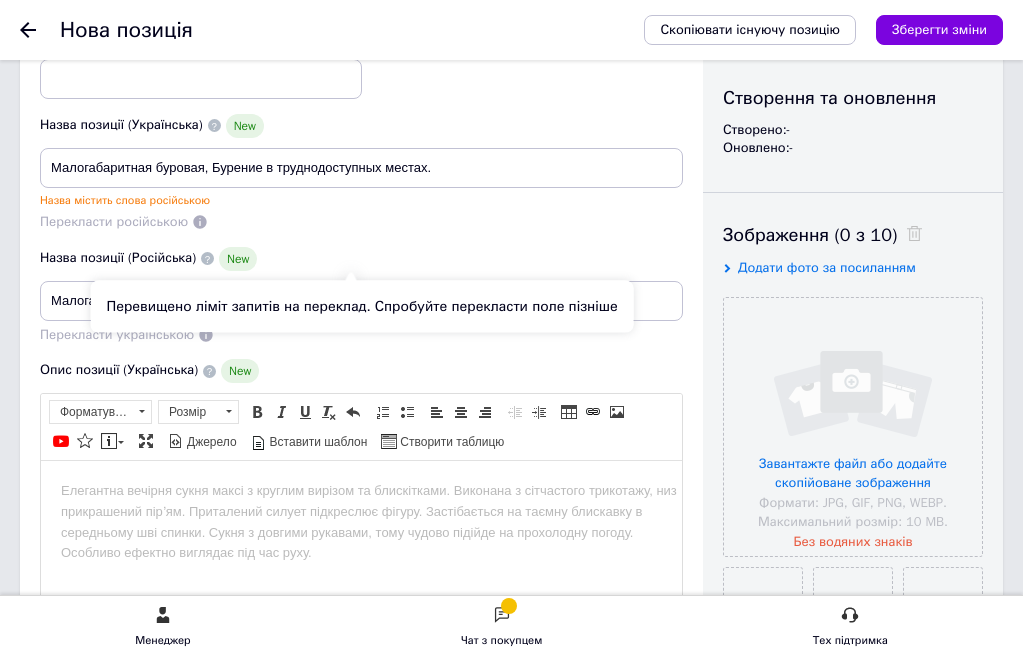 click on "Перекласти російською" at bounding box center (114, 221) 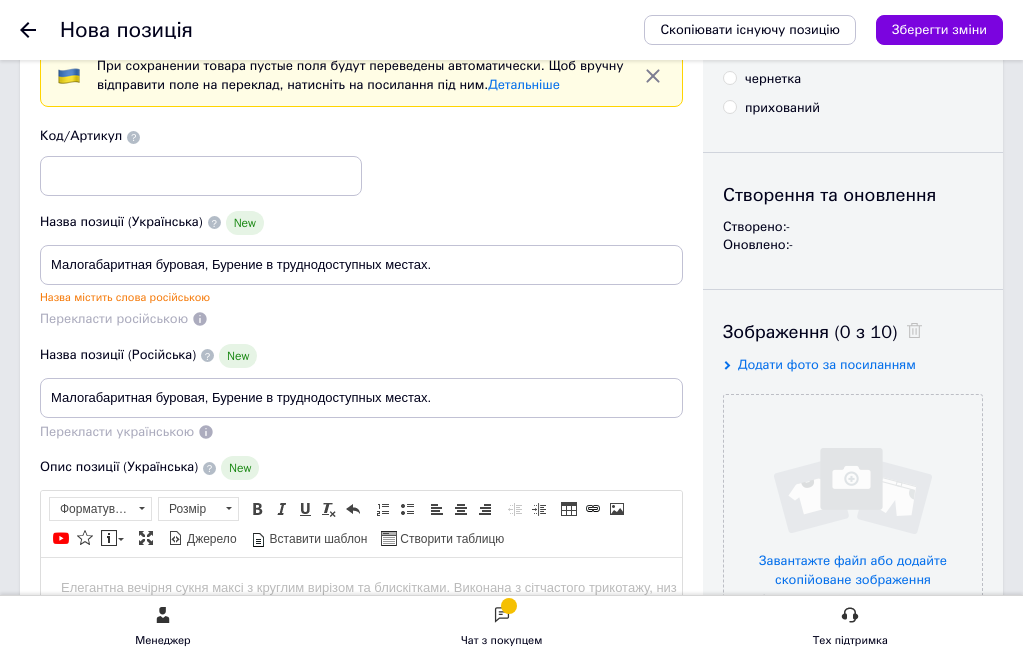 scroll, scrollTop: 100, scrollLeft: 0, axis: vertical 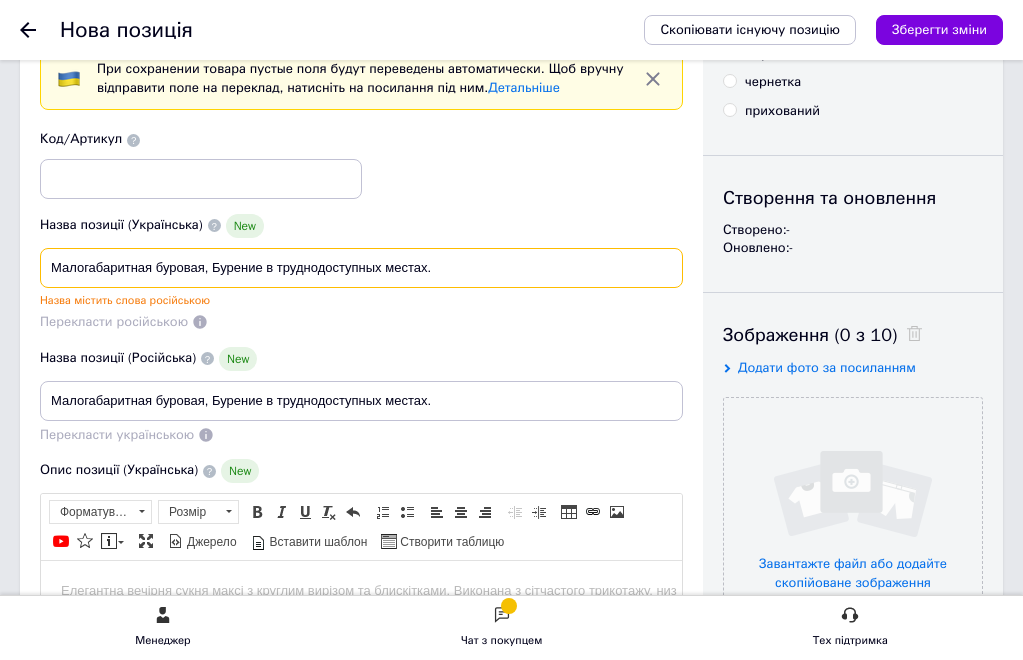 click on "Малогабаритная буровая, Бурение в труднодоступных местах." at bounding box center [361, 268] 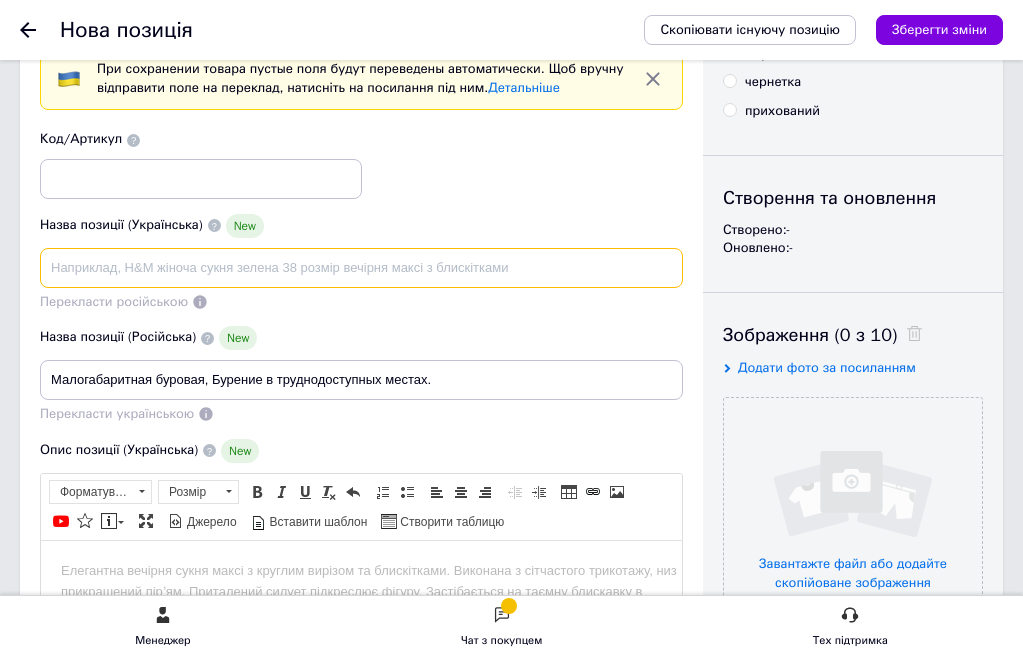 type 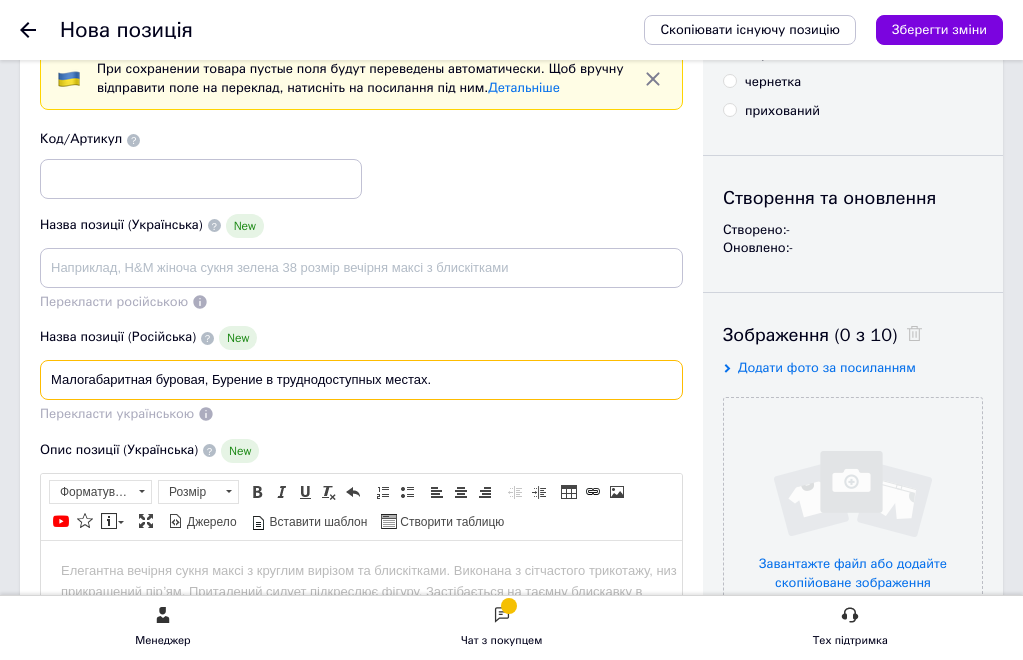 scroll, scrollTop: 0, scrollLeft: 0, axis: both 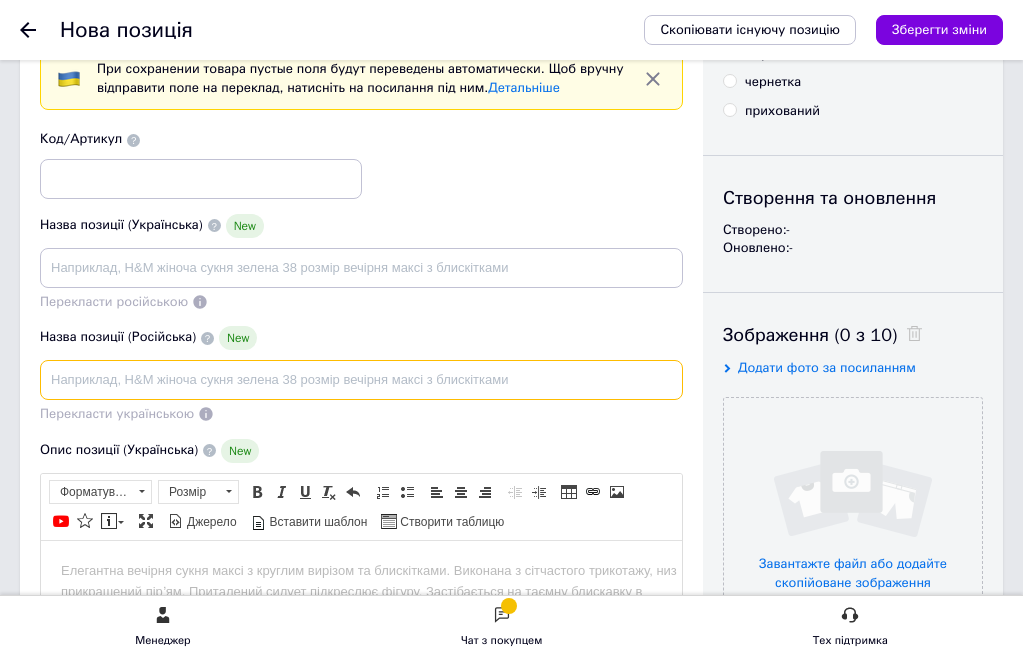 type 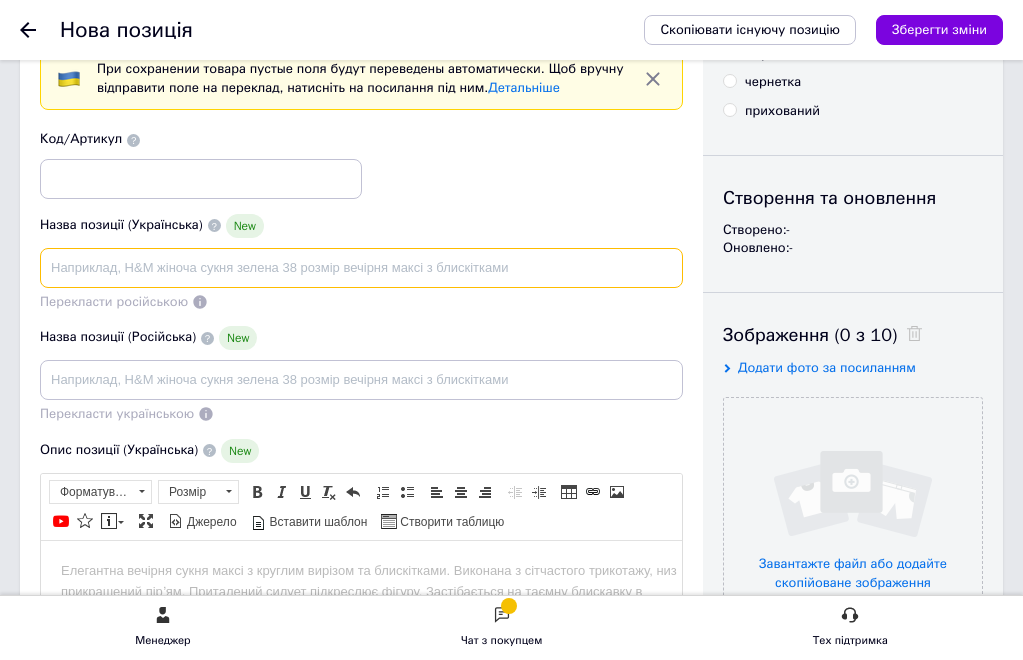 click at bounding box center [361, 268] 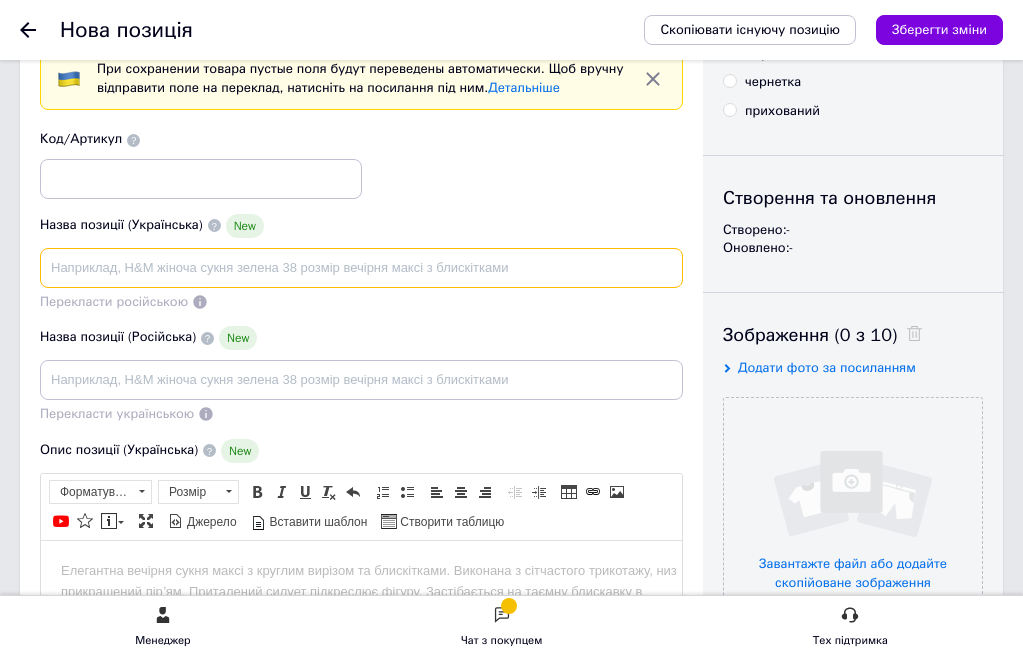 paste on "Малогабаритная буровая, Бурение в труднодоступных местах." 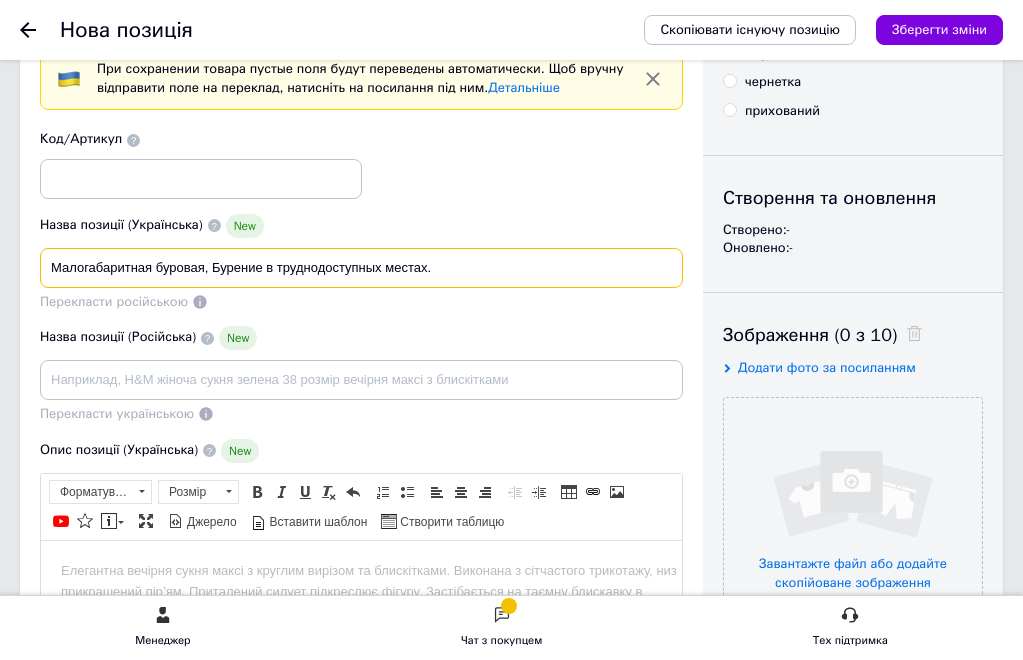 scroll, scrollTop: 0, scrollLeft: 1, axis: horizontal 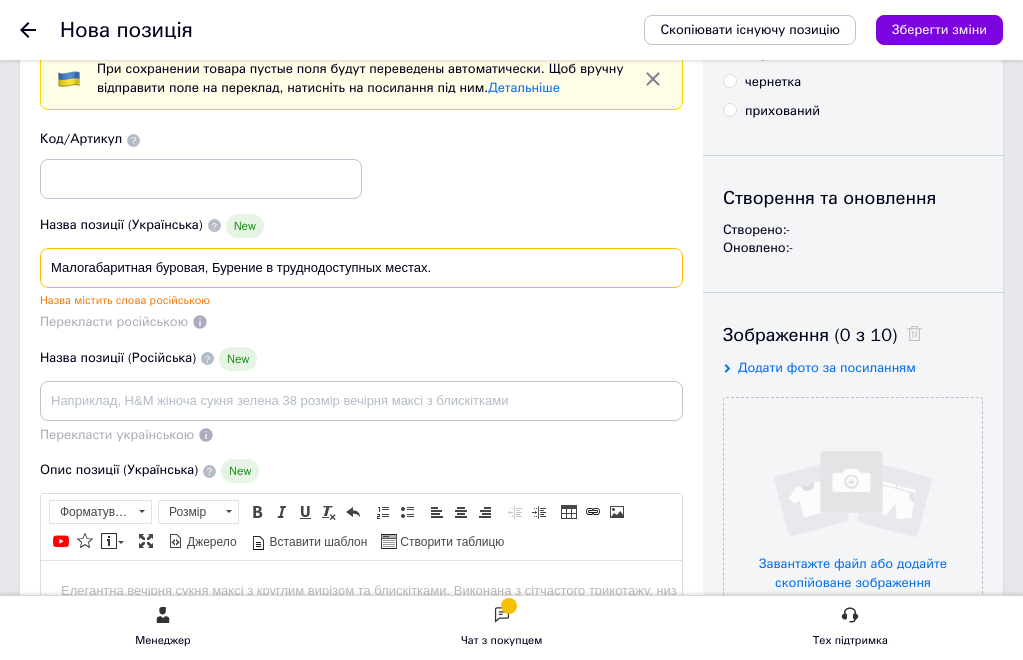 type on "Малогабаритная буровая, Бурение в труднодоступных местах." 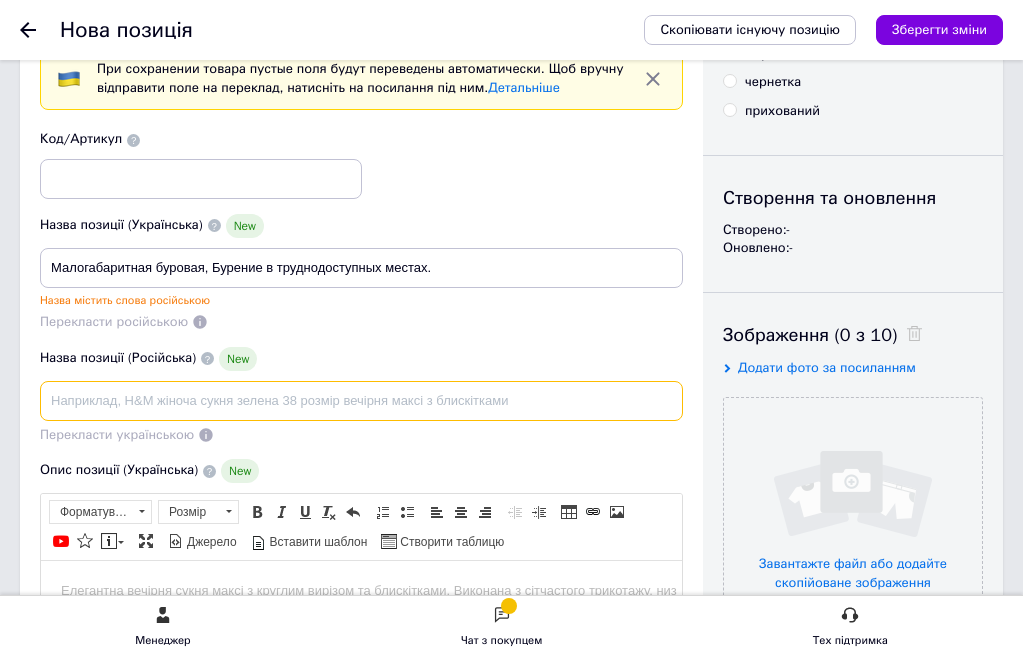scroll, scrollTop: 0, scrollLeft: 0, axis: both 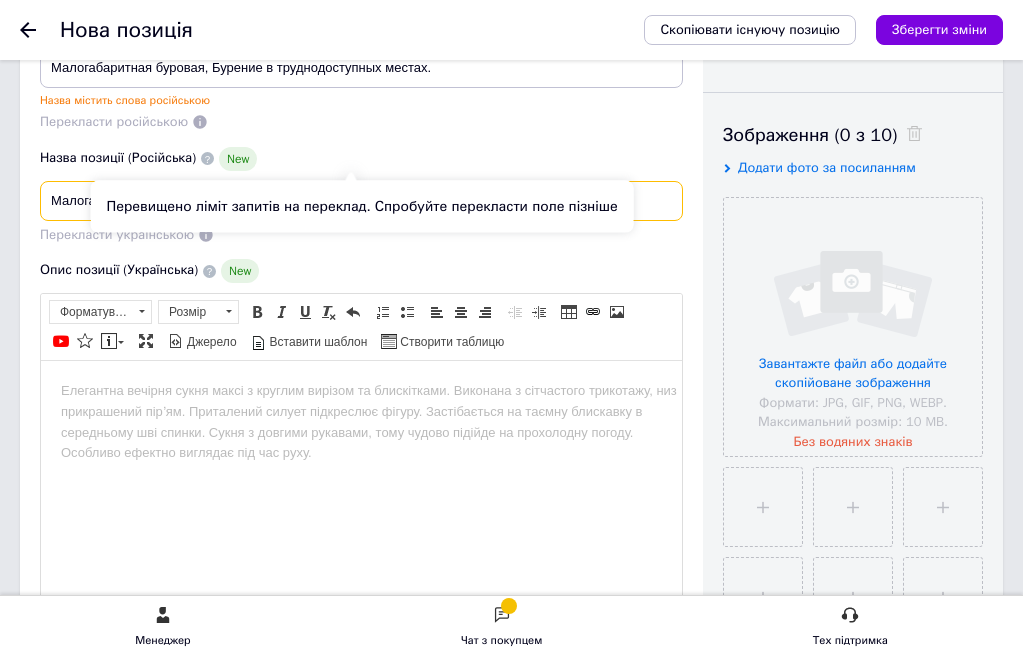 type on "Малогабаритная буровая, Бурение в труднодоступных местах." 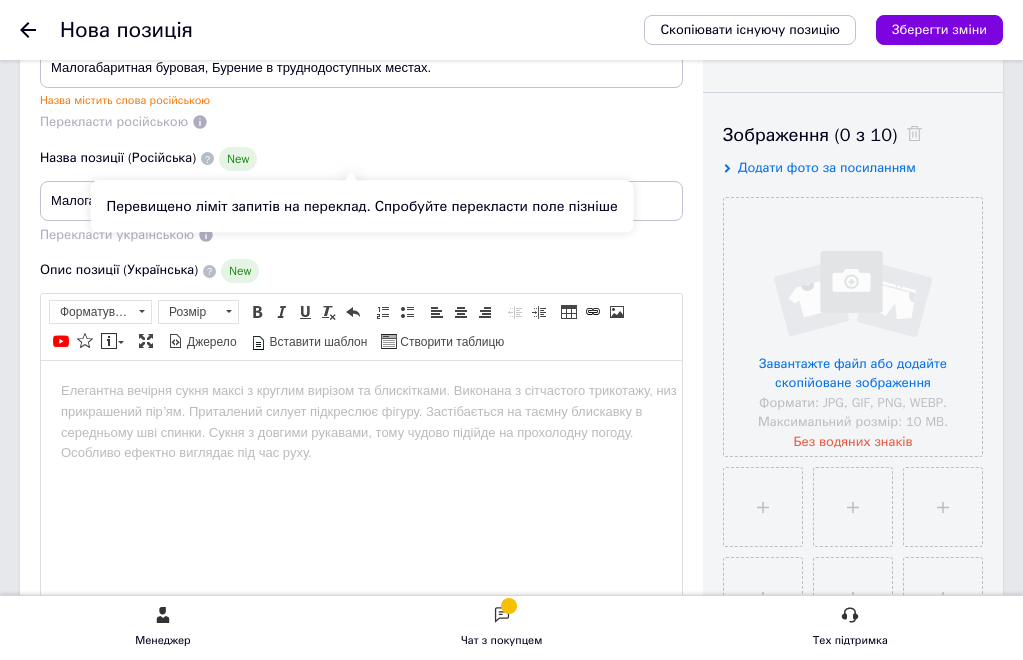 scroll, scrollTop: 0, scrollLeft: 0, axis: both 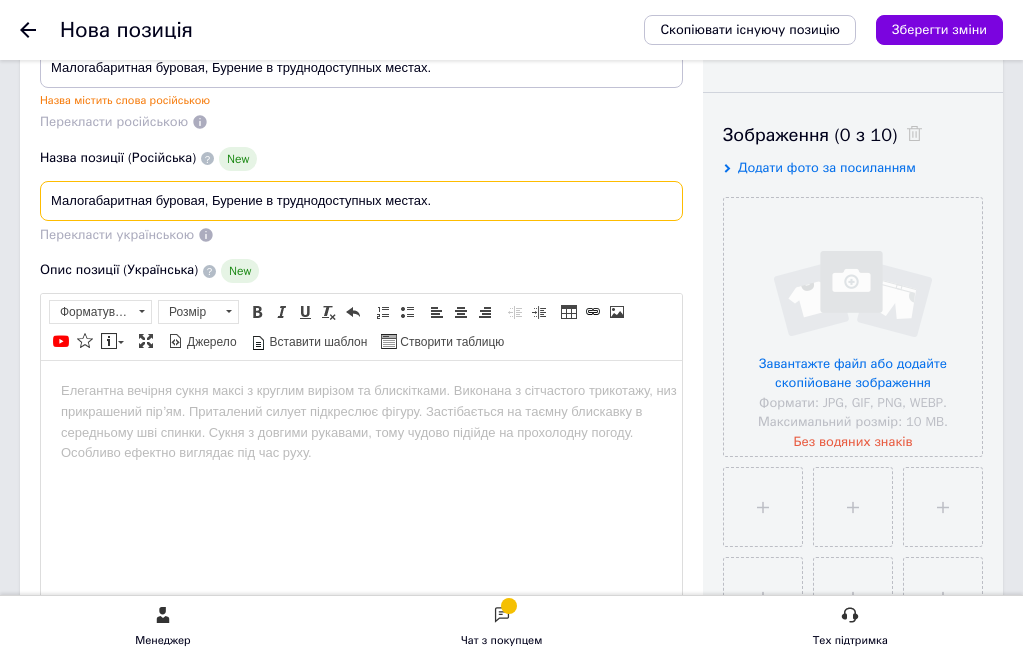 click on "Малогабаритная буровая, Бурение в труднодоступных местах." at bounding box center [361, 201] 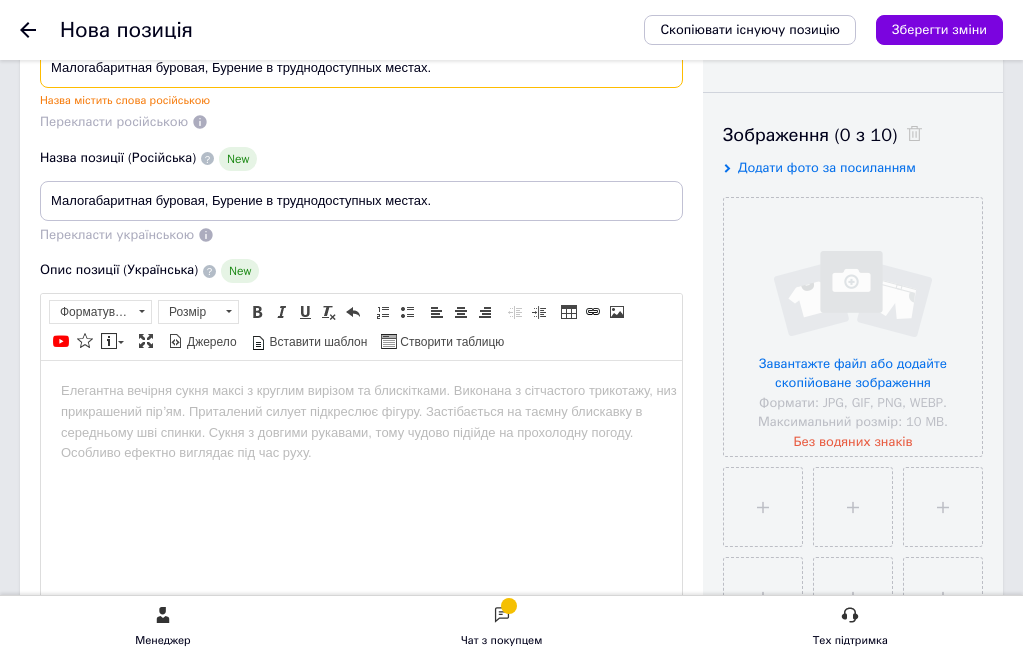 click on "Малогабаритная буровая, Бурение в труднодоступных местах." at bounding box center (361, 68) 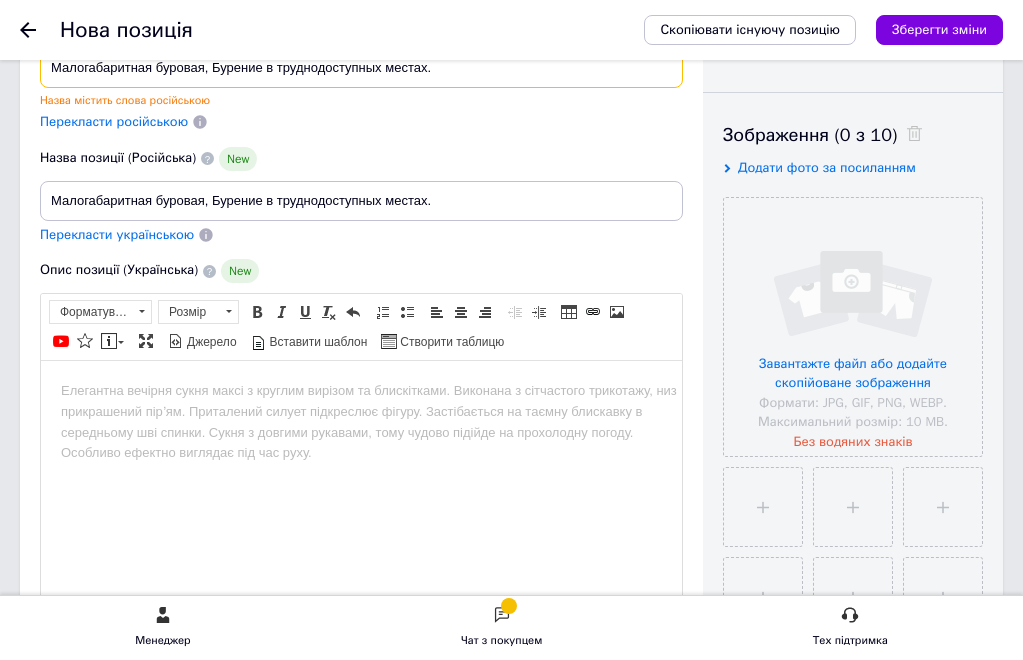 scroll, scrollTop: 0, scrollLeft: 0, axis: both 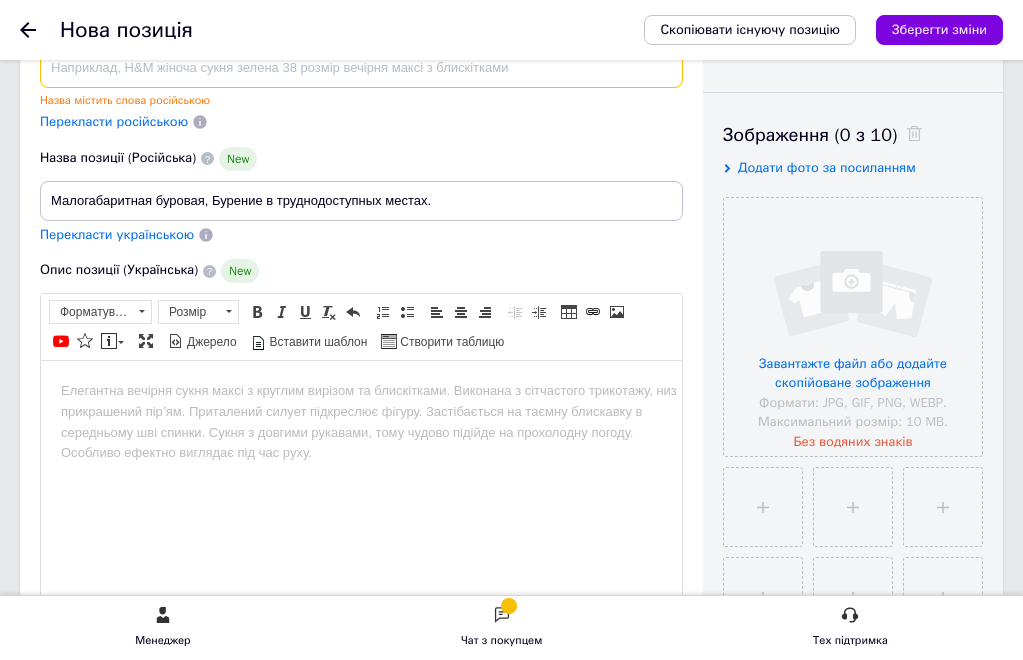 type 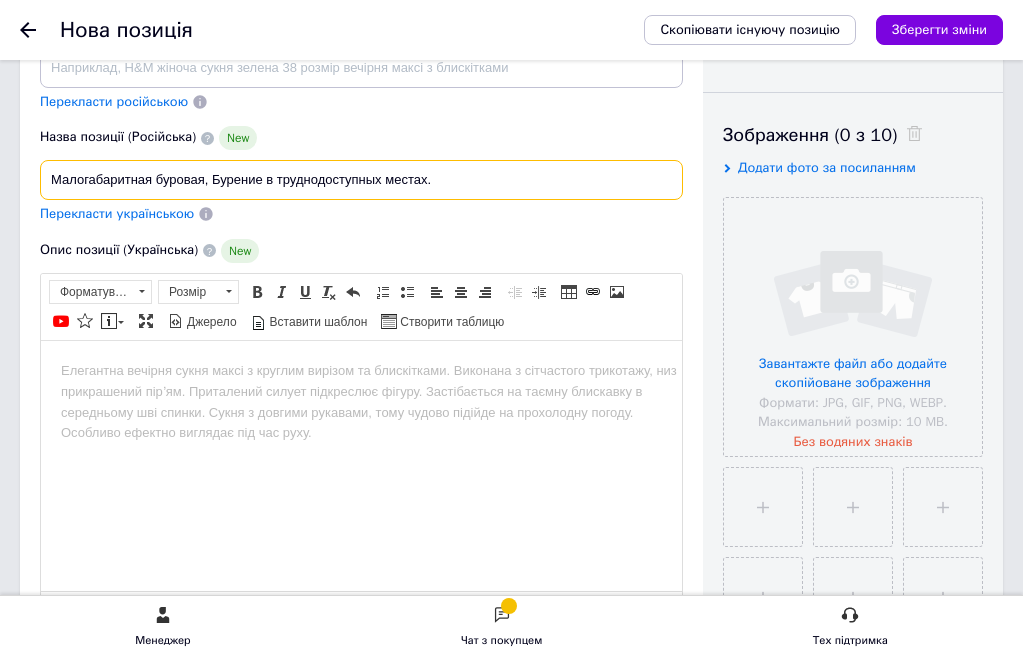 scroll, scrollTop: 0, scrollLeft: 0, axis: both 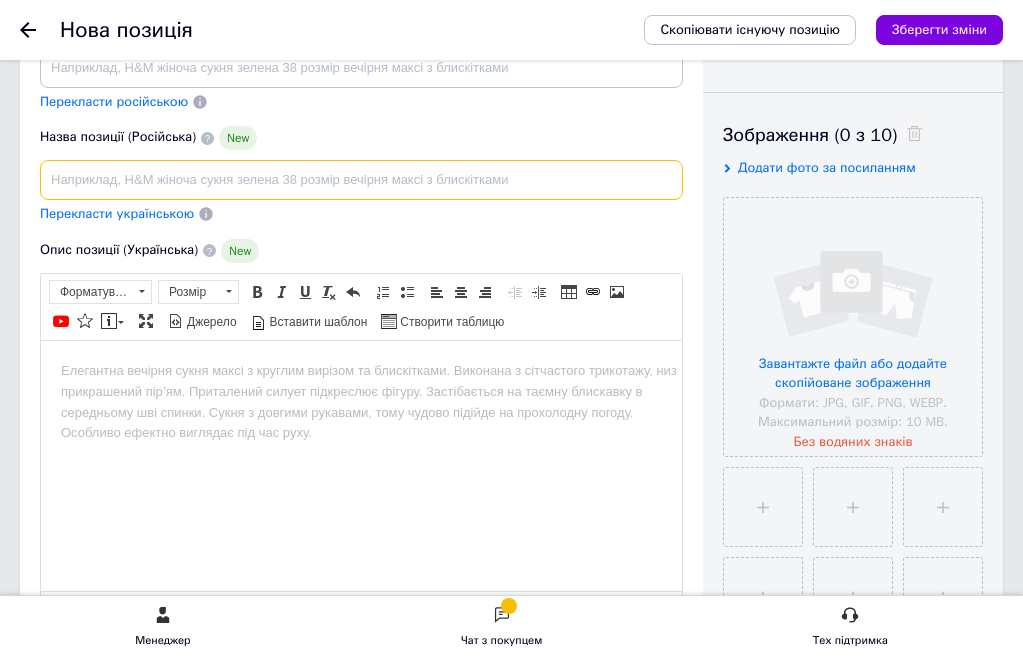 type 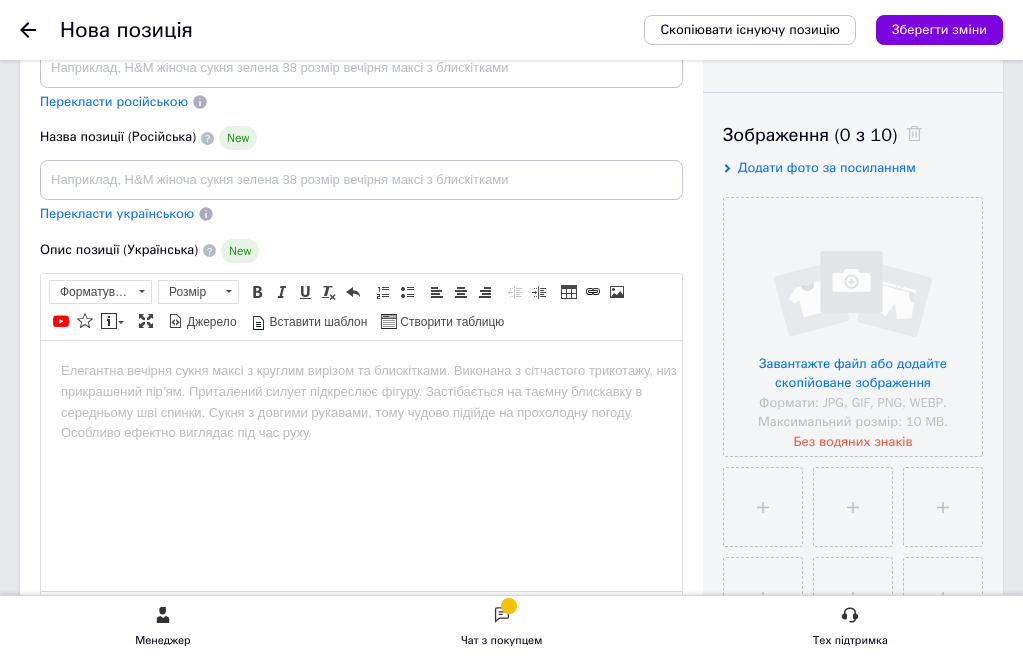 click 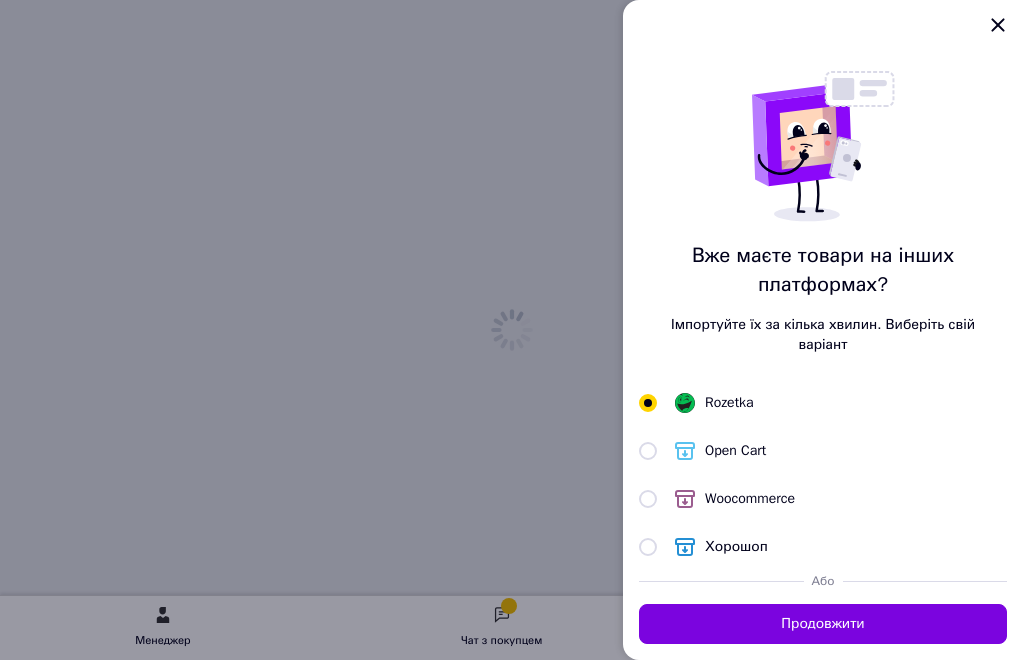 scroll, scrollTop: 0, scrollLeft: 0, axis: both 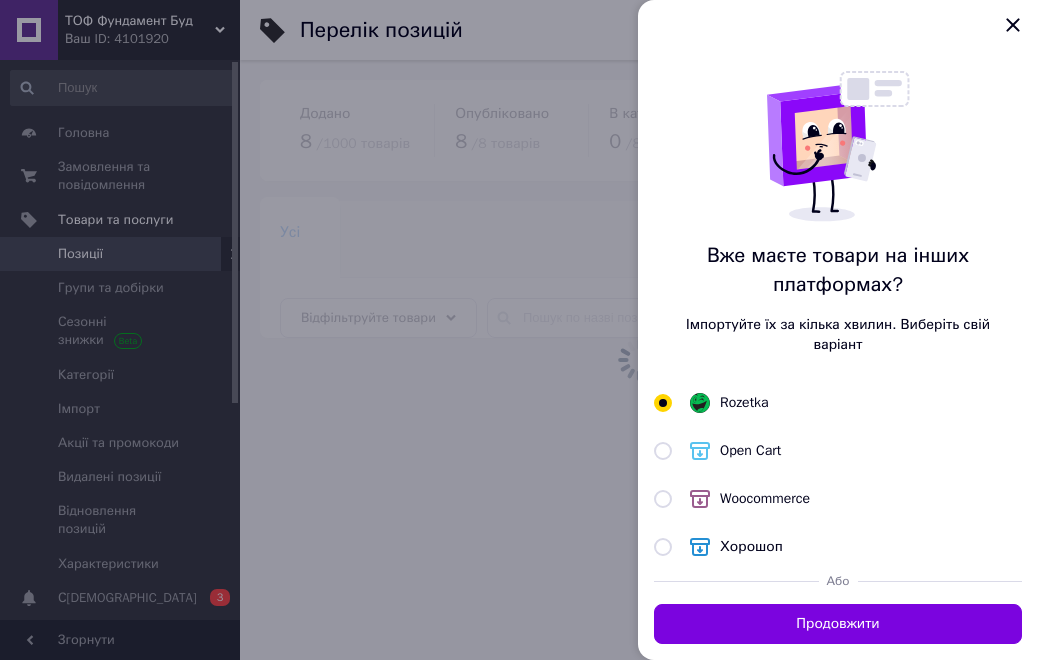 click 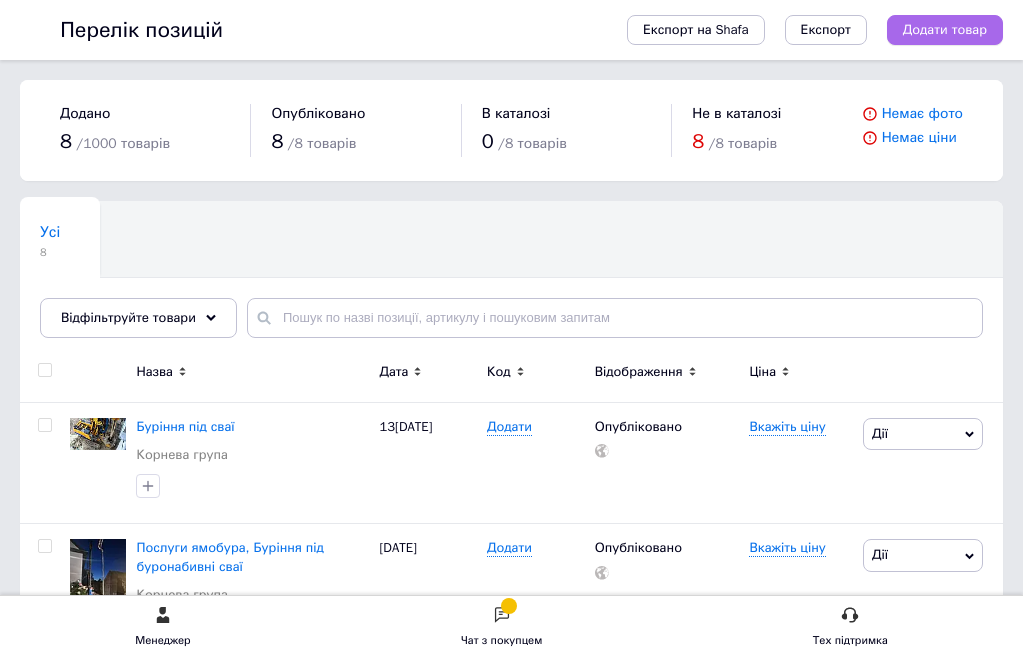 click on "Додати товар" at bounding box center [945, 30] 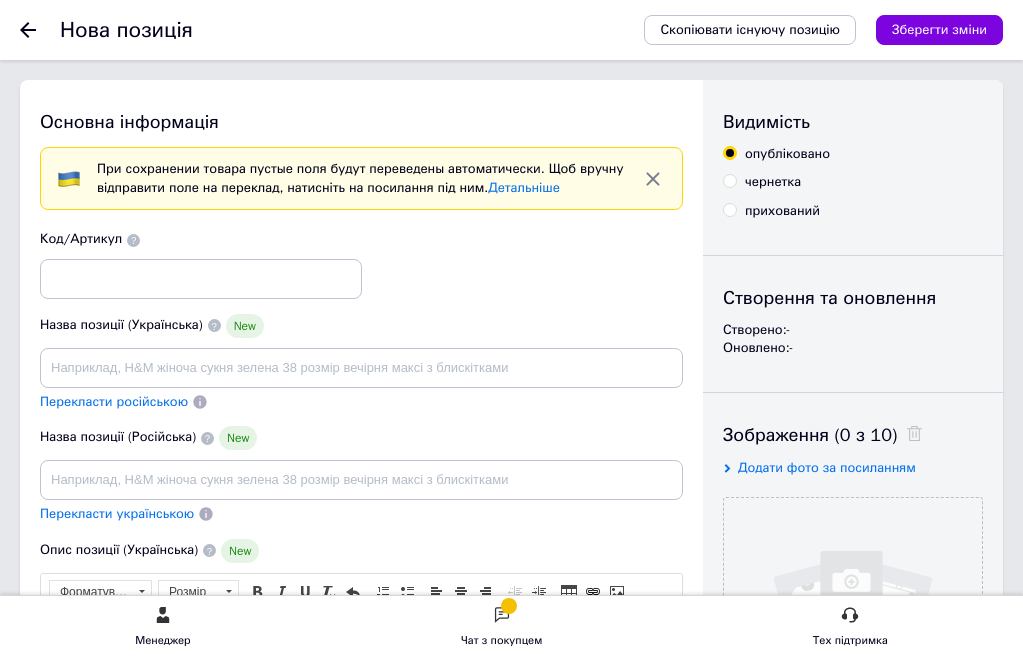 scroll, scrollTop: 0, scrollLeft: 0, axis: both 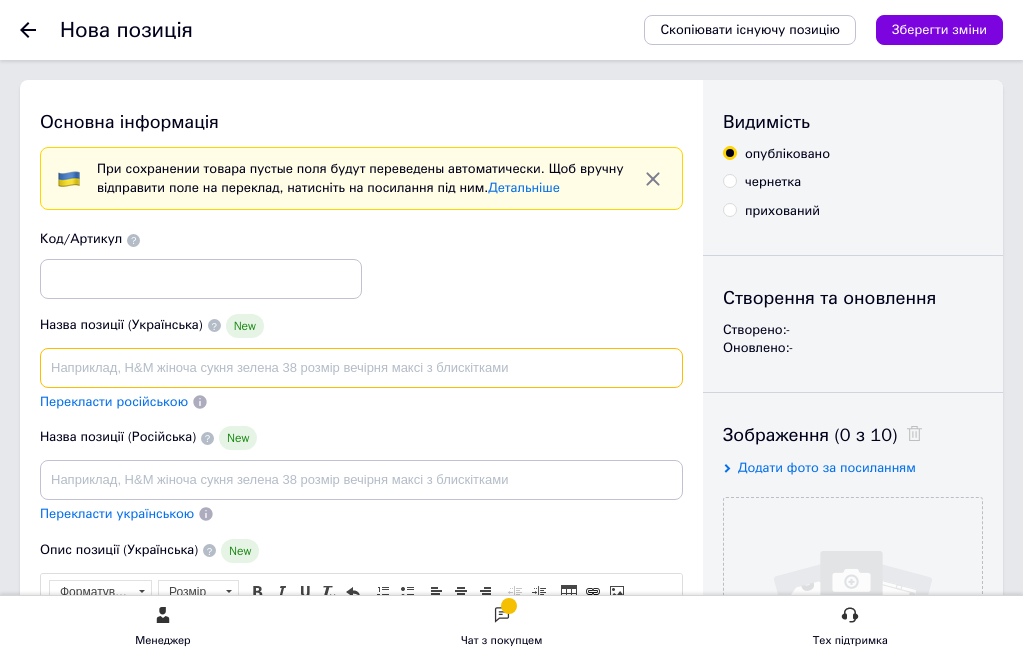 click at bounding box center (361, 368) 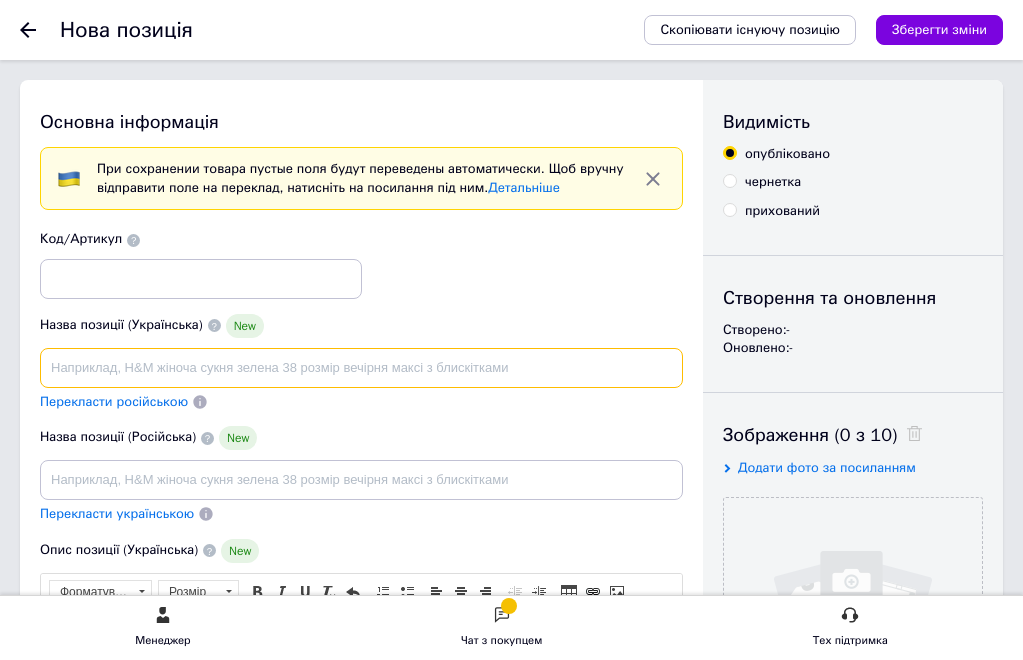 paste on "Малогабаритная буровая, Бурение в труднодоступных местах." 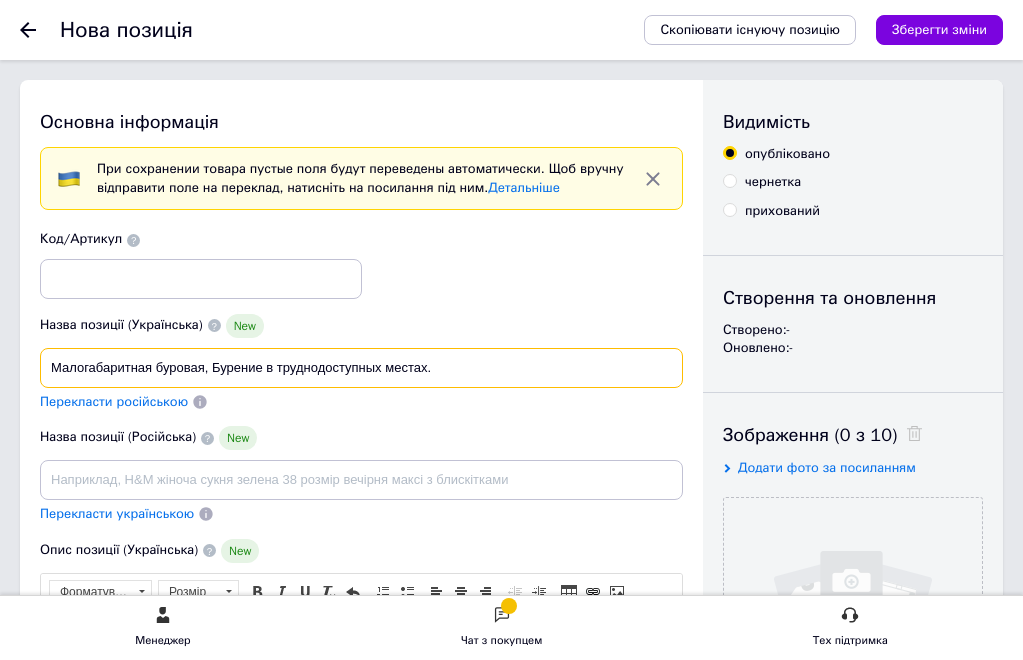 scroll, scrollTop: 0, scrollLeft: 1, axis: horizontal 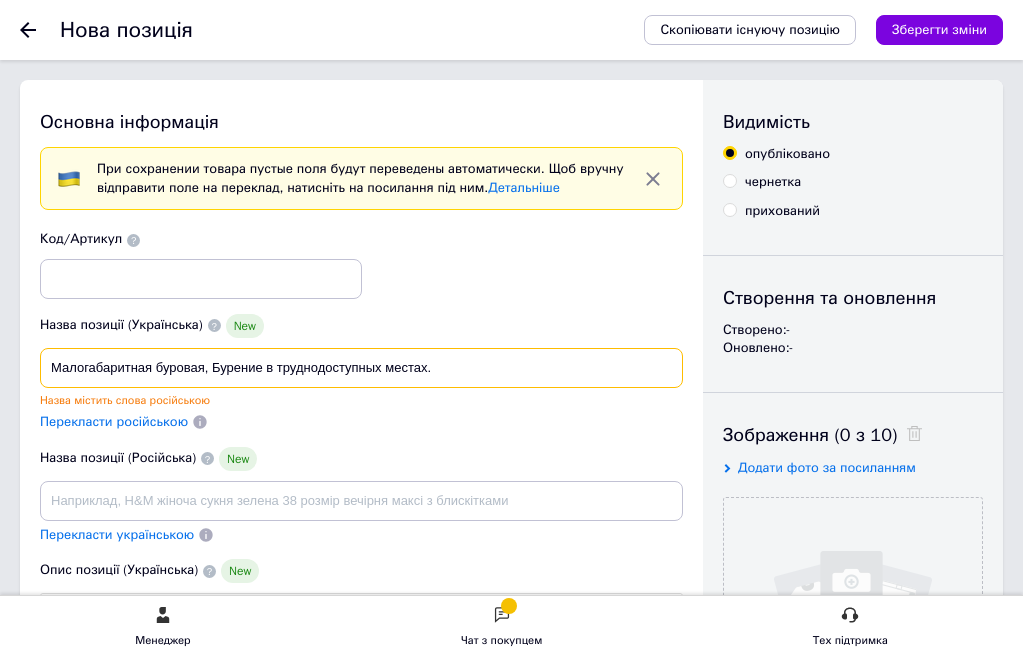 type on "Малогабаритная буровая, Бурение в труднодоступных местах." 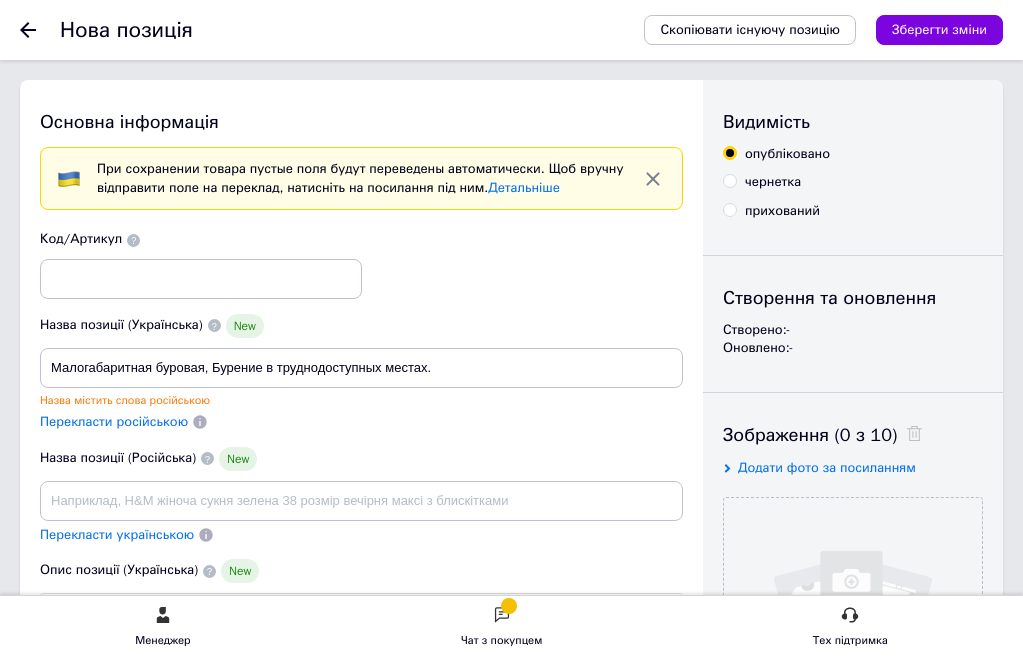 click on "Перекласти російською" at bounding box center (114, 421) 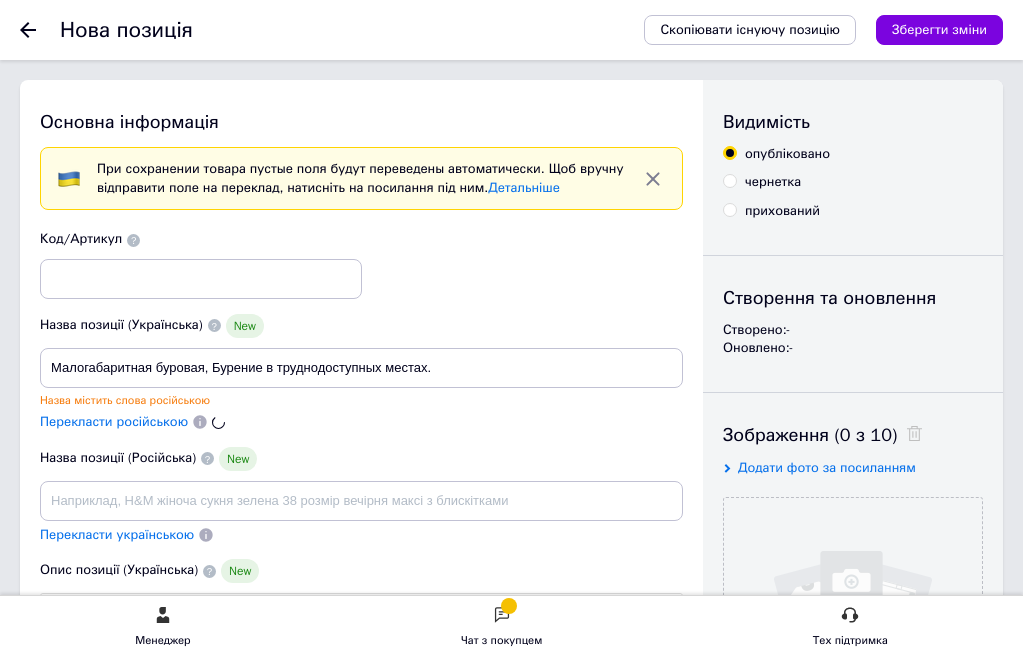 type on "Малогабаритная буровая, Бурение в труднодоступных местах." 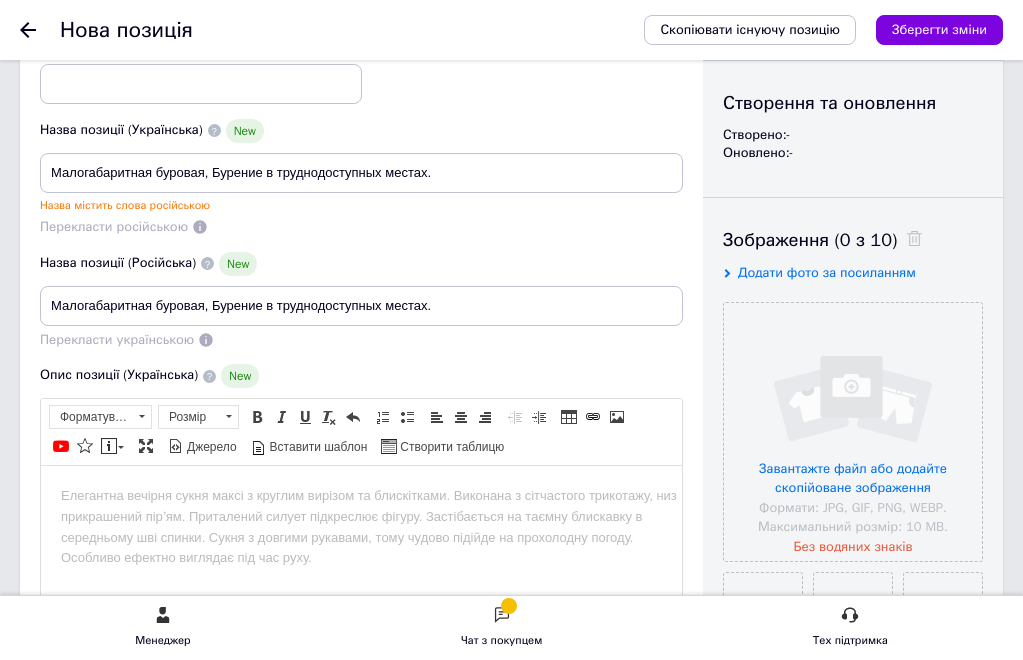 scroll, scrollTop: 200, scrollLeft: 0, axis: vertical 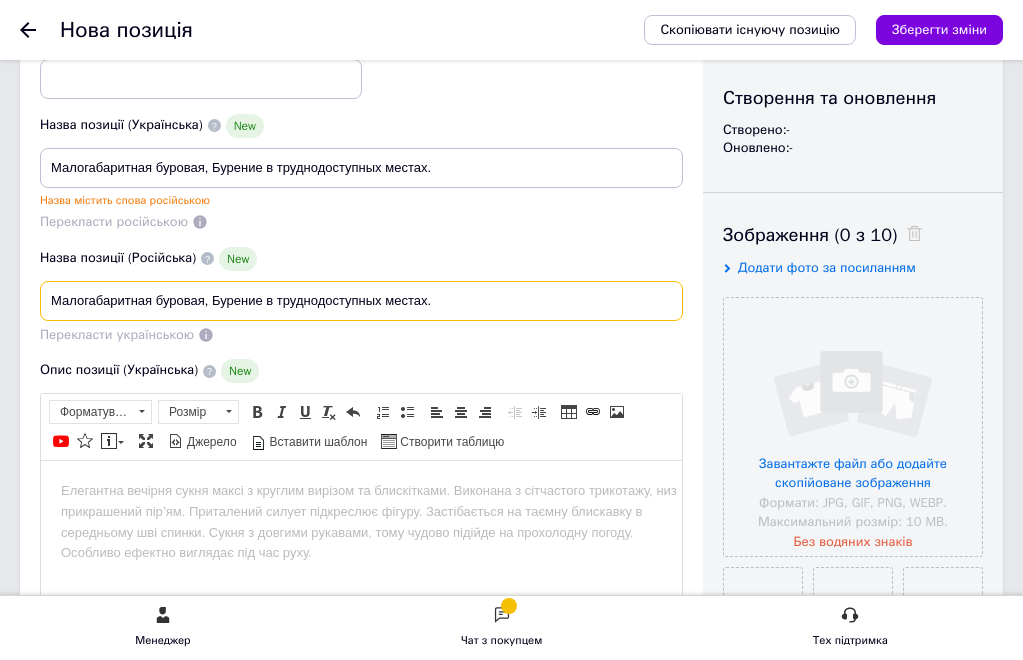 drag, startPoint x: 654, startPoint y: 338, endPoint x: 634, endPoint y: 335, distance: 20.22375 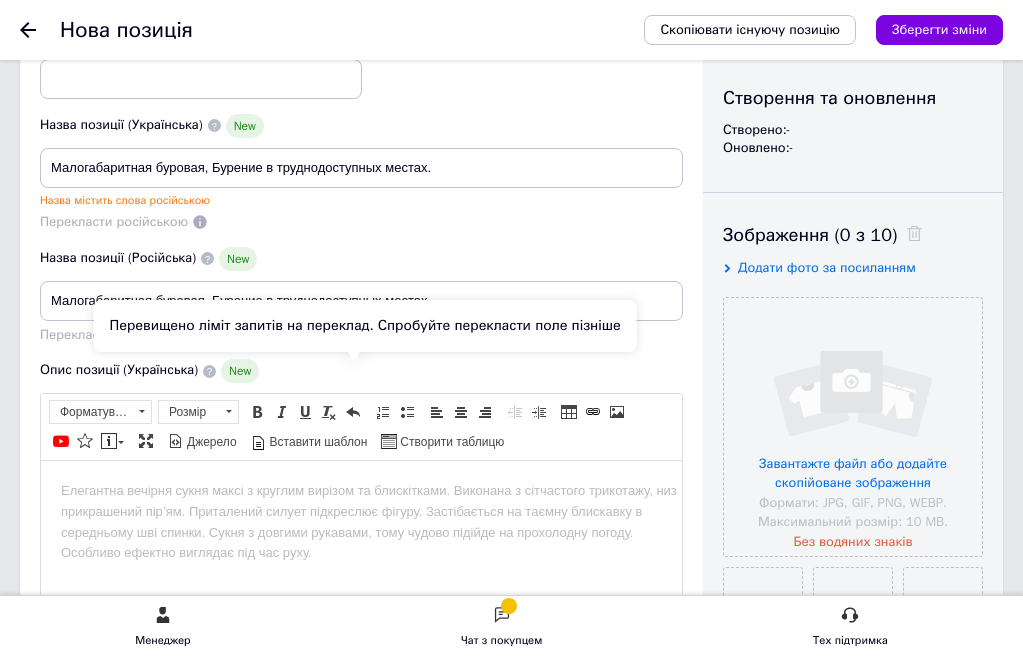 click on "Перекласти українською" at bounding box center [117, 334] 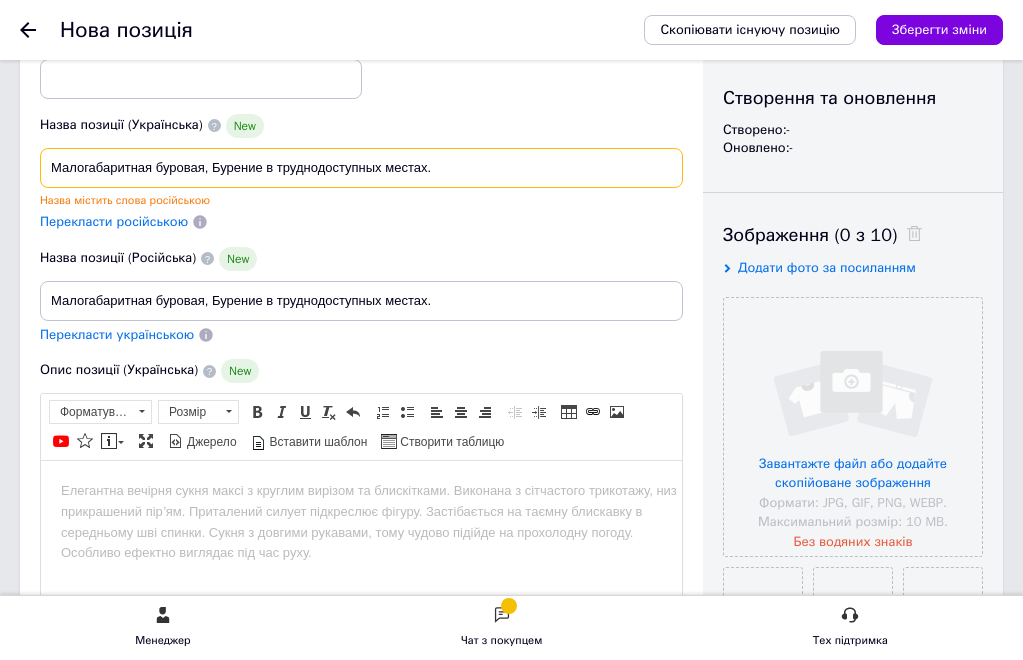 scroll, scrollTop: 0, scrollLeft: 0, axis: both 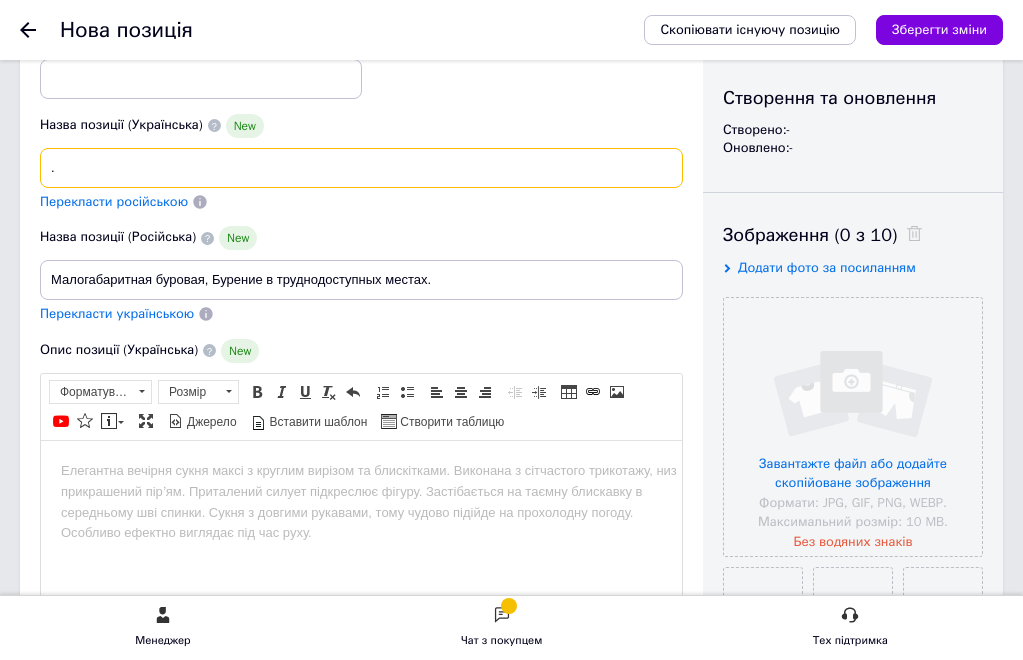 type on "." 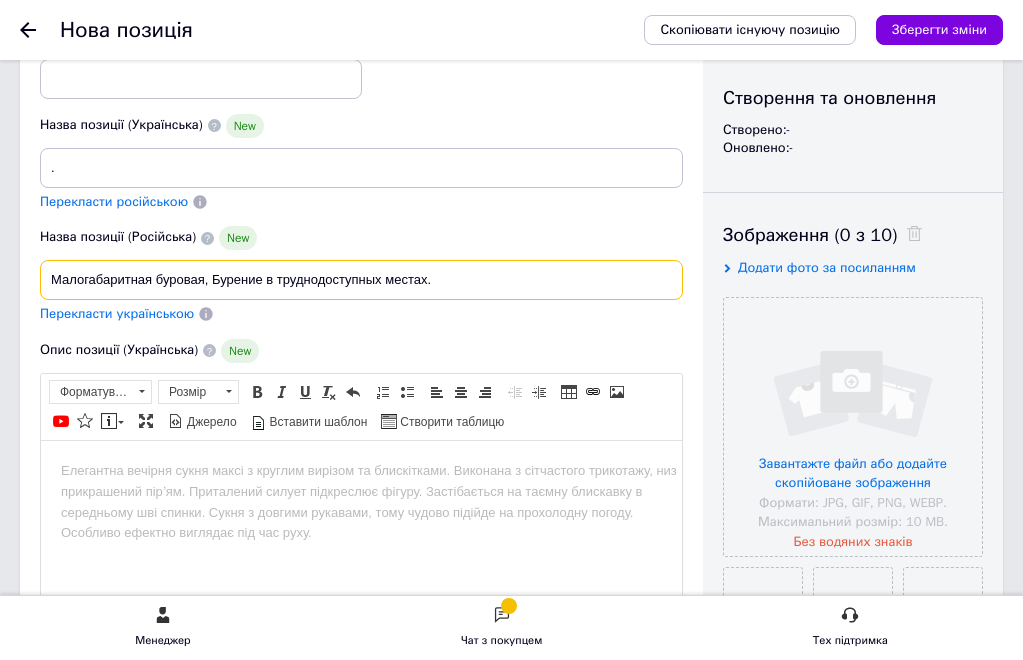 scroll, scrollTop: 0, scrollLeft: 0, axis: both 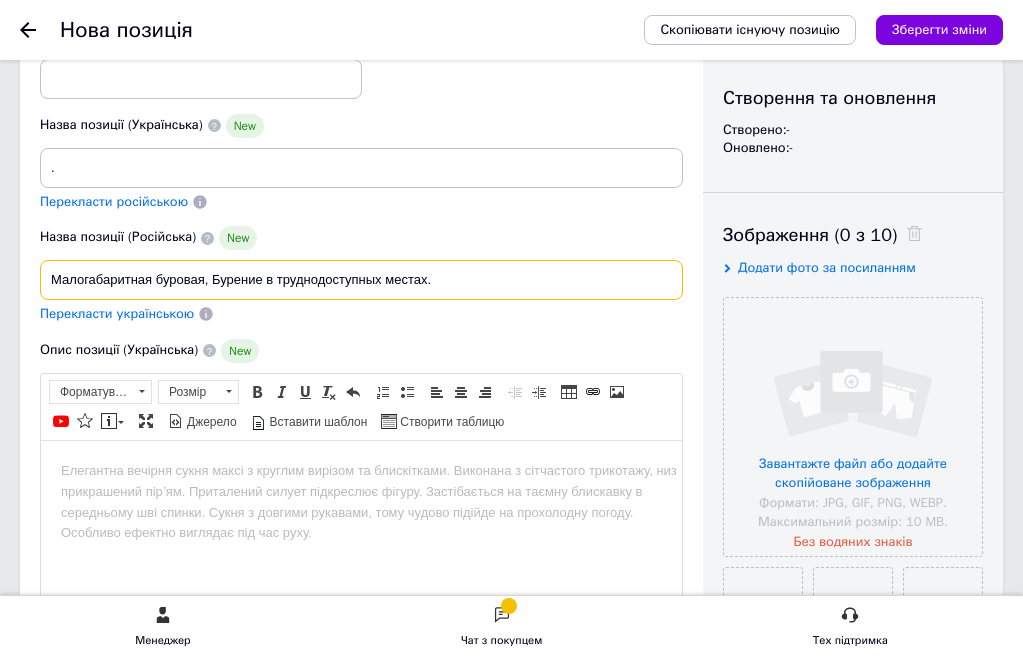 click on "ТОФ Фундамент Буд Ваш ID: 4101920 Сайт ТОФ Фундамент Буд Кабінет покупця Перевірити стан системи Сторінка на порталі Довідка Вийти Головна Замовлення та повідомлення 0 0 Товари та послуги Позиції Групи та добірки Сезонні знижки Категорії Імпорт Акції та промокоди Видалені позиції Відновлення позицій Характеристики Сповіщення 0 3 Показники роботи компанії Відгуки Покупці Каталог ProSale Аналітика Управління сайтом Гаманець компанії [PERSON_NAME] Тарифи та рахунки Prom мікс 1 000 Згорнути
Нова позиція Скопіювати існуючу позицію New . New New" at bounding box center (511, 1225) 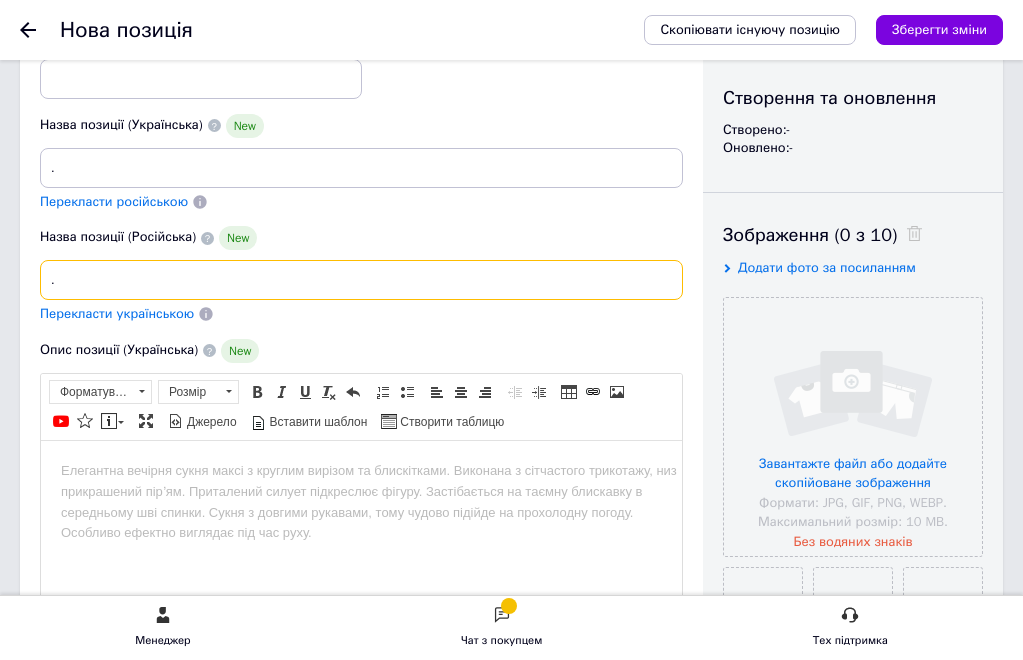 drag, startPoint x: 302, startPoint y: 317, endPoint x: 274, endPoint y: 311, distance: 28.635643 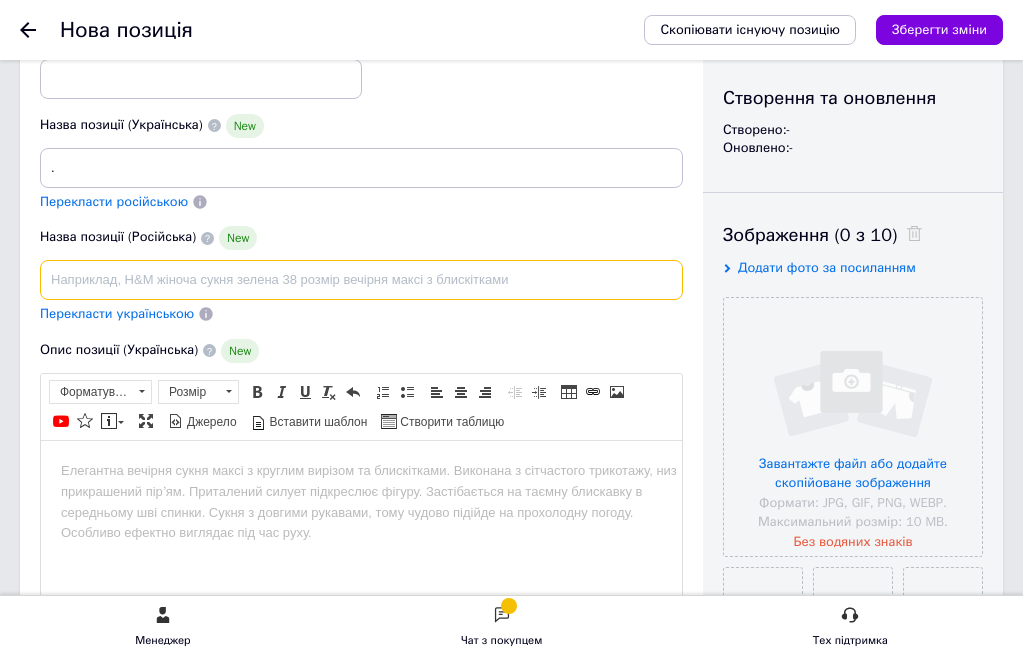 type 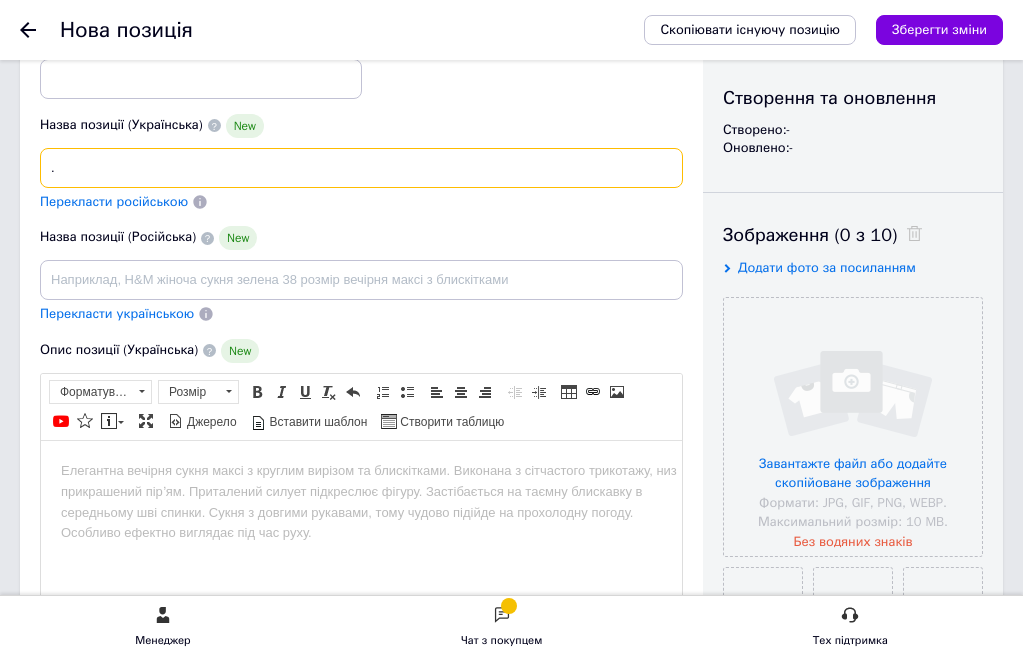 click on "Назва позиції (Українська) New . Перекласти російською" at bounding box center [362, 162] 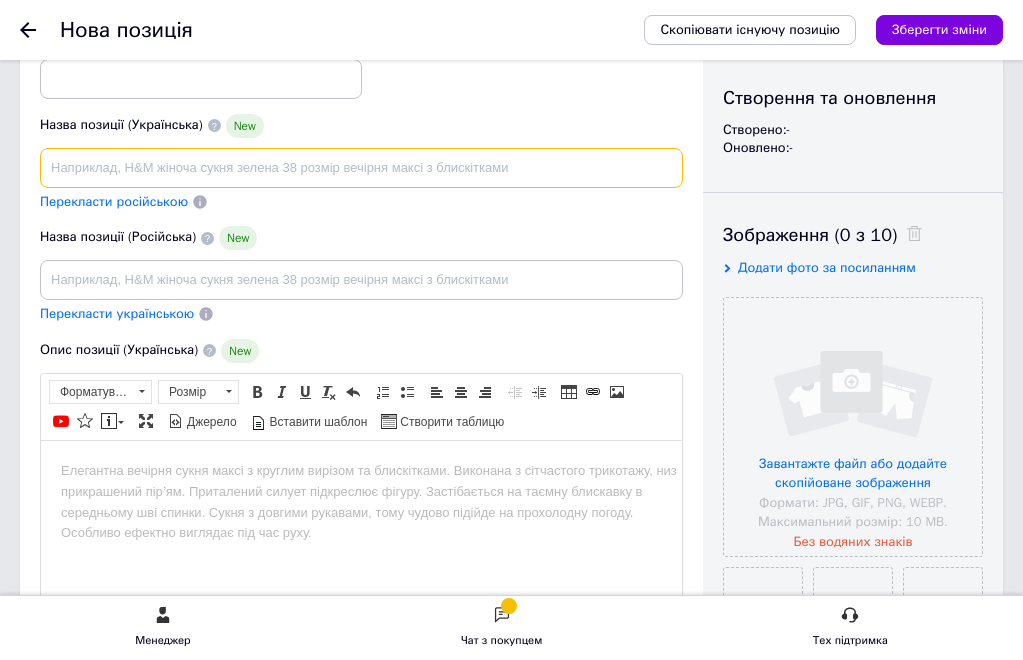 paste on "Малогабаритная буровая, Бурение в труднодоступных местах." 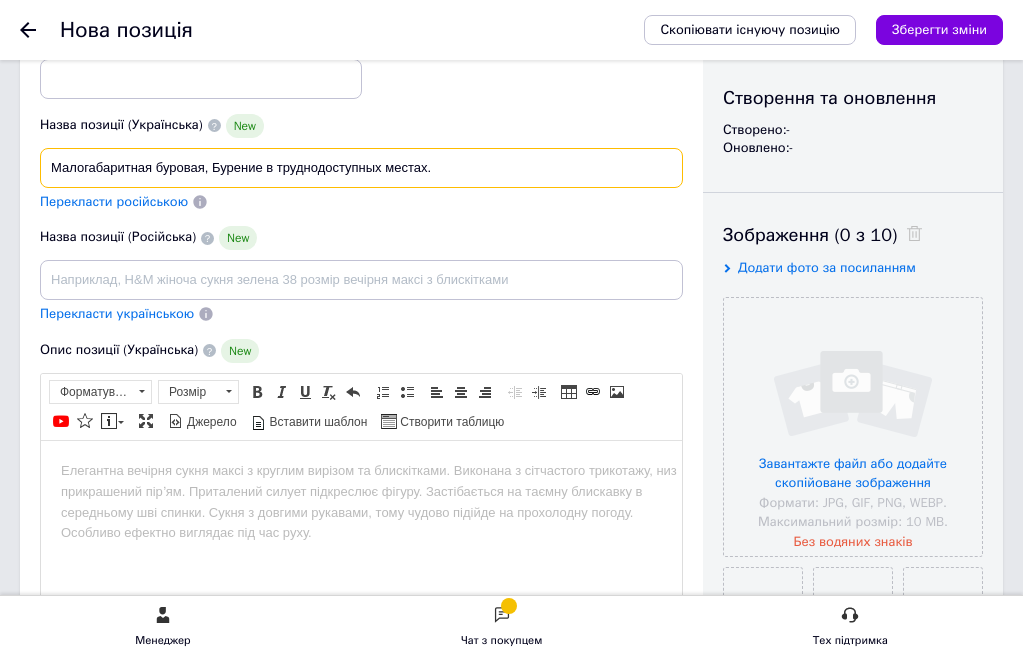scroll, scrollTop: 0, scrollLeft: 1, axis: horizontal 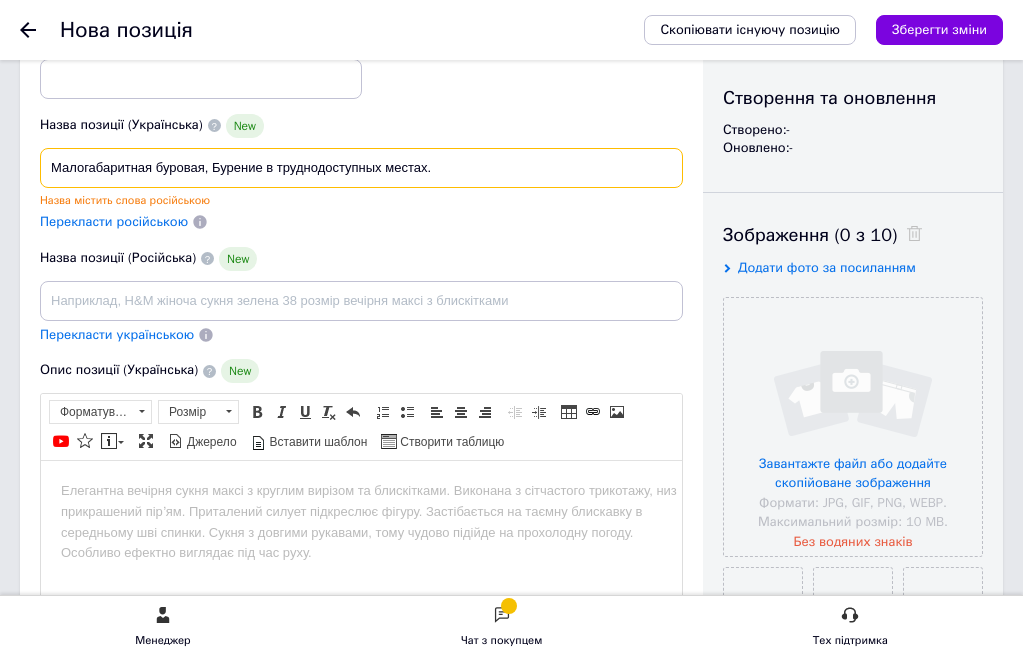 type on "Малогабаритная буровая, Бурение в труднодоступных местах." 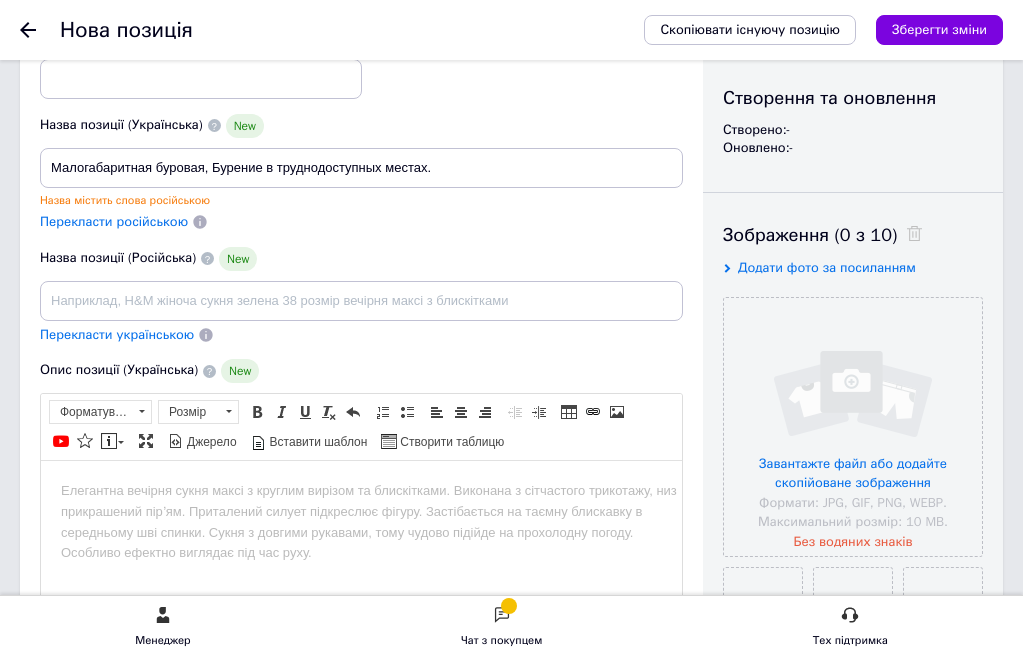 click on "Перекласти українською" at bounding box center (117, 334) 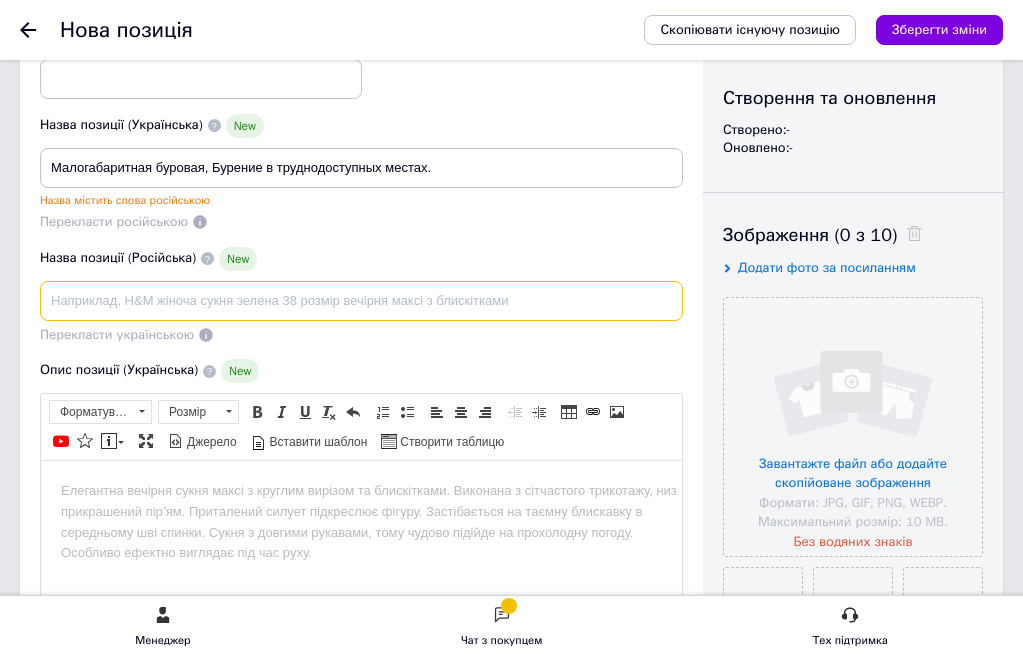 click at bounding box center (361, 301) 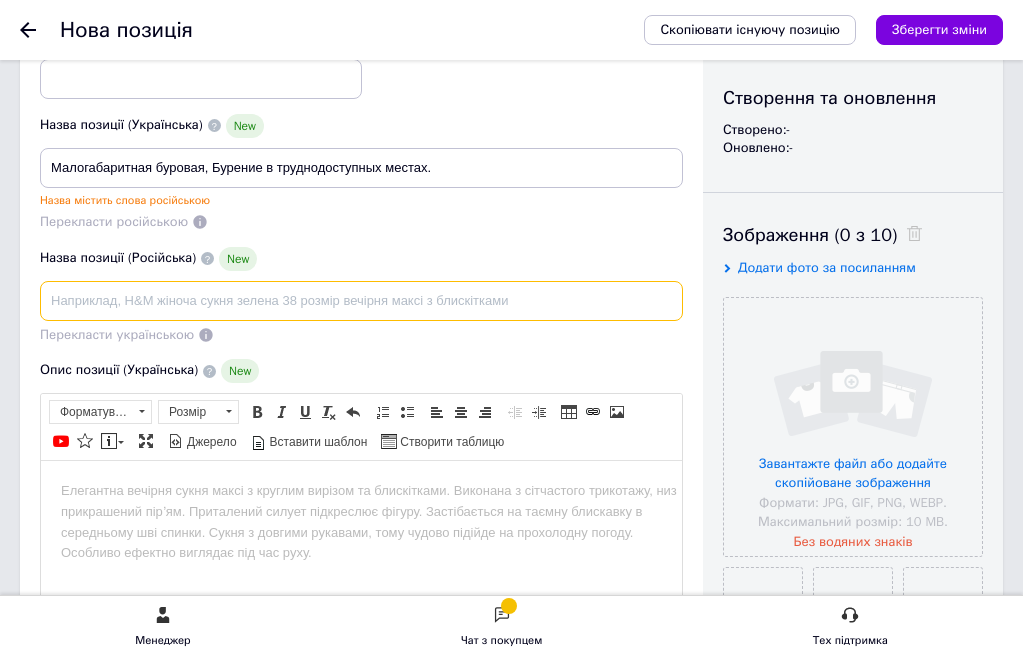 paste on "Малогабаритная буровая, Бурение в труднодоступных местах." 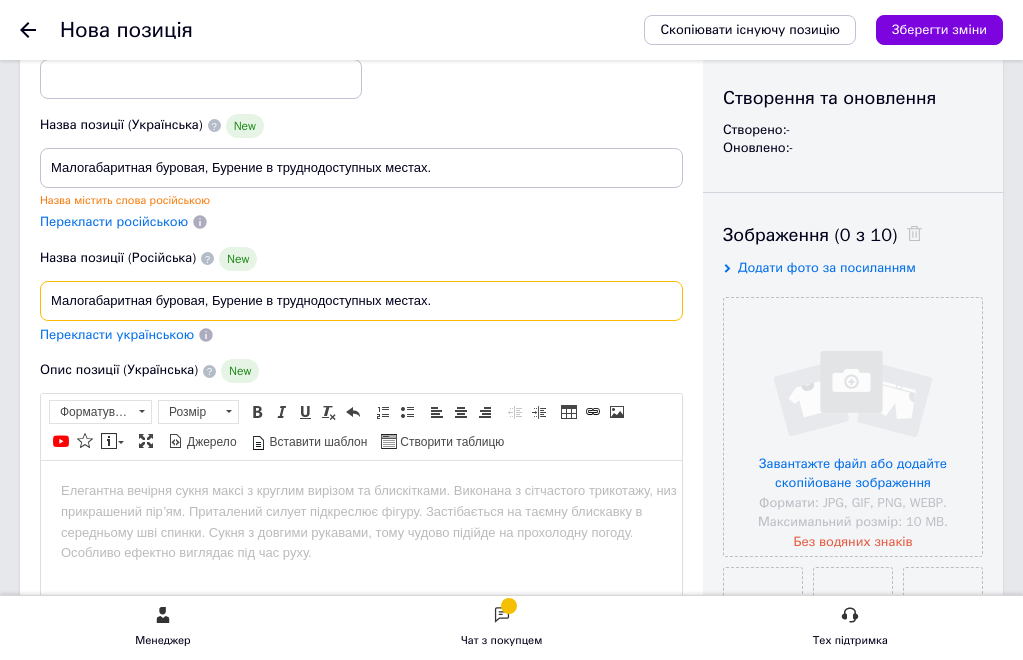scroll, scrollTop: 0, scrollLeft: 1, axis: horizontal 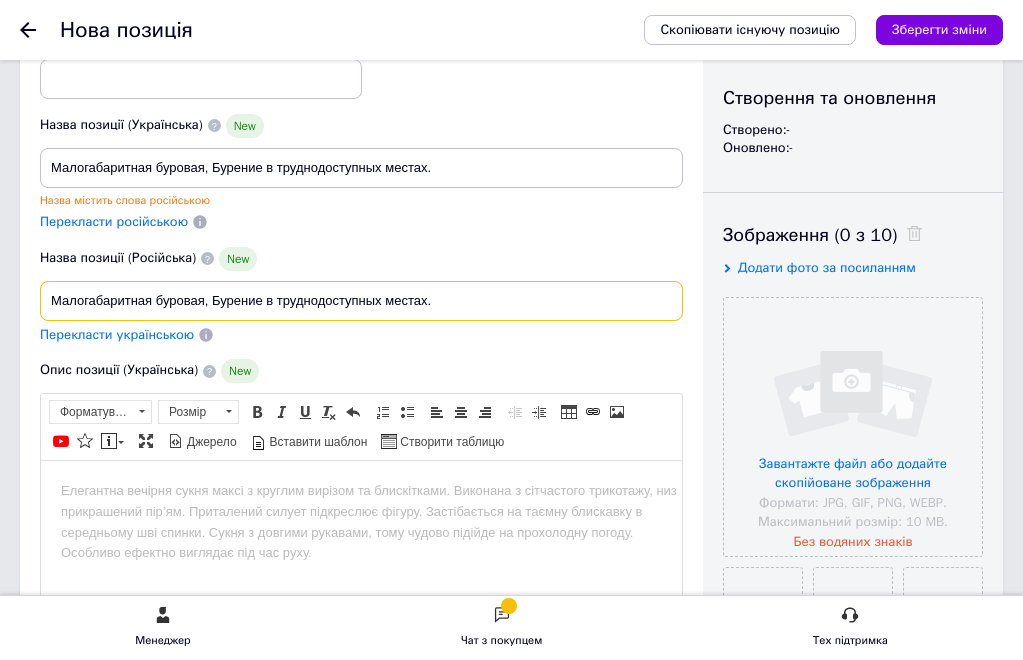 type on "Малогабаритная буровая, Бурение в труднодоступных местах." 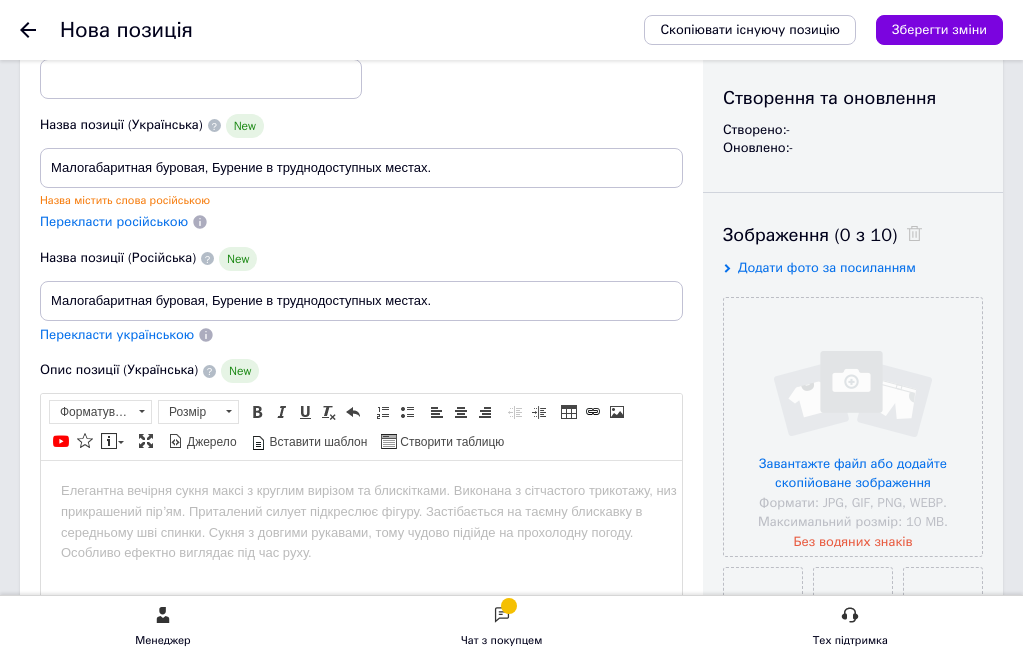 click on "Перекласти українською" at bounding box center [117, 334] 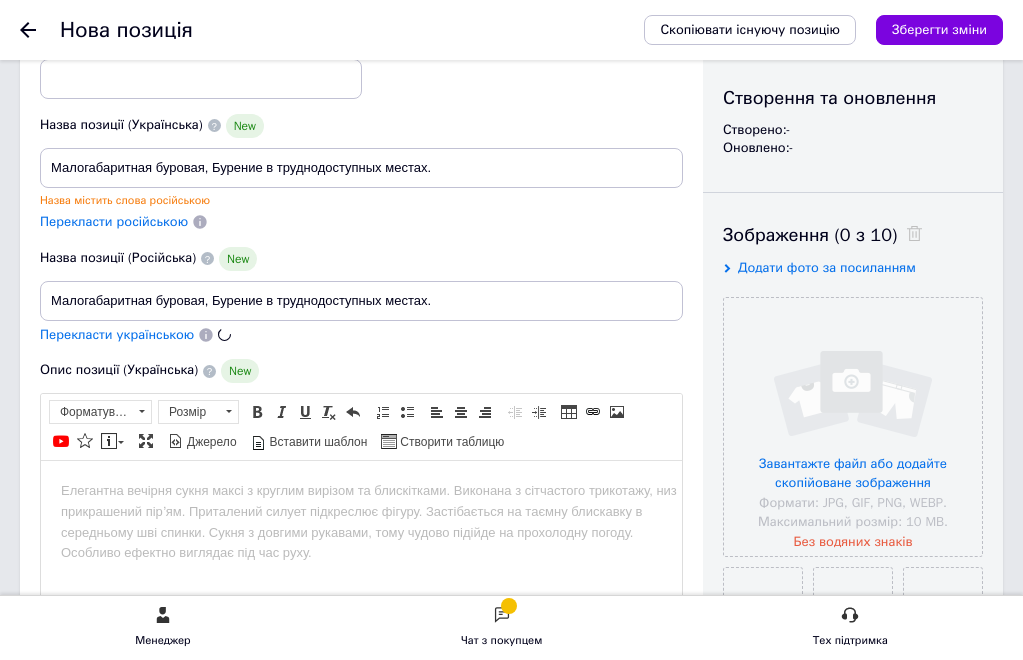 scroll, scrollTop: 0, scrollLeft: 0, axis: both 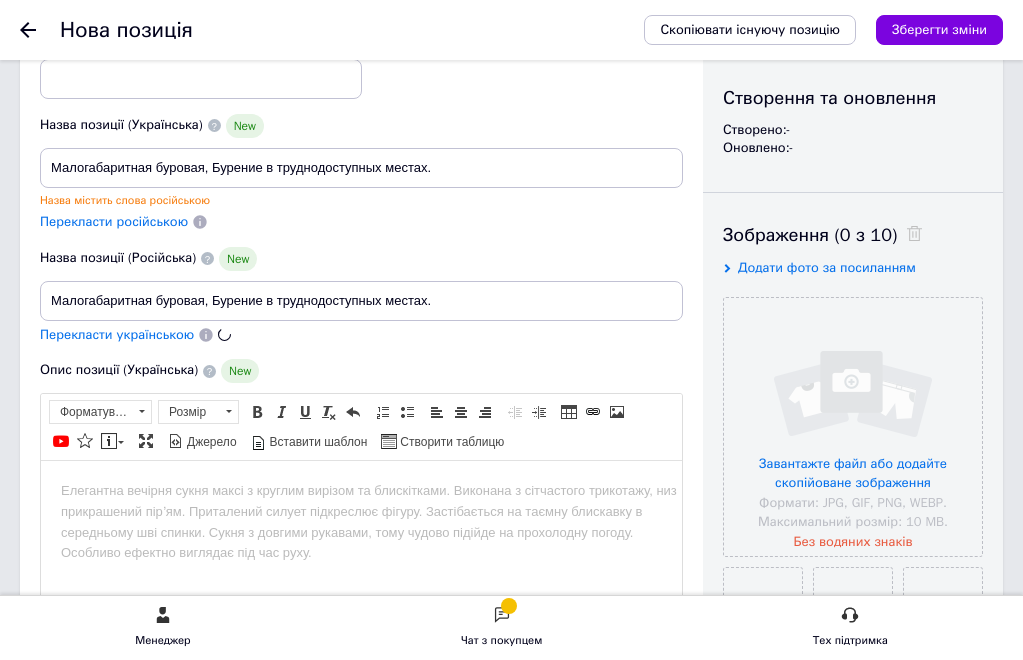 type on "Малогабаритна бурова, Буріння у важкодоступних місцях." 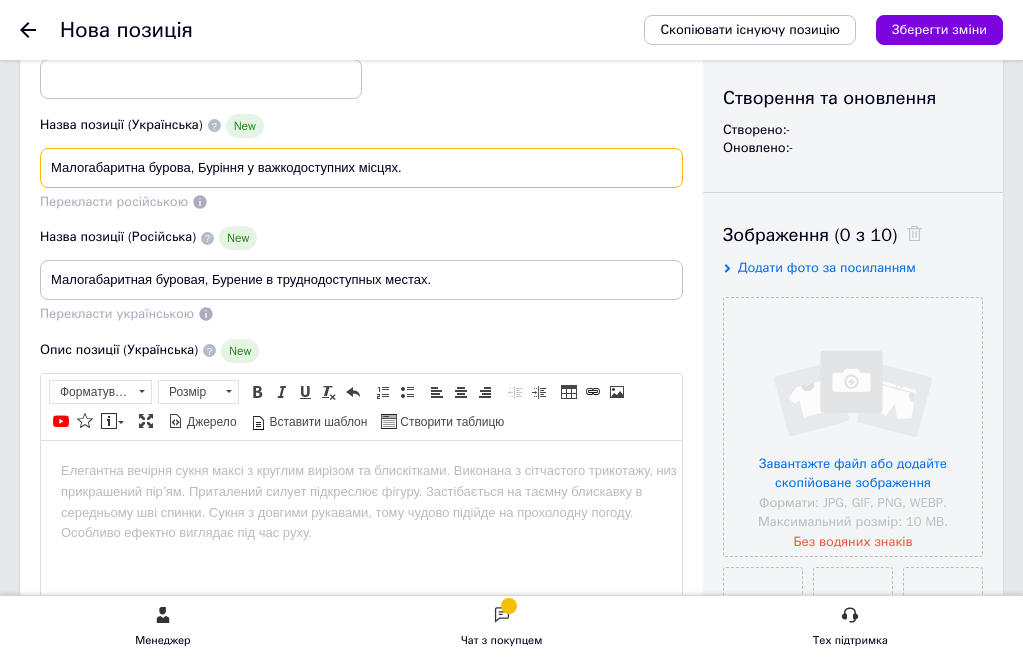 drag, startPoint x: 290, startPoint y: 202, endPoint x: 721, endPoint y: 212, distance: 431.116 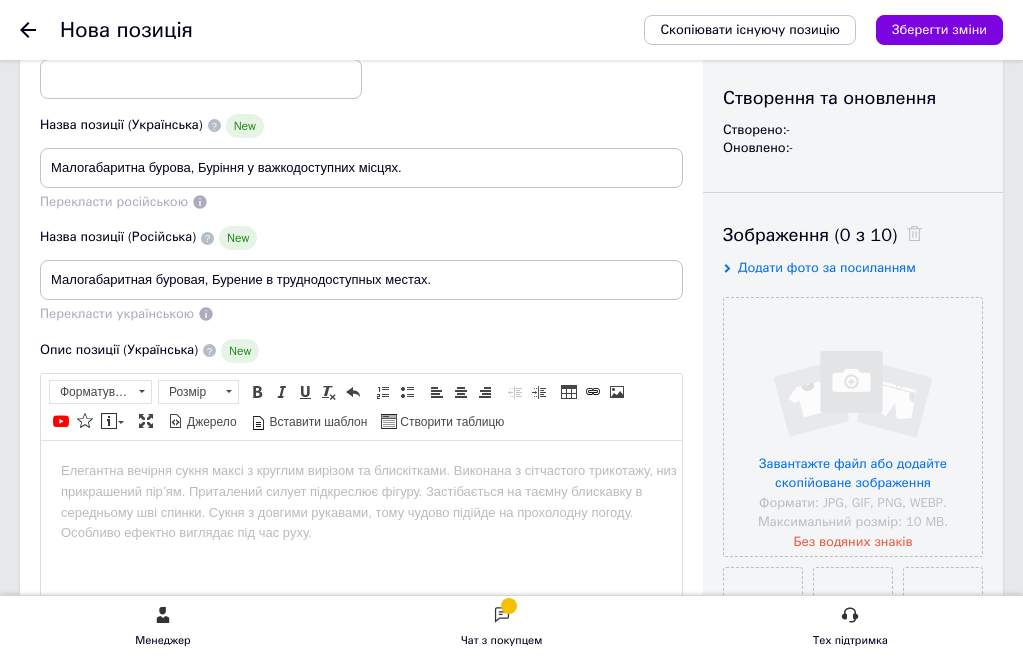 click on "Перекласти російською" at bounding box center [361, 202] 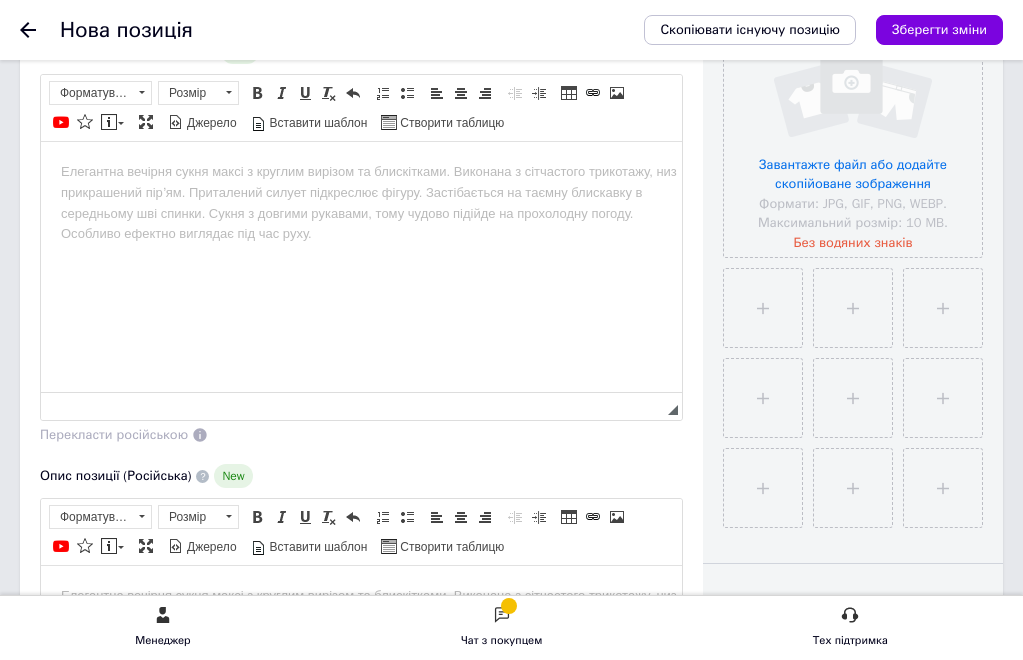 scroll, scrollTop: 500, scrollLeft: 0, axis: vertical 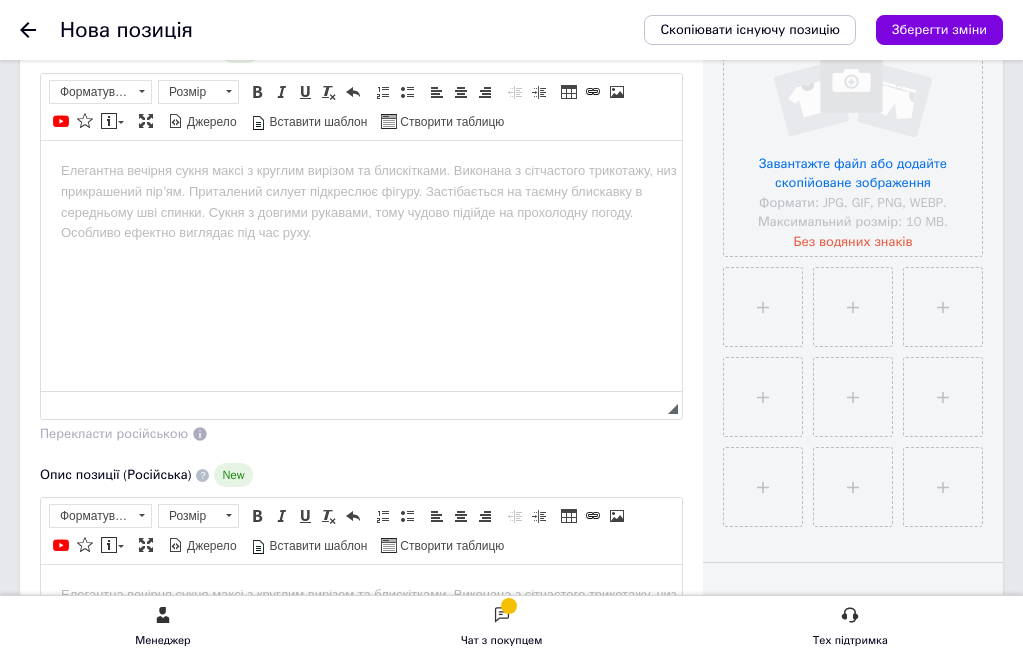 click at bounding box center [361, 170] 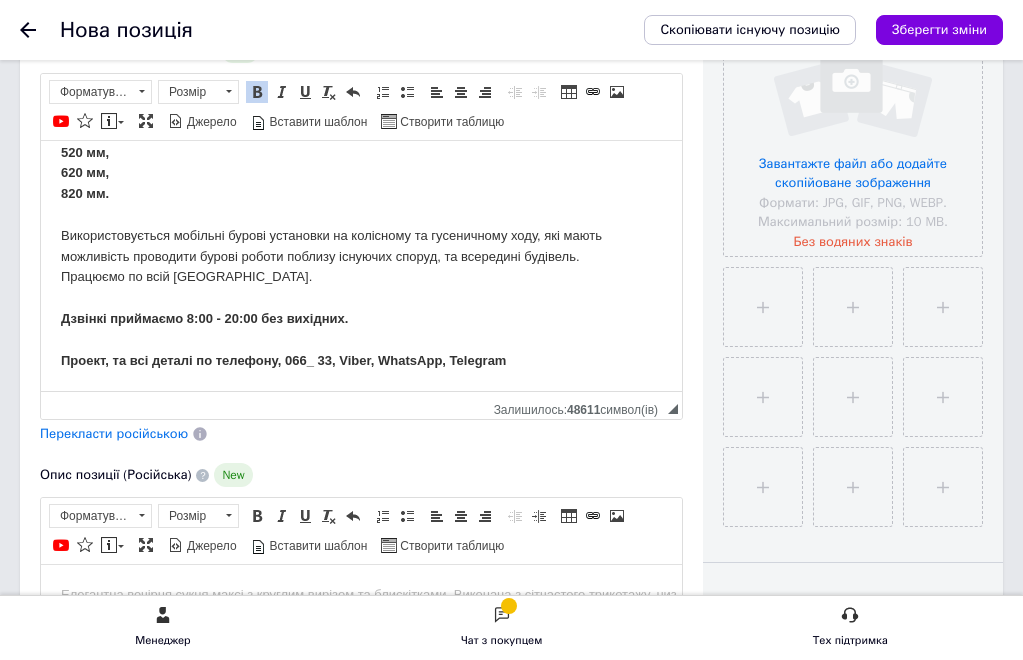 scroll, scrollTop: 800, scrollLeft: 0, axis: vertical 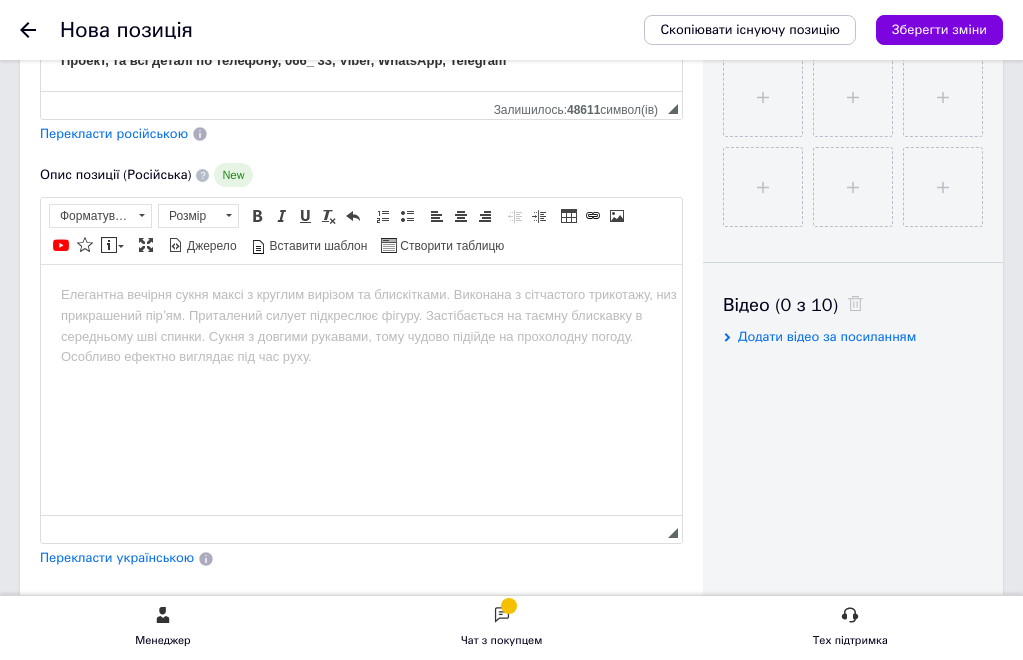 click at bounding box center (361, 295) 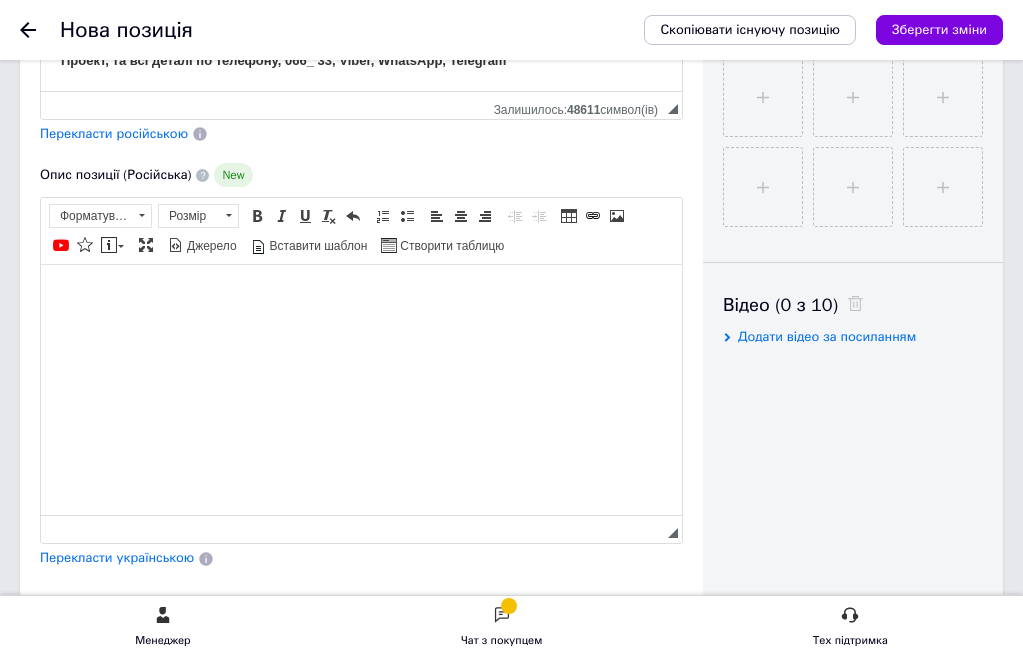 scroll, scrollTop: 702, scrollLeft: 0, axis: vertical 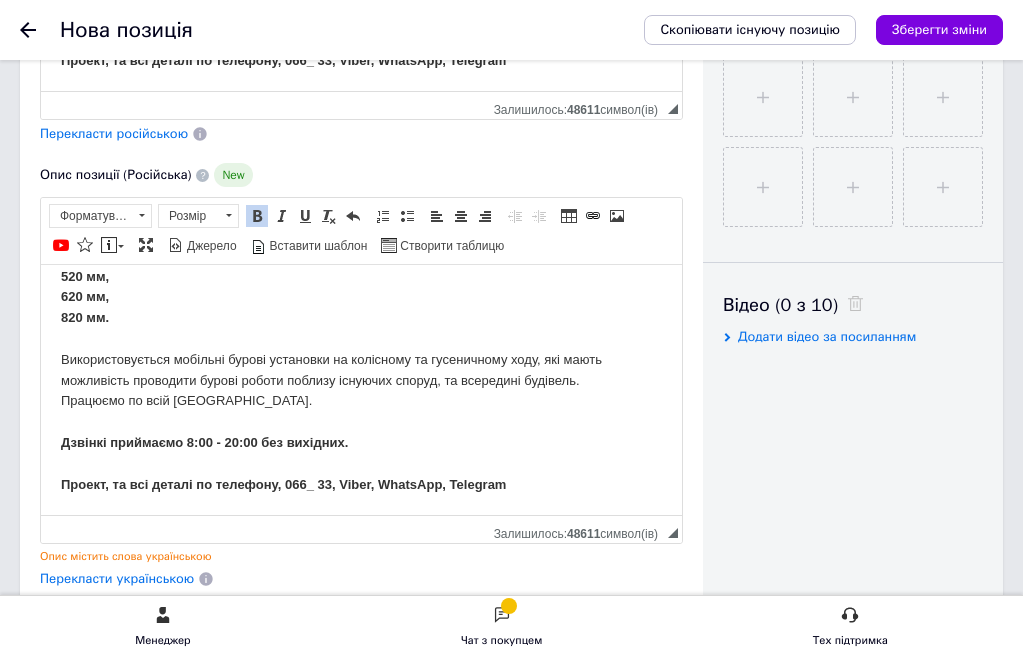 click on "Перекласти російською" at bounding box center [114, 133] 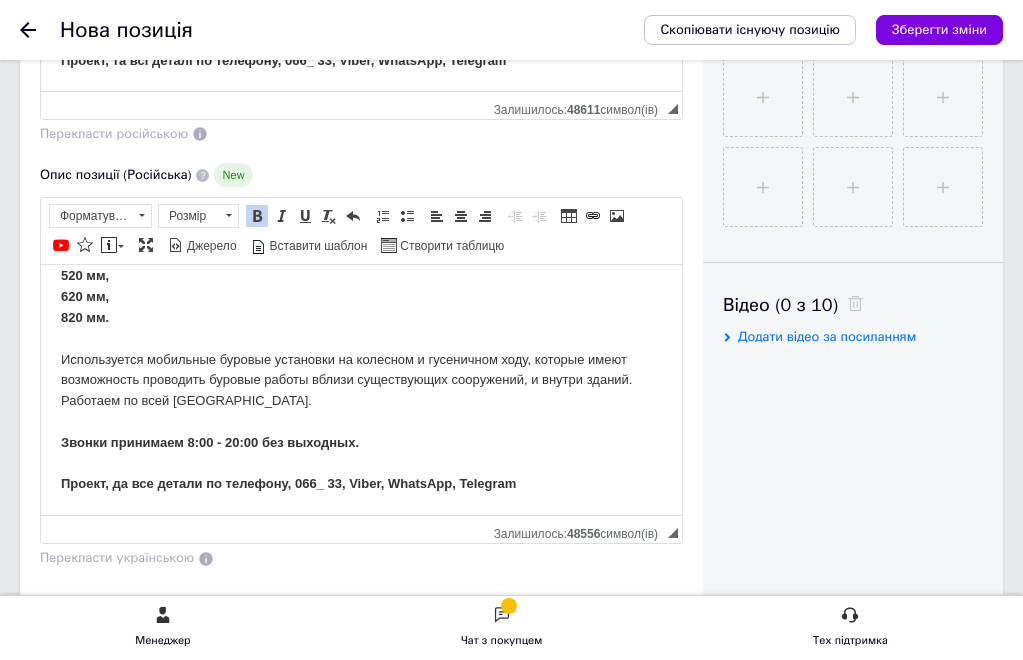 scroll, scrollTop: 367, scrollLeft: 0, axis: vertical 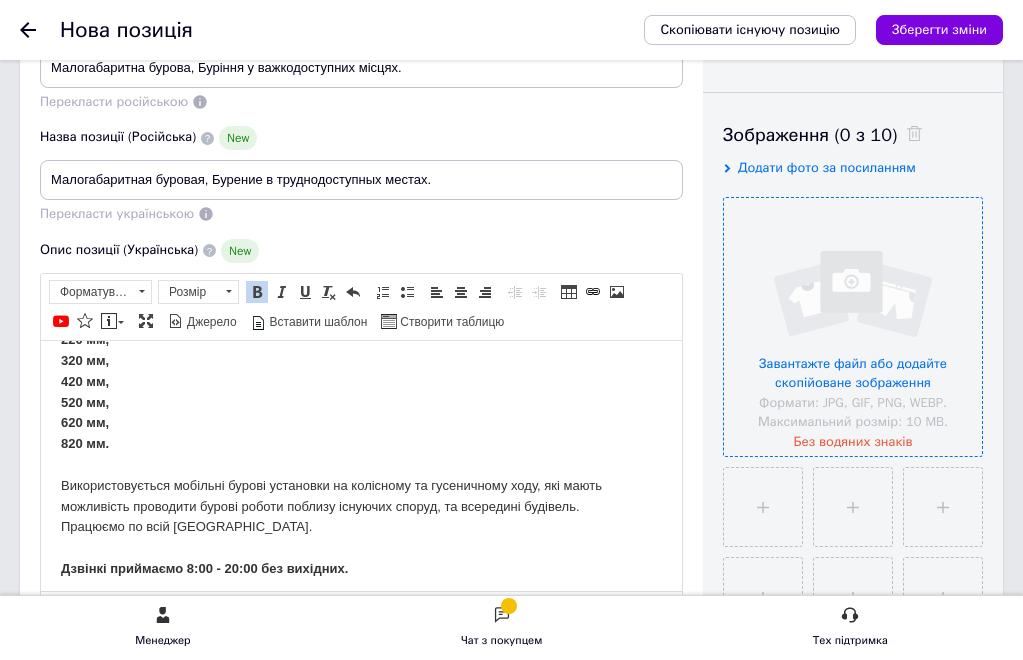 click at bounding box center [853, 327] 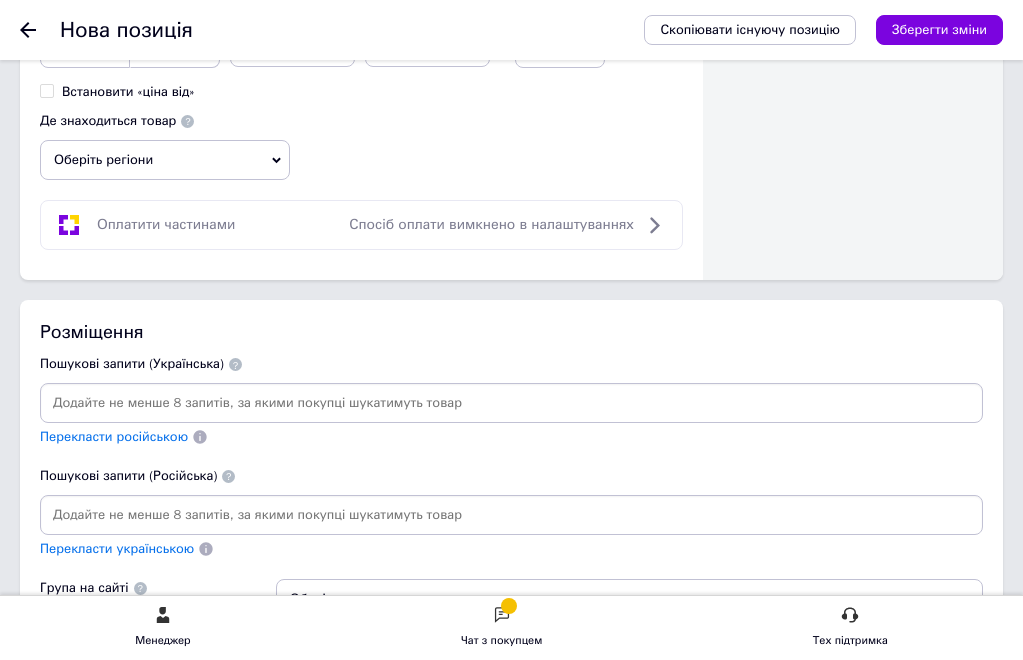 scroll, scrollTop: 1900, scrollLeft: 0, axis: vertical 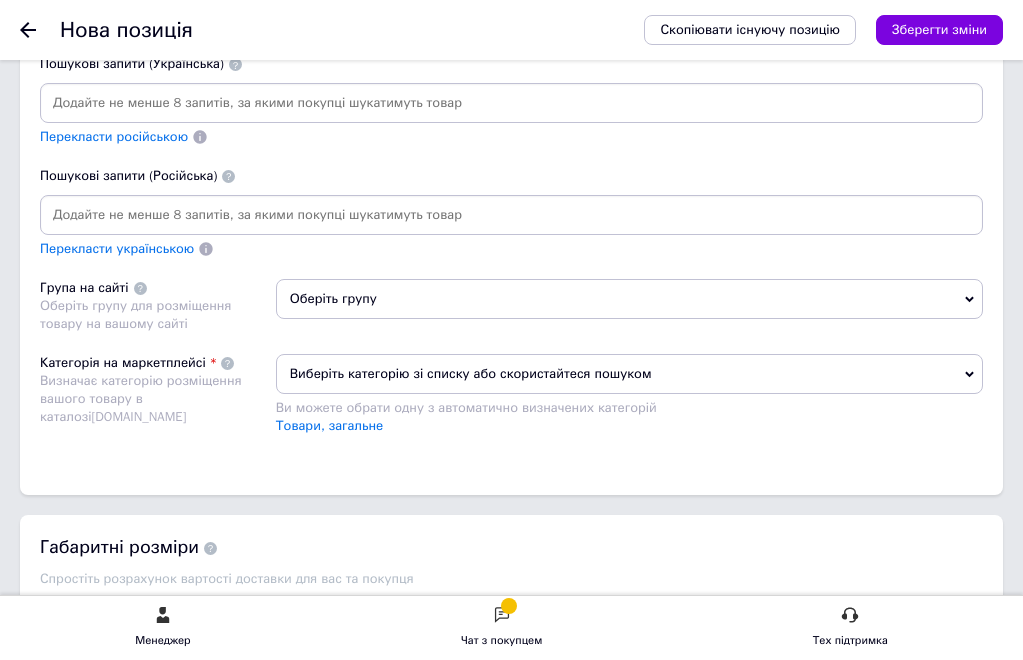 click at bounding box center [511, 103] 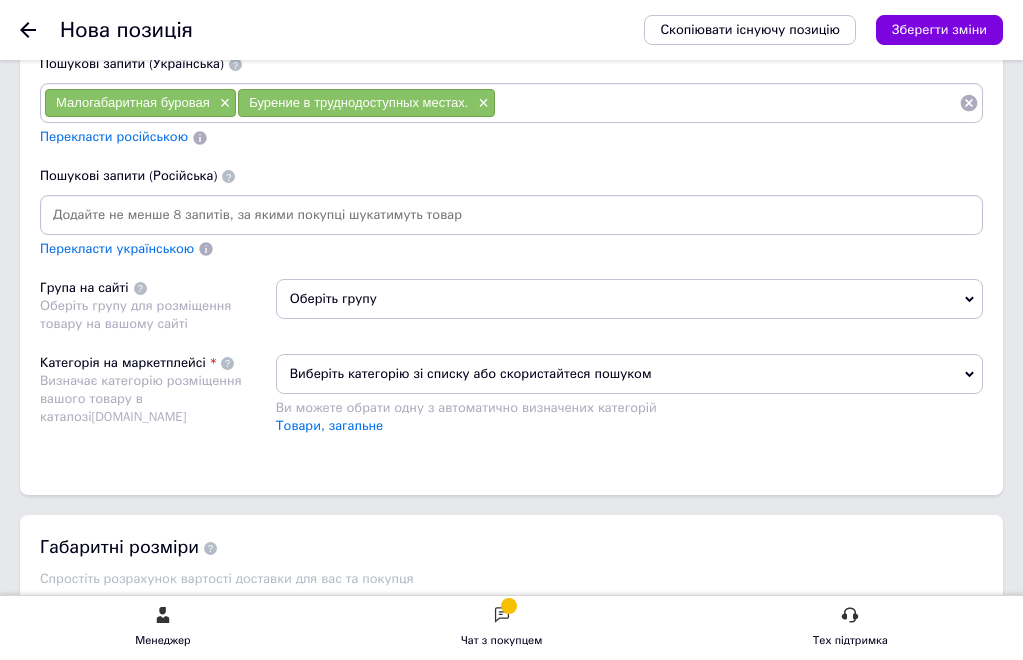 click at bounding box center (511, 215) 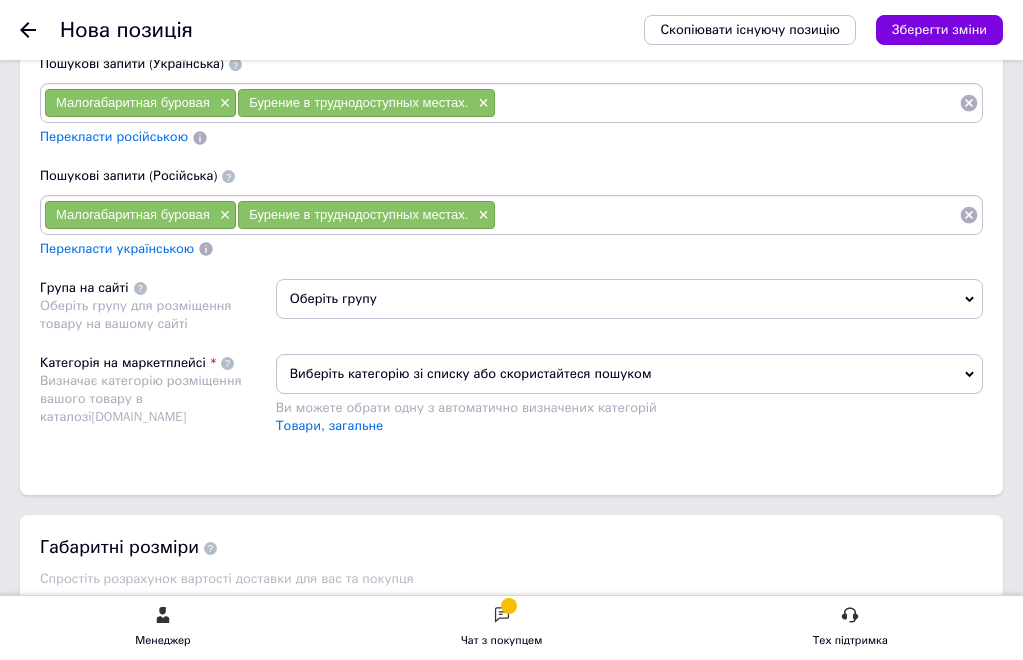 click on "Перекласти українською" at bounding box center [117, 248] 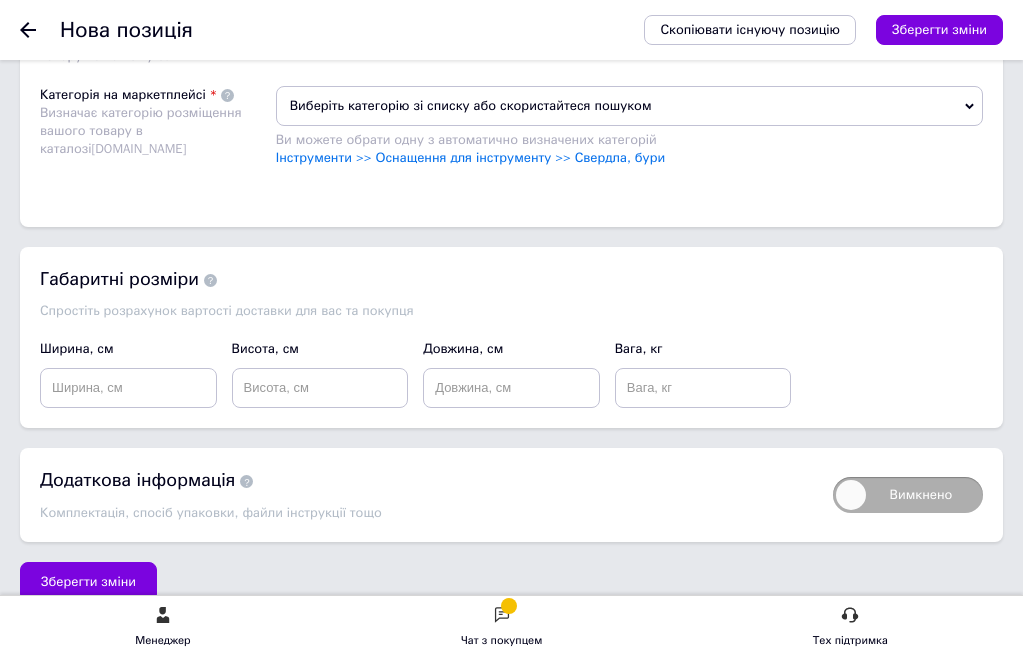 scroll, scrollTop: 2300, scrollLeft: 0, axis: vertical 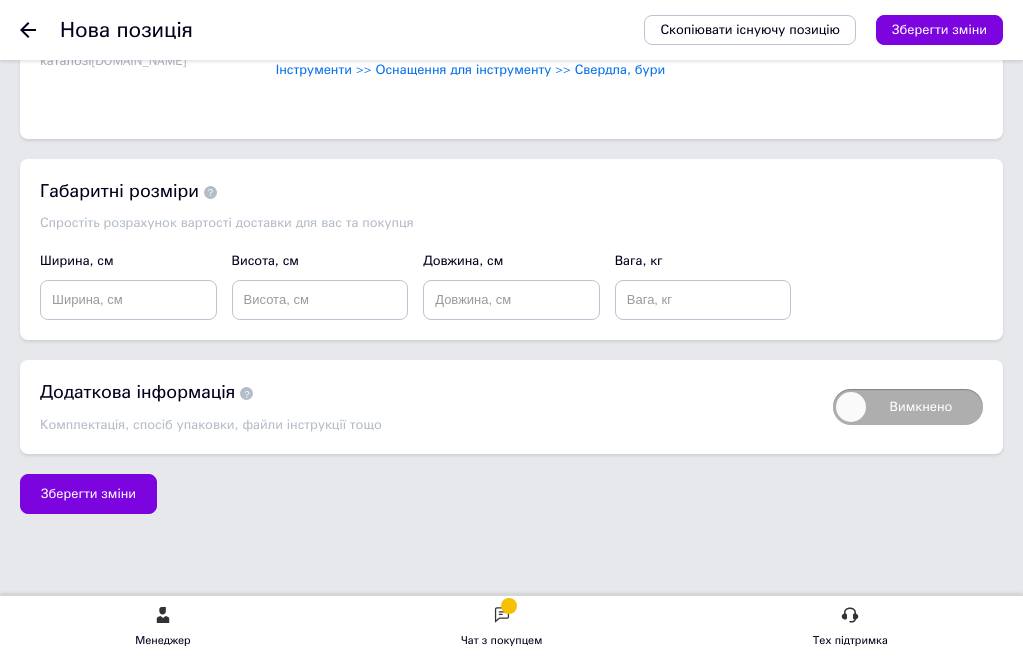 click 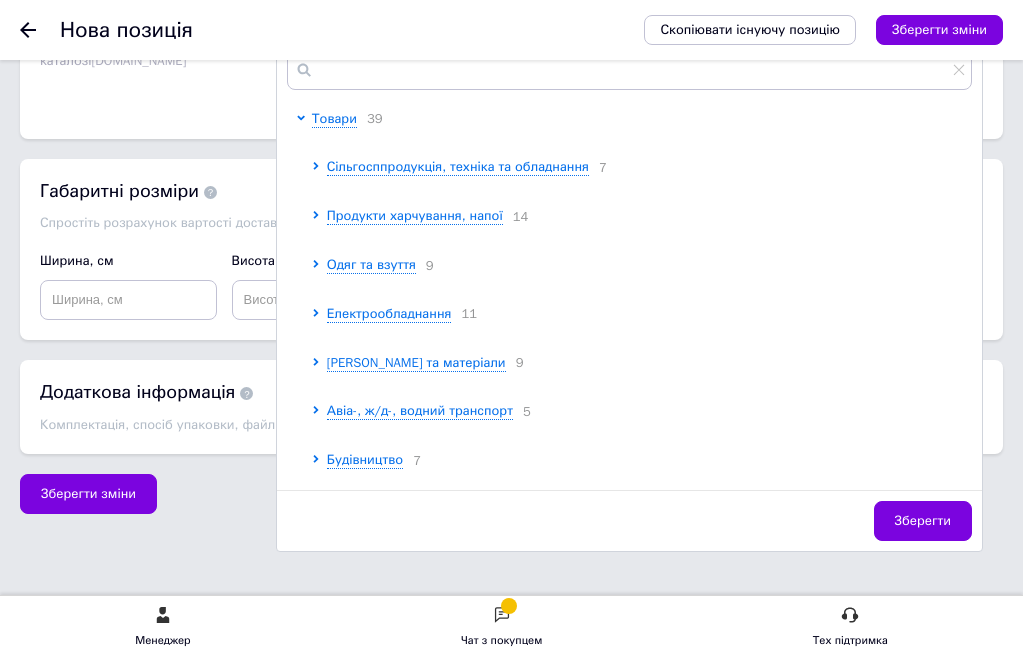 scroll, scrollTop: 2454, scrollLeft: 0, axis: vertical 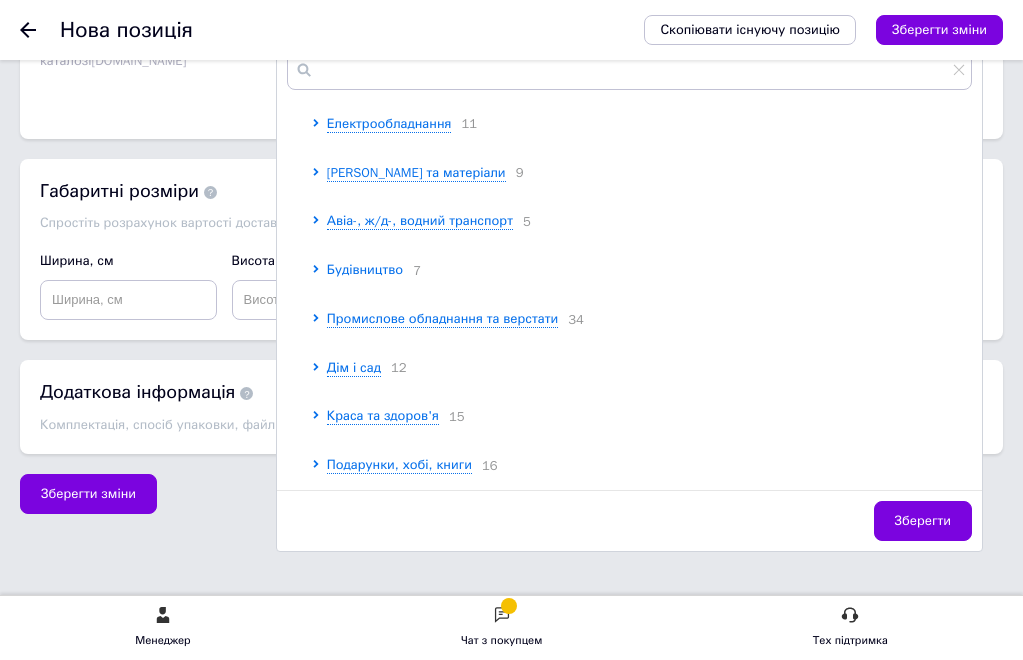 click on "Будівництво" at bounding box center [365, 269] 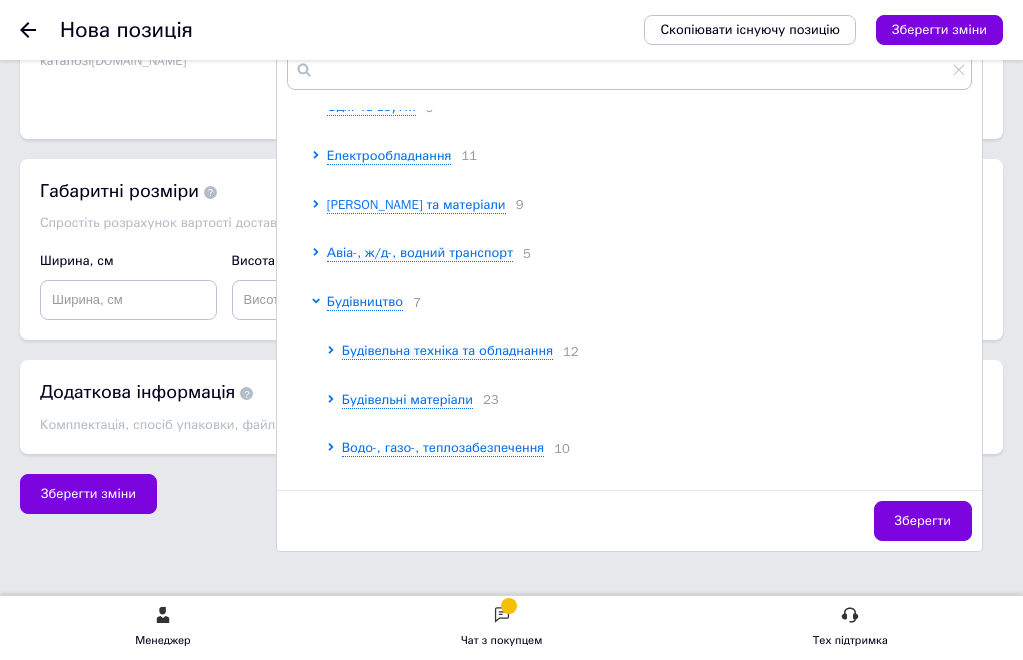 scroll, scrollTop: 132, scrollLeft: 0, axis: vertical 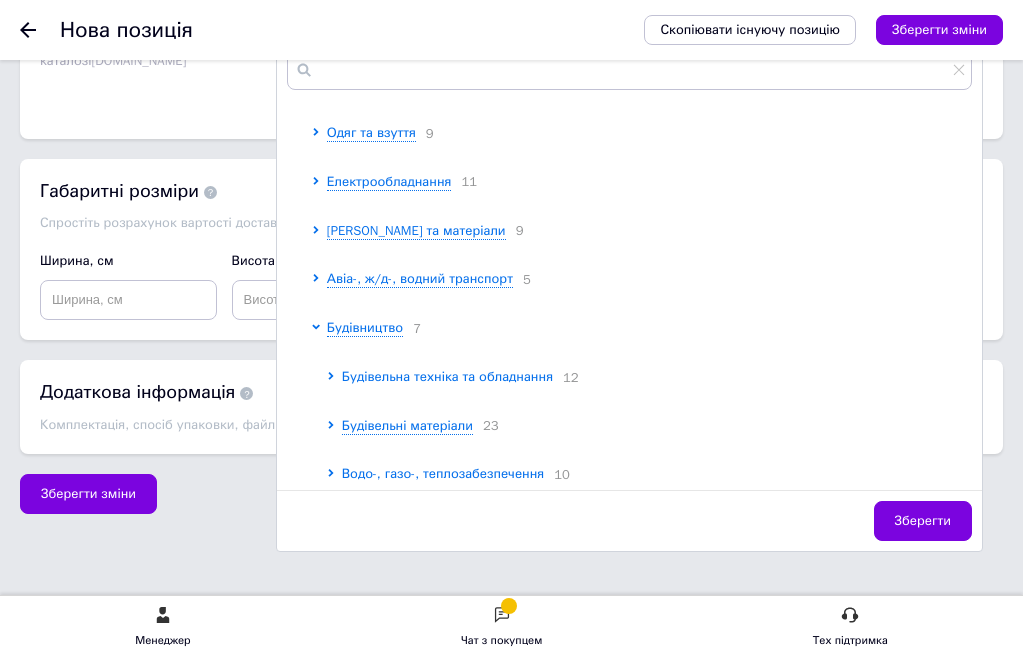 click on "Будівельна техніка та обладнання" at bounding box center [447, 376] 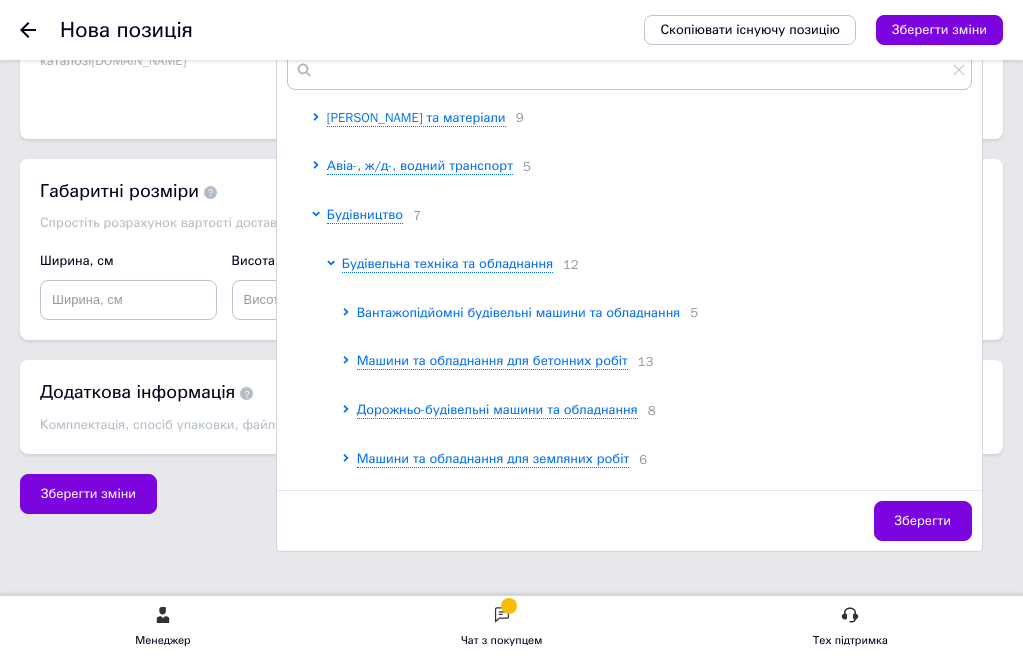 scroll, scrollTop: 246, scrollLeft: 0, axis: vertical 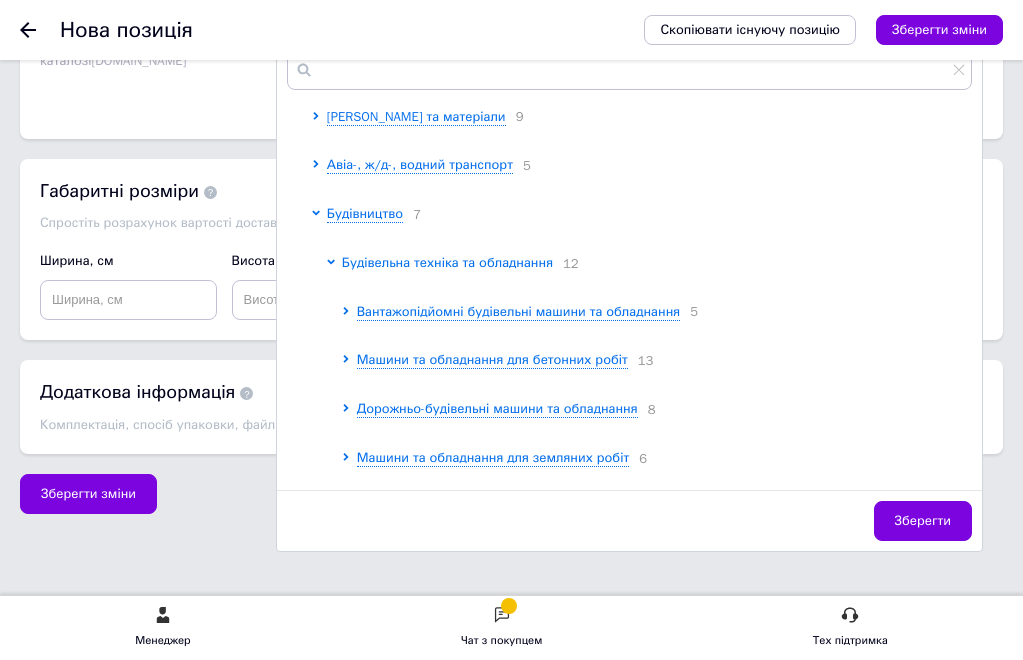 click on "Будівельна техніка та обладнання" at bounding box center (447, 262) 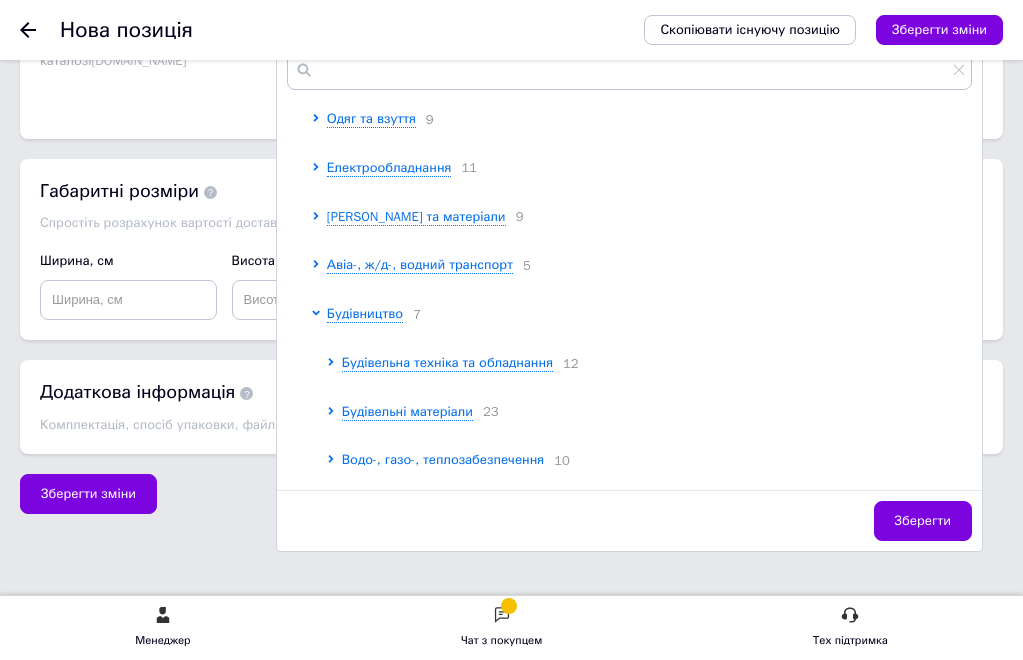 scroll, scrollTop: 146, scrollLeft: 0, axis: vertical 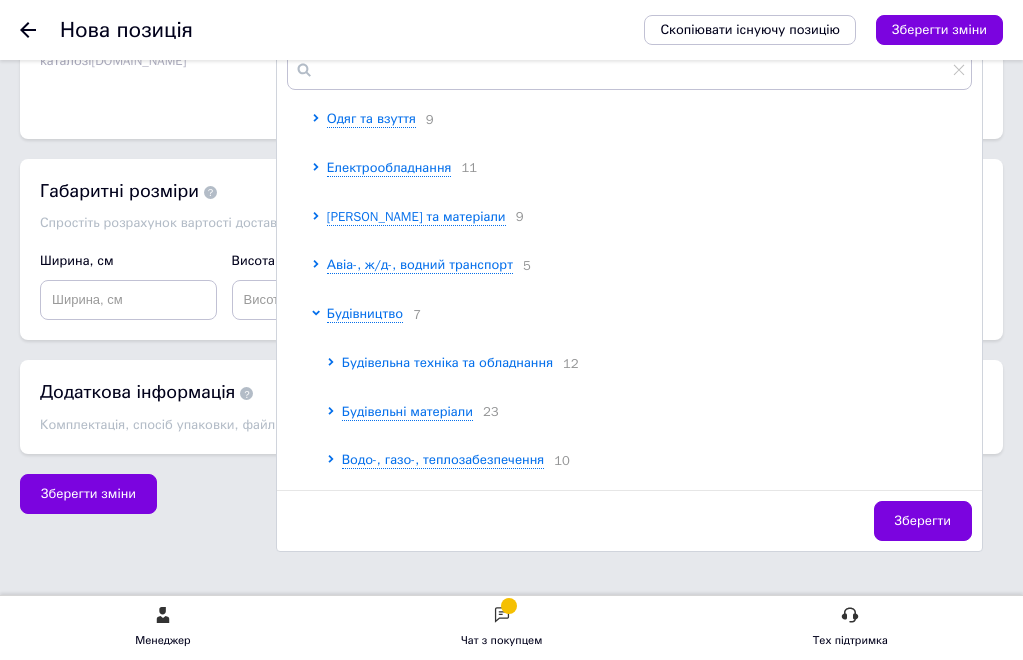 click on "Будівельна техніка та обладнання" at bounding box center (447, 362) 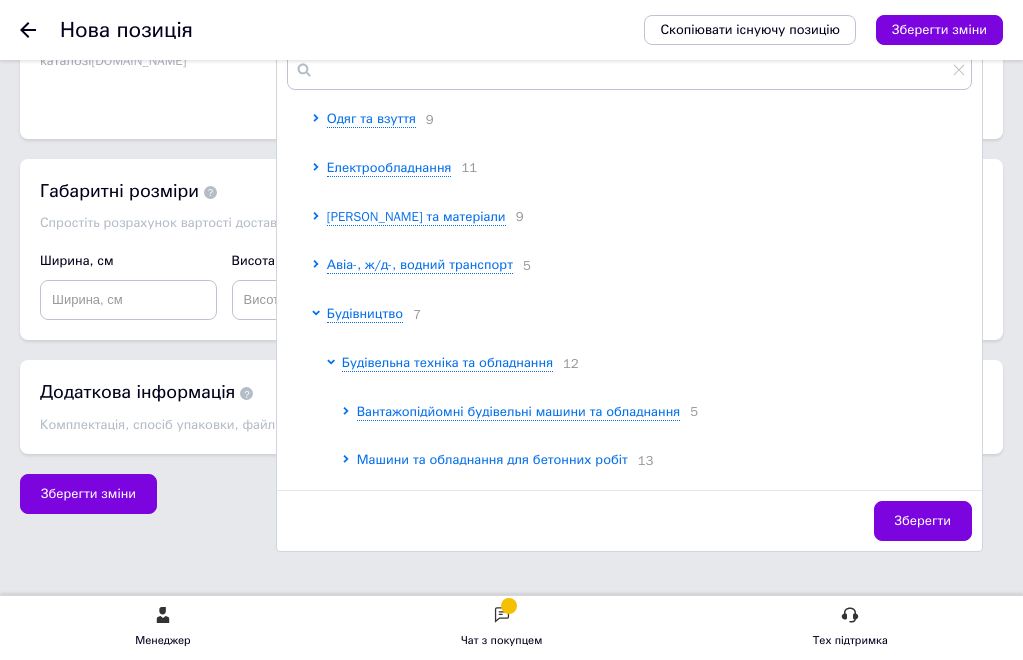 click on "Машини та обладнання для бетонних робіт" at bounding box center [492, 459] 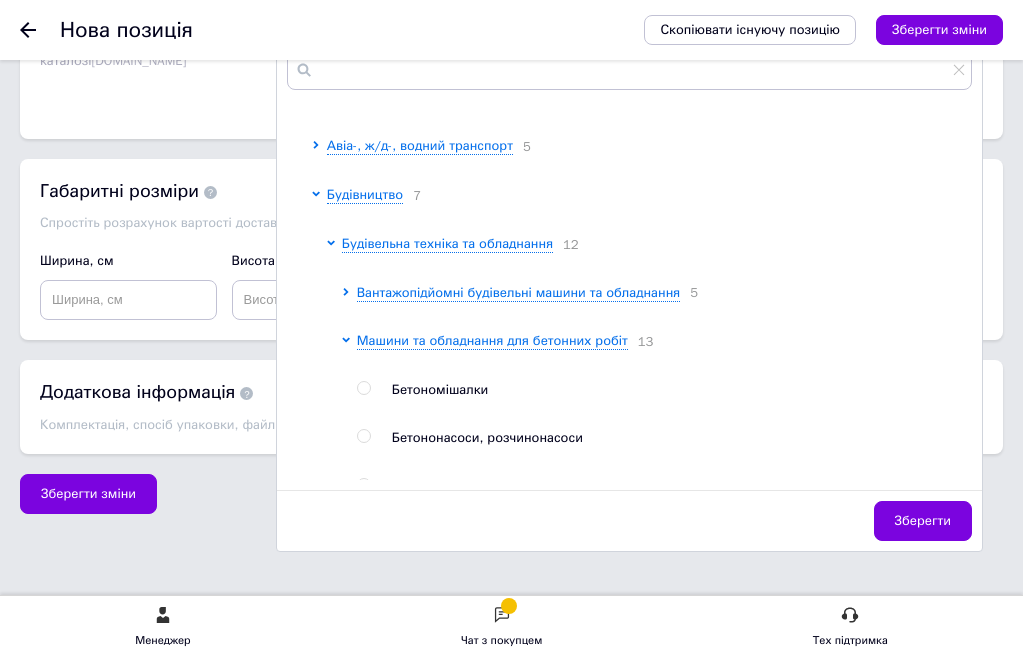 scroll, scrollTop: 246, scrollLeft: 0, axis: vertical 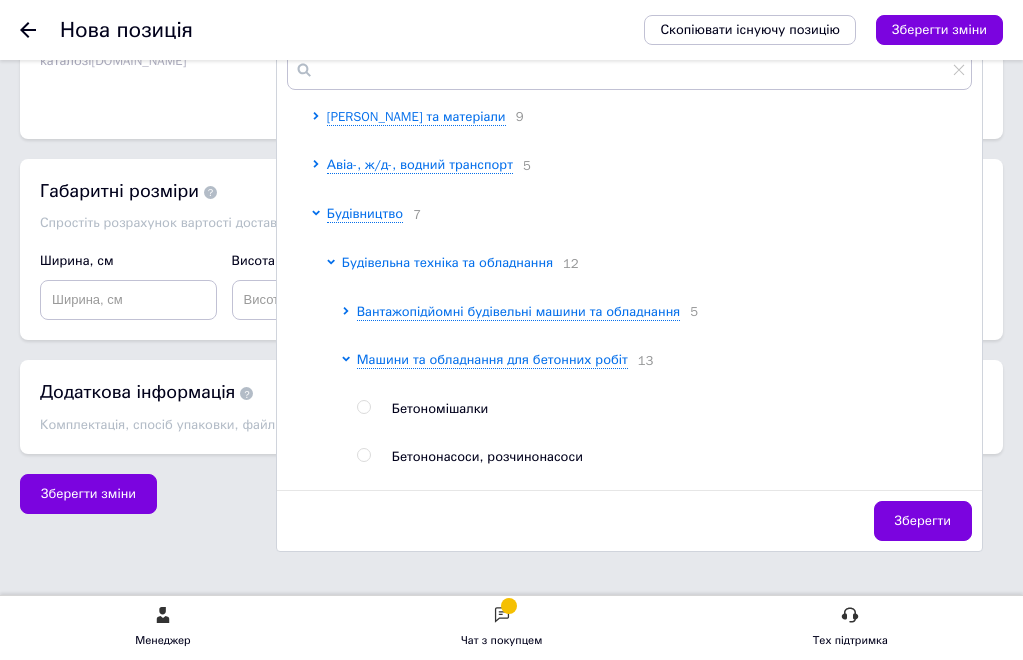 click on "Будівельна техніка та обладнання" at bounding box center [447, 262] 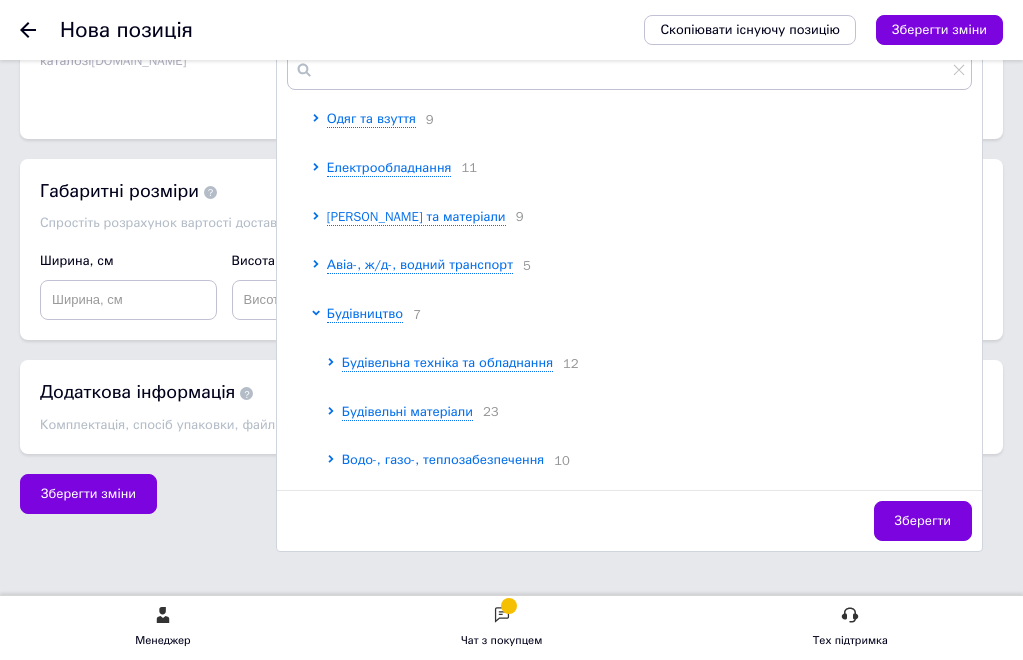 scroll, scrollTop: 146, scrollLeft: 0, axis: vertical 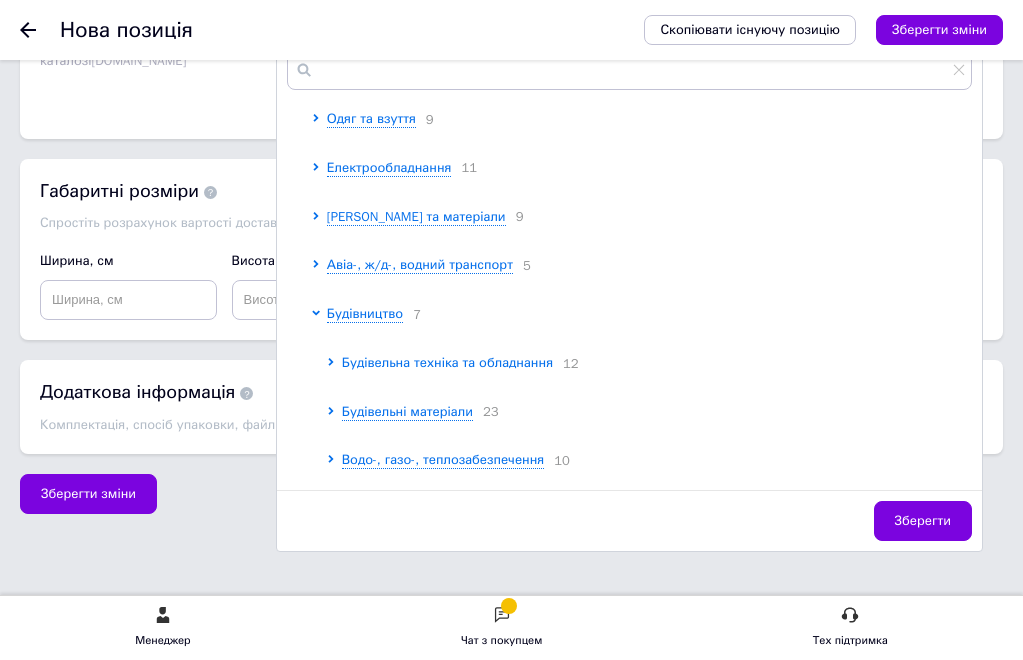 click on "Будівельна техніка та обладнання" at bounding box center (447, 362) 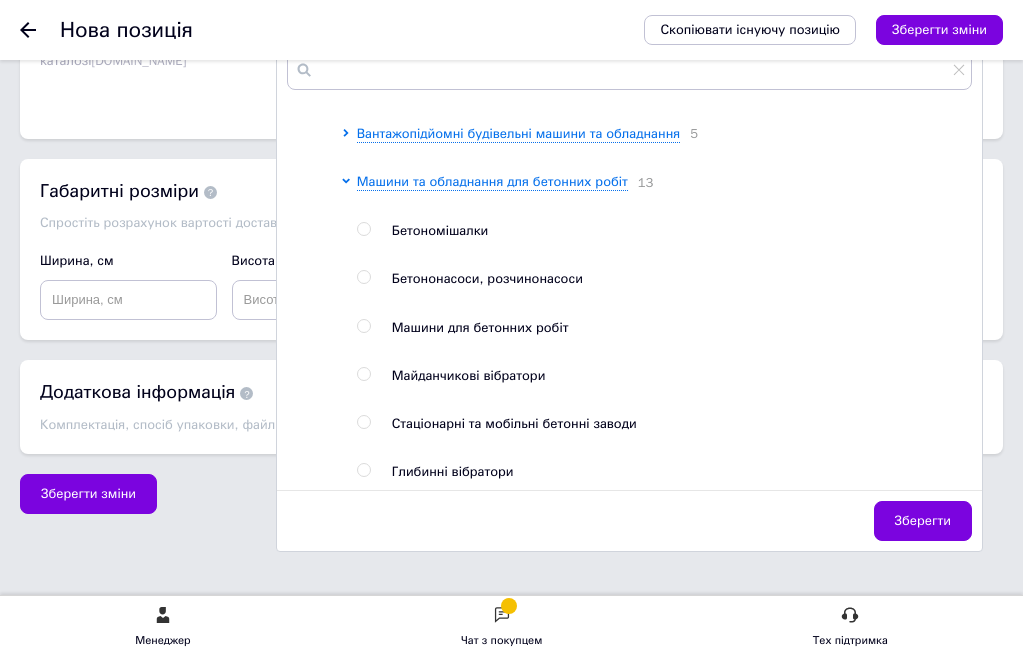 scroll, scrollTop: 646, scrollLeft: 0, axis: vertical 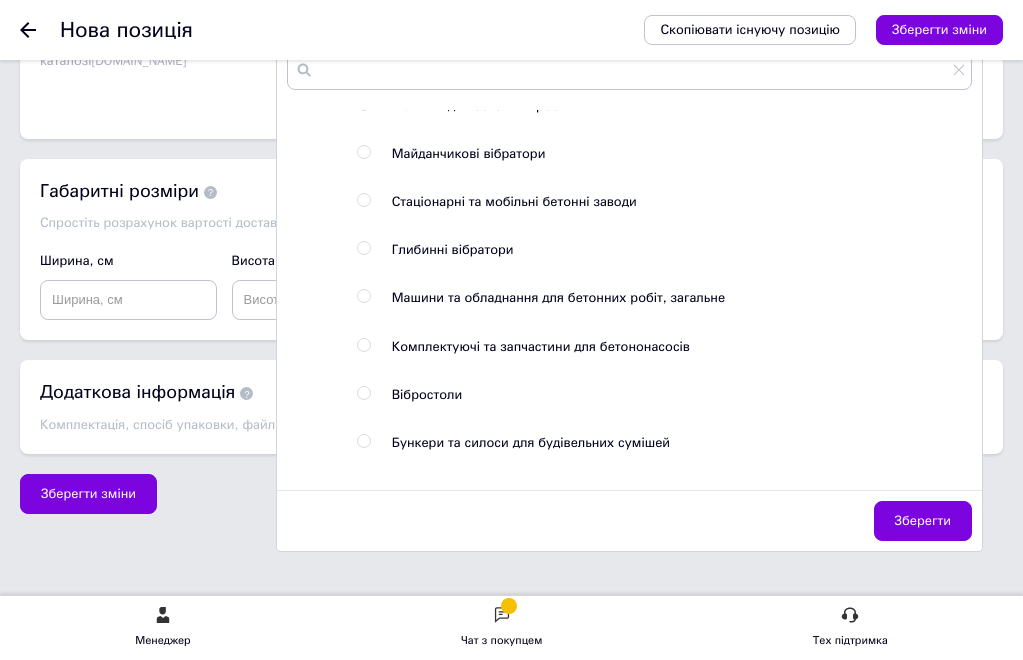 click on "Комплектуючі для будівельного обладнання" at bounding box center [496, 781] 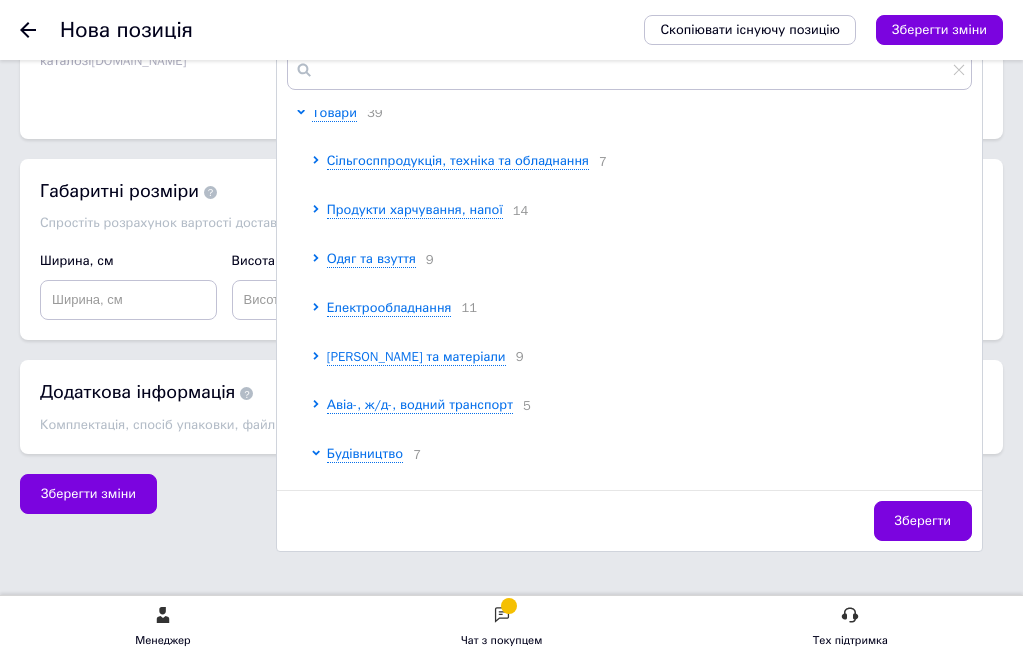 scroll, scrollTop: 0, scrollLeft: 0, axis: both 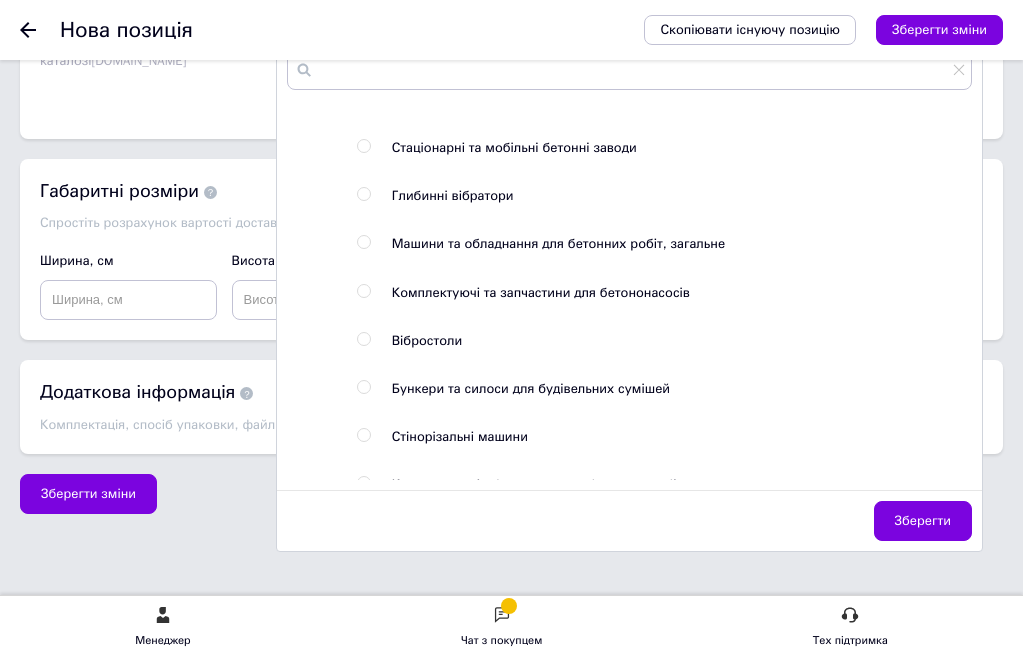 click on "Дорожньо-будівельні машини та обладнання" at bounding box center (497, 581) 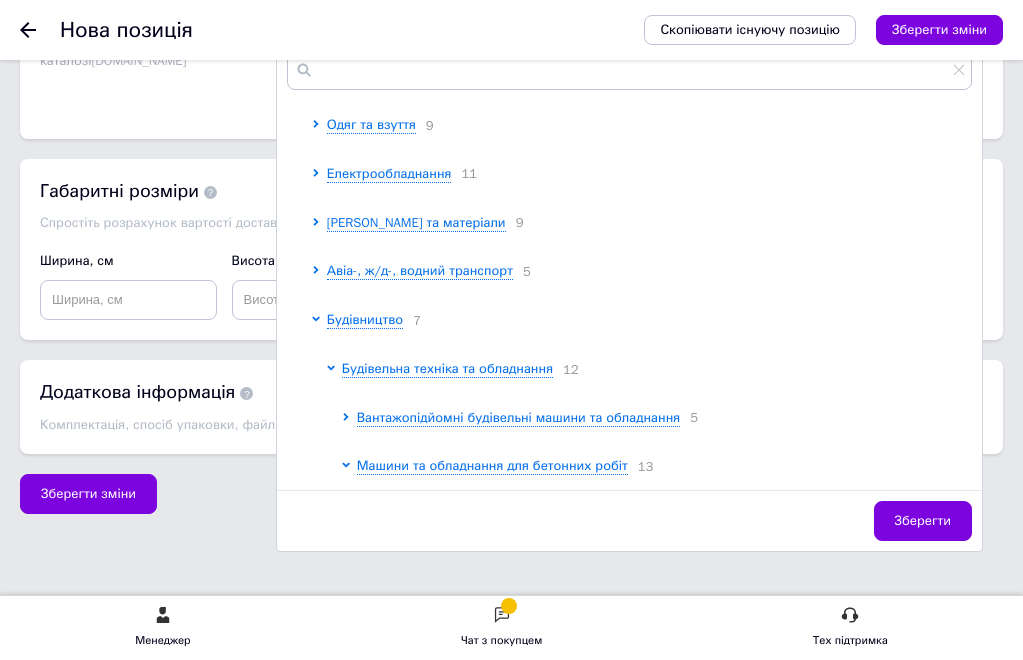 scroll, scrollTop: 127, scrollLeft: 0, axis: vertical 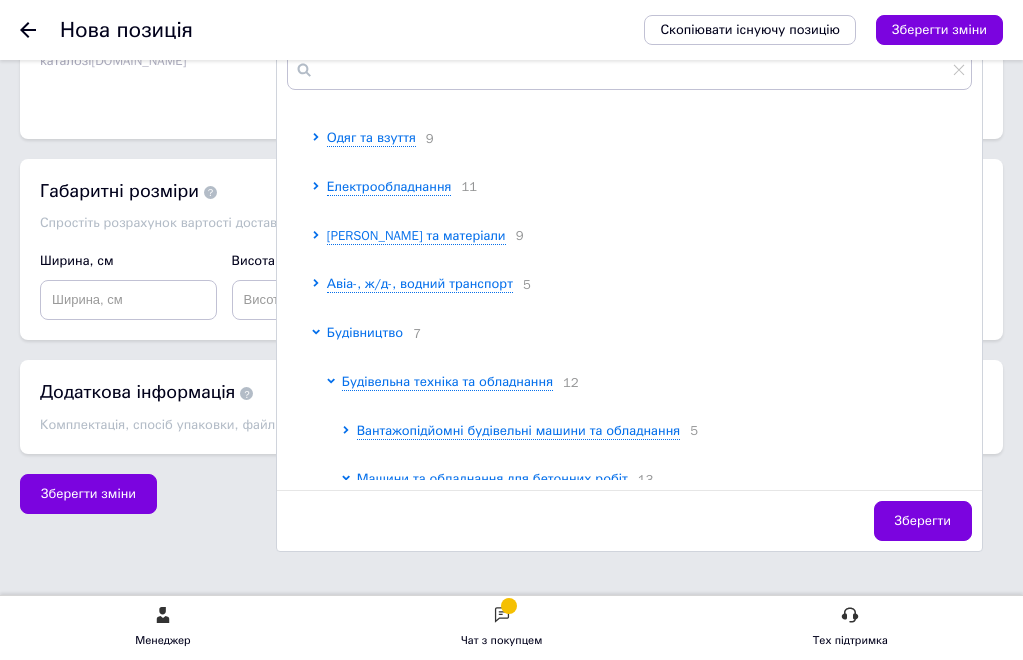 click on "Будівництво" at bounding box center [365, 332] 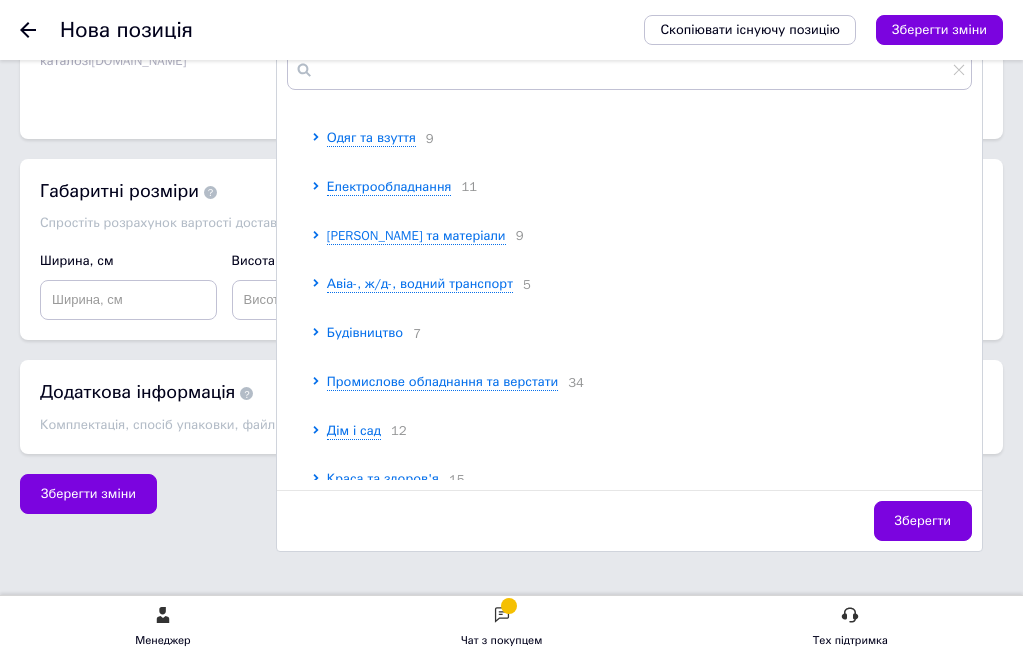 click on "Будівництво" at bounding box center [365, 332] 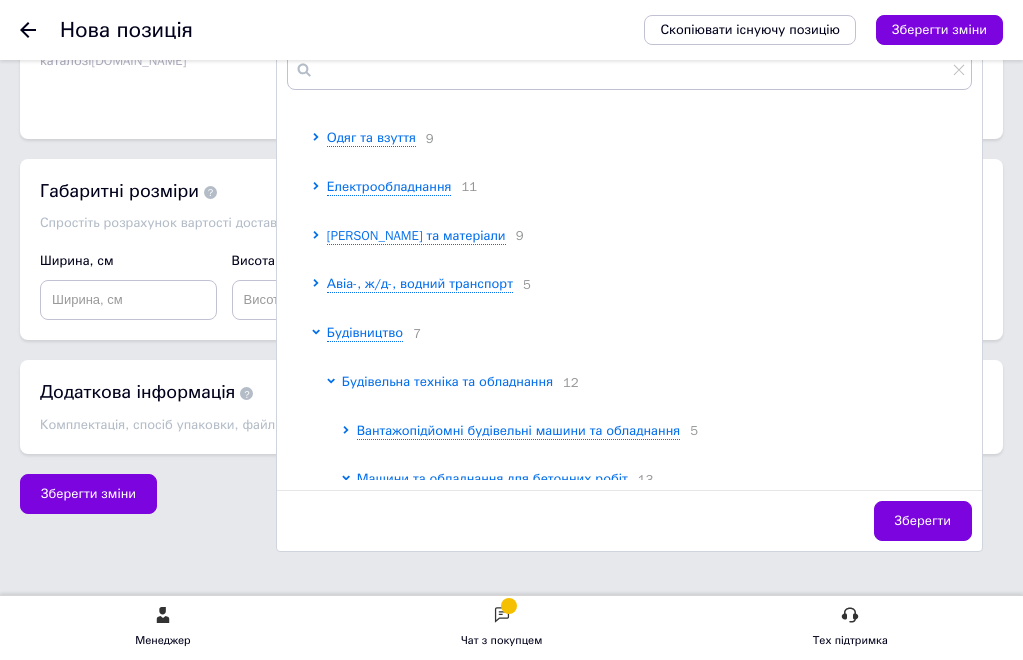 click on "Будівельна техніка та обладнання" at bounding box center [447, 381] 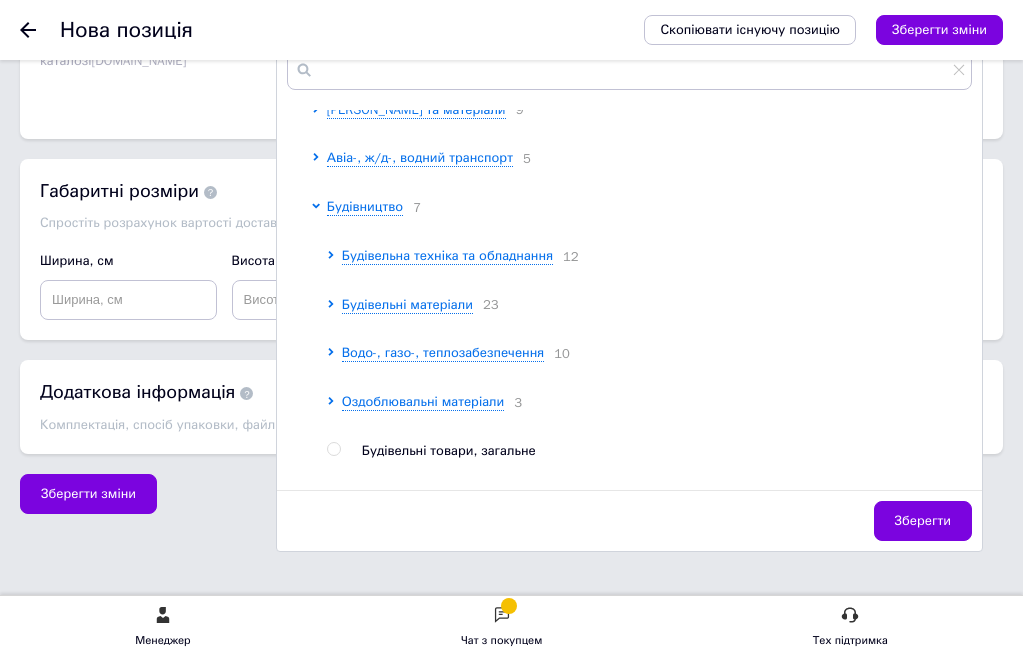 scroll, scrollTop: 232, scrollLeft: 0, axis: vertical 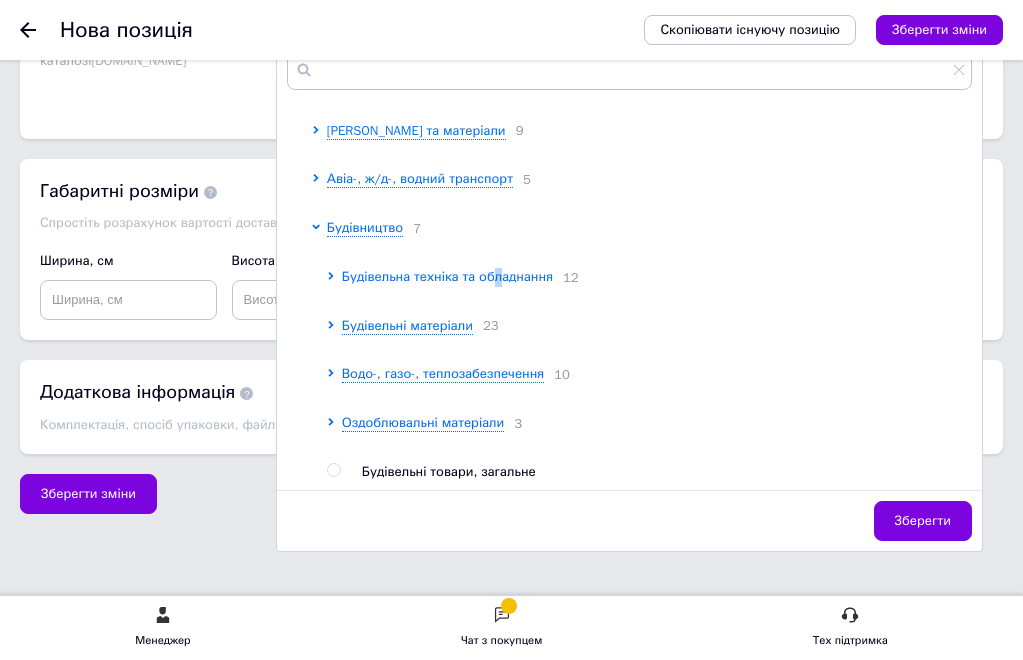 click on "Будівельна техніка та обладнання" at bounding box center [447, 276] 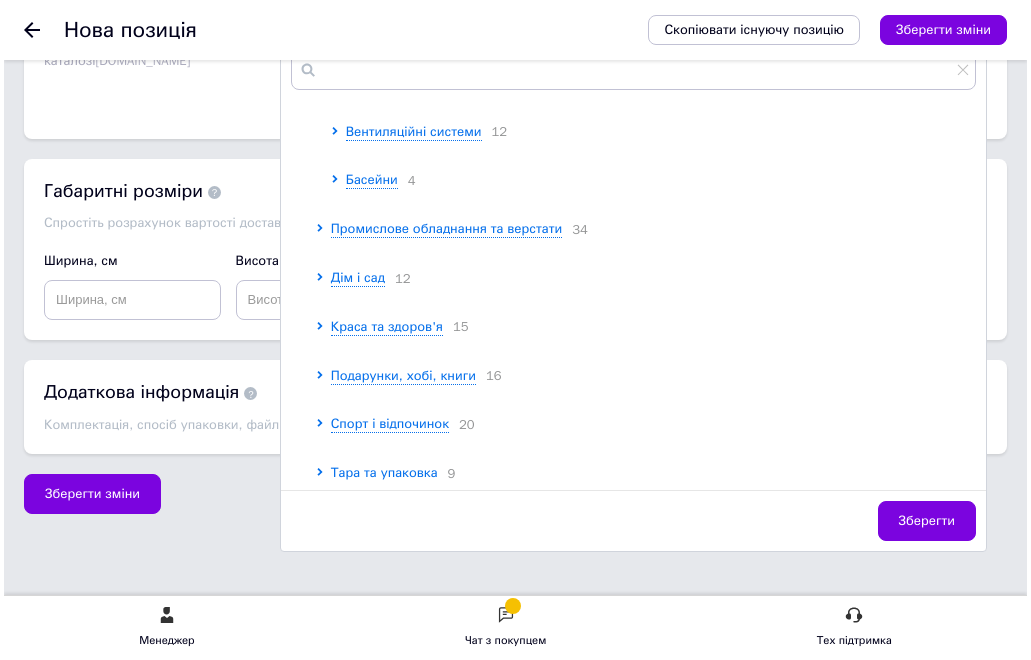 scroll, scrollTop: 2527, scrollLeft: 0, axis: vertical 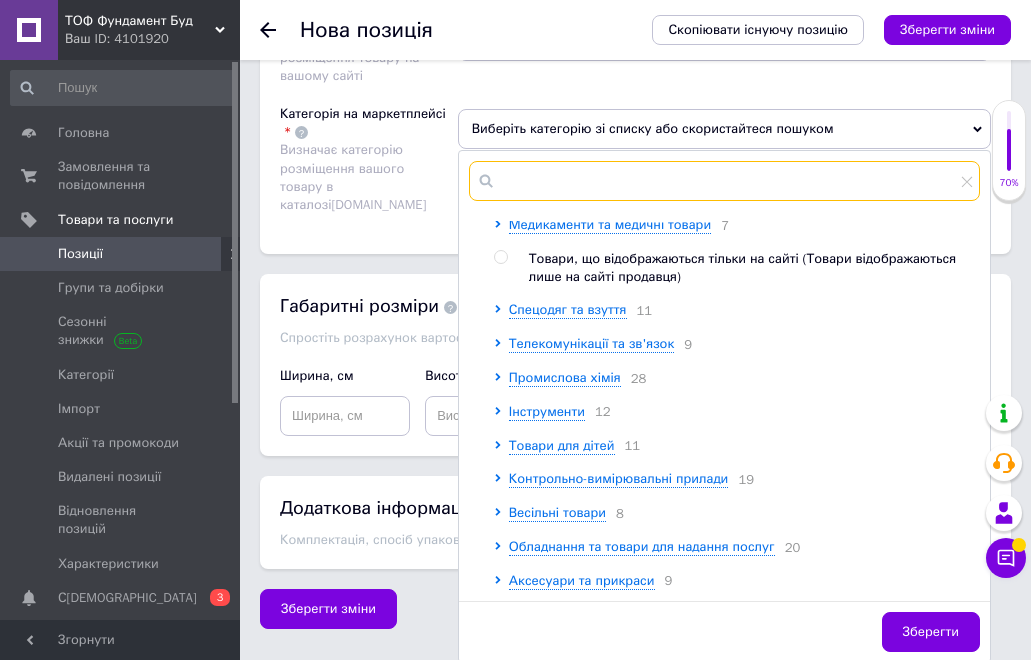 click at bounding box center (724, 181) 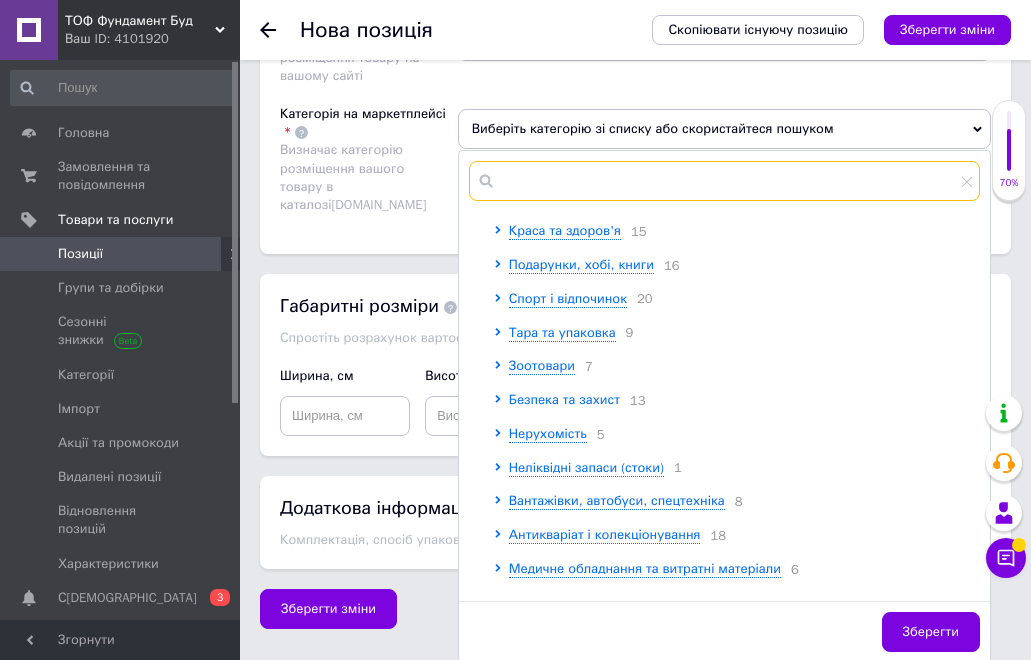 scroll, scrollTop: 1427, scrollLeft: 0, axis: vertical 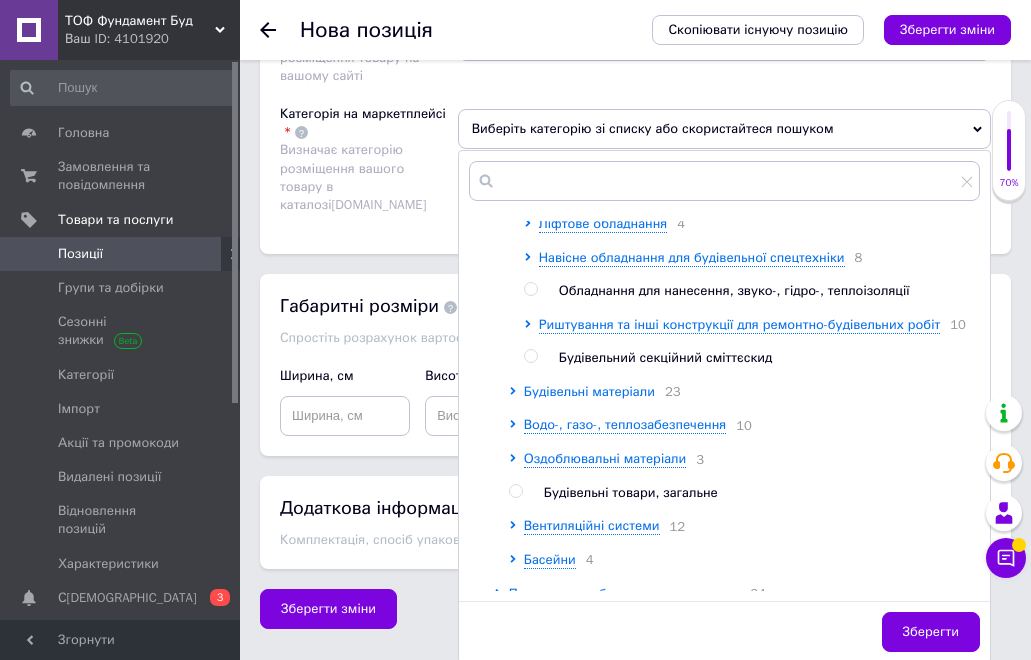 click on "Будівельні матеріали" at bounding box center [589, 391] 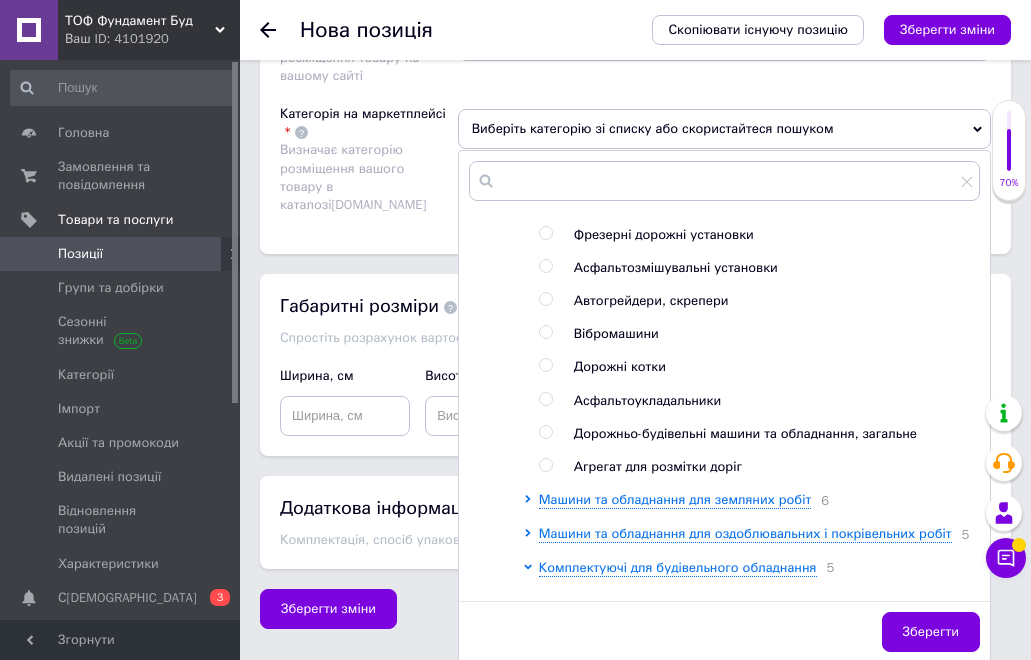 scroll, scrollTop: 827, scrollLeft: 0, axis: vertical 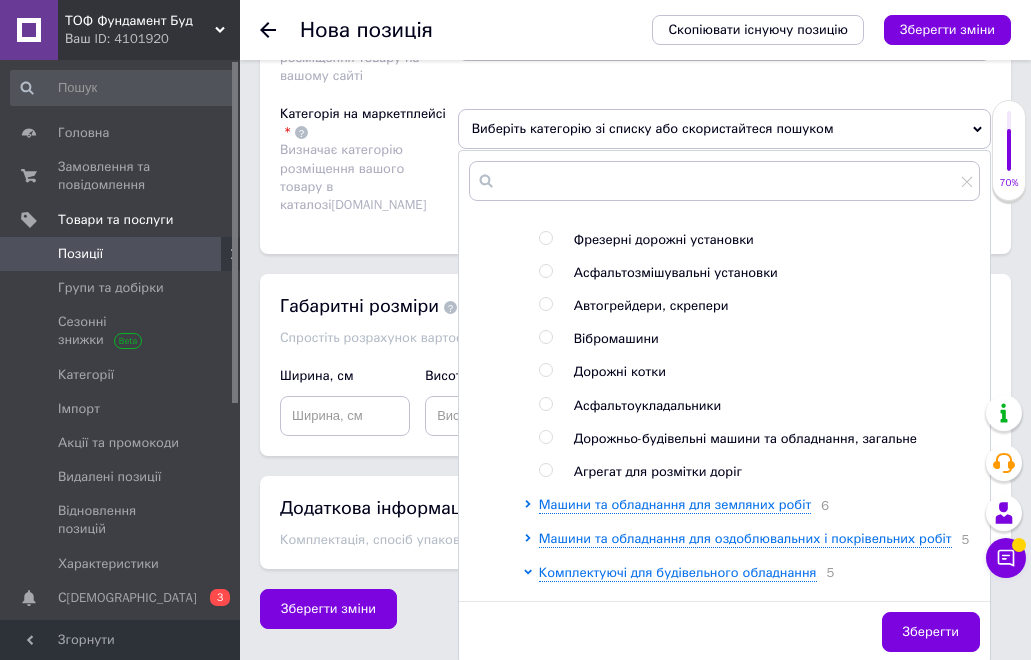 click on "Категорія на маркетплейсі Визначає категорію розміщення вашого товару в каталозі  [DOMAIN_NAME]" at bounding box center (369, 159) 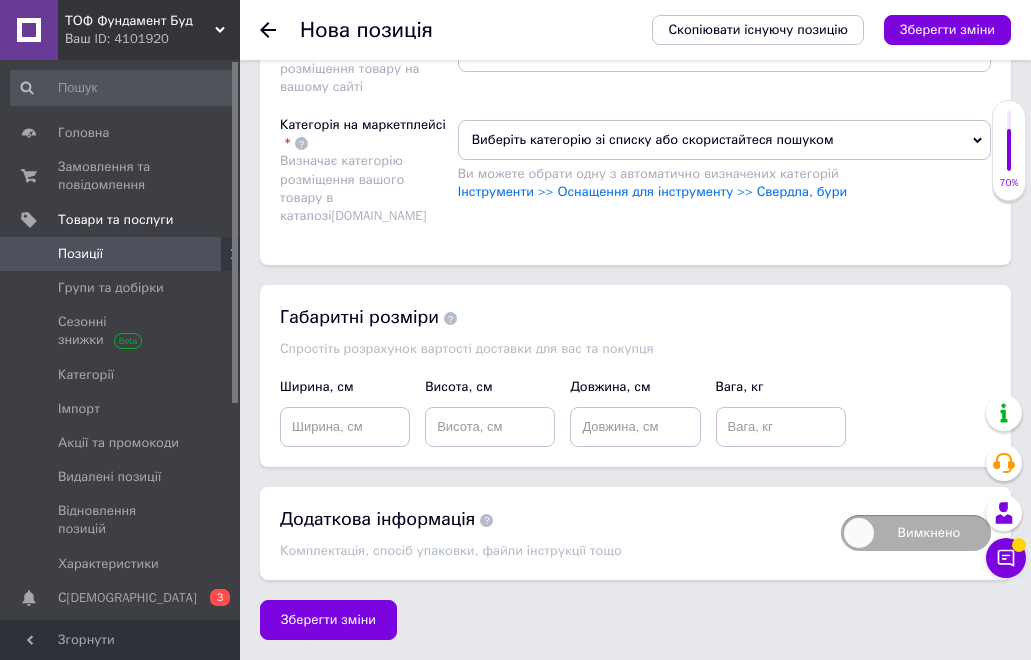 scroll, scrollTop: 2435, scrollLeft: 0, axis: vertical 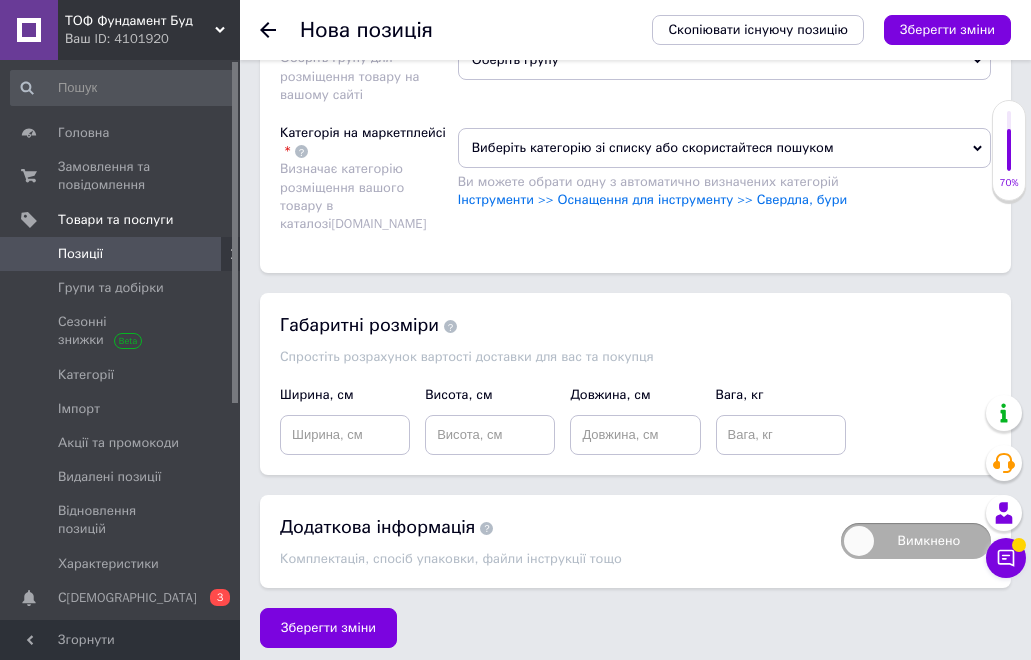 click 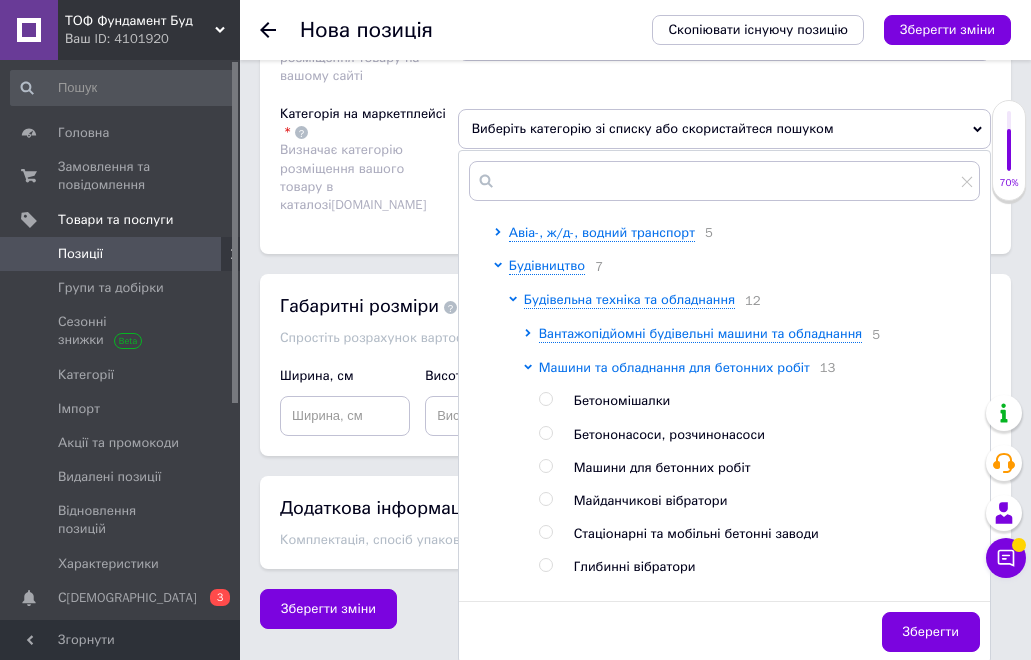 scroll, scrollTop: 200, scrollLeft: 0, axis: vertical 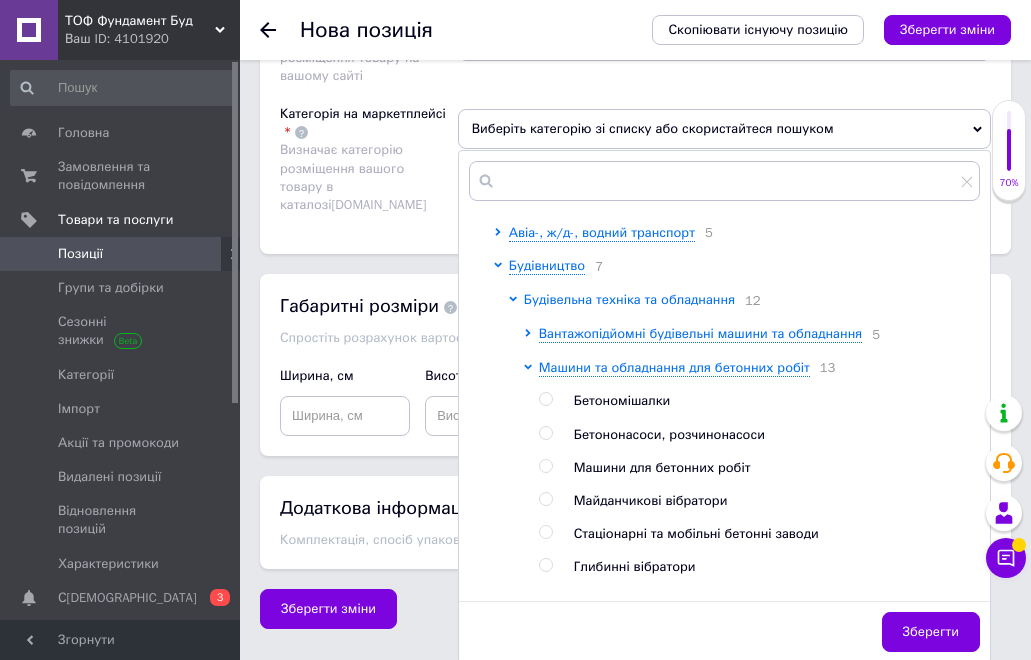 click on "Будівельна техніка та обладнання" at bounding box center [629, 299] 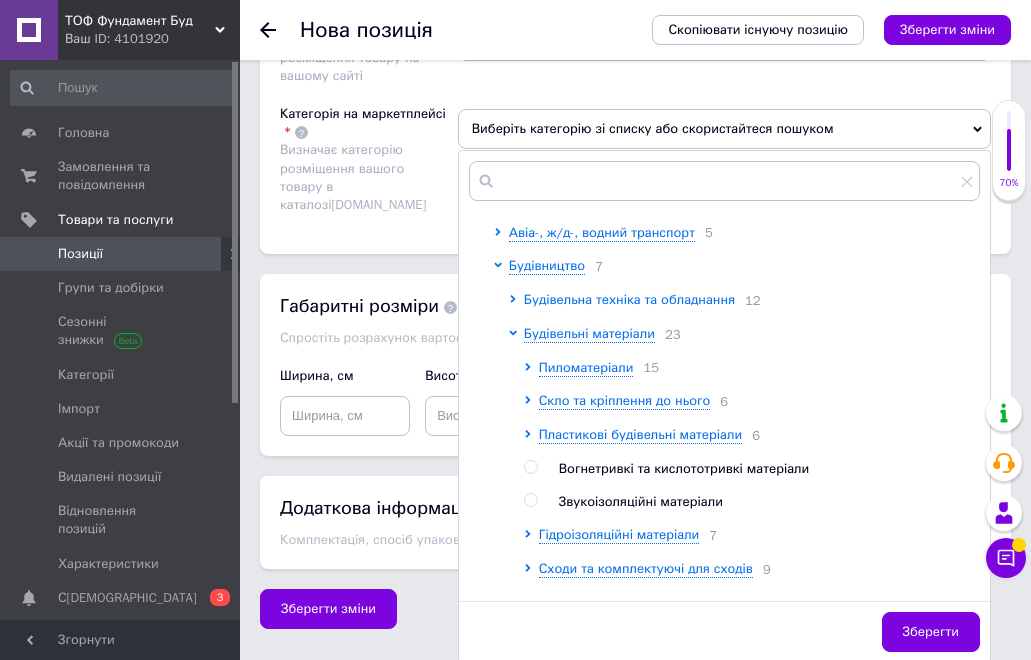 click on "Будівельна техніка та обладнання" at bounding box center (629, 299) 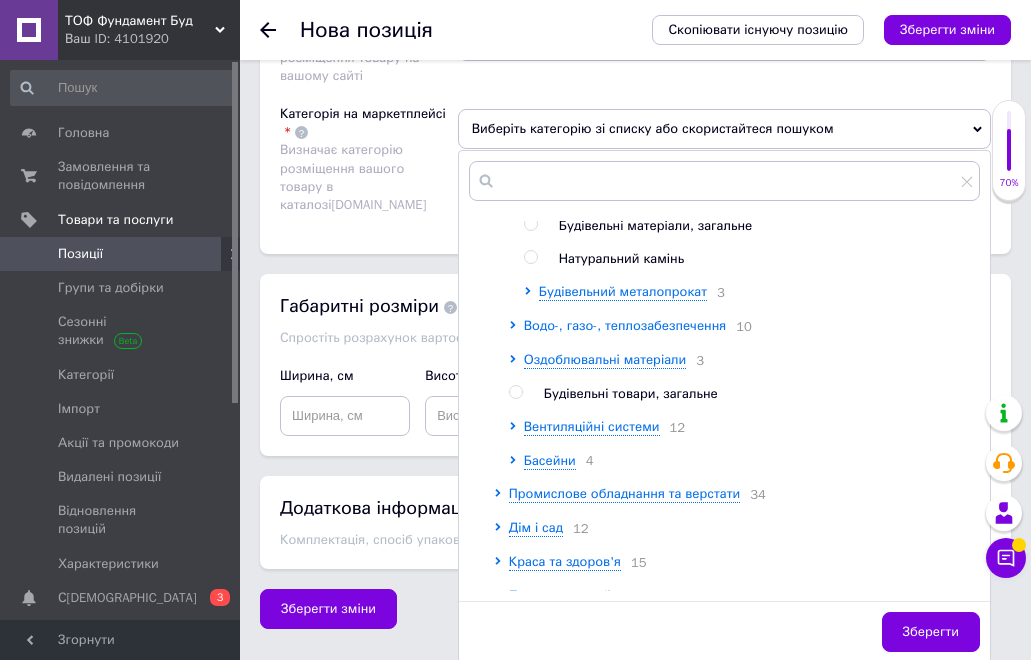 scroll, scrollTop: 2300, scrollLeft: 0, axis: vertical 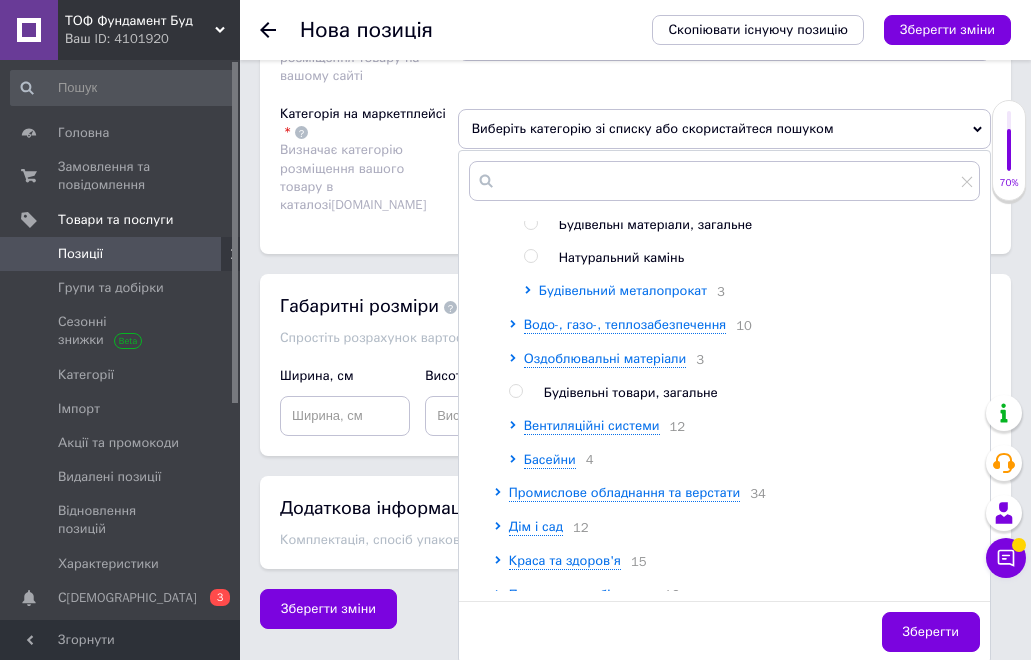 click on "Будівельний металопрокат" at bounding box center (623, 290) 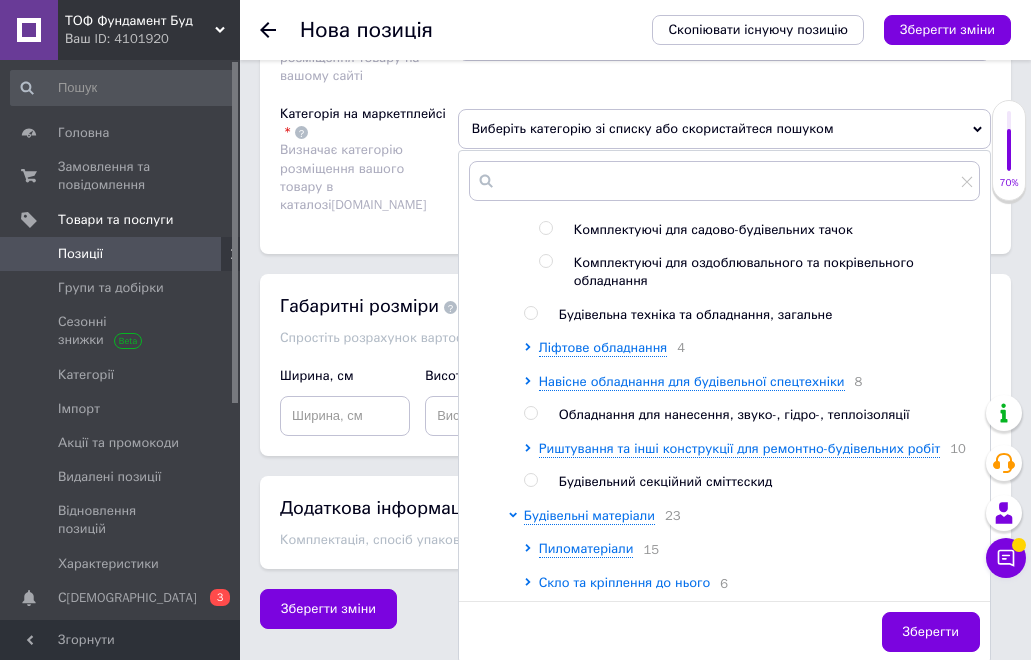 scroll, scrollTop: 1300, scrollLeft: 0, axis: vertical 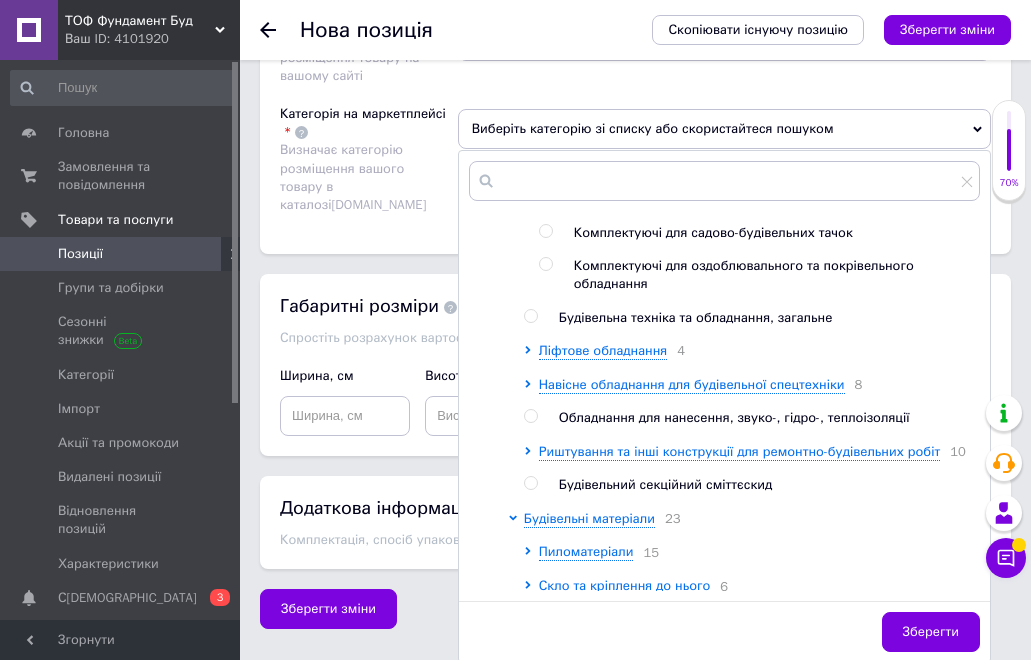 click at bounding box center (530, 316) 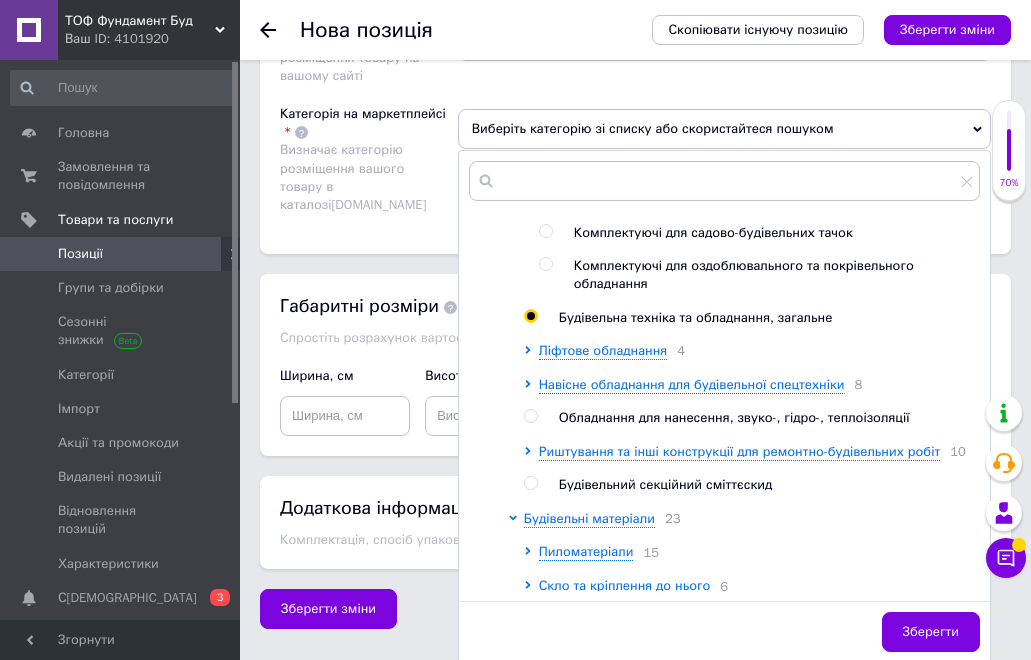 radio on "true" 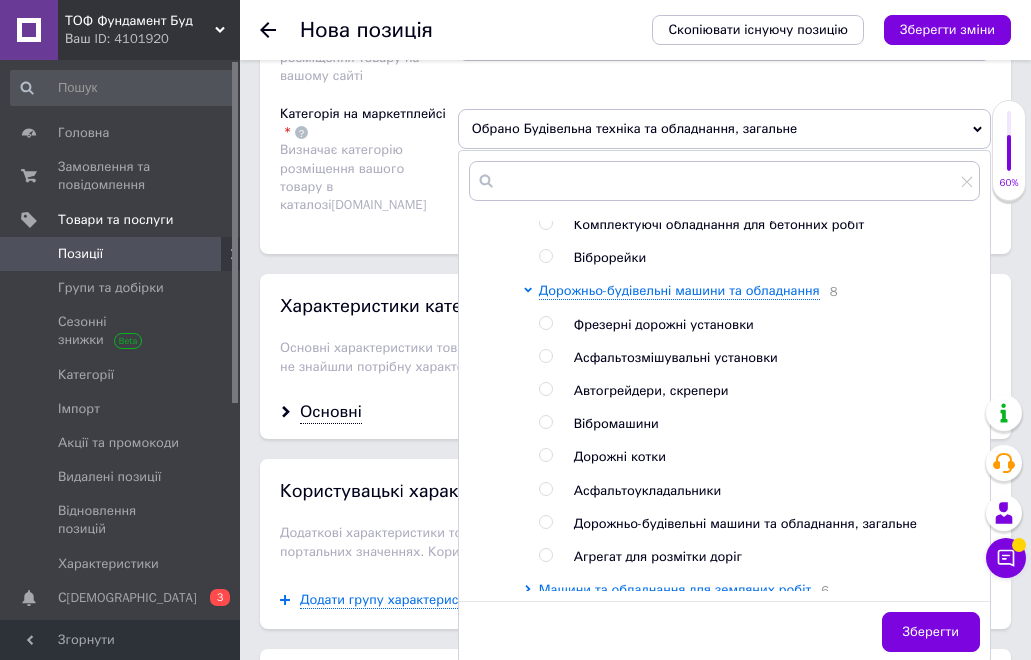 scroll, scrollTop: 700, scrollLeft: 0, axis: vertical 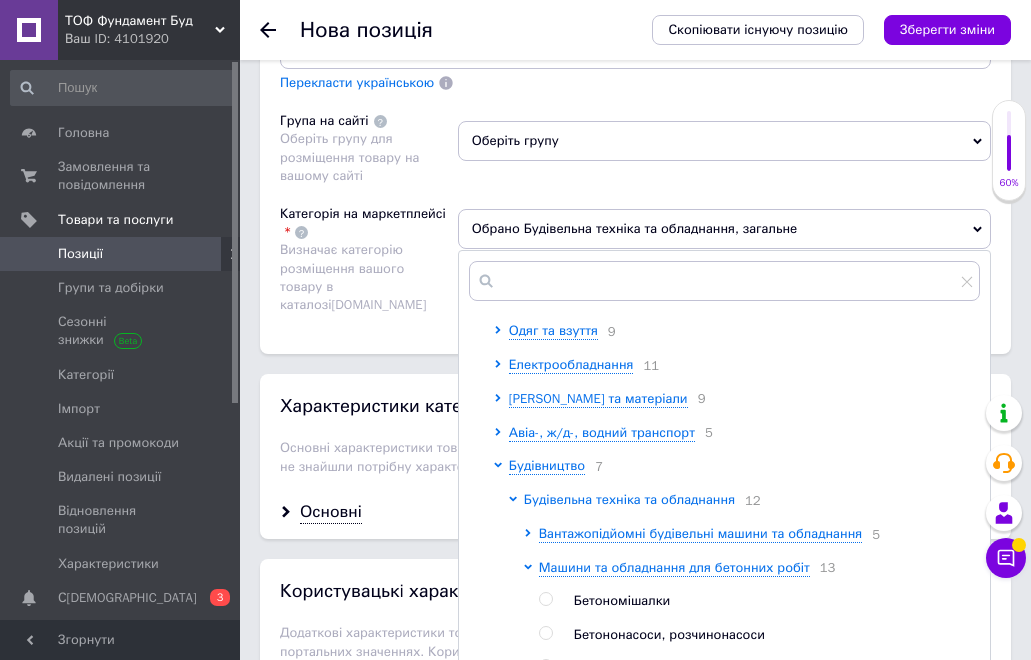 click on "Будівельна техніка та обладнання" at bounding box center (629, 499) 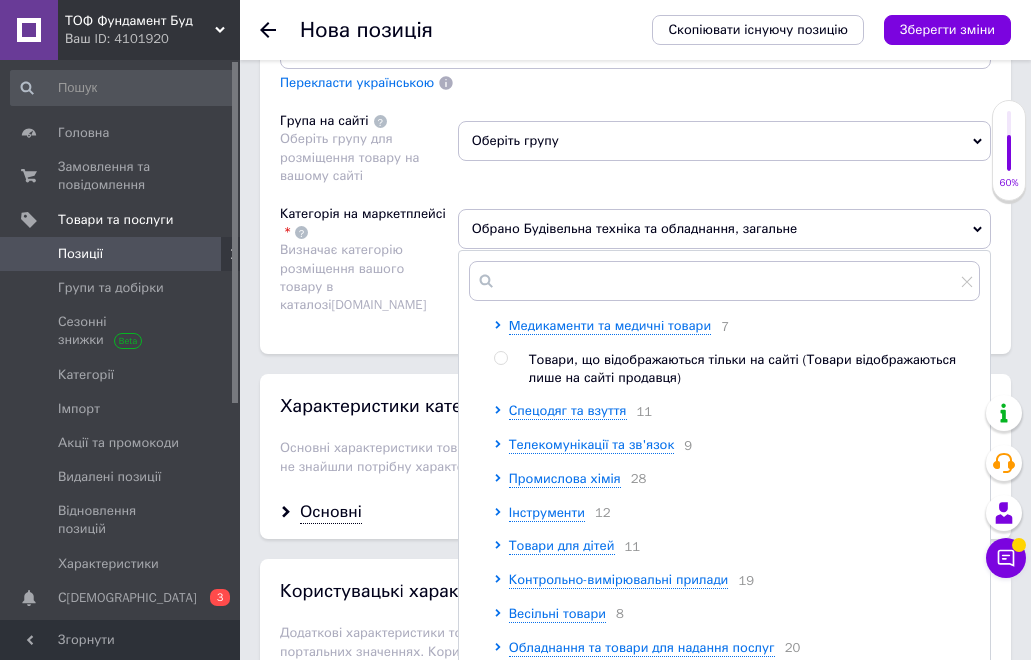 scroll, scrollTop: 2122, scrollLeft: 0, axis: vertical 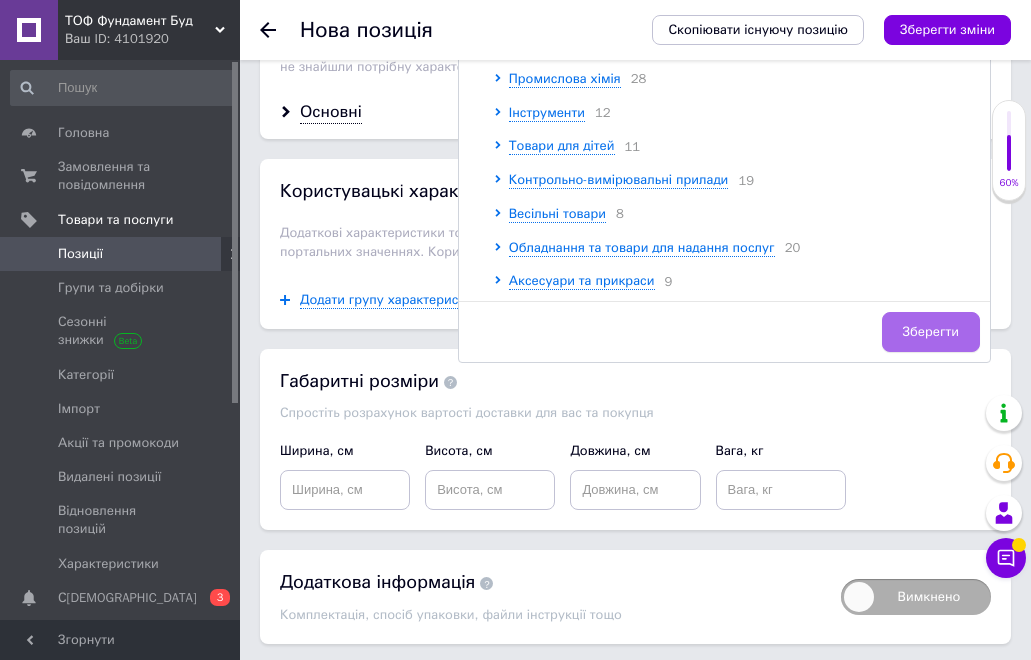 click on "Зберегти" at bounding box center [931, 332] 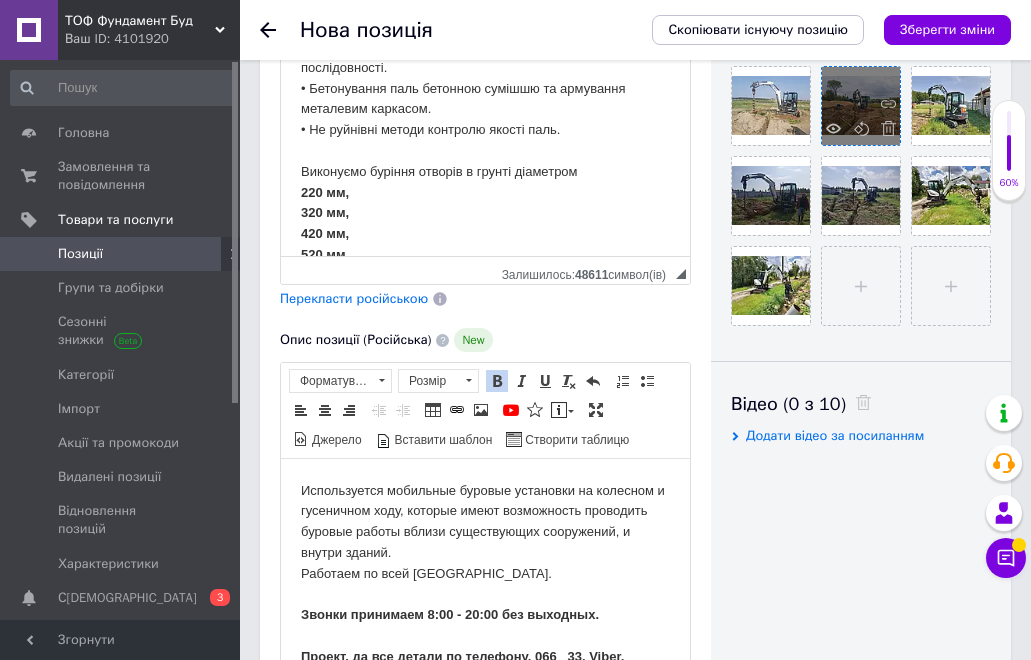 scroll, scrollTop: 700, scrollLeft: 0, axis: vertical 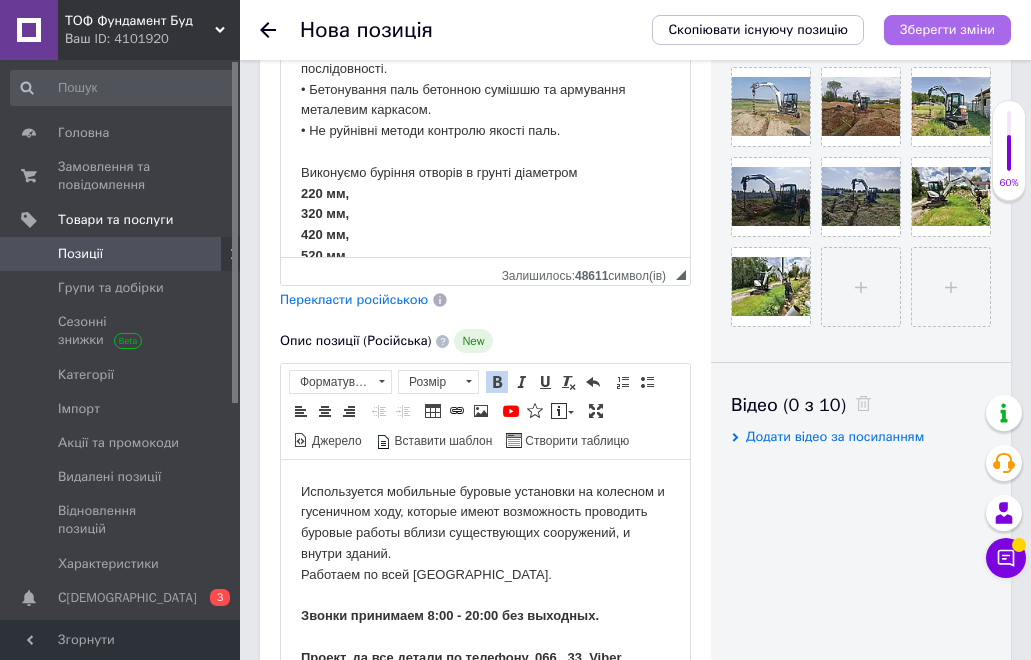 click on "Зберегти зміни" at bounding box center (947, 29) 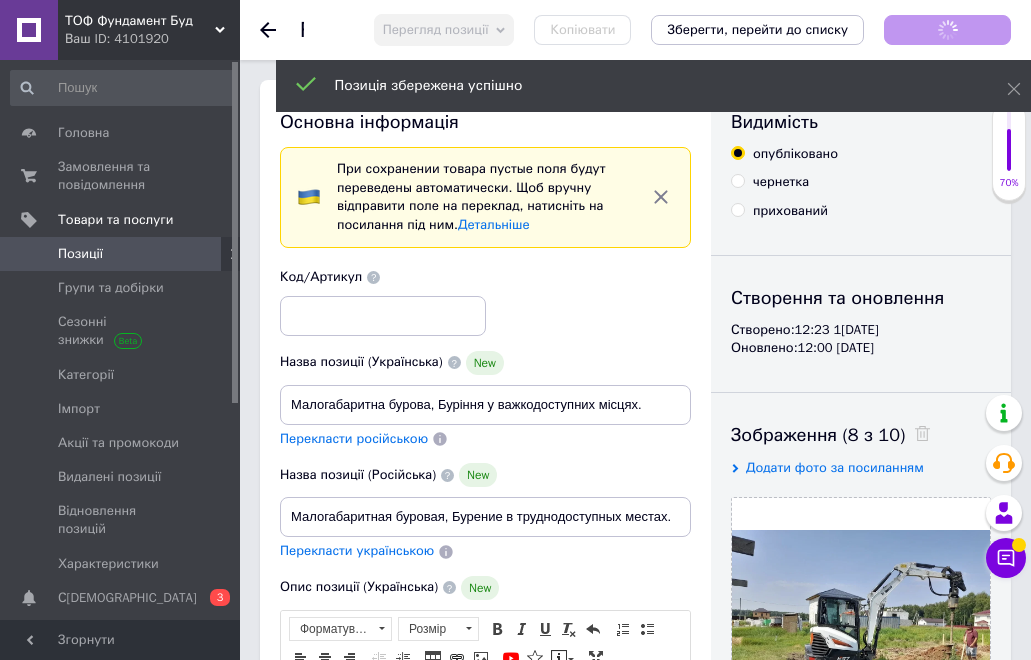 scroll, scrollTop: 0, scrollLeft: 0, axis: both 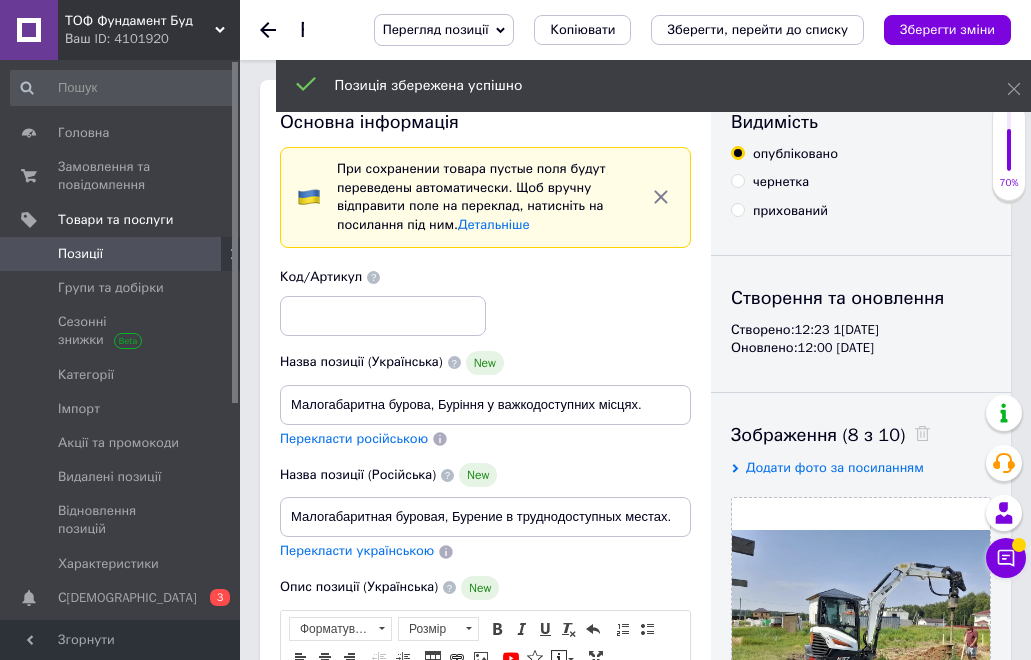 click on "Перегляд позиції" at bounding box center [444, 30] 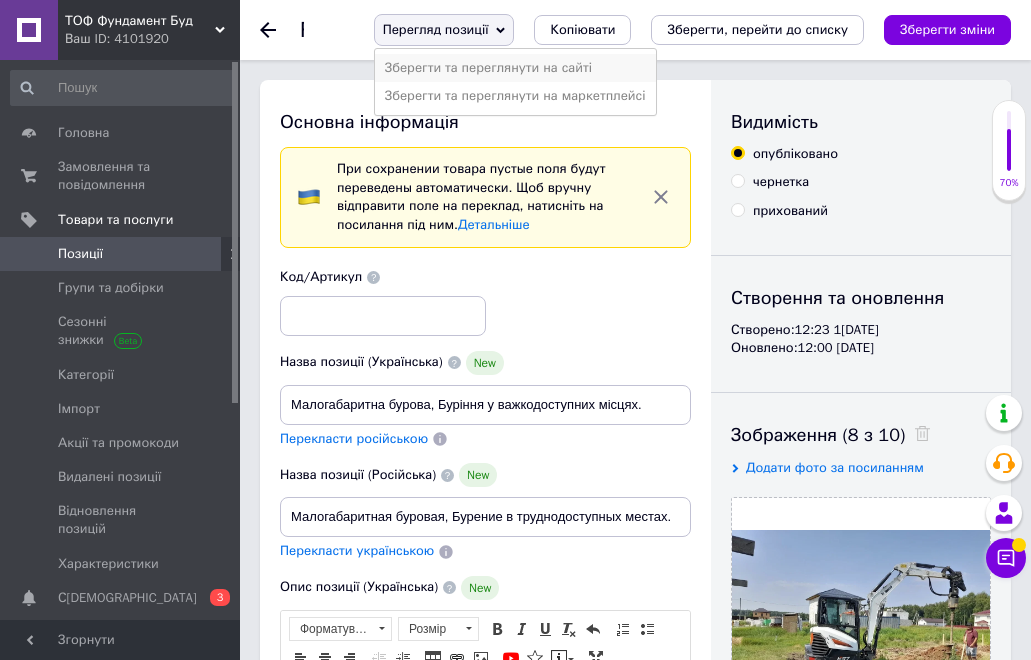 click on "Зберегти та переглянути на сайті" at bounding box center [515, 68] 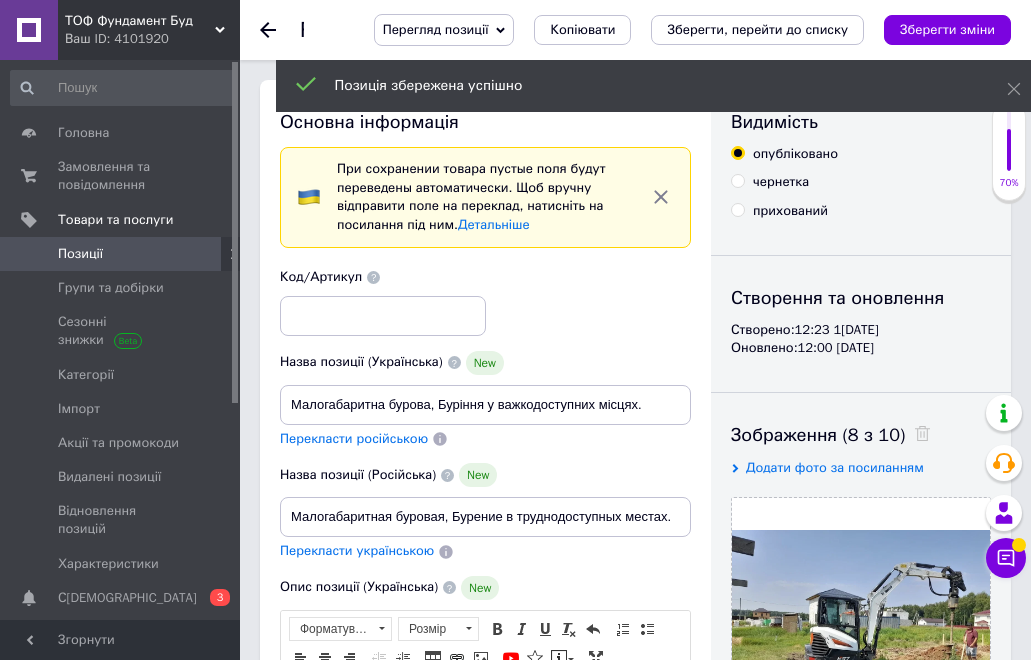 click 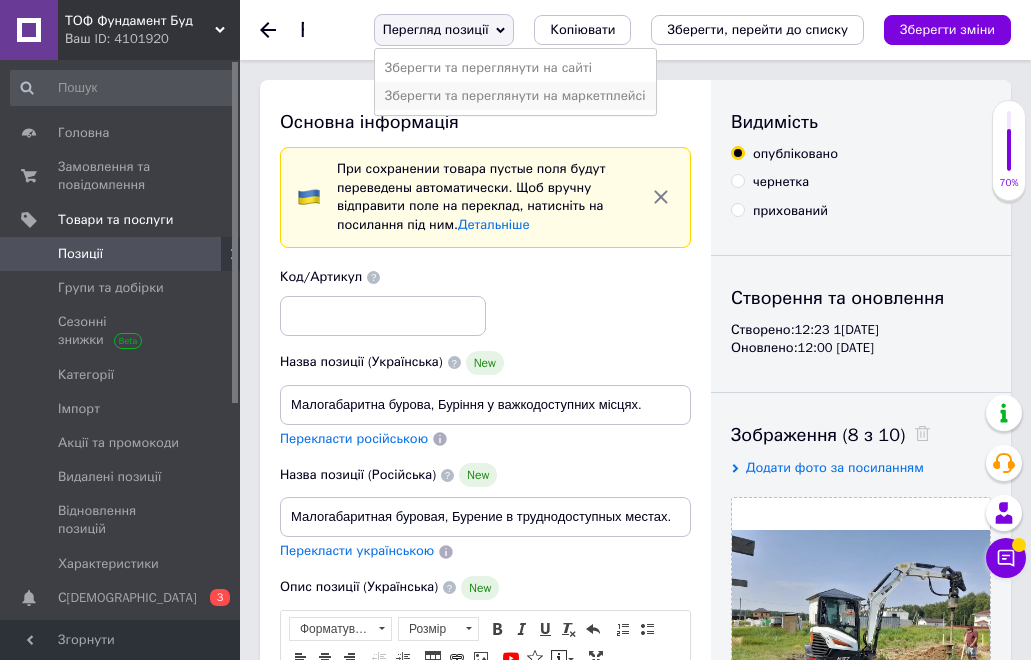 click on "Зберегти та переглянути на маркетплейсі" at bounding box center [515, 96] 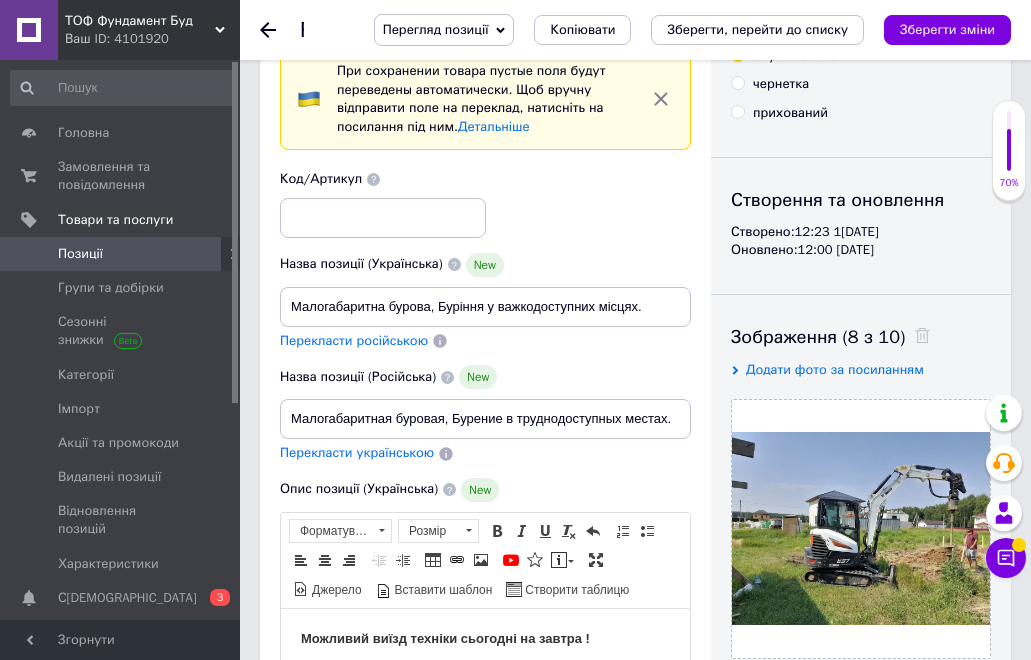 scroll, scrollTop: 100, scrollLeft: 0, axis: vertical 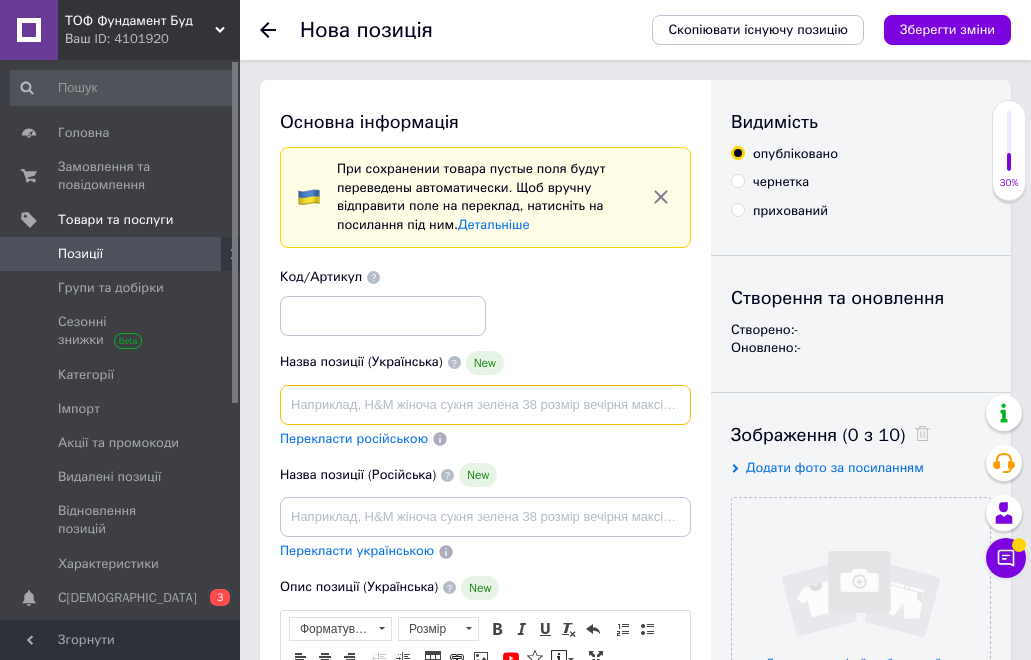 click at bounding box center [485, 405] 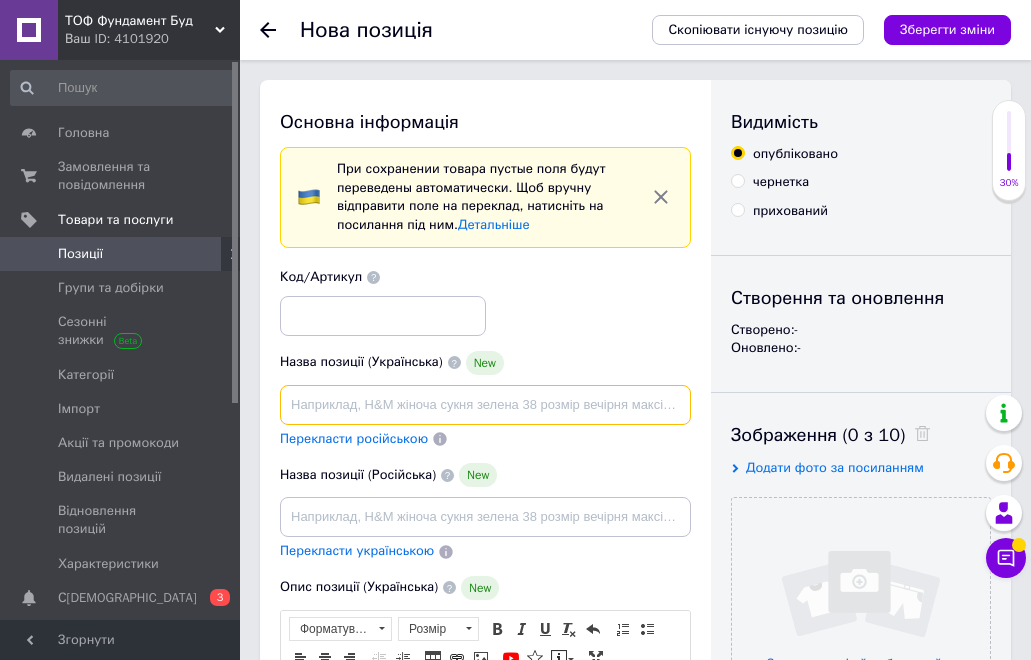 paste on "Опора ЛЭП СВ-9,5 СВ-105 СК-105, Бетонные столбы, Железобетонные опоры." 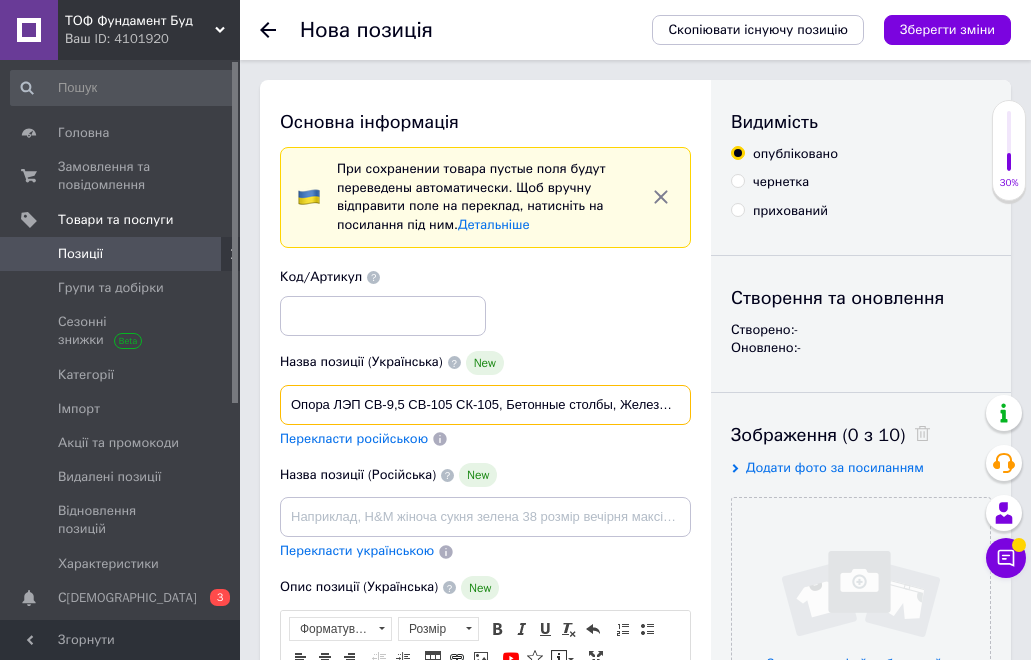 scroll, scrollTop: 0, scrollLeft: 91, axis: horizontal 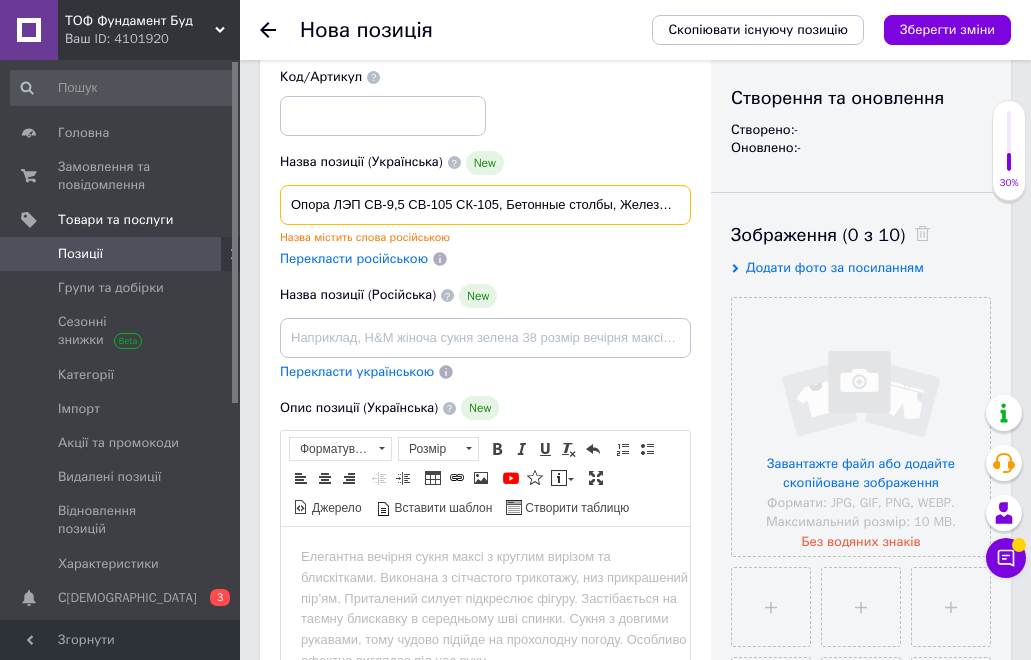 drag, startPoint x: 680, startPoint y: 202, endPoint x: 268, endPoint y: 217, distance: 412.27298 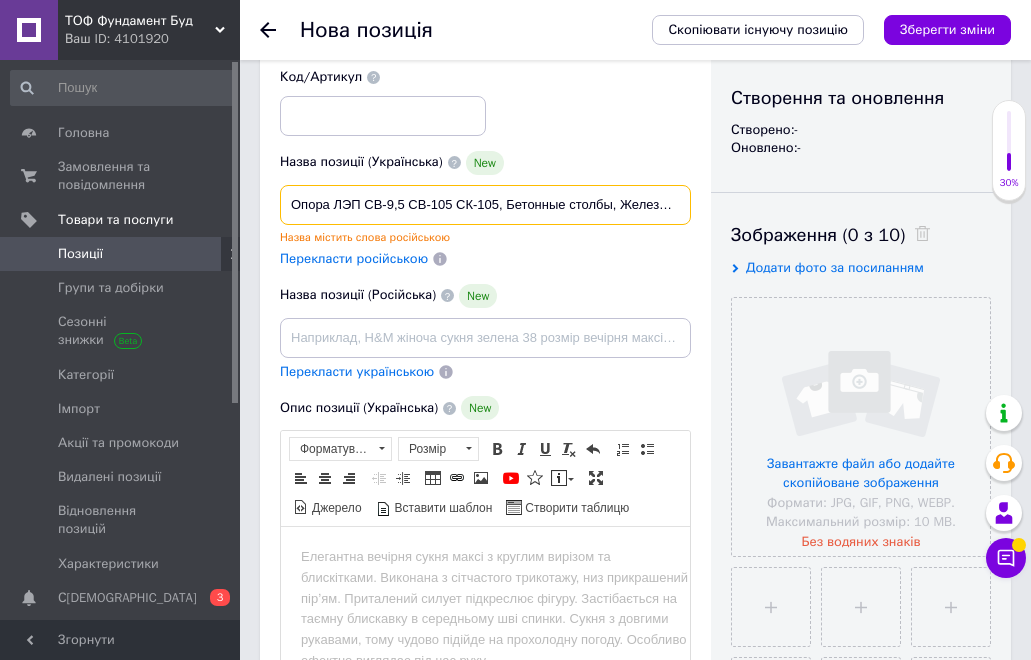 click on "Опора ЛЭП СВ-9,5 СВ-105 СК-105, Бетонные столбы, Железобетонные опоры." at bounding box center (485, 205) 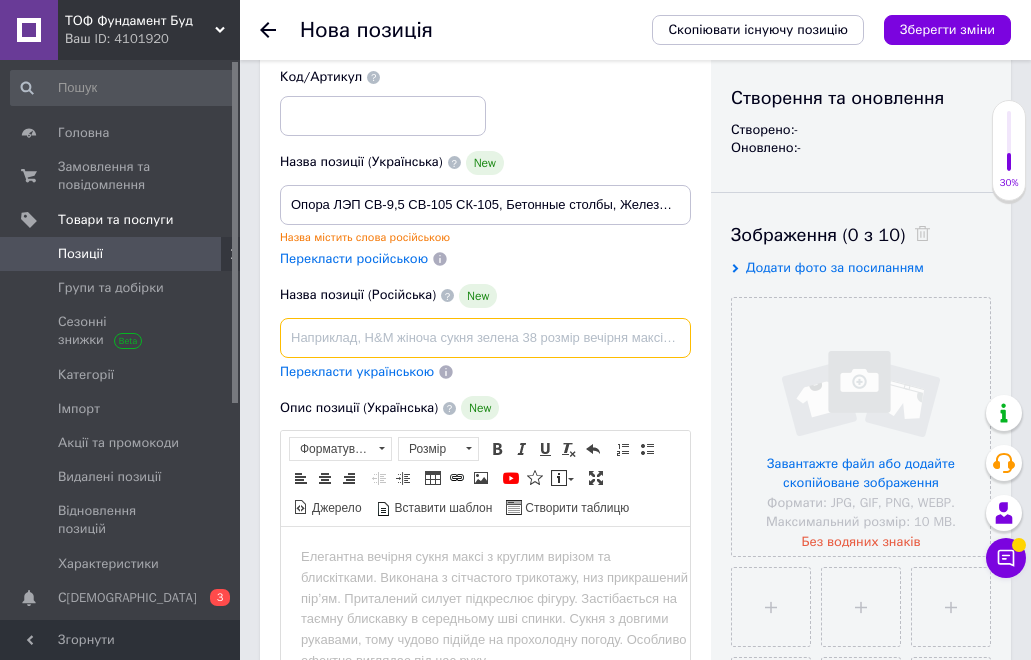 click at bounding box center (485, 338) 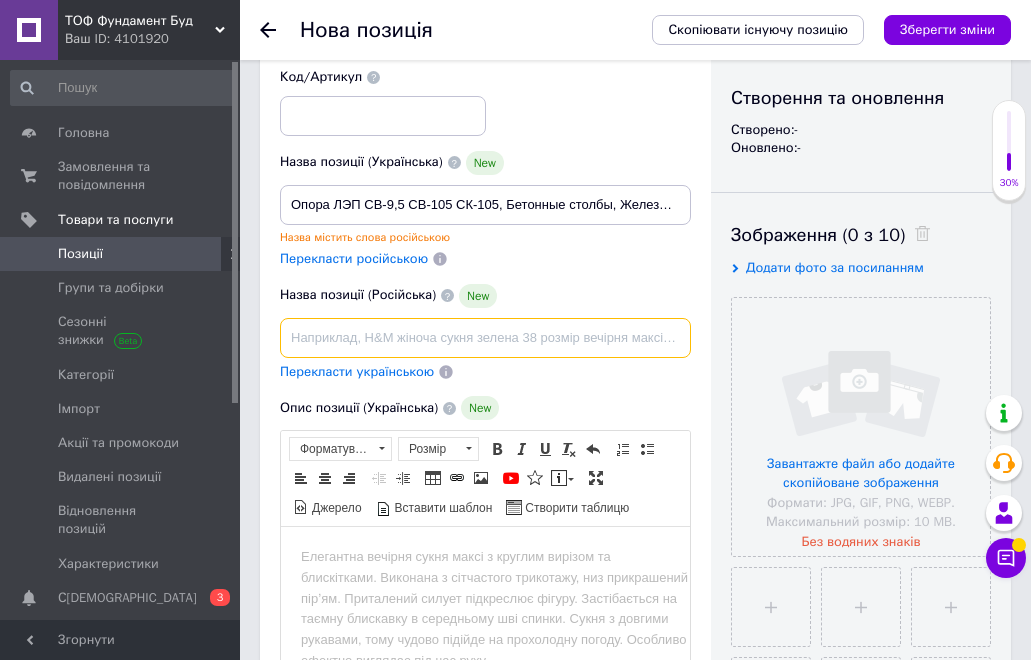 paste on "Опора ЛЭП СВ-9,5 СВ-105 СК-105, Бетонные столбы, Железобетонные опоры." 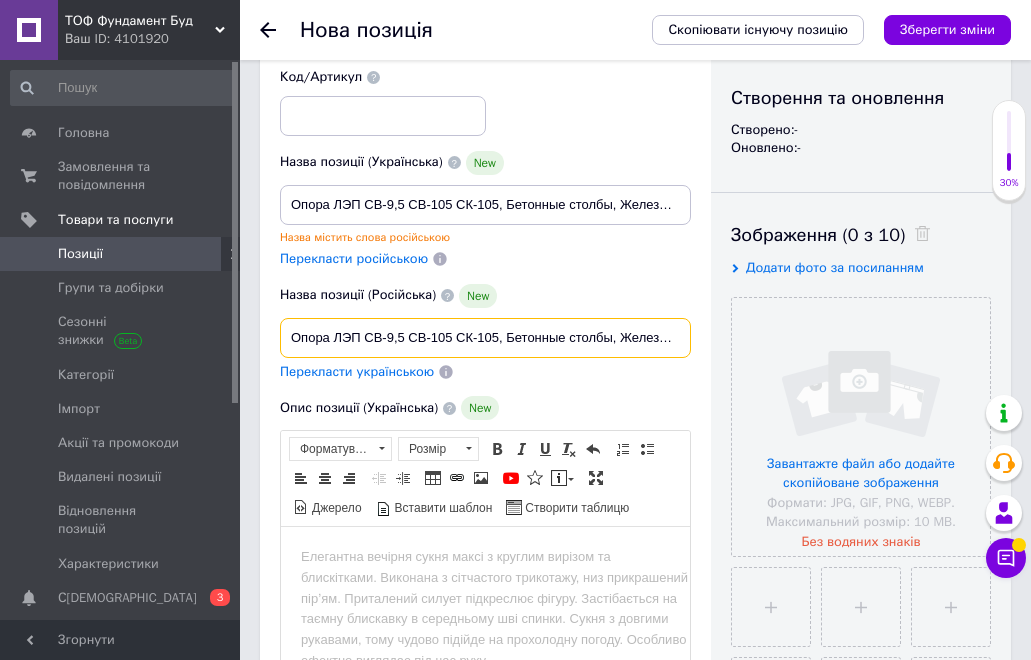 scroll, scrollTop: 0, scrollLeft: 91, axis: horizontal 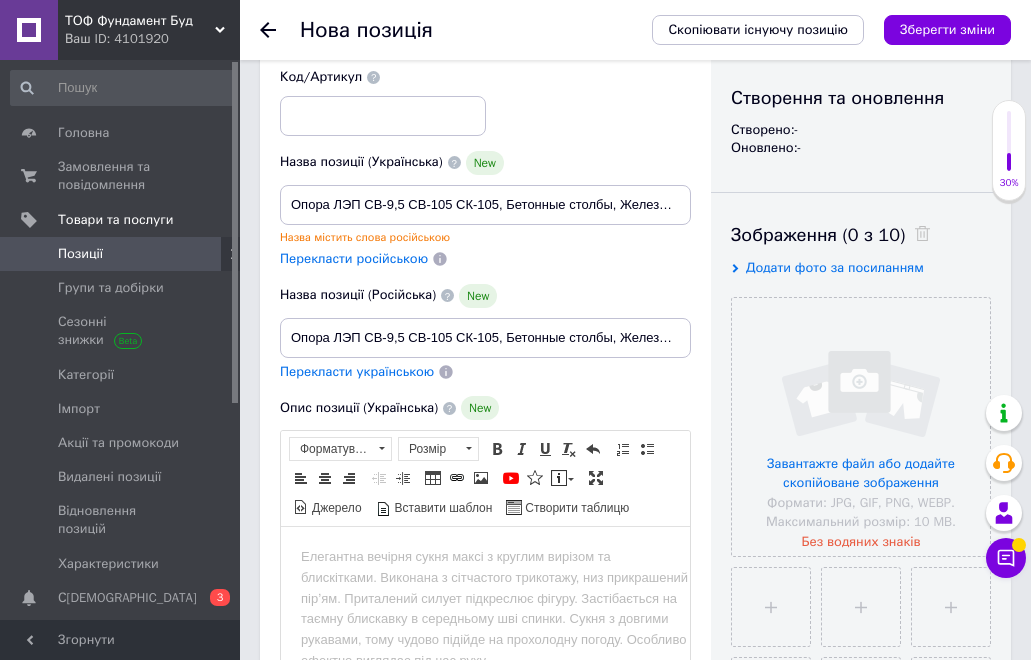 click on "Перекласти російською" at bounding box center (354, 258) 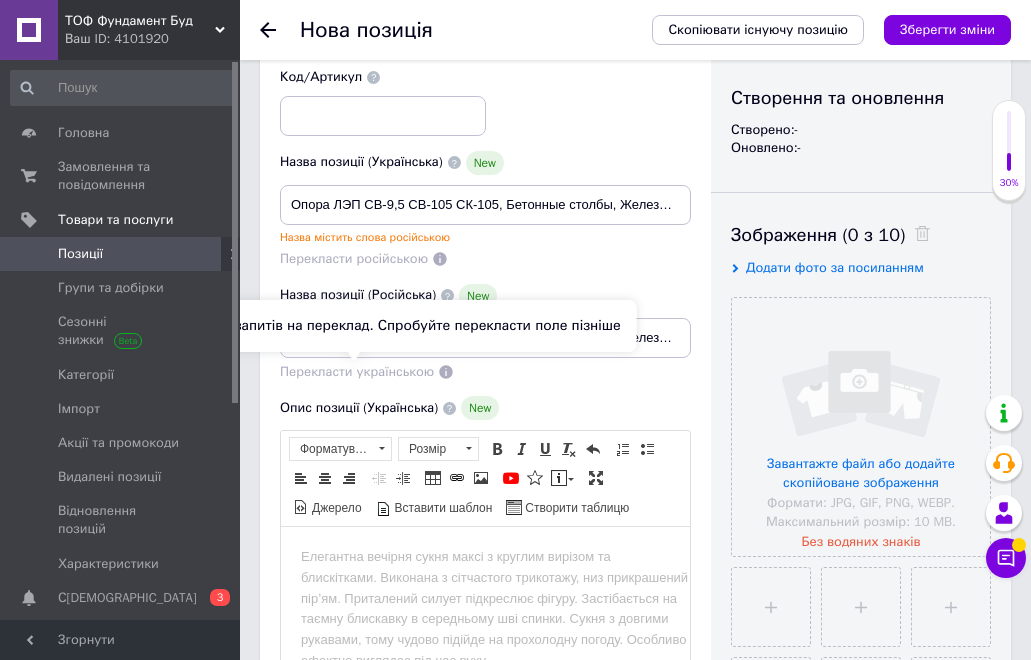 click on "Перекласти українською" at bounding box center (357, 371) 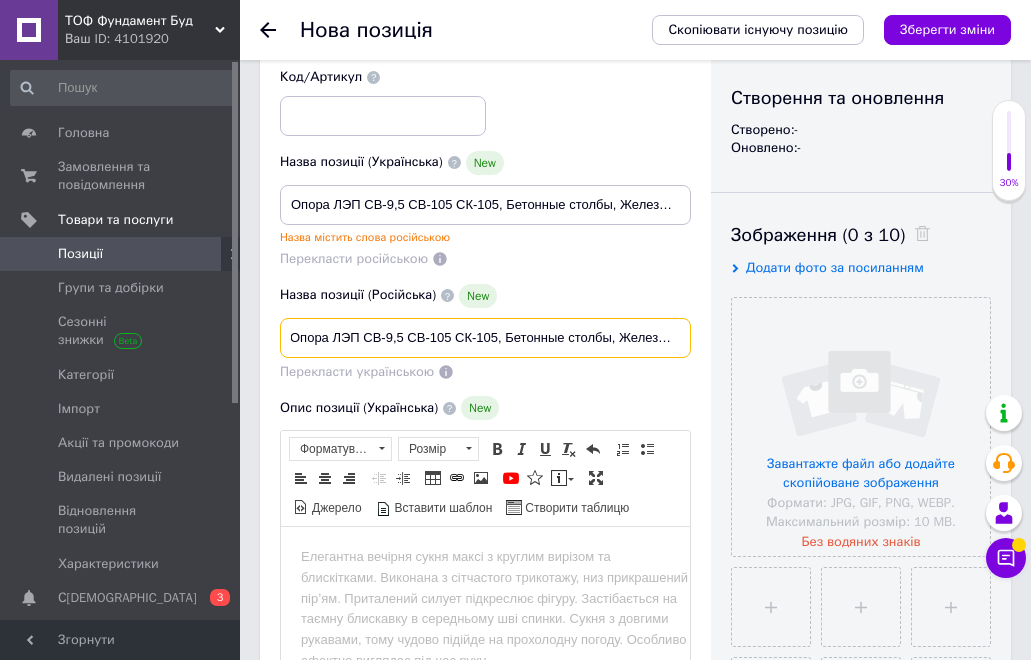 scroll, scrollTop: 0, scrollLeft: 0, axis: both 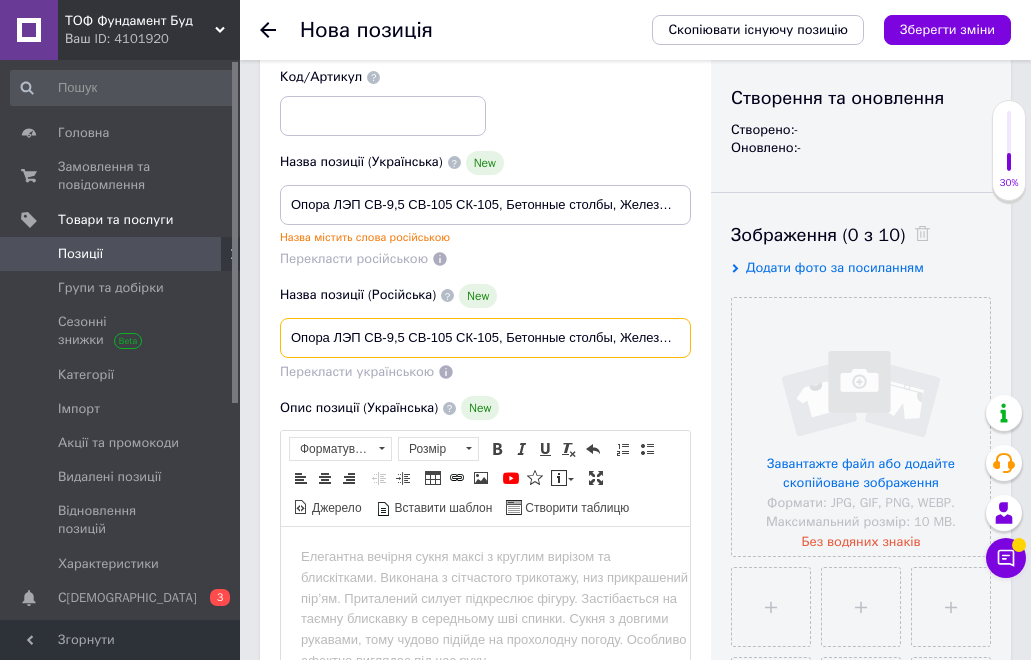 drag, startPoint x: 675, startPoint y: 337, endPoint x: 275, endPoint y: 344, distance: 400.06125 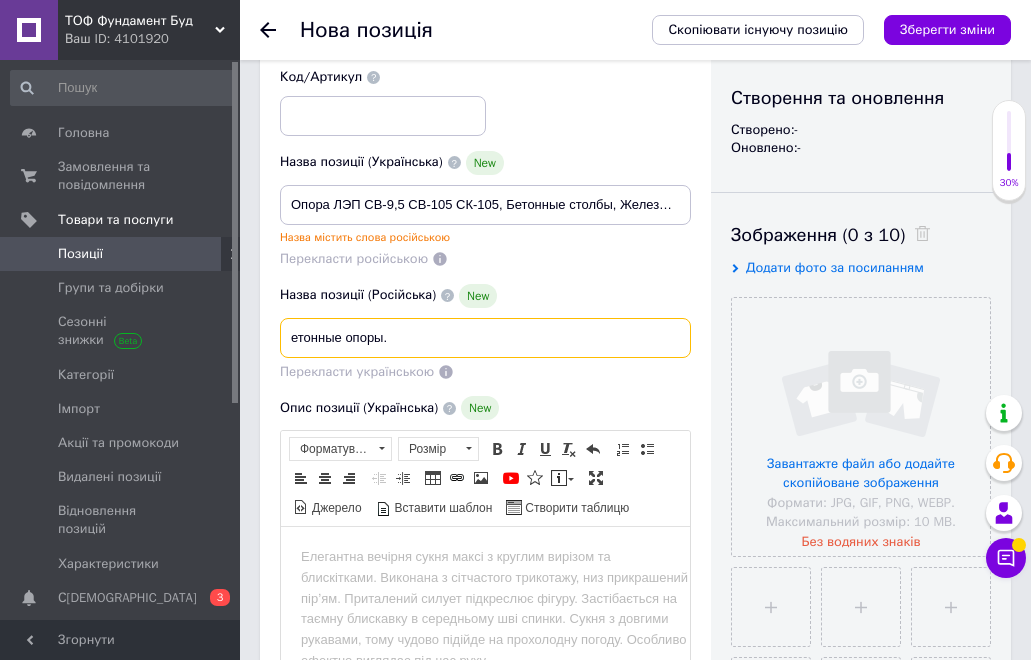 type on "етонные опоры." 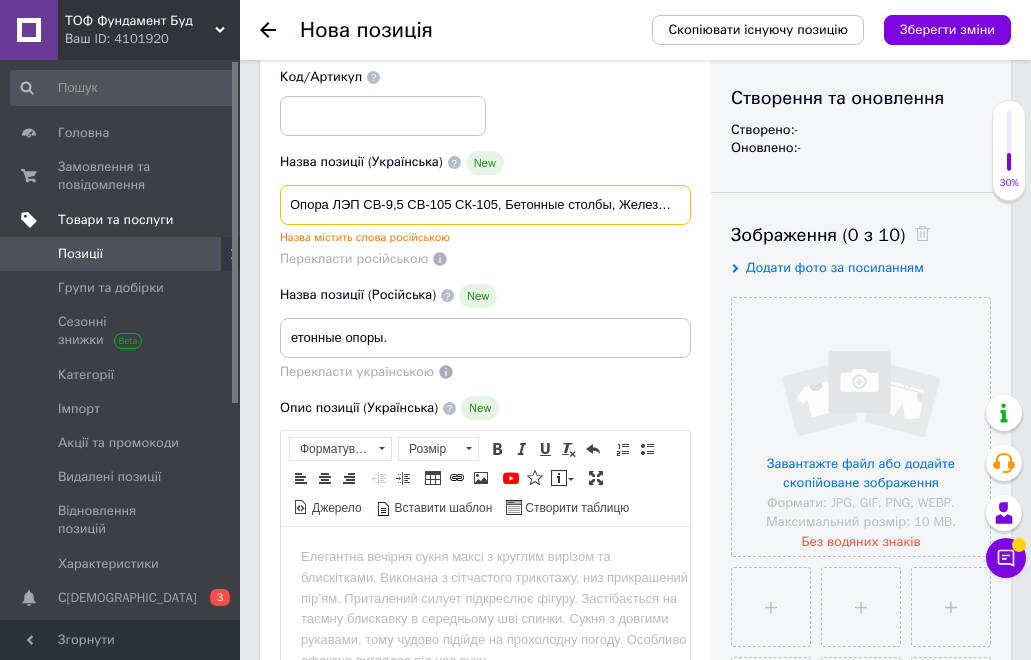 scroll, scrollTop: 0, scrollLeft: 0, axis: both 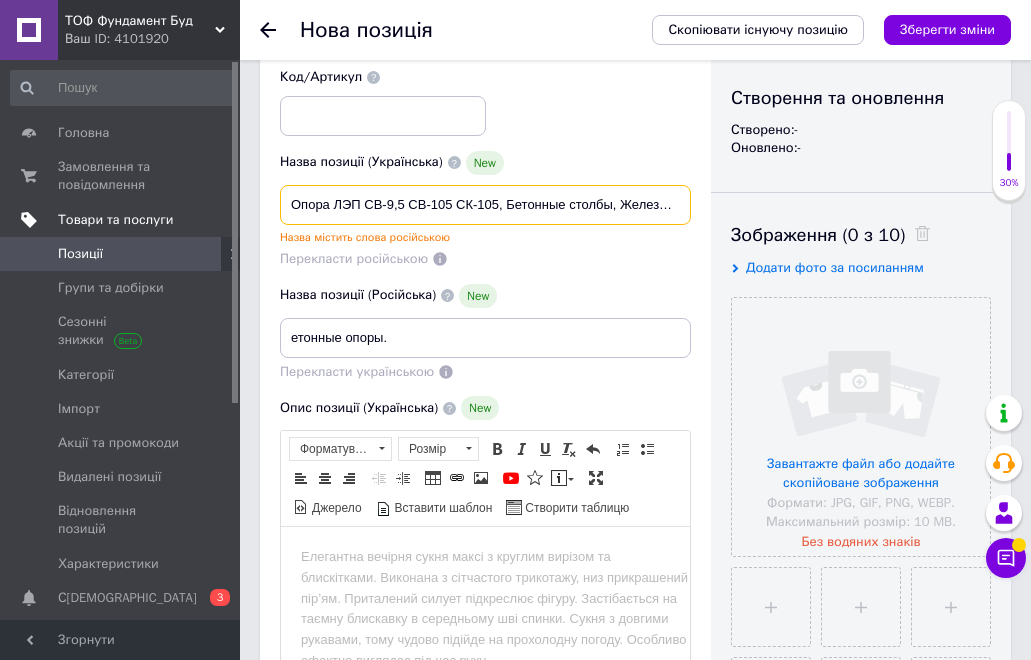 drag, startPoint x: 670, startPoint y: 208, endPoint x: 227, endPoint y: 210, distance: 443.00452 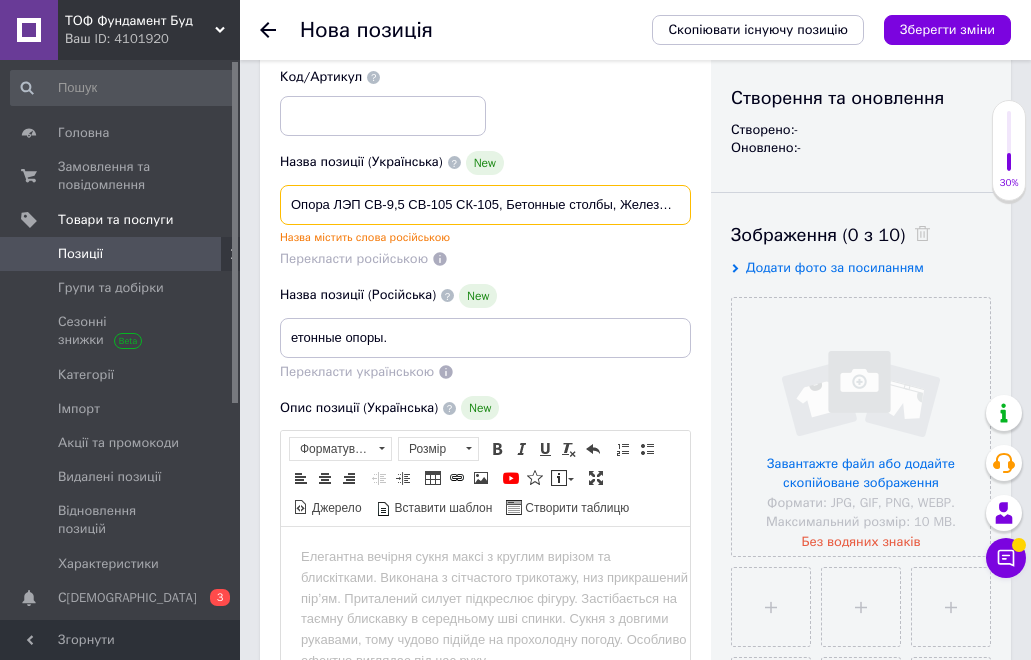 type on "етонные опоры." 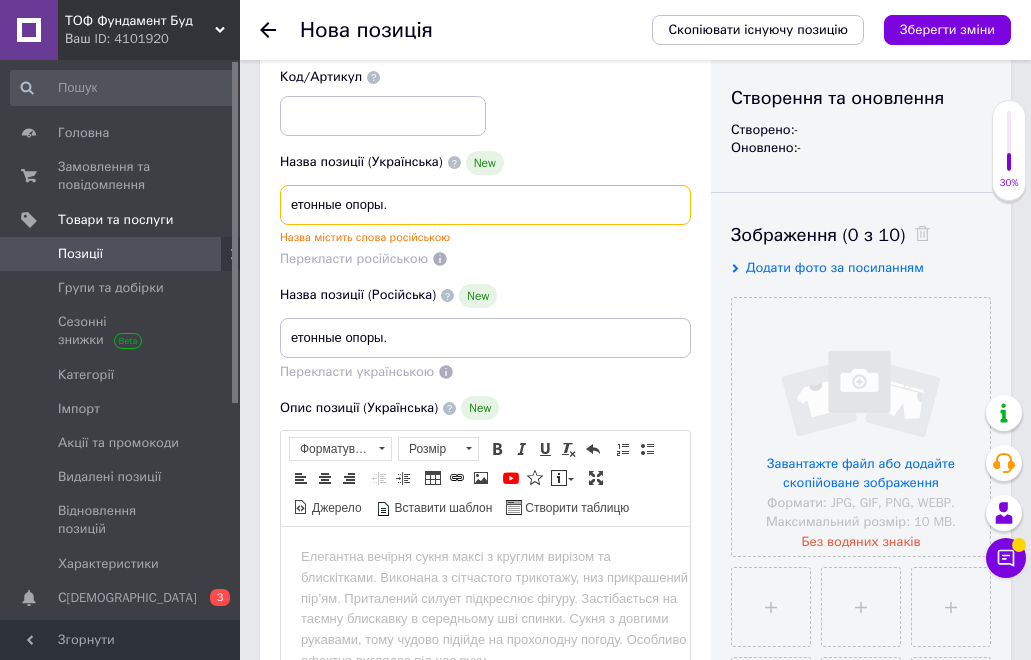drag, startPoint x: 403, startPoint y: 208, endPoint x: 247, endPoint y: 205, distance: 156.02884 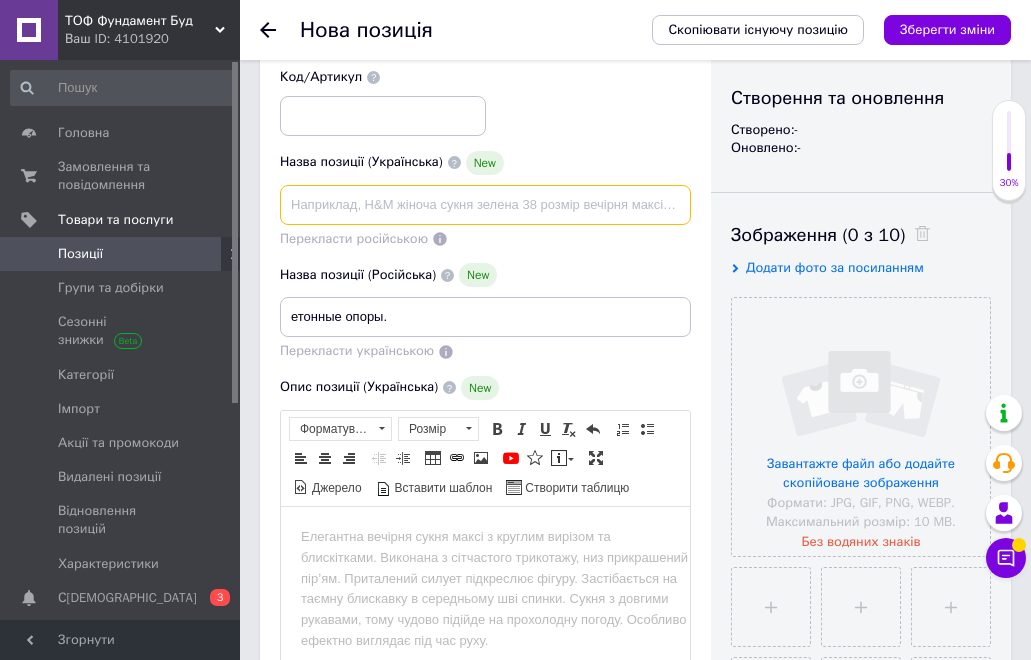 paste on "Опора ЛЭП СВ-9,5 СВ-105 СК-105, Бетонные столбы, Железобетонные опоры." 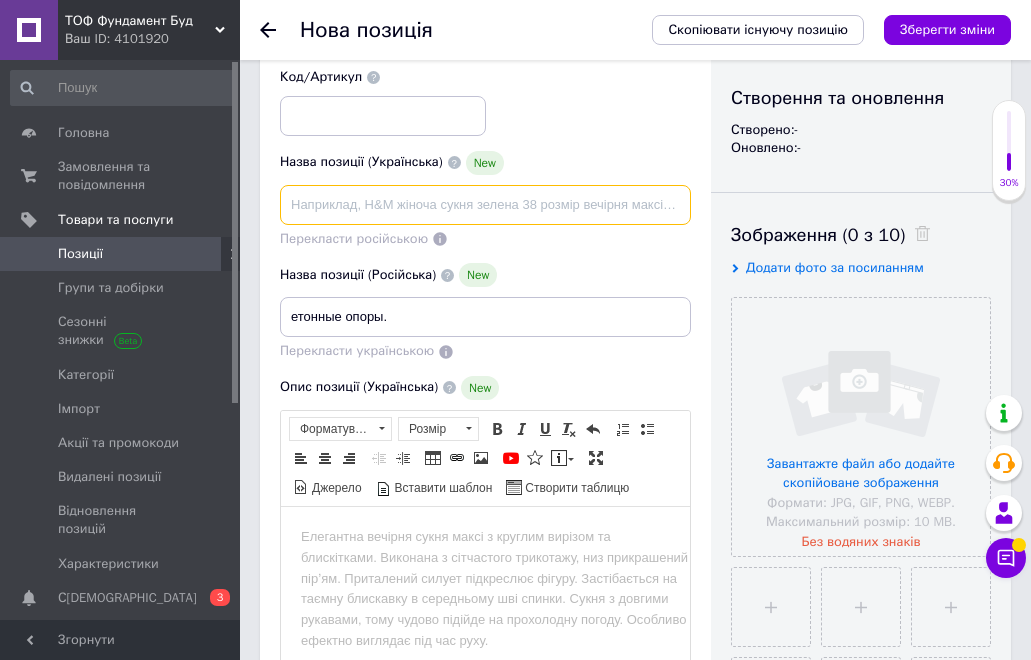 type on "Опора ЛЭП СВ-9,5 СВ-105 СК-105, Бетонные столбы, Железобетонные опоры." 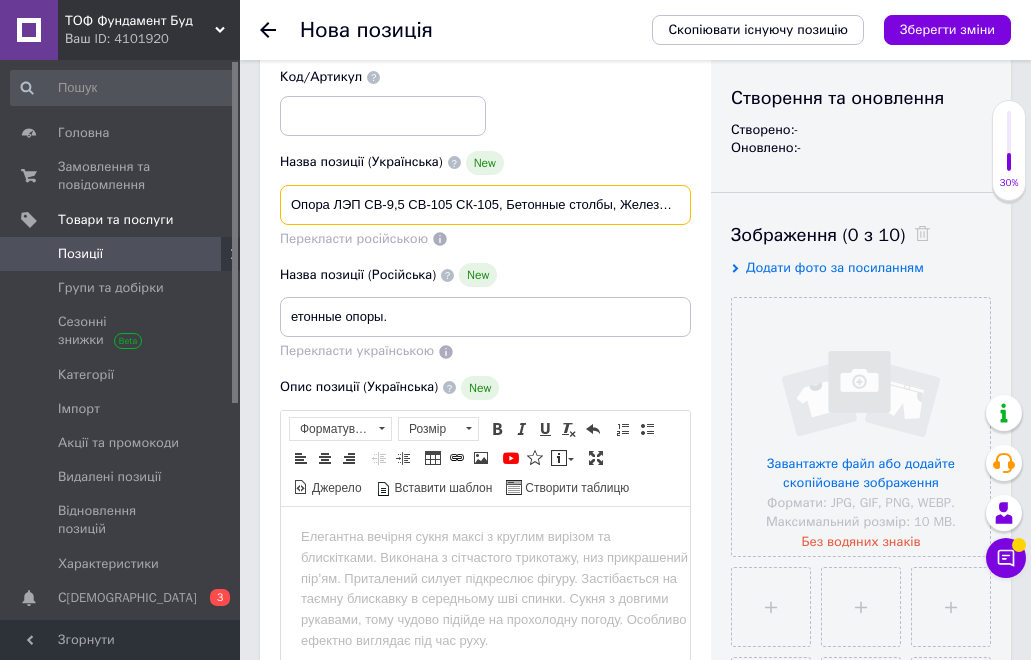scroll, scrollTop: 0, scrollLeft: 91, axis: horizontal 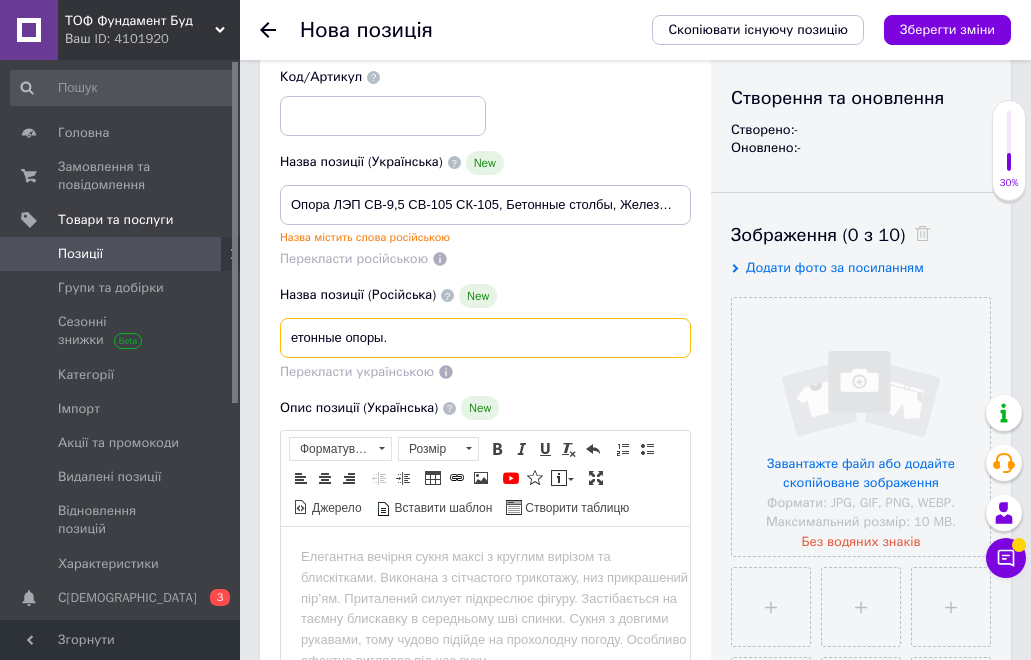 drag, startPoint x: 394, startPoint y: 342, endPoint x: 348, endPoint y: 331, distance: 47.296936 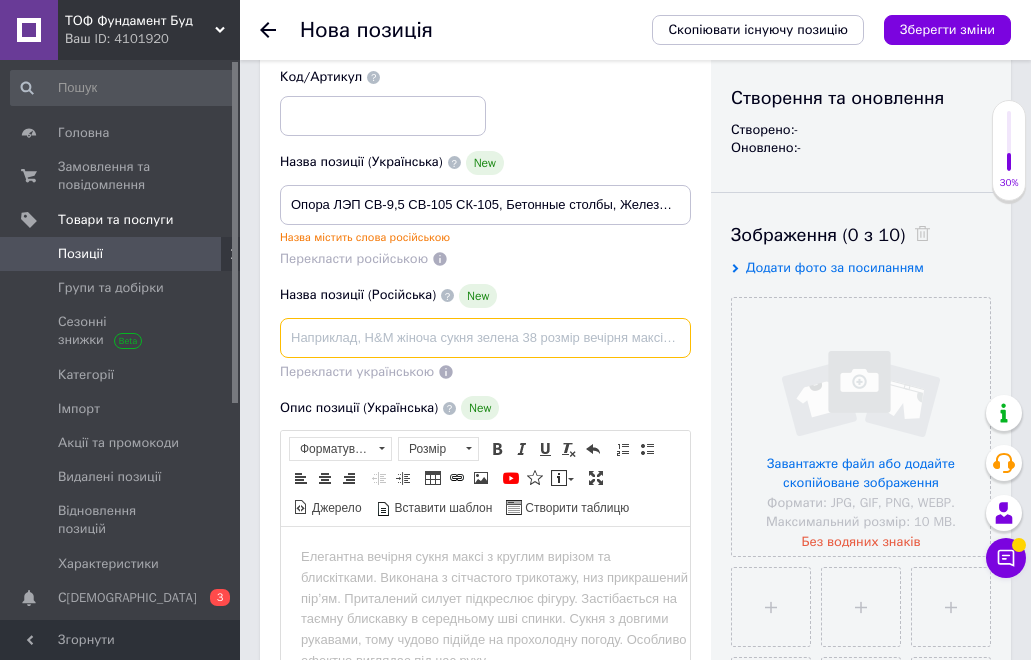 paste on "Опора ЛЭП СВ-9,5 СВ-105 СК-105, Бетонные столбы, Железобетонные опоры." 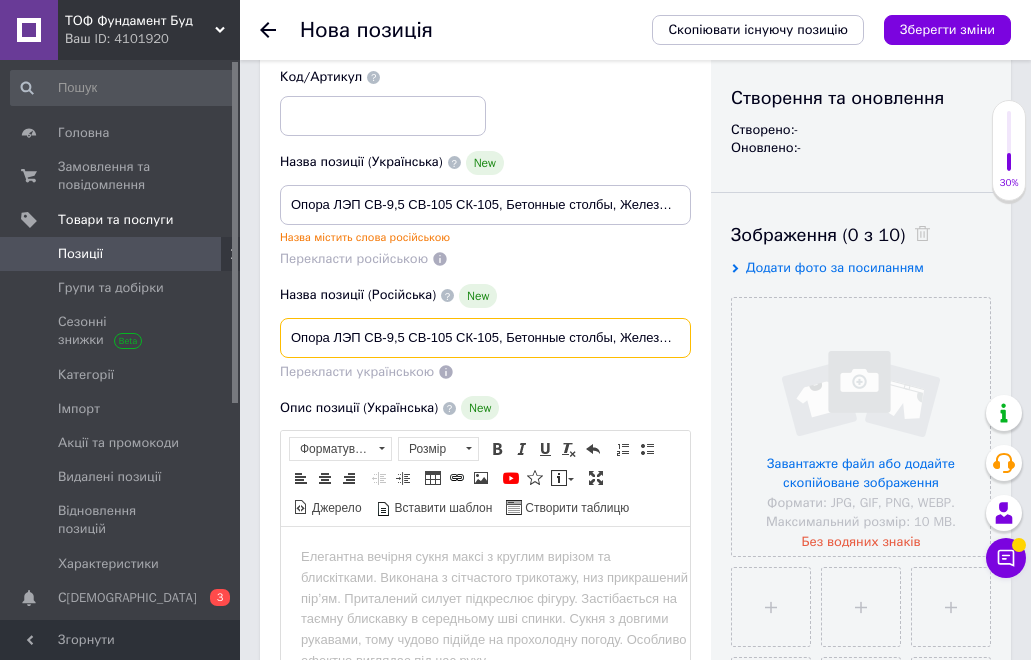 scroll, scrollTop: 0, scrollLeft: 91, axis: horizontal 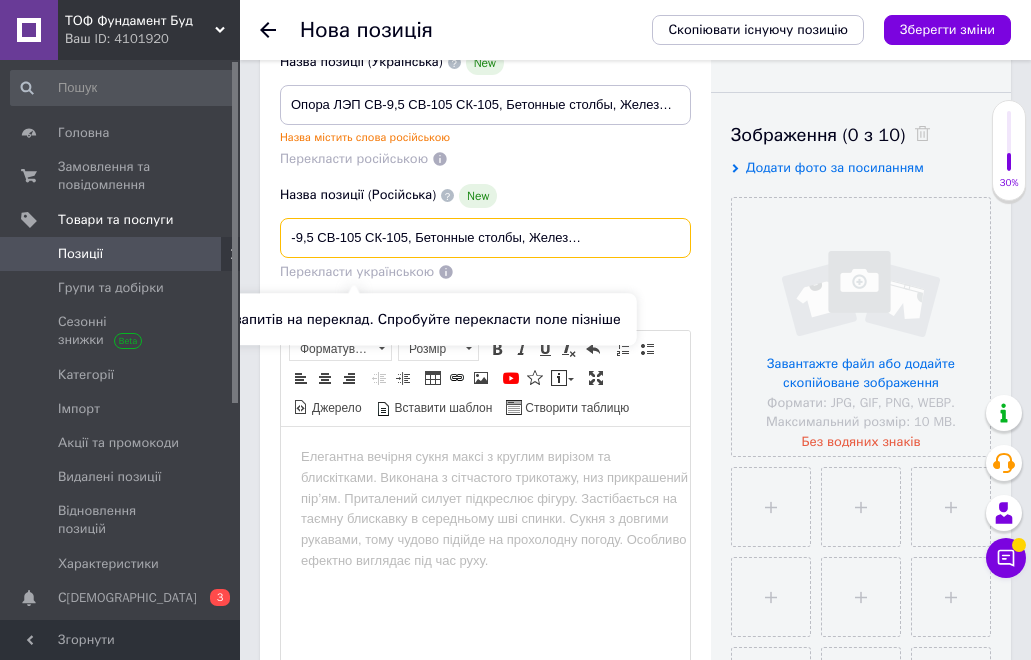 type on "Опора ЛЭП СВ-9,5 СВ-105 СК-105, Бетонные столбы, Железобетонные опоры." 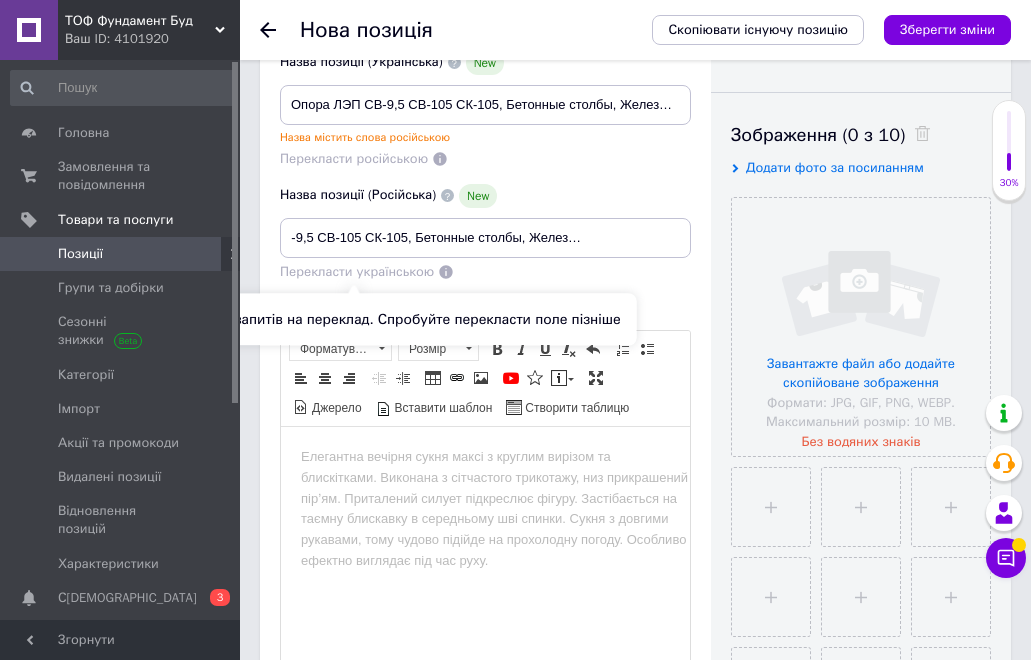 click on "Перекласти українською" at bounding box center [357, 271] 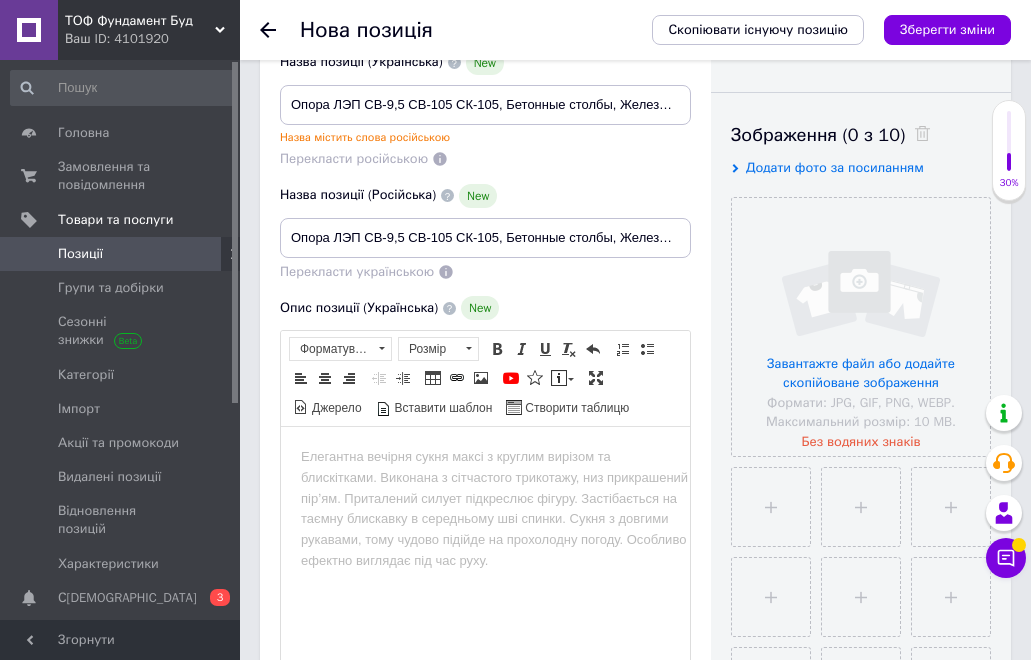 scroll, scrollTop: 200, scrollLeft: 0, axis: vertical 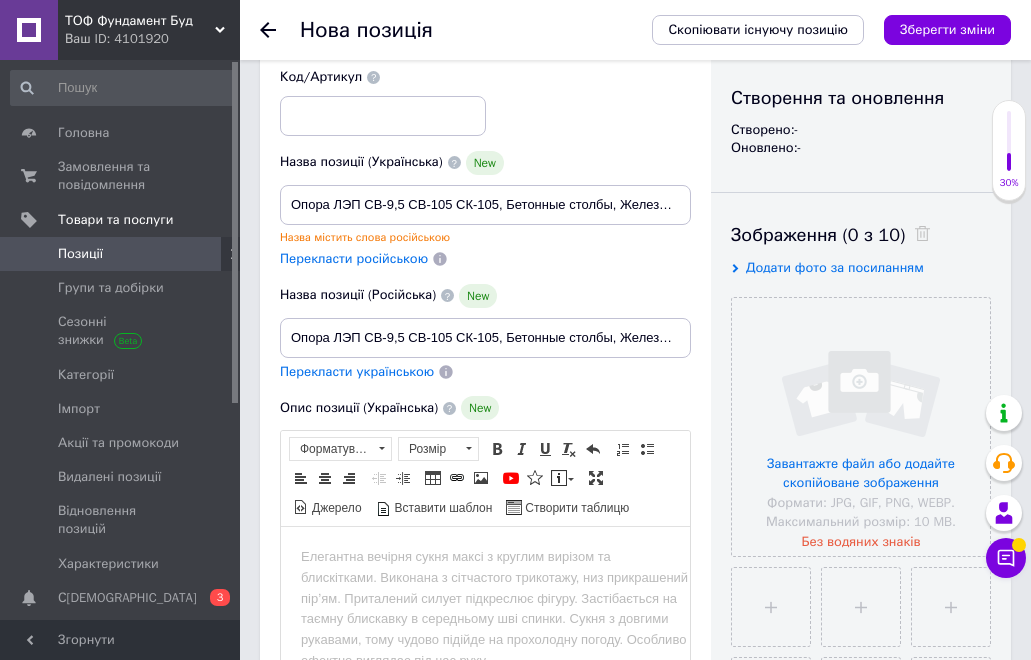 click on "Перекласти українською" at bounding box center [357, 371] 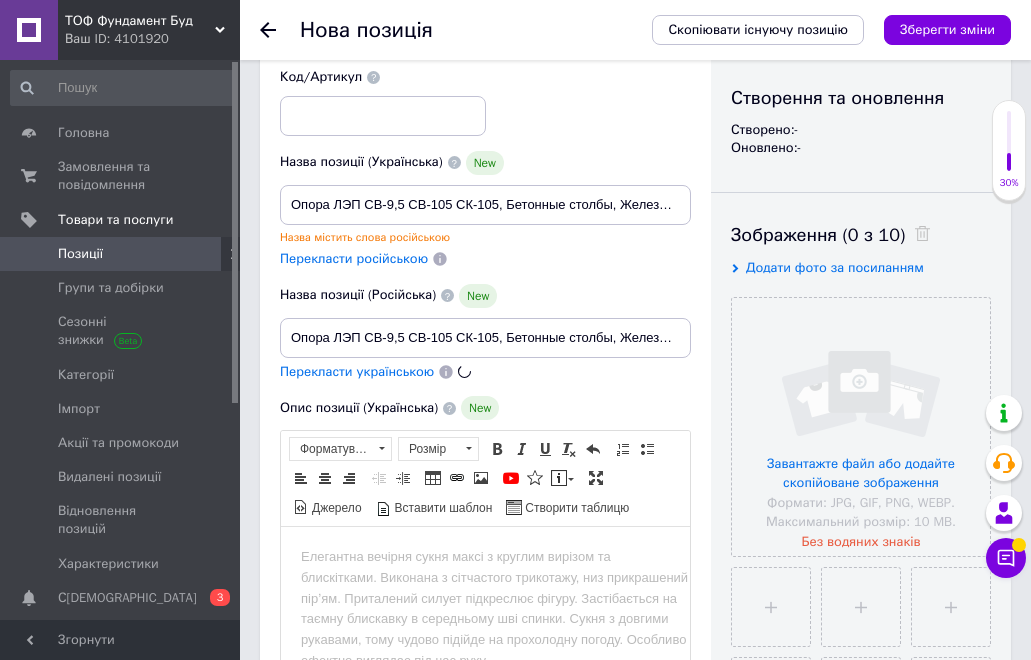 type on "Опора LEP СВ-9,5 СВ-105 СК-105, Бетонні стовпи, Залізні опори." 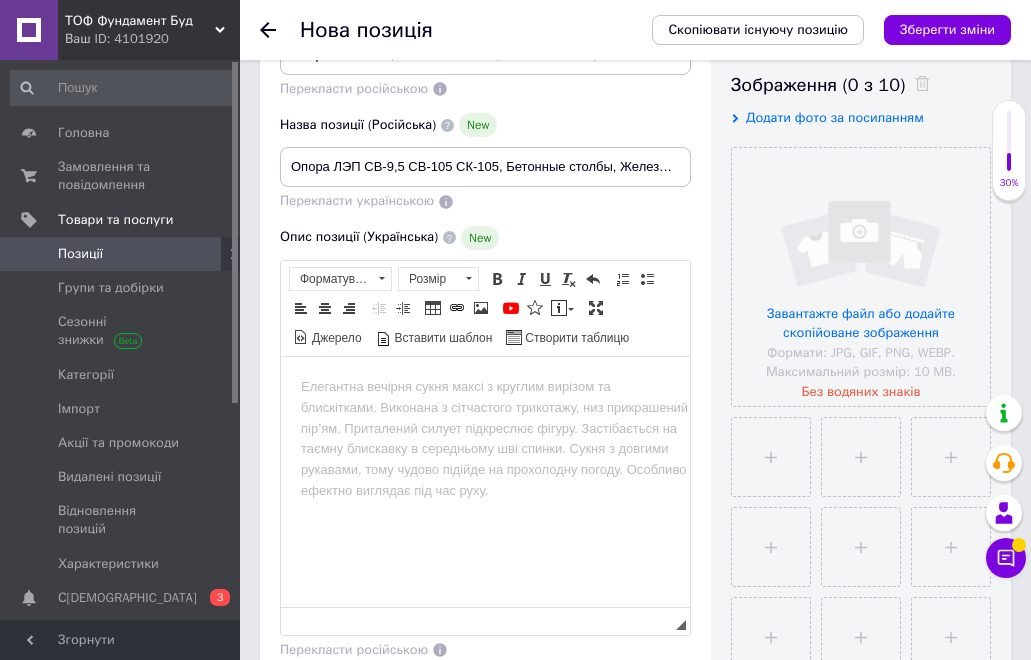 scroll, scrollTop: 400, scrollLeft: 0, axis: vertical 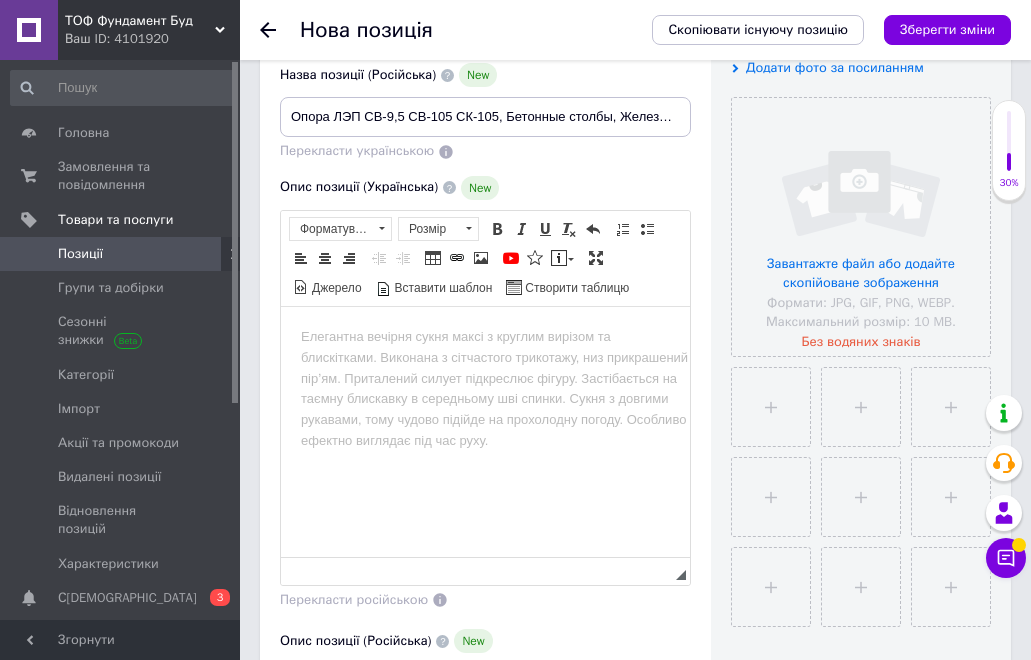 click at bounding box center (485, 336) 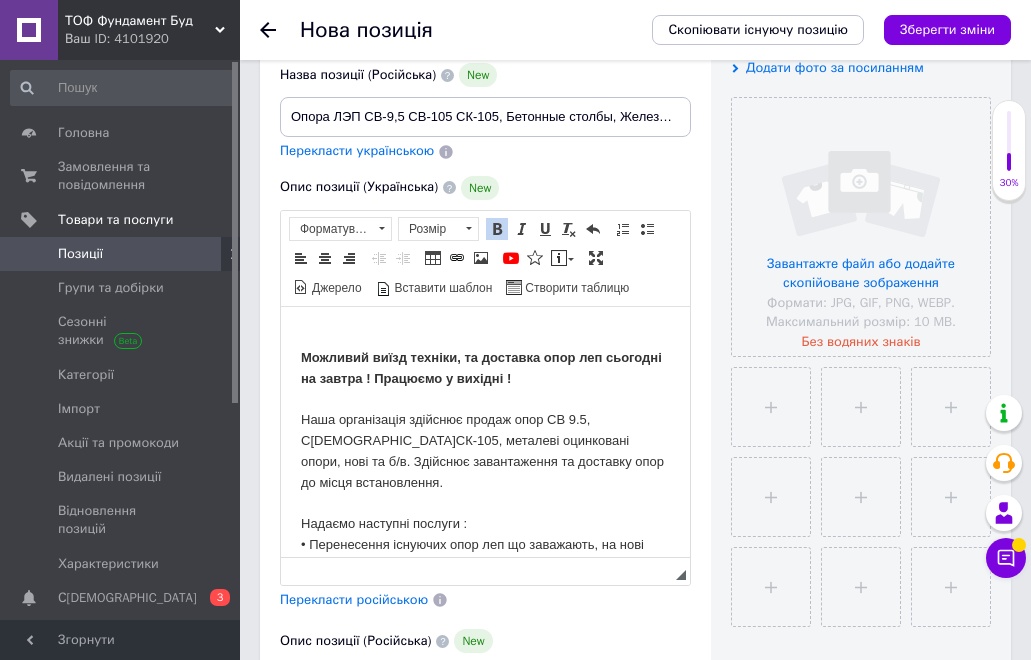 scroll, scrollTop: 266, scrollLeft: 0, axis: vertical 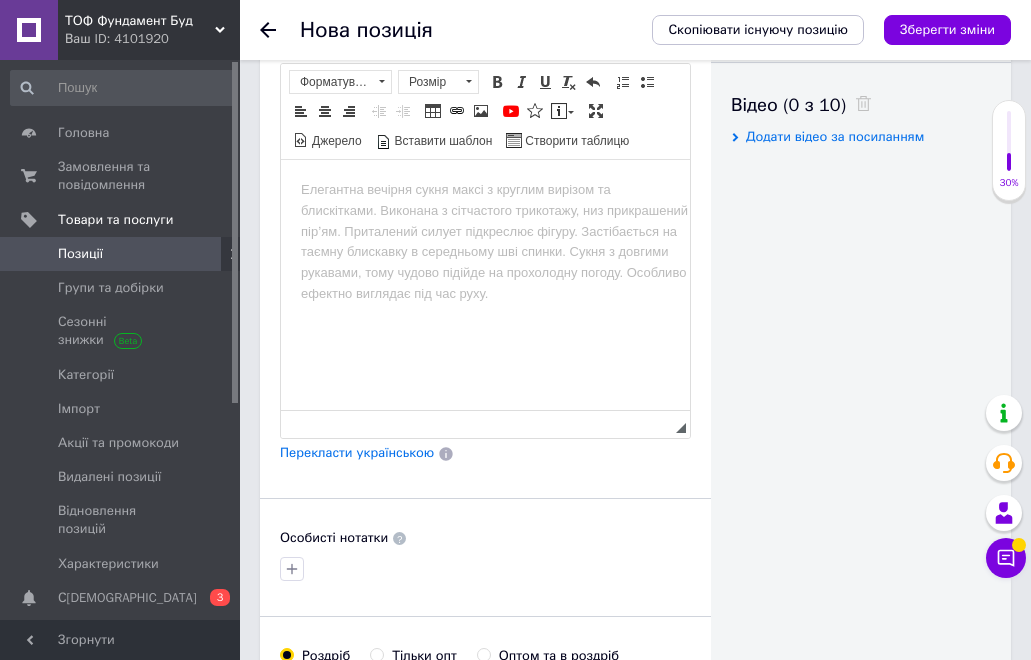 click at bounding box center (485, 190) 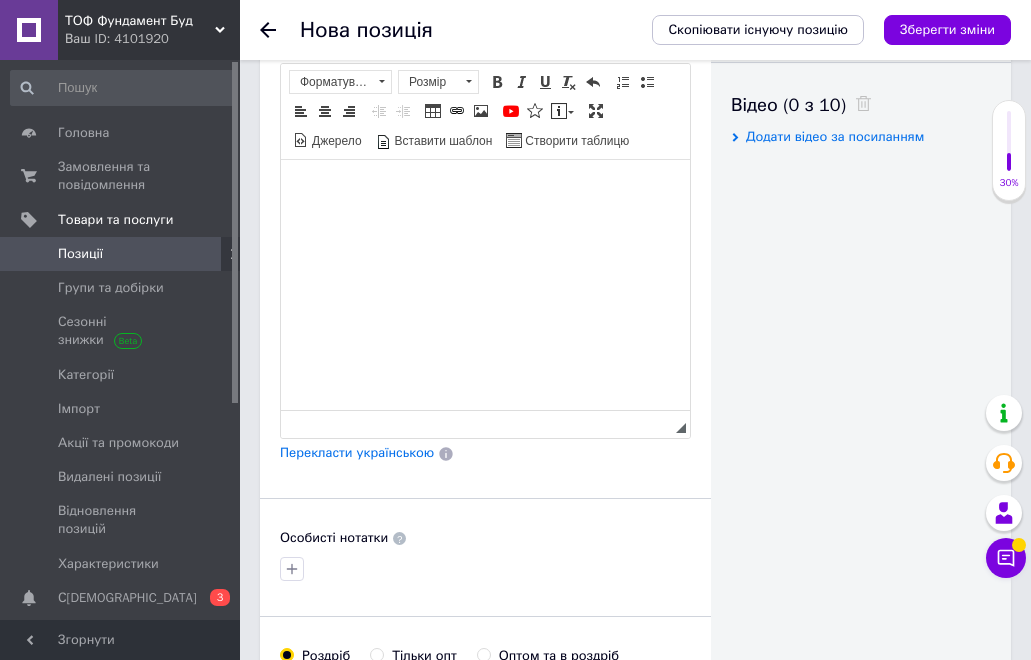 scroll, scrollTop: 266, scrollLeft: 0, axis: vertical 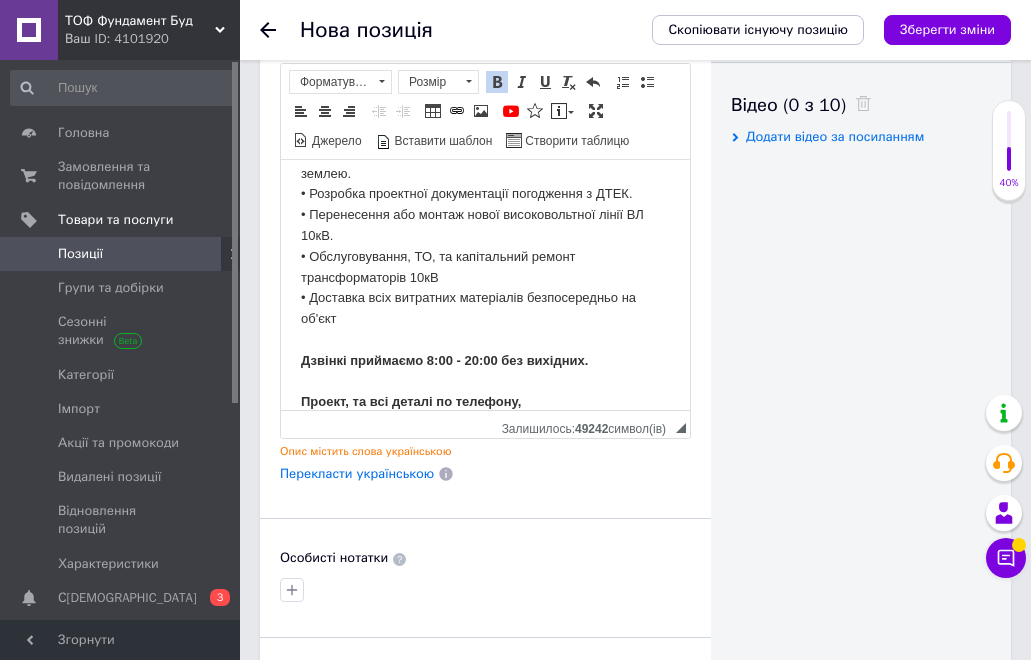 click on "Перекласти українською" at bounding box center (357, 473) 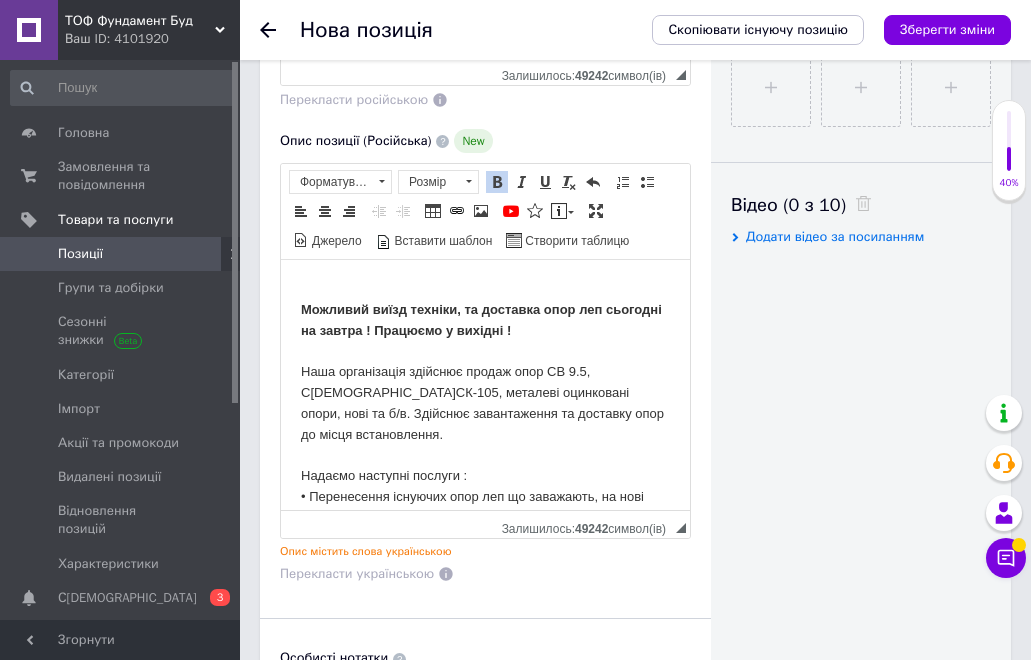 scroll, scrollTop: 0, scrollLeft: 0, axis: both 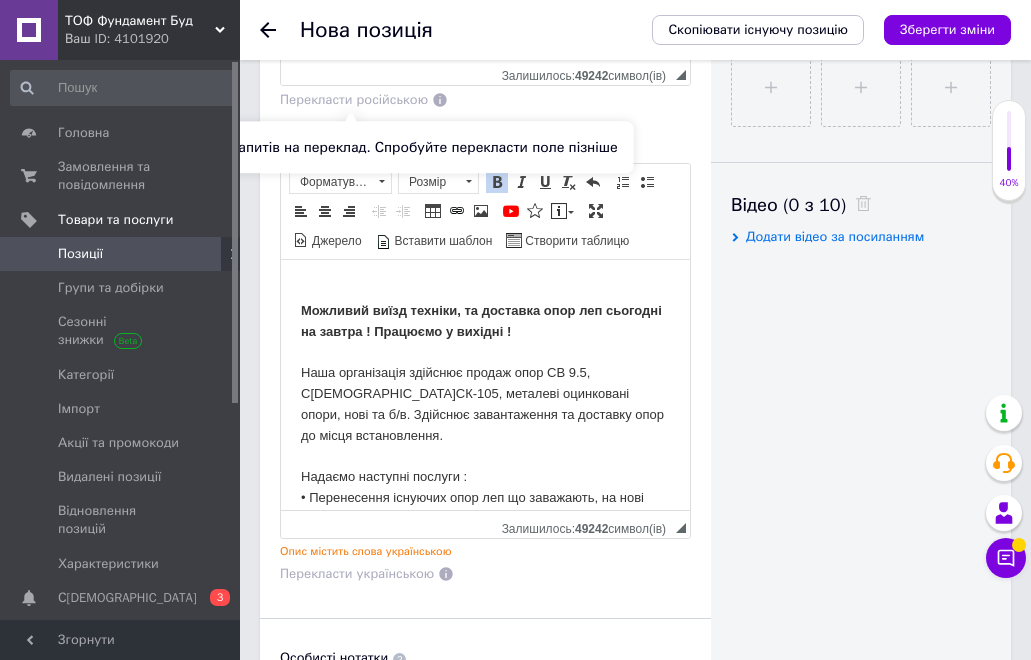 click on "Перекласти російською" at bounding box center [354, 99] 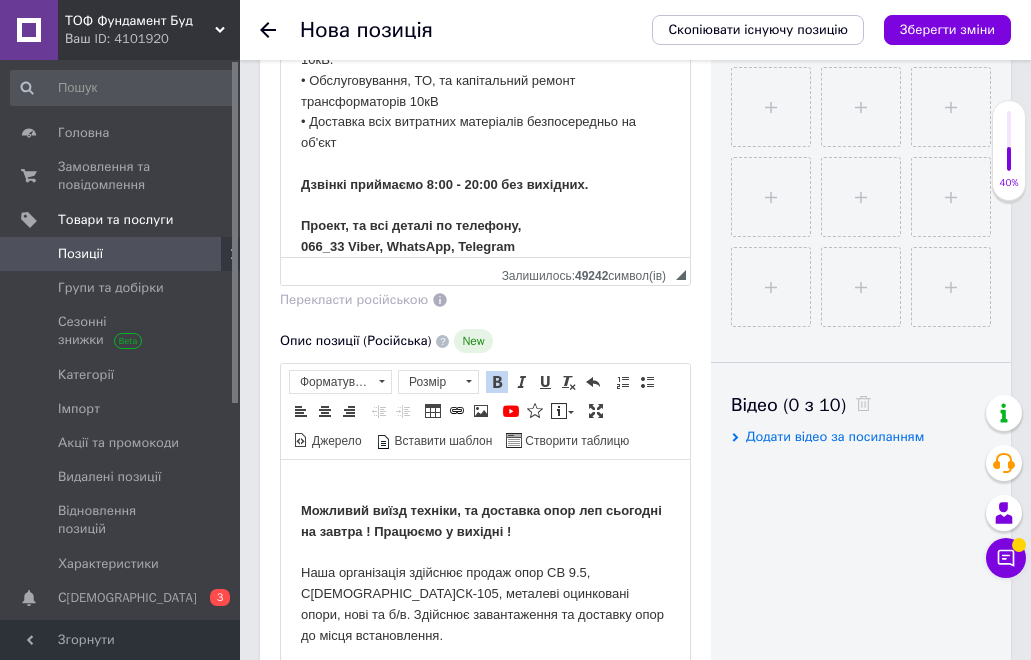 scroll, scrollTop: 900, scrollLeft: 0, axis: vertical 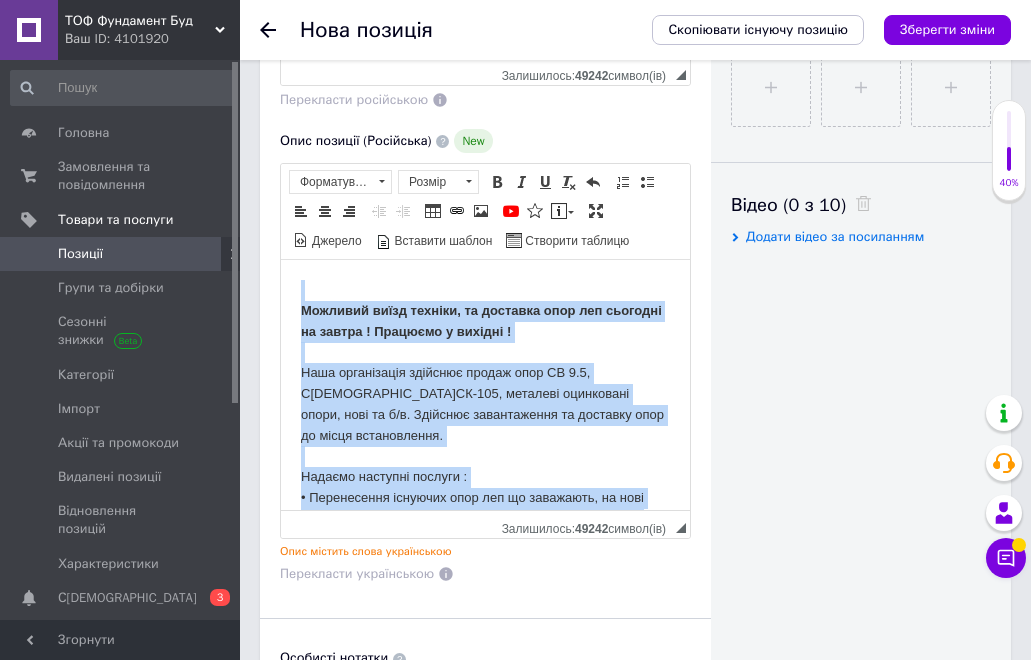 drag, startPoint x: 660, startPoint y: 499, endPoint x: 354, endPoint y: 288, distance: 371.69476 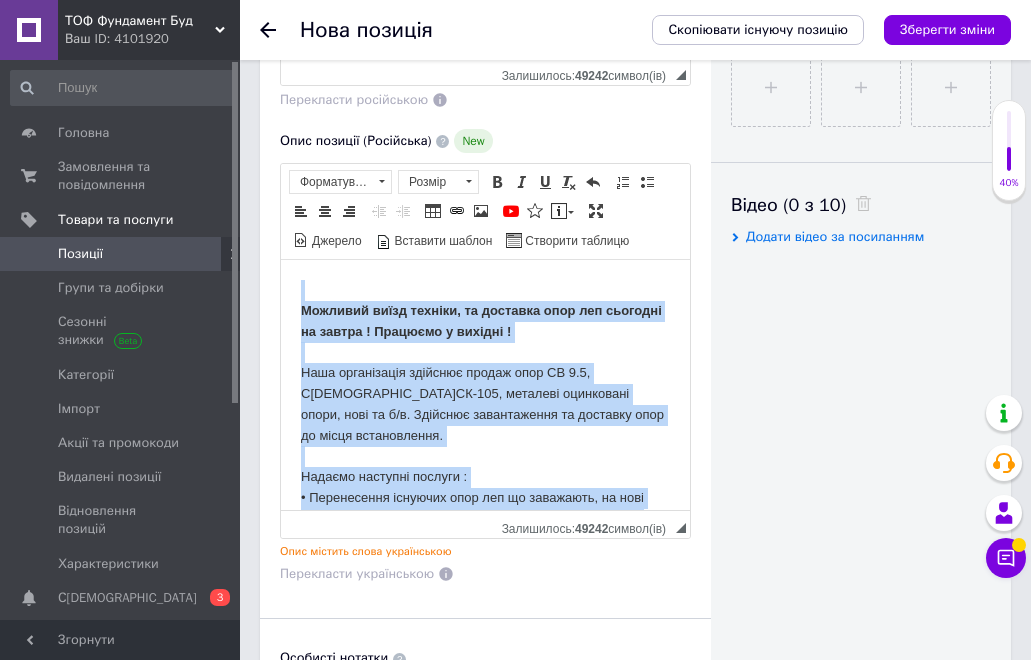 click on "Можливий виїзд техніки, та доставка опор леп сьогодні на завтра ! Працюємо у вихідні ! Наша організація здійснює продаж опор СВ 9.5, СВ 10.5, СК-105, металеві оцинковані опори, нові та б/в. Здійснює завантаження та доставку опор до місця встановлення. Надаємо наступні послуги : • Перенесення існуючих опор леп що заважають, на нові координати встановлення, або прокладка кабельної лінії під землею. • Розробка проектної документації погодження з ДТЕК. • Перенесення або монтаж нової високовольтної лінії ВЛ 10кВ. Дзвінкі приймаємо 8:00 - 20:00 без вихідних." at bounding box center [485, 540] 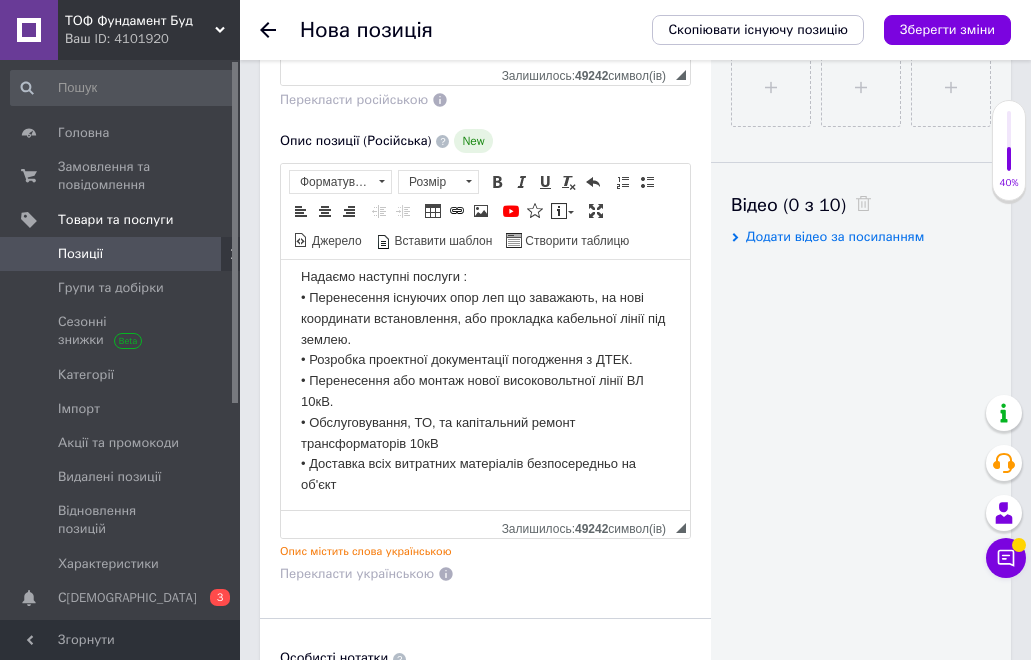 click on "Можливий виїзд техніки, та доставка опор леп сьогодні на завтра ! Працюємо у вихідні ! Наша організація здійснює продаж опор СВ 9.5, СВ 10.5, СК-105, металеві оцинковані опори, нові та б/в. Здійснює завантаження та доставку опор до місця встановлення. Надаємо наступні послуги : • Перенесення існуючих опор леп що заважають, на нові координати встановлення, або прокладка кабельної лінії під землею. • Розробка проектної документації погодження з ДТЕК. • Перенесення або монтаж нової високовольтної лінії ВЛ 10кВ. Дзвінкі приймаємо 8:00 - 20:00 без вихідних." at bounding box center [485, 340] 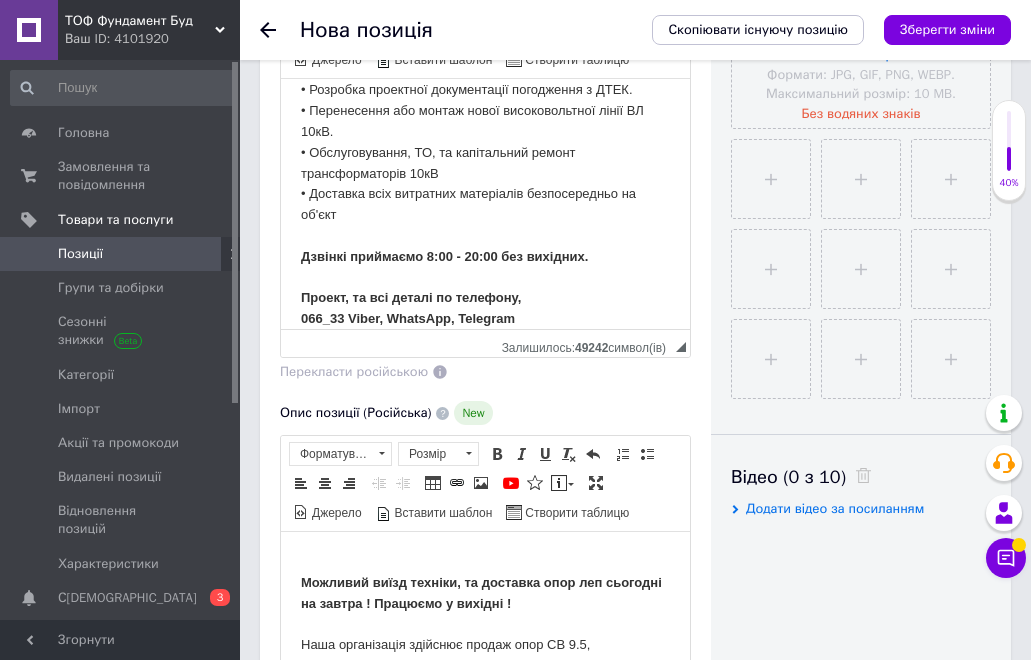 scroll, scrollTop: 400, scrollLeft: 0, axis: vertical 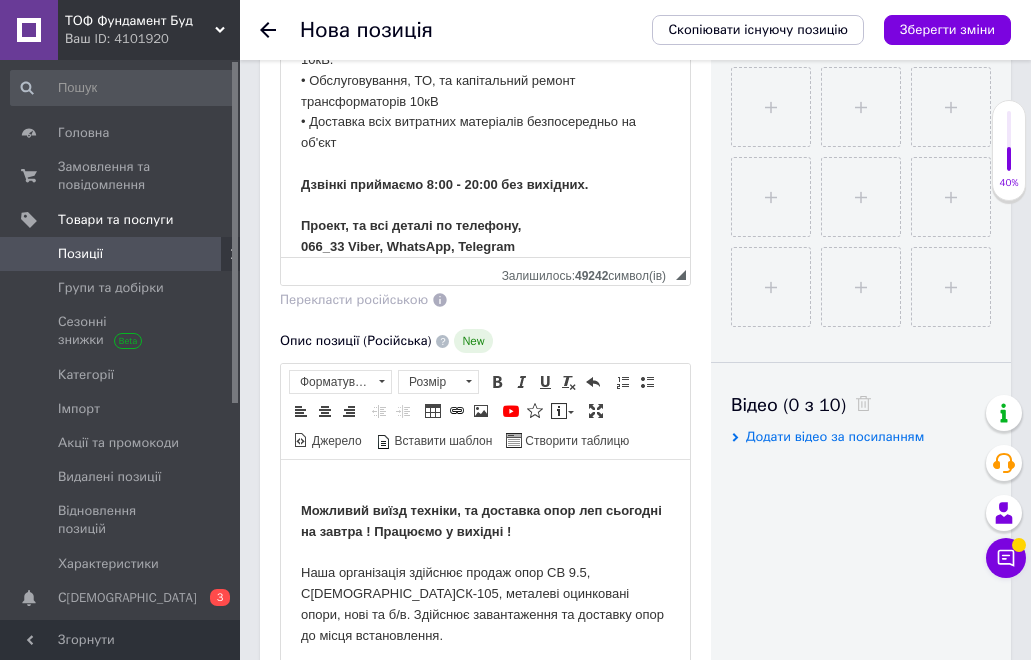 click on "Опис позиції (Російська)" at bounding box center (355, 340) 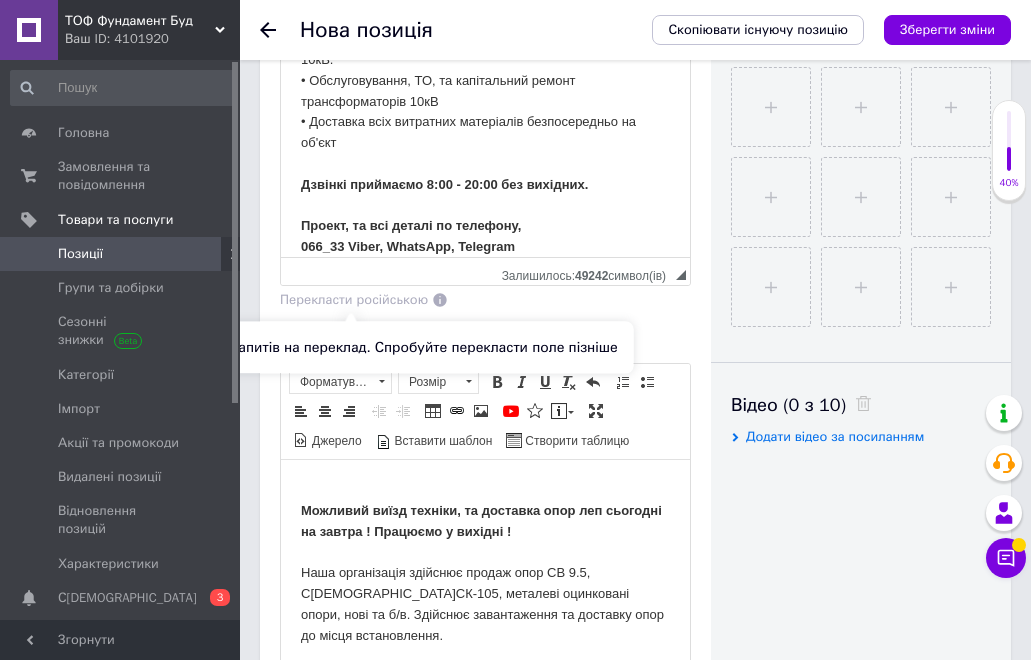 click on "Перекласти російською" at bounding box center (354, 299) 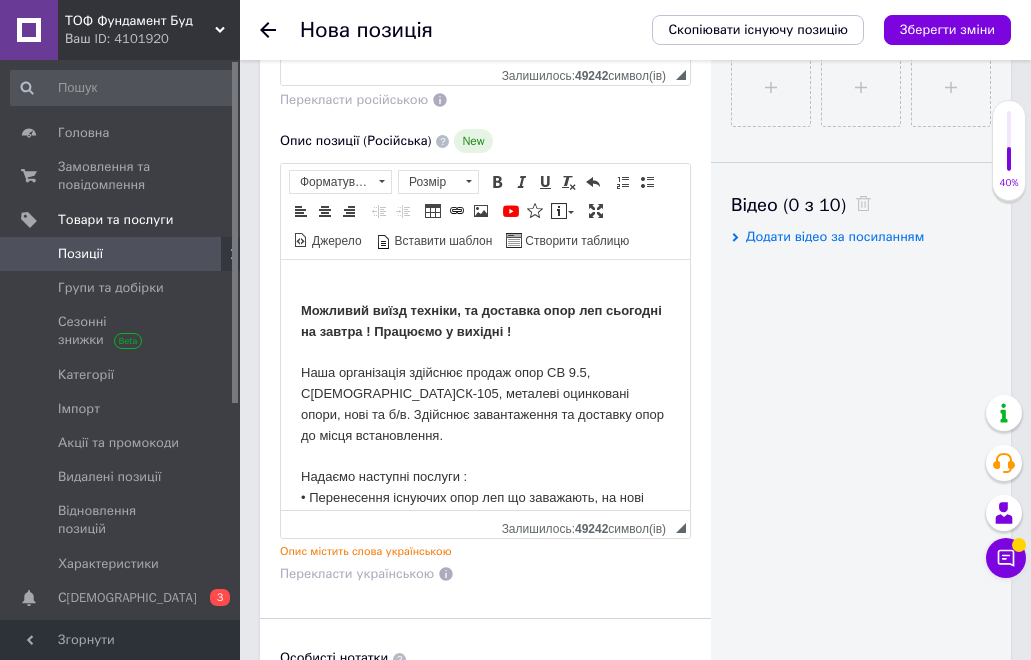 scroll, scrollTop: 1200, scrollLeft: 0, axis: vertical 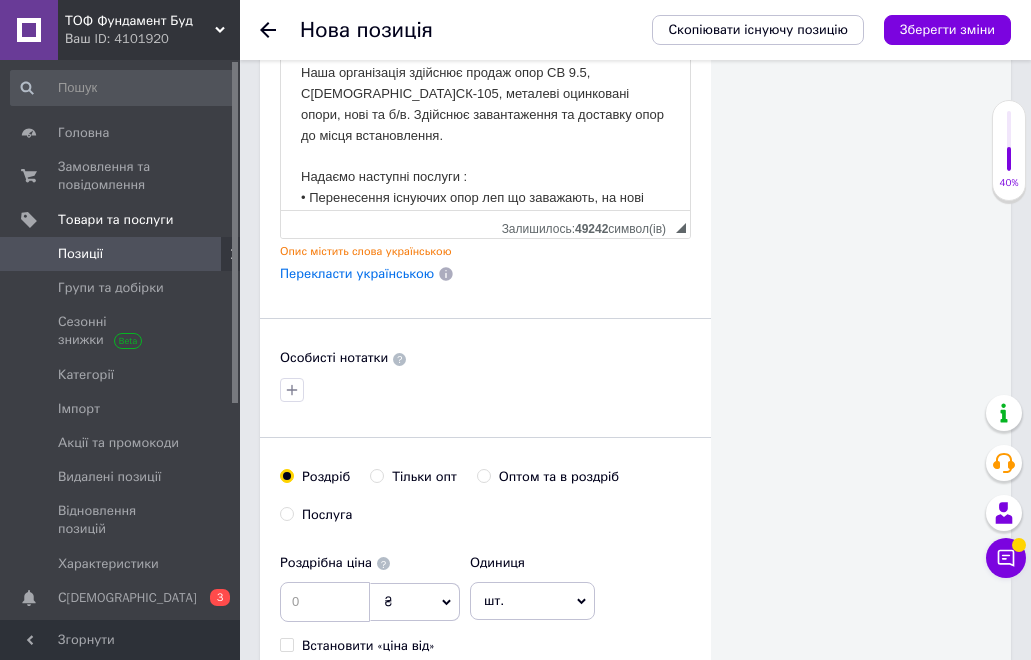 click on "Перекласти українською" at bounding box center [357, 273] 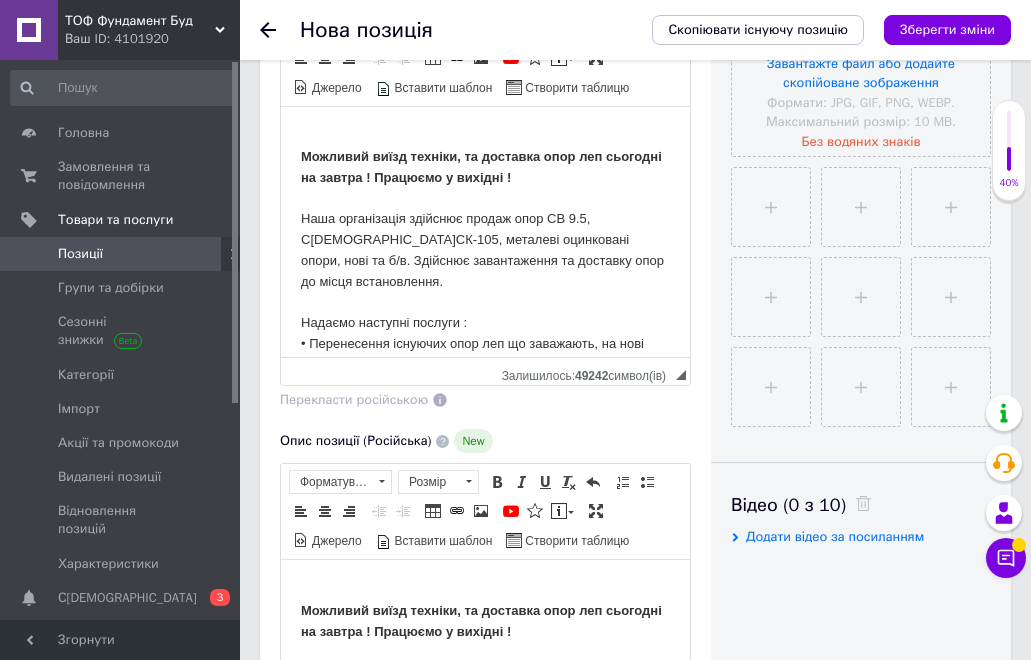 scroll, scrollTop: 0, scrollLeft: 0, axis: both 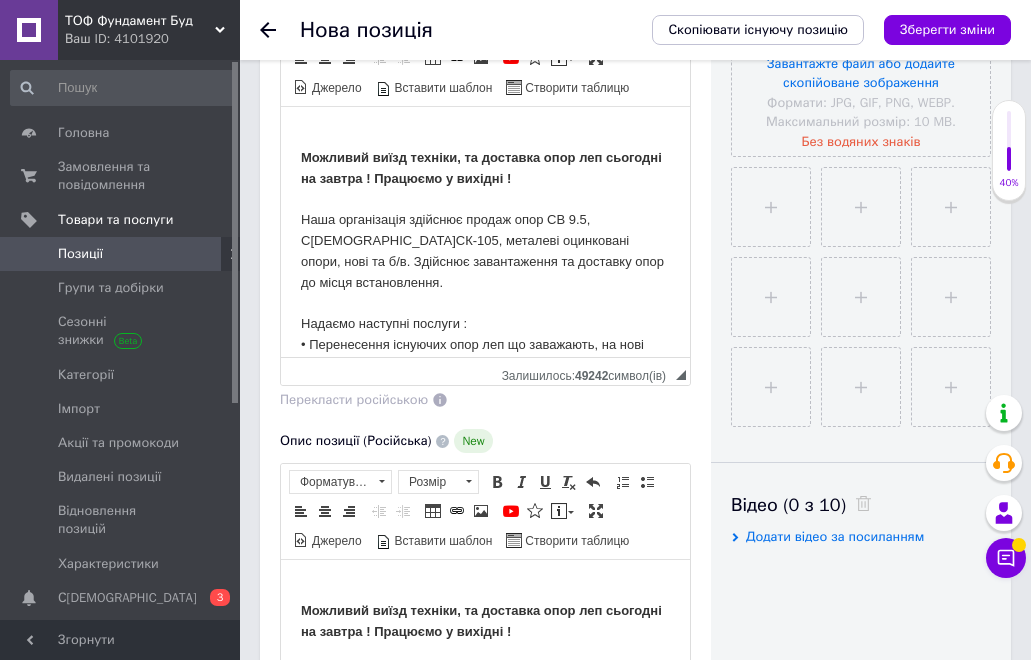 click on "Опис позиції (Російська)" at bounding box center [355, 440] 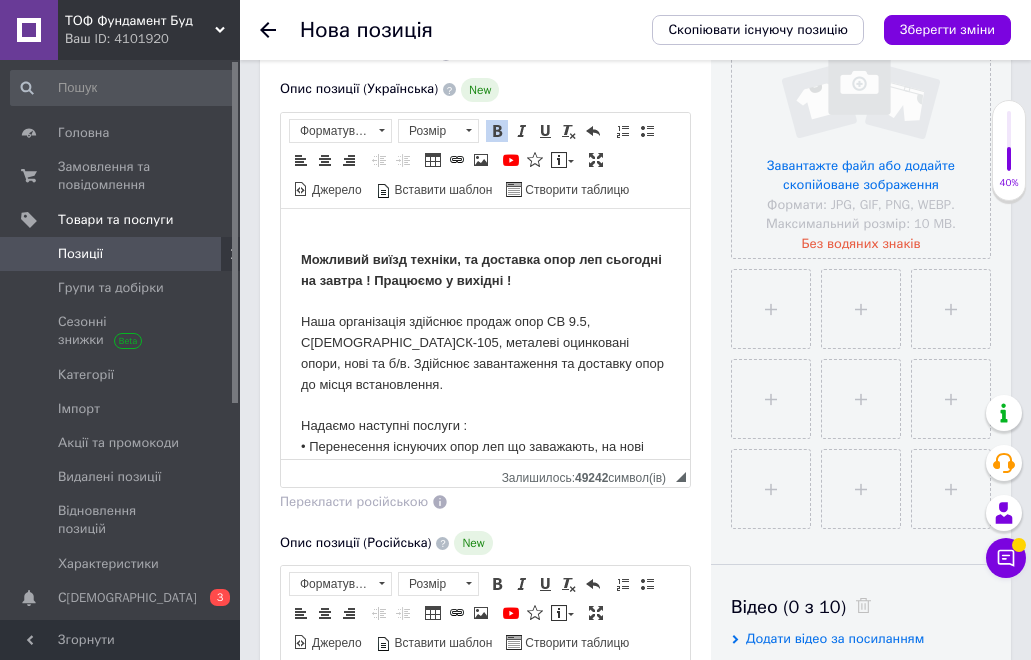 scroll, scrollTop: 500, scrollLeft: 0, axis: vertical 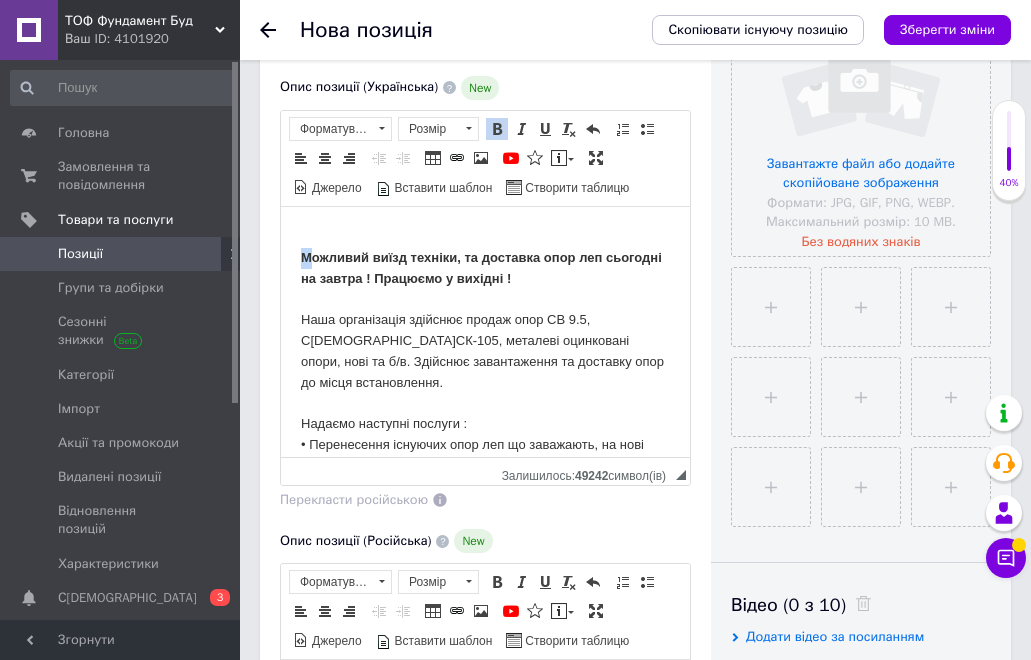 click on "Можливий виїзд техніки, та доставка опор леп сьогодні на завтра ! Працюємо у вихідні !" at bounding box center (481, 267) 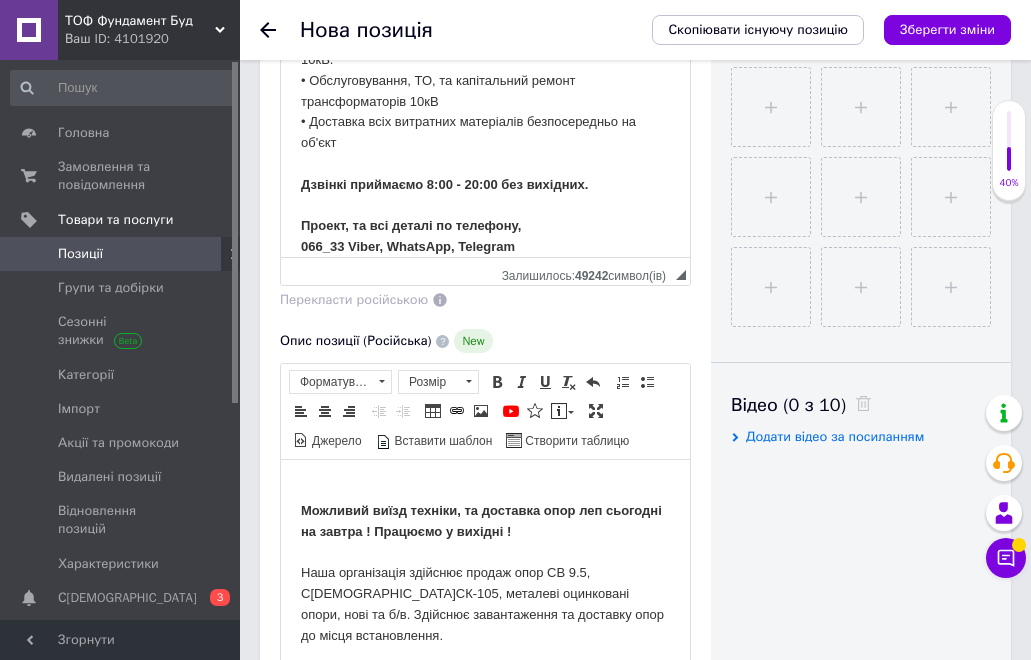 scroll, scrollTop: 1000, scrollLeft: 0, axis: vertical 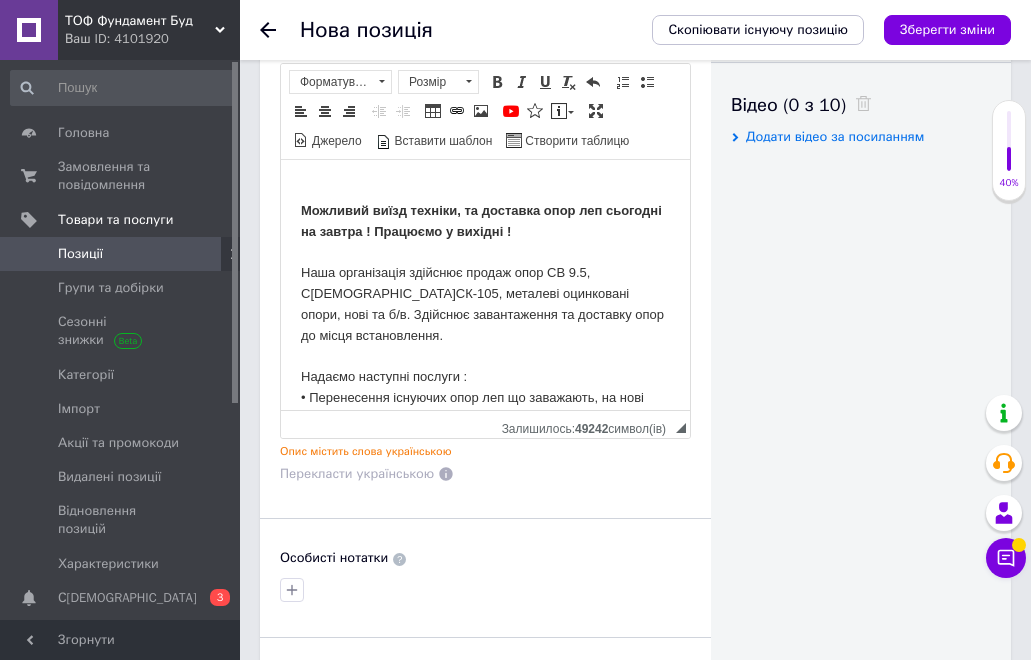 drag, startPoint x: 303, startPoint y: 222, endPoint x: -183, endPoint y: -183, distance: 632.63025 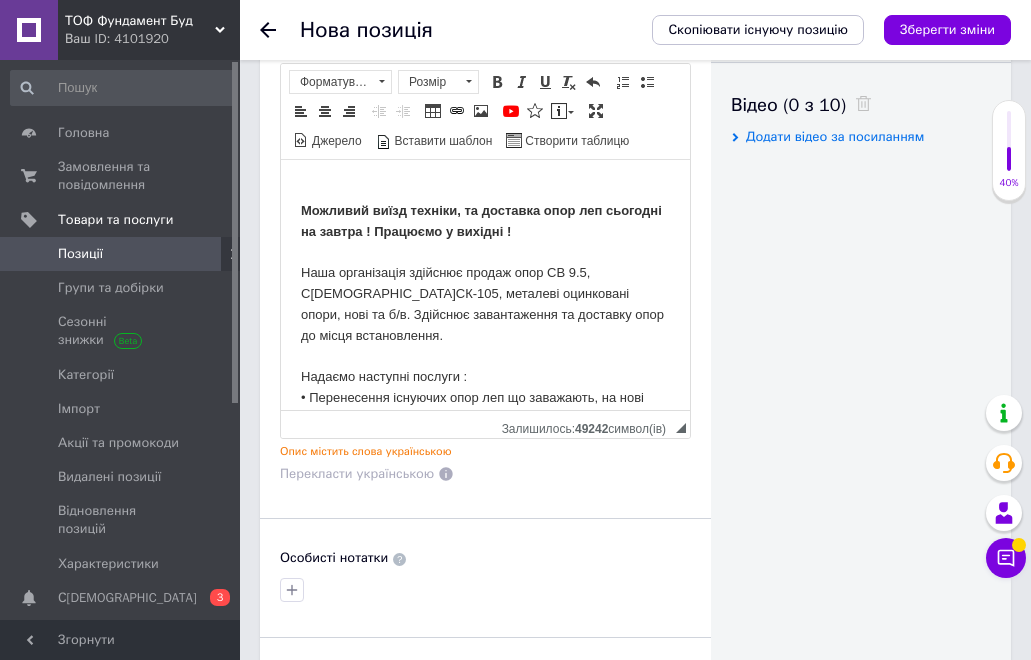 click on "Можливий виїзд техніки, та доставка опор леп сьогодні на завтра ! Працюємо у вихідні ! Наша організація здійснює продаж опор СВ 9.5, СВ 10.5, СК-105, металеві оцинковані опори, нові та б/в. Здійснює завантаження та доставку опор до місця встановлення. Надаємо наступні послуги : • Перенесення існуючих опор леп що заважають, на нові координати встановлення, або прокладка кабельної лінії під землею. • Розробка проектної документації погодження з ДТЕК. • Перенесення або монтаж нової високовольтної лінії ВЛ 10кВ. Дзвінкі приймаємо 8:00 - 20:00 без вихідних." at bounding box center (485, 440) 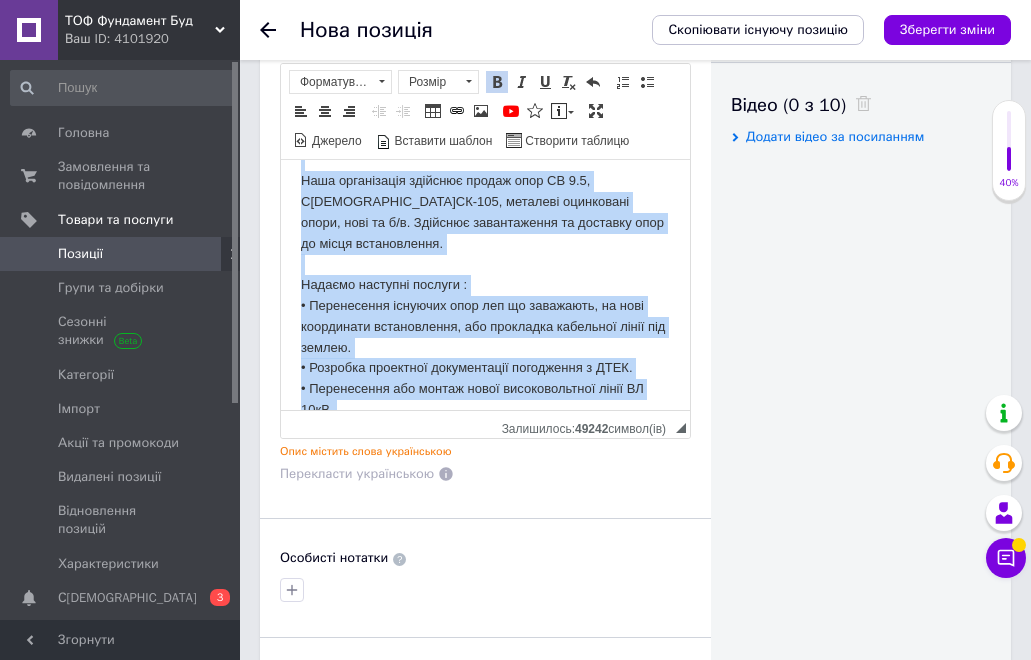 scroll, scrollTop: 289, scrollLeft: 0, axis: vertical 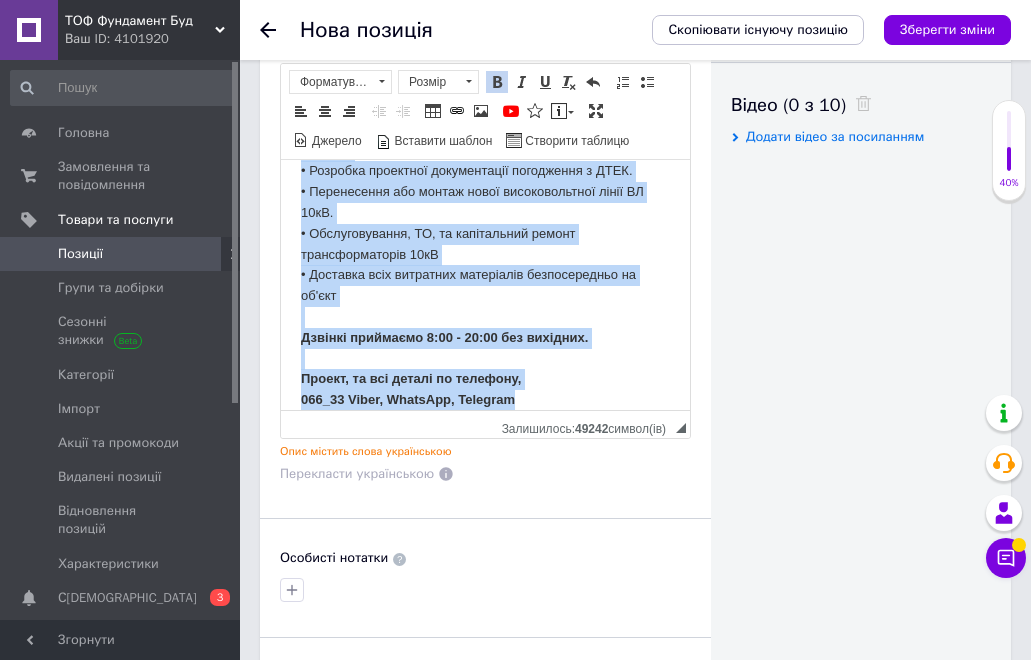 drag, startPoint x: 299, startPoint y: 215, endPoint x: 616, endPoint y: 412, distance: 373.22647 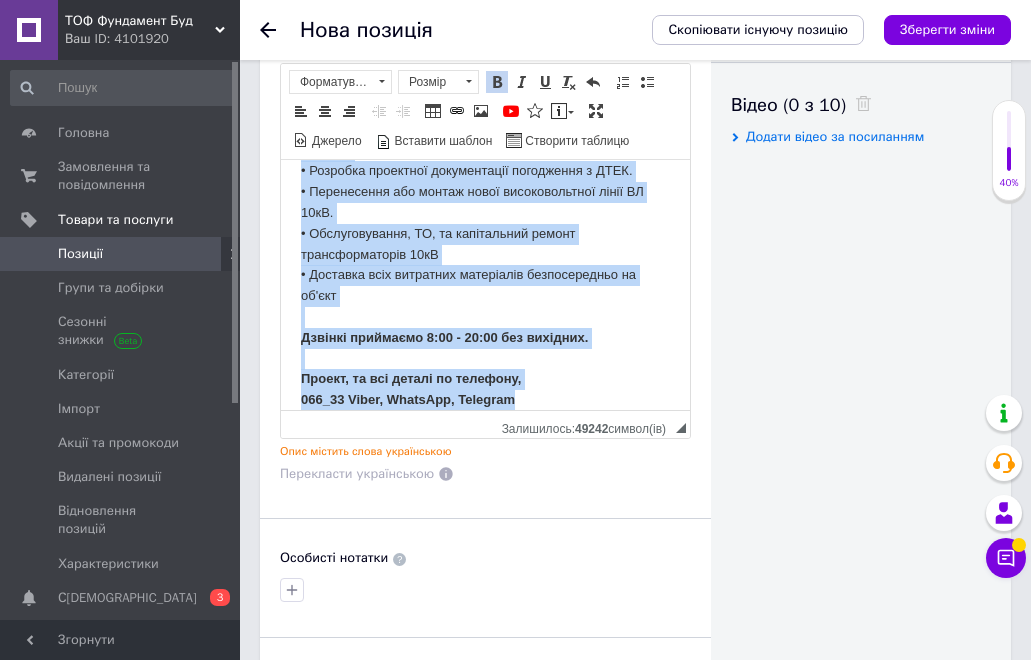 type 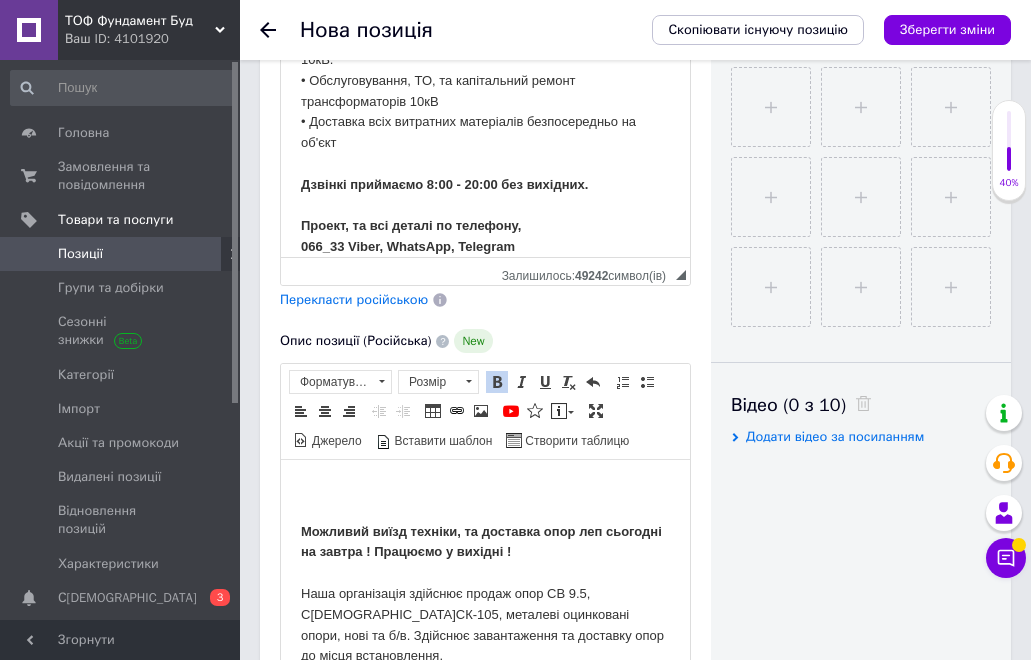 scroll, scrollTop: 700, scrollLeft: 0, axis: vertical 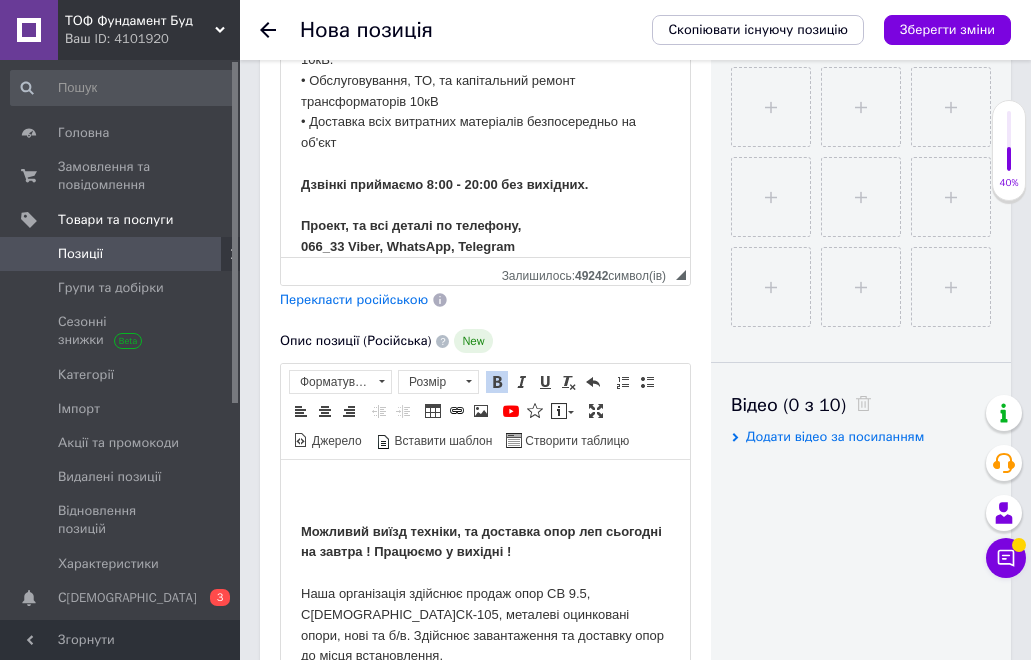 click on "Перекласти російською" at bounding box center (354, 299) 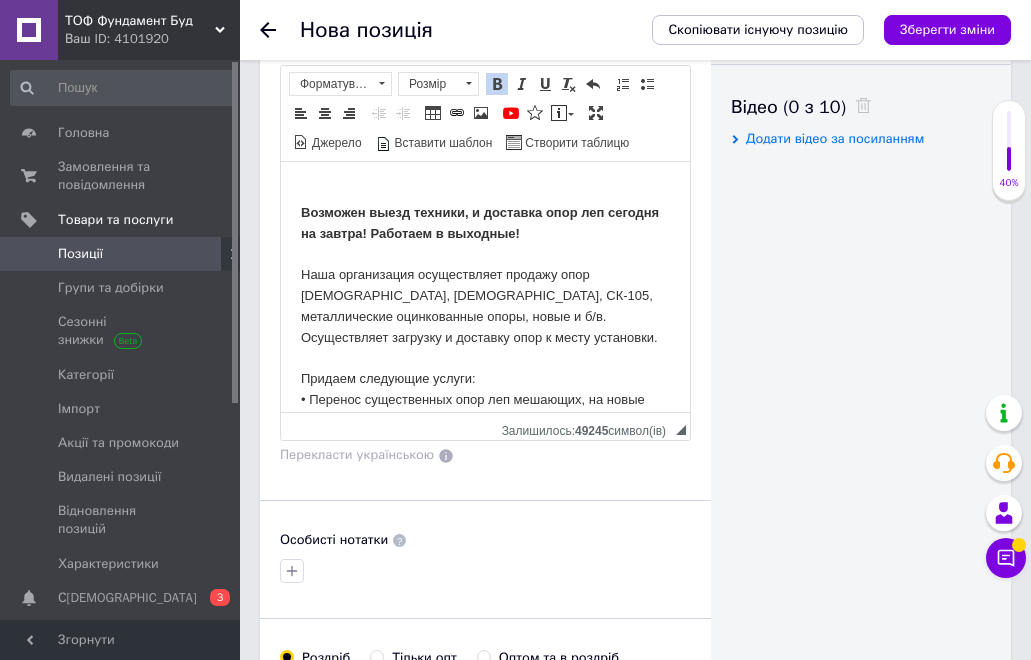 scroll, scrollTop: 1000, scrollLeft: 0, axis: vertical 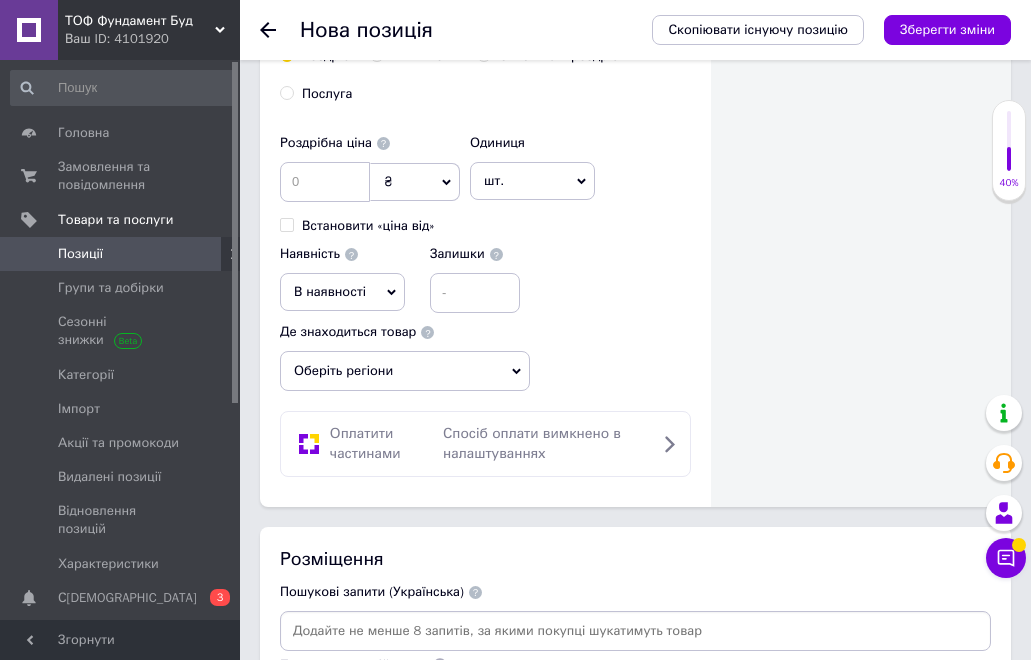 click on "Оберіть регіони" at bounding box center (405, 371) 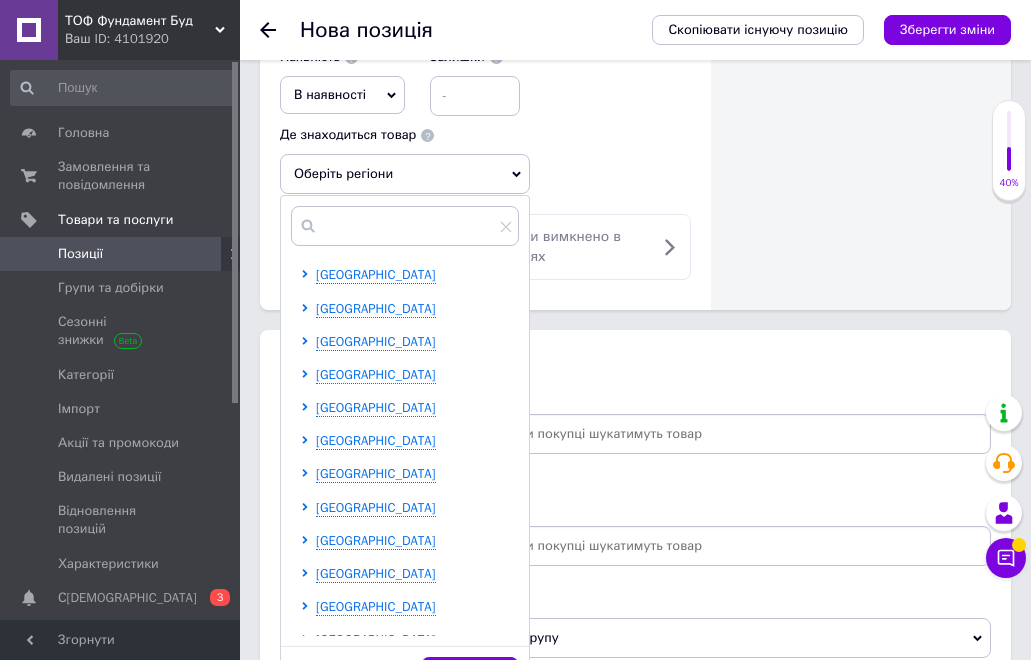 scroll, scrollTop: 1800, scrollLeft: 0, axis: vertical 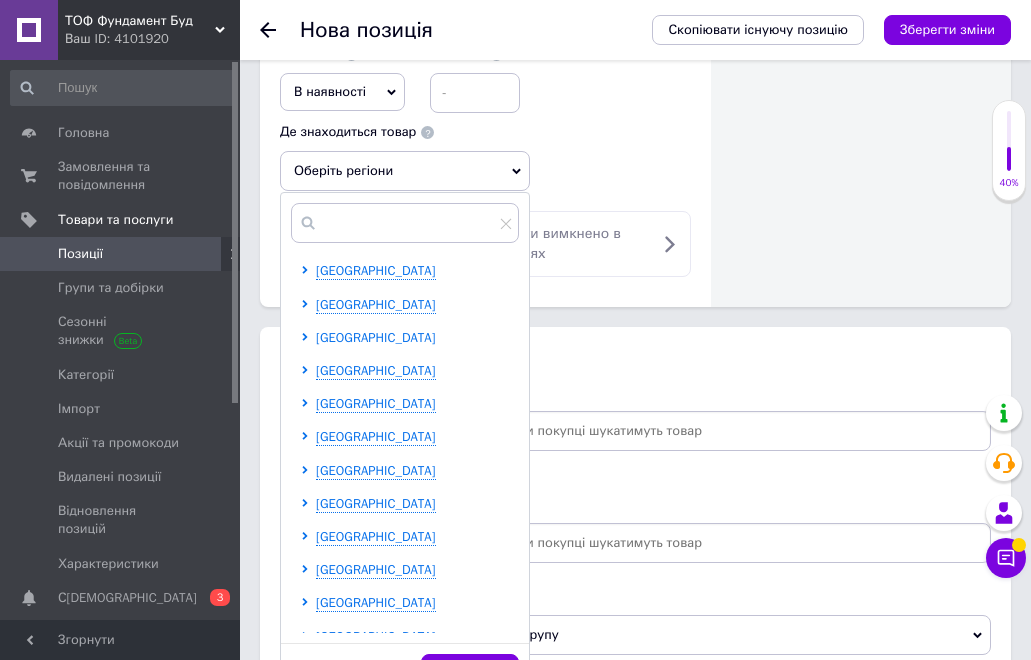 click on "[GEOGRAPHIC_DATA]" at bounding box center (376, 337) 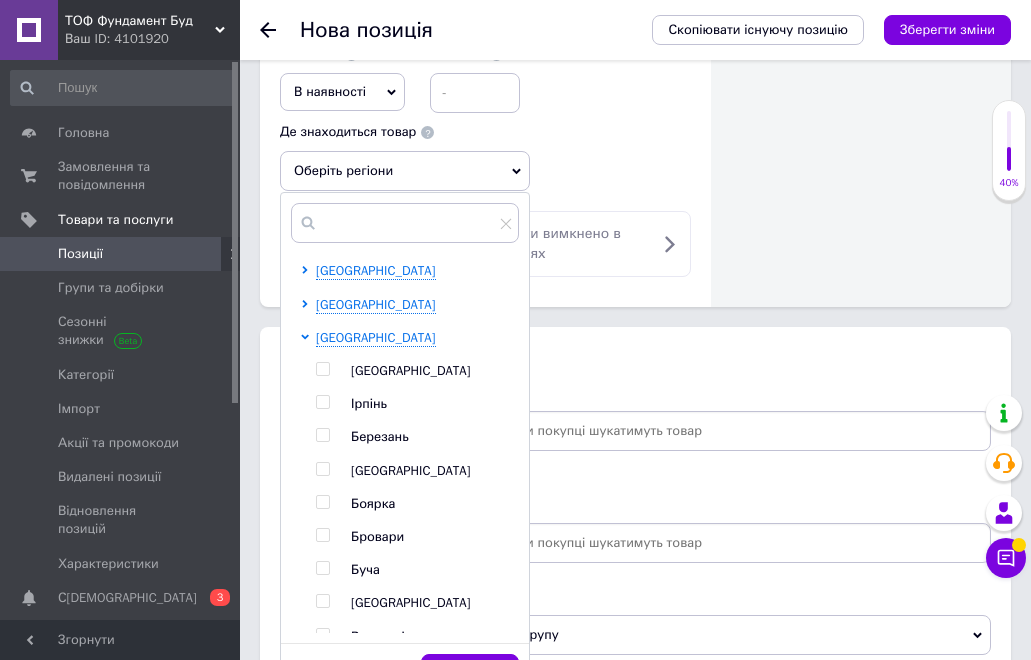 click at bounding box center [322, 369] 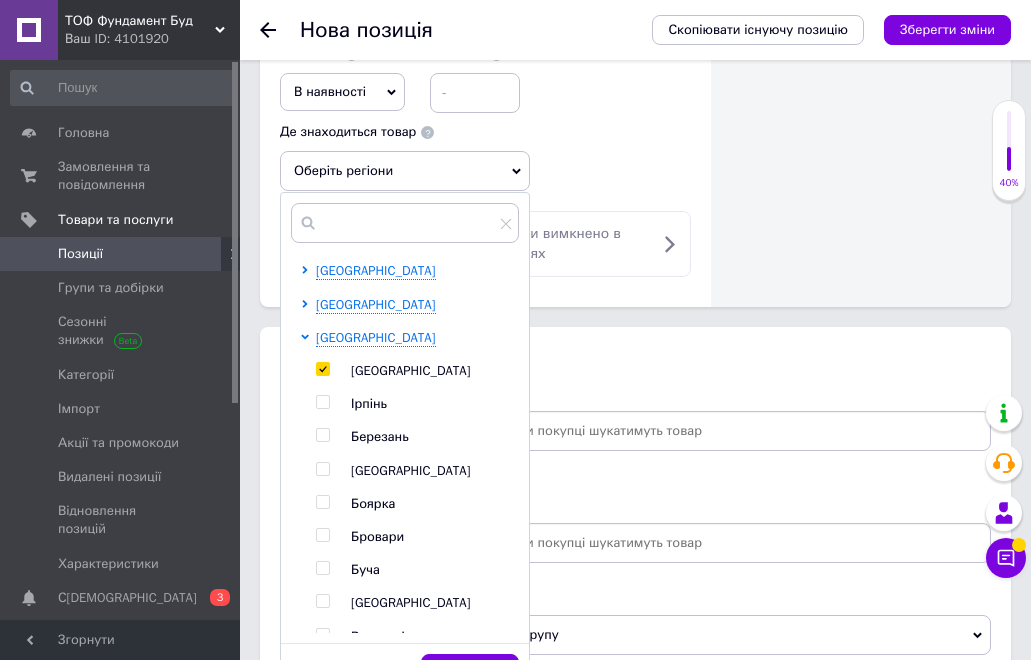 checkbox on "true" 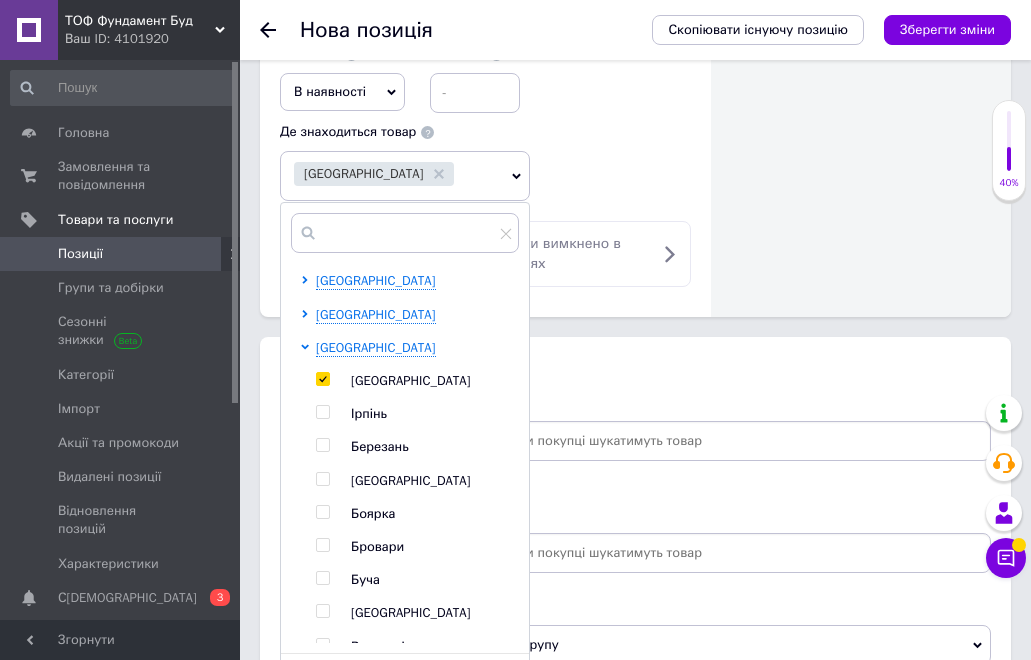 click on "Видимість опубліковано чернетка прихований Створення та оновлення Створено:  - Оновлено:  - Зображення (0 з 10) Додати фото за посиланням Завантажте файл або додайте скопійоване зображення Формати: JPG, GIF, PNG, WEBP. Максимальний розмір: 10 MB. Без водяних знаків Відео (0 з 10) Додати відео за посиланням" at bounding box center (861, -702) 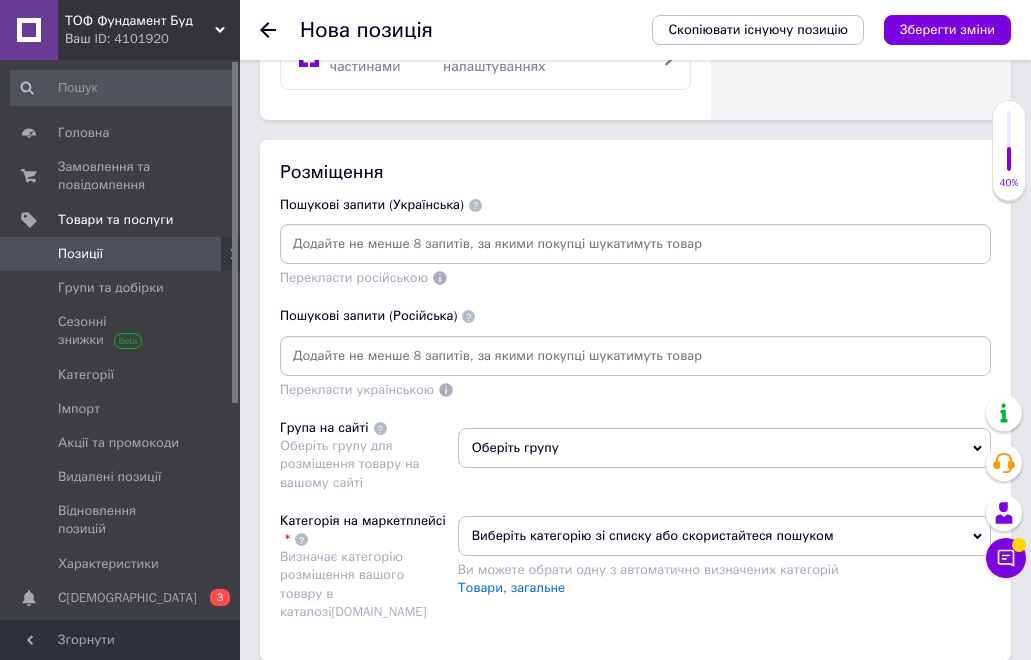 scroll, scrollTop: 2000, scrollLeft: 0, axis: vertical 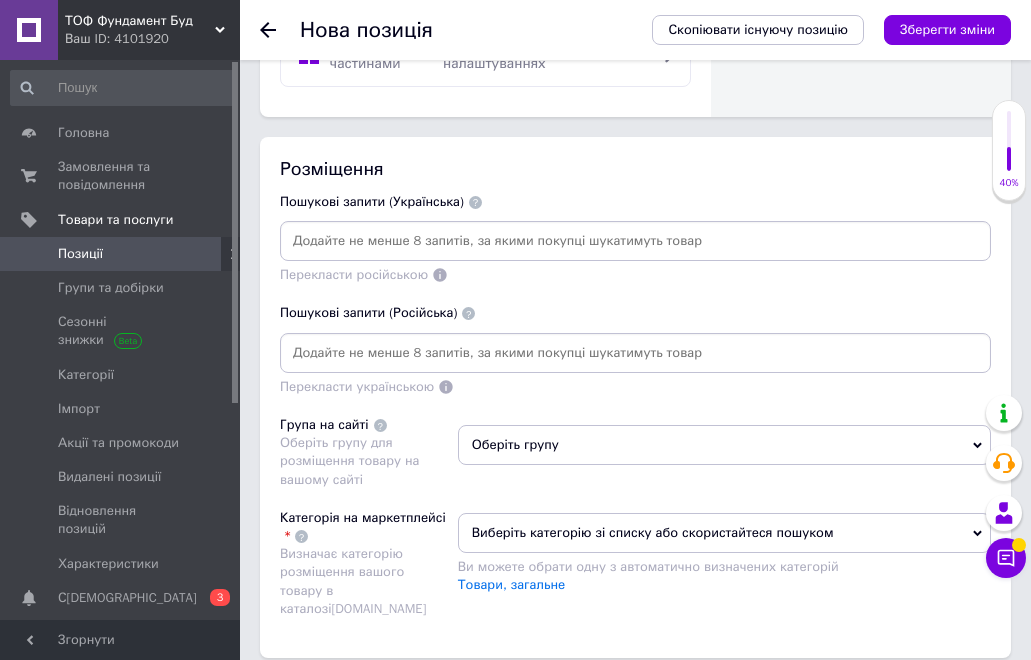 click at bounding box center [635, 241] 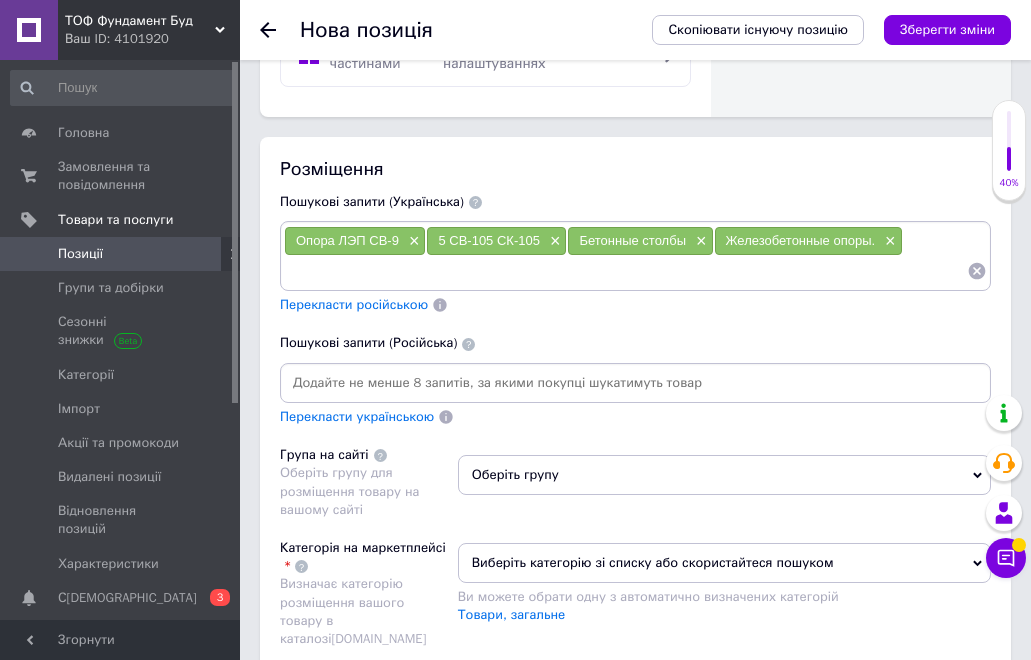 click at bounding box center (635, 383) 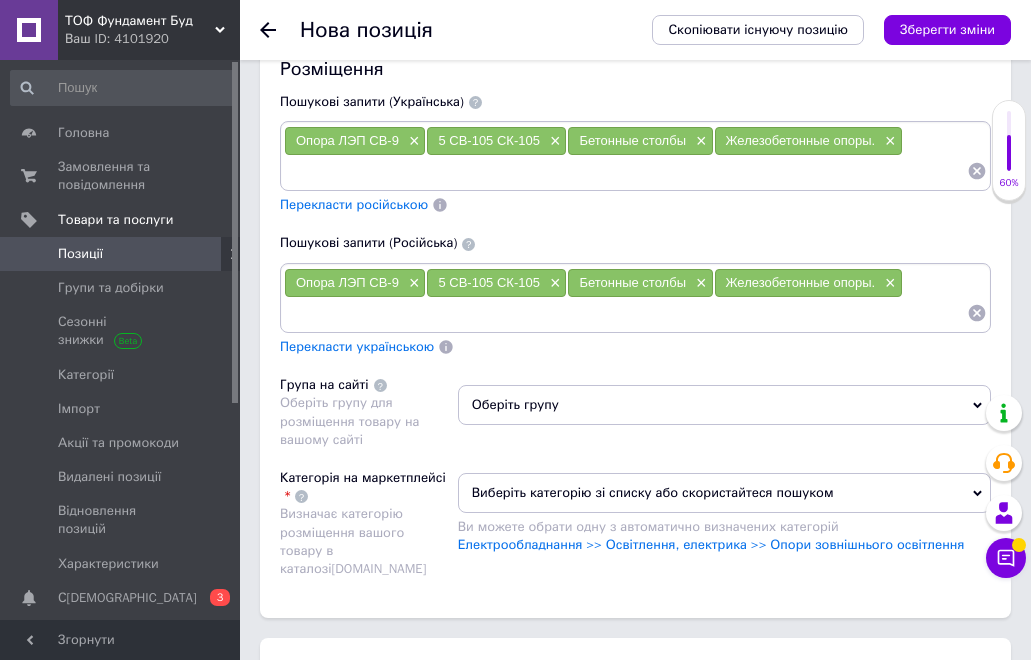 scroll, scrollTop: 2100, scrollLeft: 0, axis: vertical 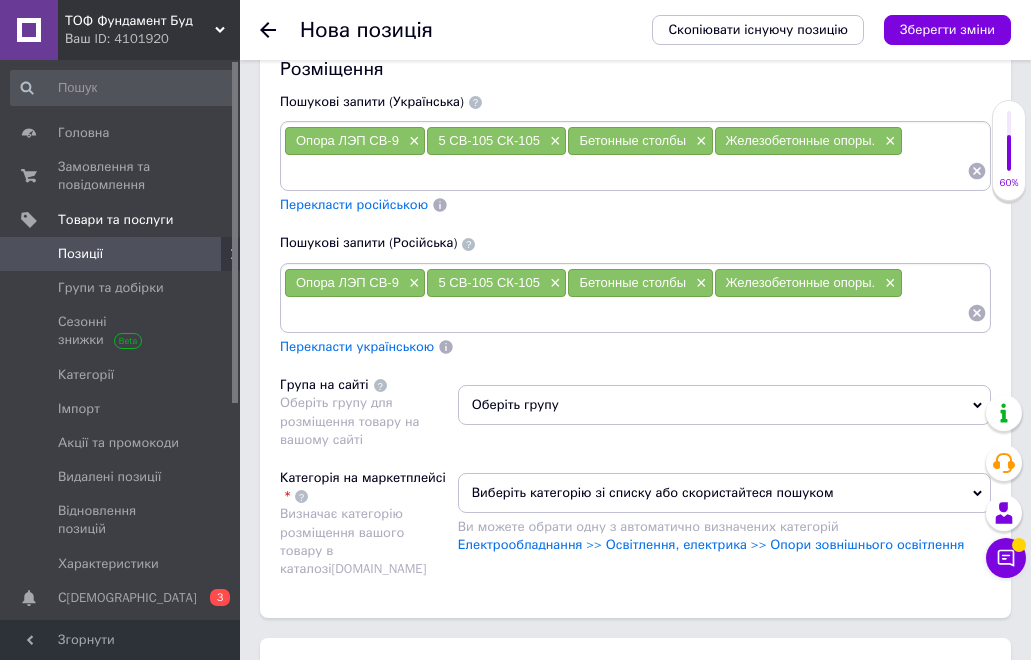 click on "Перекласти українською" at bounding box center (357, 346) 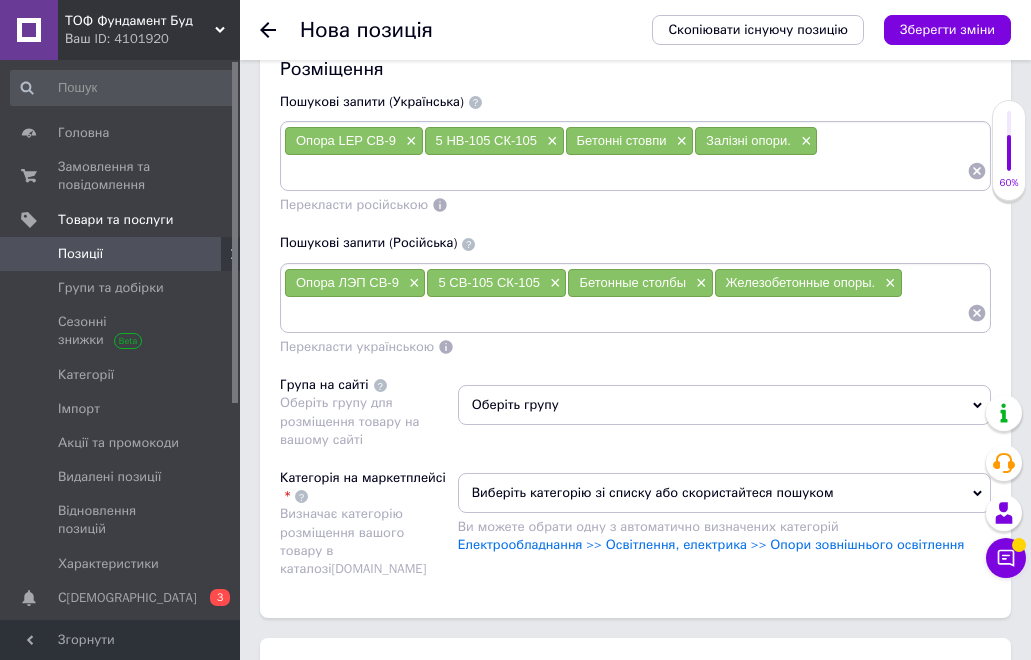 scroll, scrollTop: 2300, scrollLeft: 0, axis: vertical 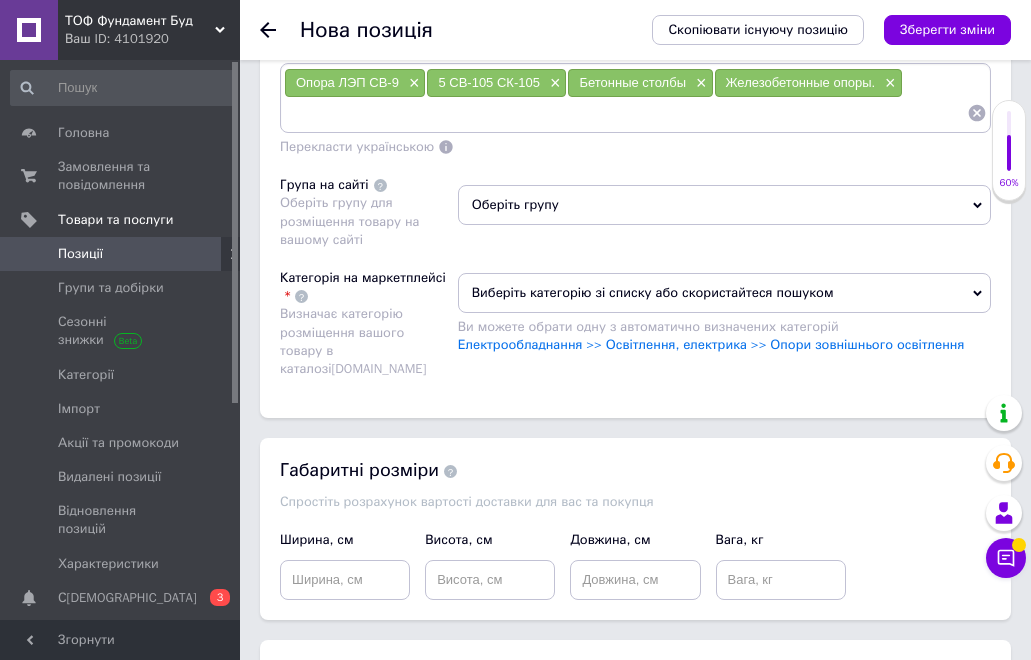 click on "Виберіть категорію зі списку або скористайтеся пошуком" at bounding box center [724, 293] 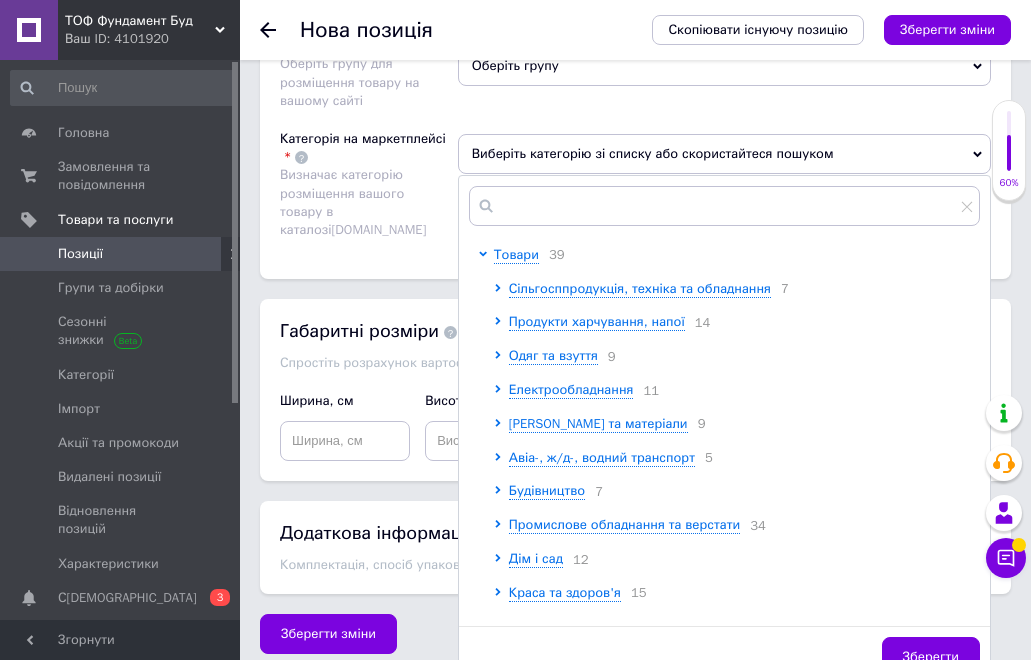 scroll, scrollTop: 2464, scrollLeft: 0, axis: vertical 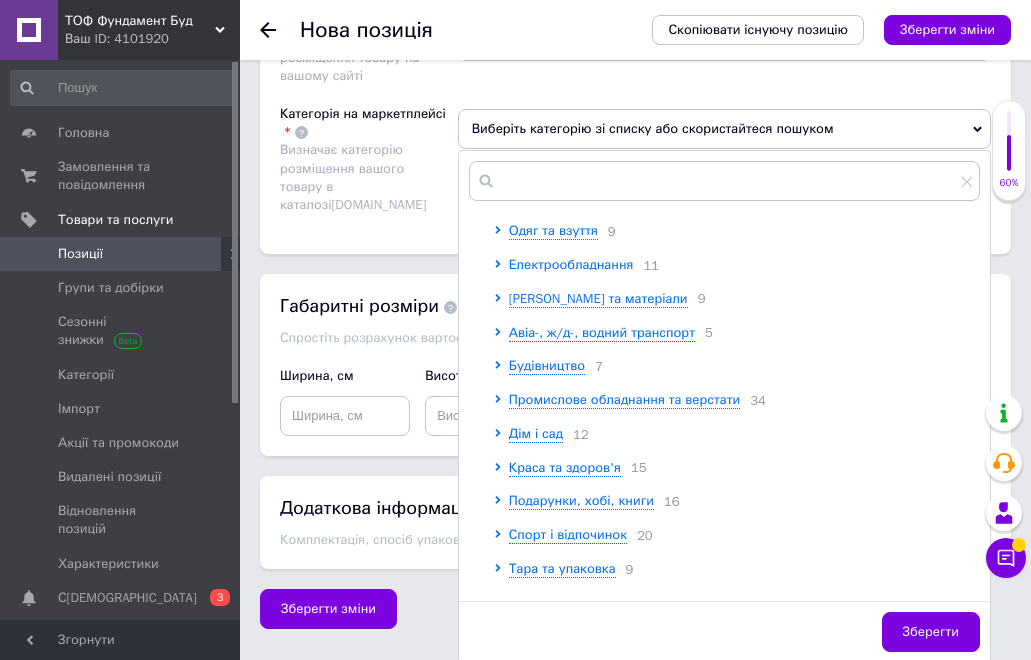 click on "Електрообладнання" at bounding box center [571, 264] 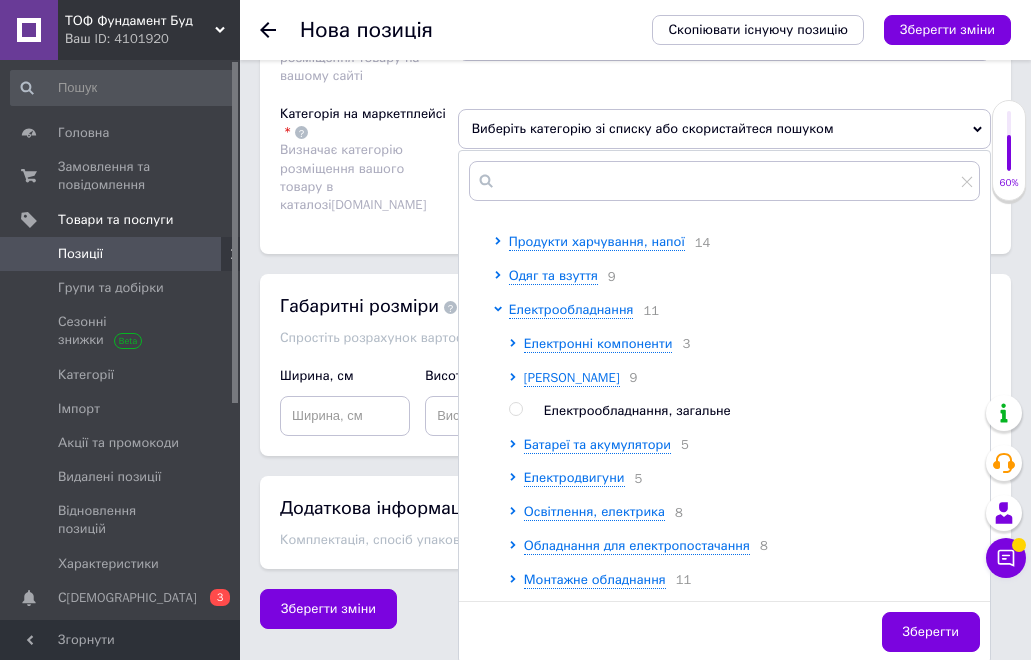 scroll, scrollTop: 0, scrollLeft: 0, axis: both 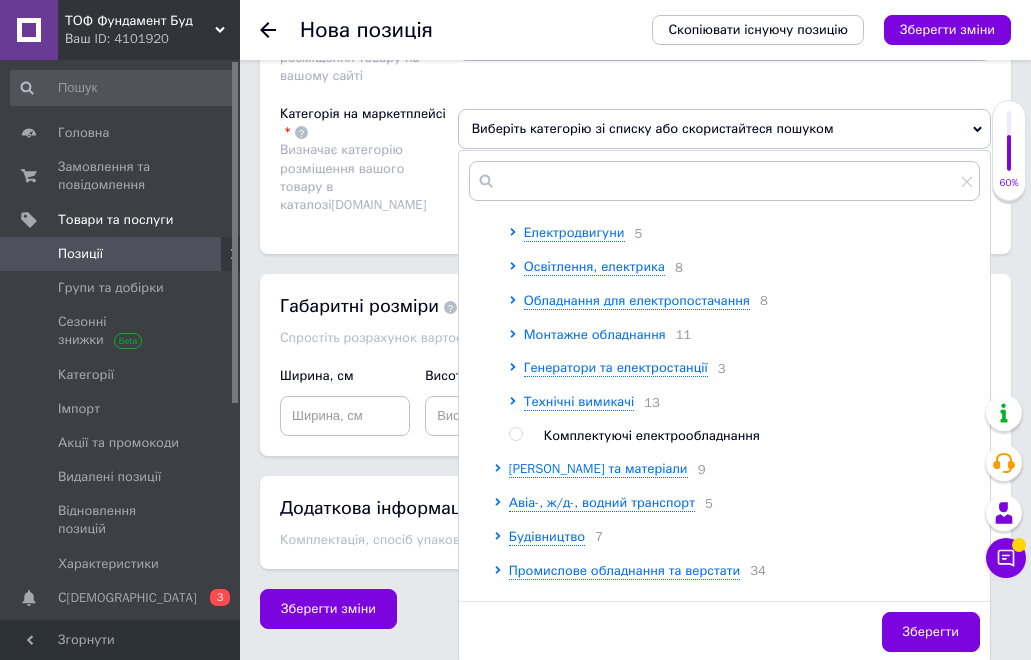 click on "Монтажне обладнання" at bounding box center (595, 334) 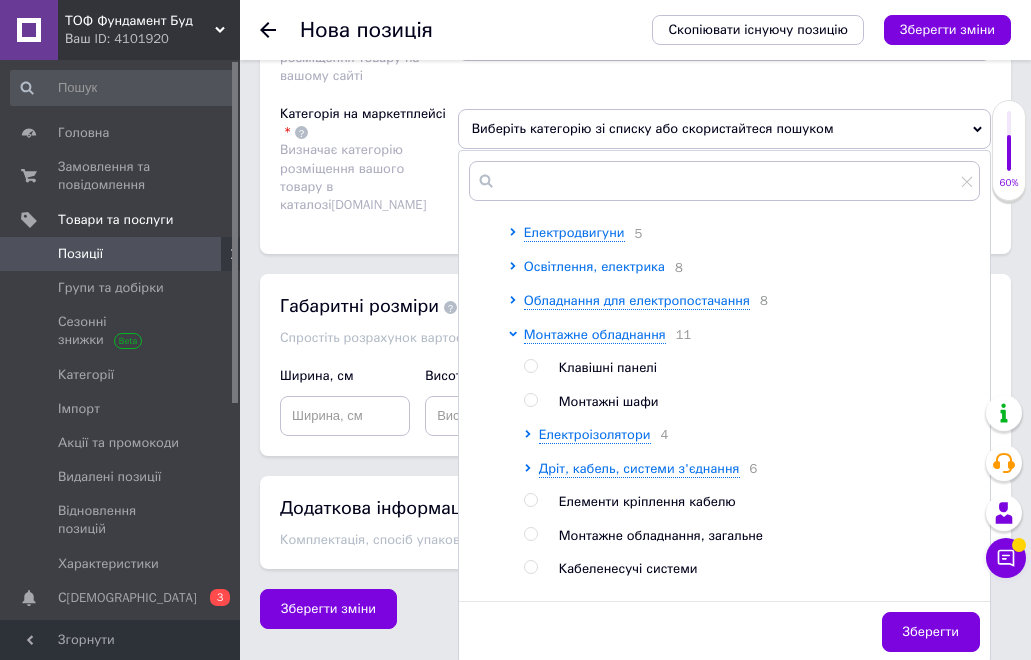 click on "Освітлення, електрика" at bounding box center (594, 266) 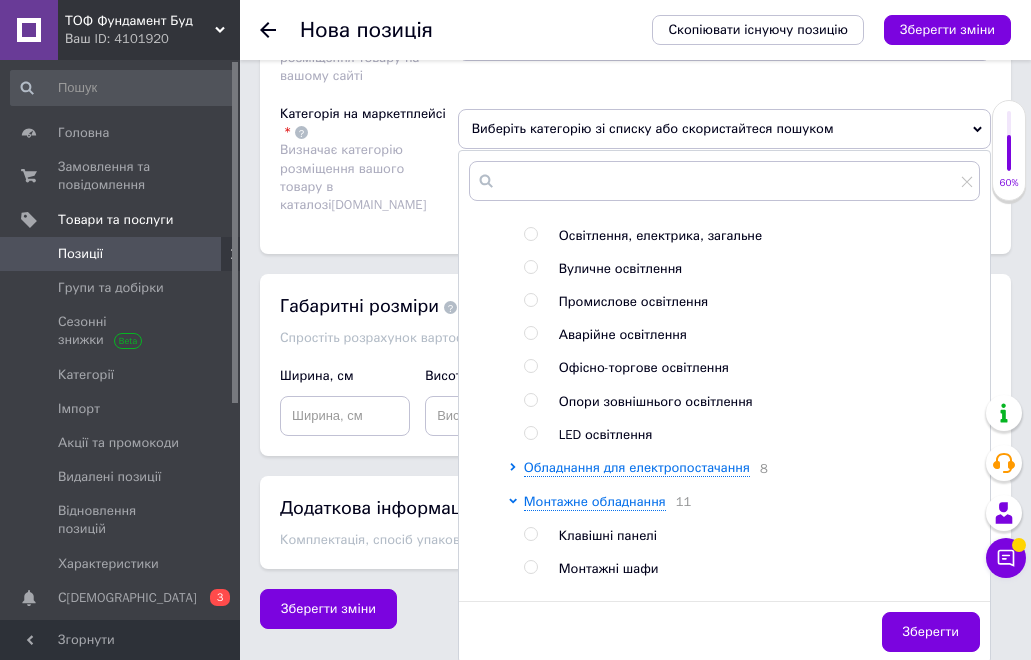 scroll, scrollTop: 400, scrollLeft: 0, axis: vertical 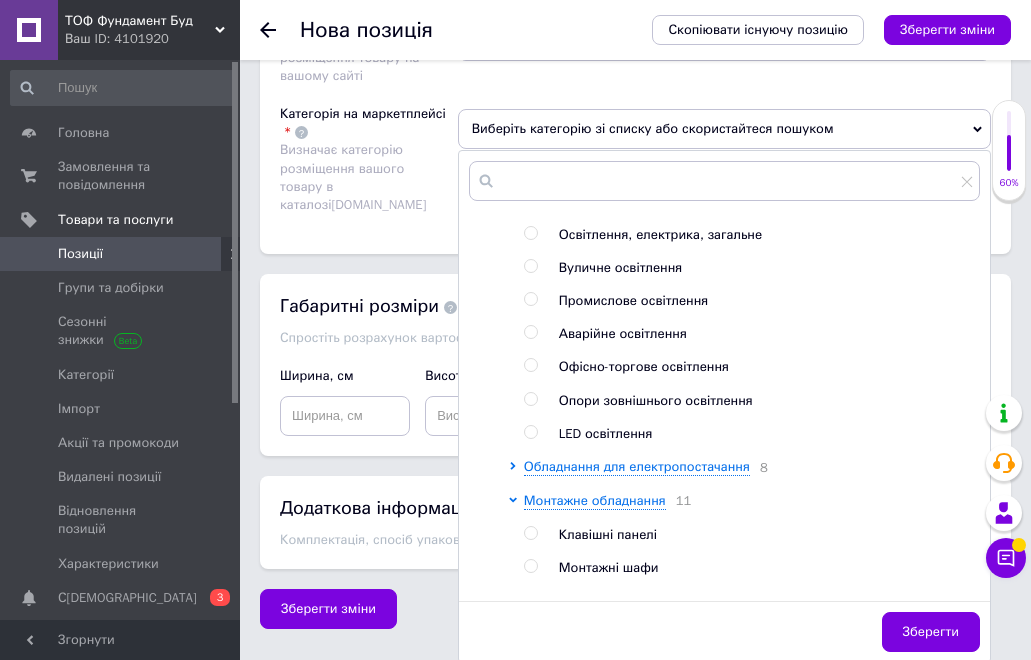 click at bounding box center (530, 399) 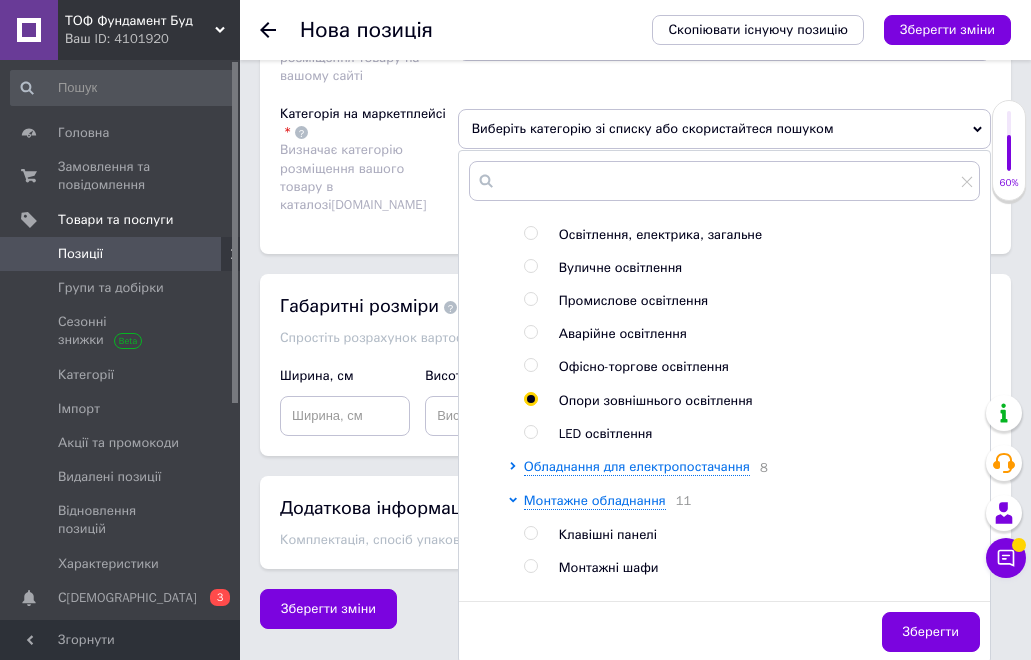 radio on "true" 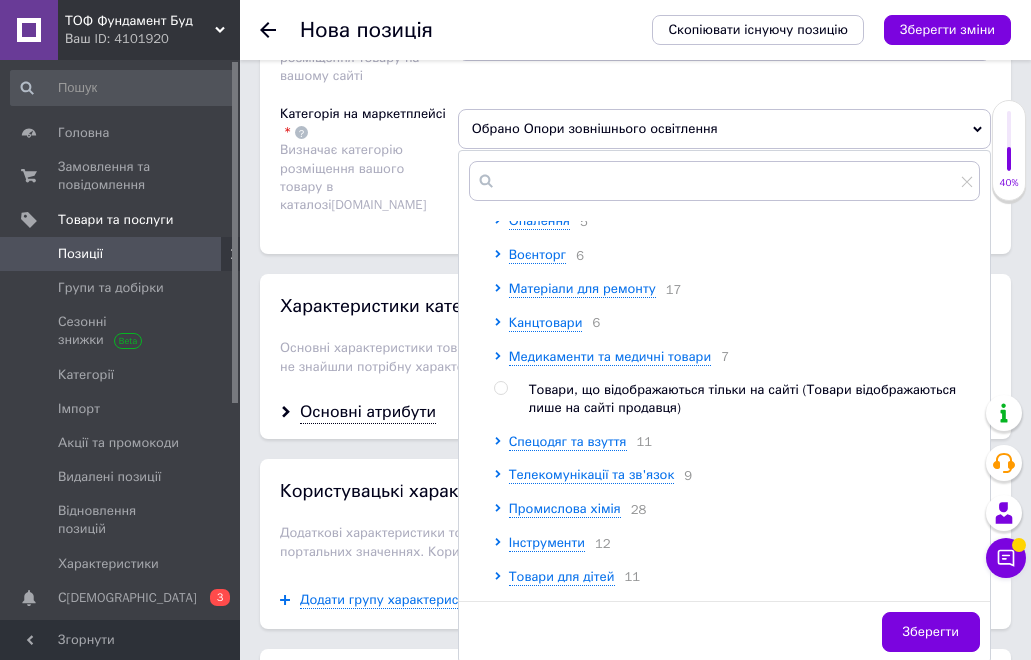 scroll, scrollTop: 2006, scrollLeft: 0, axis: vertical 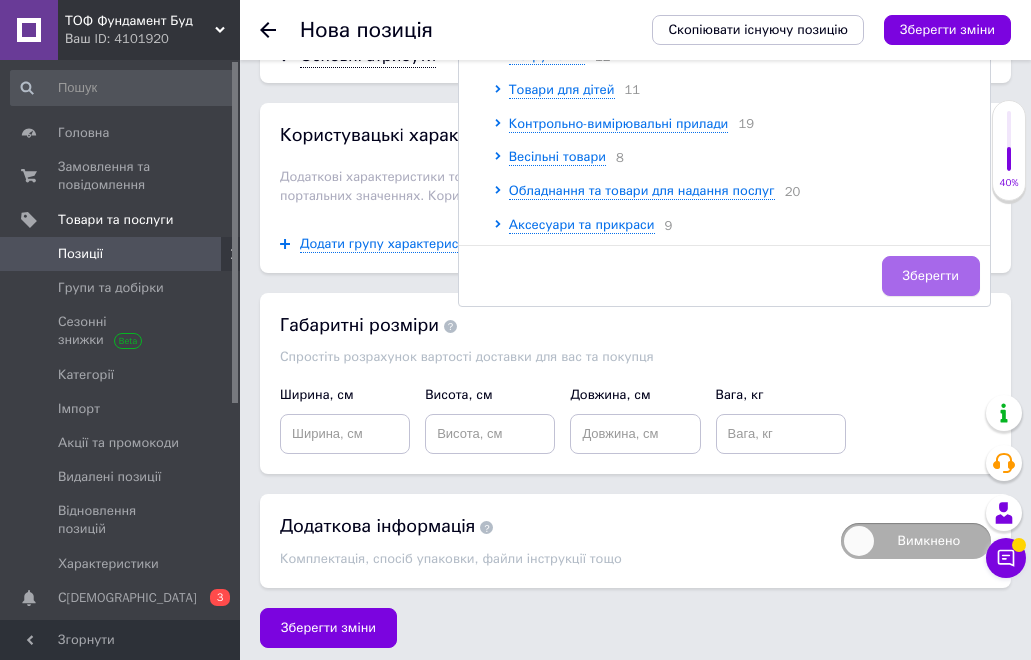 click on "Зберегти" at bounding box center (931, 276) 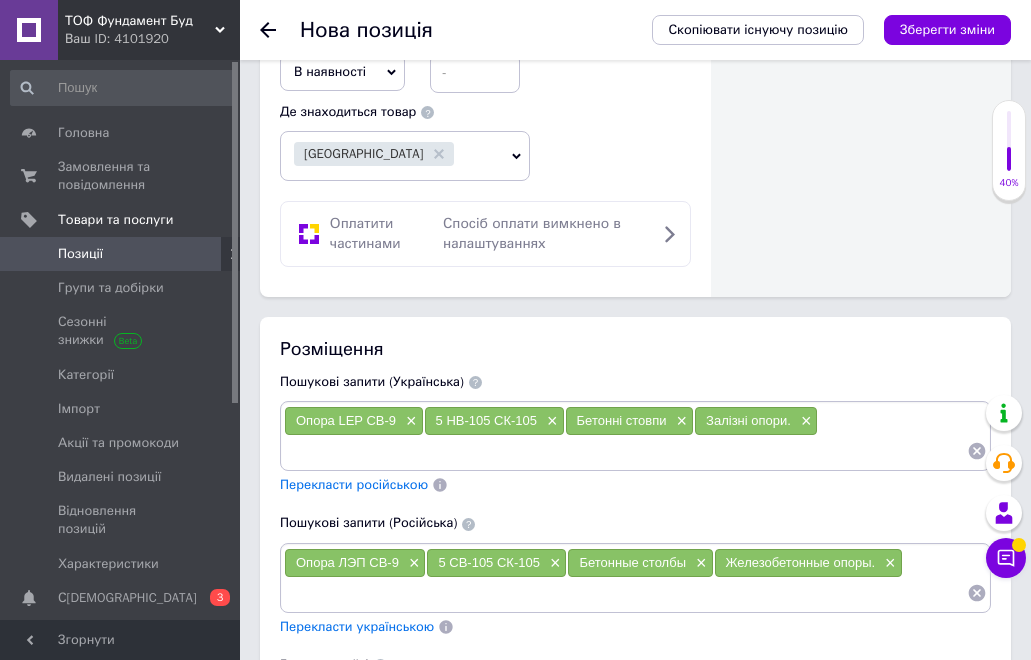 scroll, scrollTop: 1420, scrollLeft: 0, axis: vertical 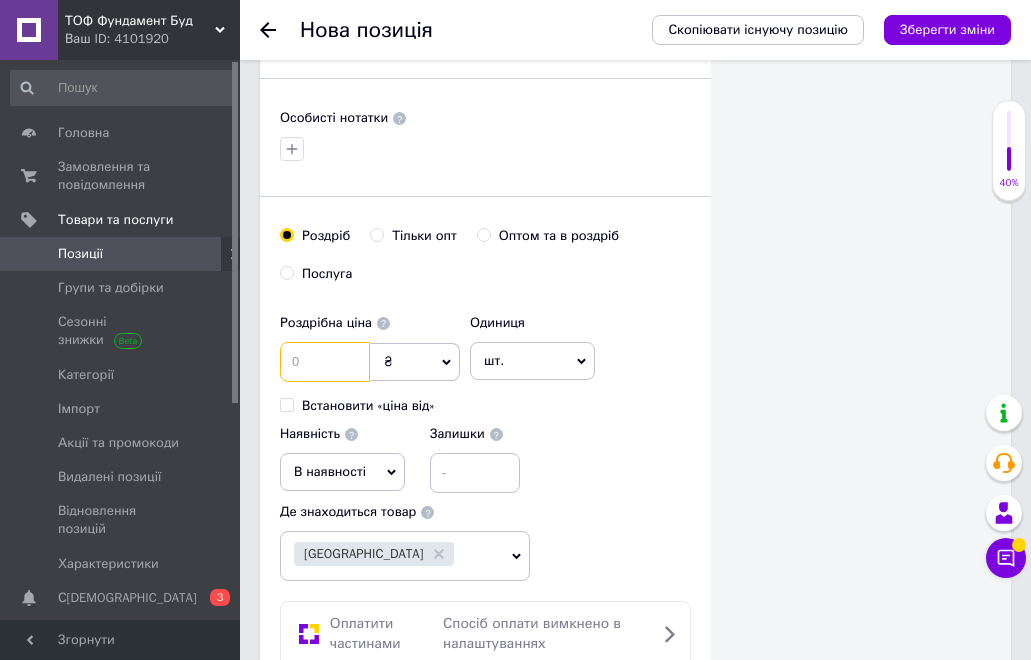 drag, startPoint x: 325, startPoint y: 364, endPoint x: 270, endPoint y: 360, distance: 55.145264 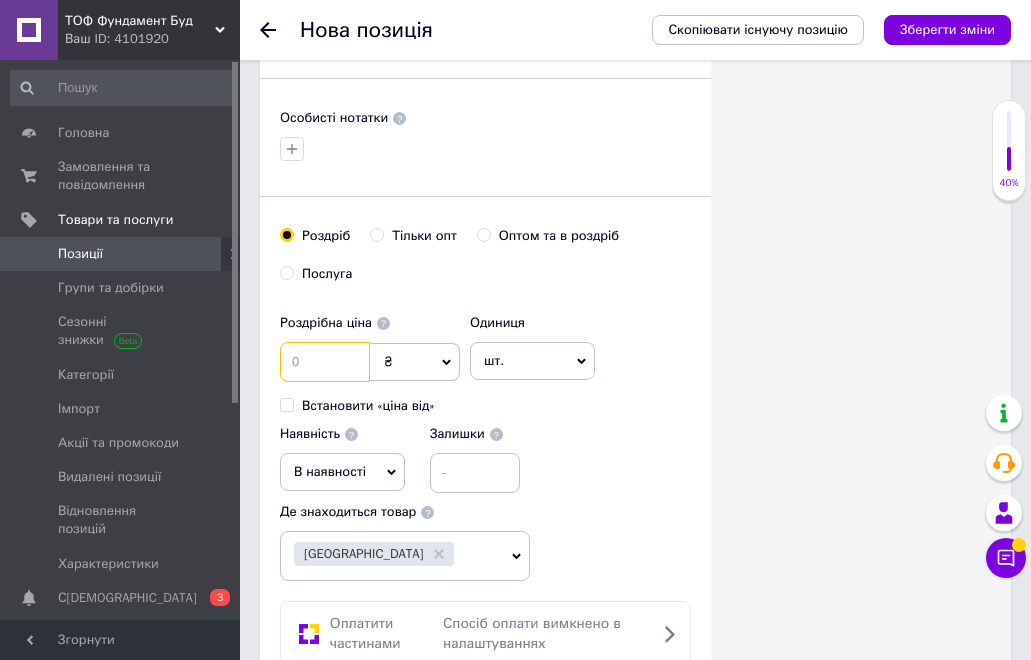 click on "Основна інформація При сохранении товара пустые поля будут переведены автоматически. Щоб вручну відправити поле на переклад, натисніть на посилання під ним.  Детальніше Назва позиції (Українська) [GEOGRAPHIC_DATA] LEP СВ-9,5 СВ-105 СК-105, Бетонні стовпи, Залізні опори. Перекласти російською Код/Артикул Назва позиції (Російська) New Опора ЛЭП СВ-9,5 СВ-105 СК-105, Бетонные столбы, Железобетонные опоры. Перекласти українською Опис позиції (Українська) New
Можливий виїзд техніки, та доставка опор леп сьогодні на завтра ! Працюємо у вихідні !
Надаємо наступні послуги :
Розмір" at bounding box center [485, -322] 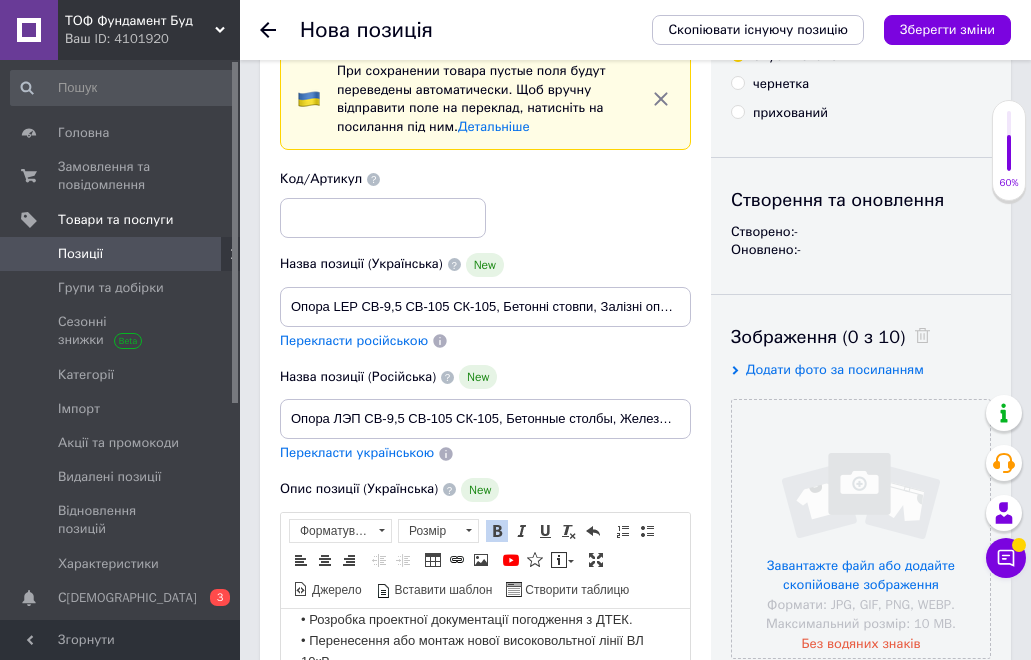 scroll, scrollTop: 0, scrollLeft: 0, axis: both 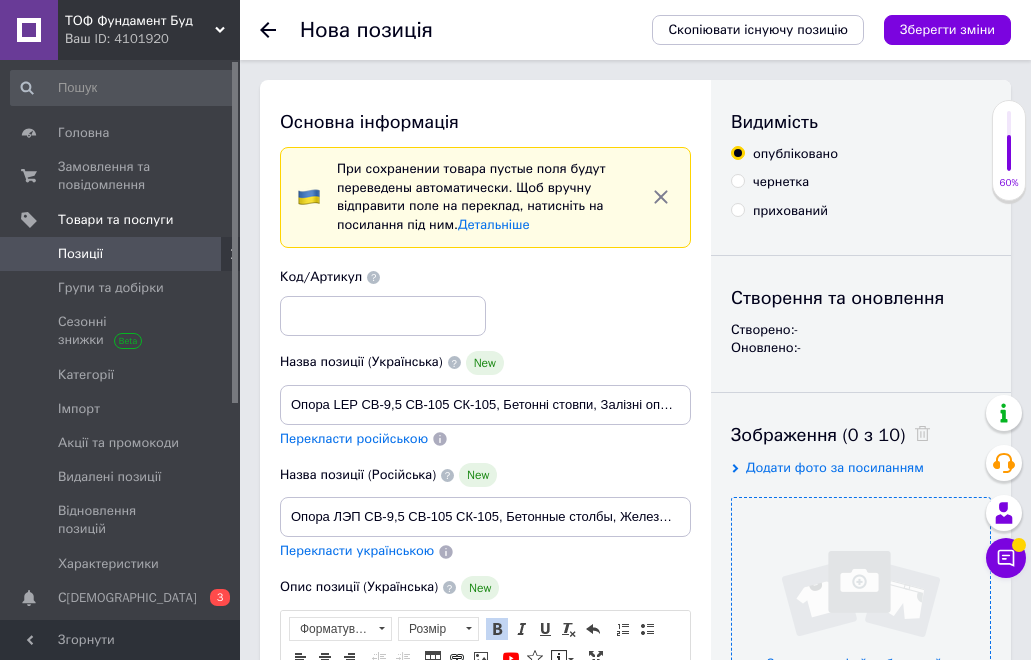 type on "3900" 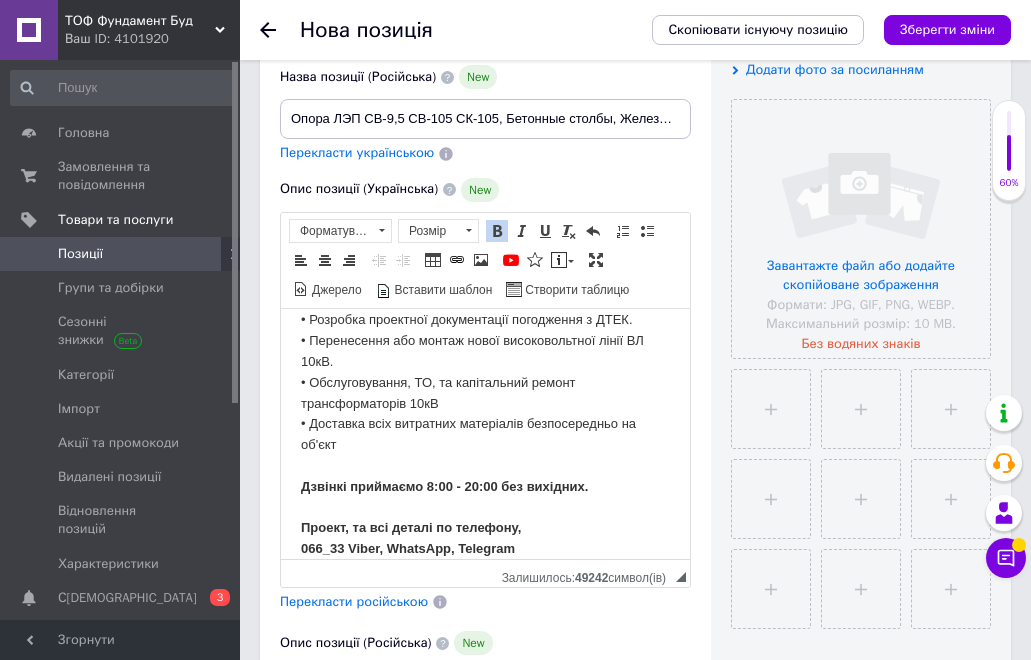 scroll, scrollTop: 400, scrollLeft: 0, axis: vertical 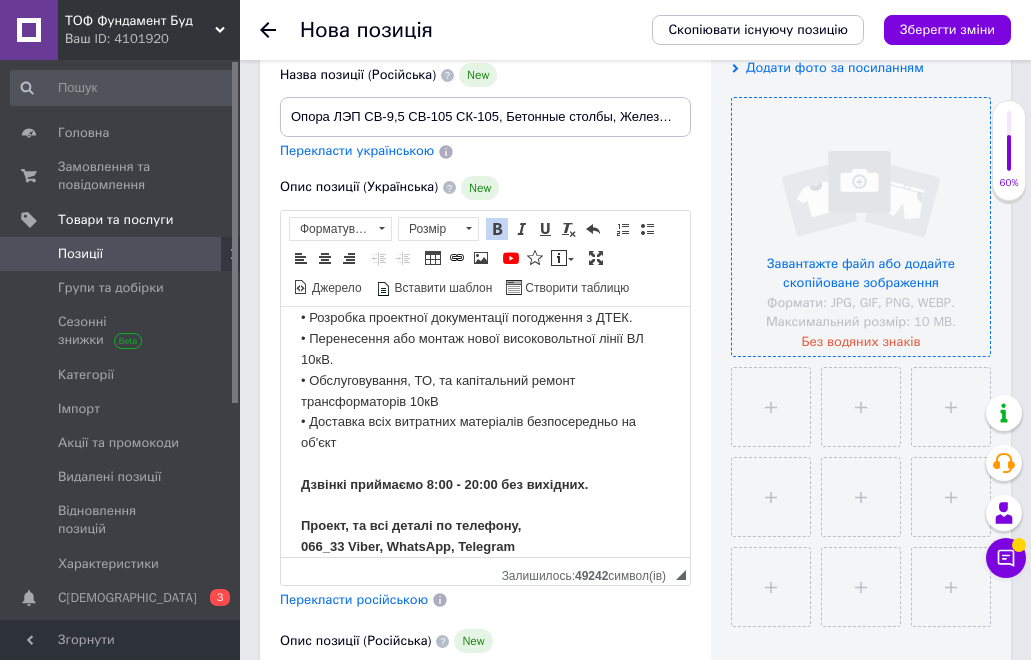 click at bounding box center (861, 227) 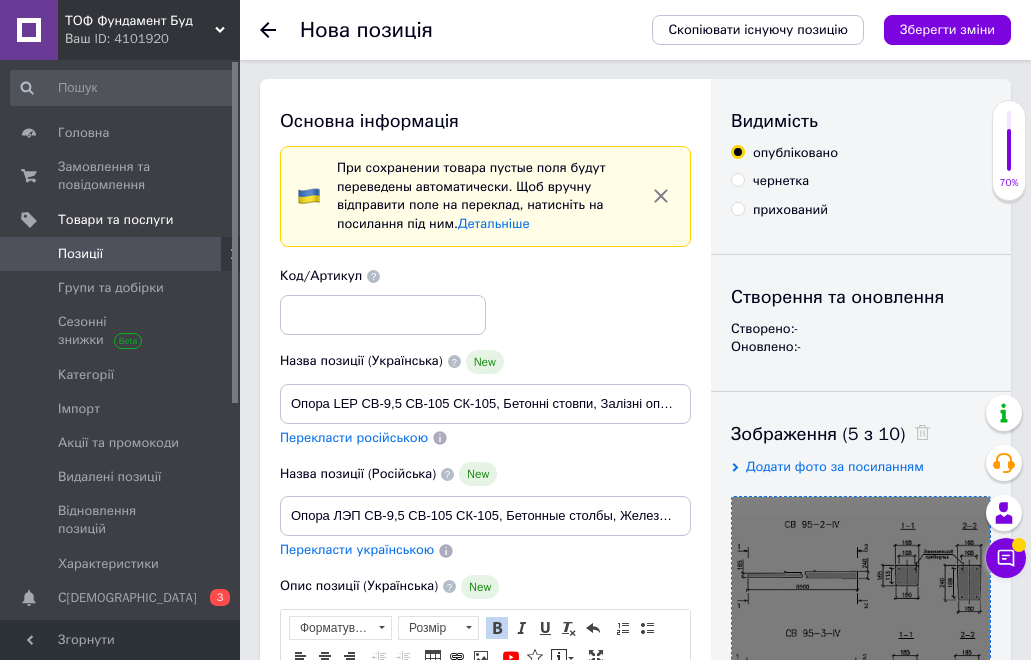 scroll, scrollTop: 0, scrollLeft: 0, axis: both 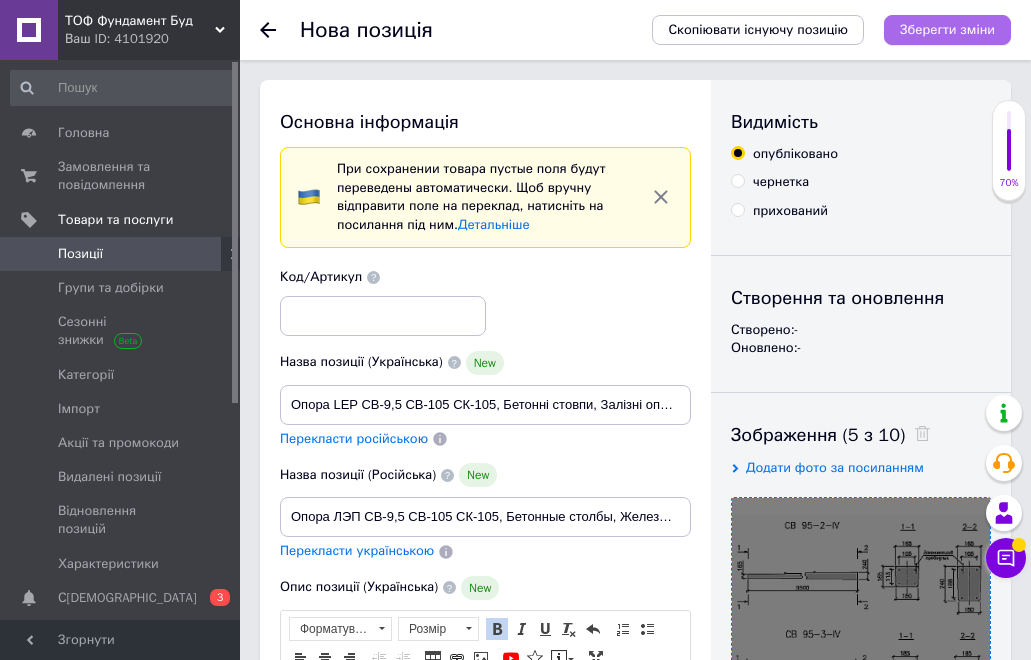 click on "Зберегти зміни" at bounding box center [947, 29] 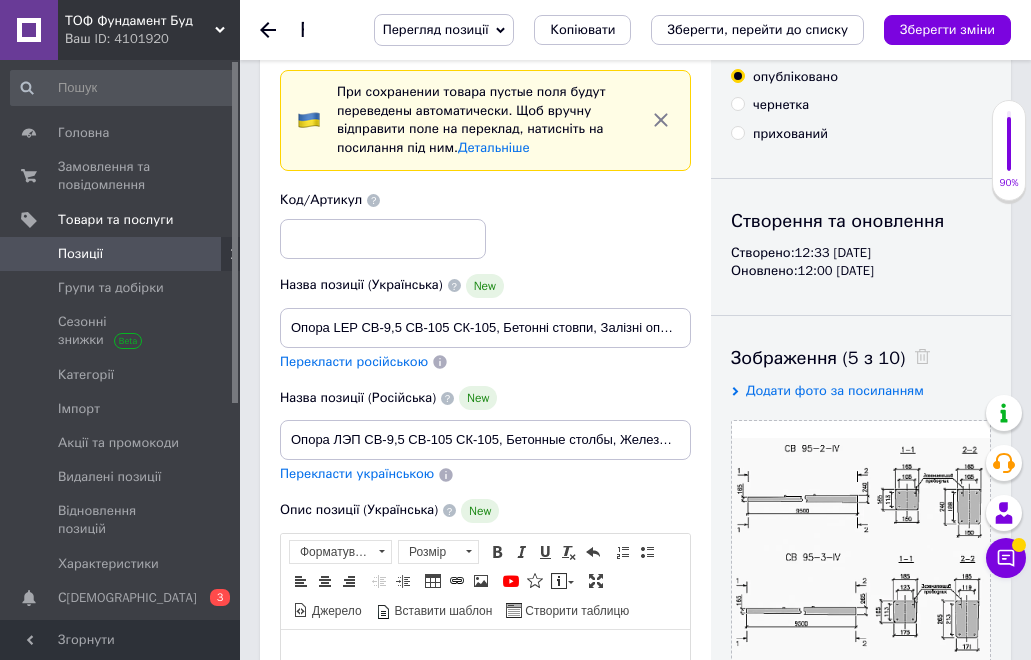 scroll, scrollTop: 0, scrollLeft: 0, axis: both 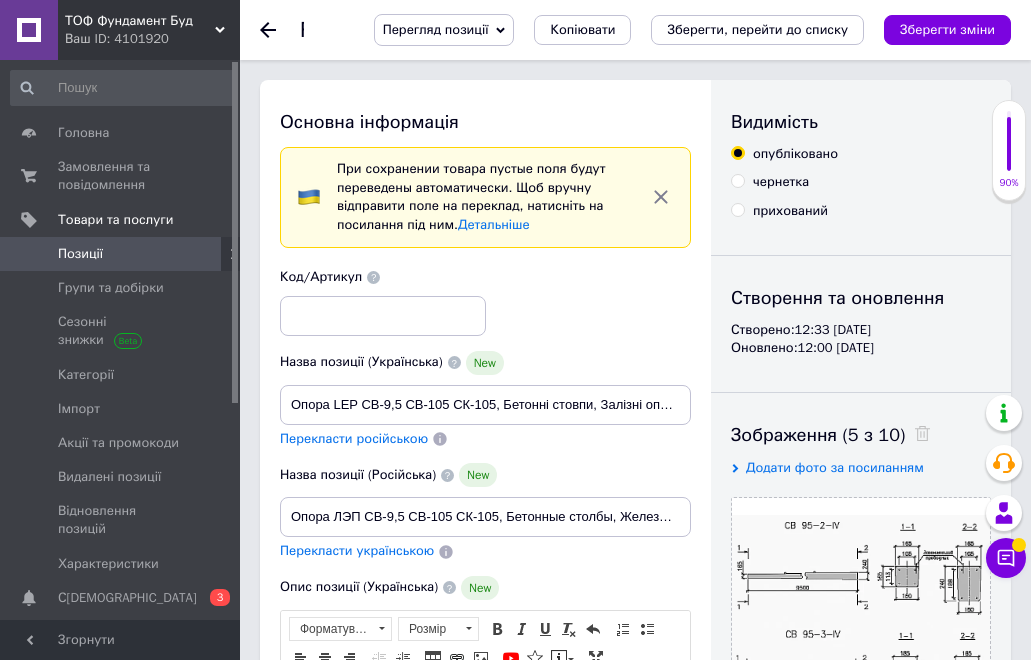 click on "Перегляд позиції" at bounding box center (444, 30) 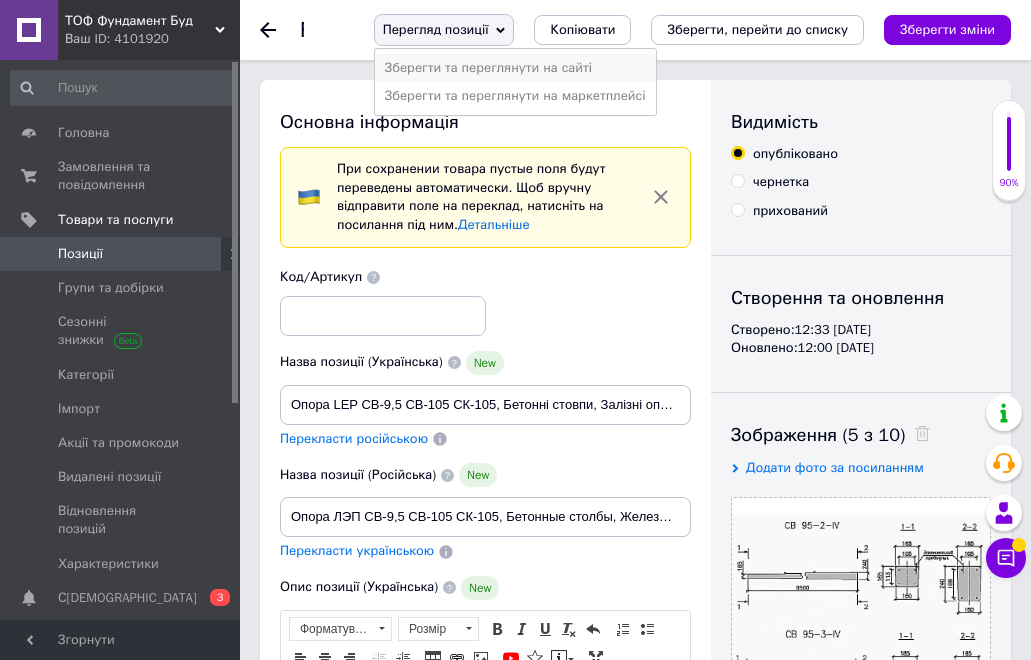 click on "Зберегти та переглянути на сайті" at bounding box center (515, 68) 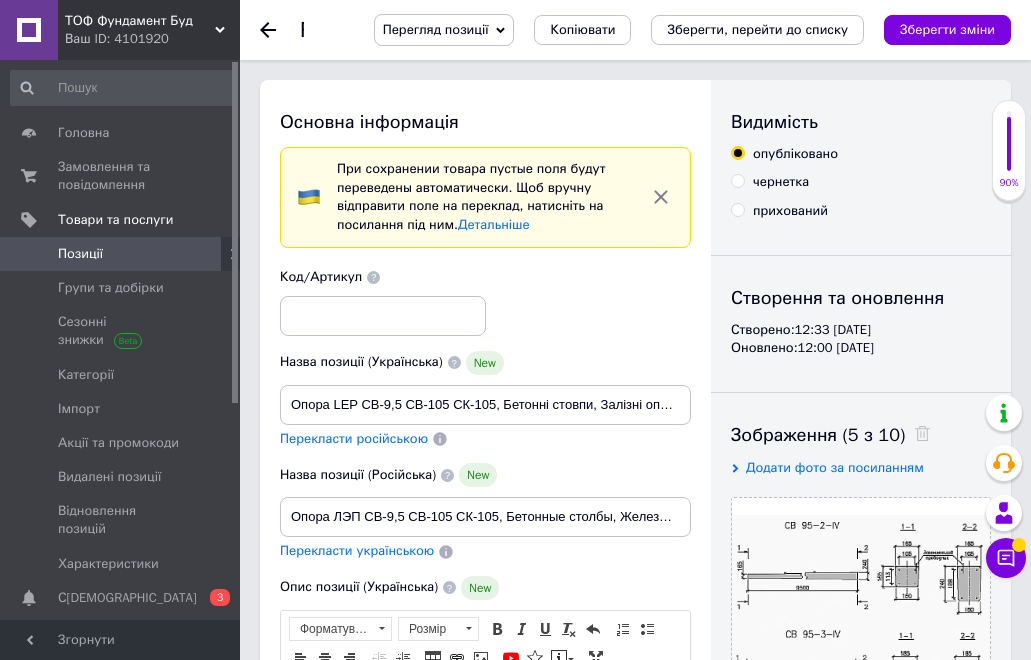 click on "Перегляд позиції" at bounding box center [444, 30] 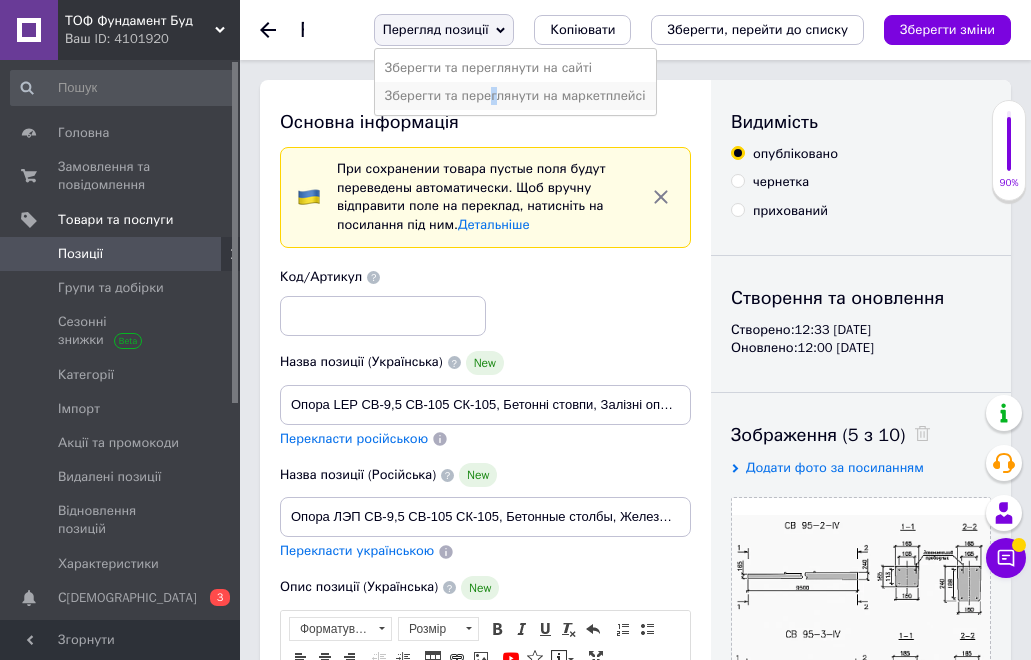 click on "Зберегти та переглянути на маркетплейсі" at bounding box center (515, 96) 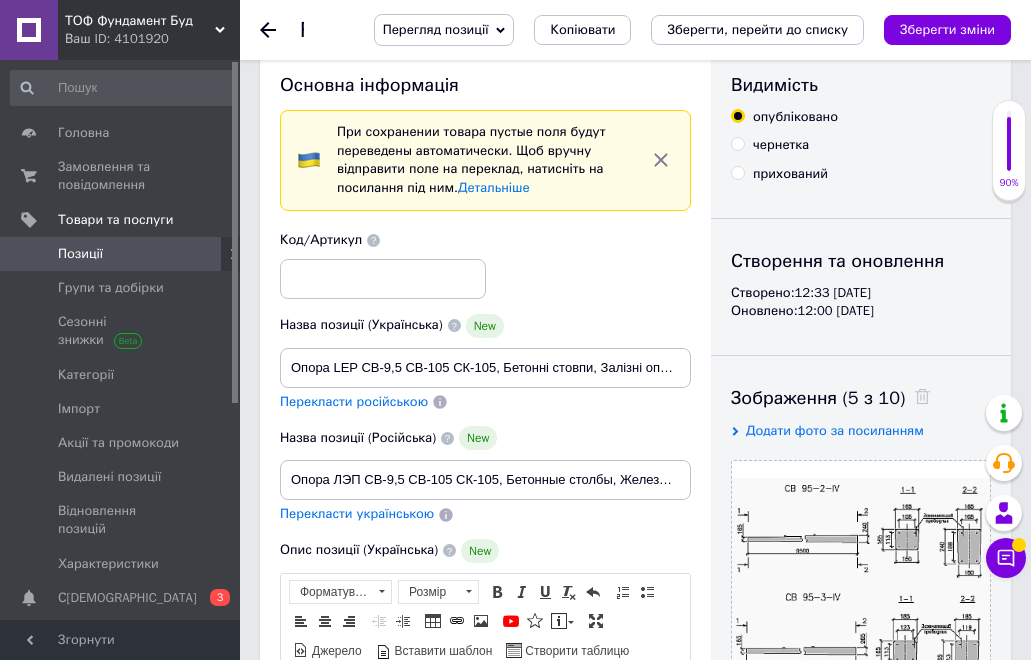 scroll, scrollTop: 100, scrollLeft: 0, axis: vertical 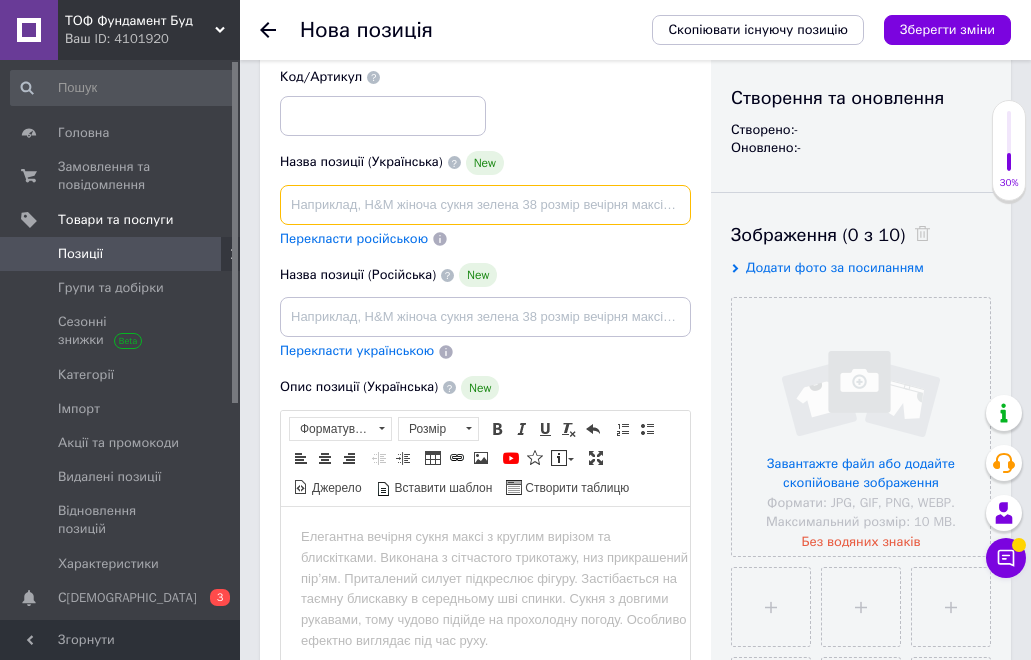click at bounding box center [485, 205] 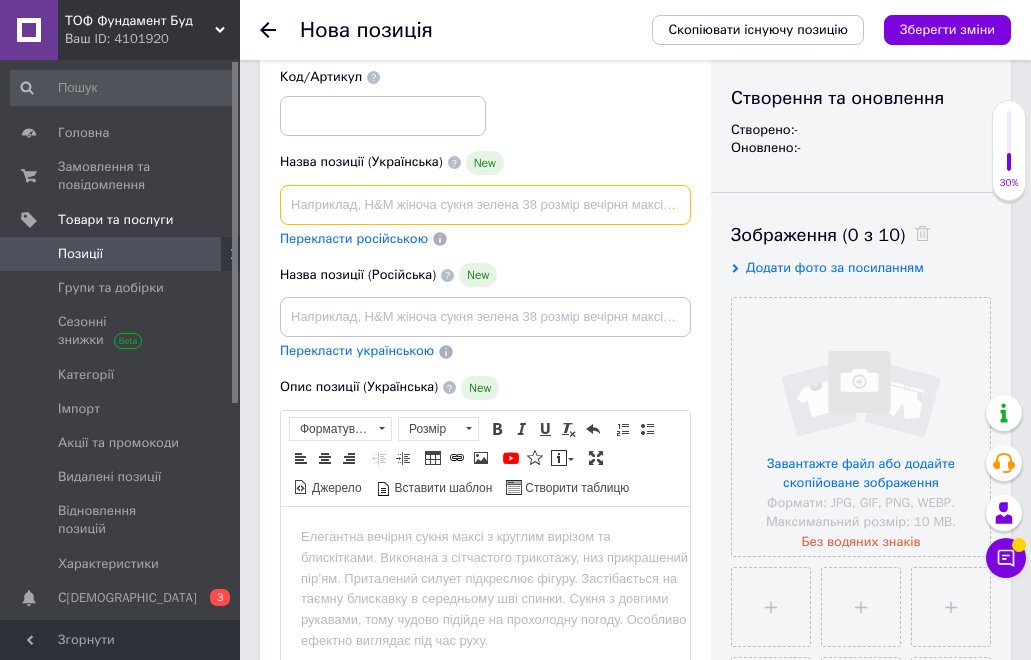 paste on "Услуги траншеекопателя, Траншеекопатель" 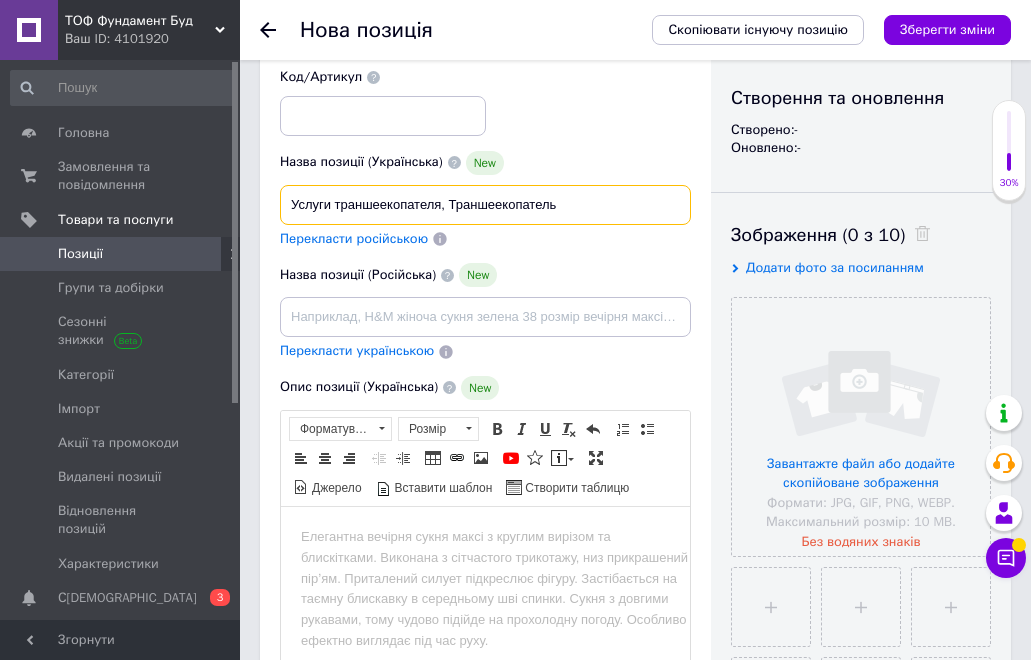 type on "Услуги траншеекопателя, Траншеекопатель" 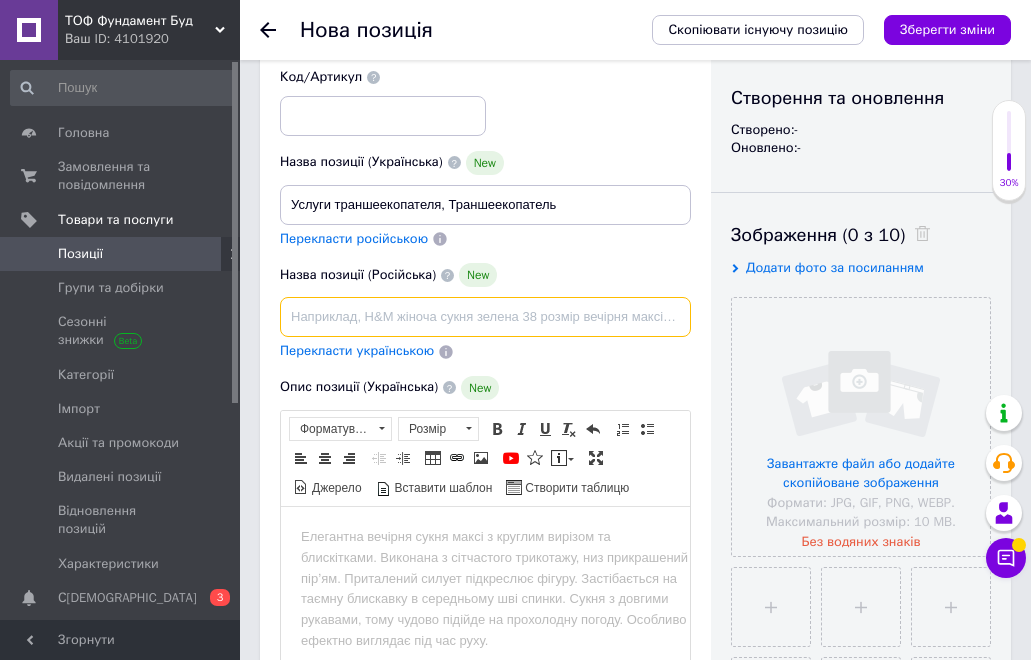 click at bounding box center (485, 317) 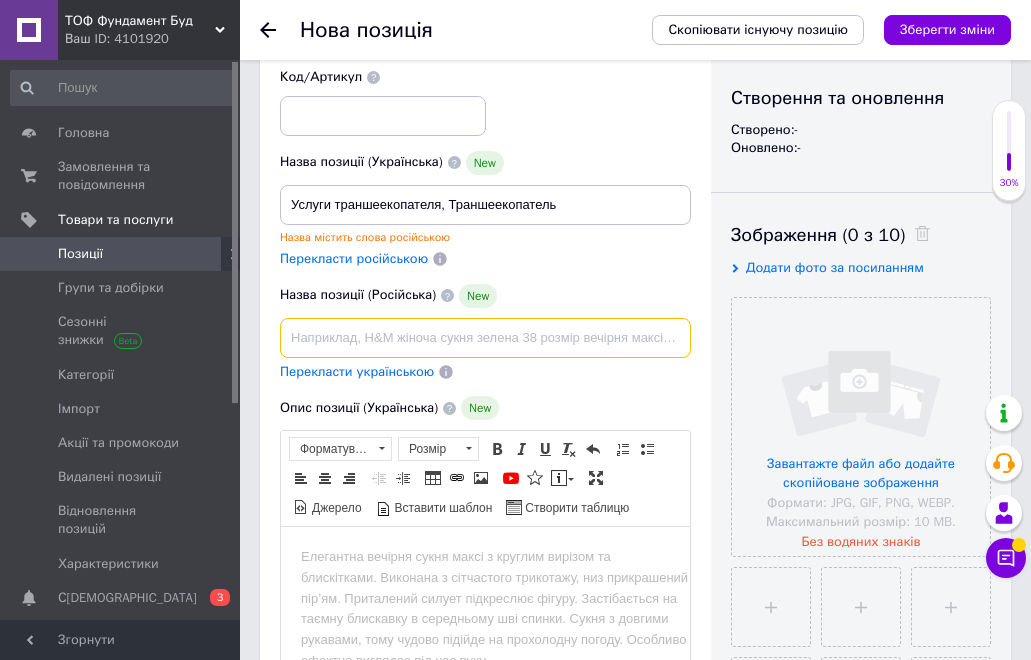 paste on "Услуги траншеекопателя, Траншеекопатель" 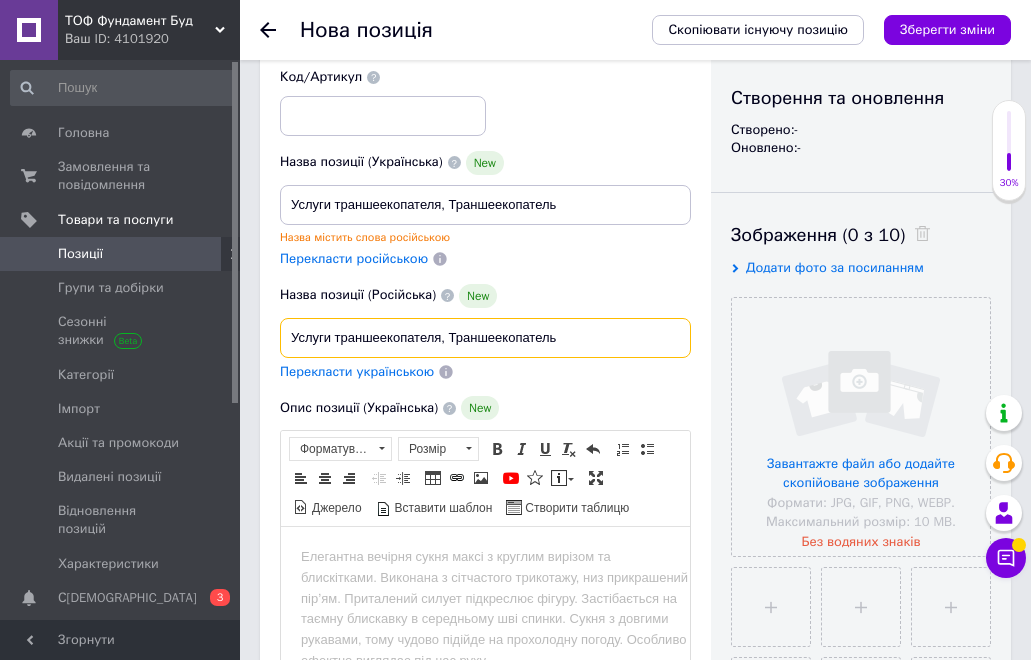 type on "Услуги траншеекопателя, Траншеекопатель" 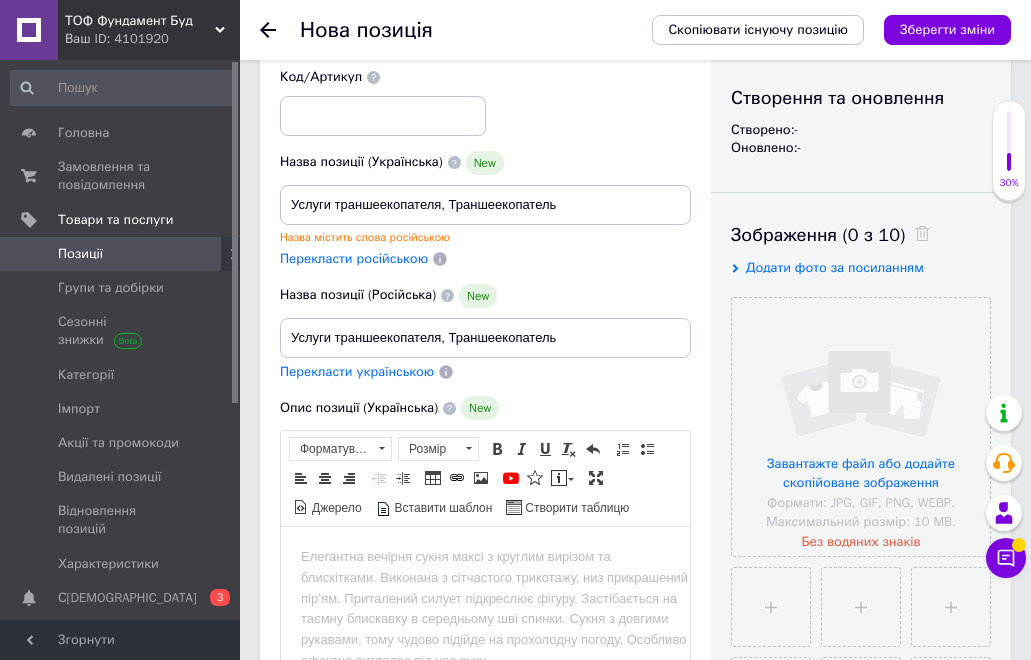 click on "Перекласти російською" at bounding box center [354, 258] 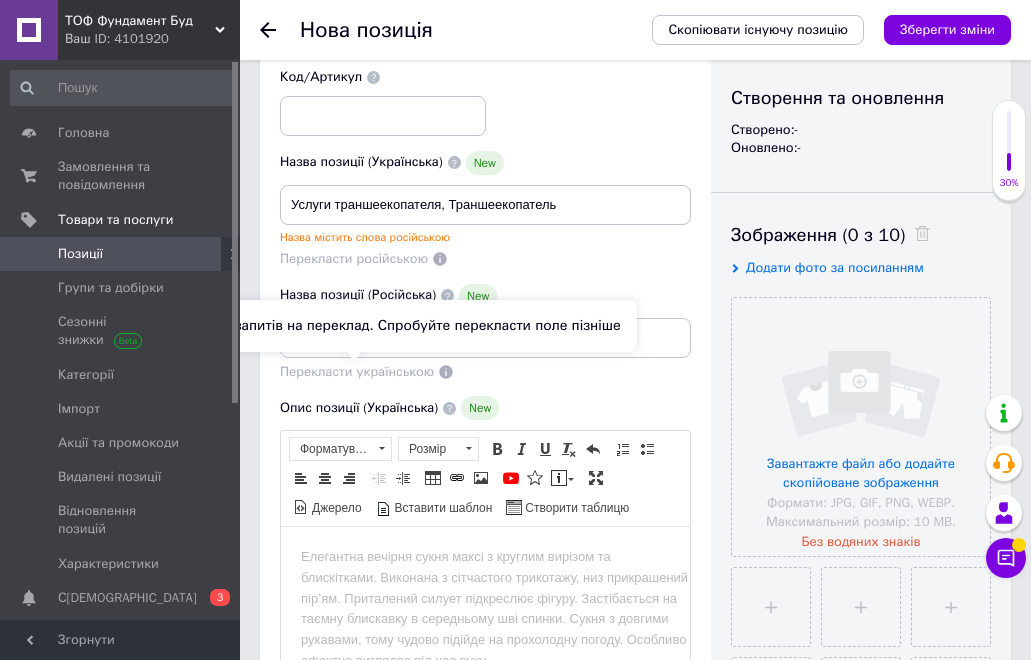 click on "Перекласти українською" at bounding box center [357, 371] 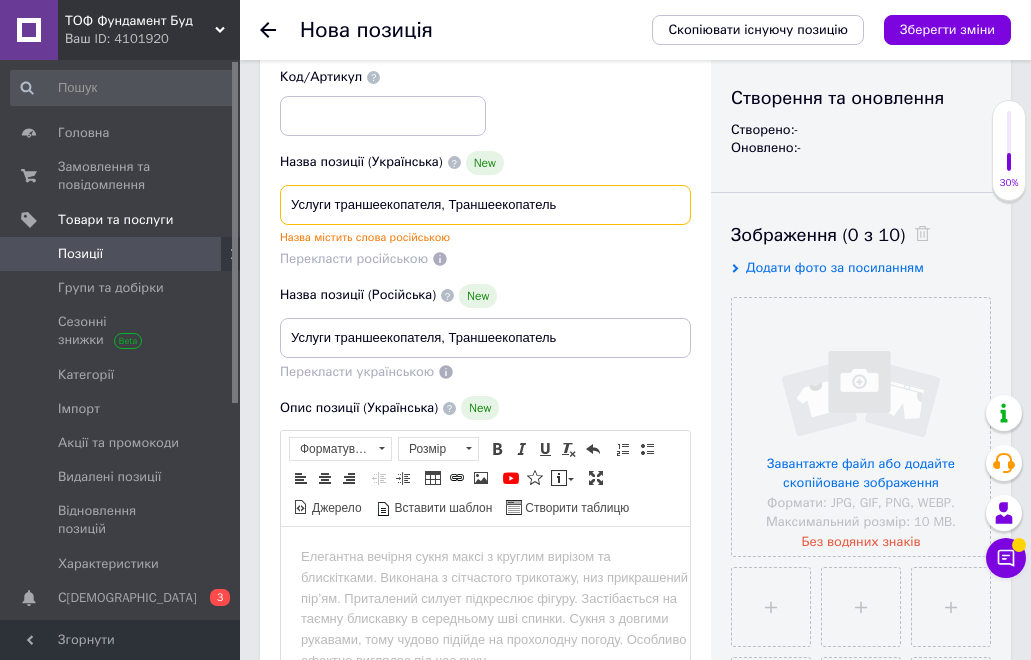 drag, startPoint x: 575, startPoint y: 201, endPoint x: 232, endPoint y: 203, distance: 343.00583 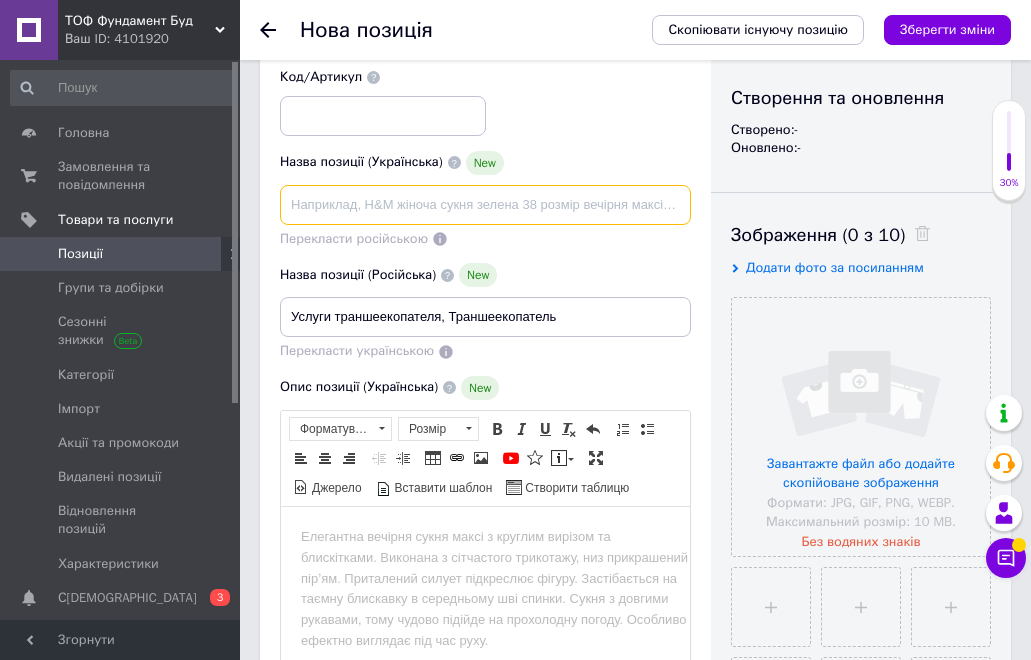type 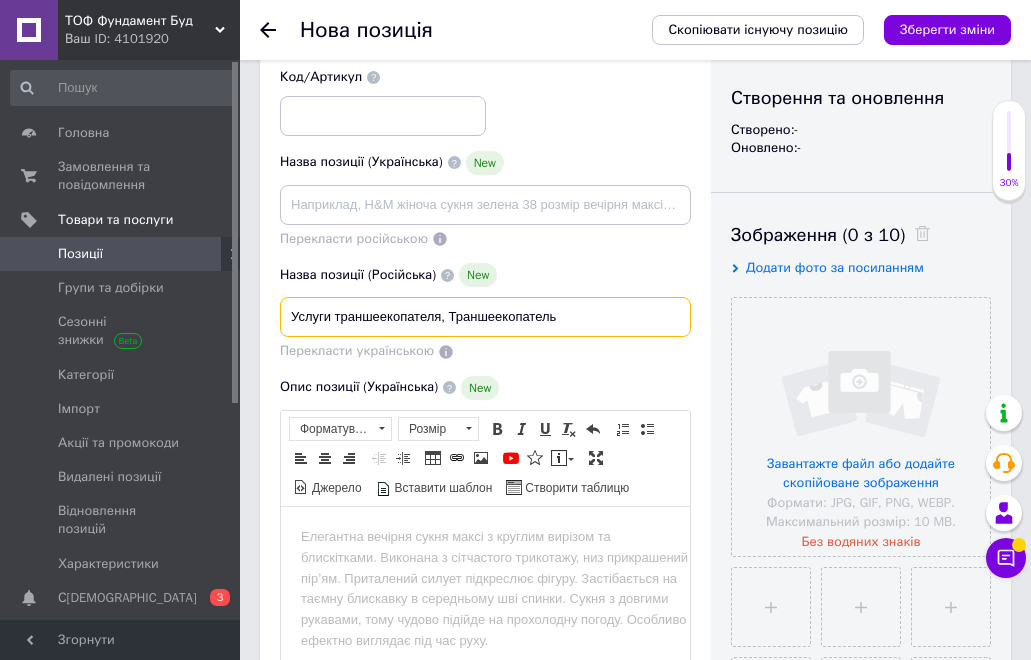 drag, startPoint x: 571, startPoint y: 316, endPoint x: 269, endPoint y: 318, distance: 302.00662 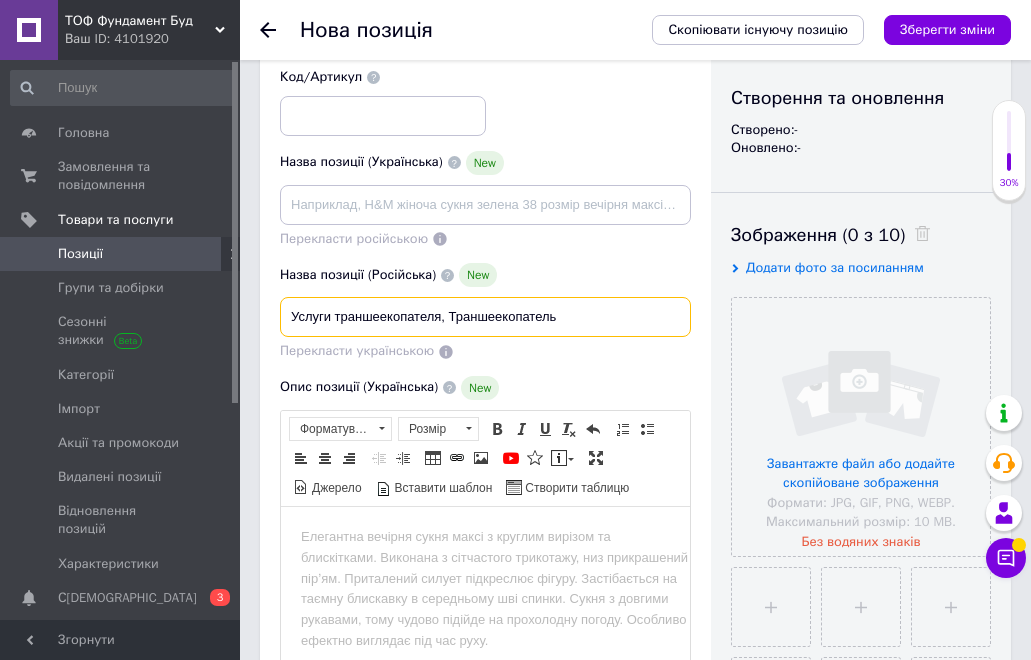 click on "Основна інформація При сохранении товара пустые поля будут переведены автоматически. Щоб вручну відправити поле на переклад, натисніть на посилання під ним.  Детальніше Назва позиції (Українська) New Перекласти російською Код/Артикул Назва позиції (Російська) New Услуги траншеекопателя, Траншеекопатель Перекласти українською Опис позиції (Українська) New Розширений текстовий редактор, D02E96F0-8EE4-4007-A490-19D75F0E106F Панель інструментів редактора Форматування Форматування Розмір Розмір   Жирний  Сполучення клавіш Ctrl+B   Курсив  Сполучення клавіш Ctrl+I   Підкреслений" at bounding box center [485, 893] 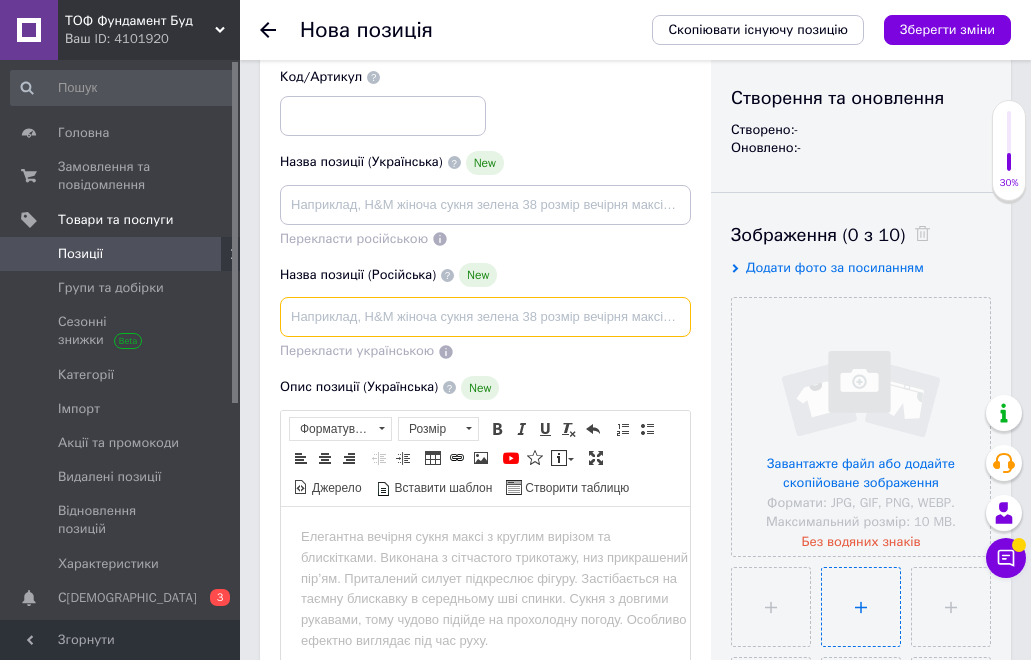 type 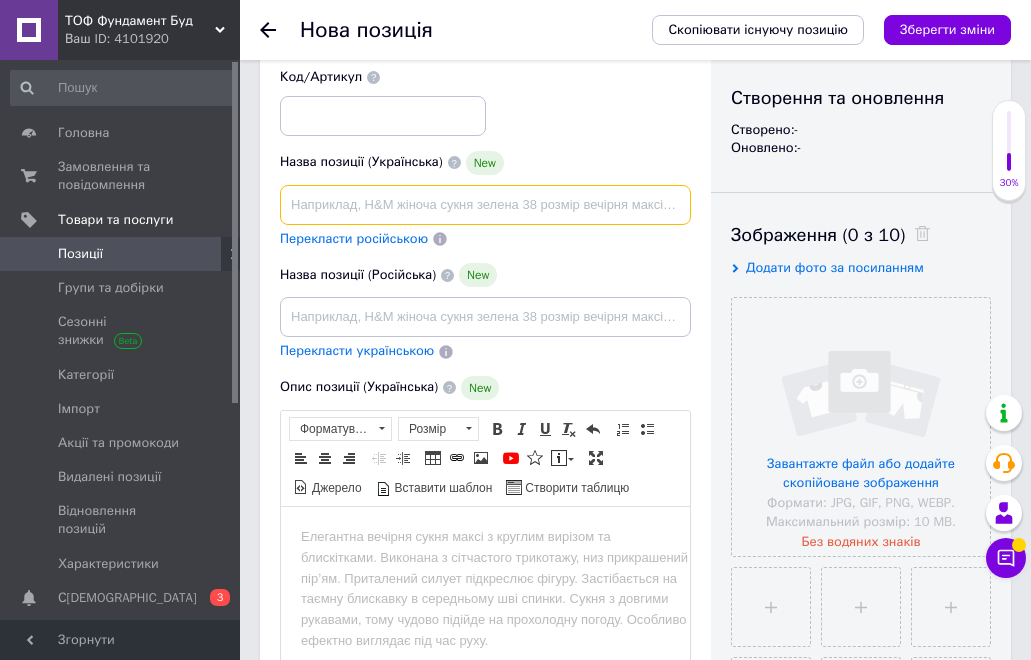 click at bounding box center [485, 205] 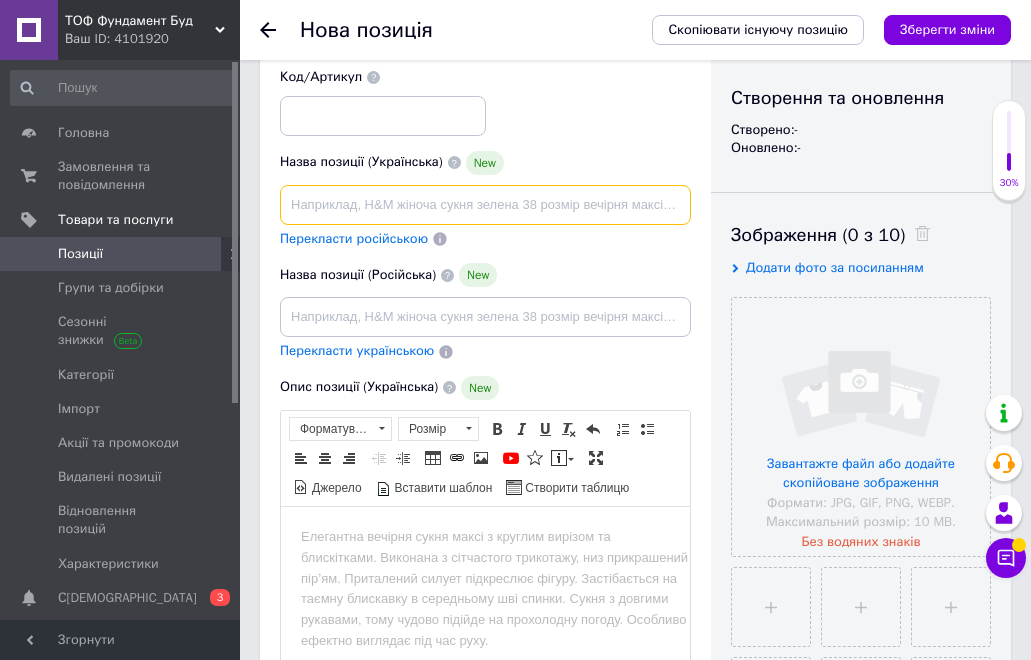 paste on "Услуги траншеекопателя, Траншеекопатель" 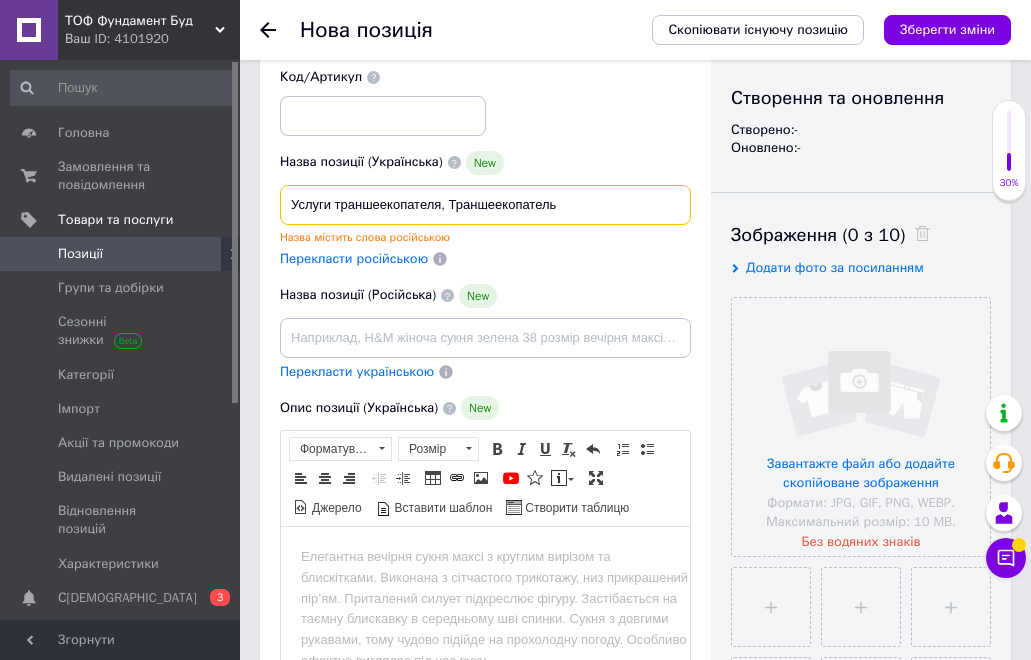 type on "Услуги траншеекопателя, Траншеекопатель" 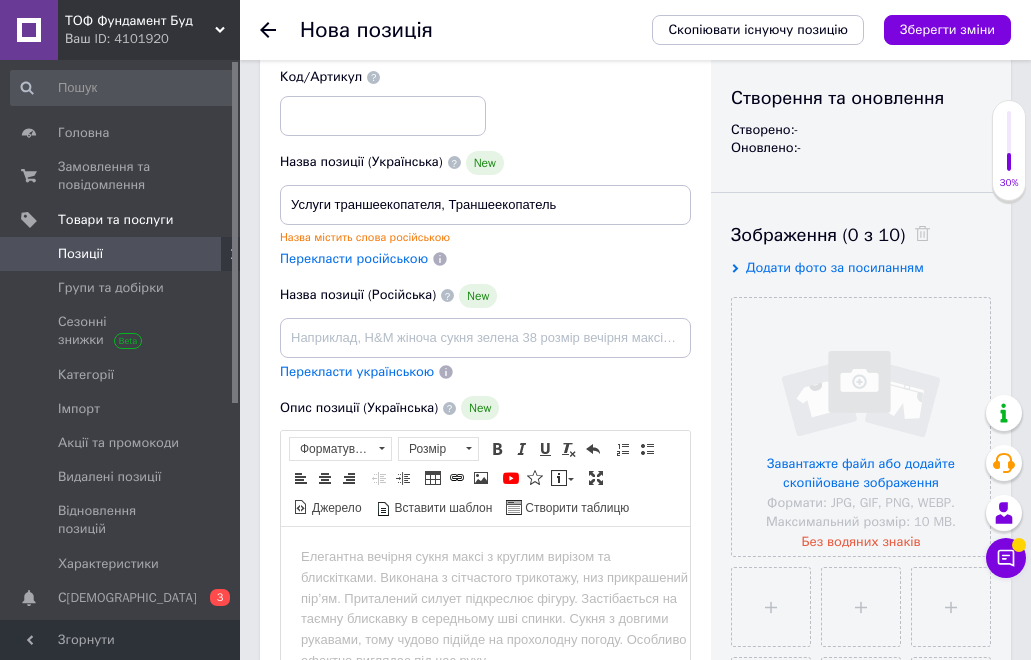 click on "Перекласти українською" at bounding box center [357, 371] 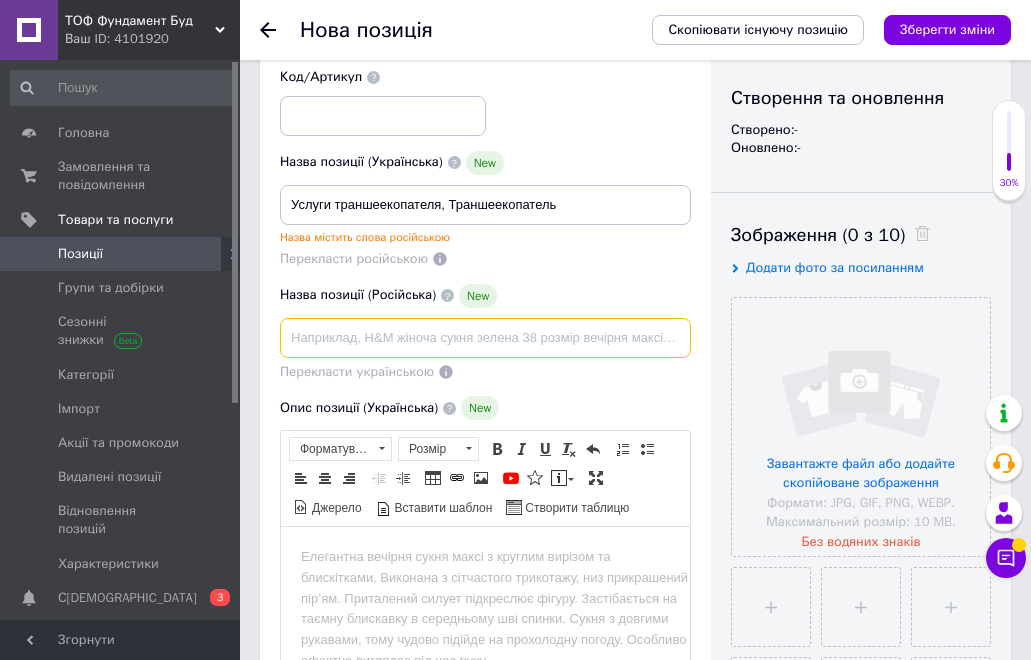 click at bounding box center (485, 338) 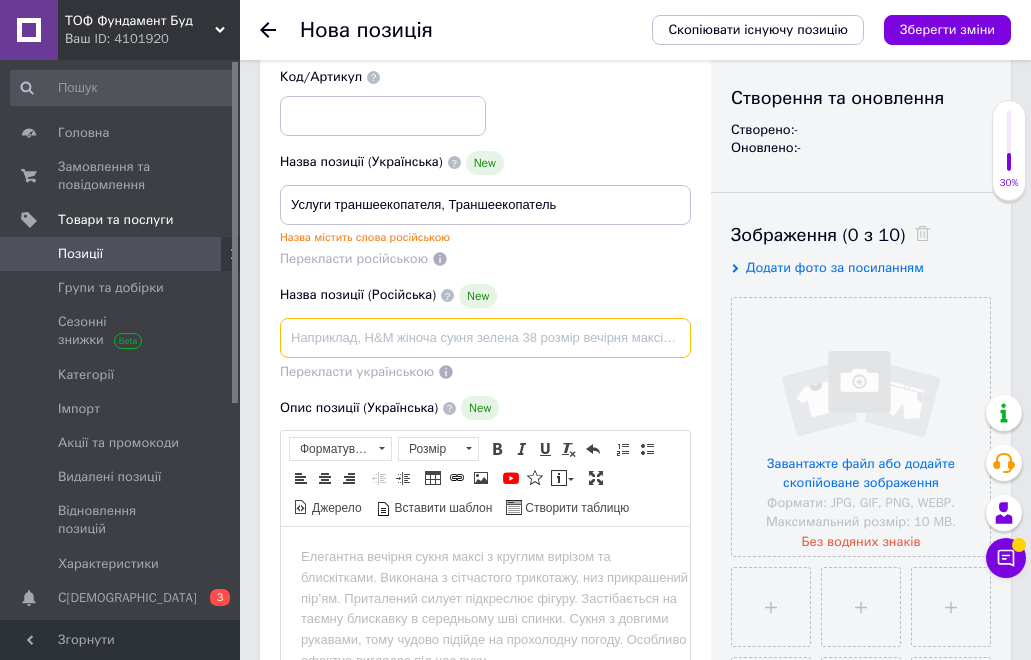 paste on "Услуги траншеекопателя, Траншеекопатель" 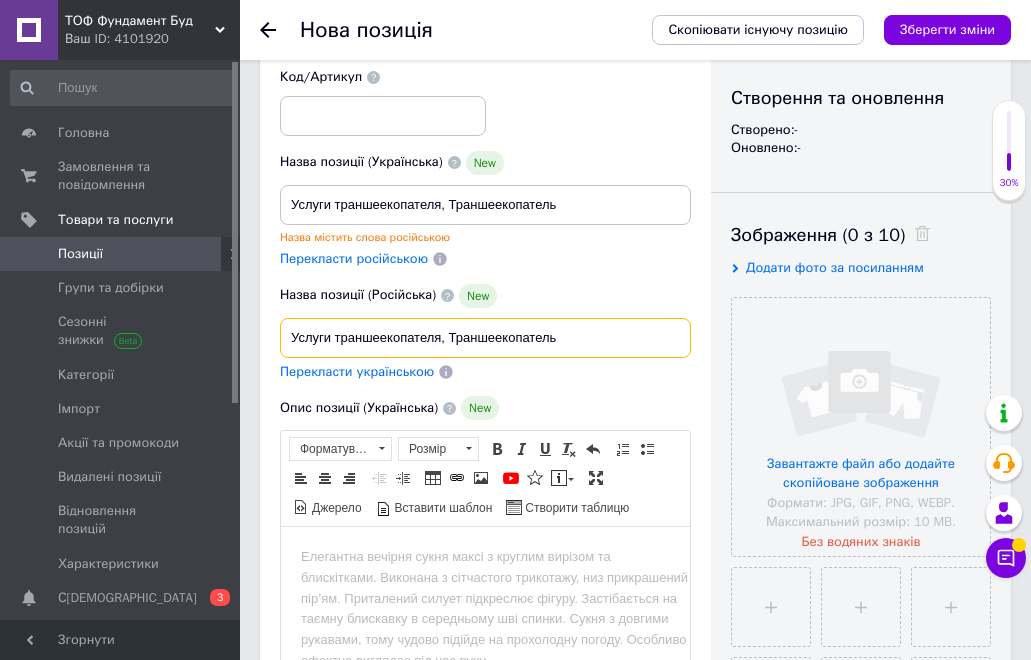 type on "Услуги траншеекопателя, Траншеекопатель" 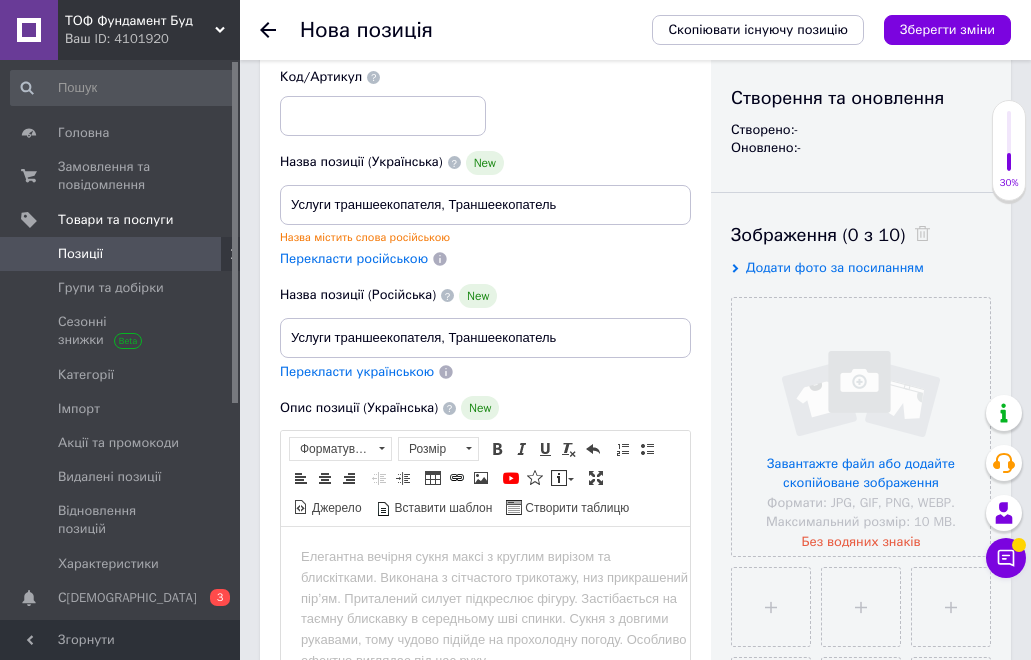 click on "Перекласти українською" at bounding box center [357, 371] 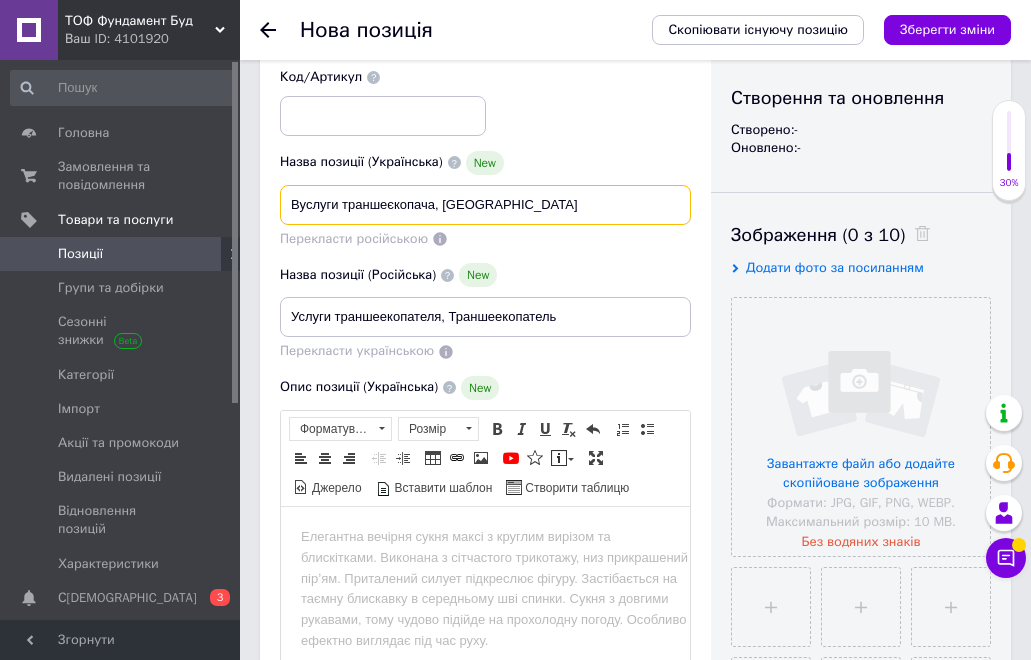 drag, startPoint x: 305, startPoint y: 207, endPoint x: 280, endPoint y: 196, distance: 27.313 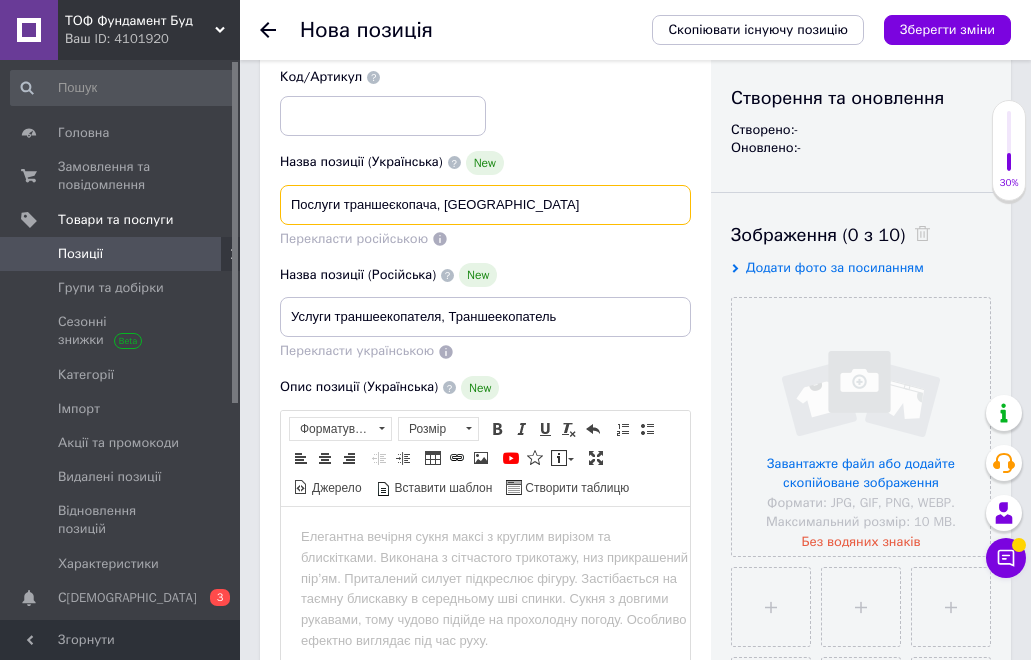 click on "Послуги траншеєкопача, [GEOGRAPHIC_DATA]" at bounding box center (485, 205) 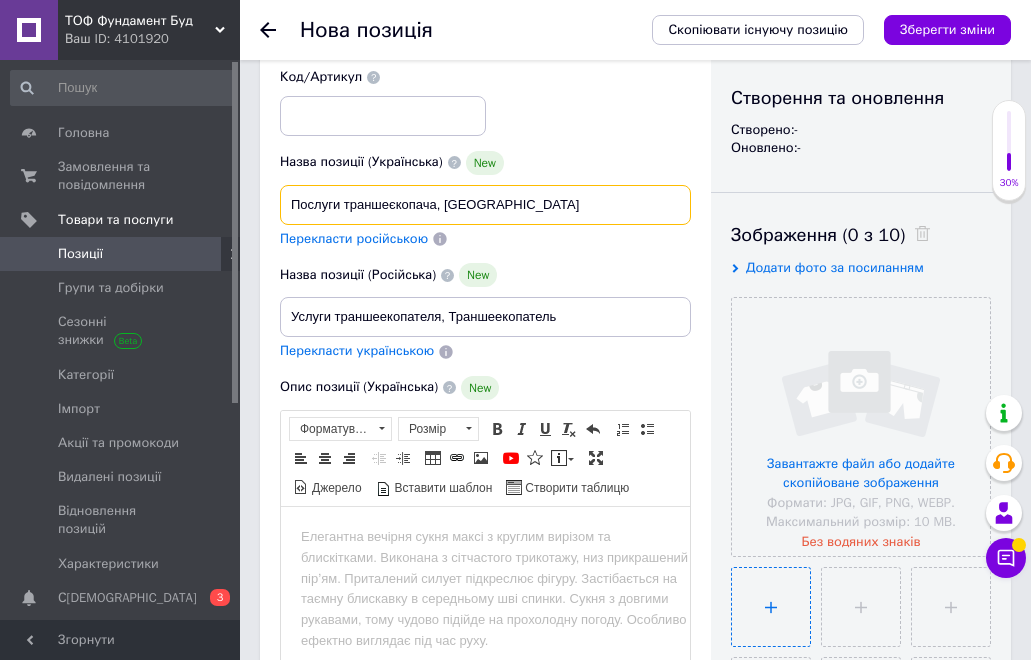 type on "Послуги траншеєкопача, [GEOGRAPHIC_DATA]" 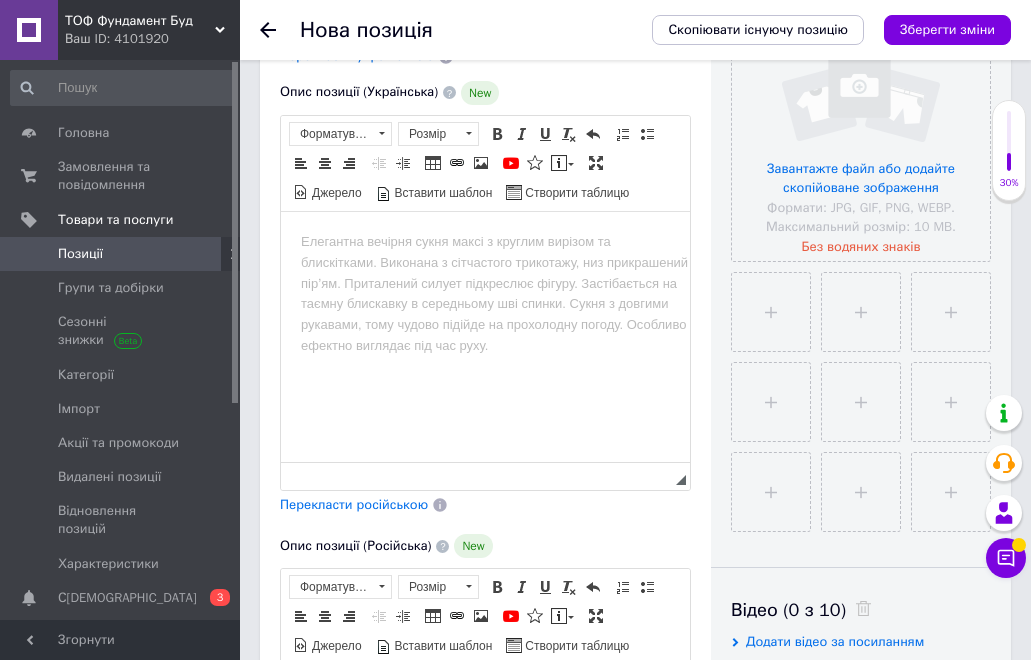 scroll, scrollTop: 500, scrollLeft: 0, axis: vertical 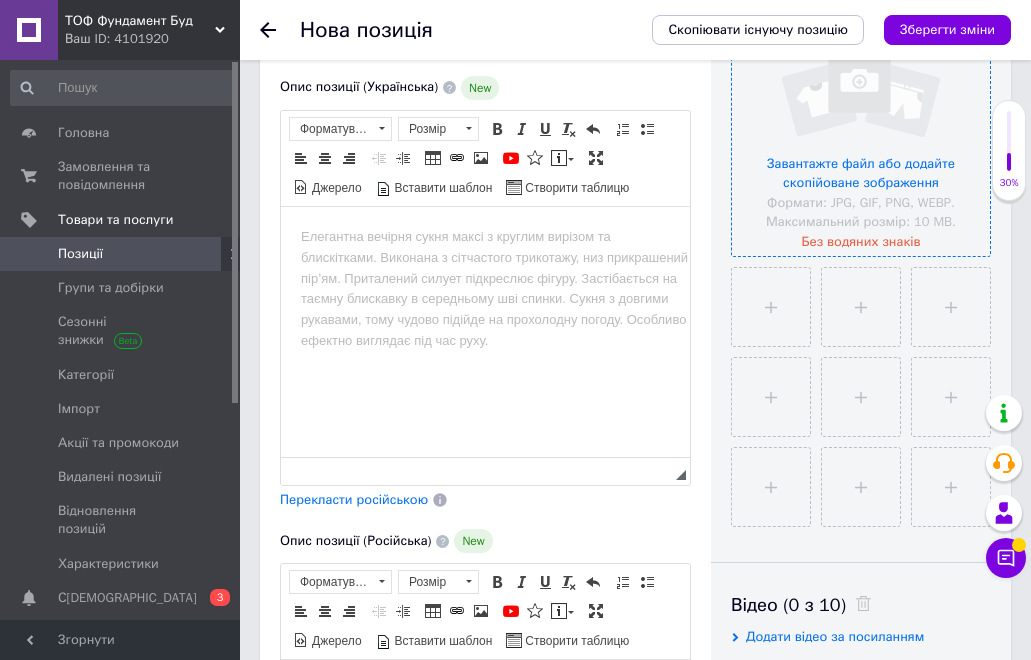 drag, startPoint x: 862, startPoint y: 172, endPoint x: 838, endPoint y: 191, distance: 30.610456 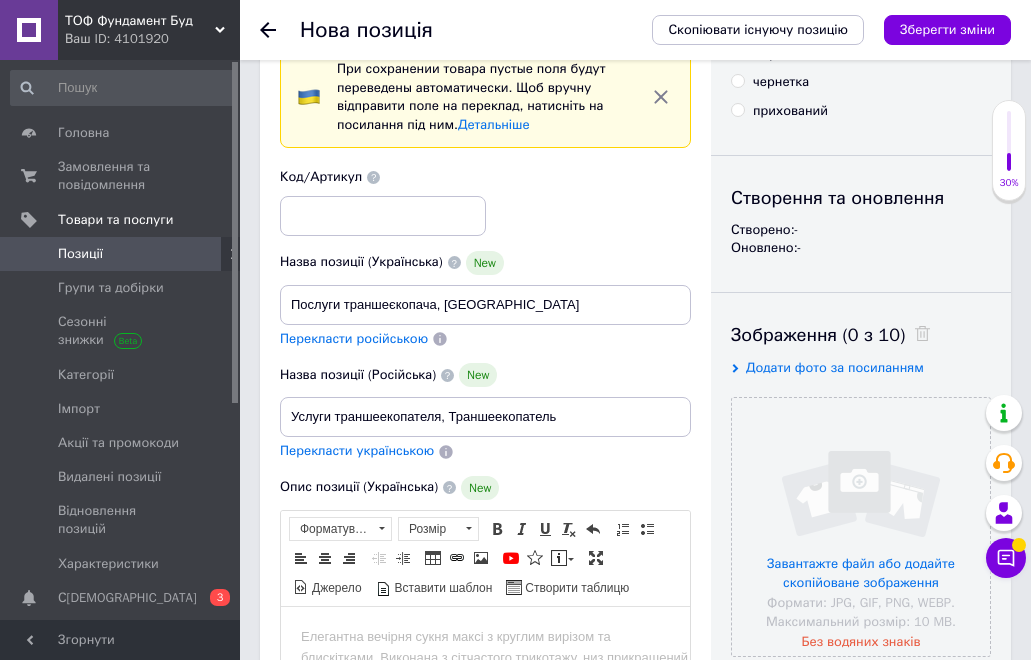 scroll, scrollTop: 400, scrollLeft: 0, axis: vertical 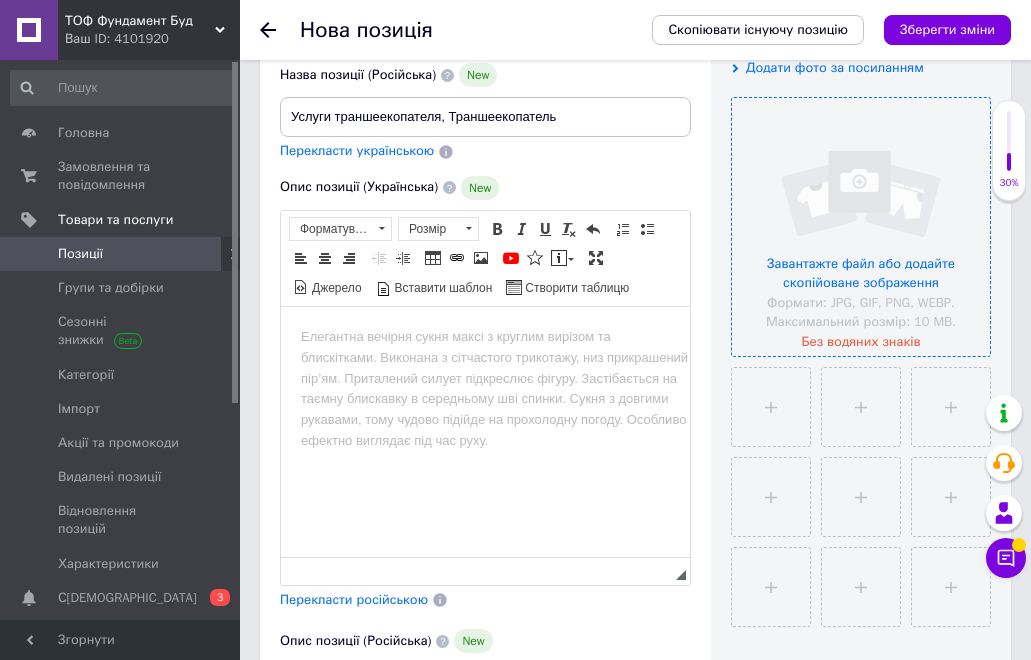 click at bounding box center (861, 227) 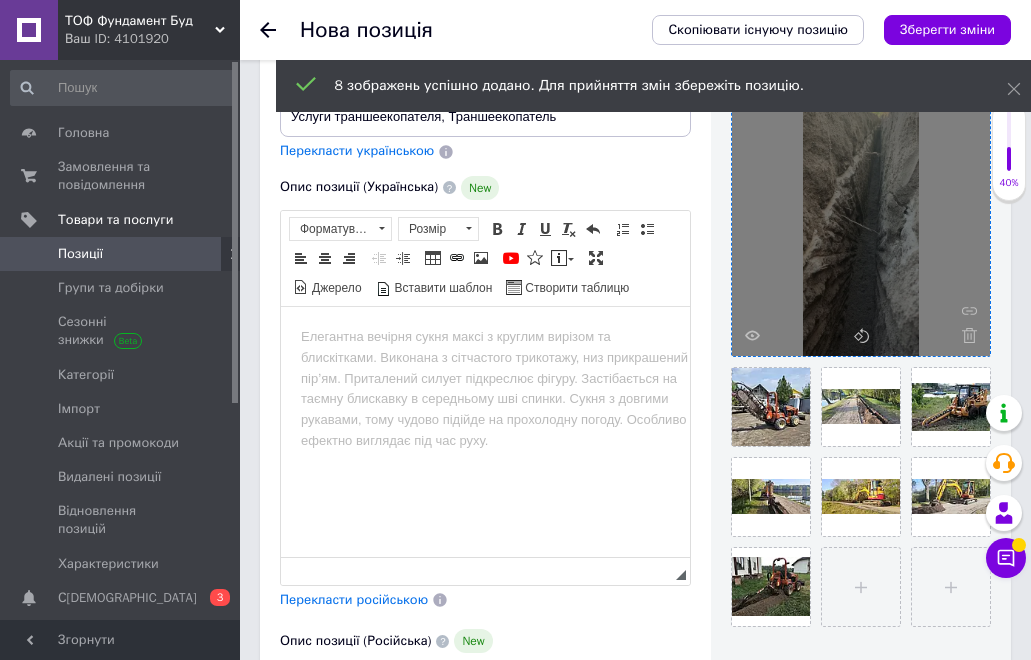 click at bounding box center [485, 336] 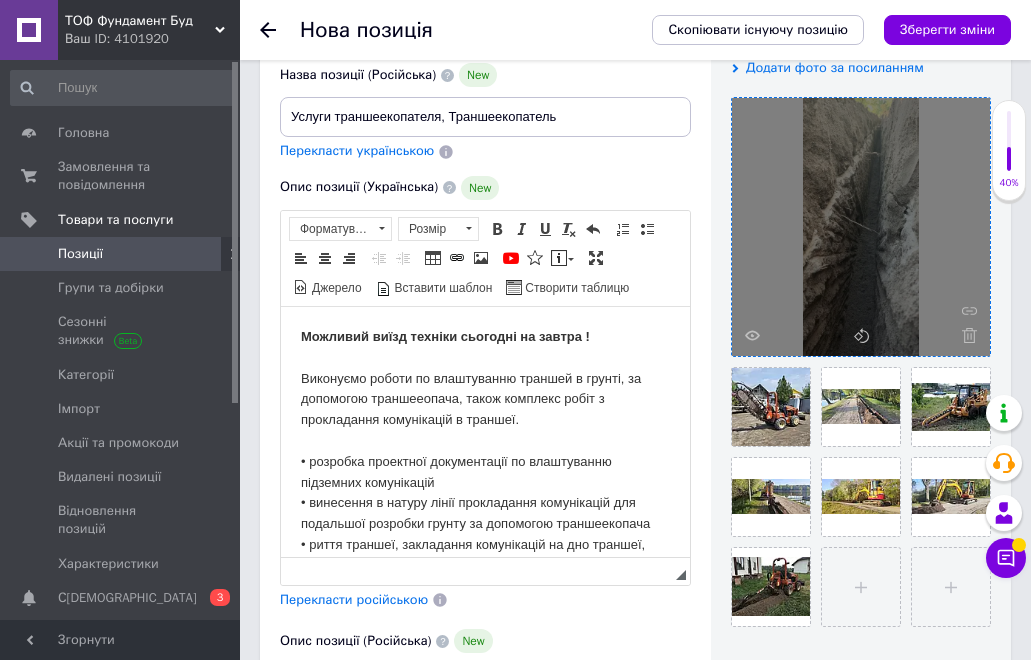 scroll, scrollTop: 780, scrollLeft: 0, axis: vertical 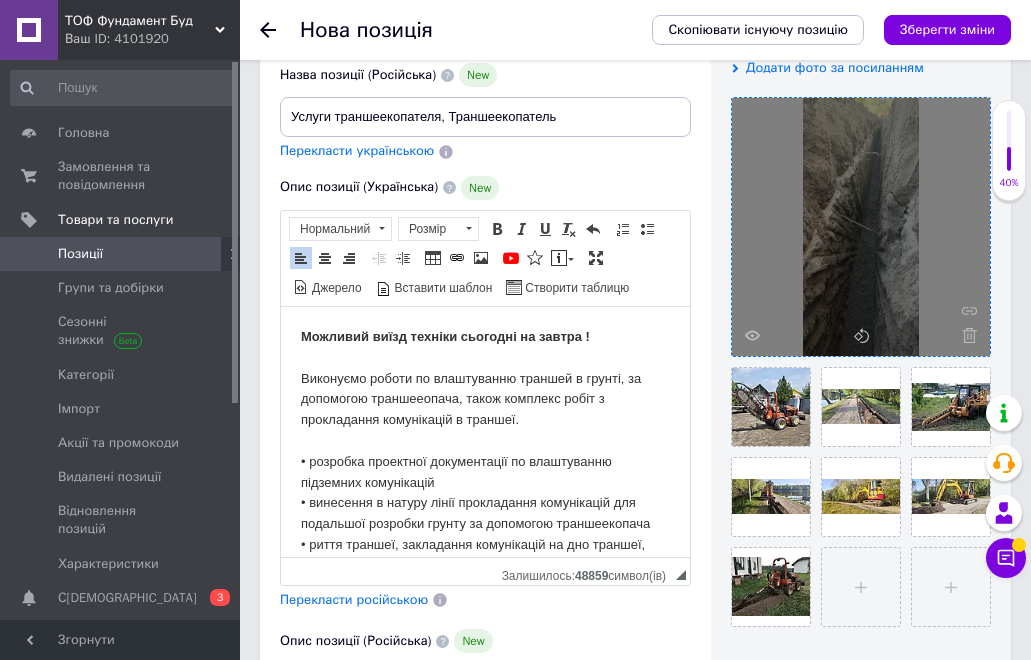 drag, startPoint x: 502, startPoint y: 551, endPoint x: 290, endPoint y: 402, distance: 259.12354 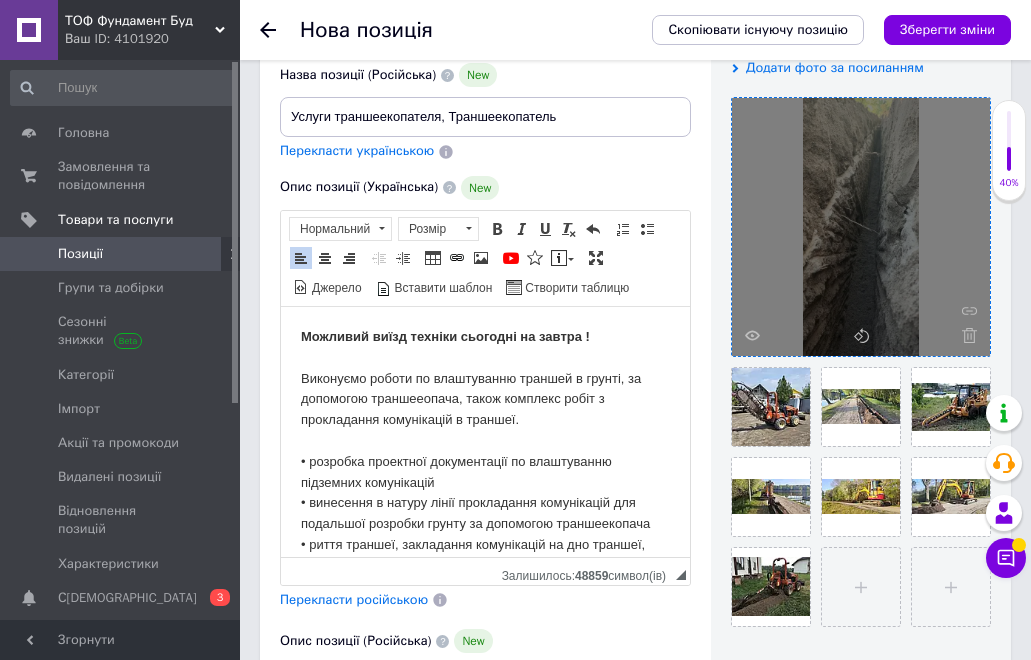 click on "Можливий виїзд техніки сьогодні на завтра ! Виконуємо роботи по влаштуванню траншей в грунті, за допомогою траншееопача, також комплекс робіт з прокладання комунікацій в траншеї. • розробка проектної документації по влаштуванню підземних комунікацій • винесення в натуру лінії прокладання комунікацій для подальшої розробки грунту за допомогою траншеекопача • риття траншеї, закладання комунікацій на дно траншеї, пошарова засипка грунтом, та пошарове трамбування. • підключення комунікації та випробування навантаженням глибина 1200мм, ширина 150 мм." at bounding box center [485, 812] 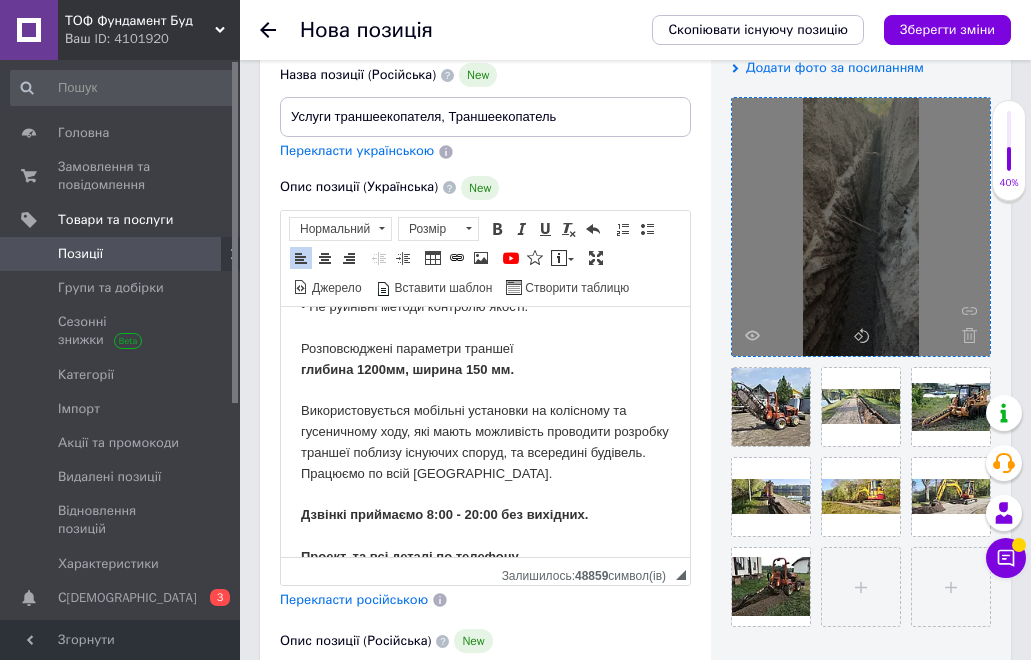 click on "Можливий виїзд техніки сьогодні на завтра ! Виконуємо роботи по влаштуванню траншей в грунті, за допомогою траншееопача, також комплекс робіт з прокладання комунікацій в траншеї. • розробка проектної документації по влаштуванню підземних комунікацій • винесення в натуру лінії прокладання комунікацій для подальшої розробки грунту за допомогою траншеекопача • риття траншеї, закладання комунікацій на дно траншеї, пошарова засипка грунтом, та пошарове трамбування. • підключення комунікації та випробування навантаженням глибина 1200мм, ширина 150 мм." at bounding box center [485, 307] 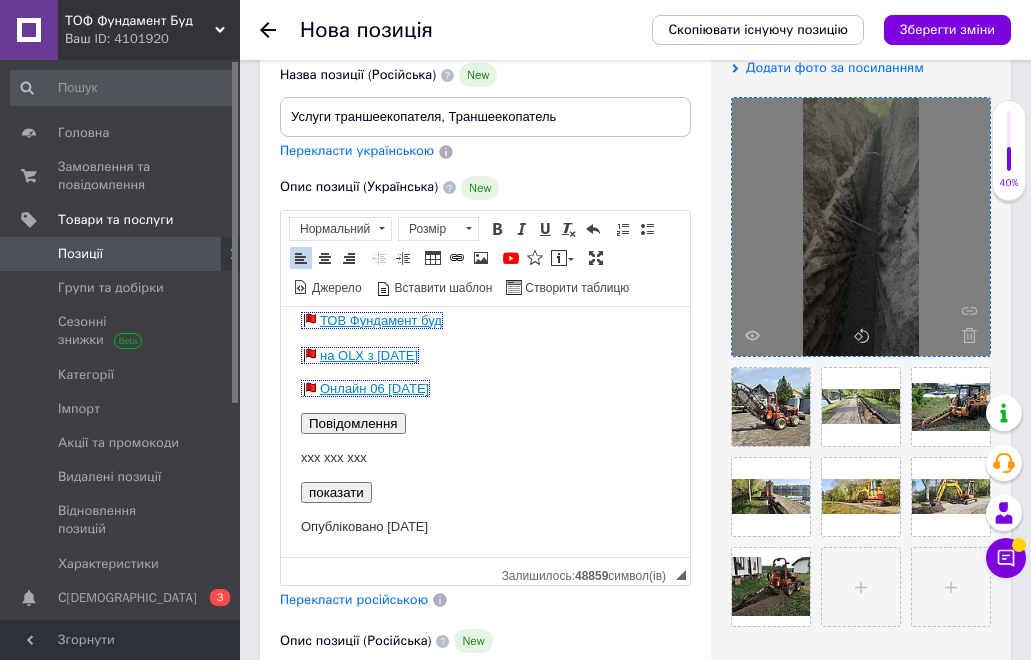 scroll, scrollTop: 803, scrollLeft: 0, axis: vertical 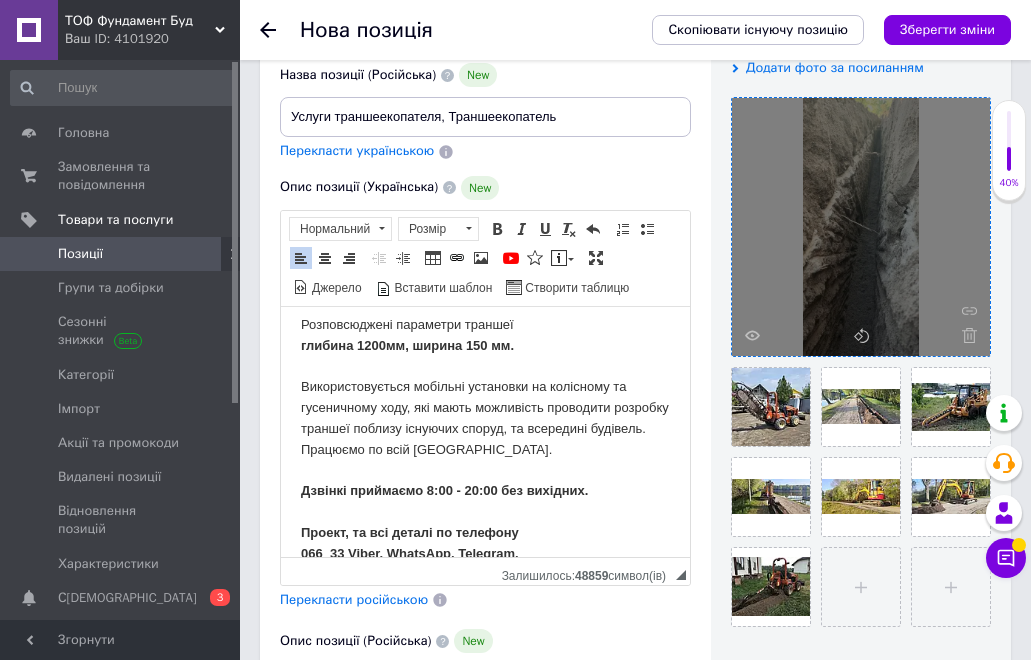 drag, startPoint x: 436, startPoint y: 515, endPoint x: 335, endPoint y: 486, distance: 105.080925 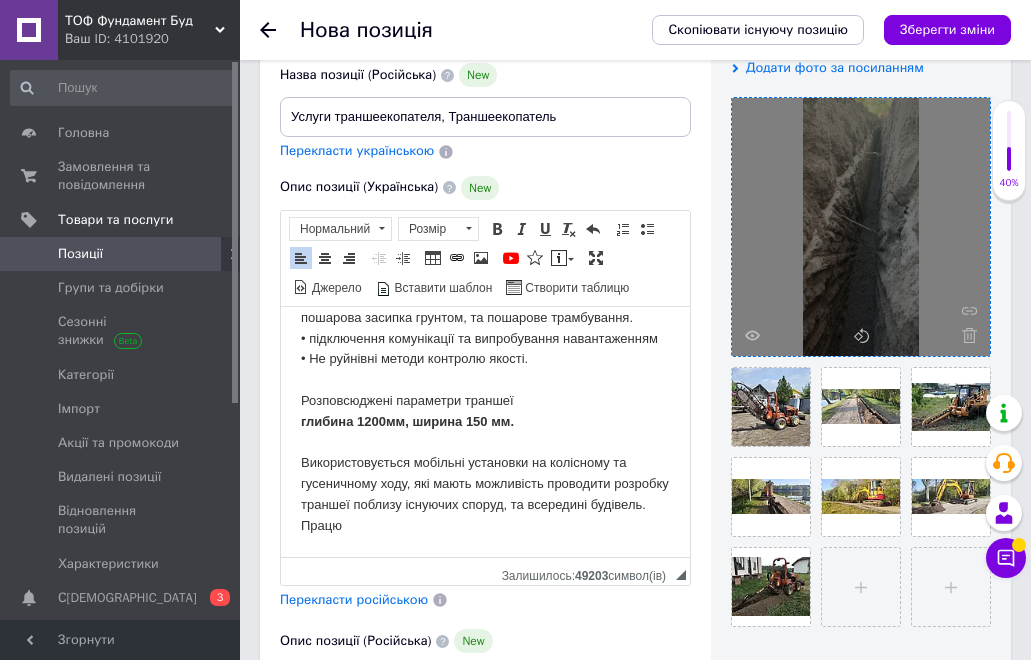 scroll, scrollTop: 700, scrollLeft: 0, axis: vertical 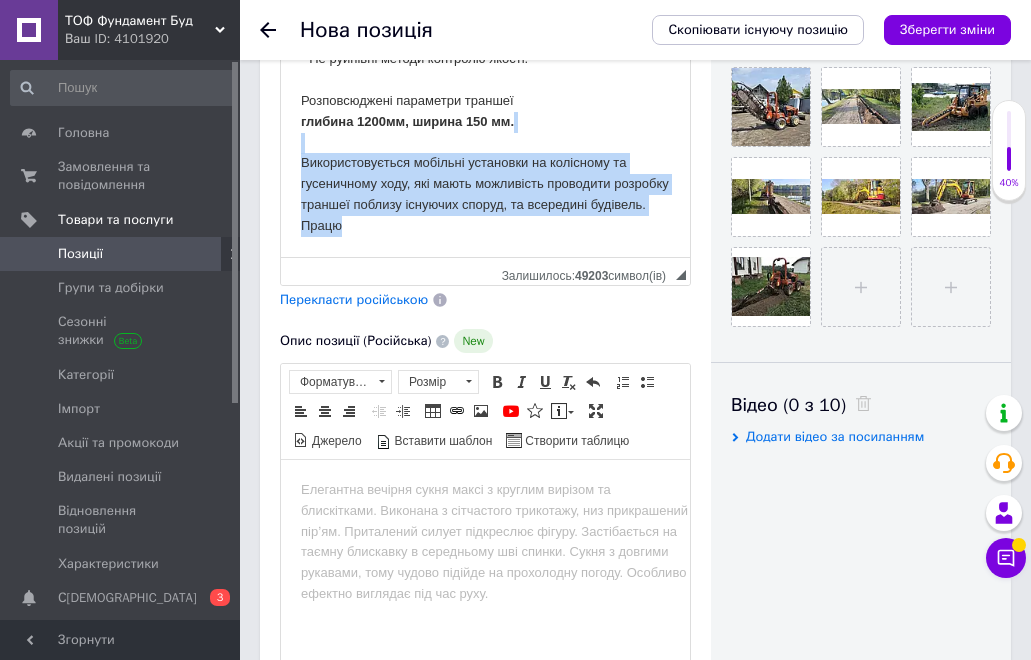 drag, startPoint x: 372, startPoint y: 223, endPoint x: 317, endPoint y: 131, distance: 107.18675 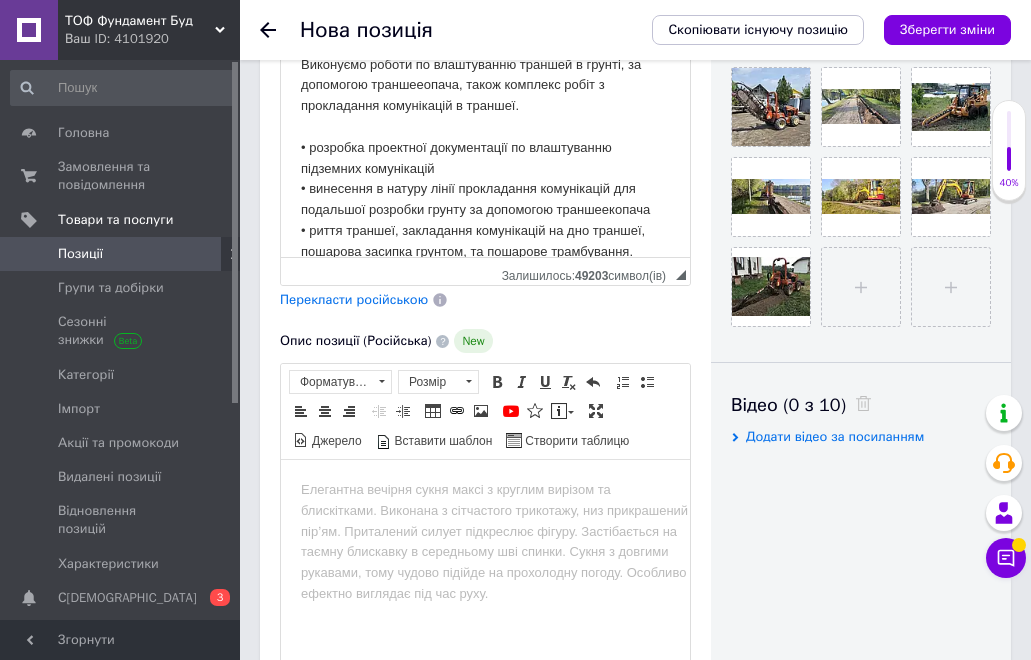 scroll, scrollTop: 0, scrollLeft: 0, axis: both 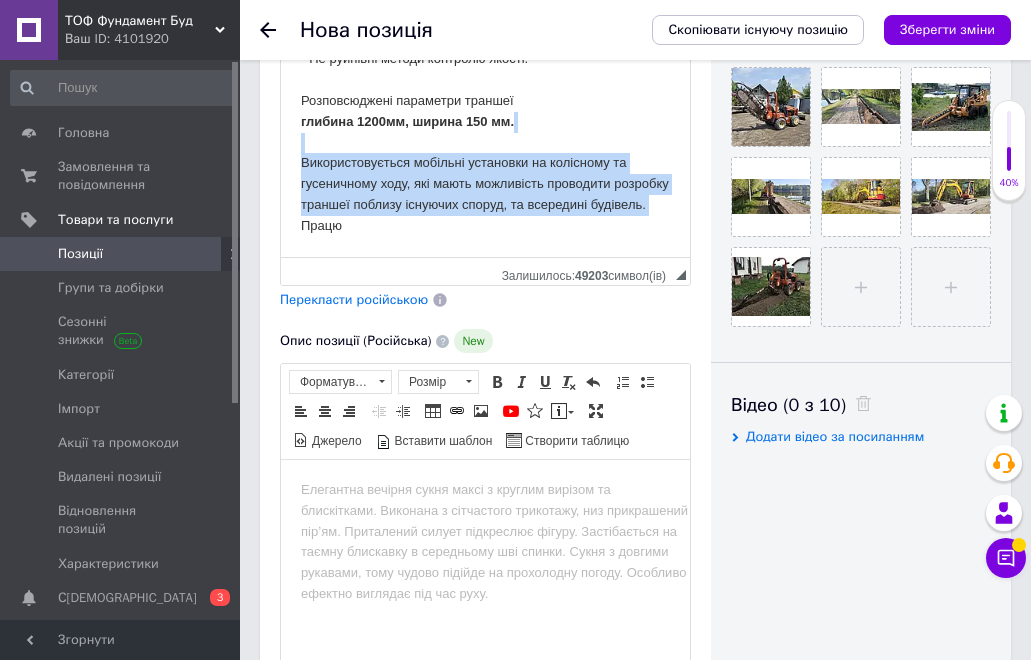 click on "Можливий виїзд техніки сьогодні на завтра ! Виконуємо роботи по влаштуванню траншей в грунті, за допомогою траншееопача, також комплекс робіт з прокладання комунікацій в траншеї. • розробка проектної документації по влаштуванню підземних комунікацій • винесення в натуру лінії прокладання комунікацій для подальшої розробки грунту за допомогою траншеекопача • риття траншеї, закладання комунікацій на дно траншеї, пошарова засипка грунтом, та пошарове трамбування. • підключення комунікації та випробування навантаженням глибина 1200мм, ширина 150 мм." at bounding box center [485, 7] 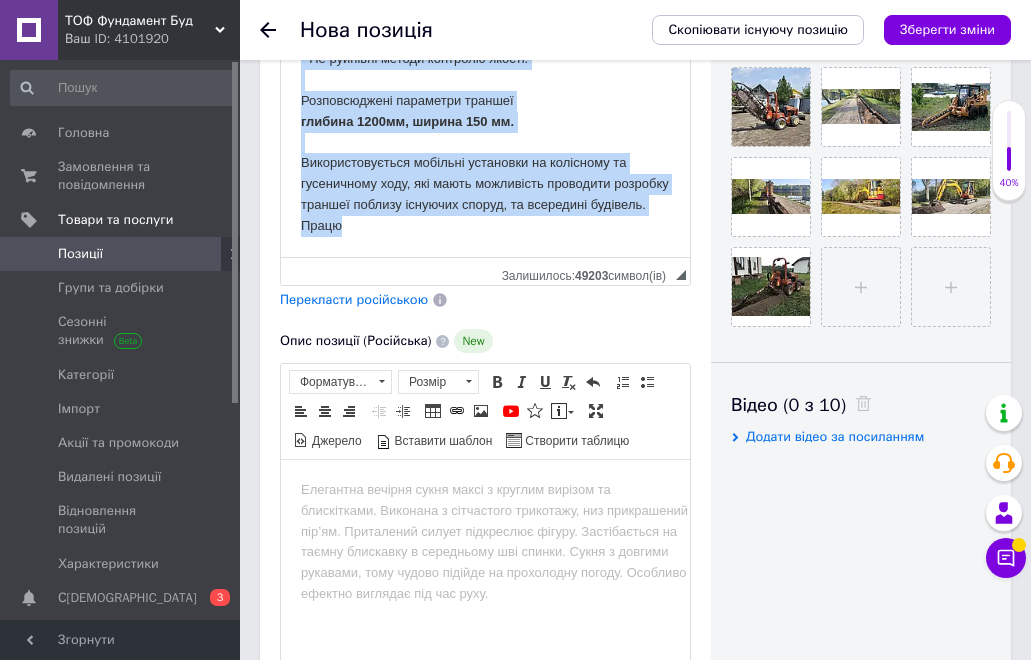 drag, startPoint x: 382, startPoint y: 228, endPoint x: 562, endPoint y: 65, distance: 242.83534 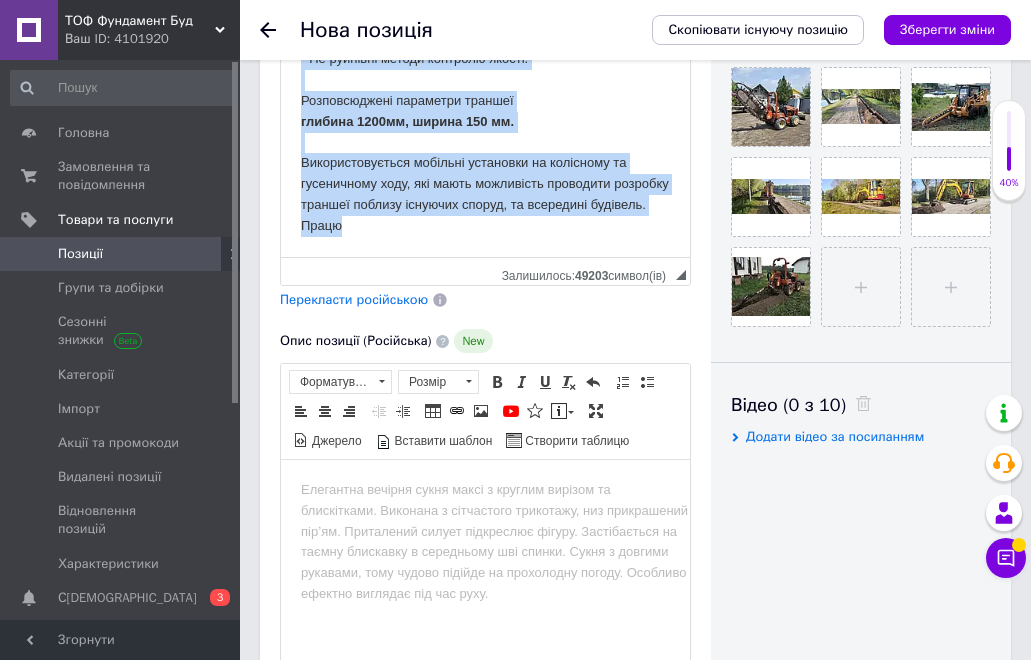 click on "Можливий виїзд техніки сьогодні на завтра ! Виконуємо роботи по влаштуванню траншей в грунті, за допомогою траншееопача, також комплекс робіт з прокладання комунікацій в траншеї. • розробка проектної документації по влаштуванню підземних комунікацій • винесення в натуру лінії прокладання комунікацій для подальшої розробки грунту за допомогою траншеекопача • риття траншеї, закладання комунікацій на дно траншеї, пошарова засипка грунтом, та пошарове трамбування. • підключення комунікації та випробування навантаженням глибина 1200мм, ширина 150 мм." at bounding box center (485, 7) 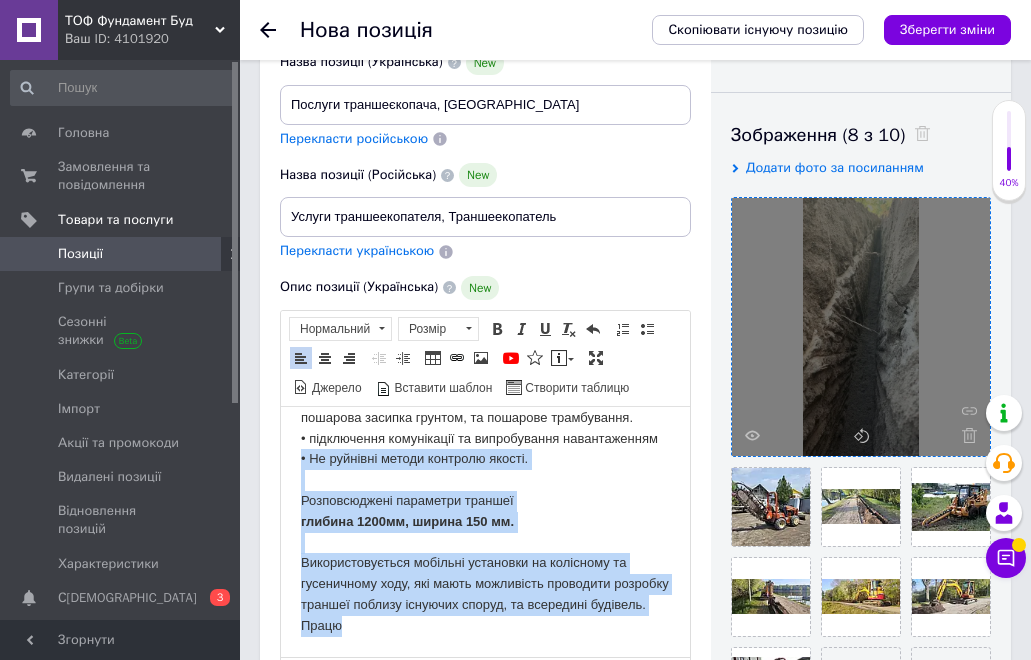 scroll, scrollTop: 500, scrollLeft: 0, axis: vertical 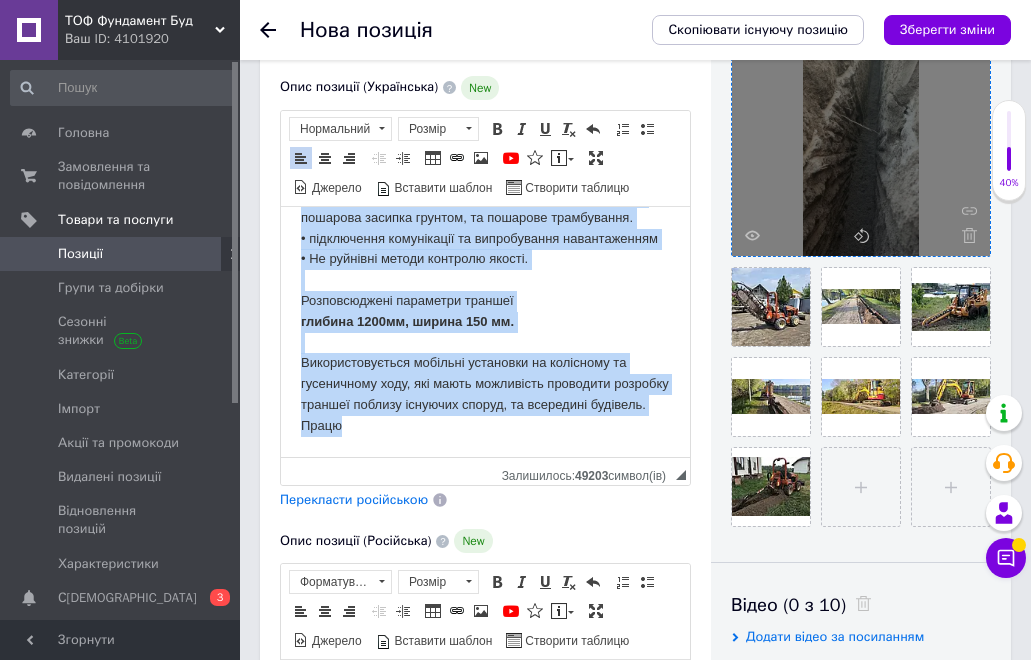 drag, startPoint x: 302, startPoint y: 231, endPoint x: 658, endPoint y: 425, distance: 405.42816 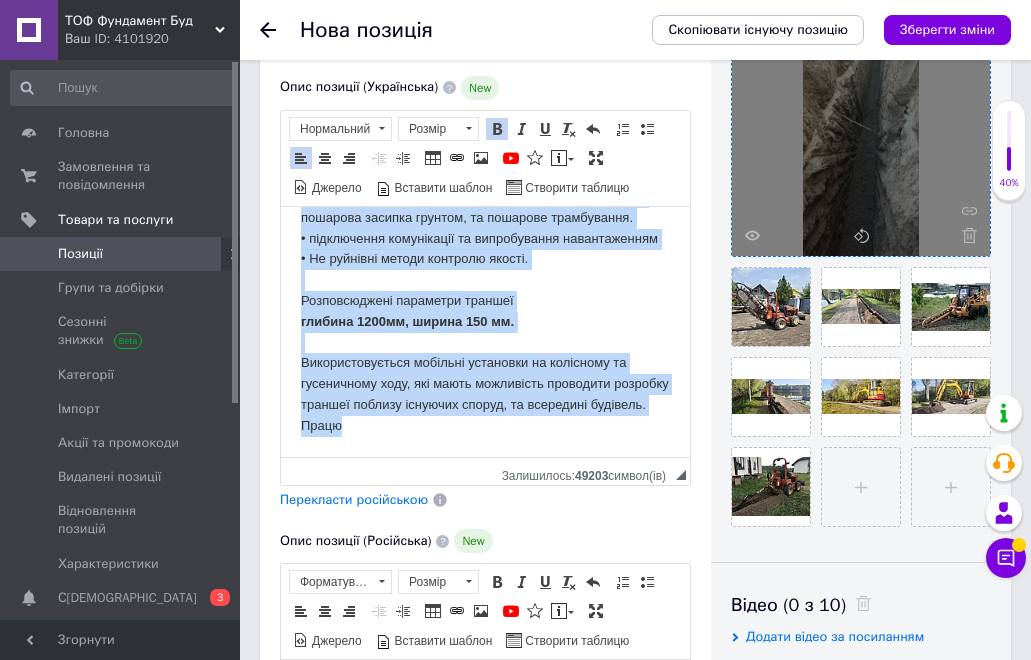type 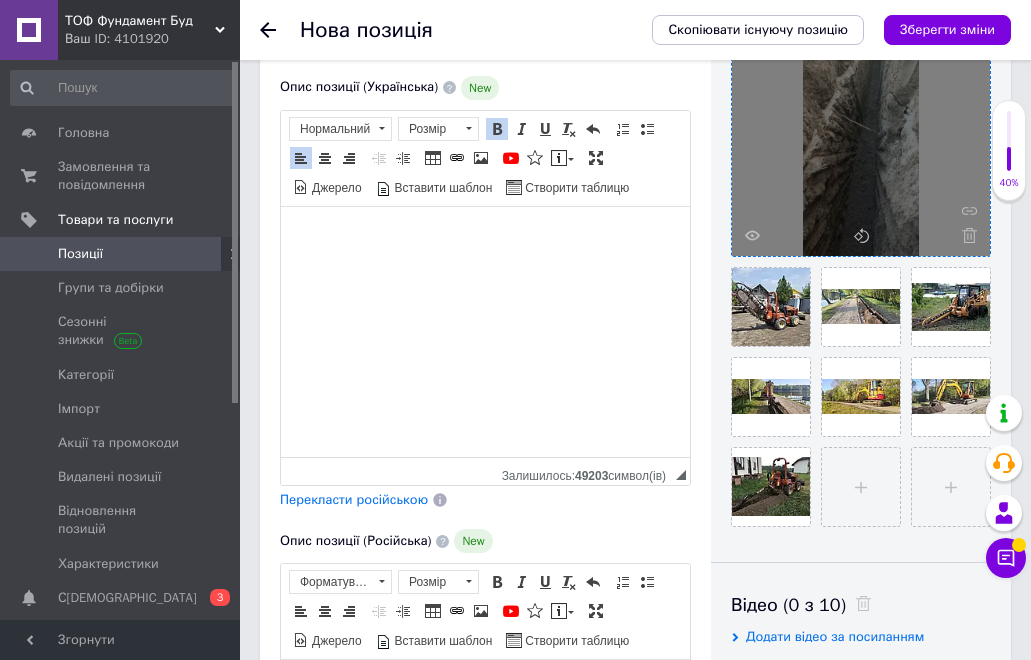 scroll, scrollTop: 0, scrollLeft: 0, axis: both 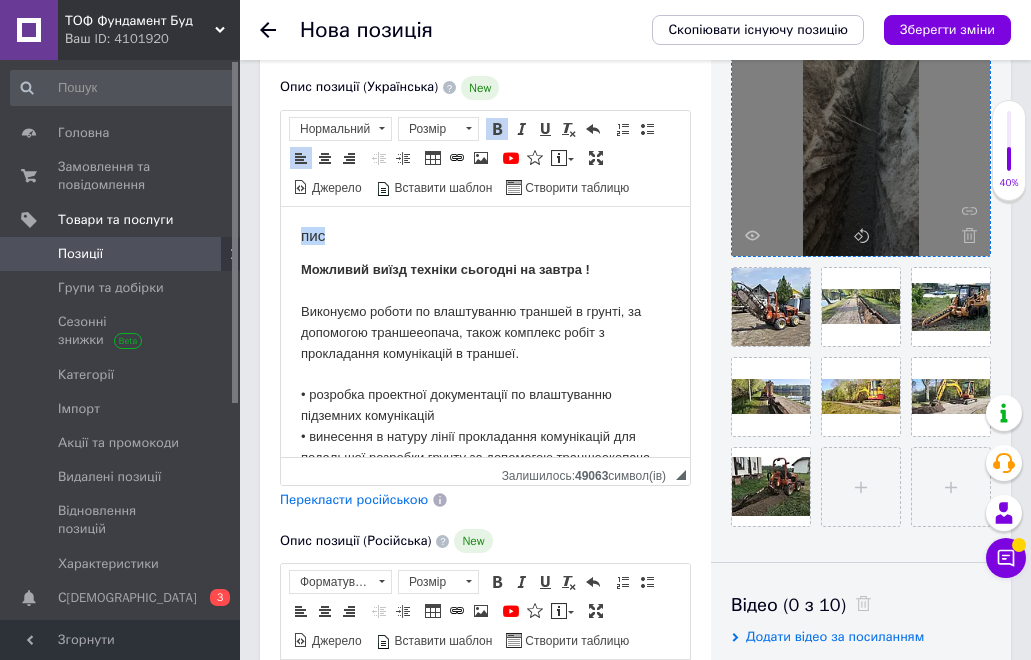 drag, startPoint x: 339, startPoint y: 230, endPoint x: 536, endPoint y: 460, distance: 302.83493 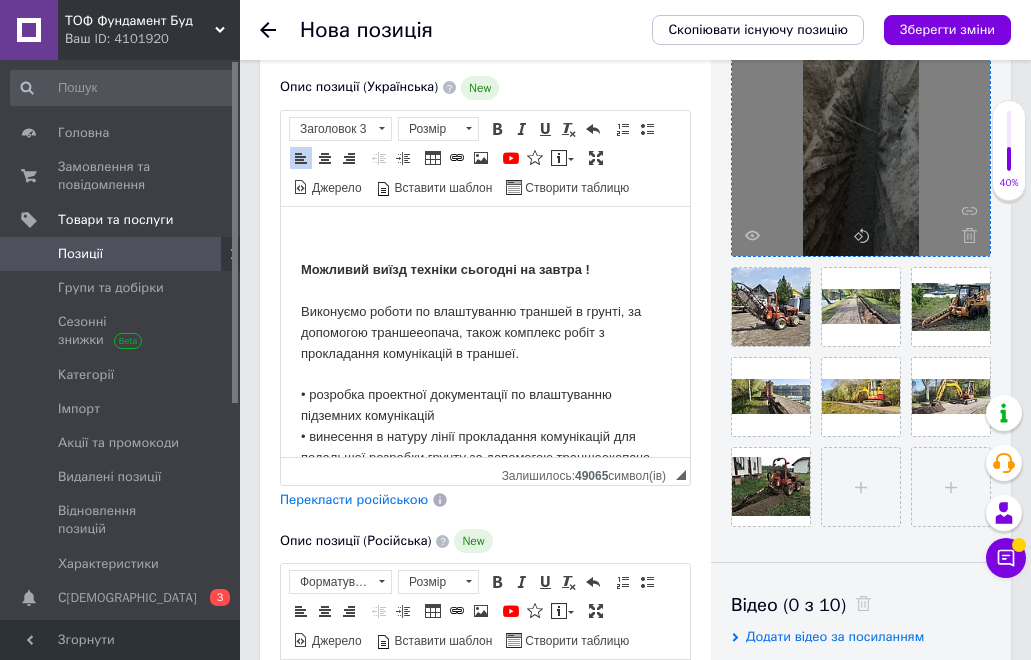 scroll, scrollTop: 900, scrollLeft: 0, axis: vertical 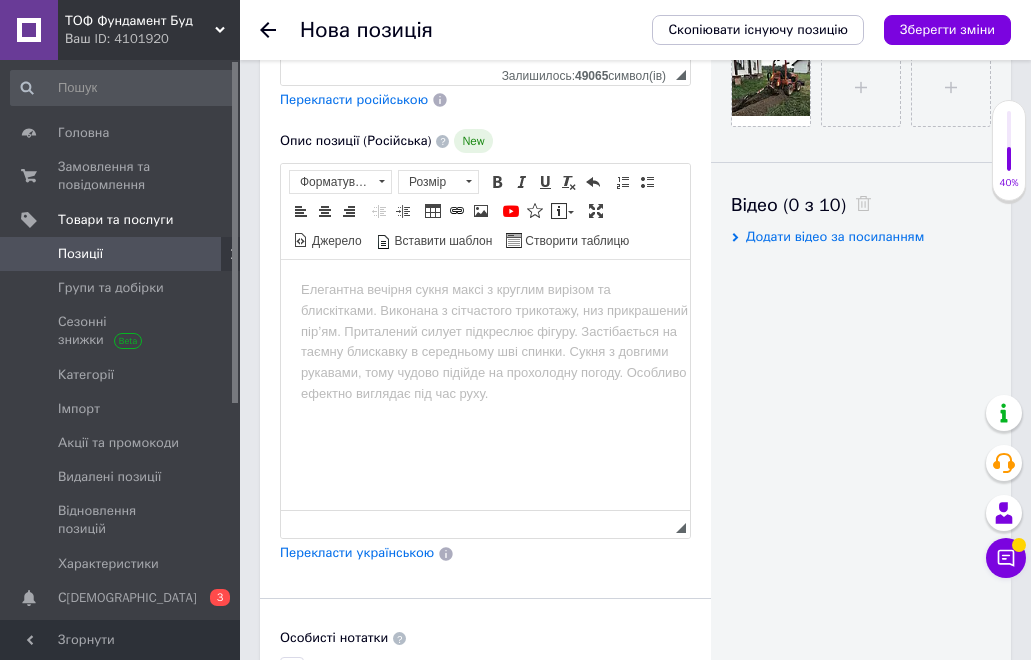 click at bounding box center [485, 290] 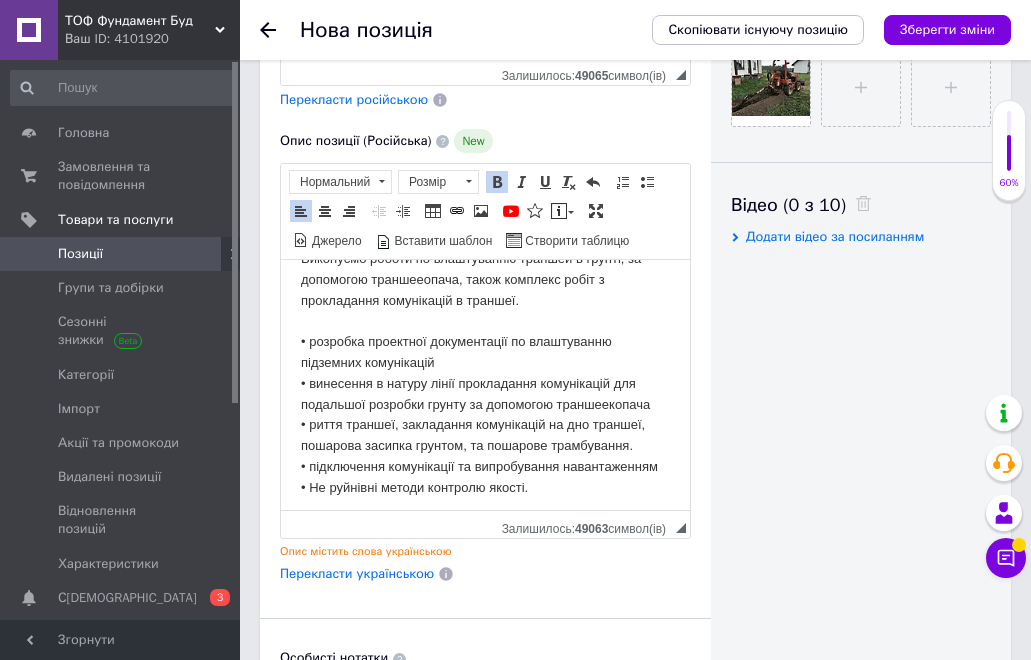 scroll, scrollTop: 0, scrollLeft: 0, axis: both 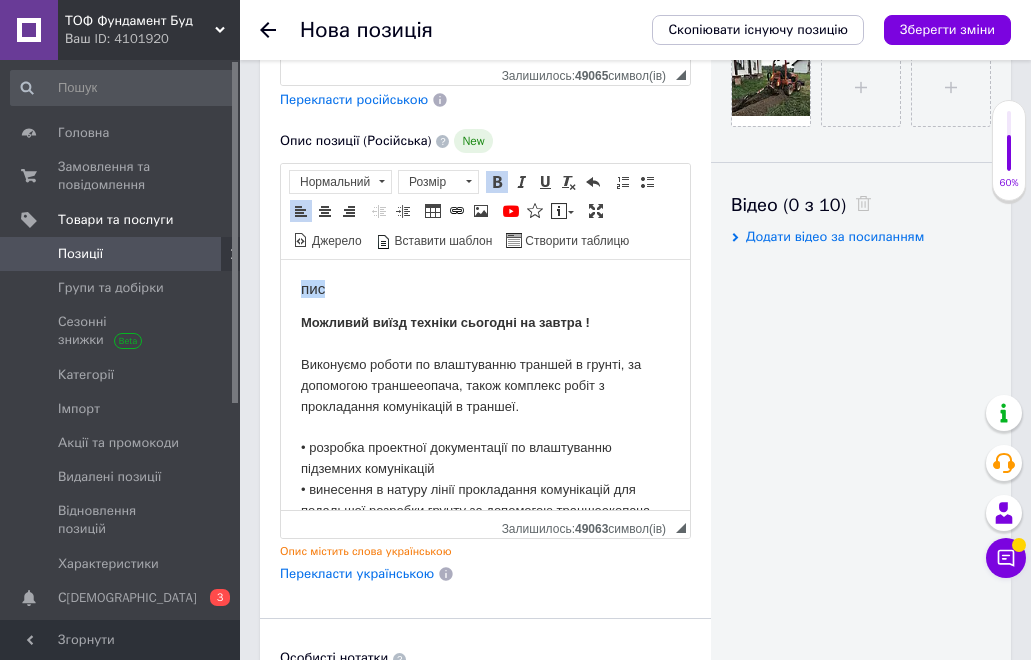drag, startPoint x: 349, startPoint y: 294, endPoint x: 274, endPoint y: 290, distance: 75.10659 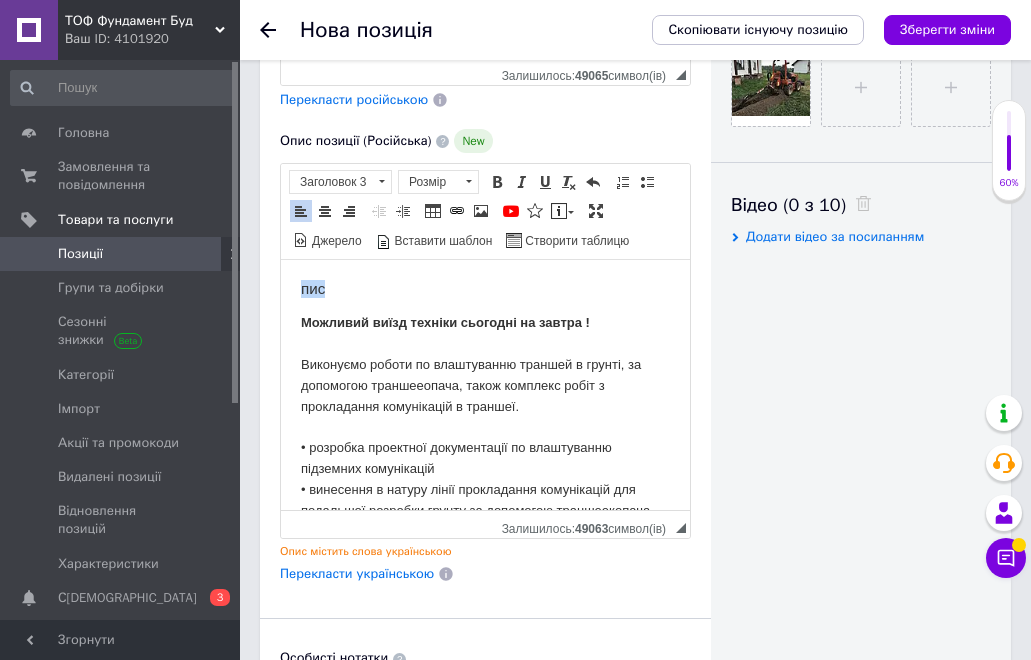 type 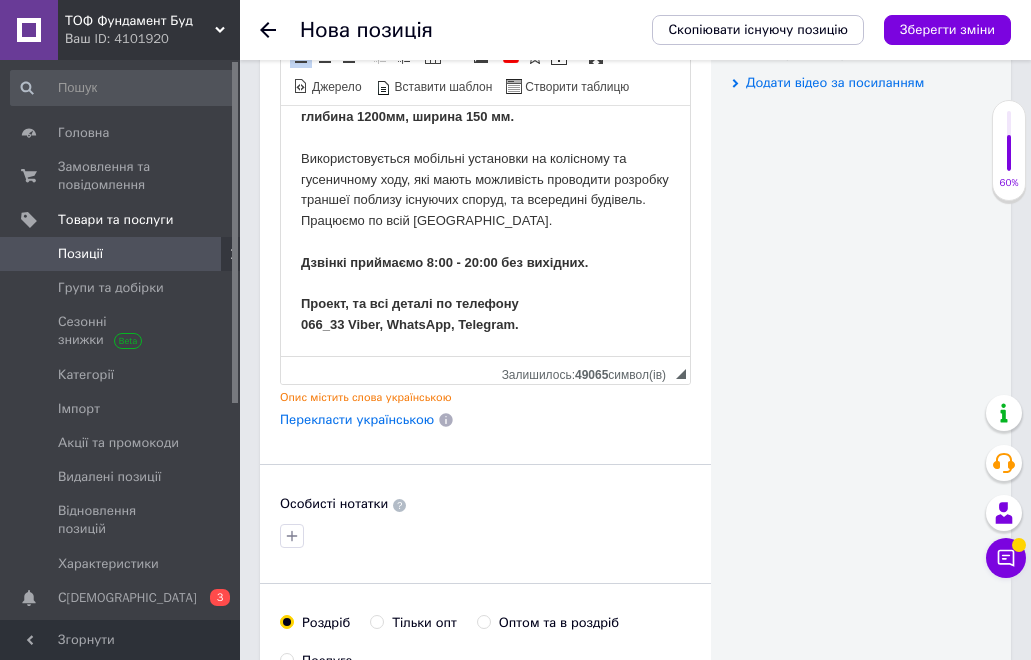 scroll, scrollTop: 800, scrollLeft: 0, axis: vertical 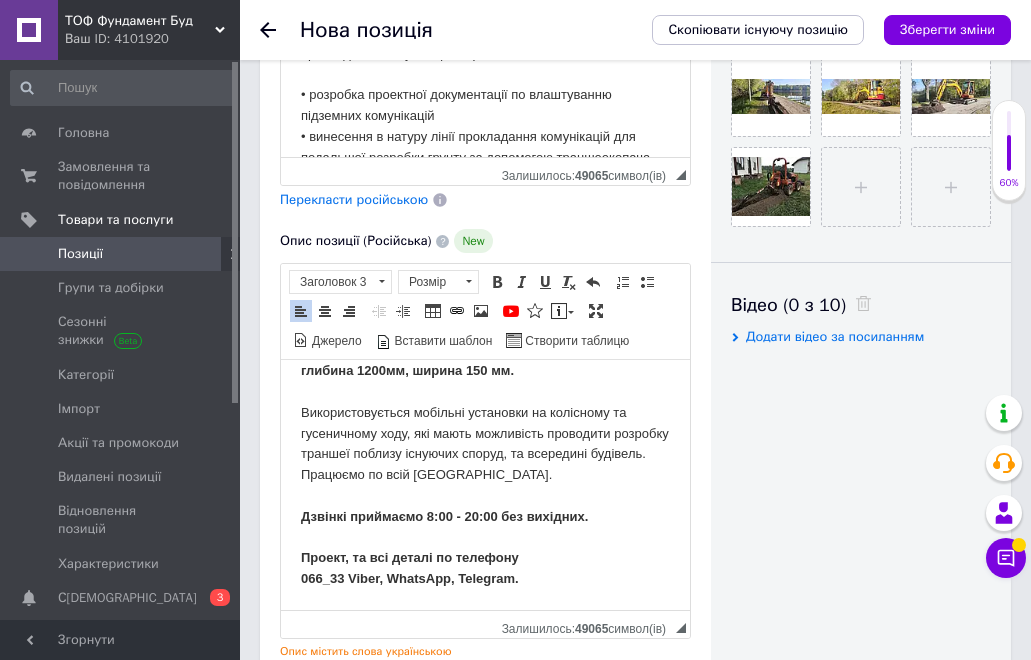 click on "Перекласти російською" at bounding box center [354, 199] 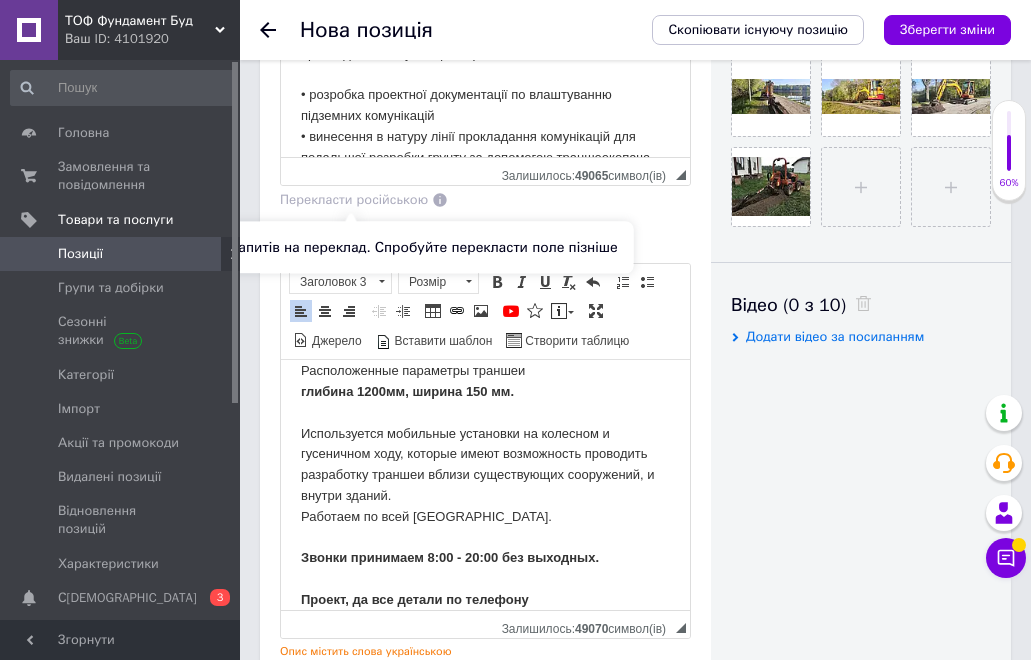 scroll, scrollTop: 199, scrollLeft: 0, axis: vertical 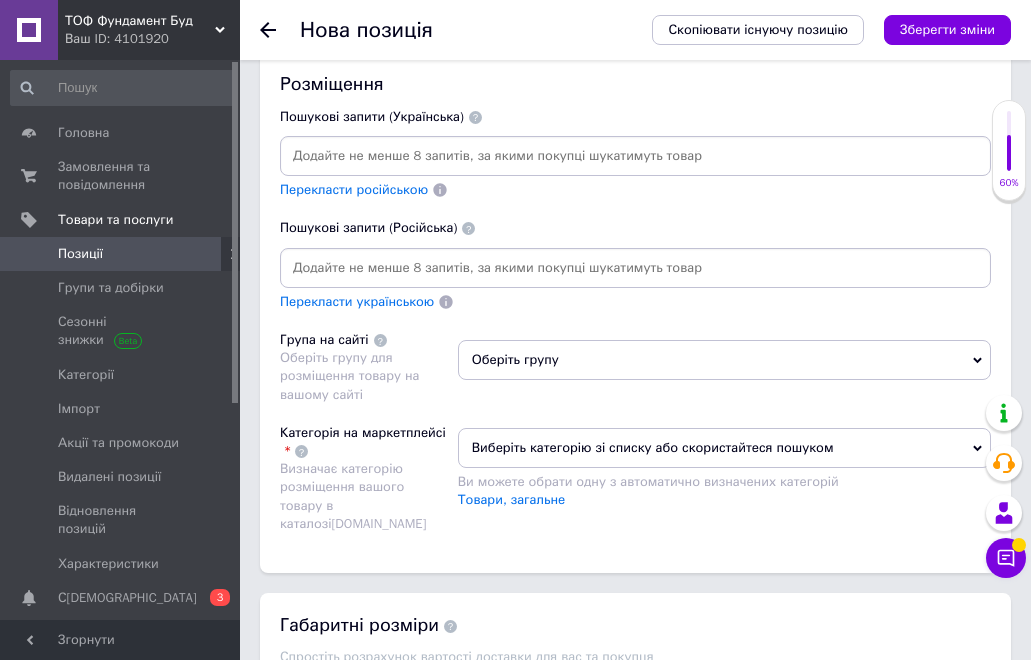 click at bounding box center [635, 156] 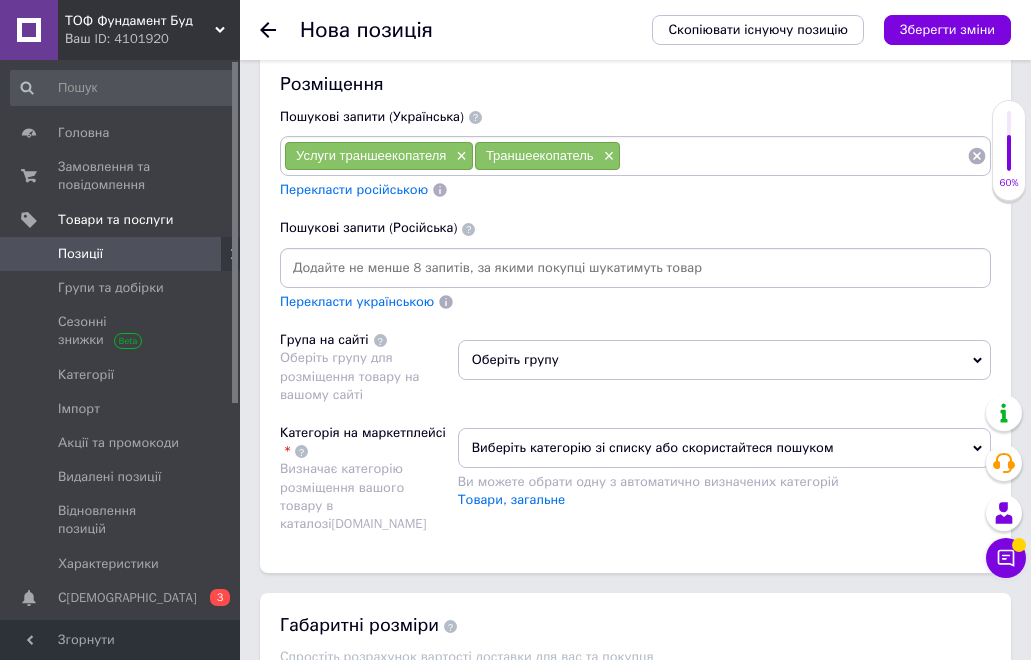 click at bounding box center (635, 268) 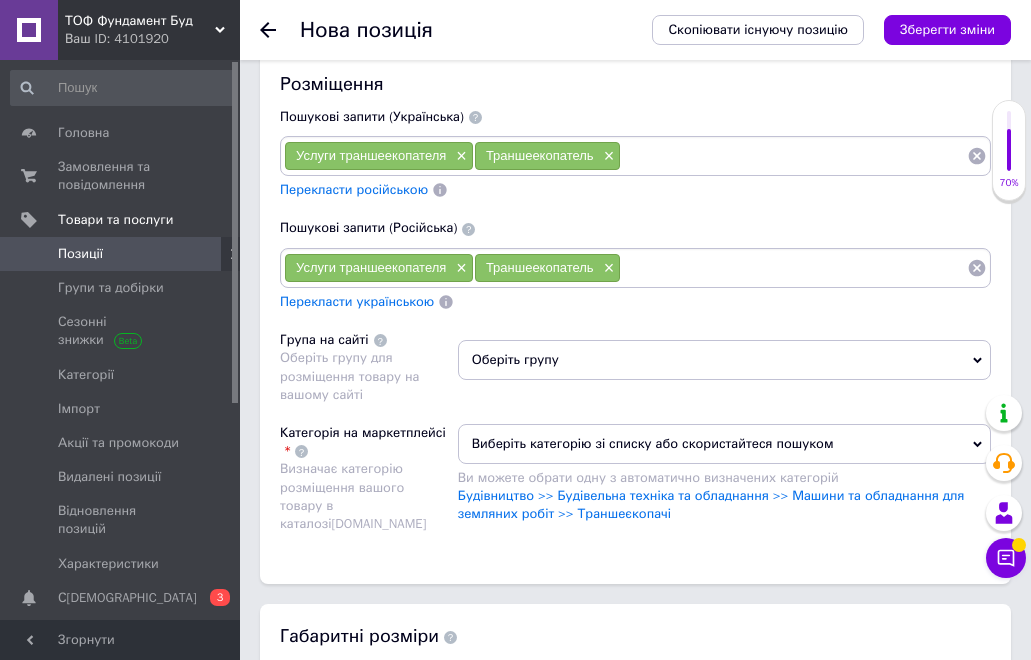 click on "Перекласти російською" at bounding box center [354, 189] 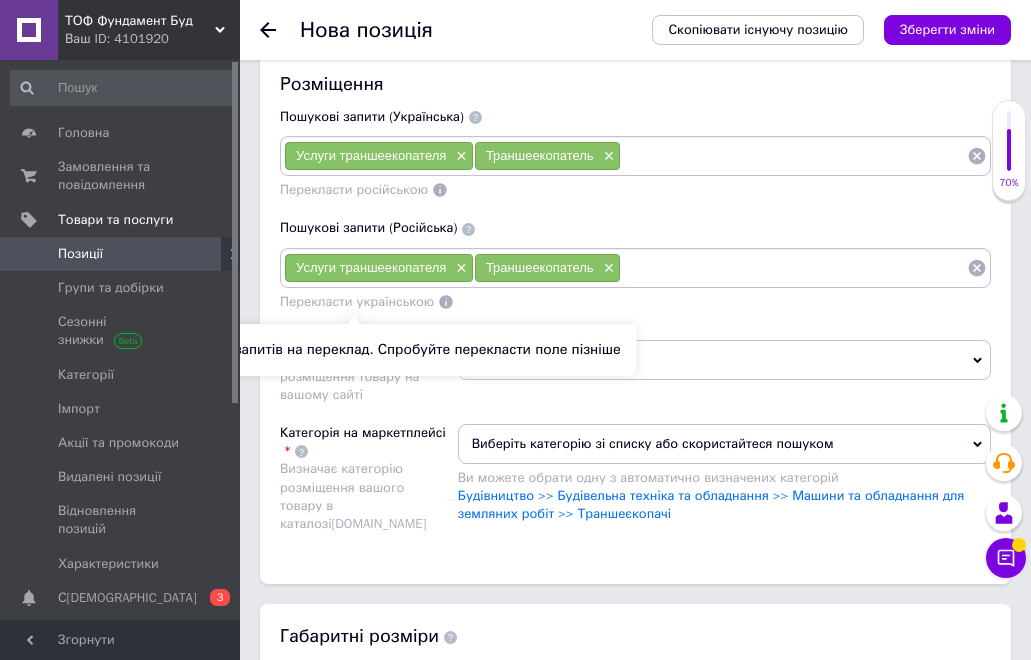 click on "Перекласти українською" at bounding box center (357, 301) 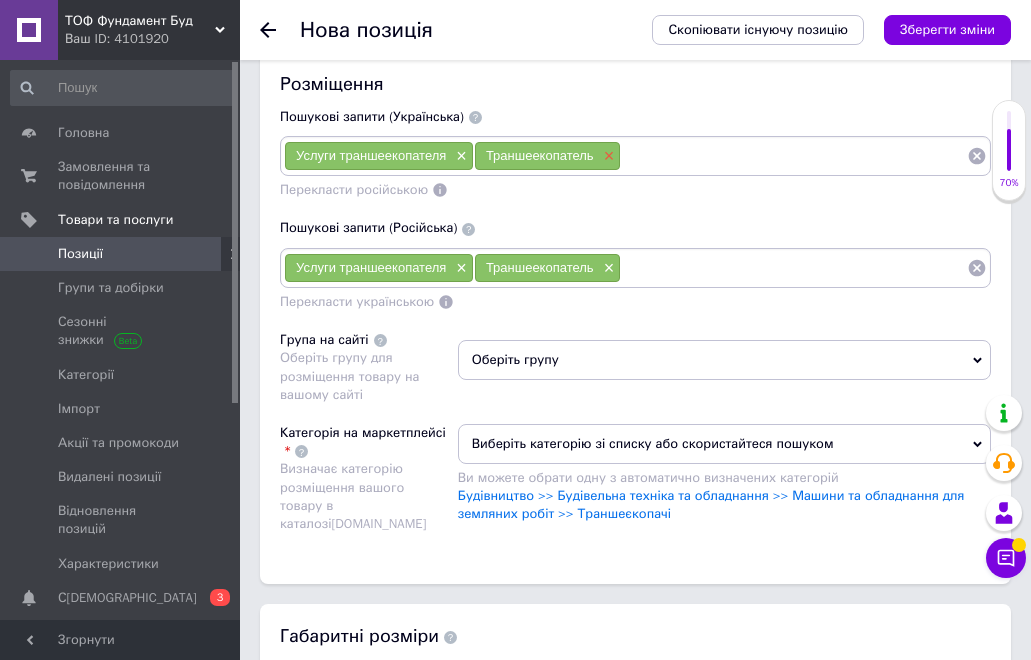 click on "×" at bounding box center (607, 156) 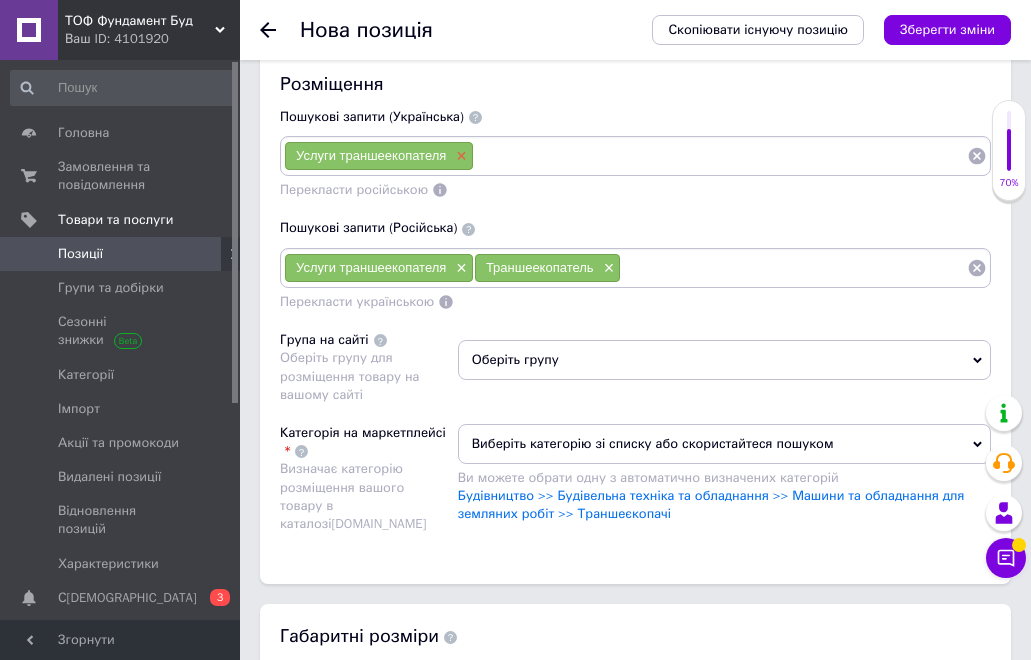 click on "×" at bounding box center [459, 156] 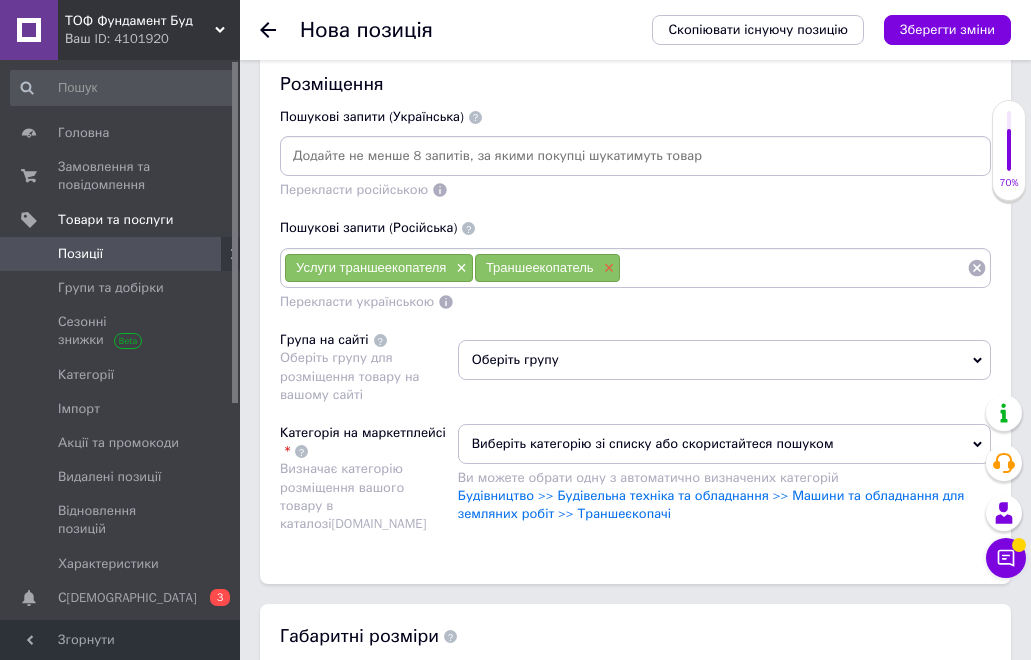 click on "×" at bounding box center [607, 268] 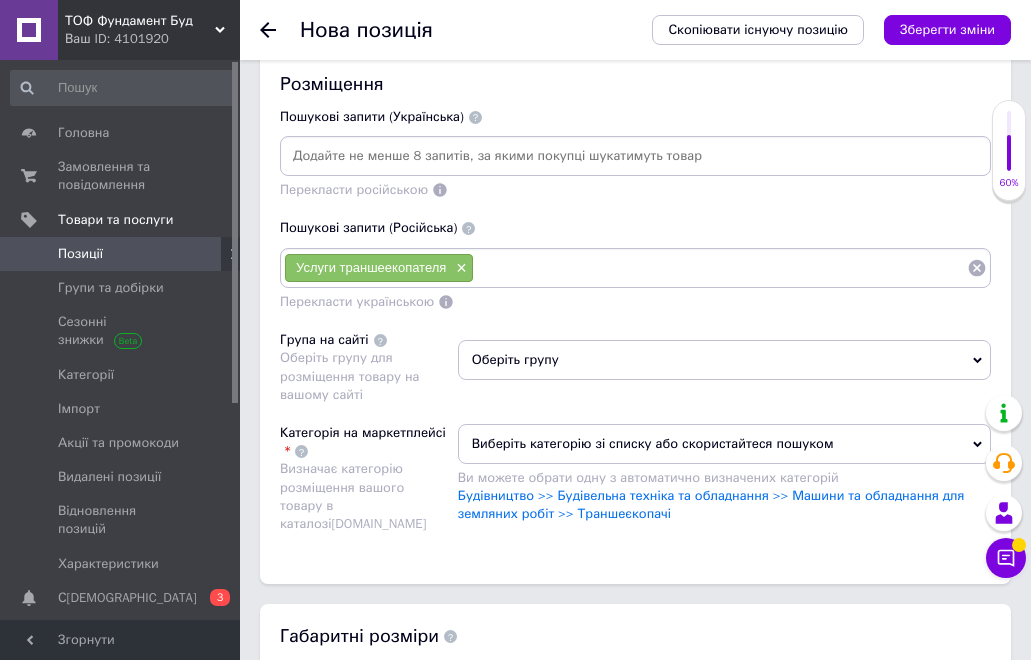 click on "×" at bounding box center [459, 268] 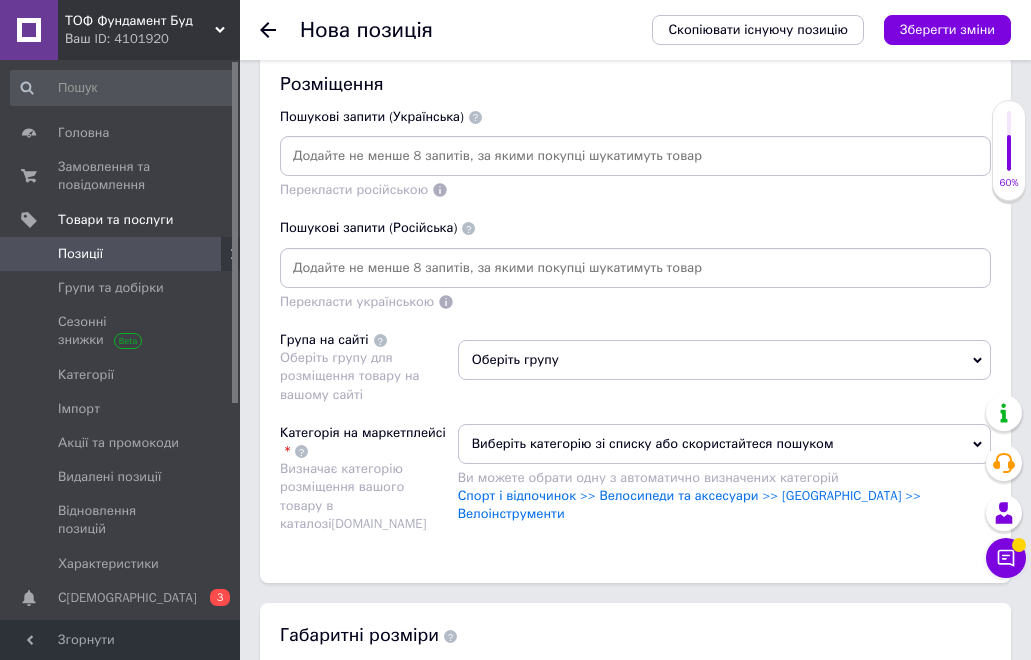 click at bounding box center [635, 156] 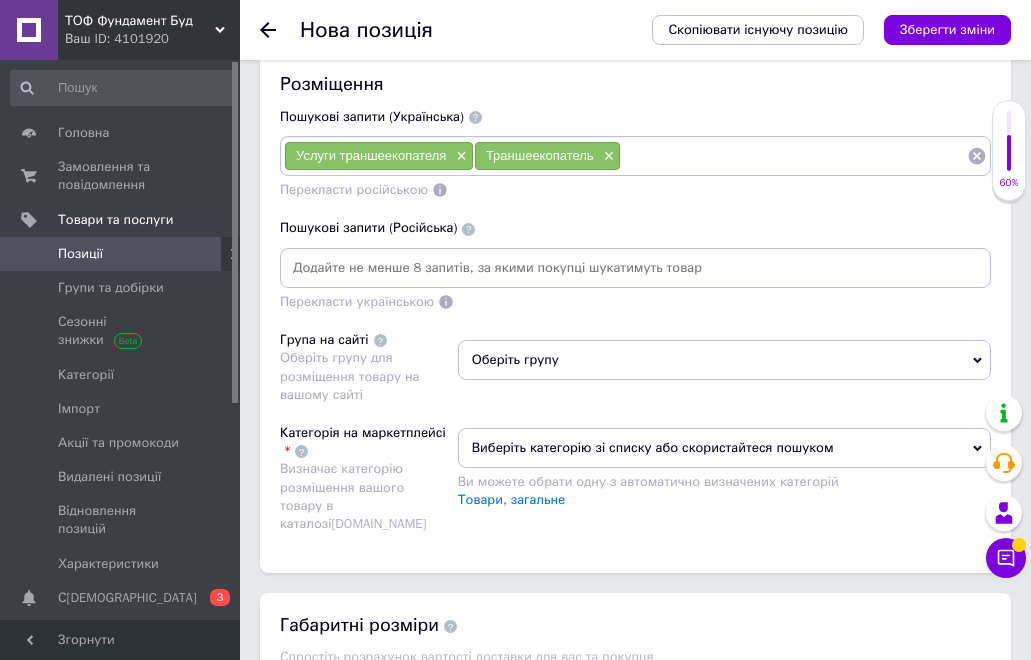 click at bounding box center (635, 268) 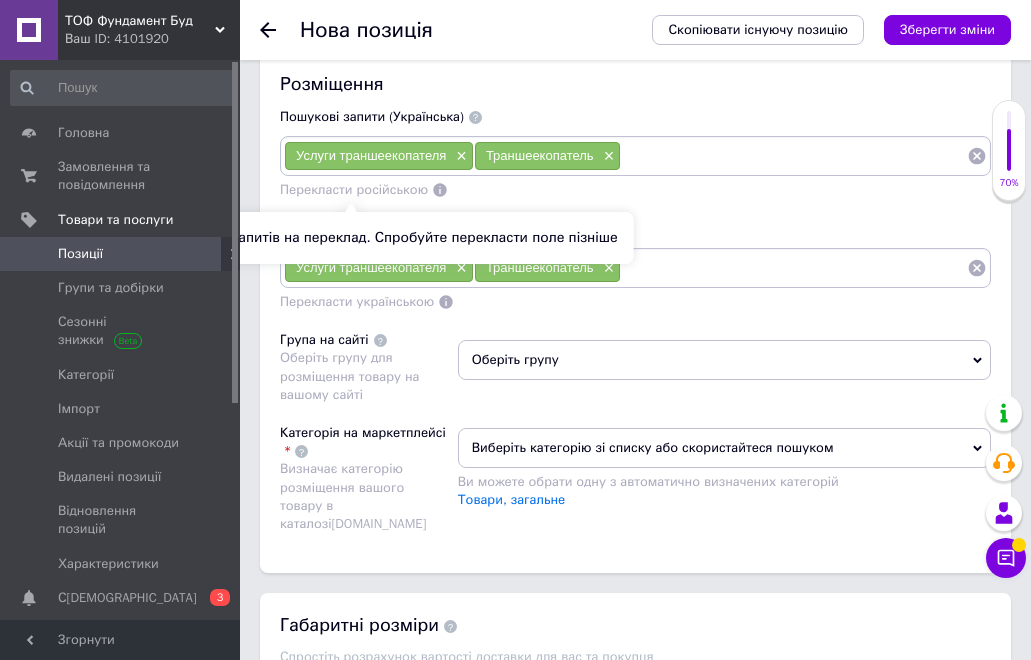 click on "Перекласти російською" at bounding box center [354, 189] 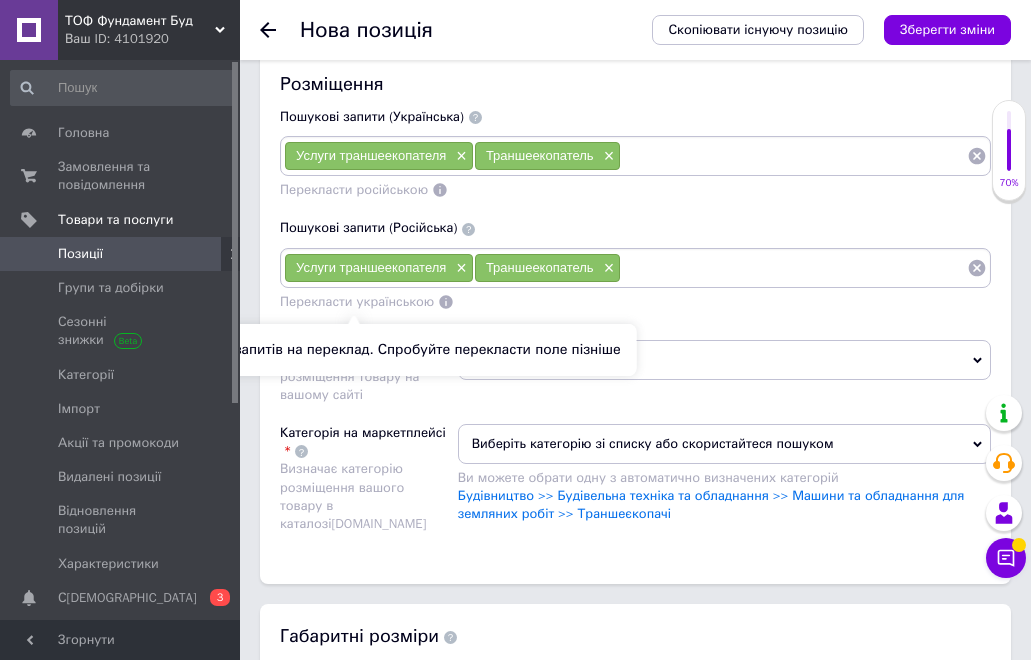 click on "Перекласти українською" at bounding box center [357, 301] 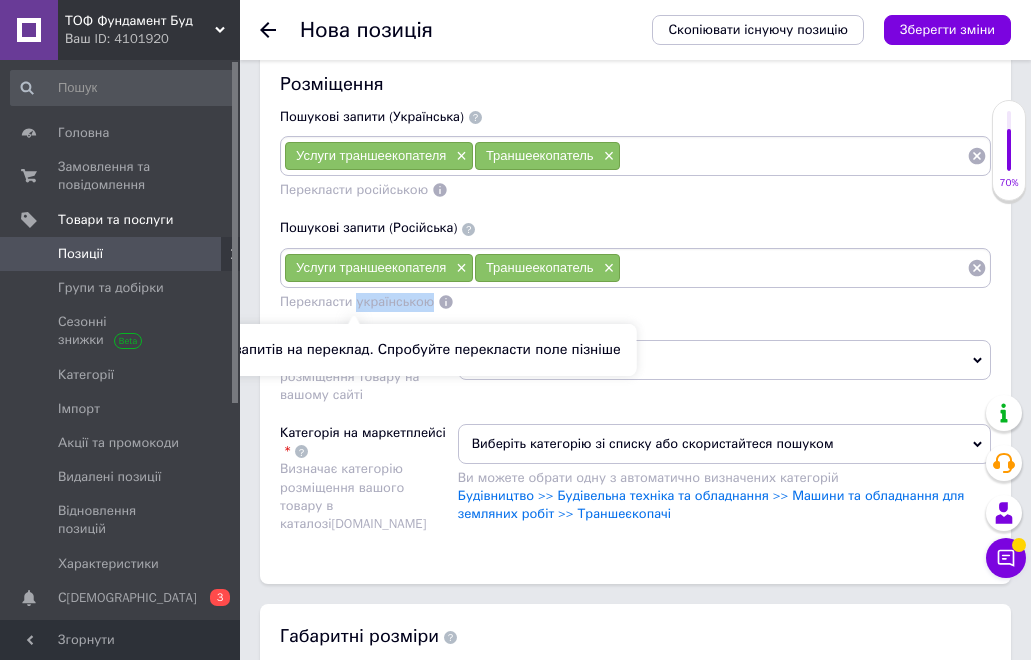 click on "Перекласти українською" at bounding box center (357, 301) 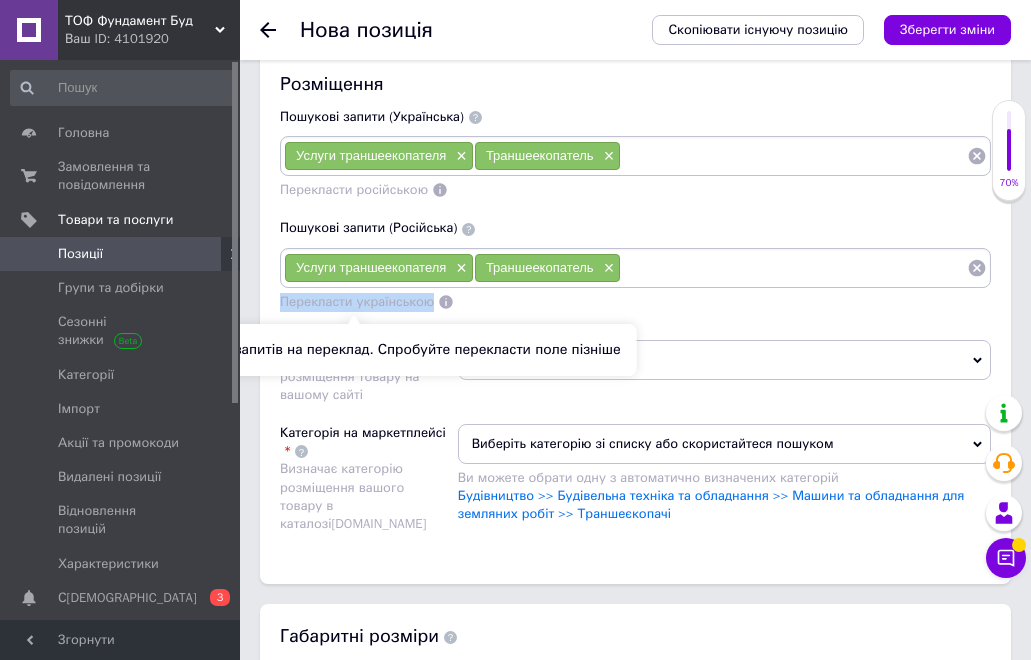 click on "Перекласти українською" at bounding box center [357, 301] 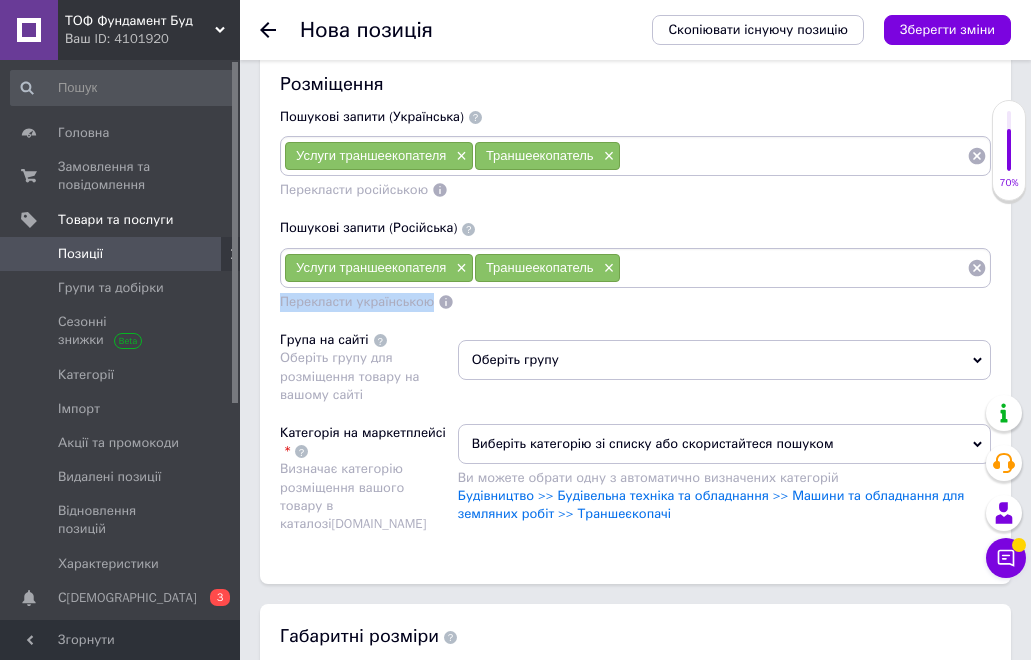 click on "Пошукові запити (Російська) Услуги траншеекопателя × Траншеекопатель × Перекласти українською" at bounding box center (635, 265) 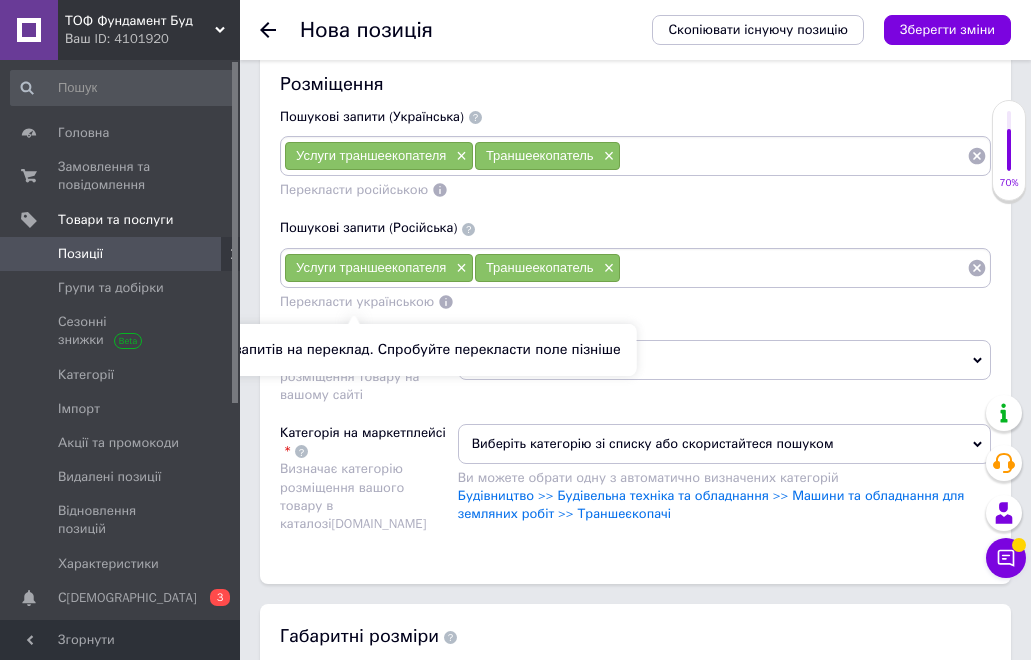 click on "Перекласти українською" at bounding box center [357, 301] 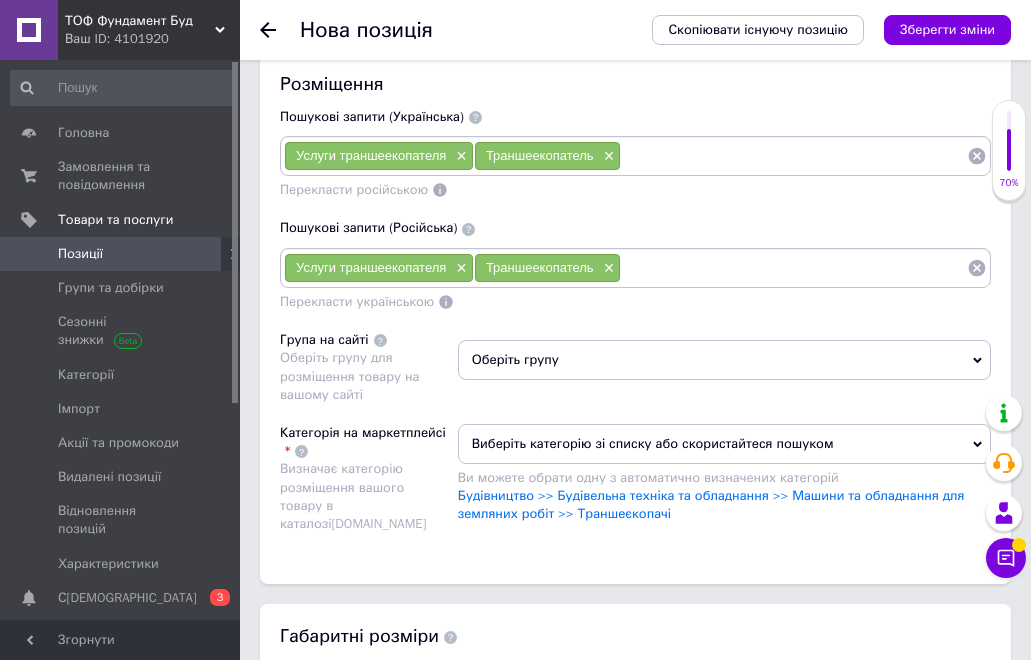 scroll, scrollTop: 2075, scrollLeft: 0, axis: vertical 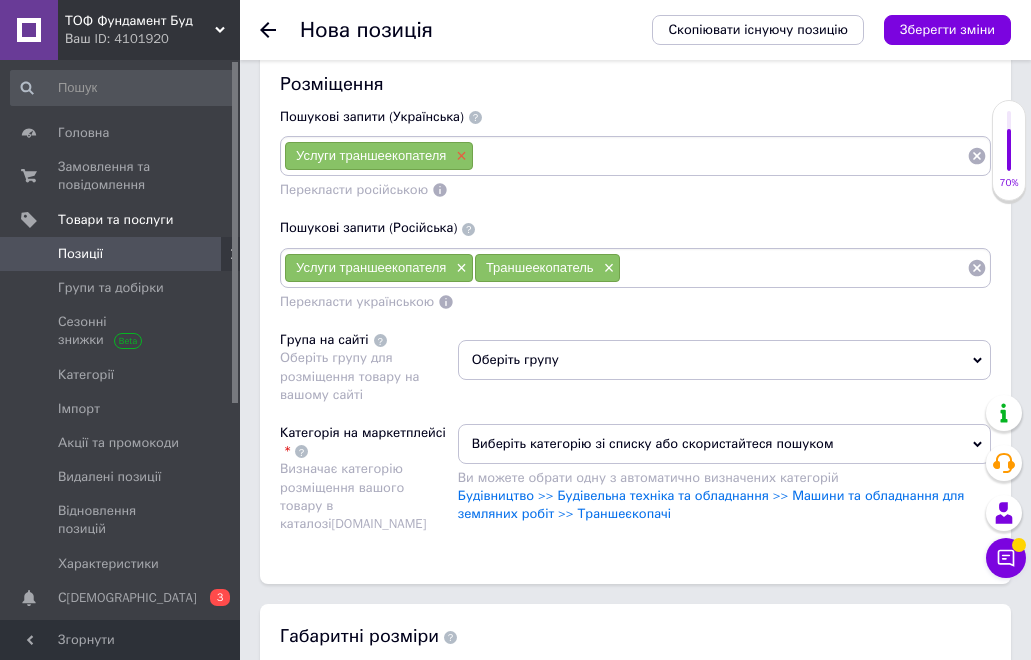 click on "×" at bounding box center [459, 156] 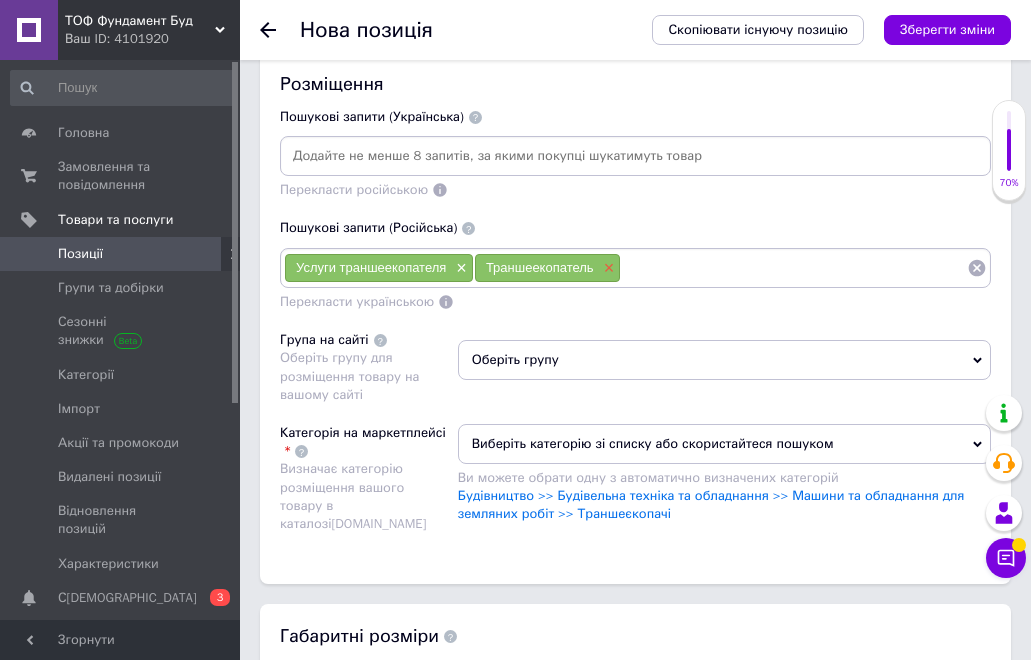 click on "×" at bounding box center (607, 268) 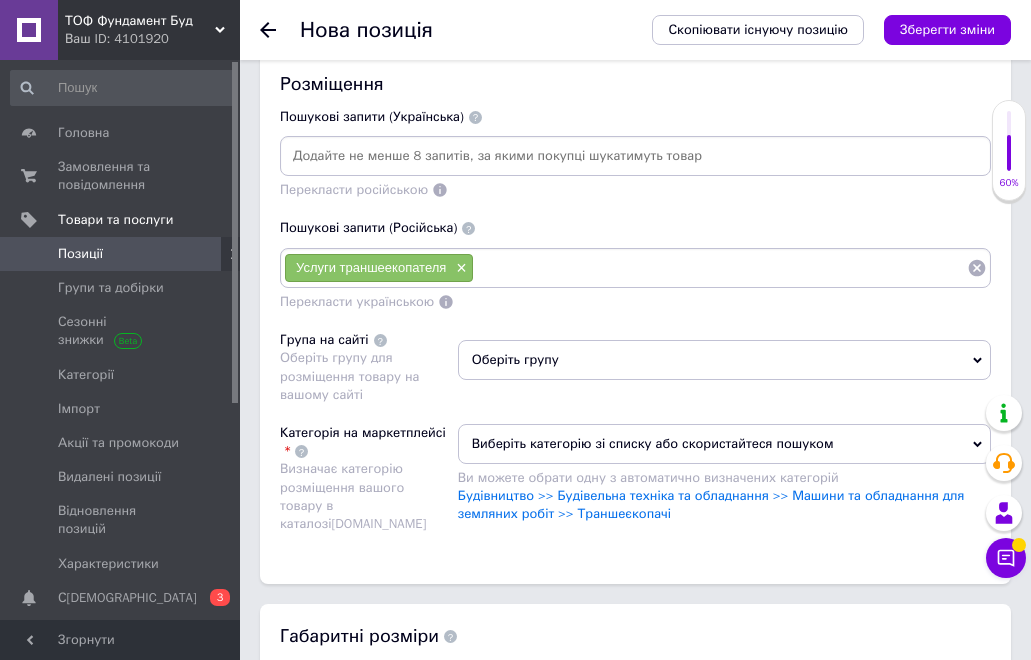 drag, startPoint x: 467, startPoint y: 268, endPoint x: 394, endPoint y: 189, distance: 107.563934 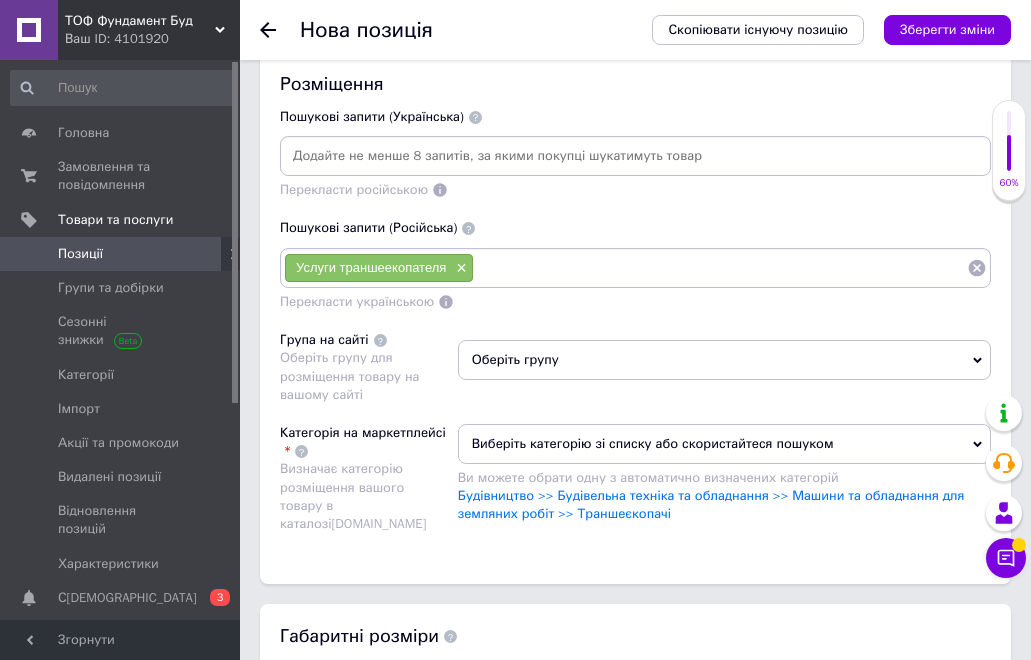 click on "Услуги траншеекопателя ×" at bounding box center (379, 268) 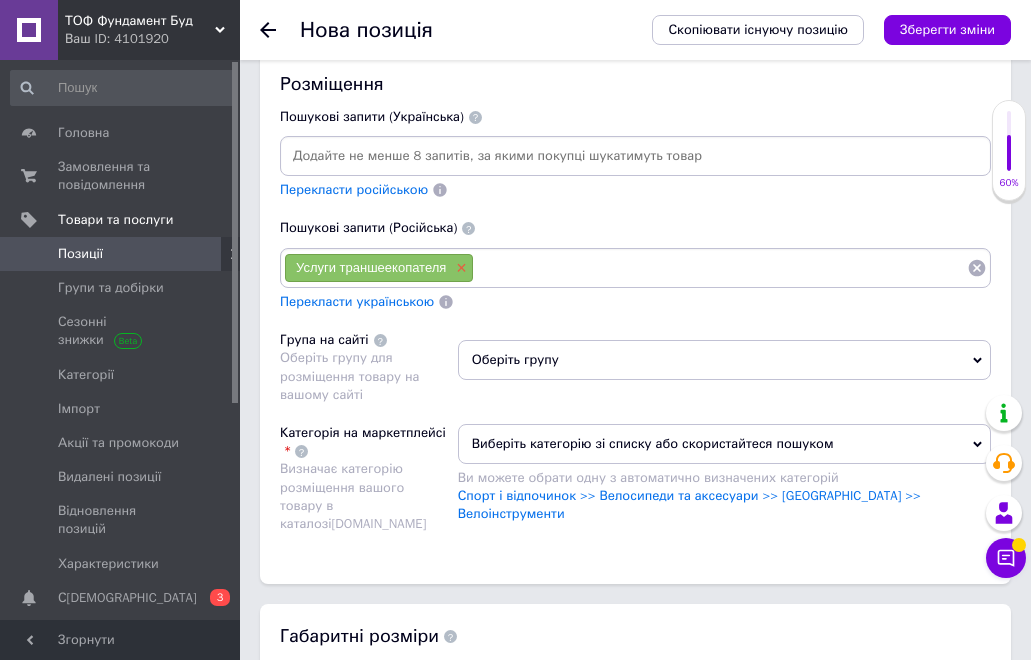 click on "×" at bounding box center (459, 268) 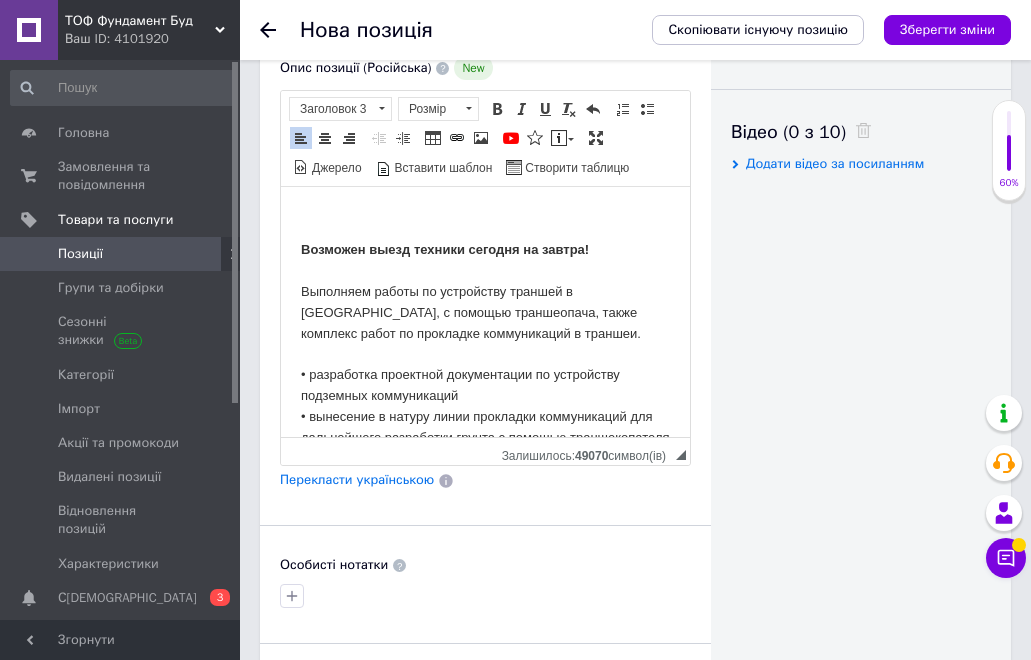 scroll, scrollTop: 975, scrollLeft: 0, axis: vertical 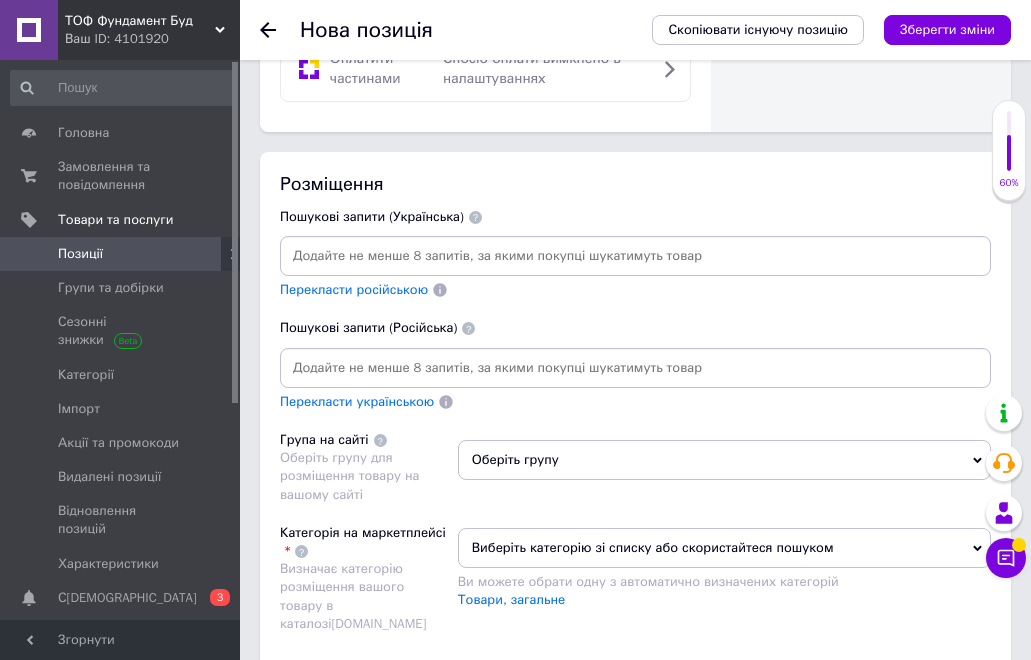 click at bounding box center (635, 256) 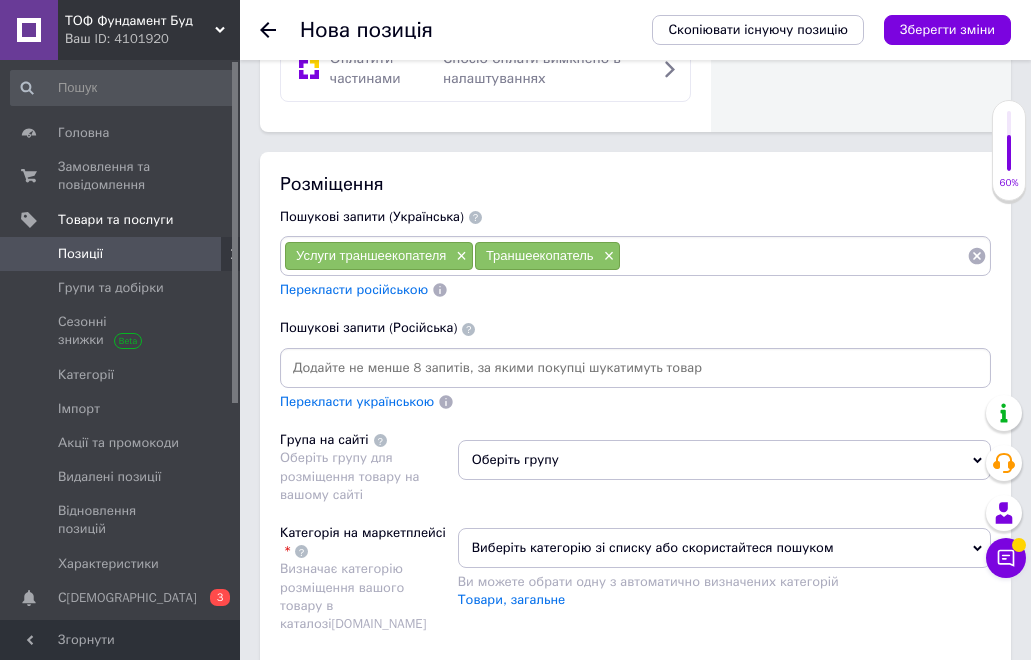 click at bounding box center (635, 368) 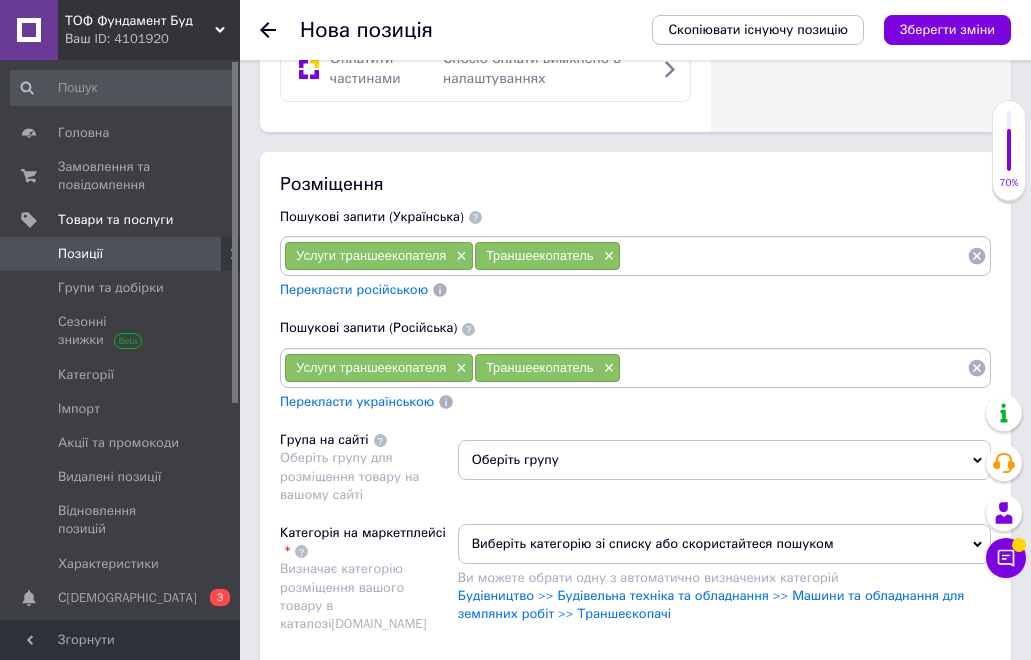 click on "Перекласти українською" at bounding box center (357, 401) 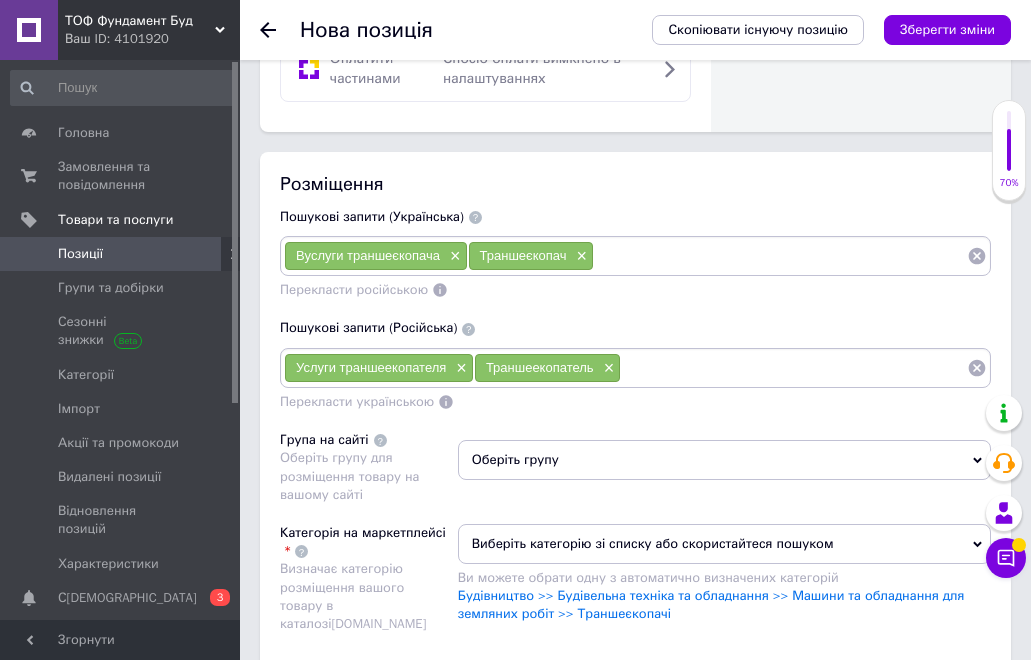 click on "Вуслуги траншеєкопача" at bounding box center (368, 255) 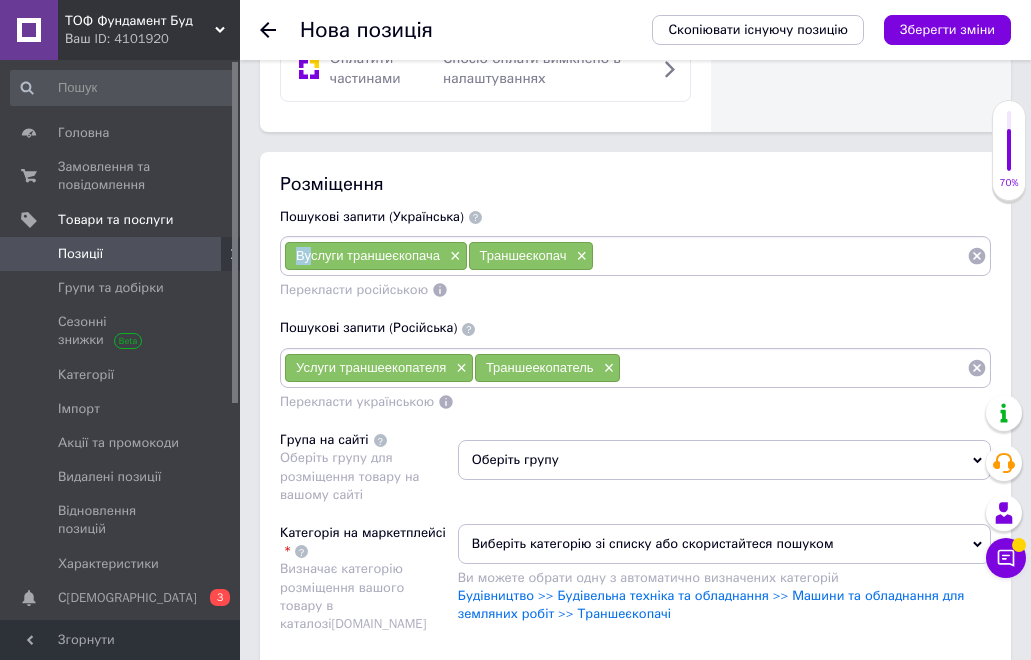 drag, startPoint x: 312, startPoint y: 255, endPoint x: 293, endPoint y: 251, distance: 19.416489 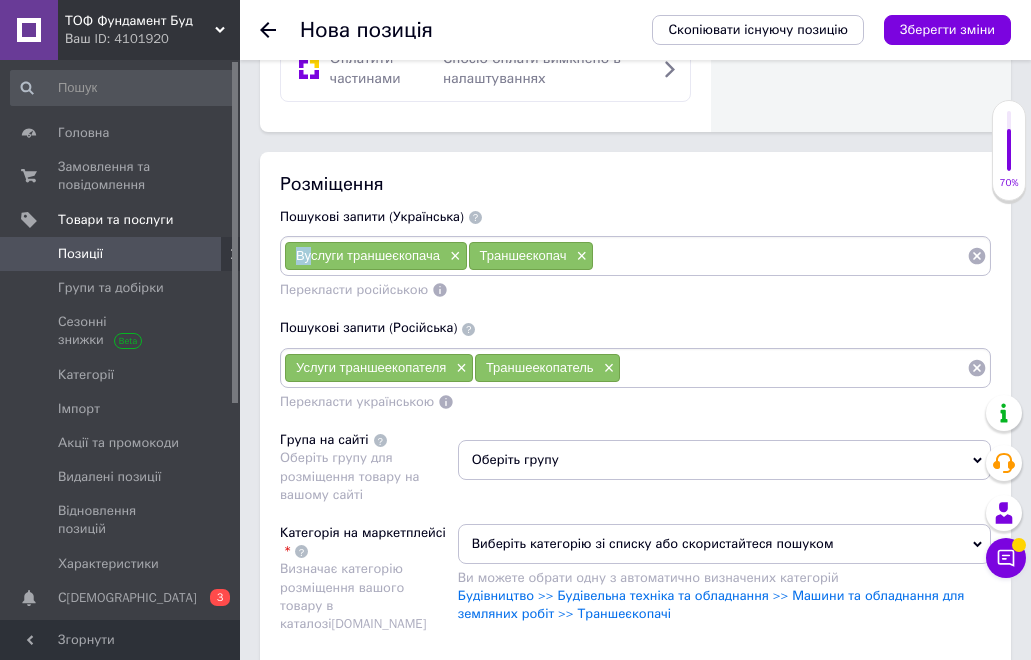 drag, startPoint x: 311, startPoint y: 244, endPoint x: 235, endPoint y: 273, distance: 81.34495 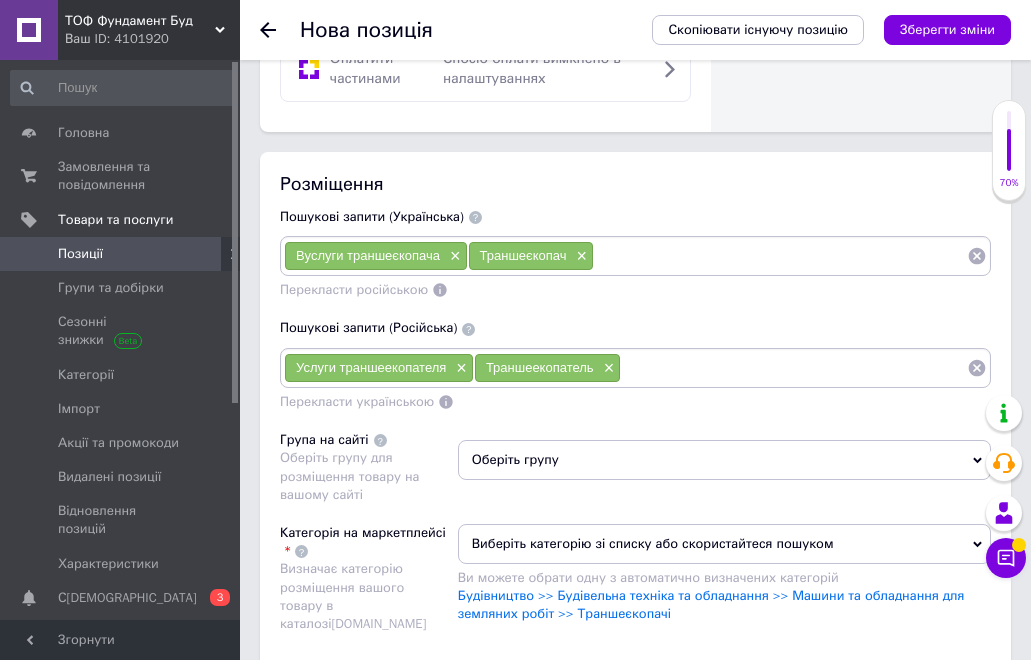 click on "Вуслуги траншеєкопача" at bounding box center (368, 255) 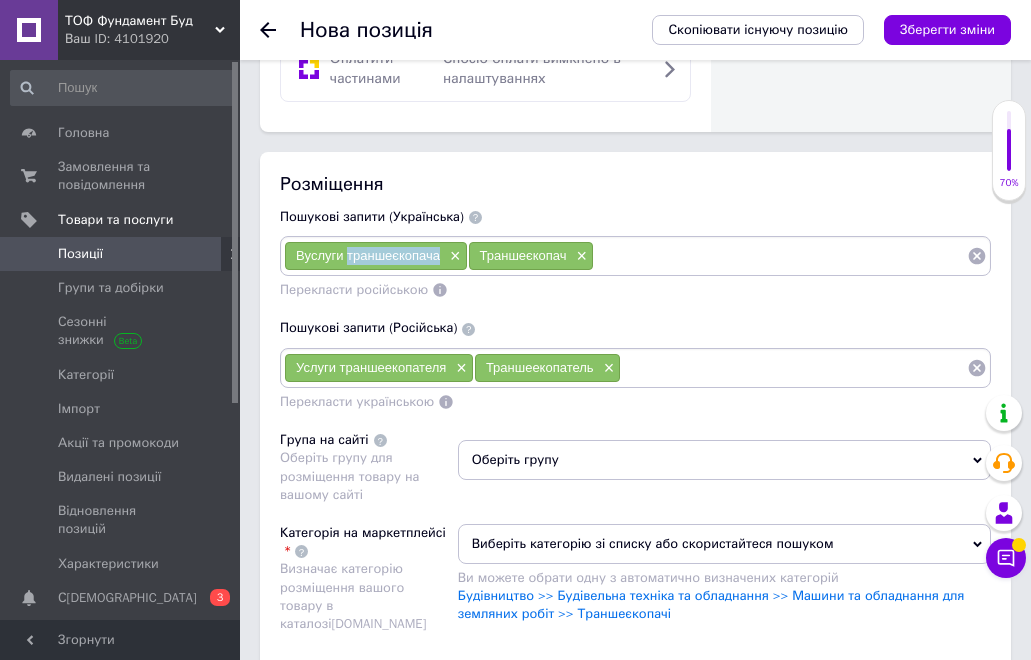 click on "Вуслуги траншеєкопача" at bounding box center [368, 255] 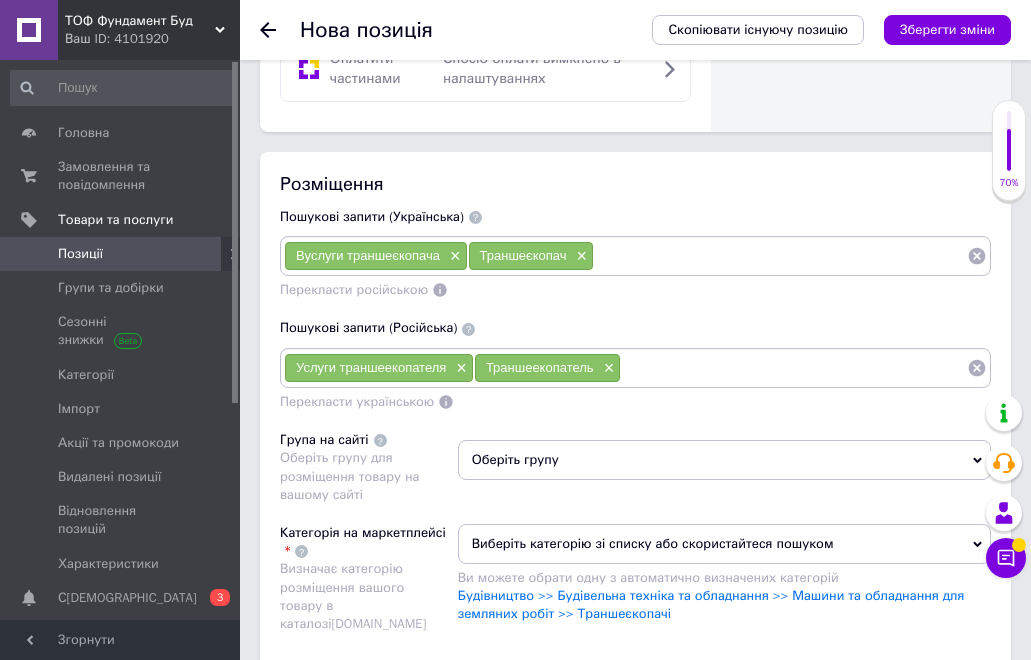 click on "Вуслуги траншеєкопача" at bounding box center [368, 255] 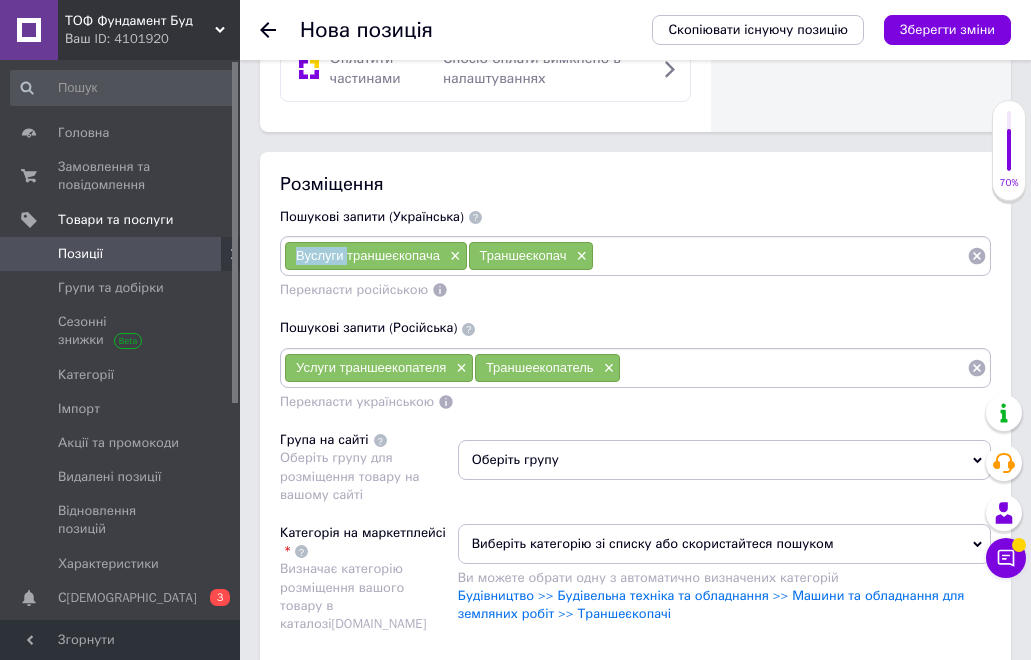 click on "Вуслуги траншеєкопача" at bounding box center (368, 255) 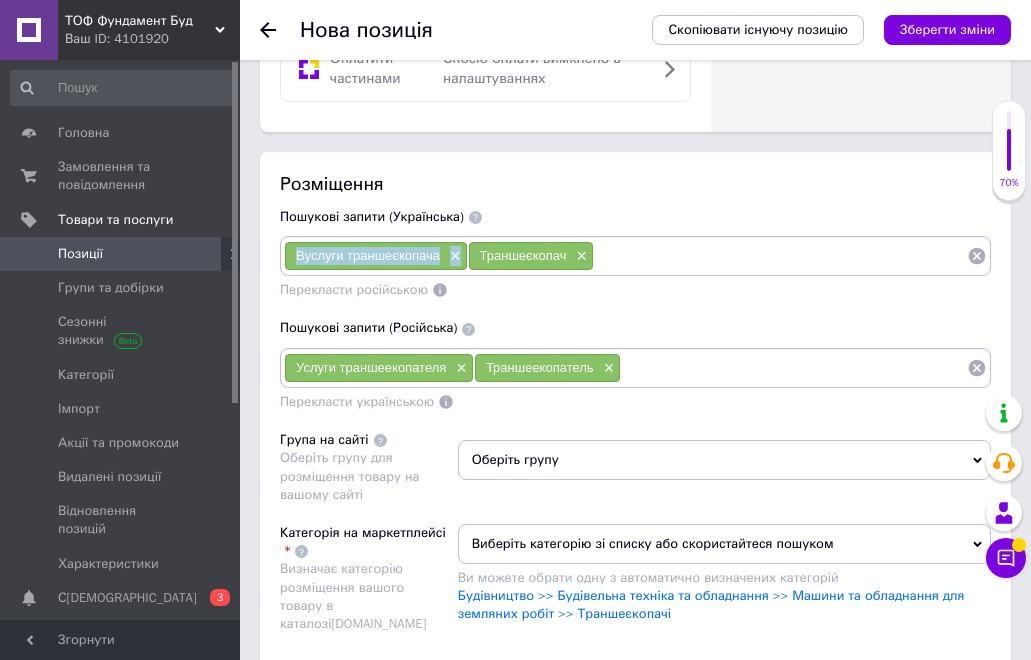 click on "Вуслуги траншеєкопача" at bounding box center [368, 255] 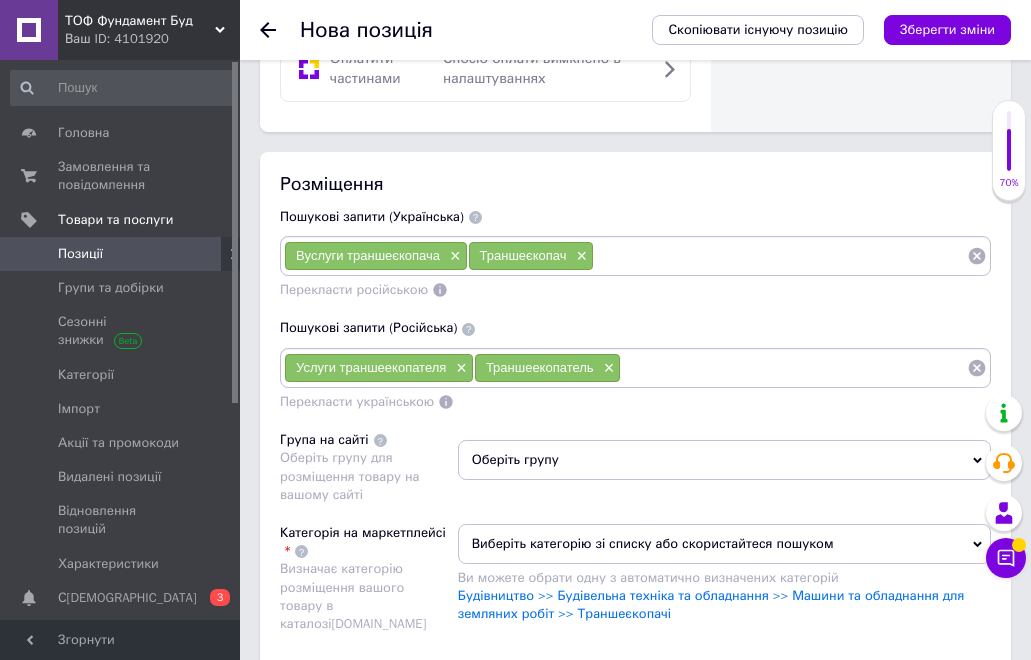 click on "Вуслуги траншеєкопача ×" at bounding box center (376, 256) 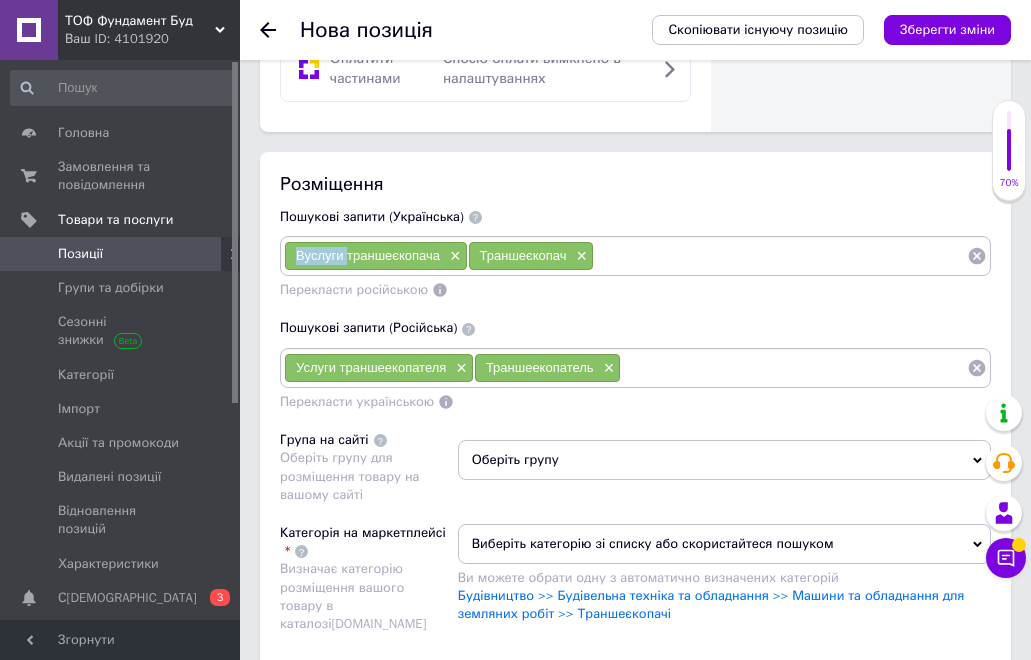 click on "Вуслуги траншеєкопача ×" at bounding box center [376, 256] 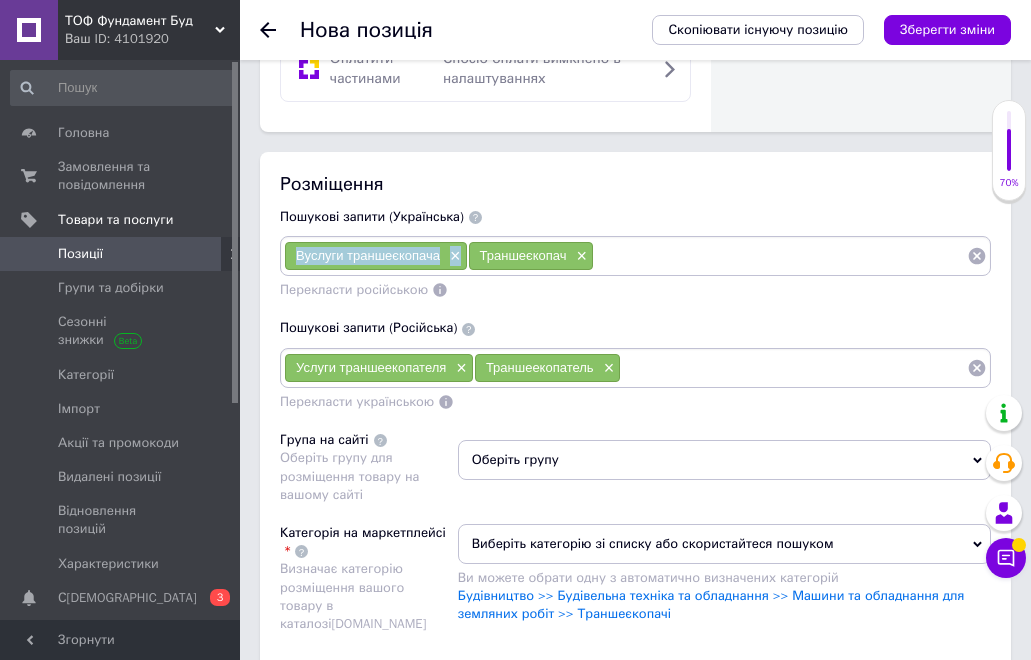 click on "Вуслуги траншеєкопача" at bounding box center [368, 255] 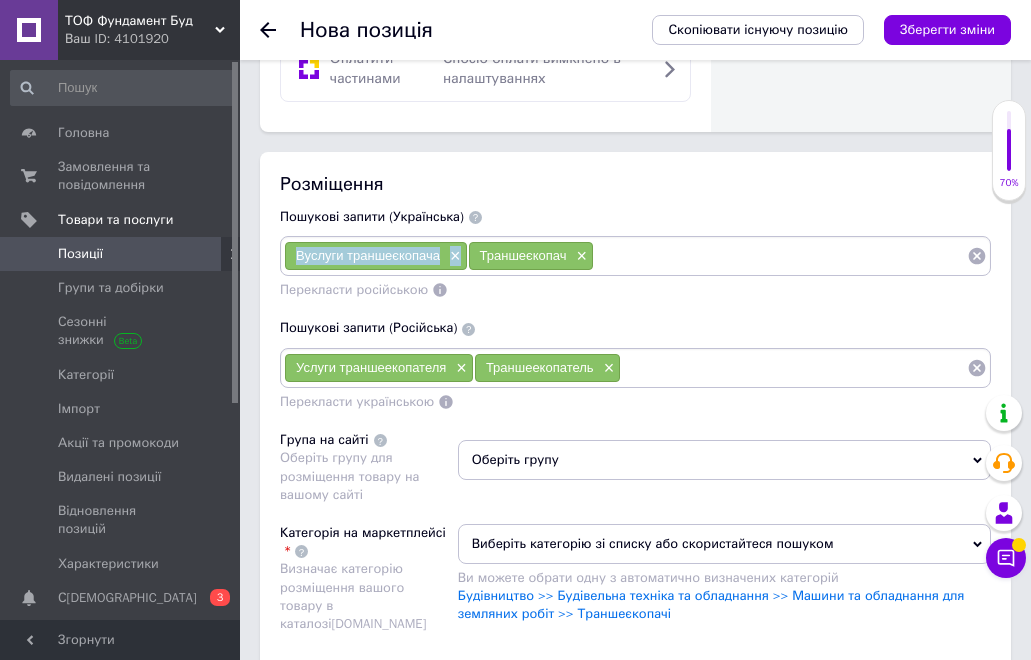 click on "Вуслуги траншеєкопача" at bounding box center [368, 255] 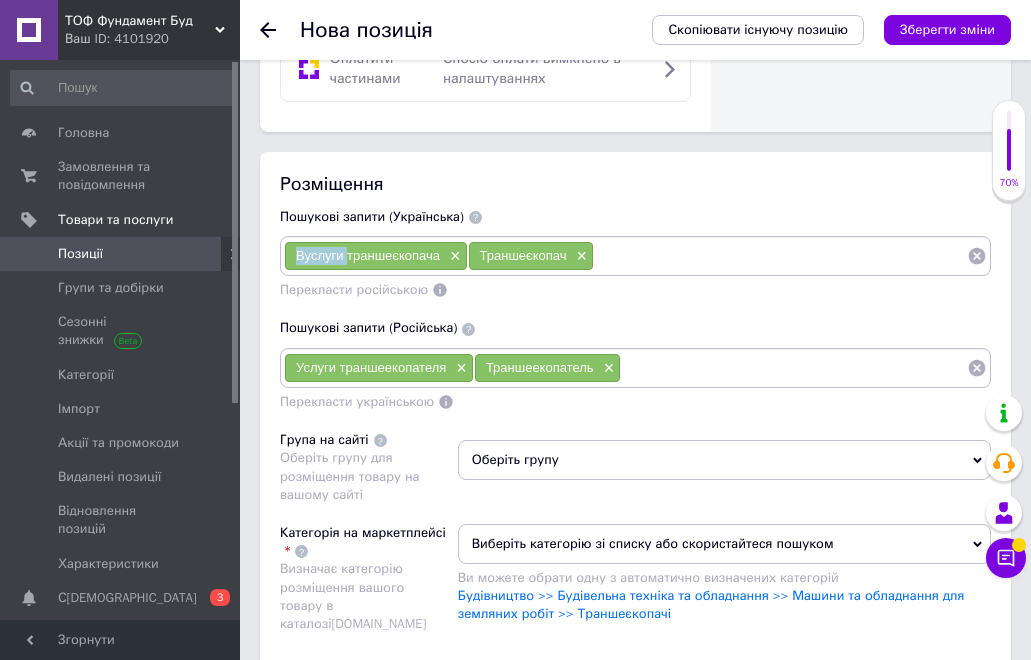 click on "Вуслуги траншеєкопача" at bounding box center (368, 255) 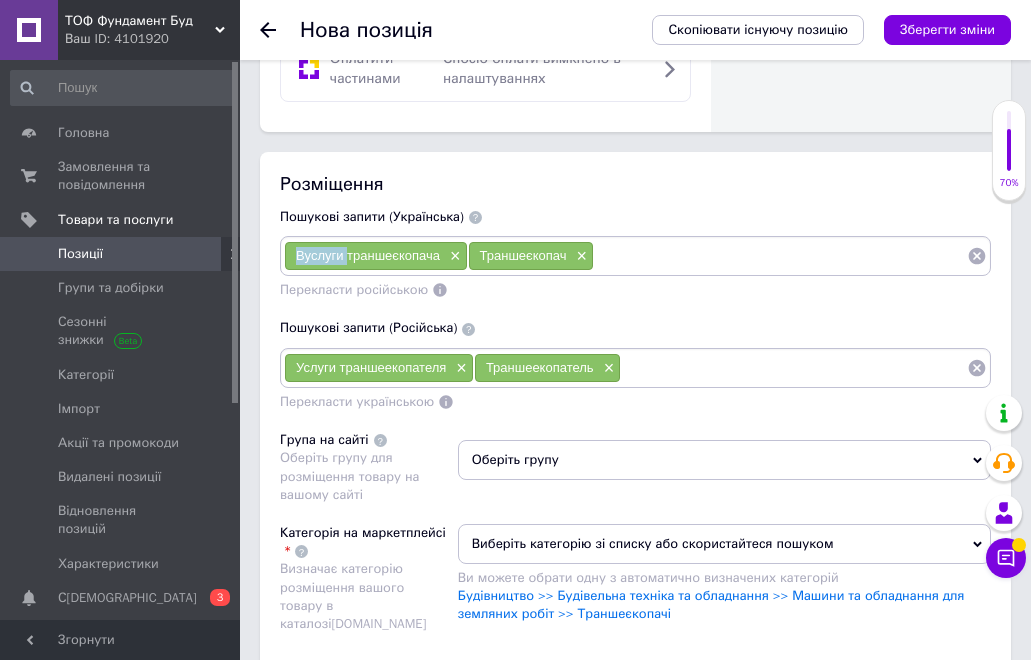 click on "Вуслуги траншеєкопача" at bounding box center (368, 255) 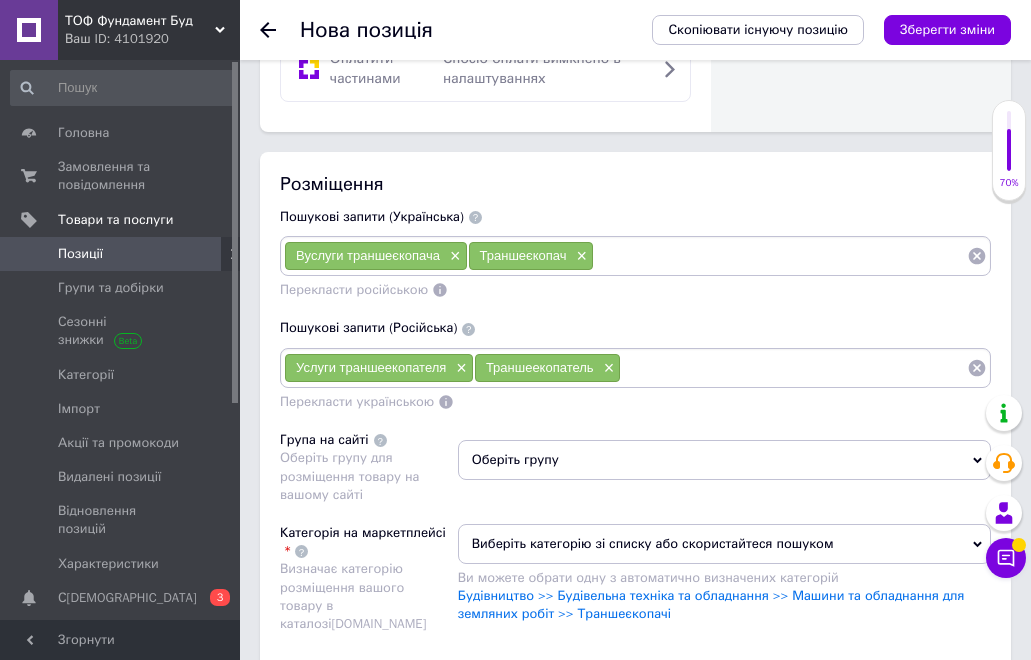 click on "Вуслуги траншеєкопача" at bounding box center (368, 255) 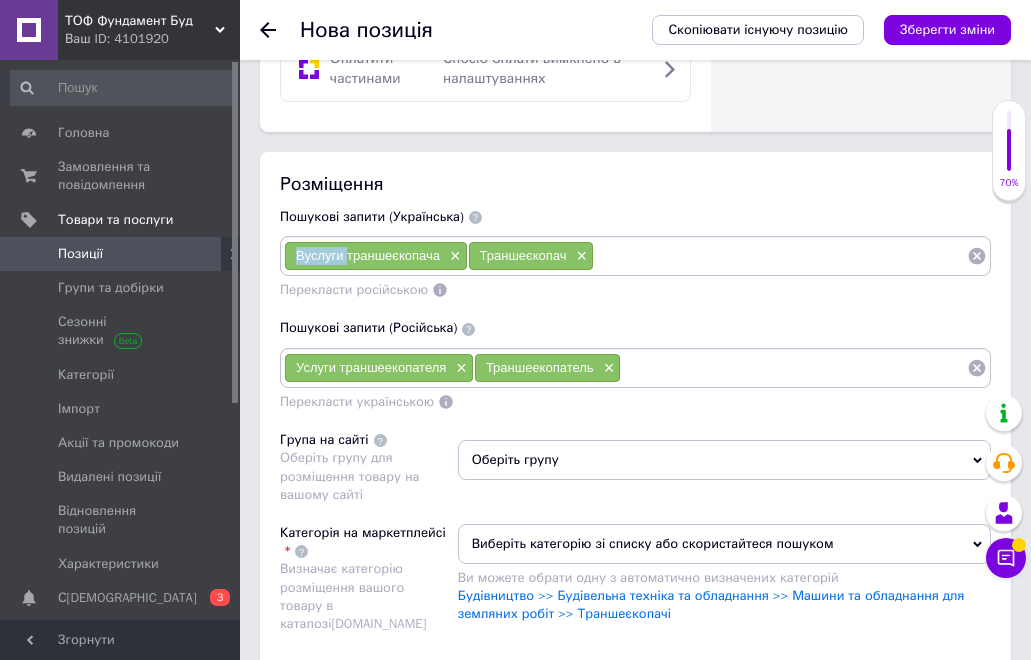 click on "Вуслуги траншеєкопача" at bounding box center (368, 255) 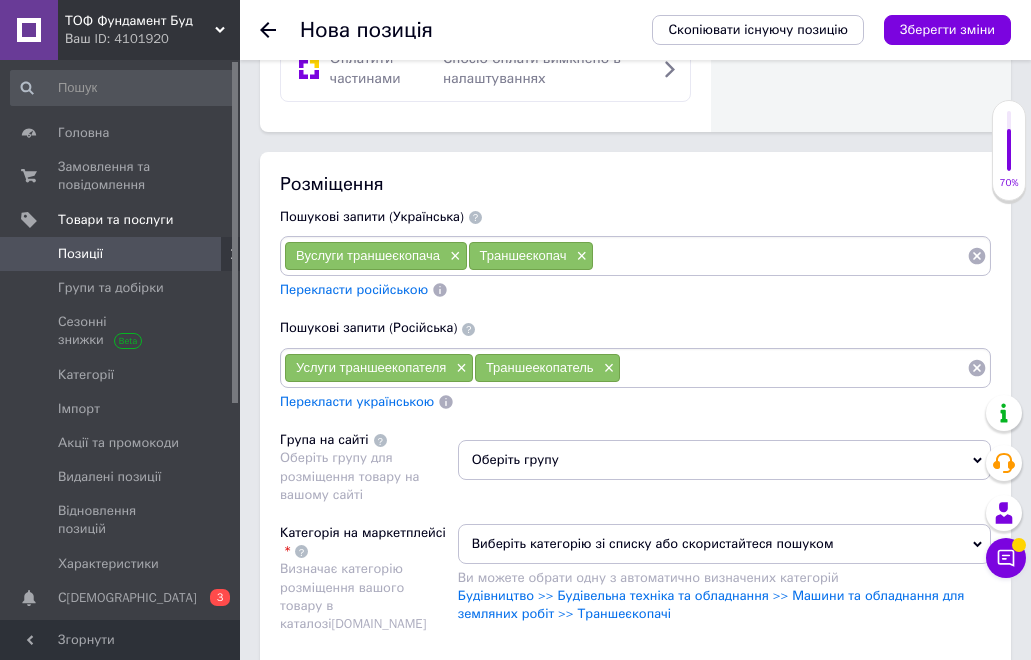 click on "Вуслуги траншеєкопача ×  Траншеєкопач ×" at bounding box center (635, 256) 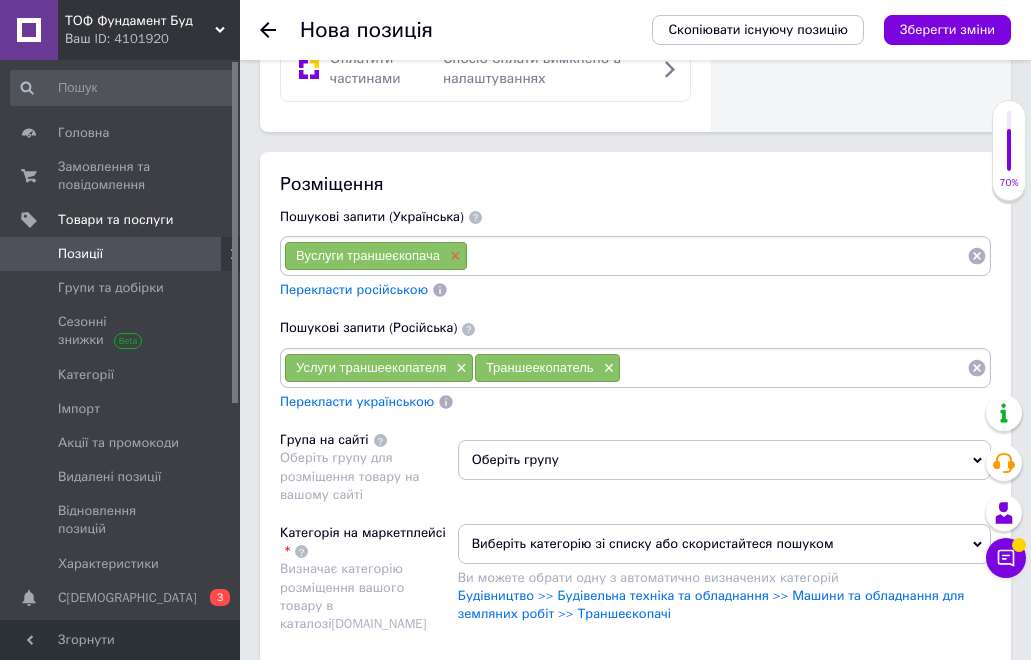 click on "×" at bounding box center [453, 256] 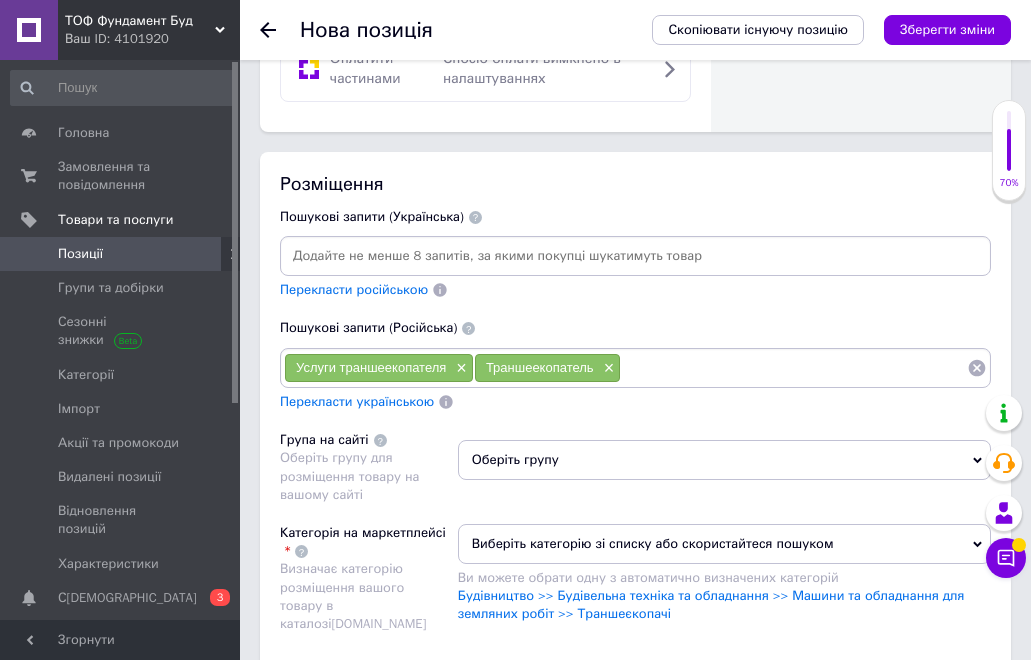 click at bounding box center [635, 256] 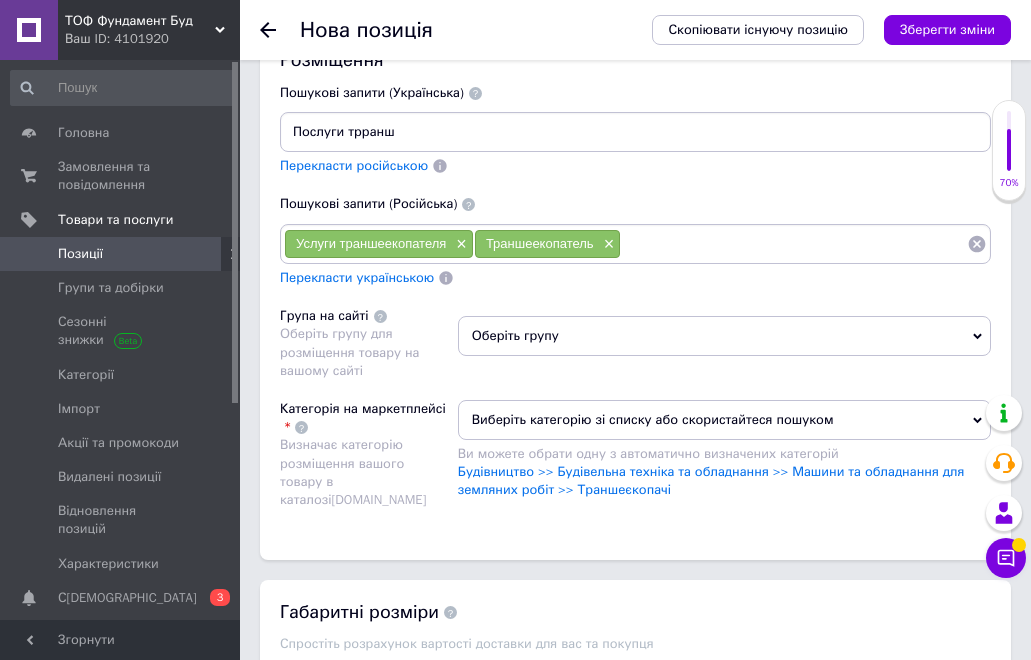 scroll, scrollTop: 2100, scrollLeft: 0, axis: vertical 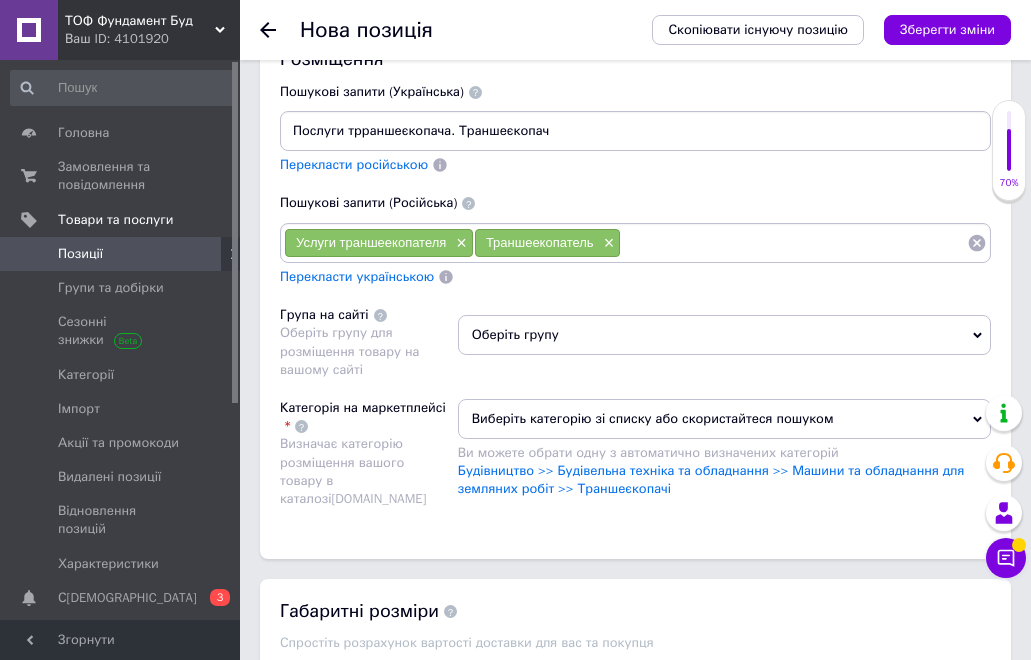 type on "Послуги трраншеєкопача. Траншеєкопач" 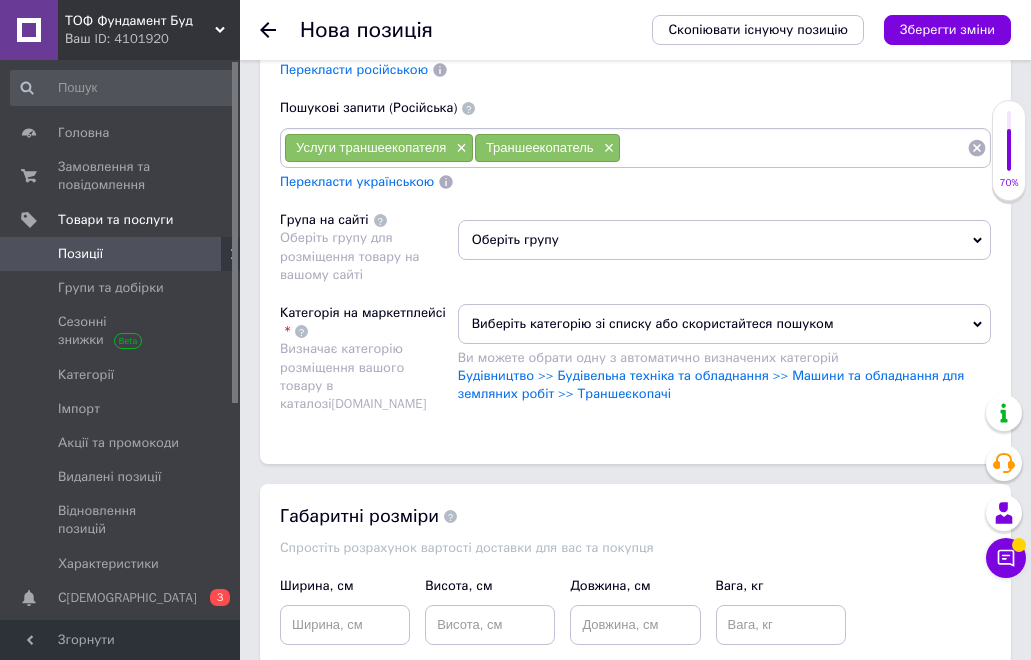 scroll, scrollTop: 2200, scrollLeft: 0, axis: vertical 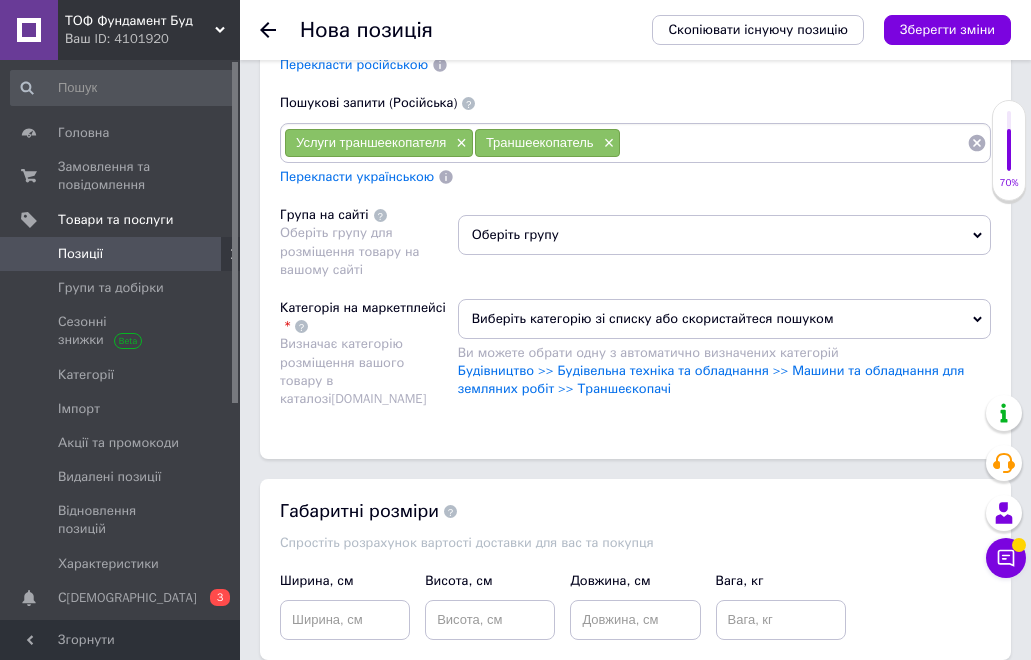click on "Виберіть категорію зі списку або скористайтеся пошуком" at bounding box center [724, 319] 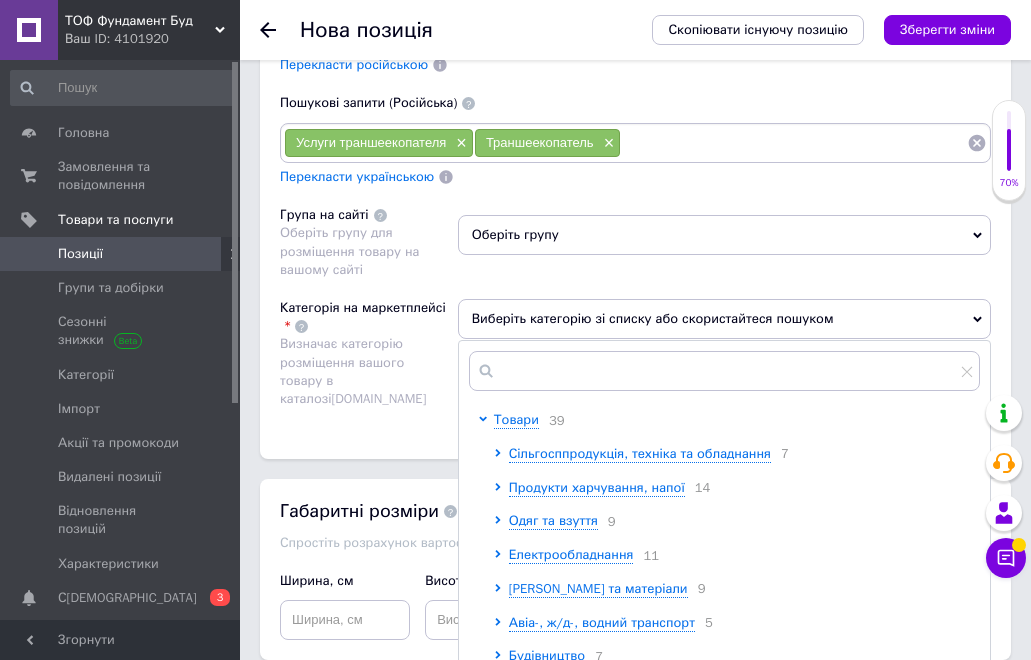 scroll, scrollTop: 2394, scrollLeft: 0, axis: vertical 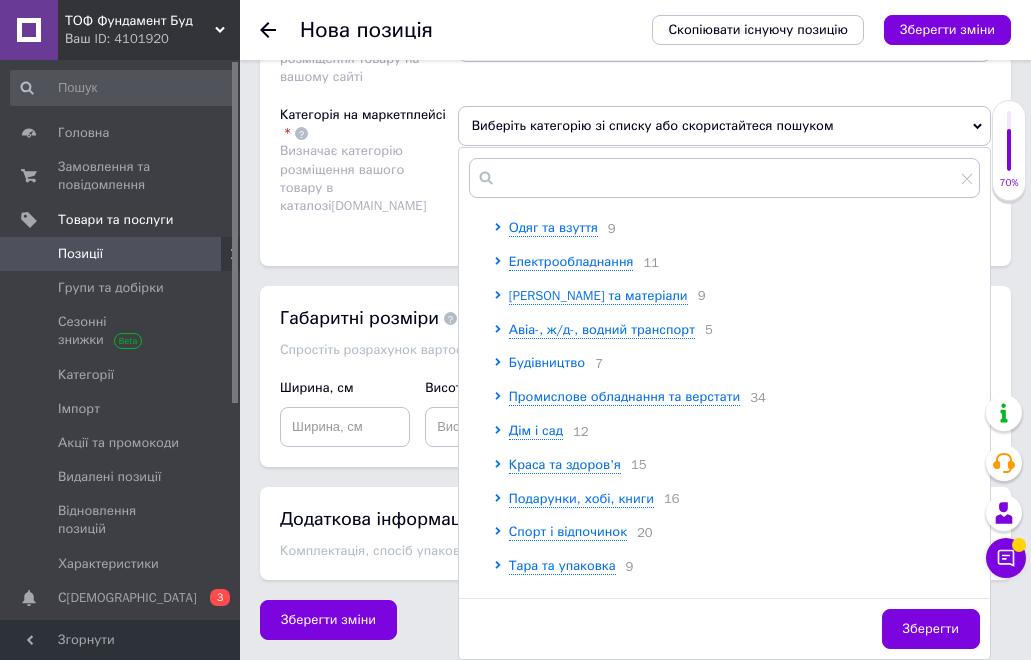 click on "Будівництво" at bounding box center (547, 362) 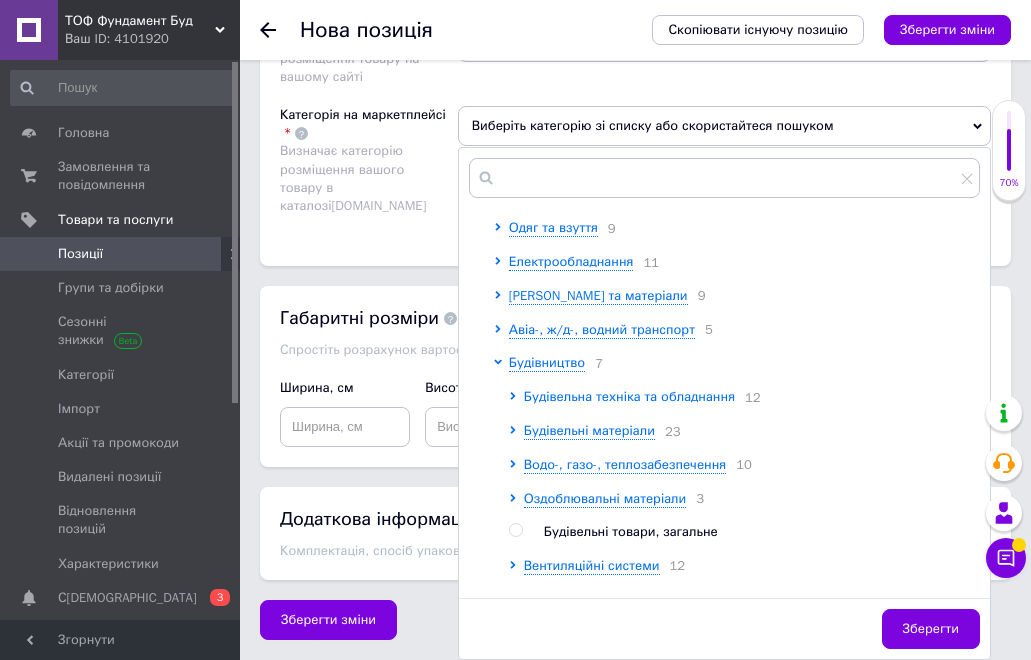 click on "Будівельна техніка та обладнання" at bounding box center [629, 396] 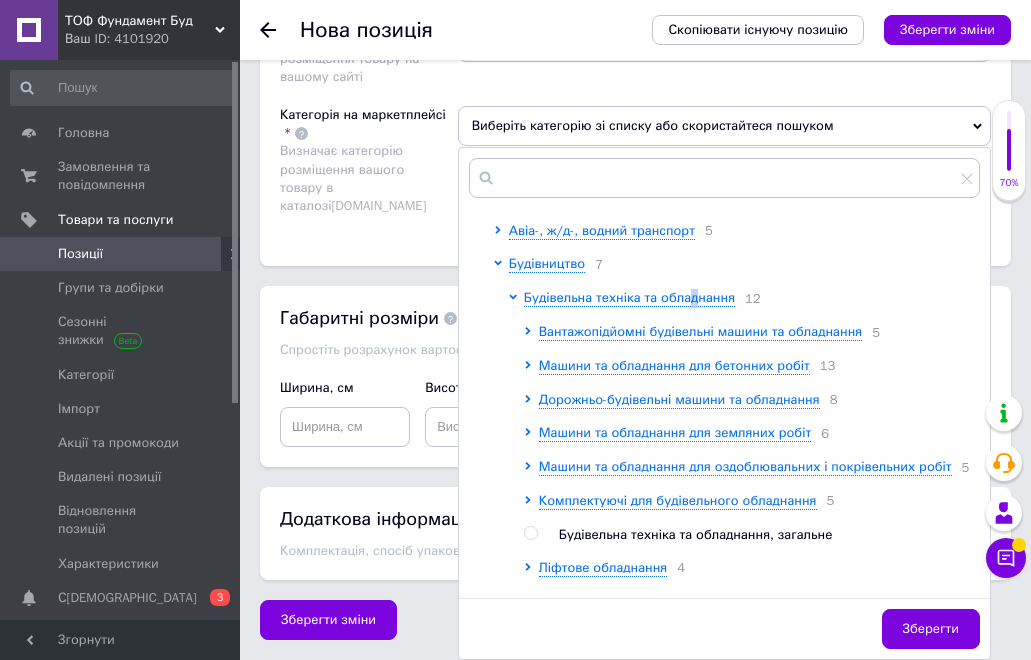 scroll, scrollTop: 200, scrollLeft: 0, axis: vertical 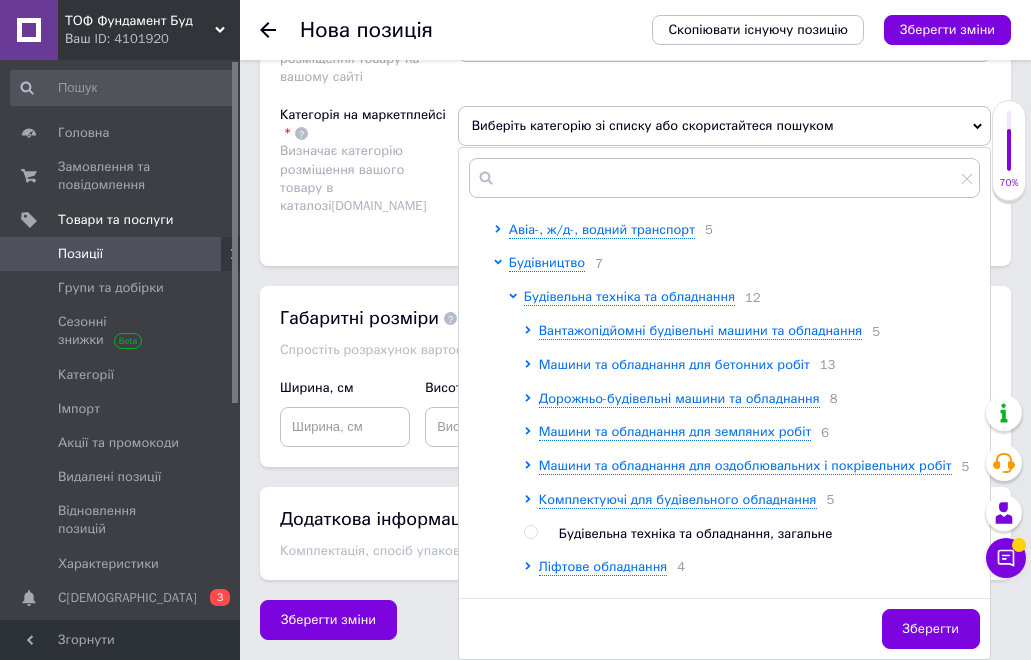 click on "Машини та обладнання для бетонних робіт" at bounding box center (674, 364) 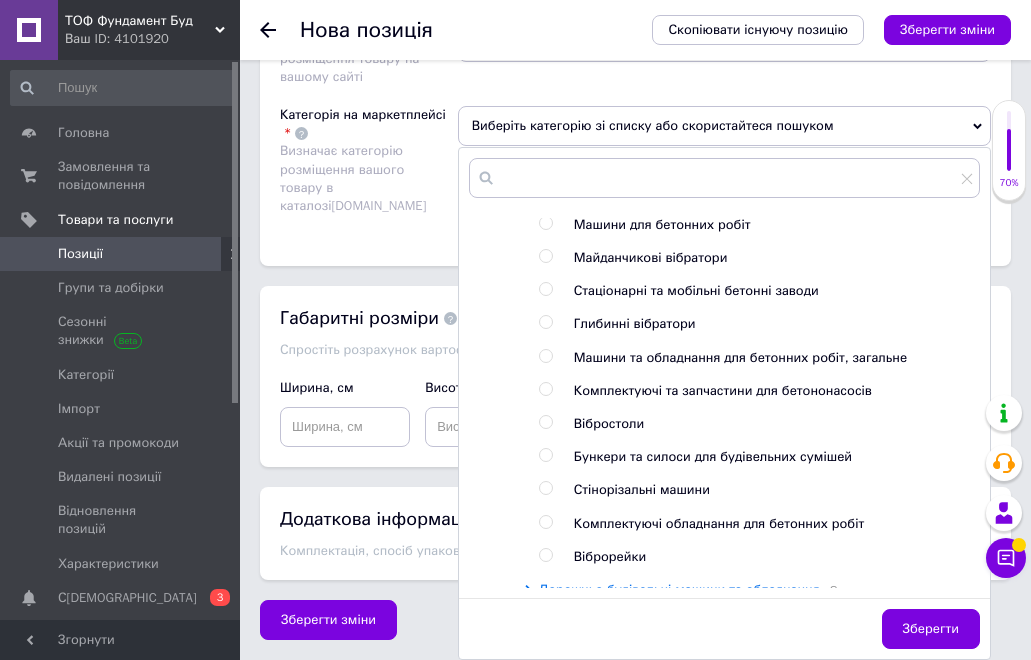 scroll, scrollTop: 300, scrollLeft: 0, axis: vertical 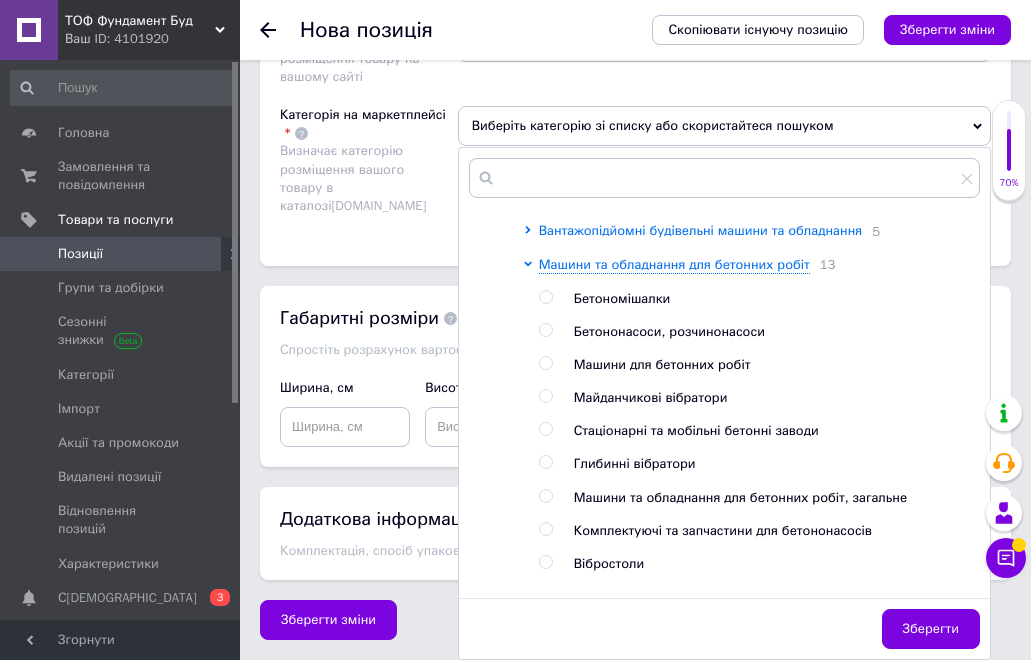 click on "Вантажопідйомні будівельні машини та обладнання" at bounding box center [700, 230] 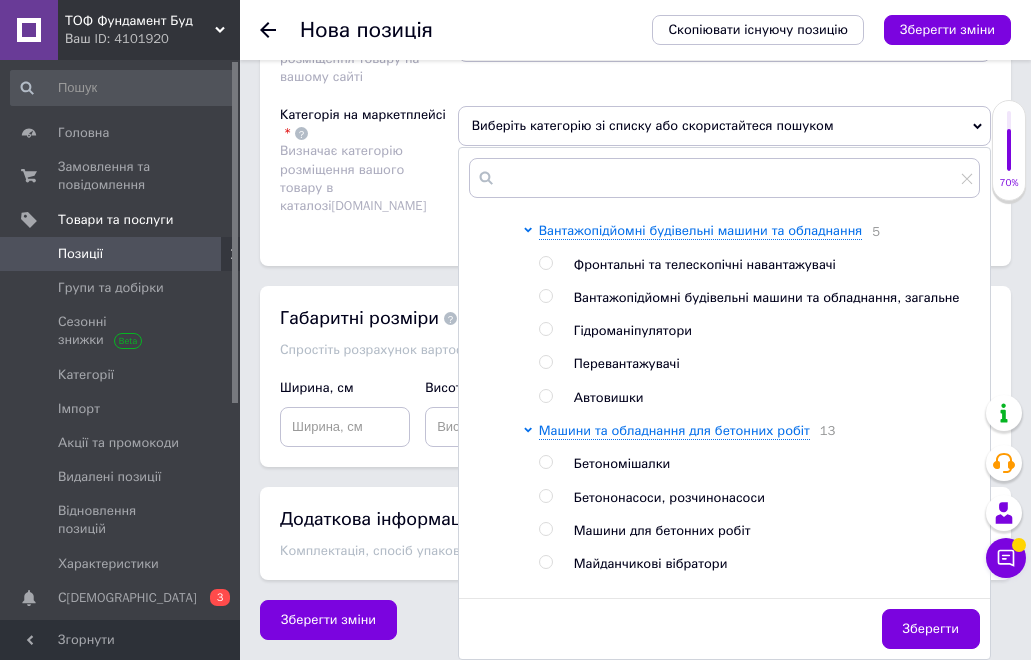 click on "Гідроманіпулятори" at bounding box center [776, 331] 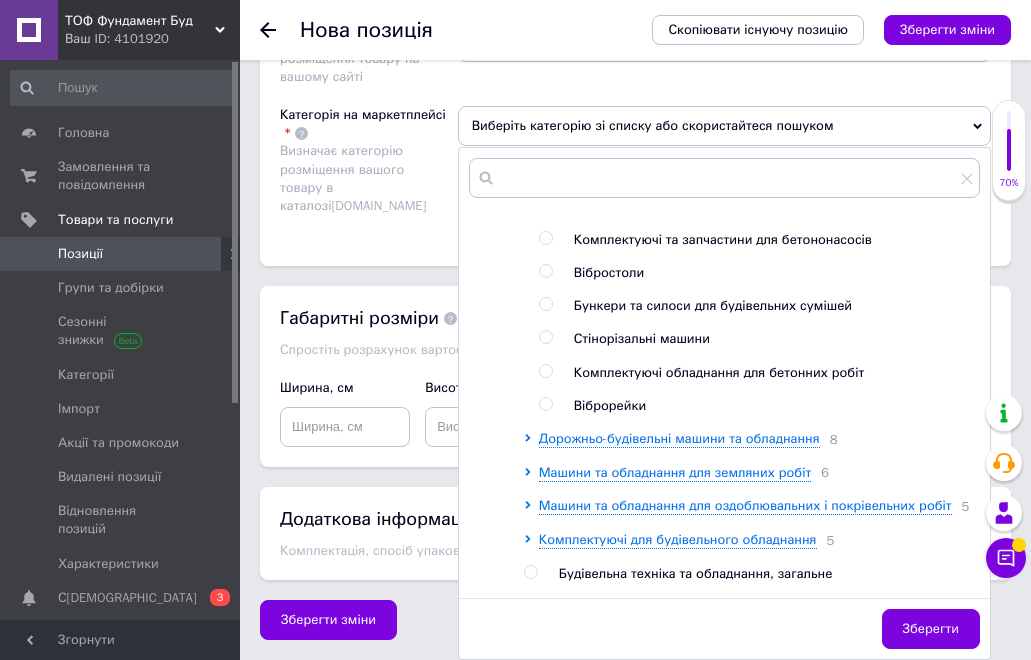 scroll, scrollTop: 900, scrollLeft: 0, axis: vertical 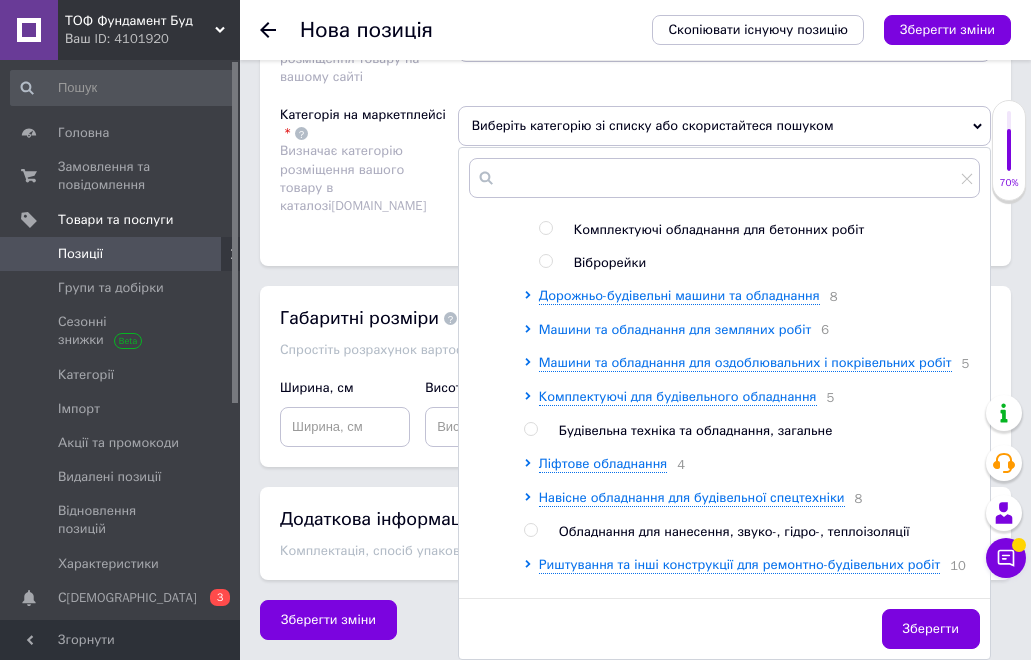 click on "Машини та обладнання для земляних робіт" at bounding box center (675, 329) 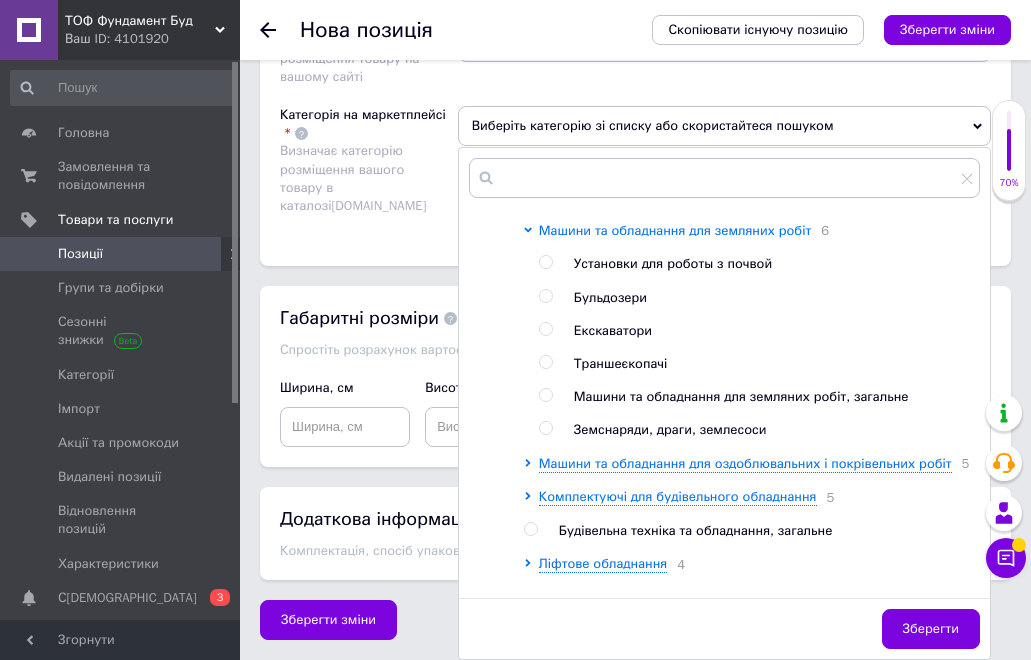 scroll, scrollTop: 1000, scrollLeft: 0, axis: vertical 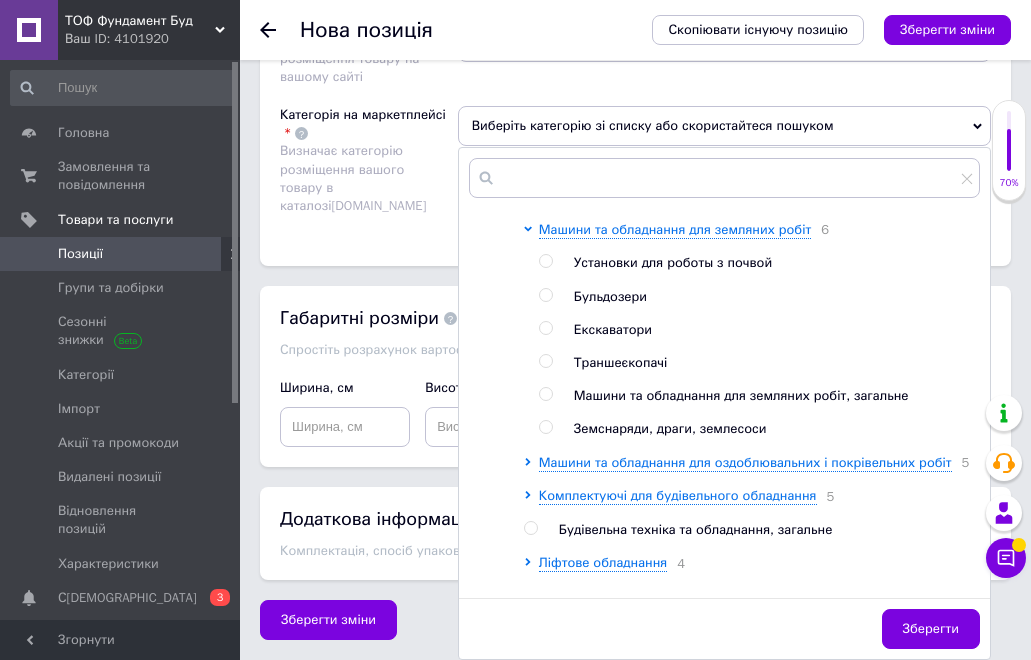 click at bounding box center [545, 361] 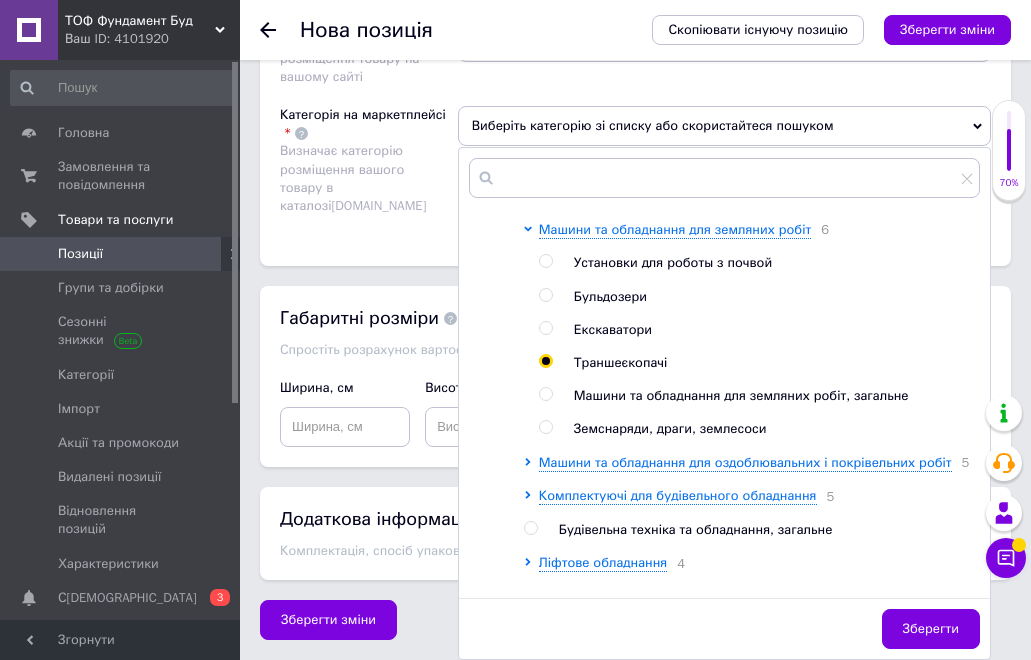 radio on "true" 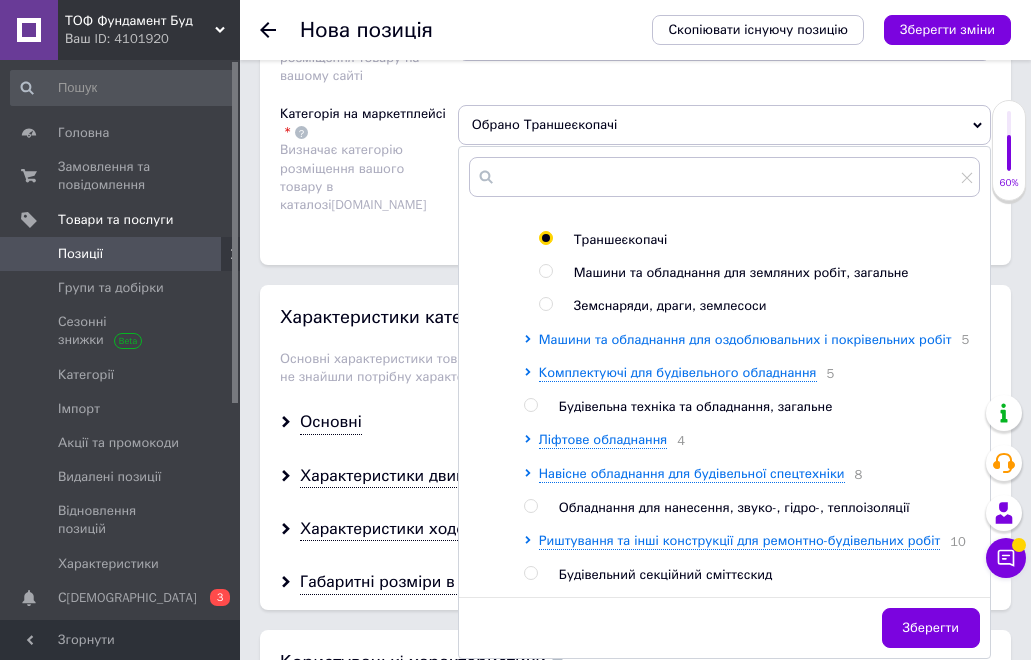 scroll, scrollTop: 1200, scrollLeft: 0, axis: vertical 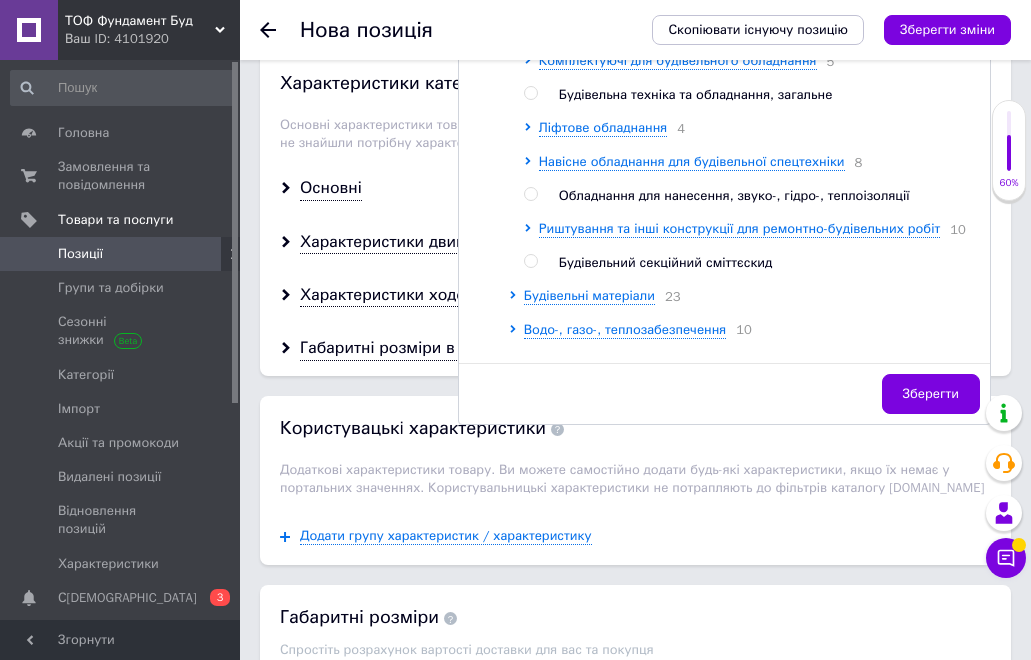 click on "Зберегти" at bounding box center (931, 394) 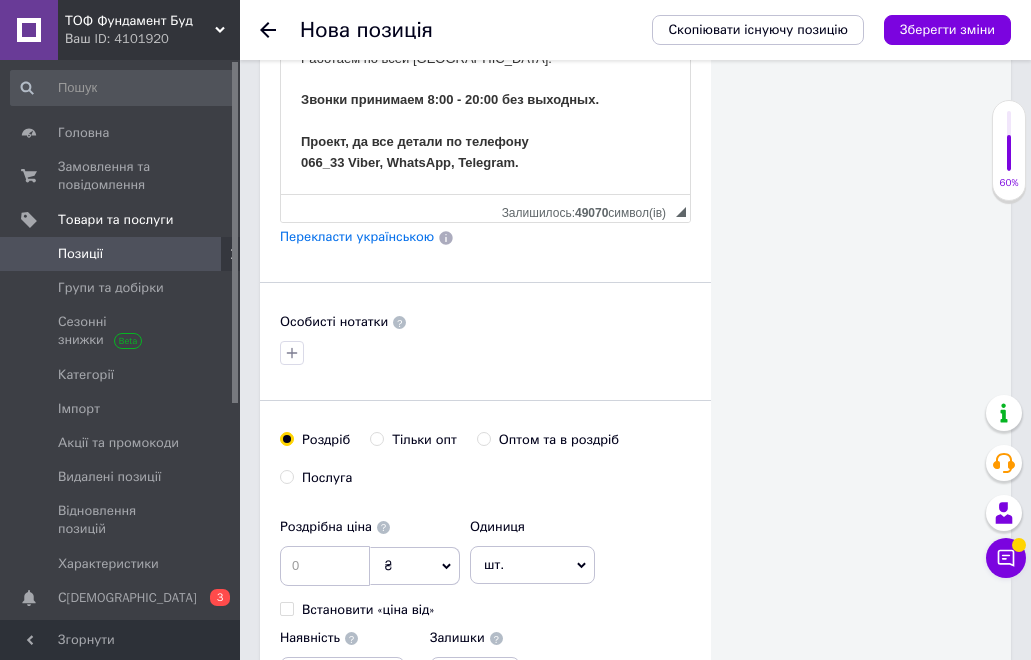 scroll, scrollTop: 1028, scrollLeft: 0, axis: vertical 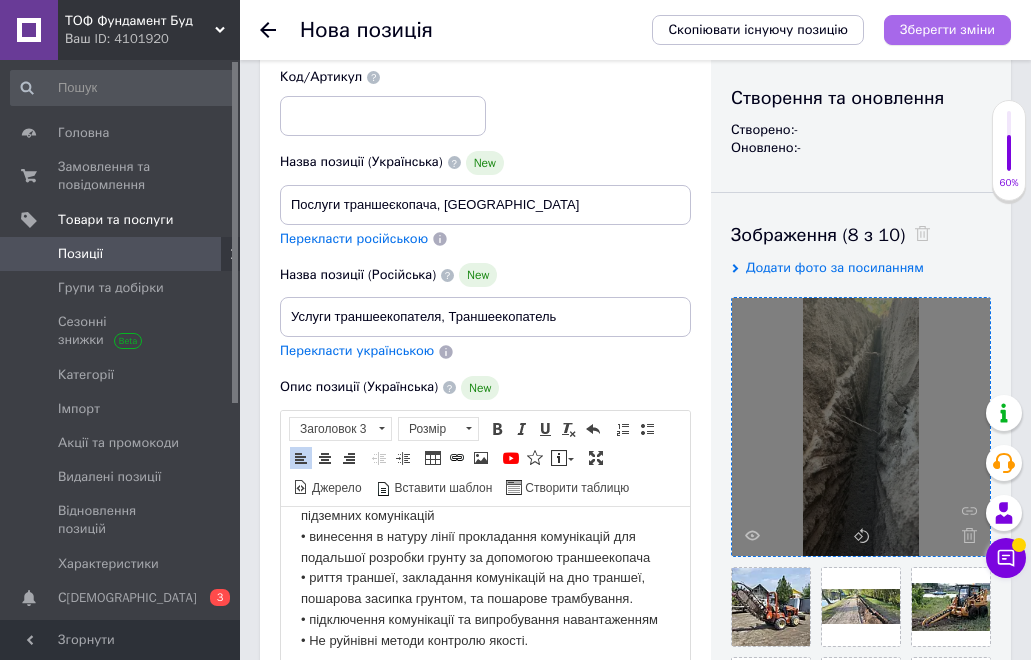 click on "Зберегти зміни" at bounding box center [947, 29] 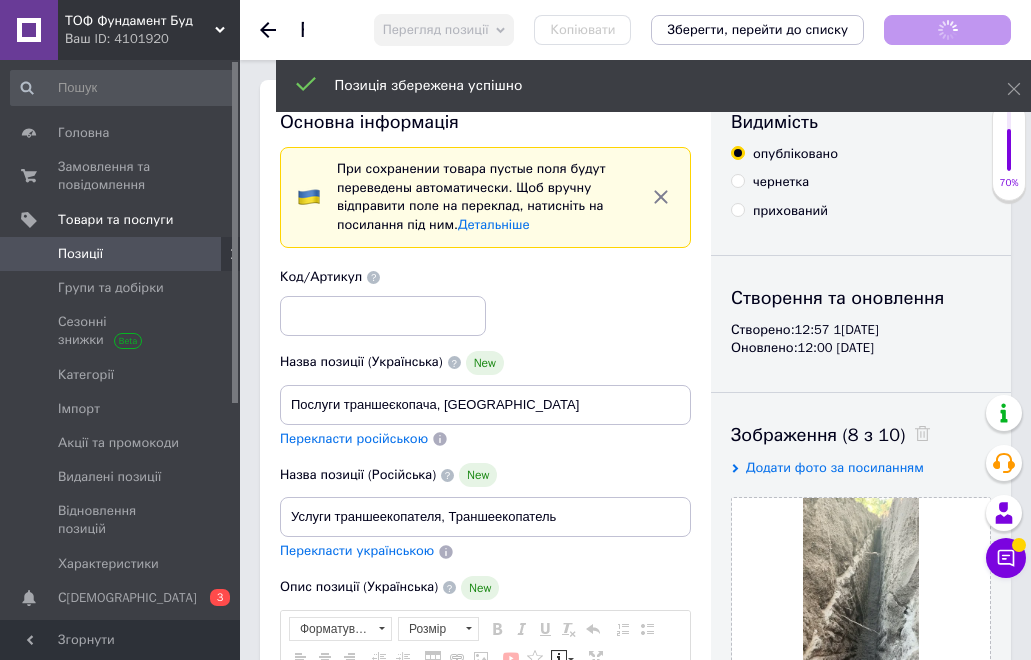 scroll, scrollTop: 0, scrollLeft: 0, axis: both 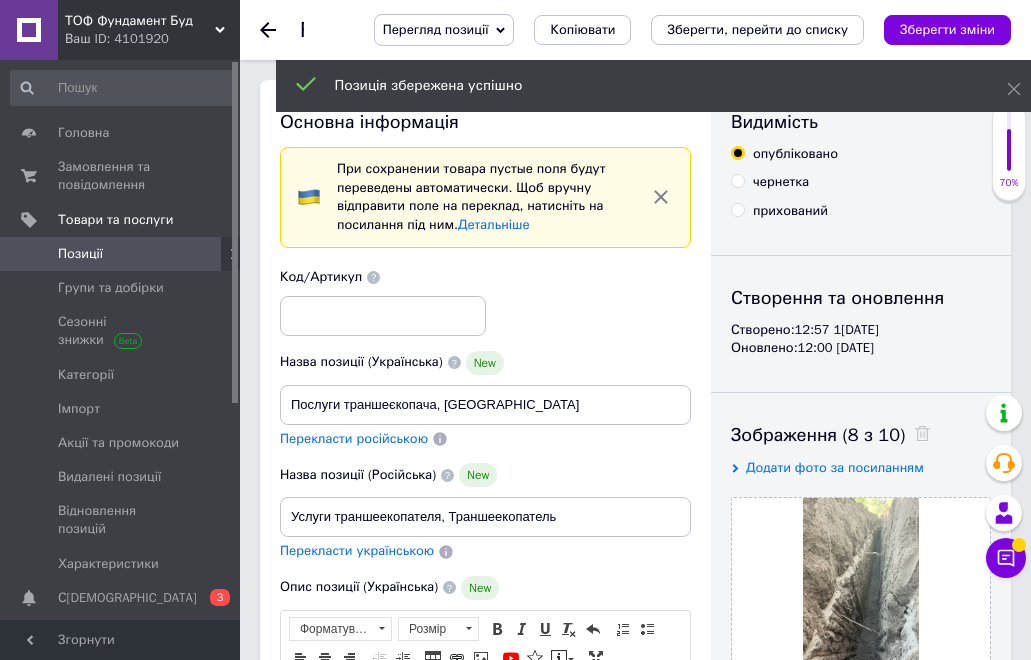 click on "Перегляд позиції" at bounding box center [444, 30] 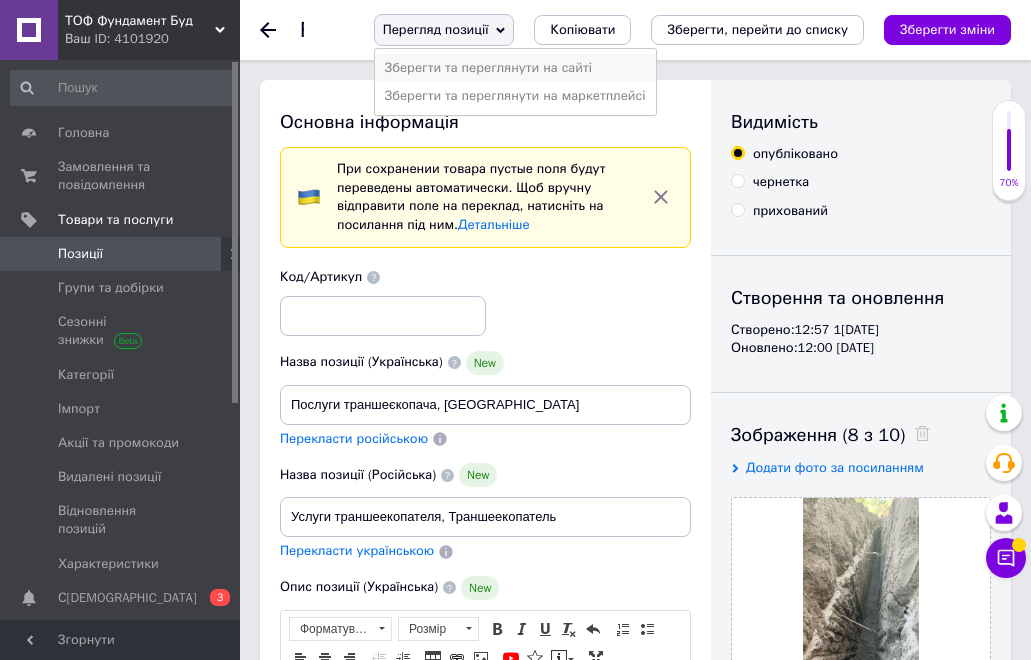 click on "Зберегти та переглянути на сайті" at bounding box center (515, 68) 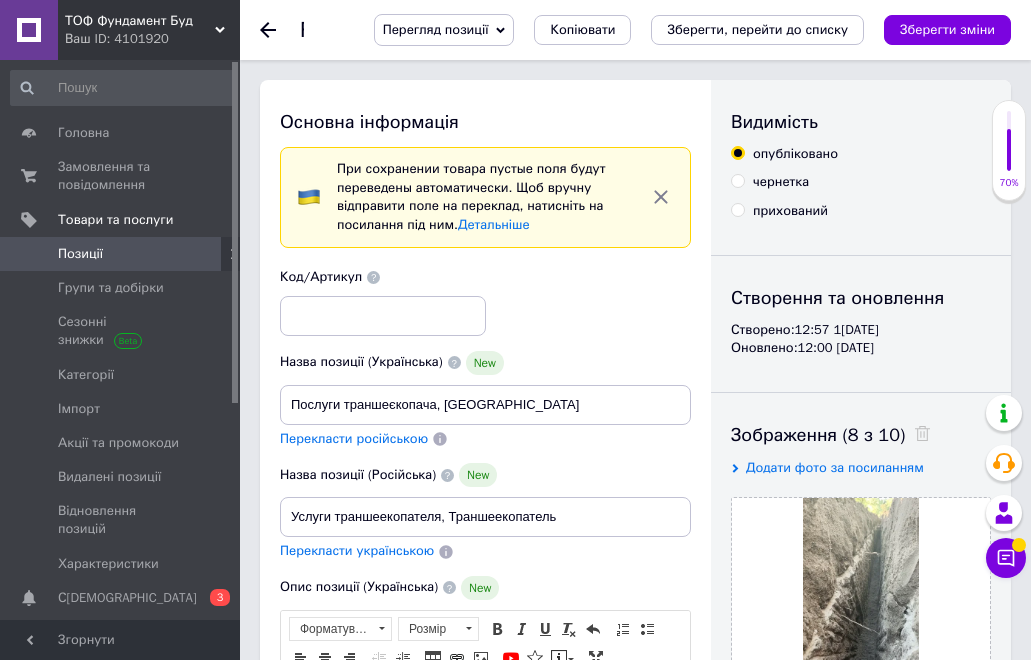 click on "Перегляд позиції" at bounding box center [444, 30] 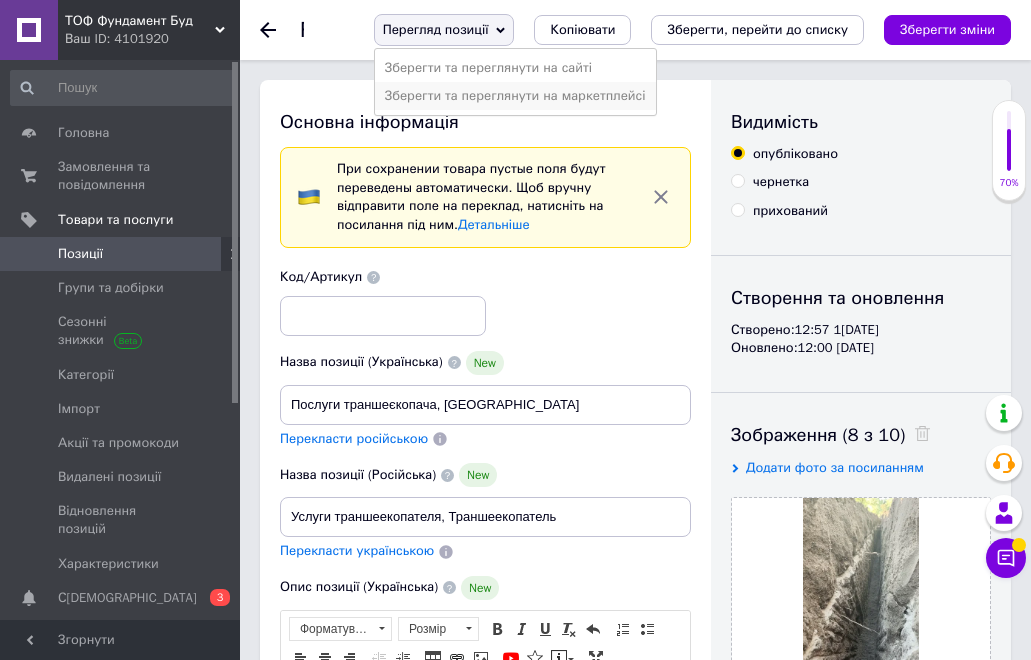 click on "Зберегти та переглянути на маркетплейсі" at bounding box center (515, 96) 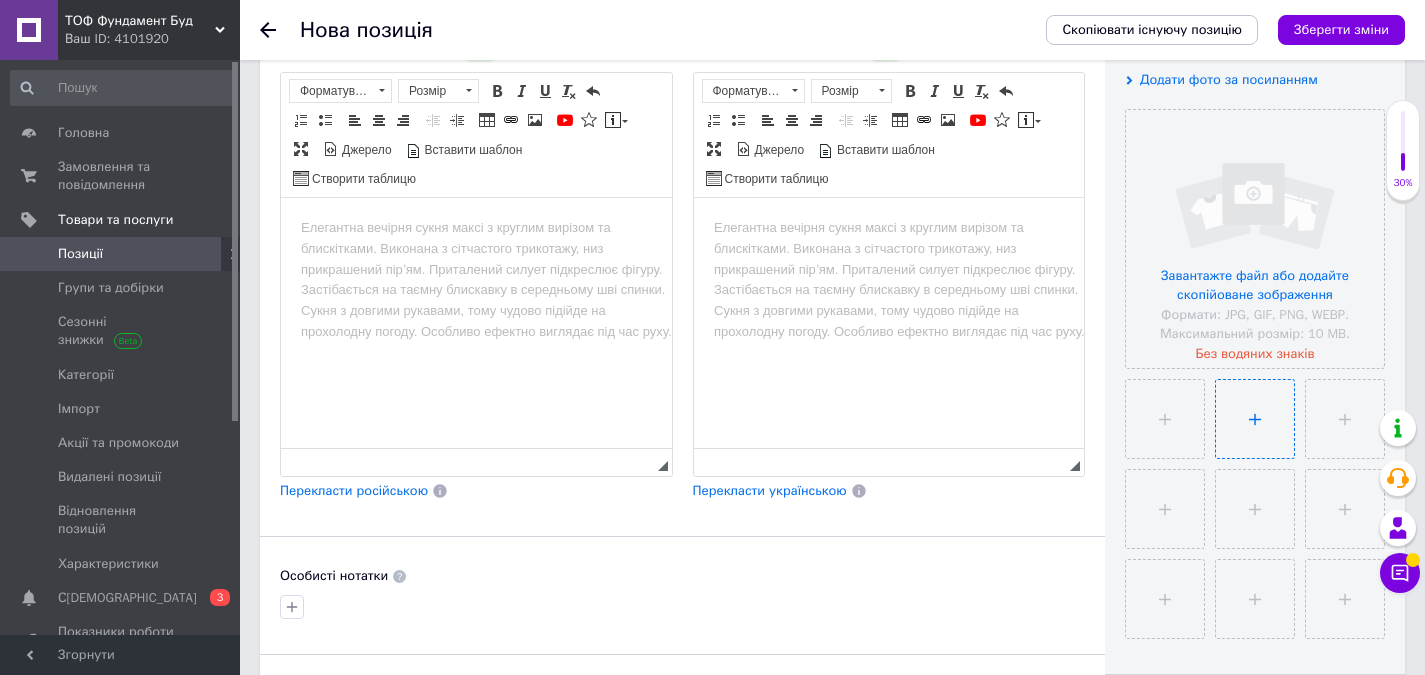 scroll, scrollTop: 400, scrollLeft: 0, axis: vertical 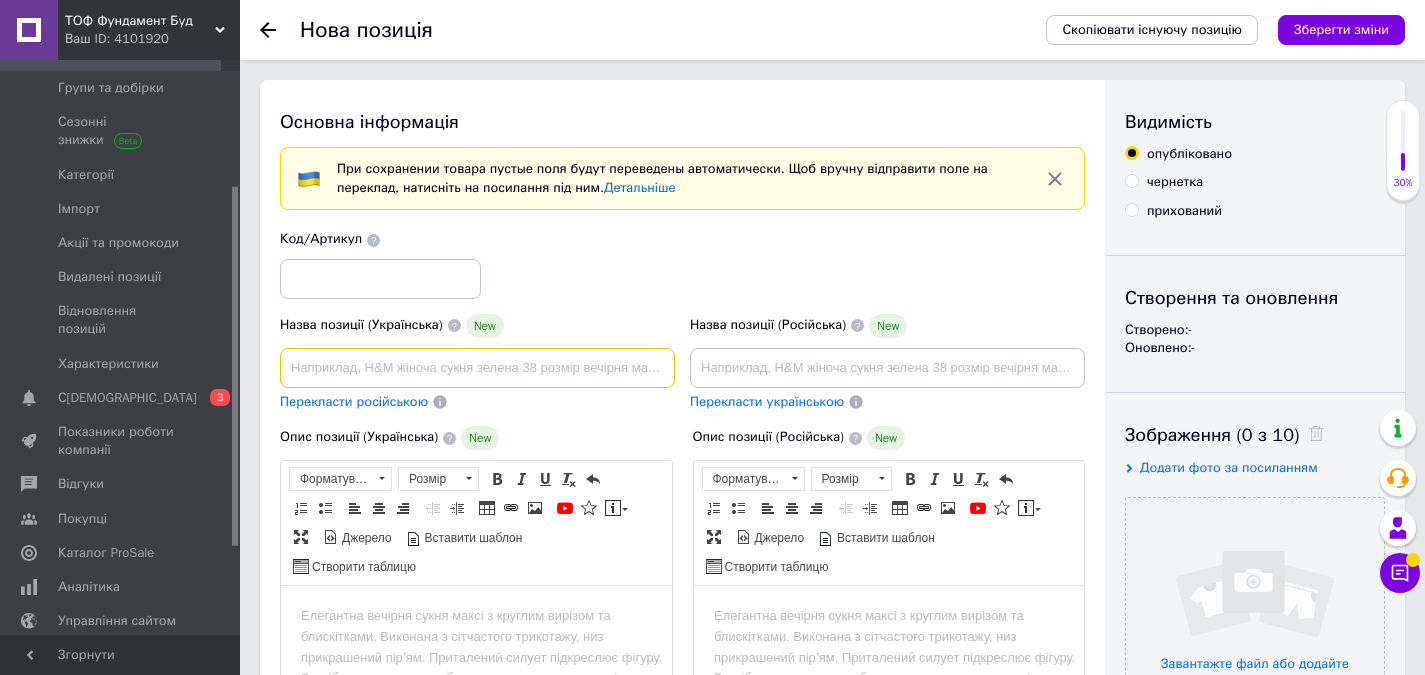 click at bounding box center (477, 368) 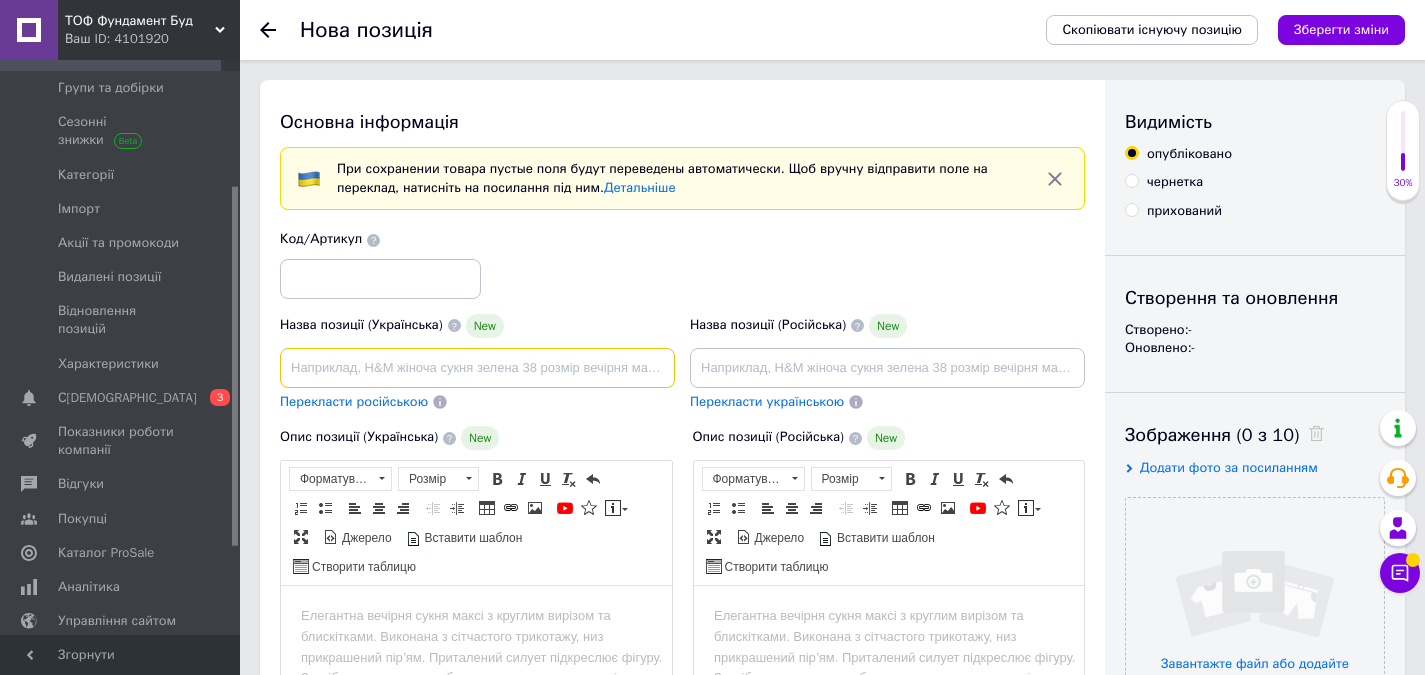 paste on "Свайный фундамент, фундамент на палях" 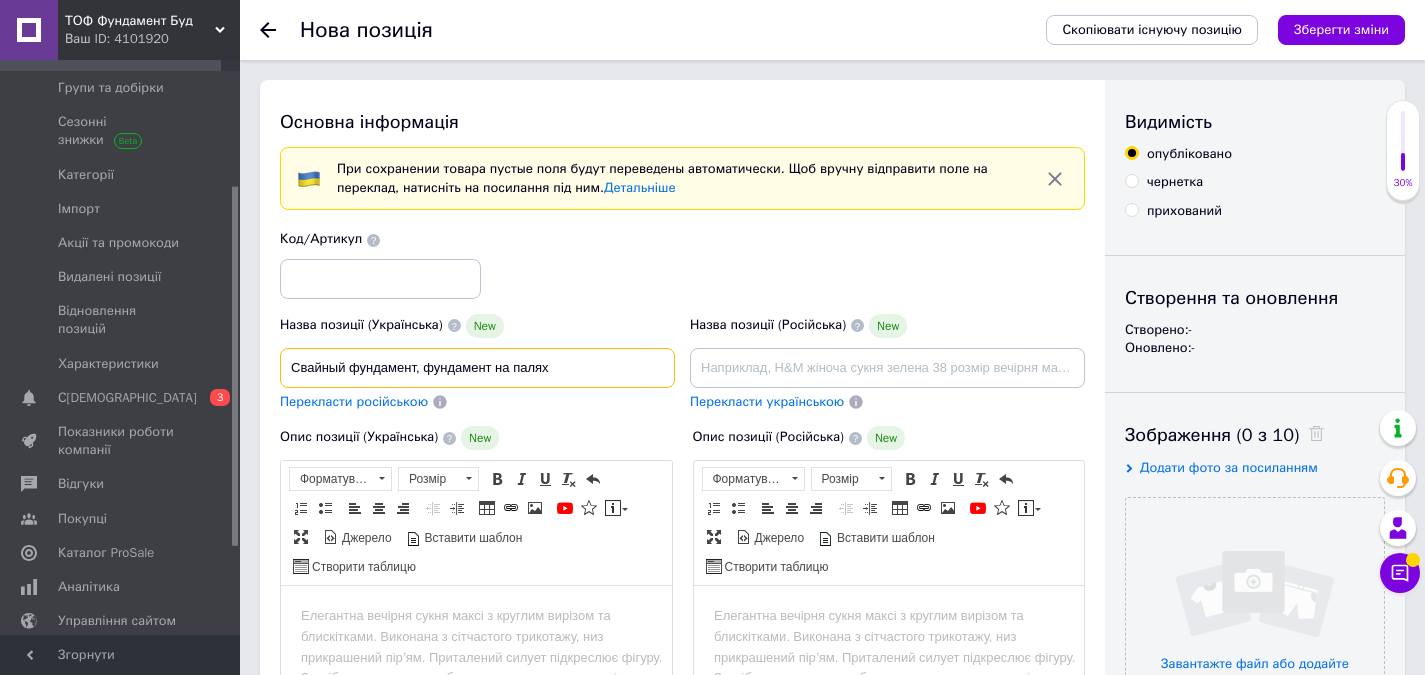 type on "Свайный фундамент, фундамент на палях" 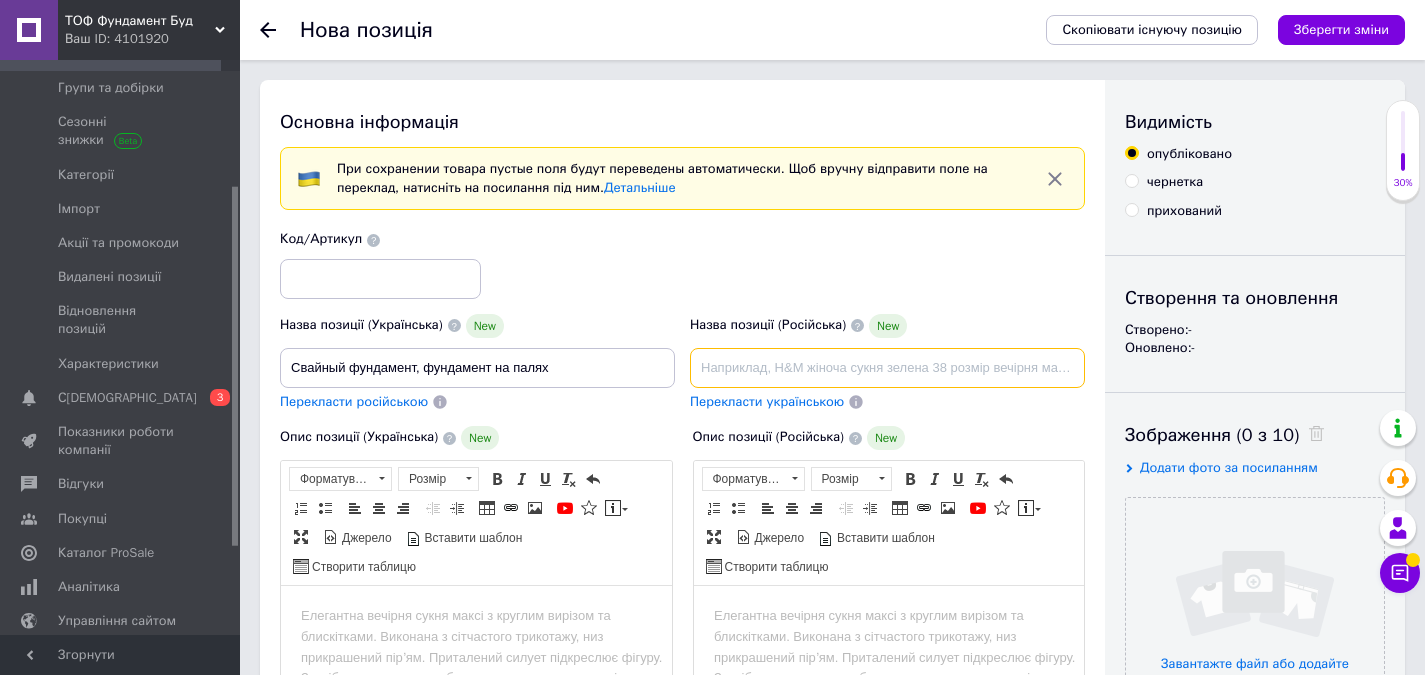click at bounding box center [887, 368] 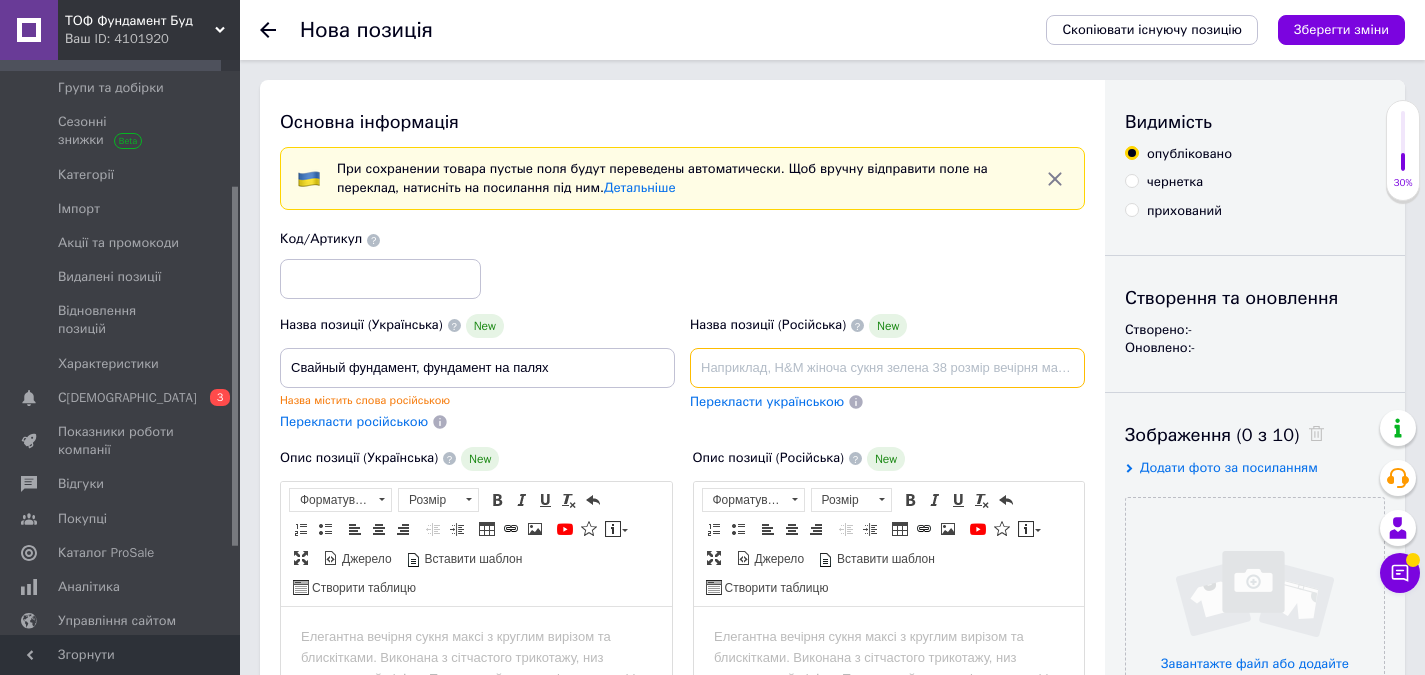 paste on "Свайный фундамент, фундамент на палях" 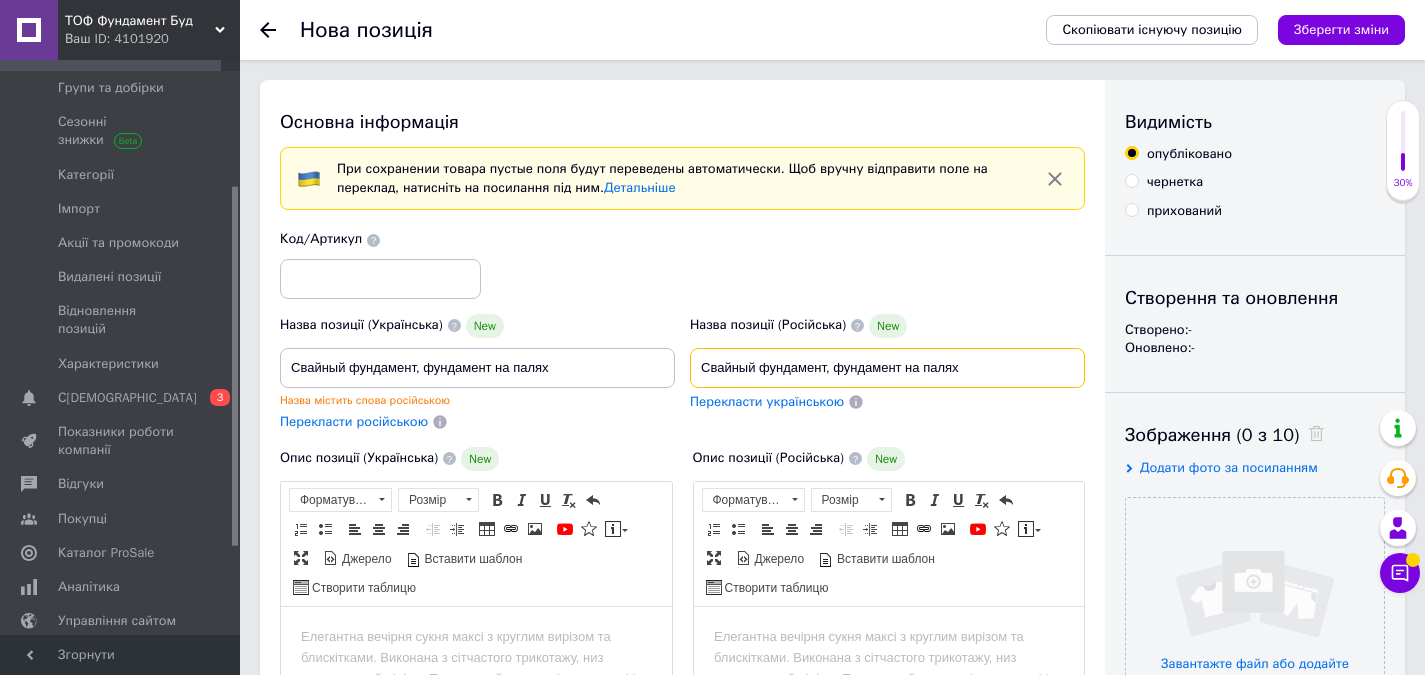 type on "Свайный фундамент, фундамент на палях" 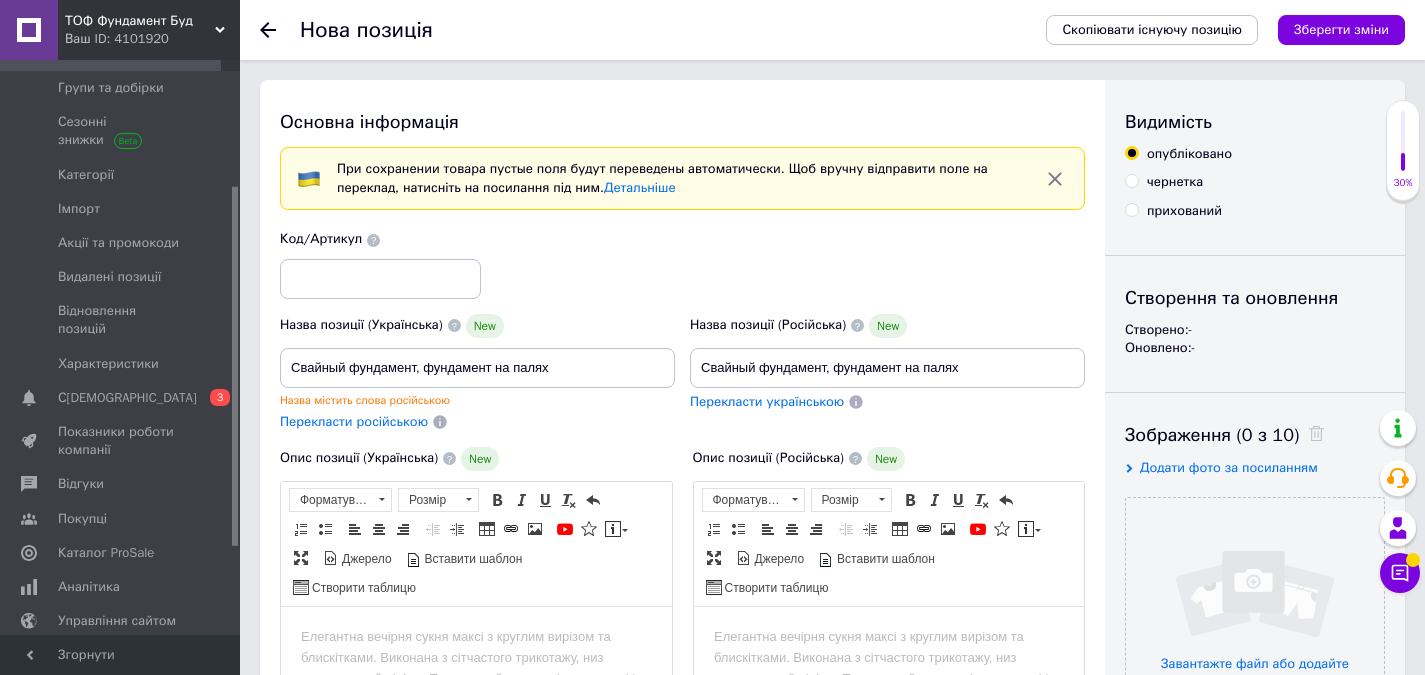click on "Перекласти українською" at bounding box center [767, 401] 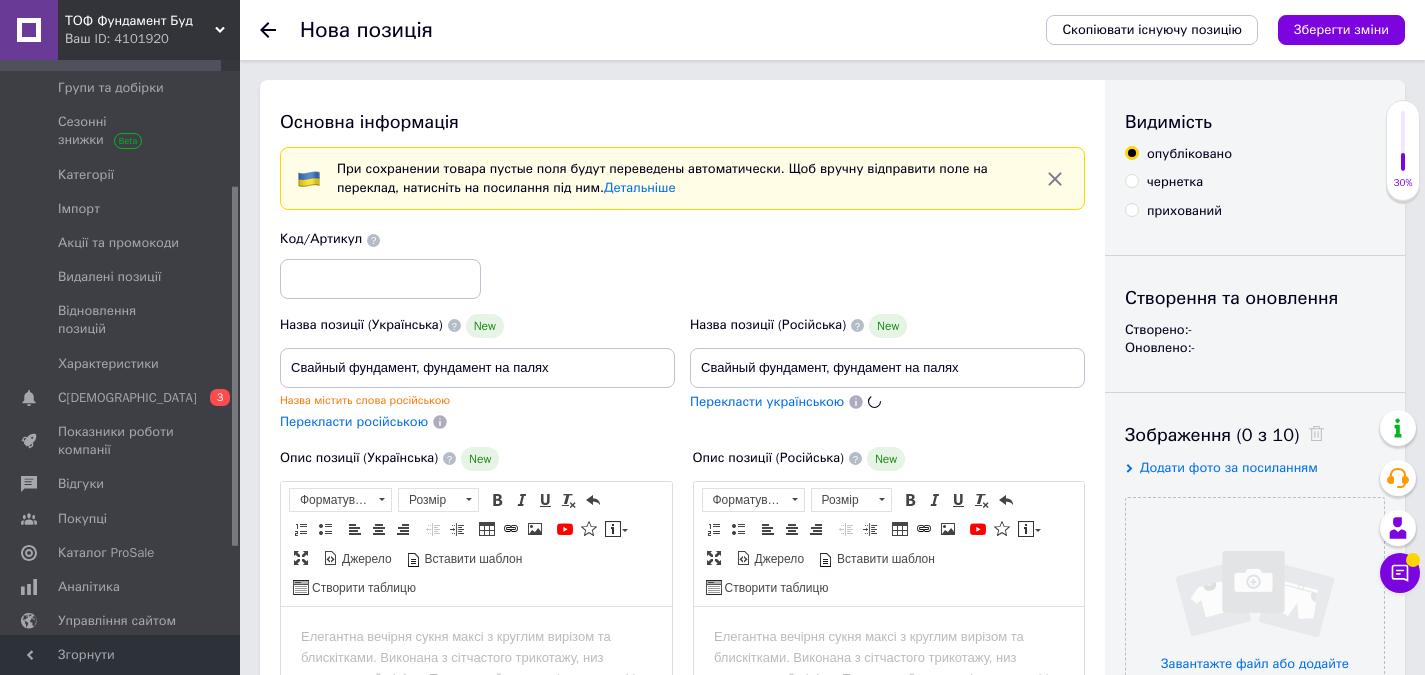 type on "Свайний фундамент, фундамент на палях" 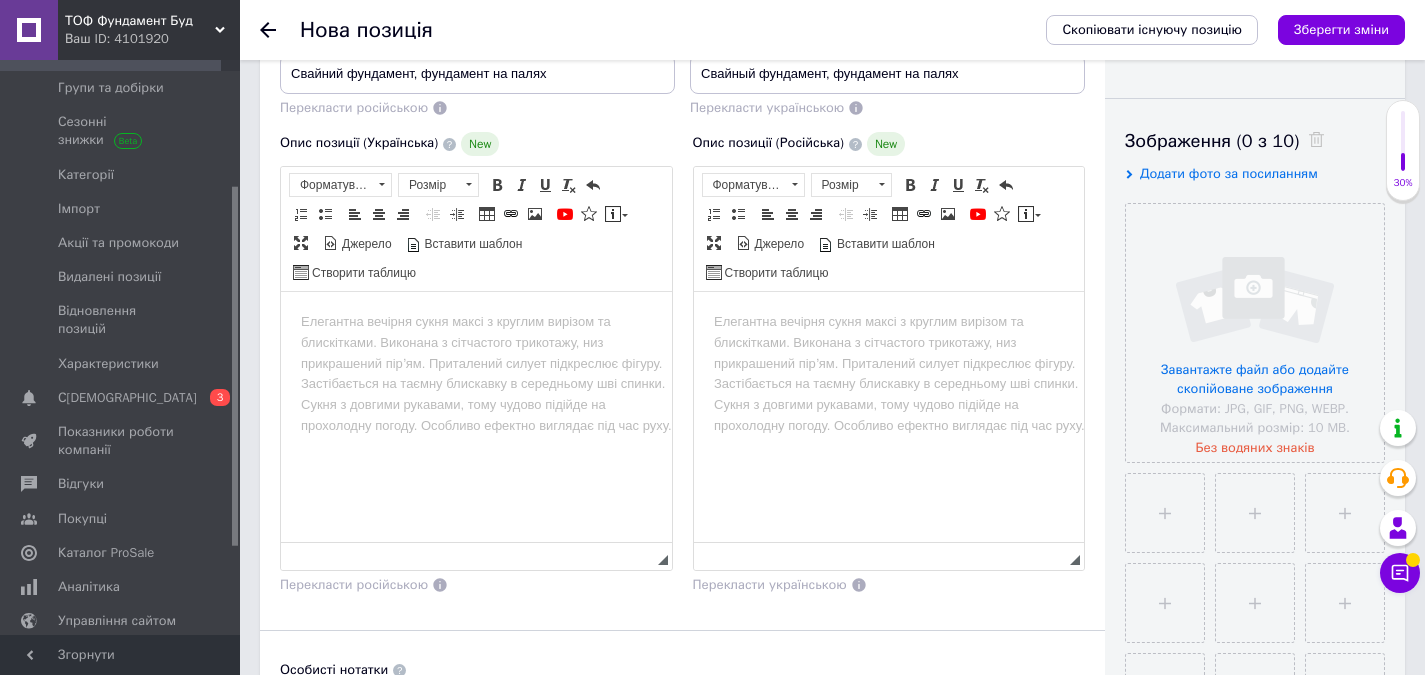 scroll, scrollTop: 300, scrollLeft: 0, axis: vertical 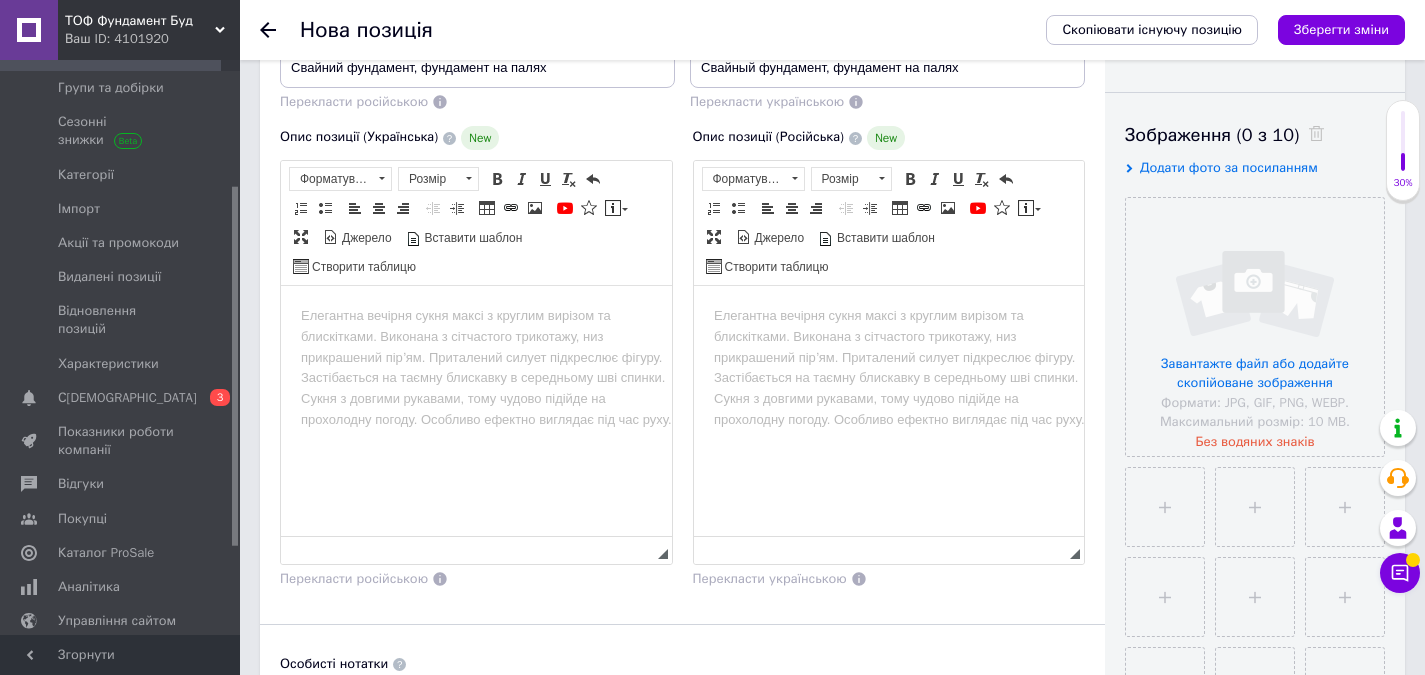 click at bounding box center [476, 316] 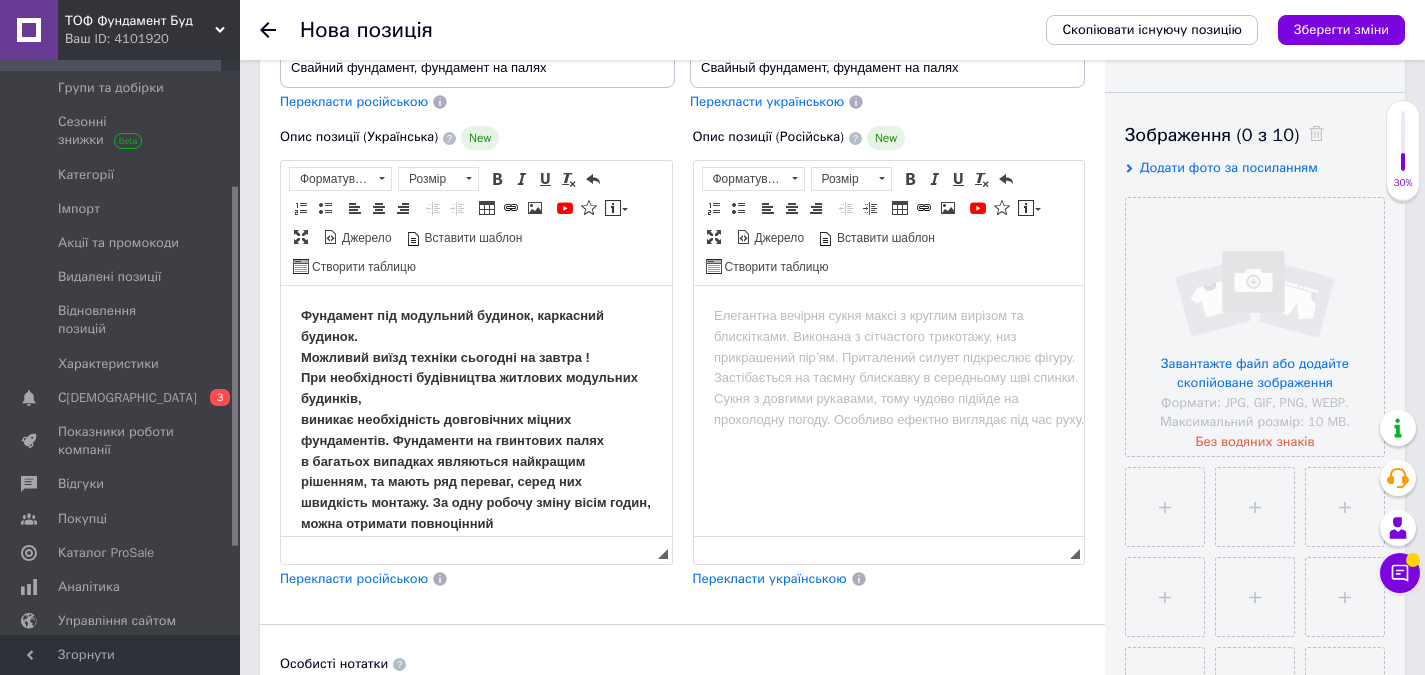 scroll, scrollTop: 834, scrollLeft: 0, axis: vertical 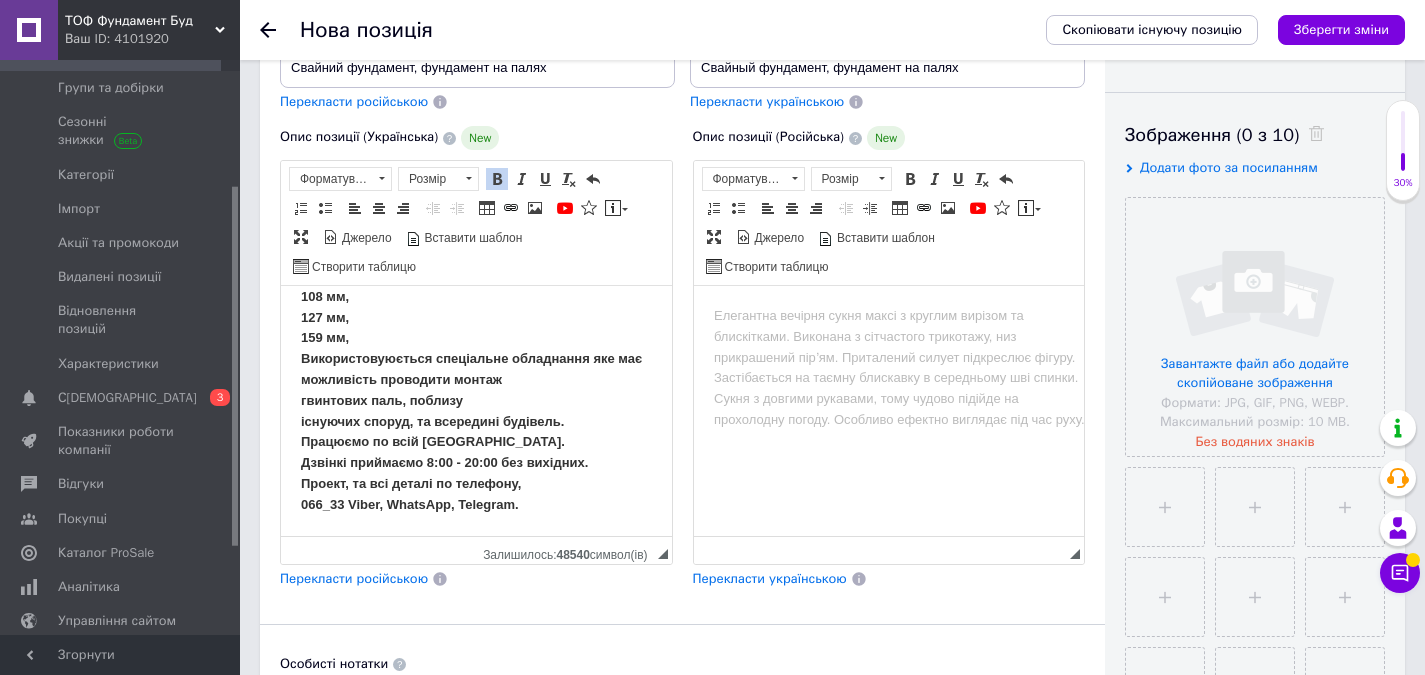 click at bounding box center [888, 316] 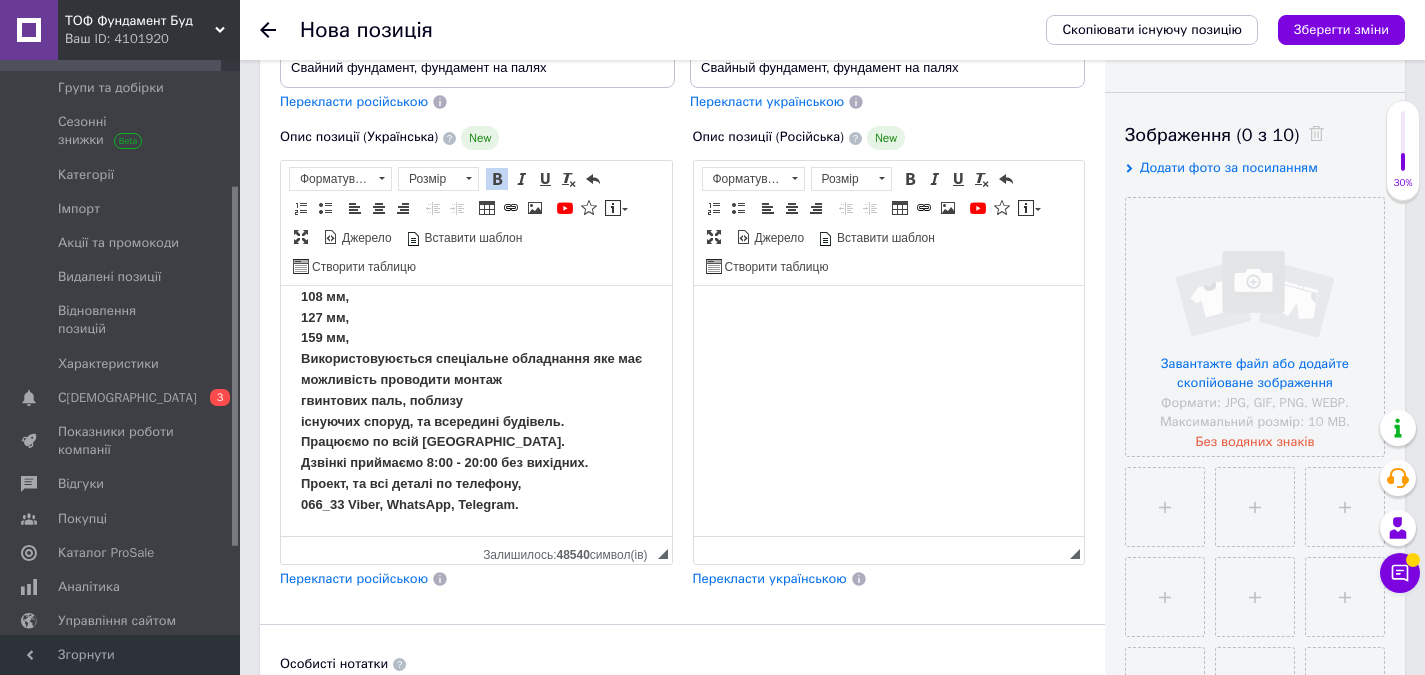 scroll, scrollTop: 834, scrollLeft: 0, axis: vertical 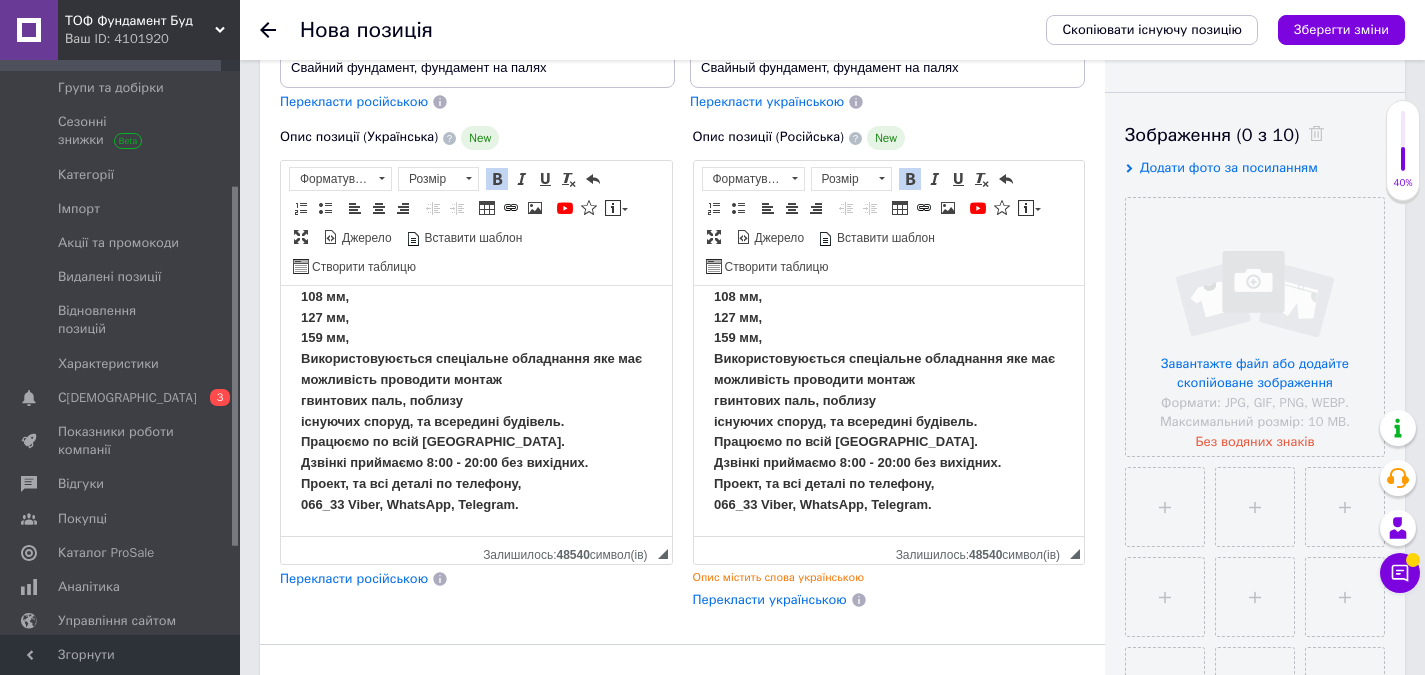 click on "Перекласти російською" at bounding box center (354, 578) 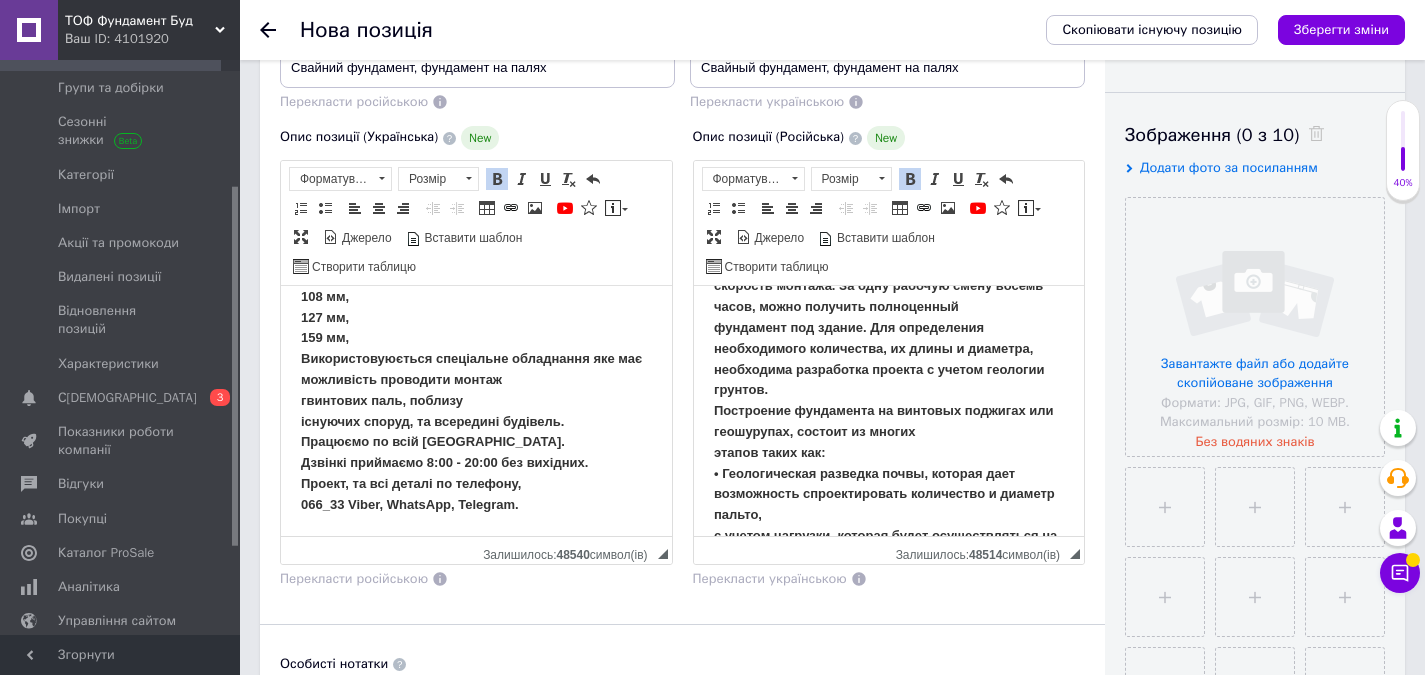 scroll, scrollTop: 200, scrollLeft: 0, axis: vertical 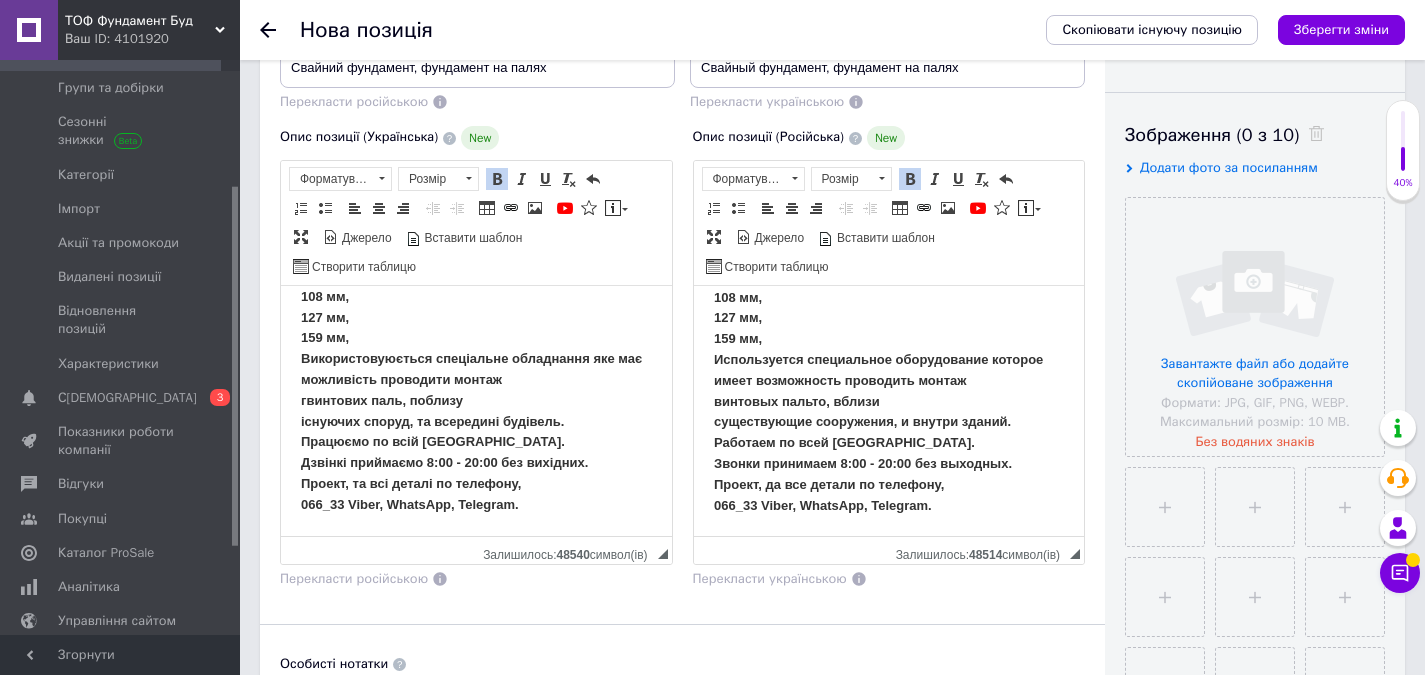 drag, startPoint x: 1072, startPoint y: 348, endPoint x: 1828, endPoint y: 814, distance: 888.0833 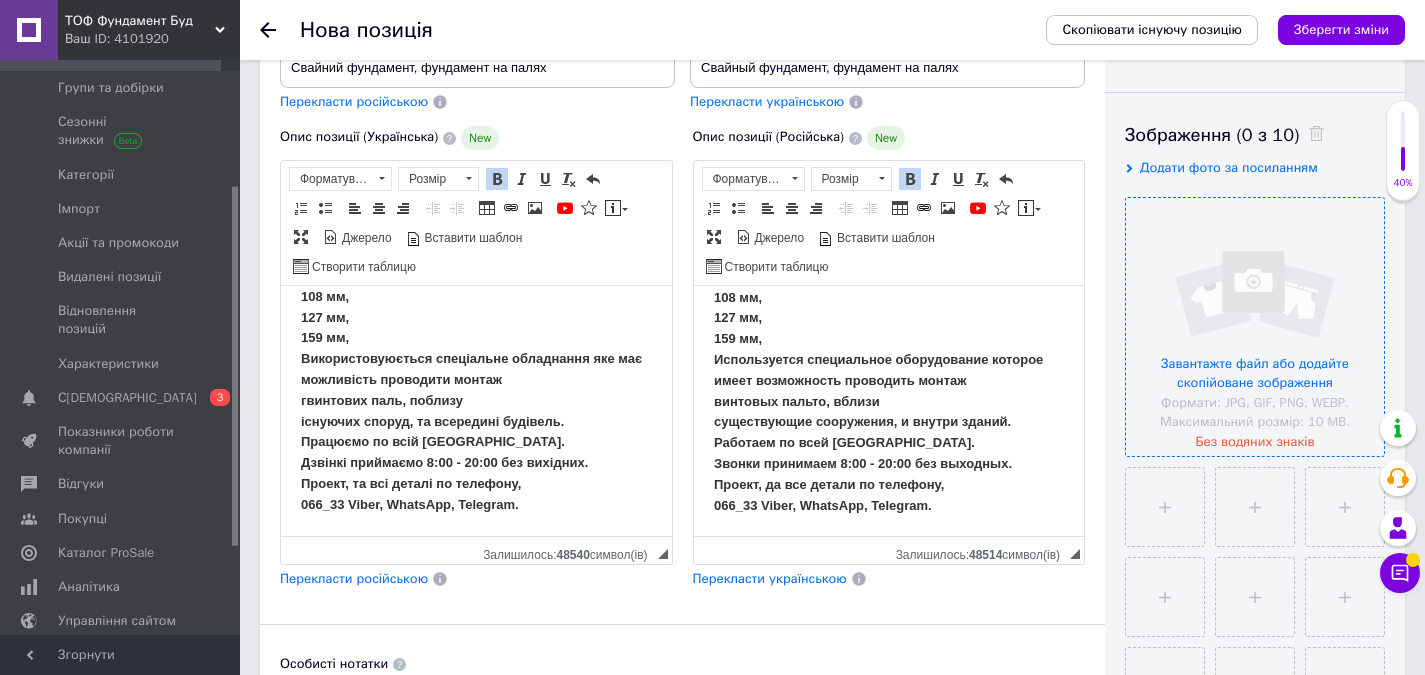 click at bounding box center (1255, 327) 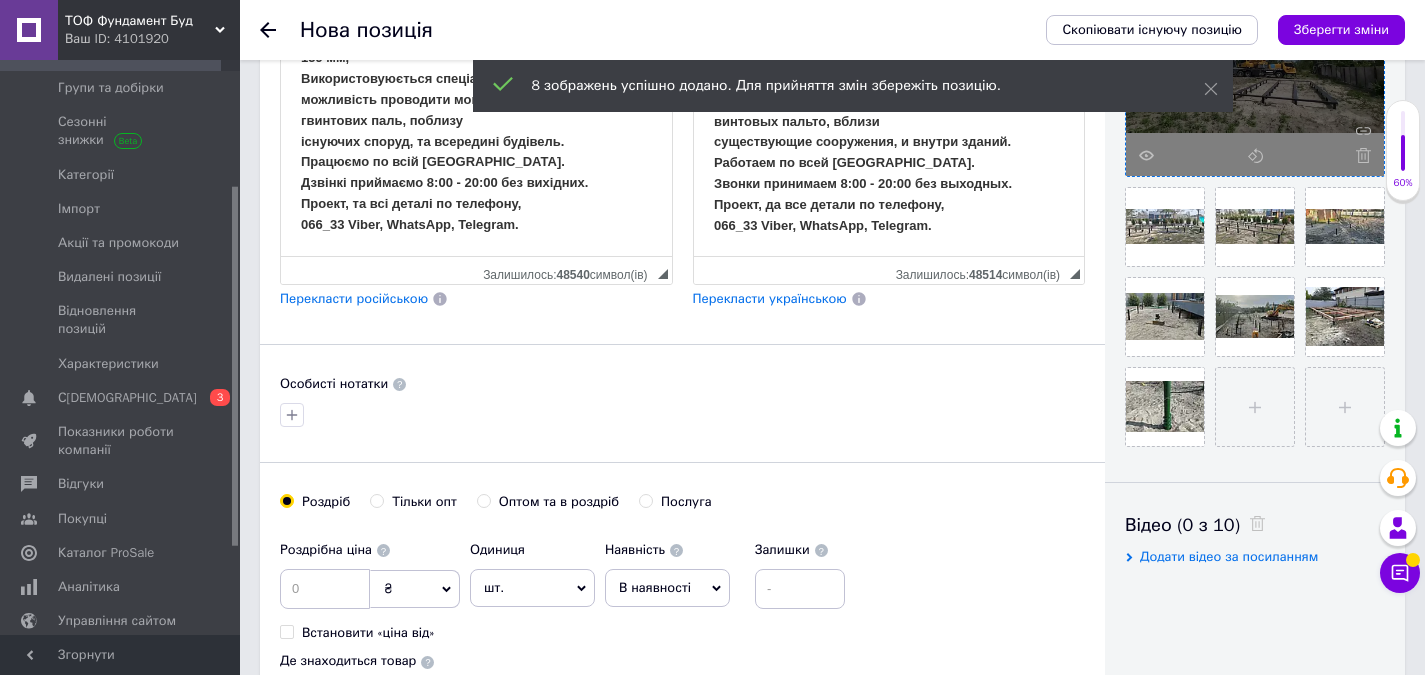 scroll, scrollTop: 700, scrollLeft: 0, axis: vertical 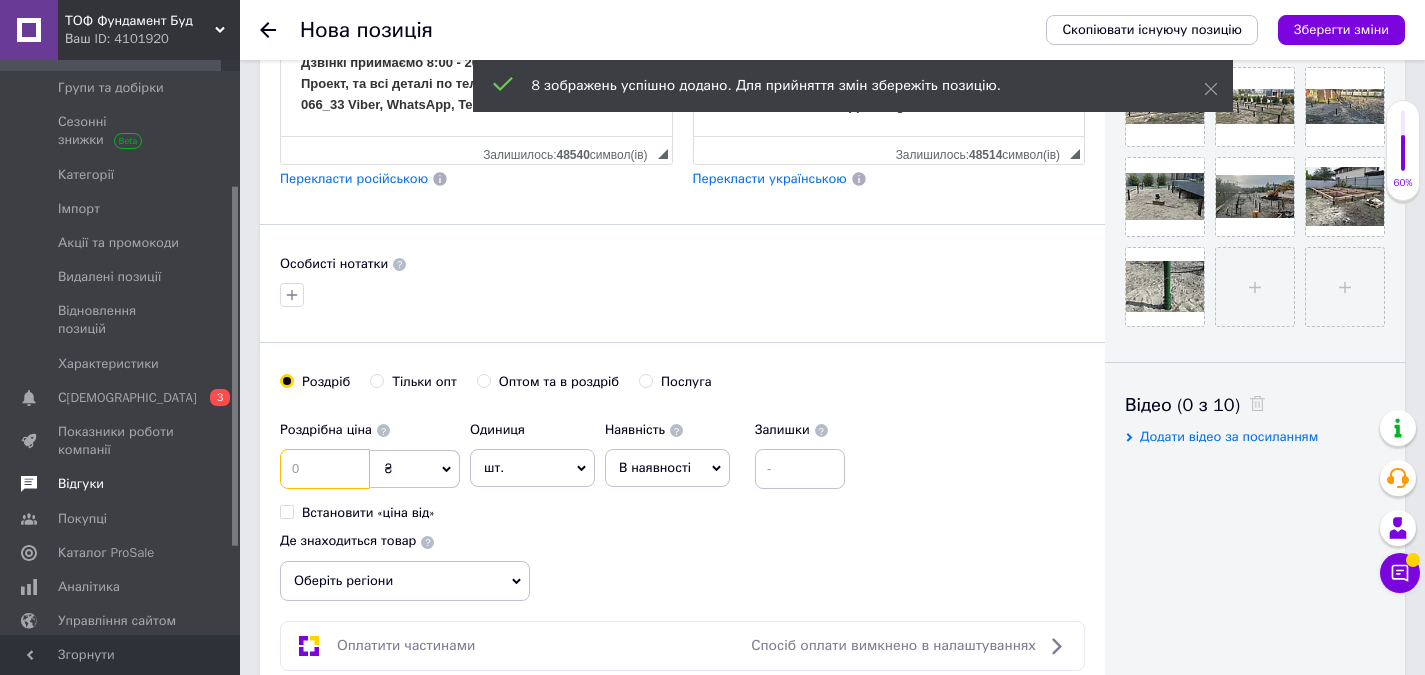 drag, startPoint x: 330, startPoint y: 470, endPoint x: 231, endPoint y: 468, distance: 99.0202 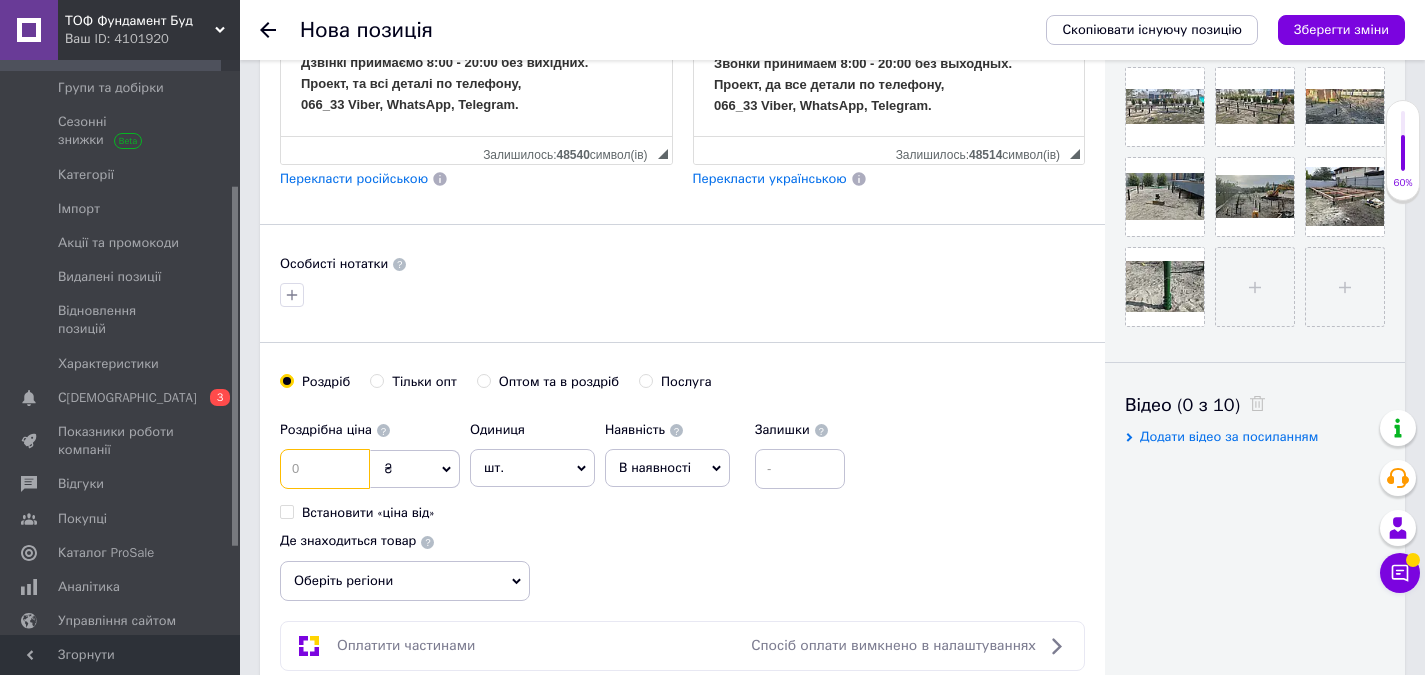 drag, startPoint x: 294, startPoint y: 470, endPoint x: 309, endPoint y: 473, distance: 15.297058 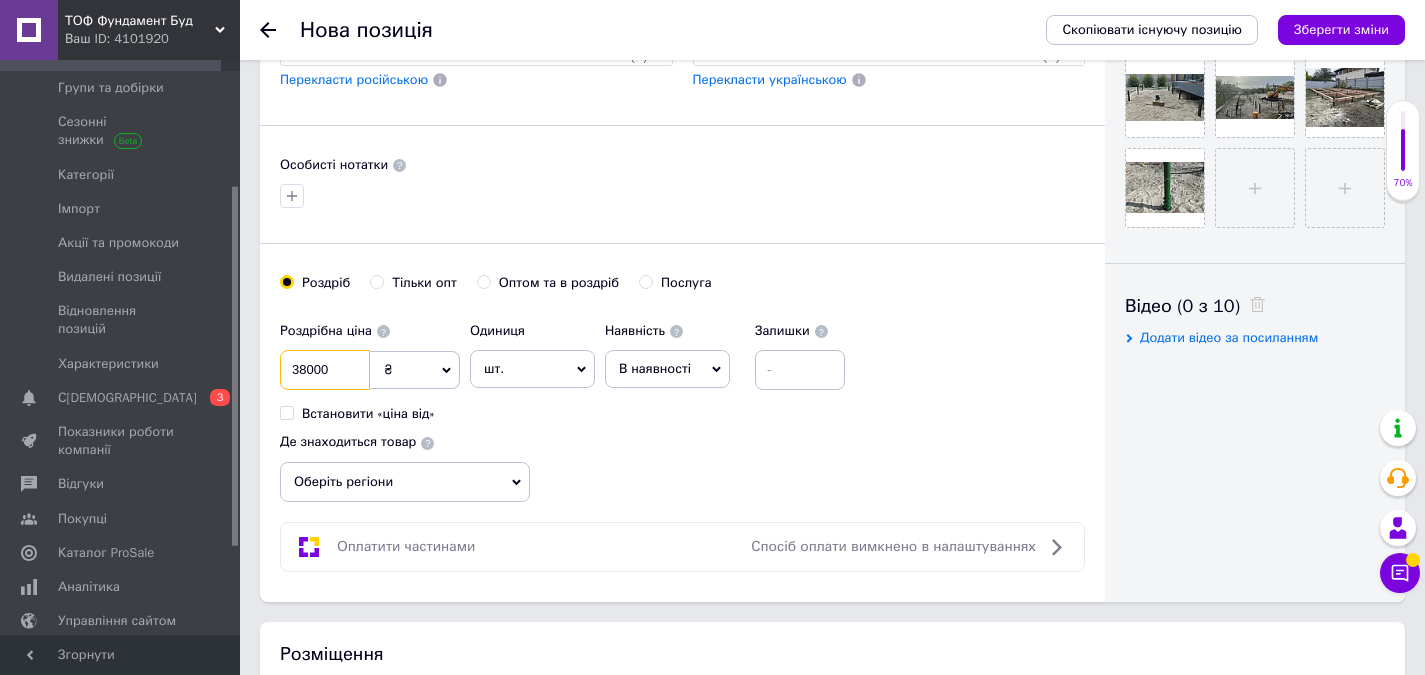 scroll, scrollTop: 800, scrollLeft: 0, axis: vertical 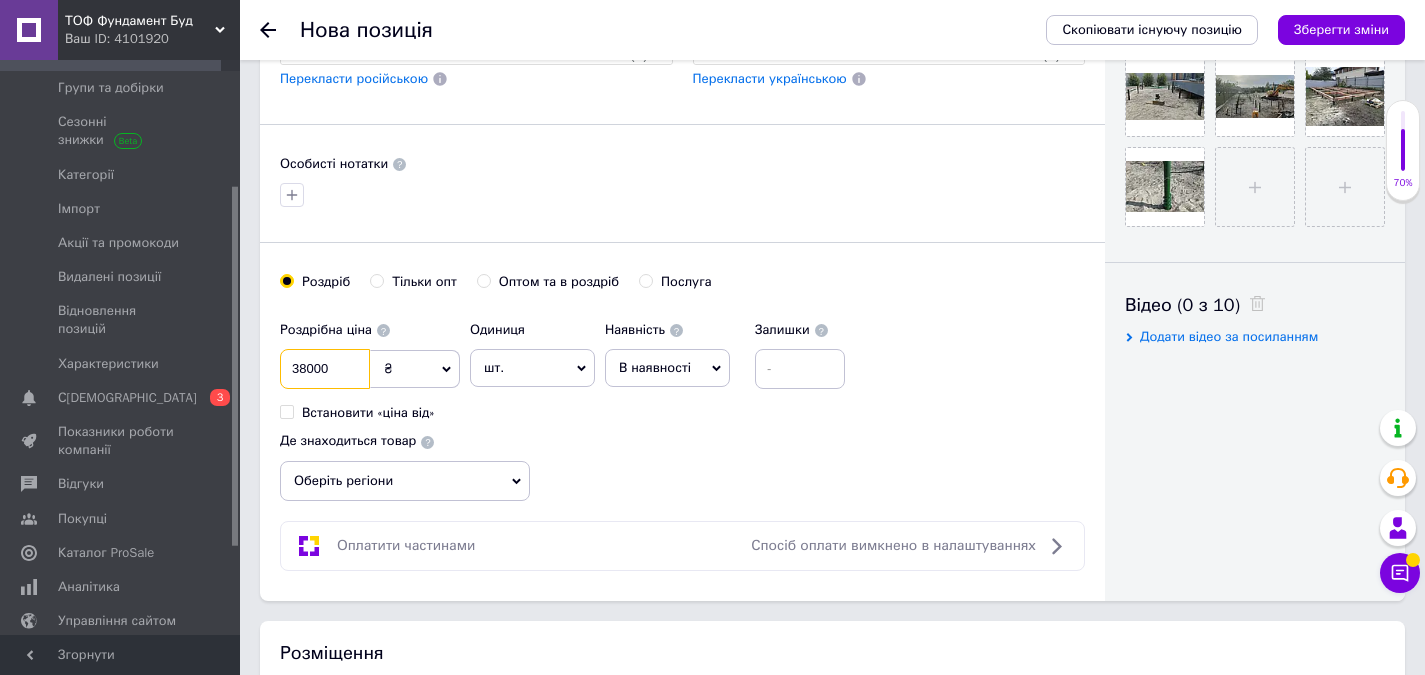 type on "38000" 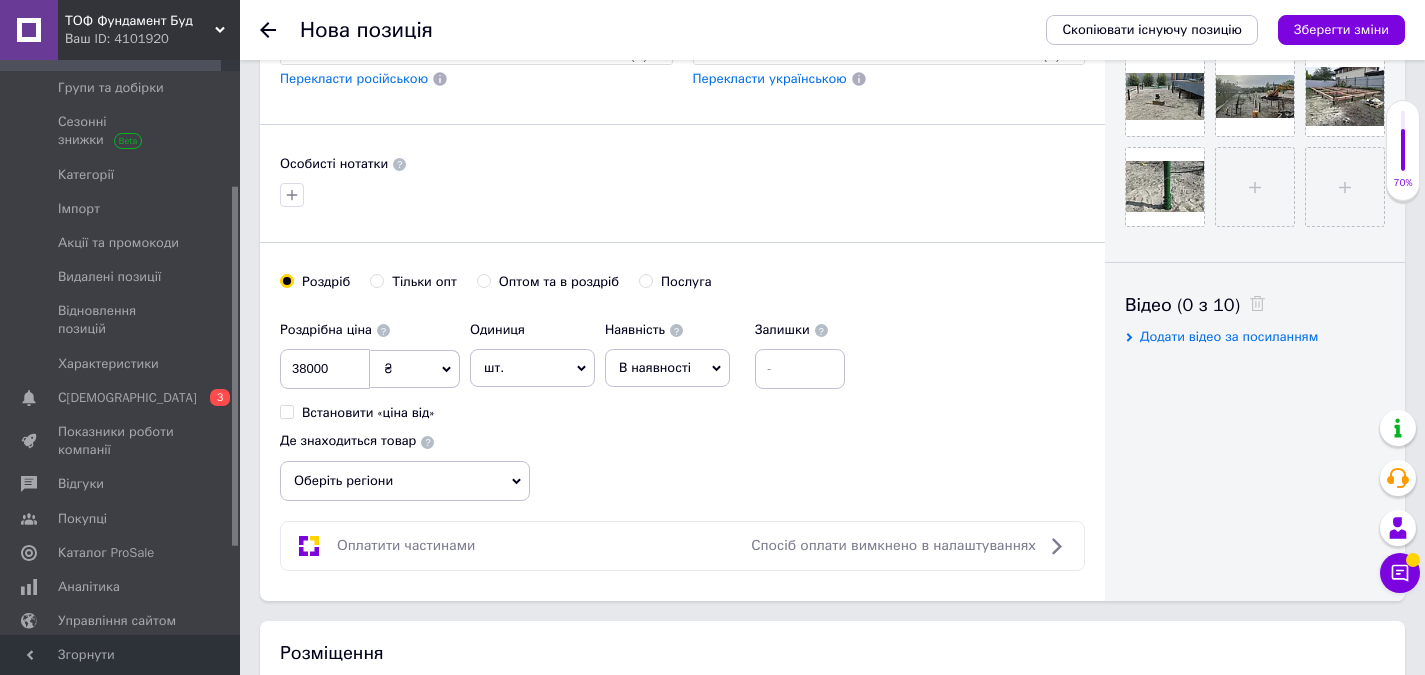 click on "Оберіть регіони" at bounding box center (405, 481) 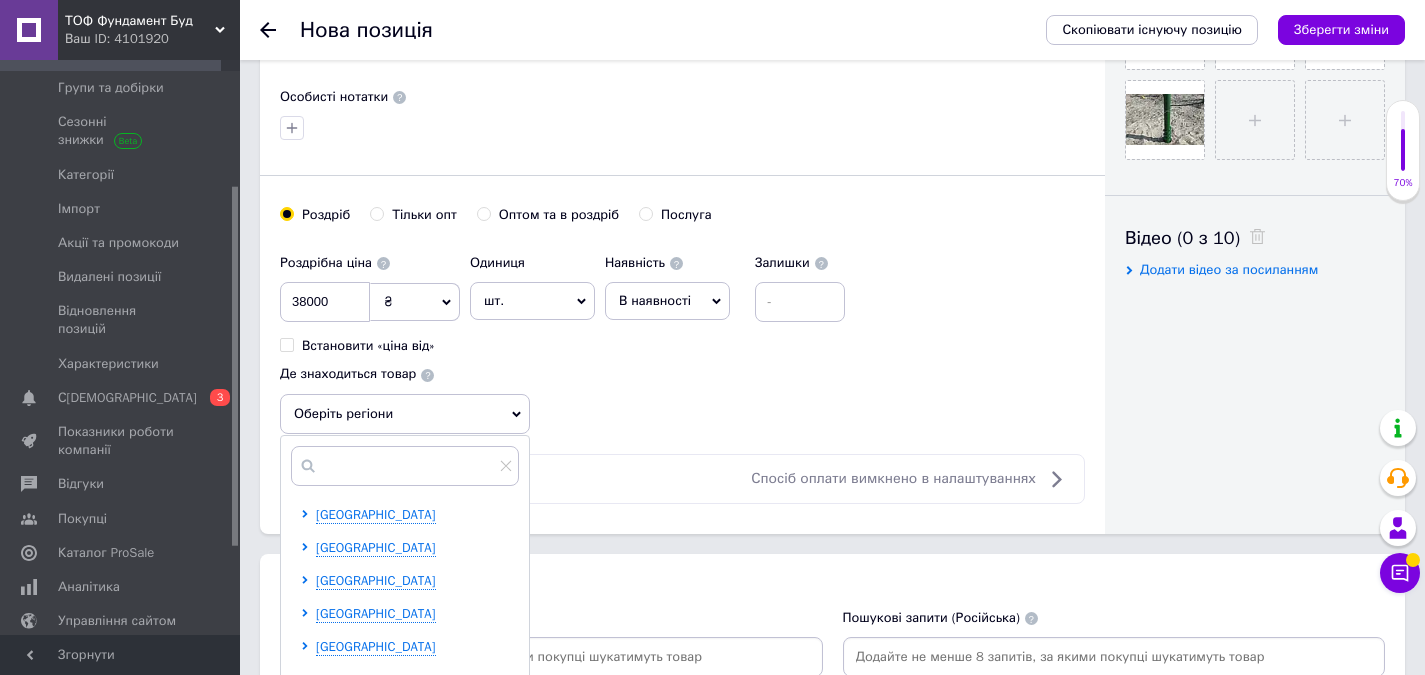 scroll, scrollTop: 1000, scrollLeft: 0, axis: vertical 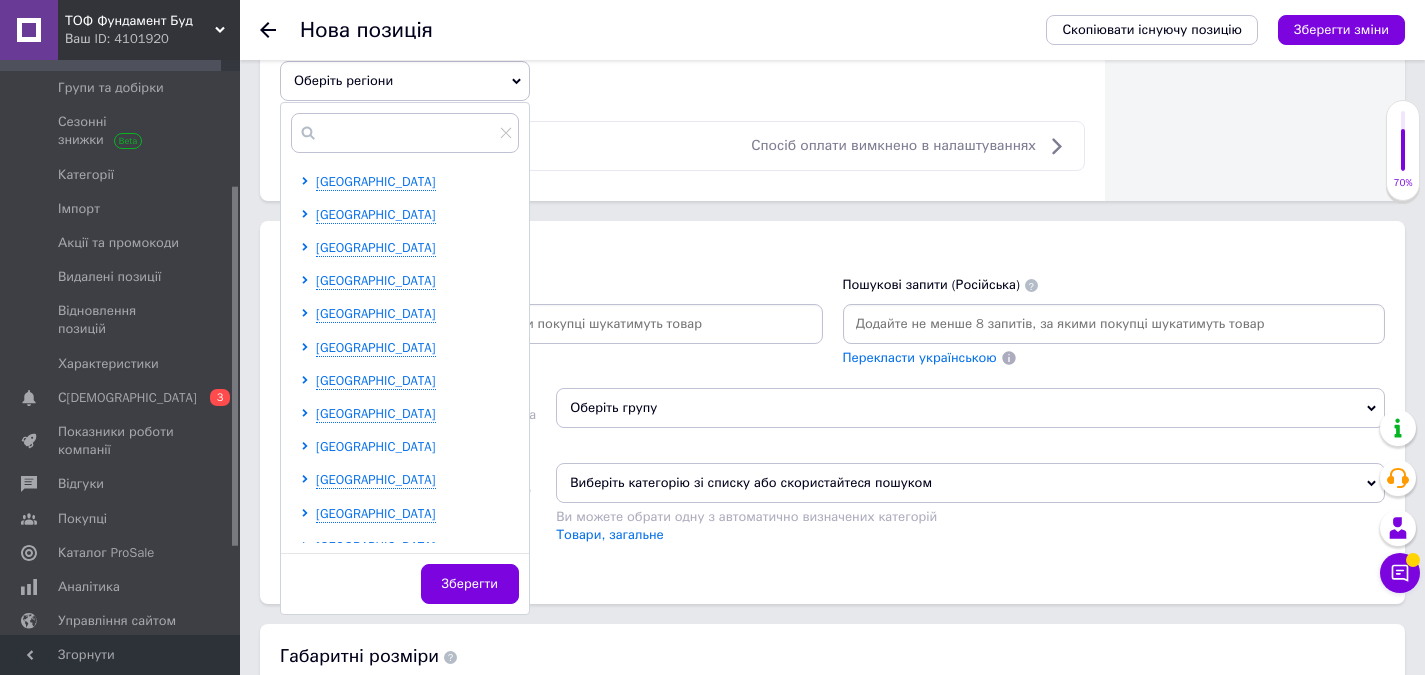click on "[GEOGRAPHIC_DATA]" at bounding box center (376, 446) 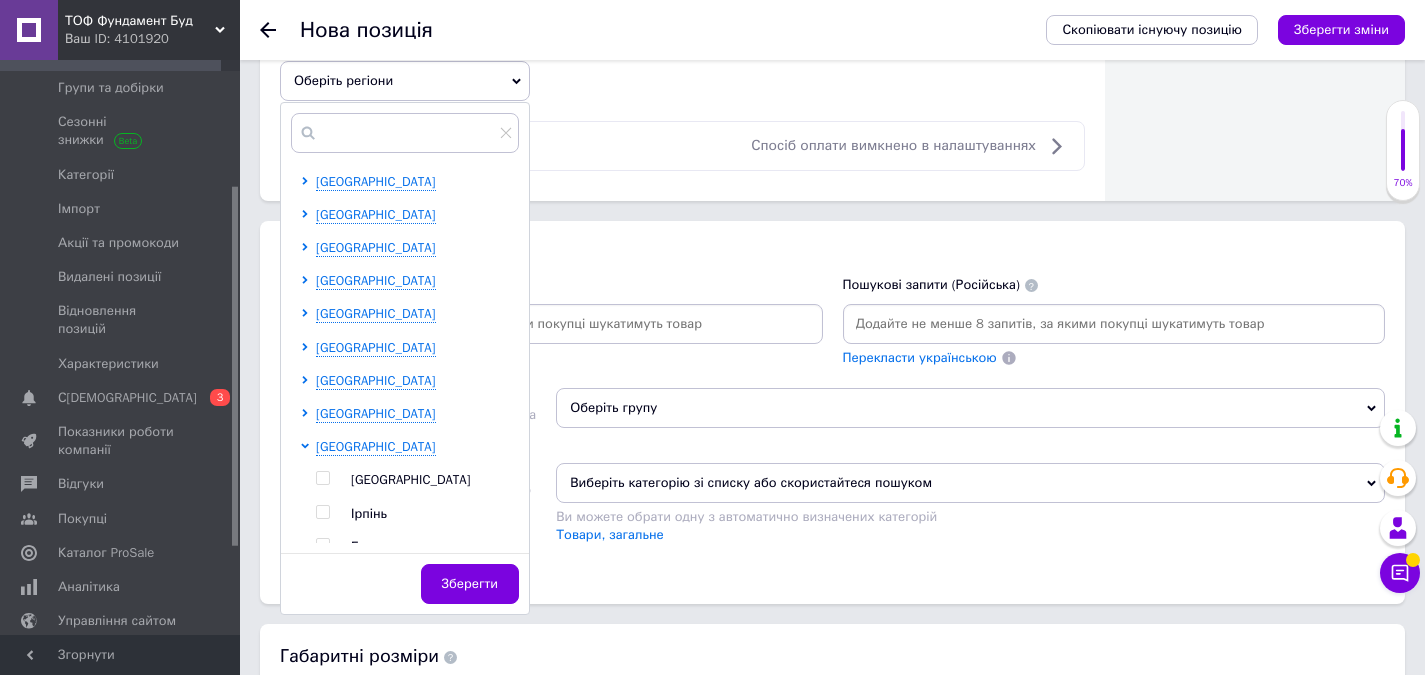 click at bounding box center (322, 478) 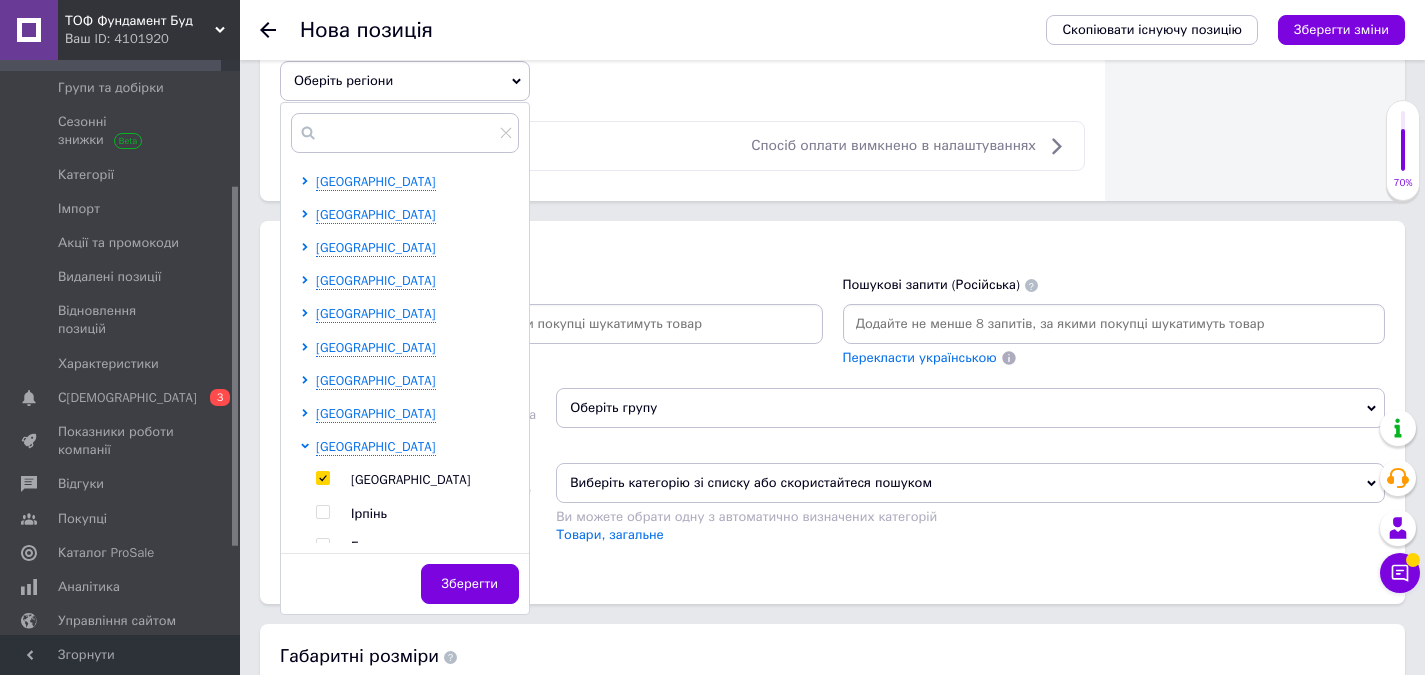 checkbox on "true" 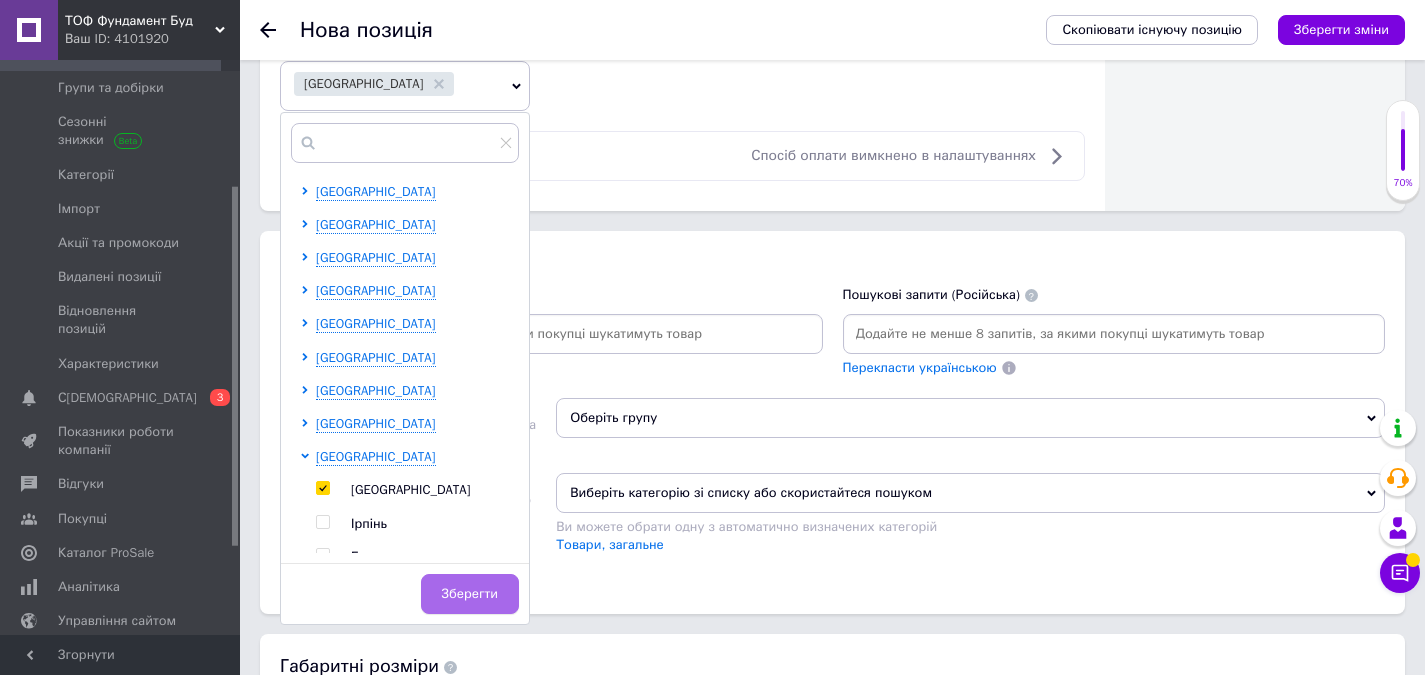 click on "Зберегти" at bounding box center (470, 594) 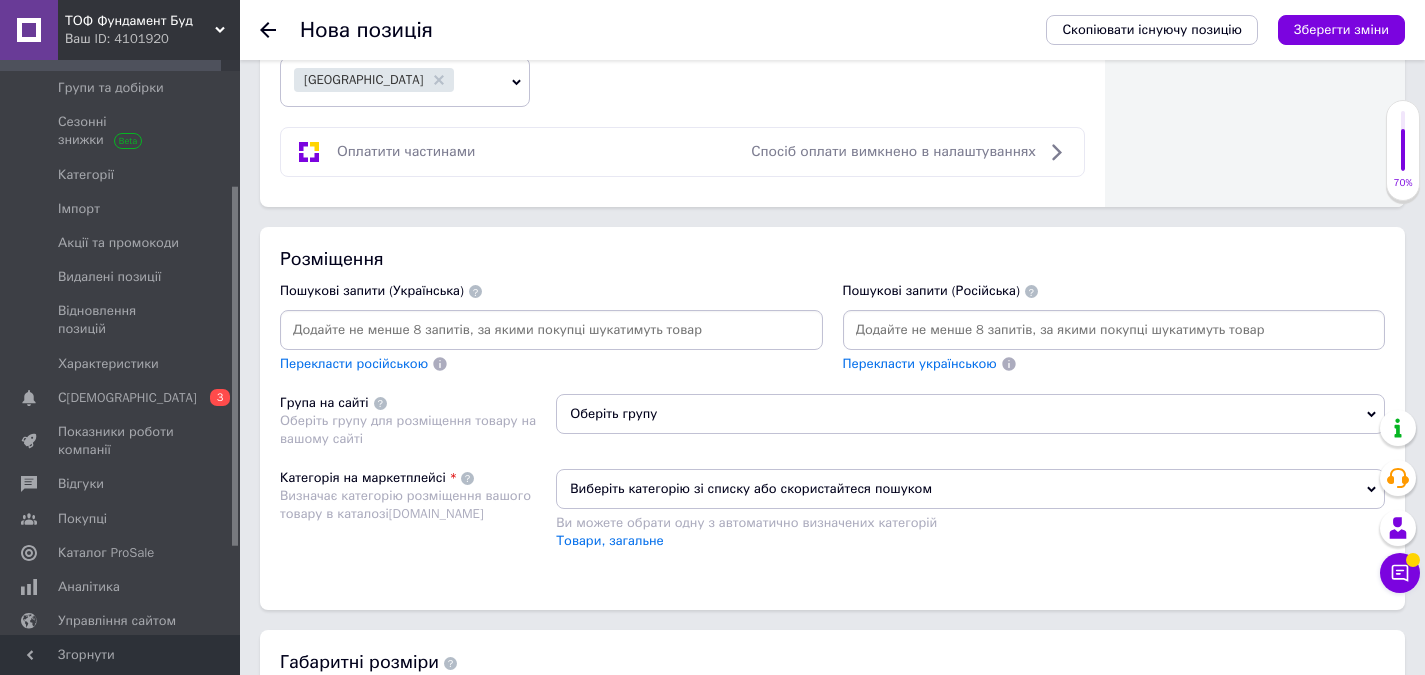 scroll, scrollTop: 1233, scrollLeft: 0, axis: vertical 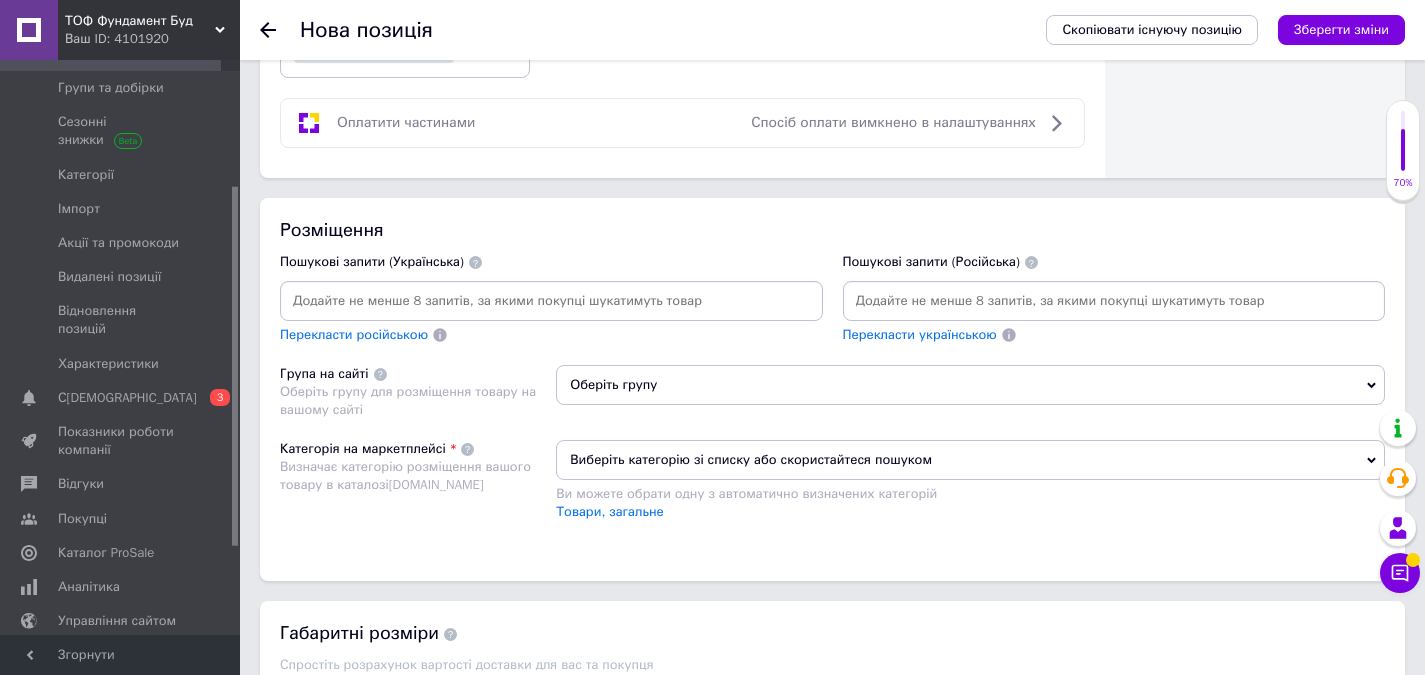 click on "Виберіть категорію зі списку або скористайтеся пошуком" at bounding box center (970, 460) 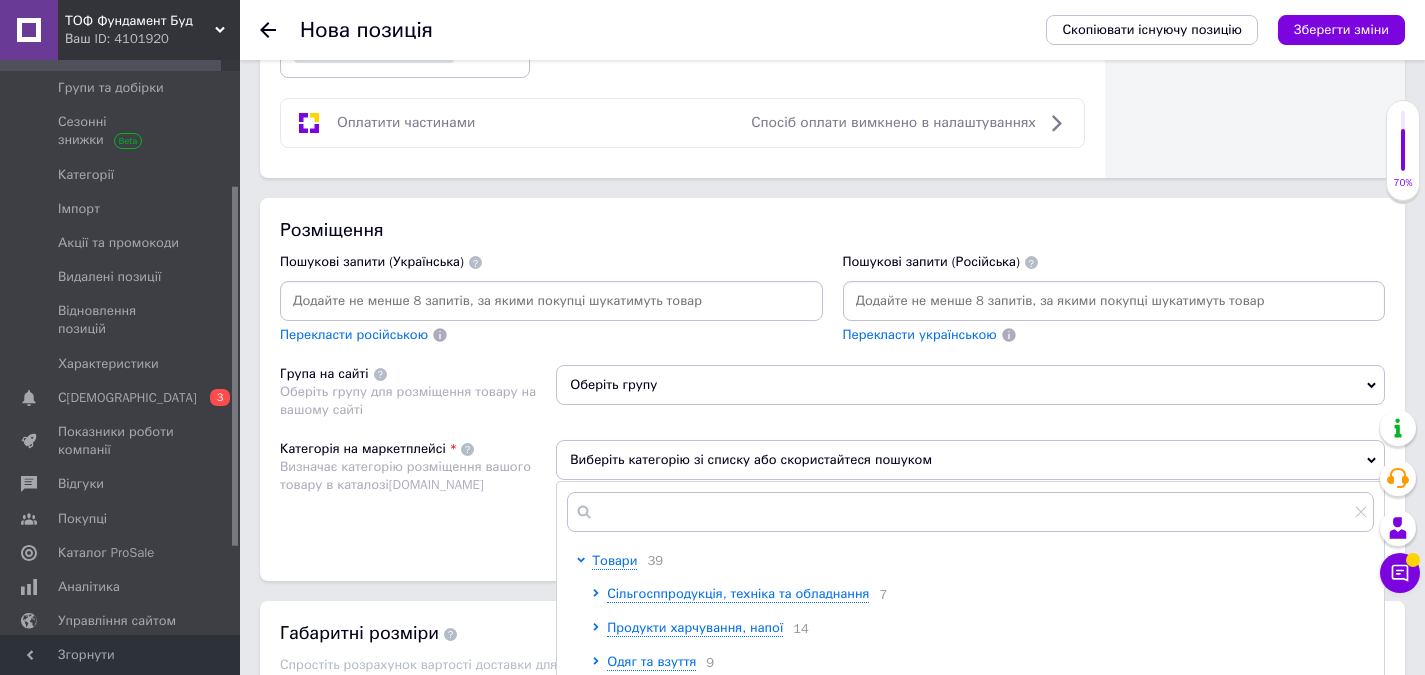 scroll, scrollTop: 1533, scrollLeft: 0, axis: vertical 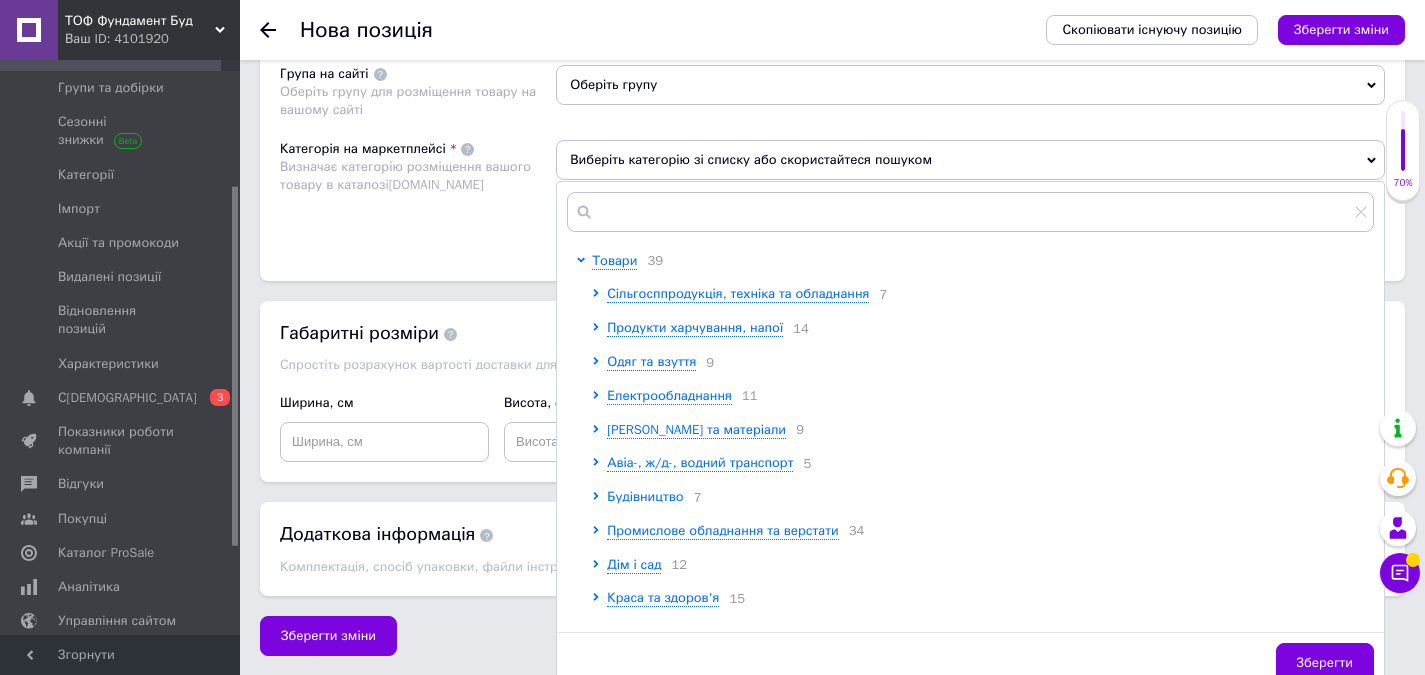 click on "Будівництво" at bounding box center (645, 496) 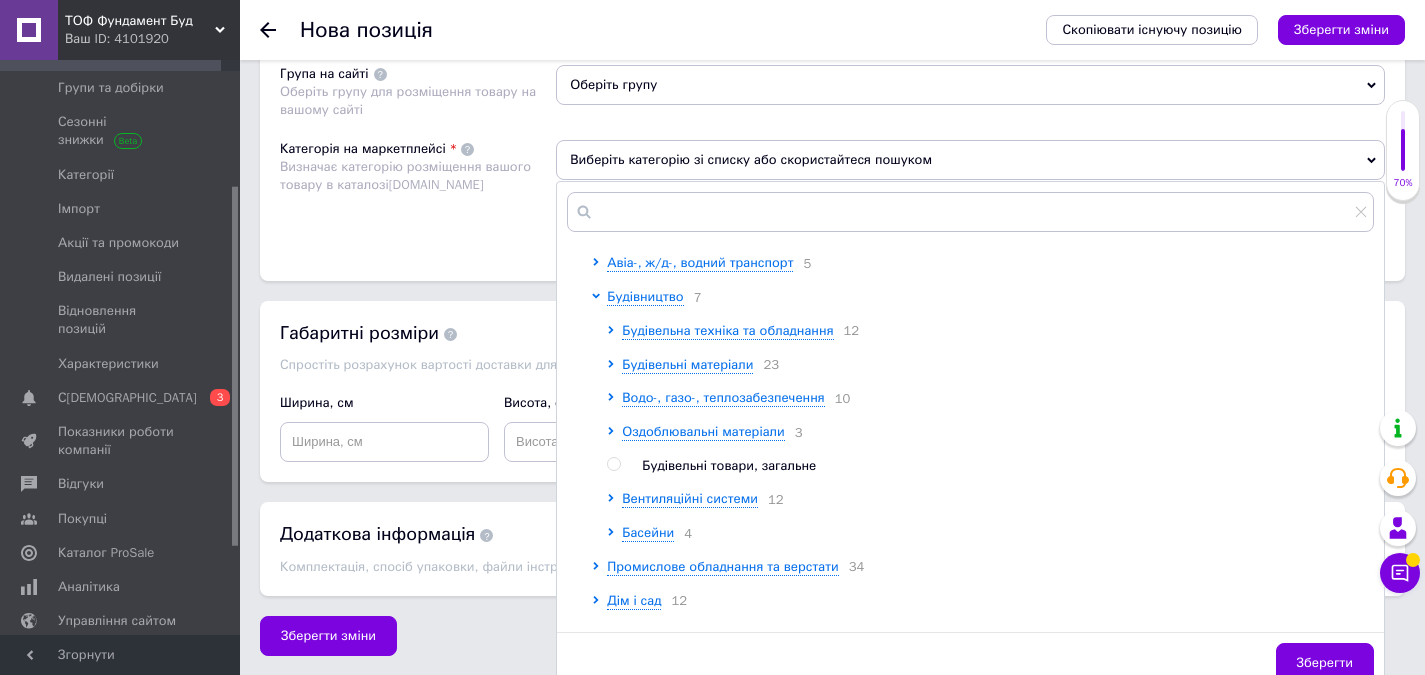 scroll, scrollTop: 200, scrollLeft: 0, axis: vertical 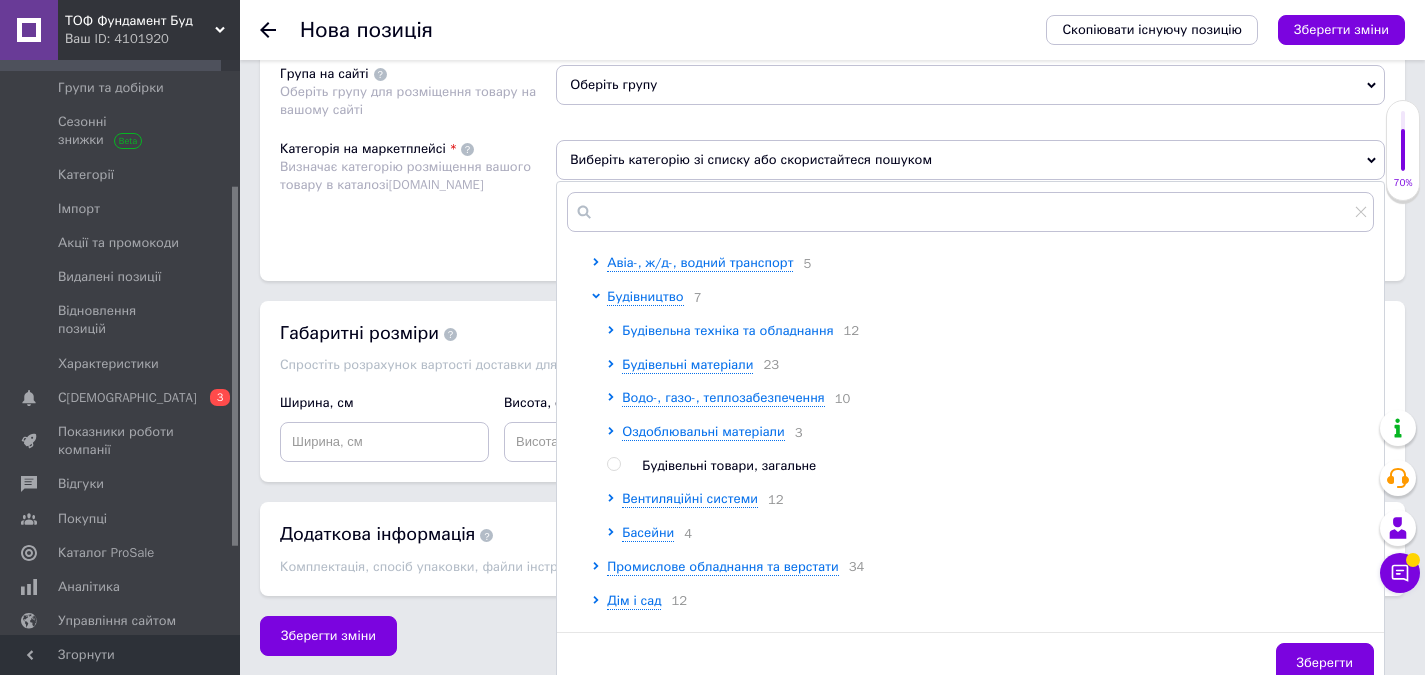 click on "Будівельна техніка та обладнання" at bounding box center [727, 330] 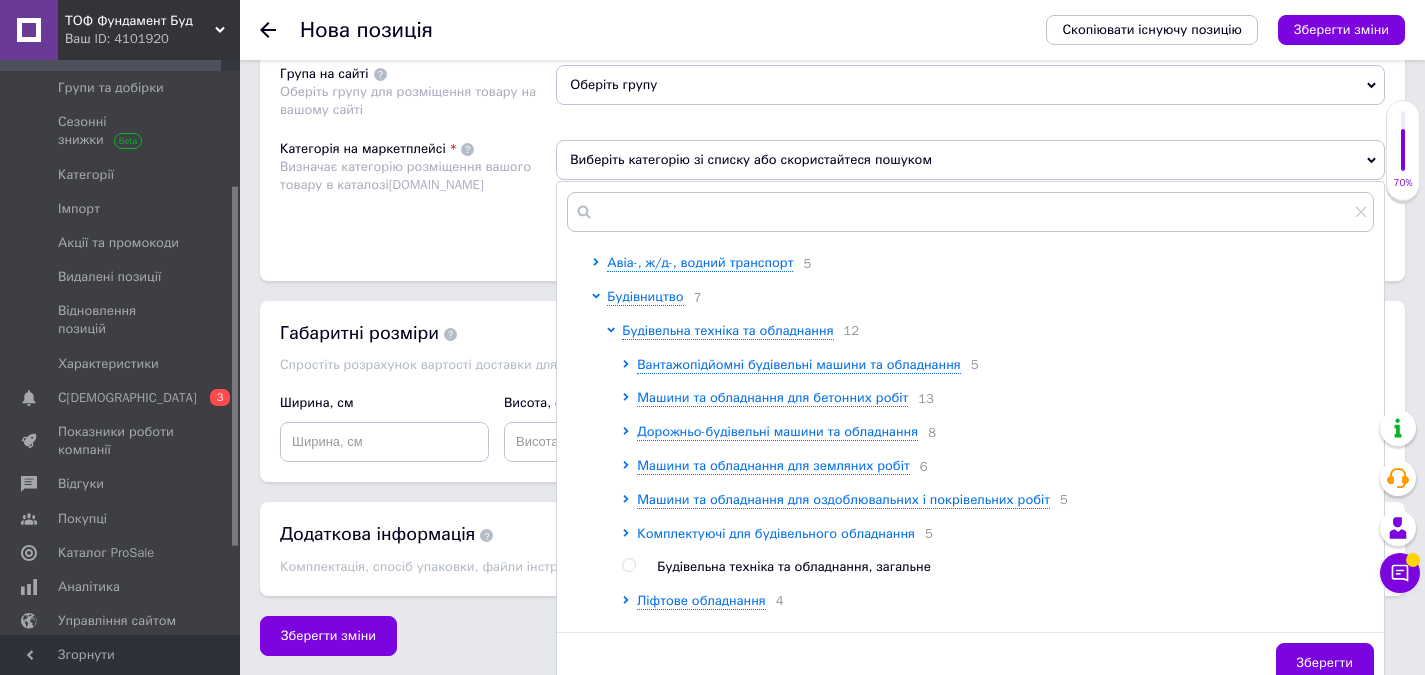 click on "Комплектуючі для будівельного обладнання" at bounding box center (776, 533) 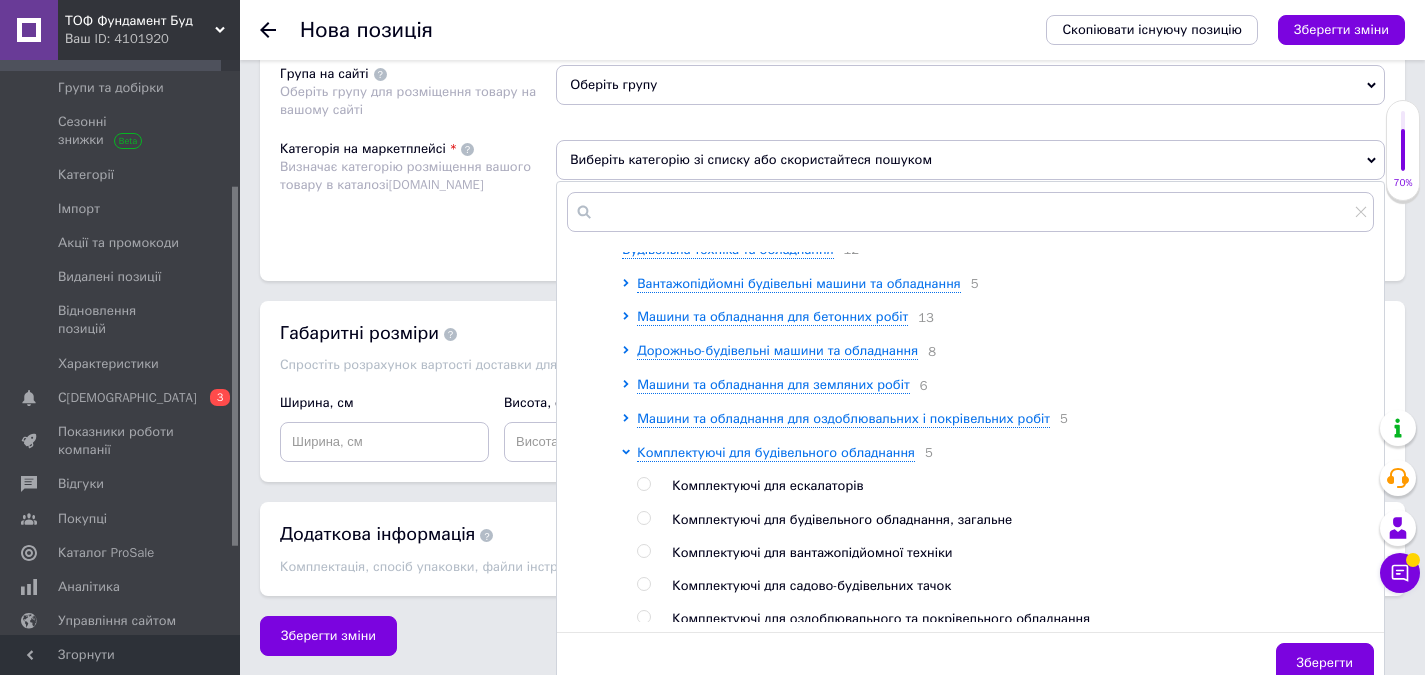scroll, scrollTop: 400, scrollLeft: 0, axis: vertical 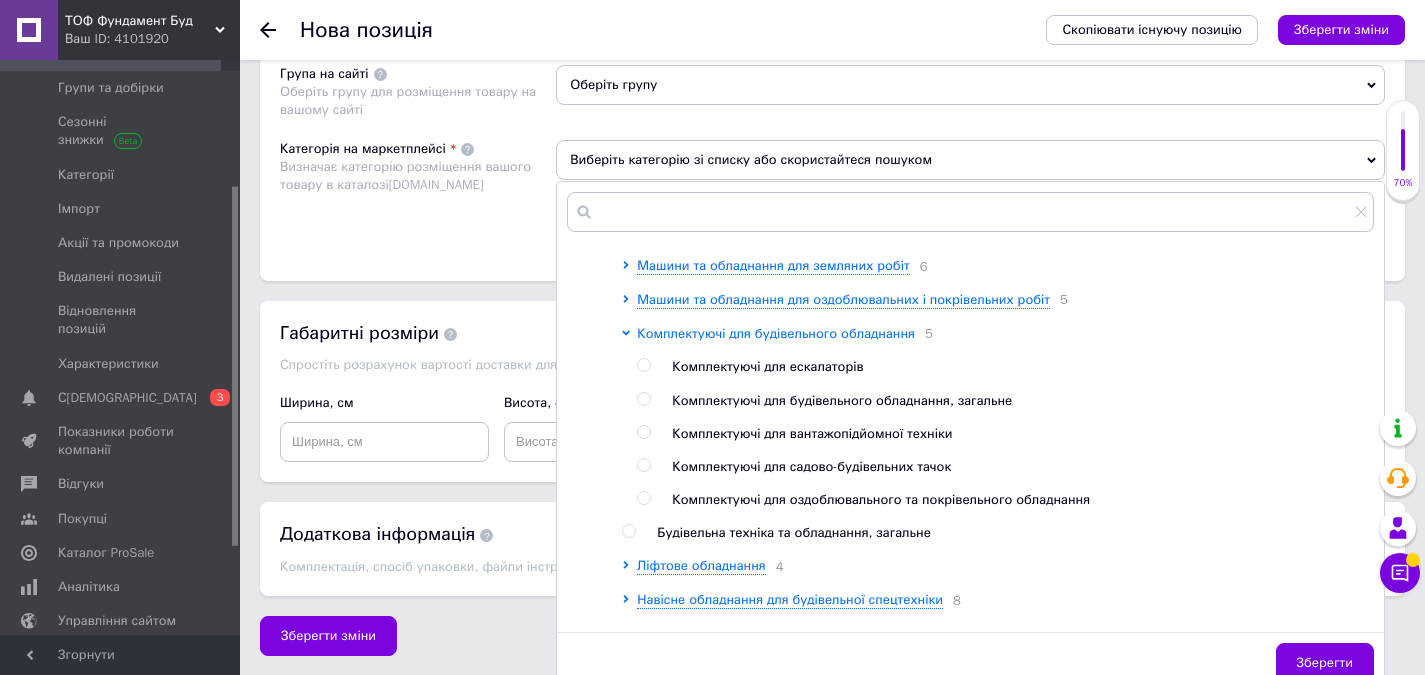 click on "Комплектуючі для будівельного обладнання" at bounding box center (776, 333) 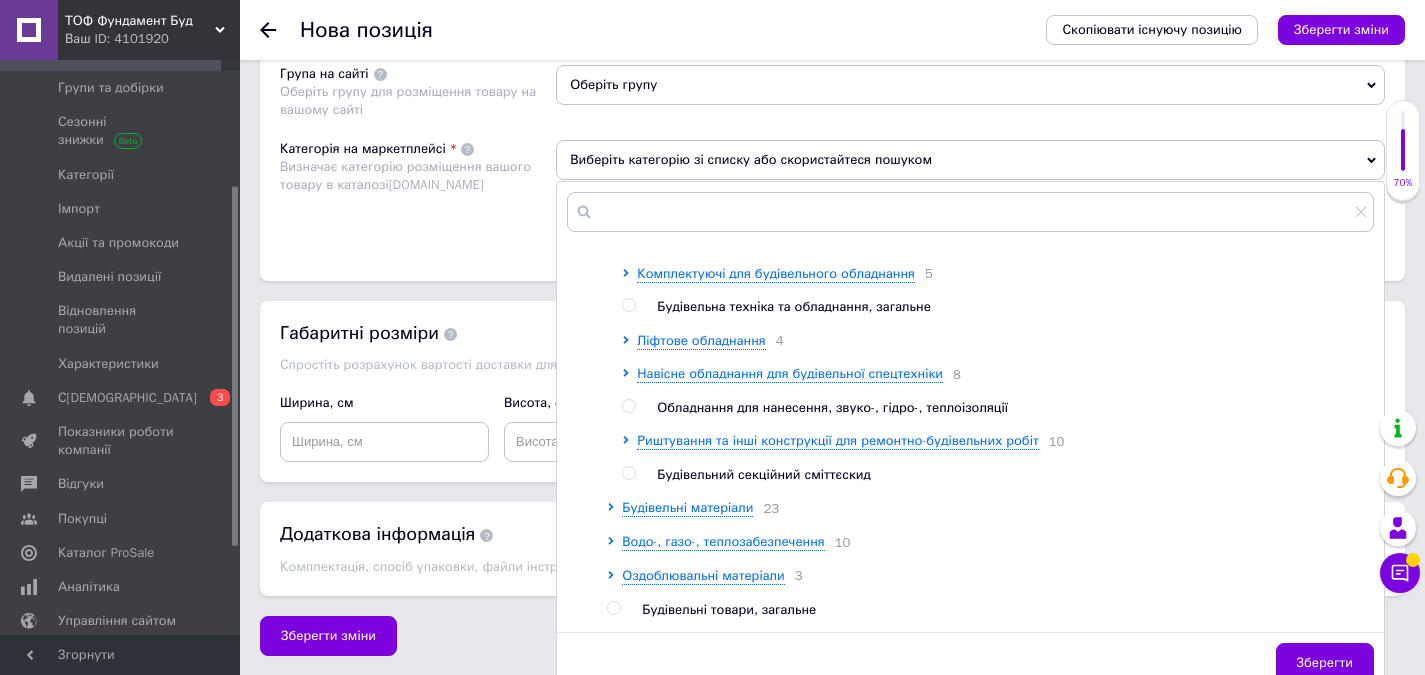 scroll, scrollTop: 600, scrollLeft: 0, axis: vertical 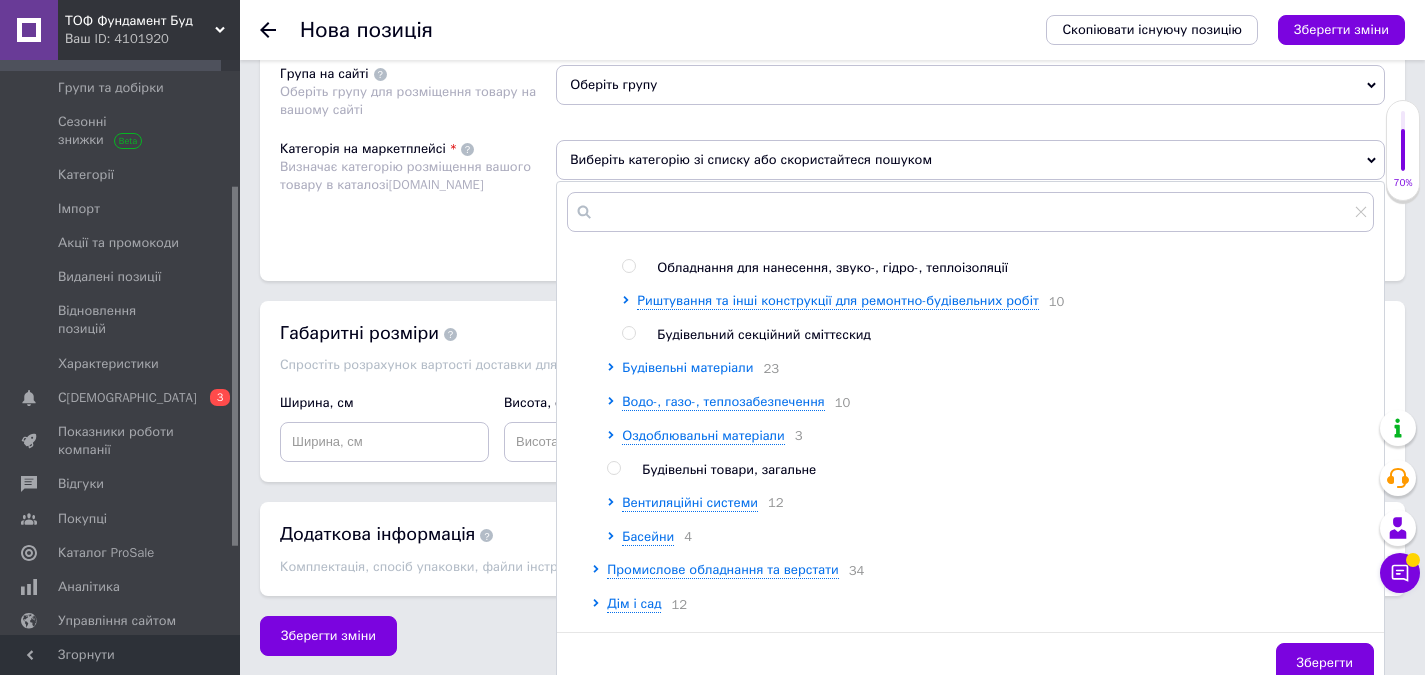 click on "Будівельні матеріали" at bounding box center (687, 367) 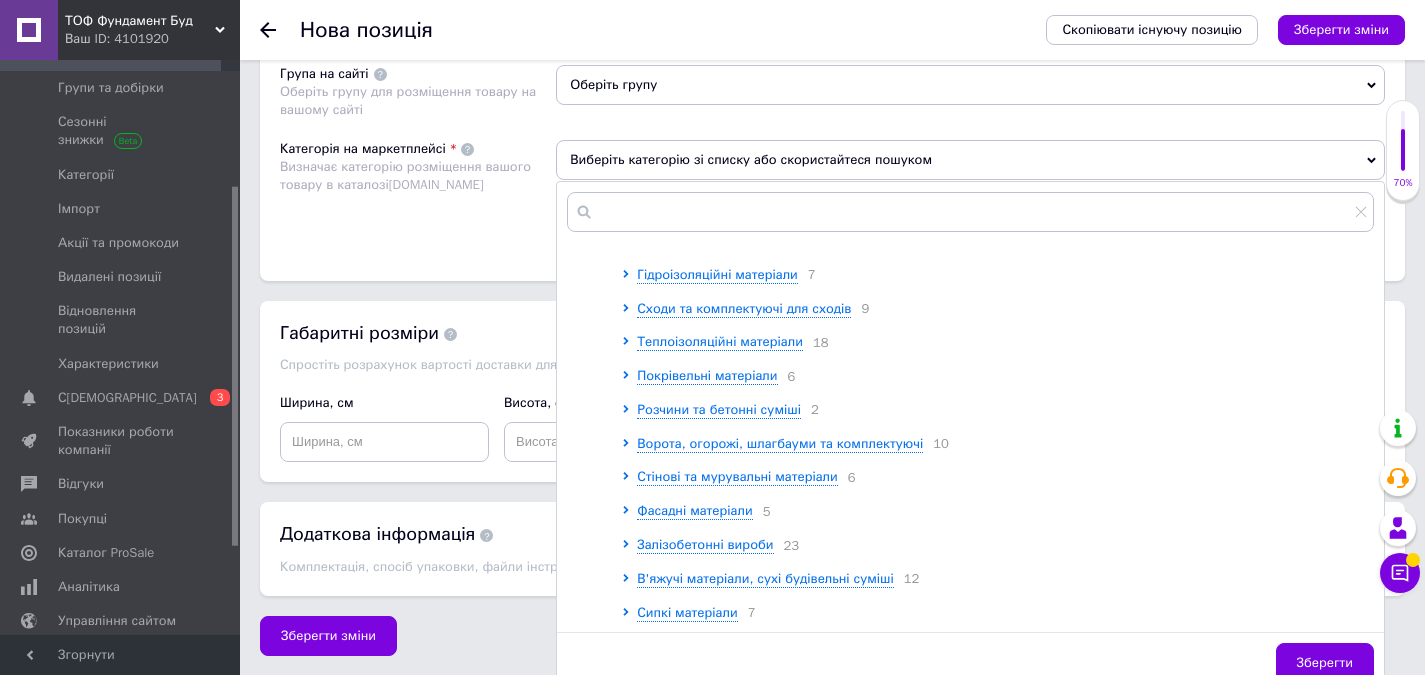 scroll, scrollTop: 900, scrollLeft: 0, axis: vertical 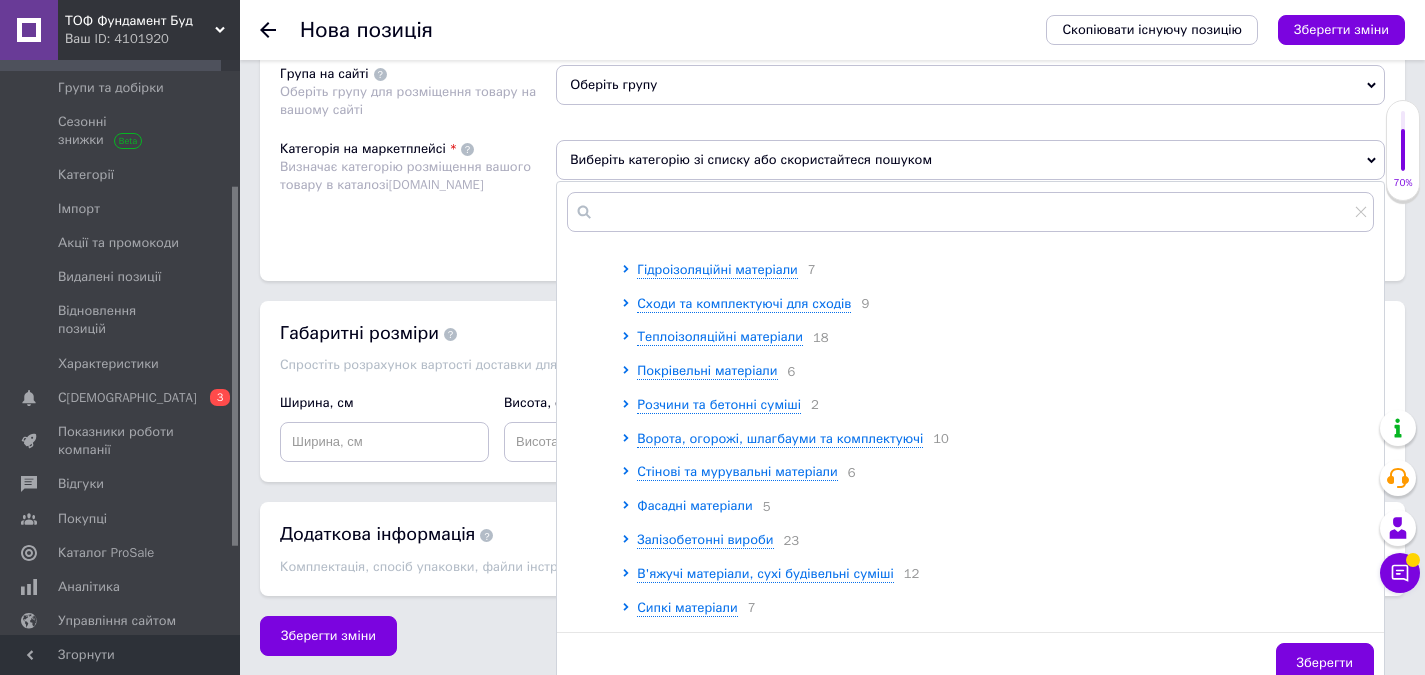 click on "Фасадні матеріали" at bounding box center (694, 505) 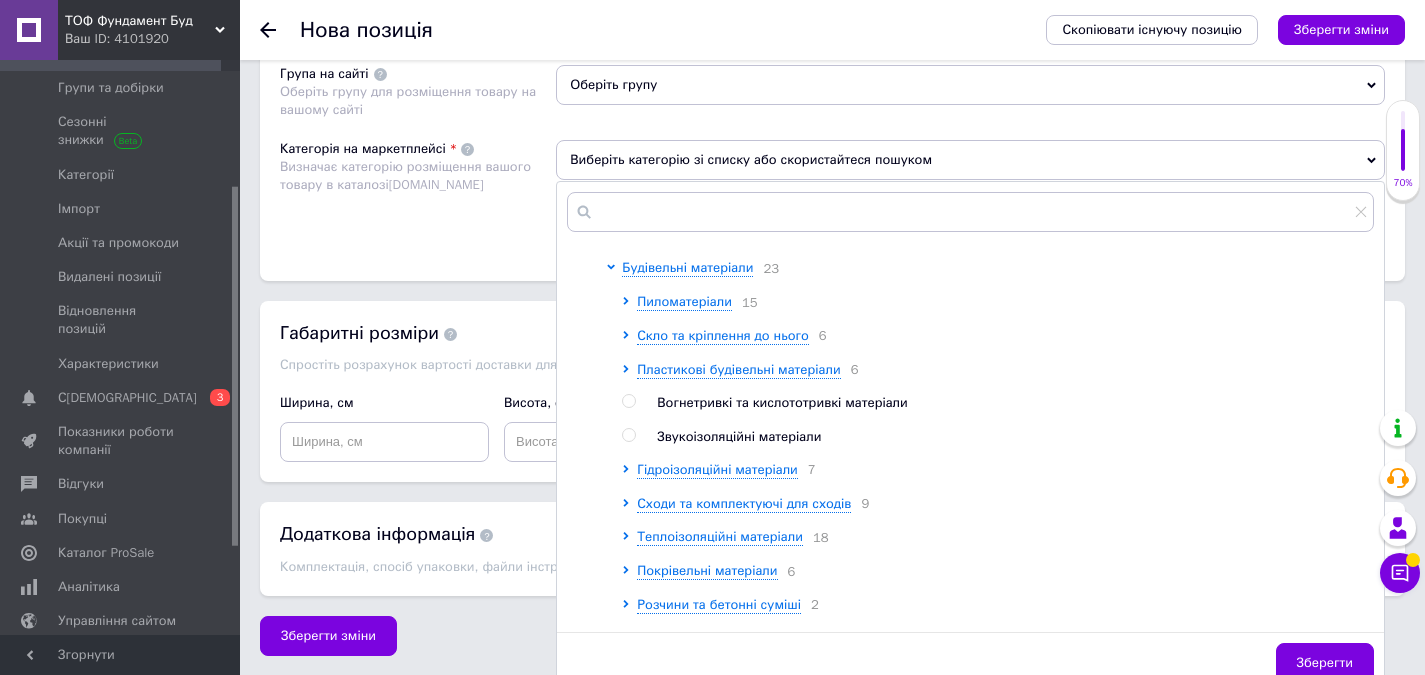 scroll, scrollTop: 700, scrollLeft: 0, axis: vertical 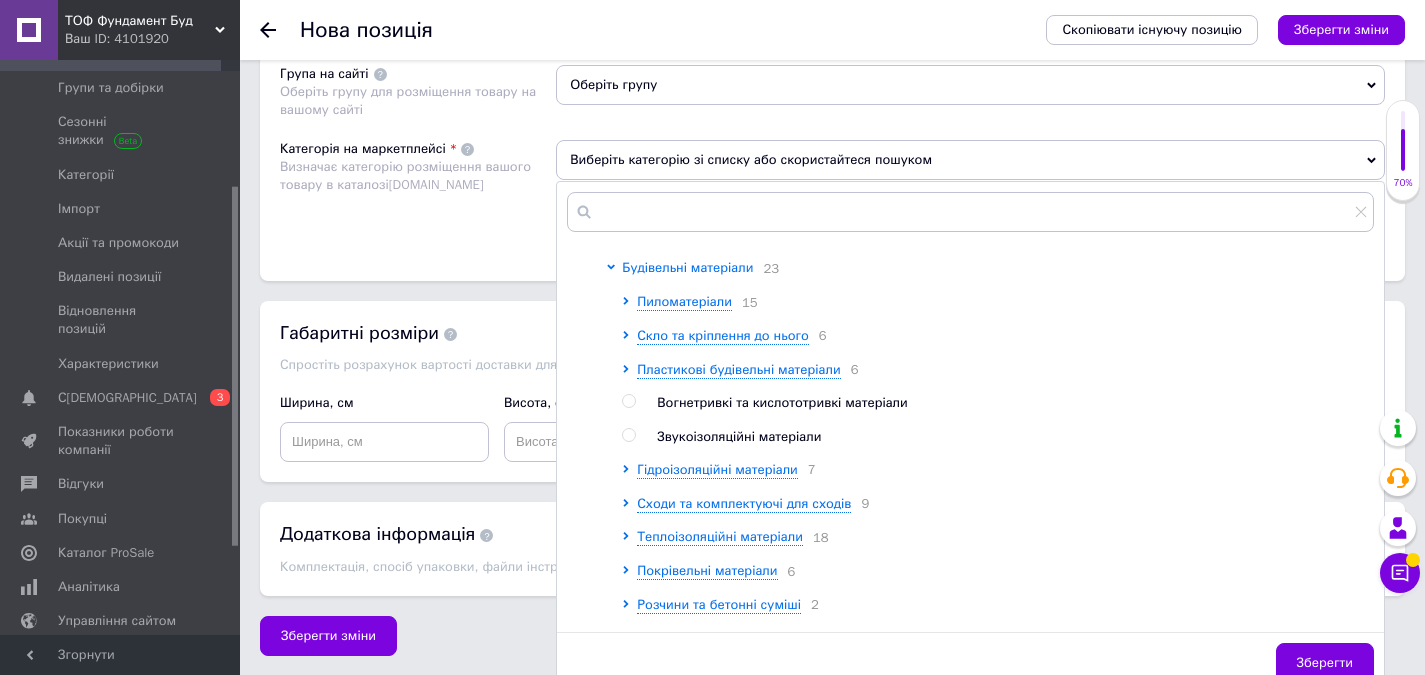click on "Будівельні матеріали" at bounding box center (687, 267) 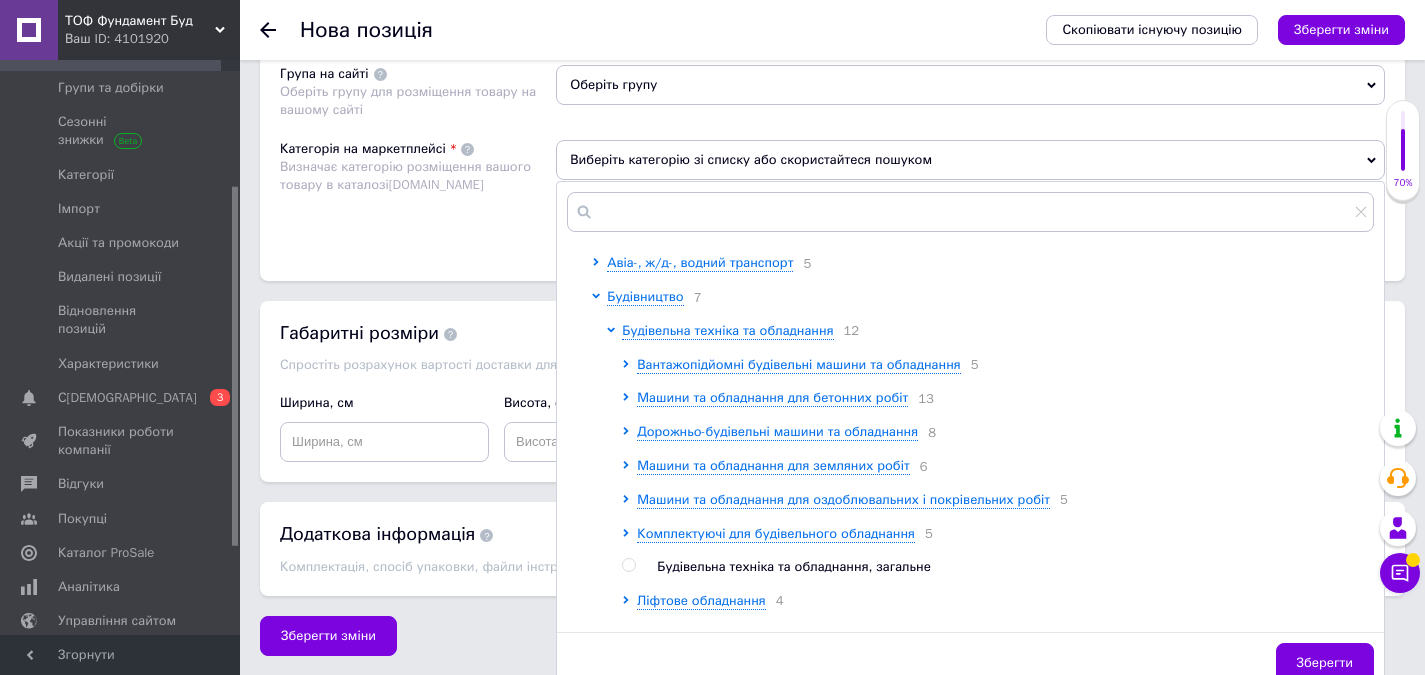 scroll, scrollTop: 200, scrollLeft: 0, axis: vertical 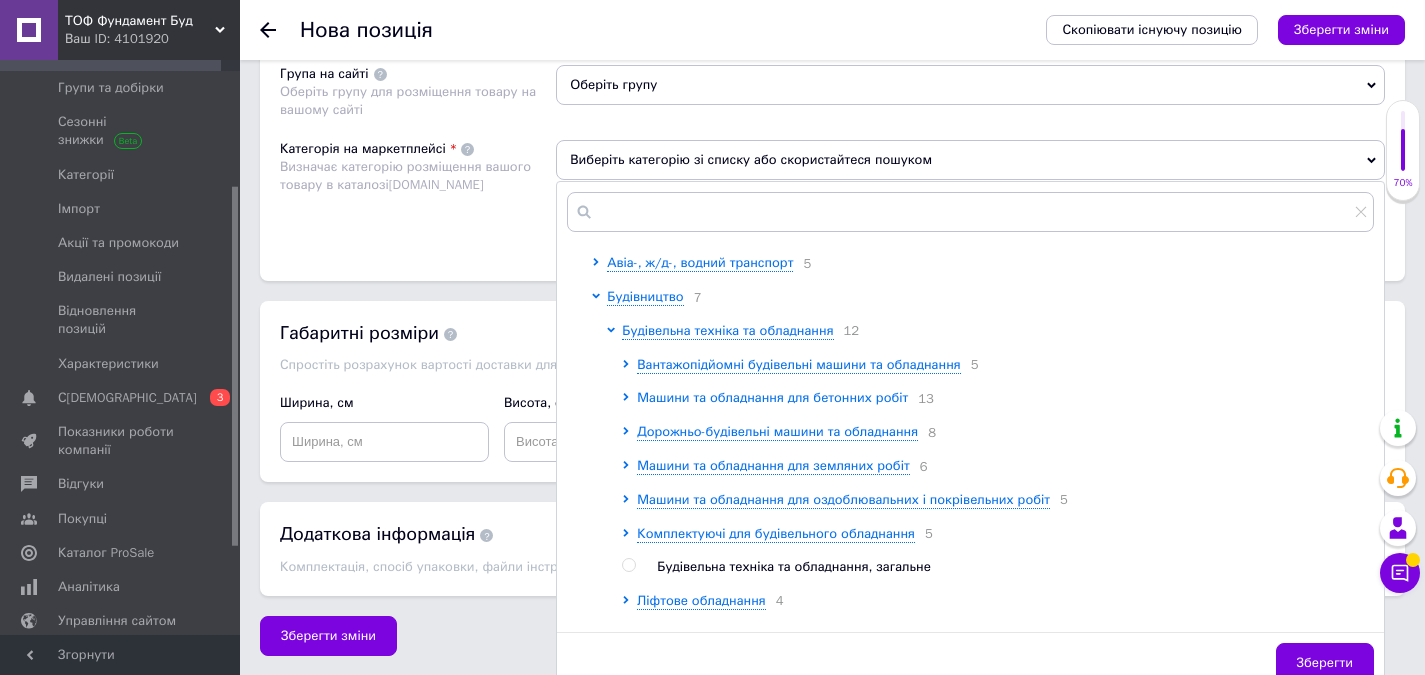 click on "Машини та обладнання для бетонних робіт" at bounding box center [772, 397] 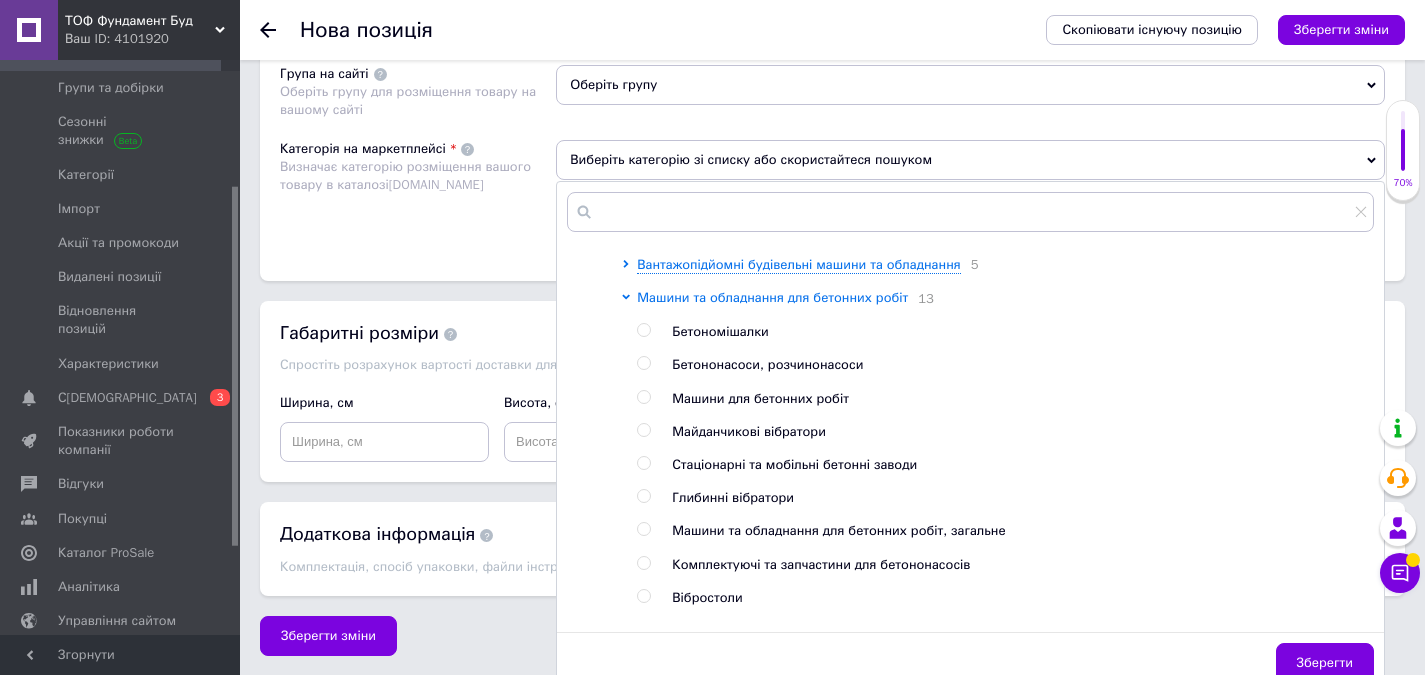scroll, scrollTop: 100, scrollLeft: 0, axis: vertical 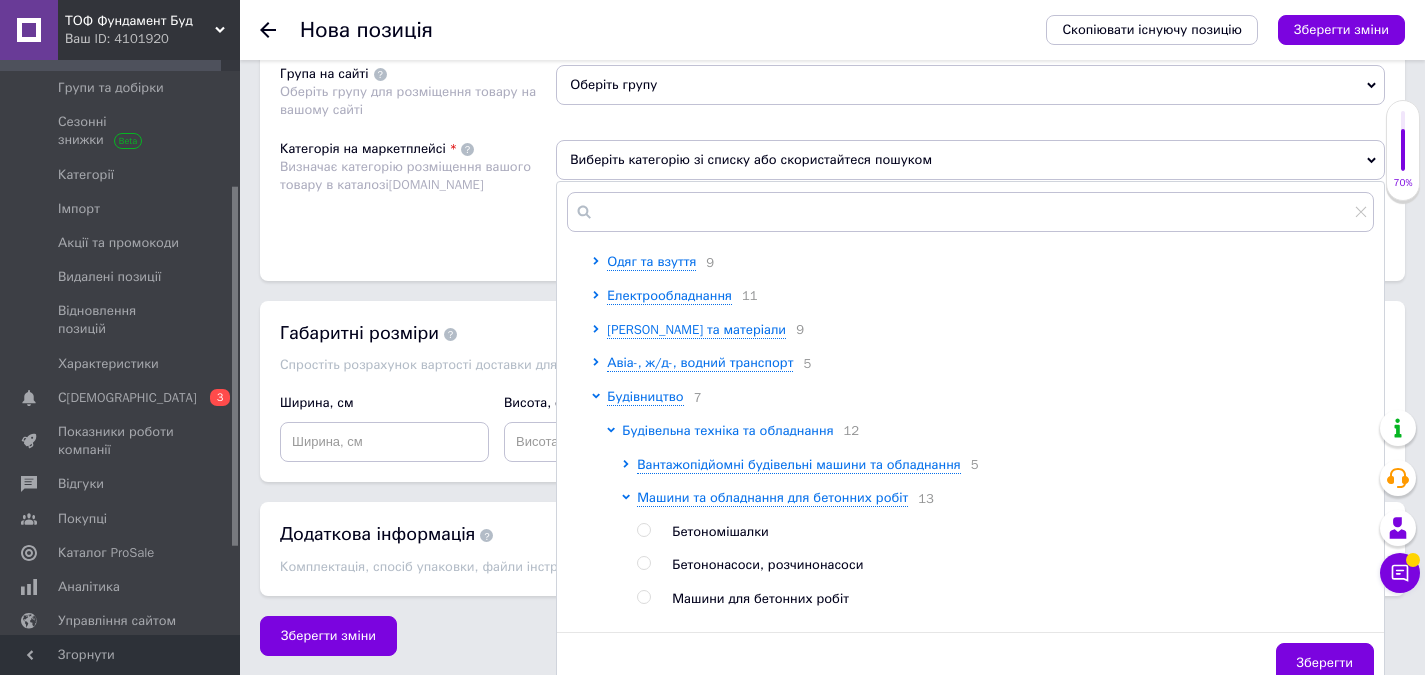 click on "Будівельна техніка та обладнання" at bounding box center (727, 430) 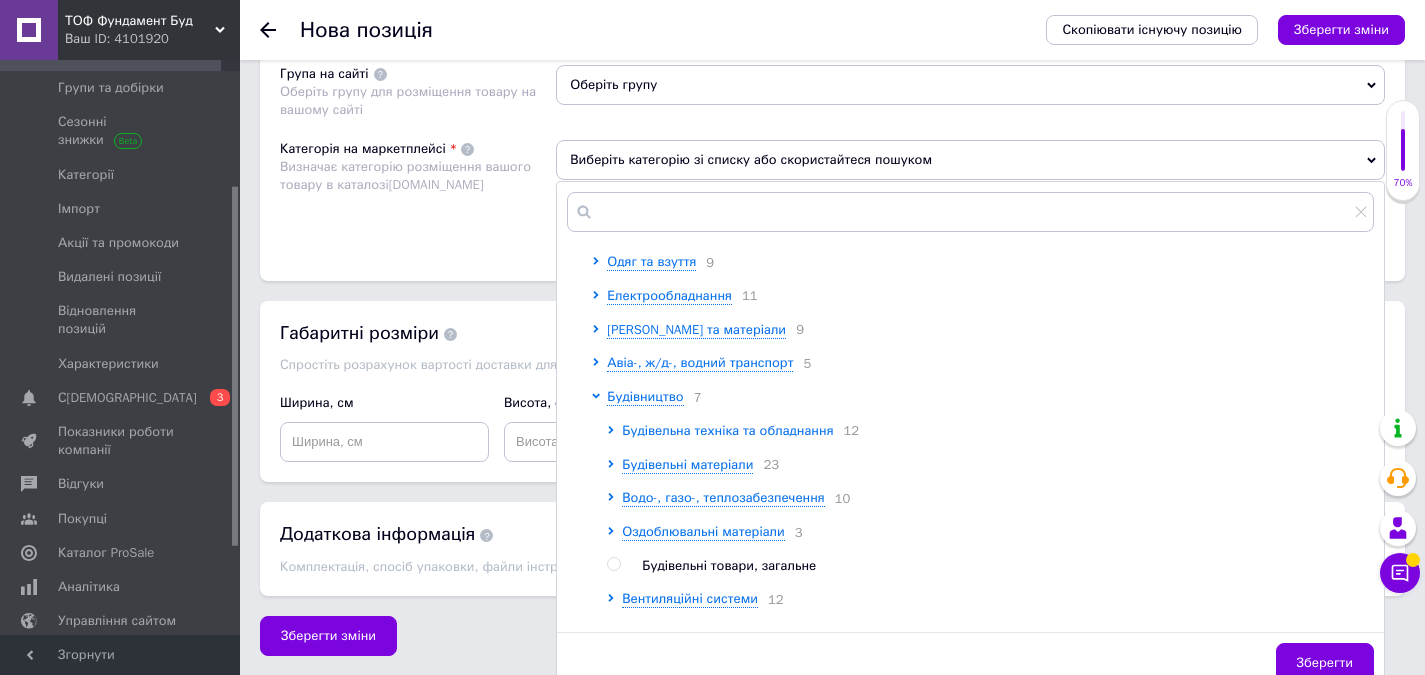 click on "Будівельна техніка та обладнання" at bounding box center (727, 430) 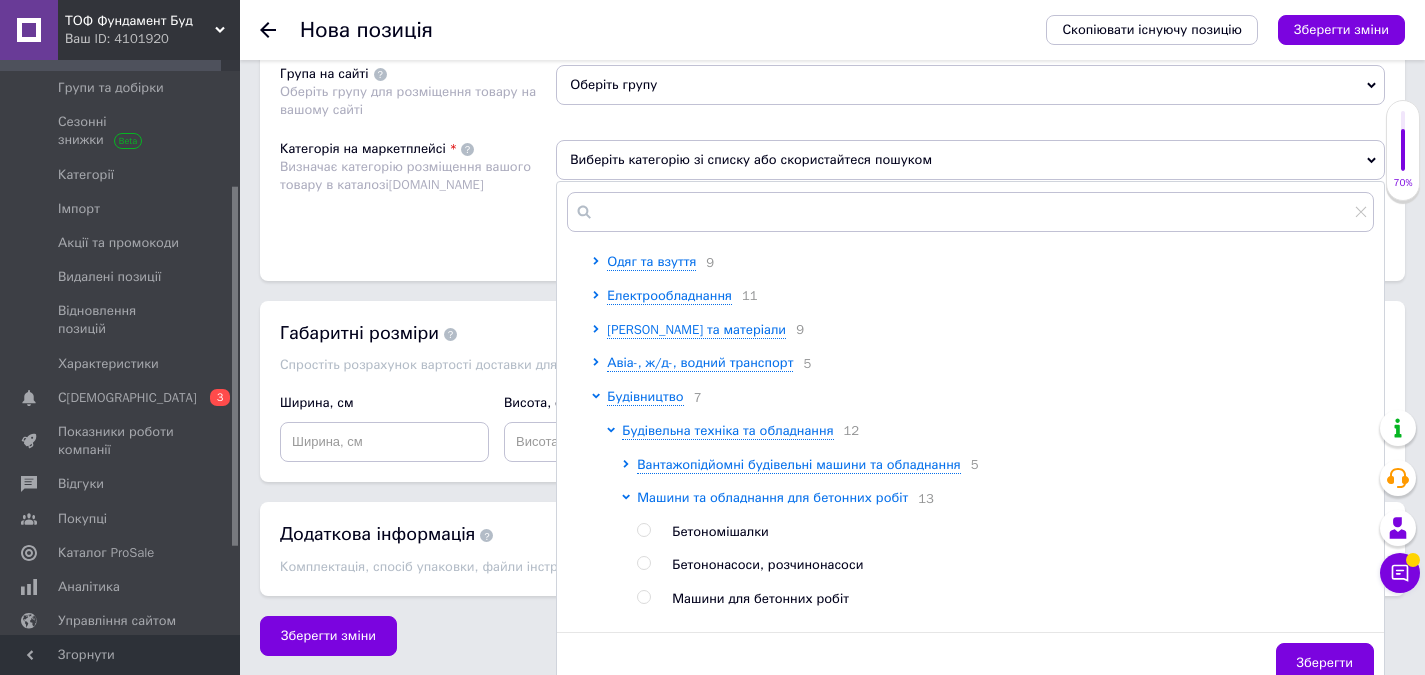 click on "Машини та обладнання для бетонних робіт" at bounding box center [772, 497] 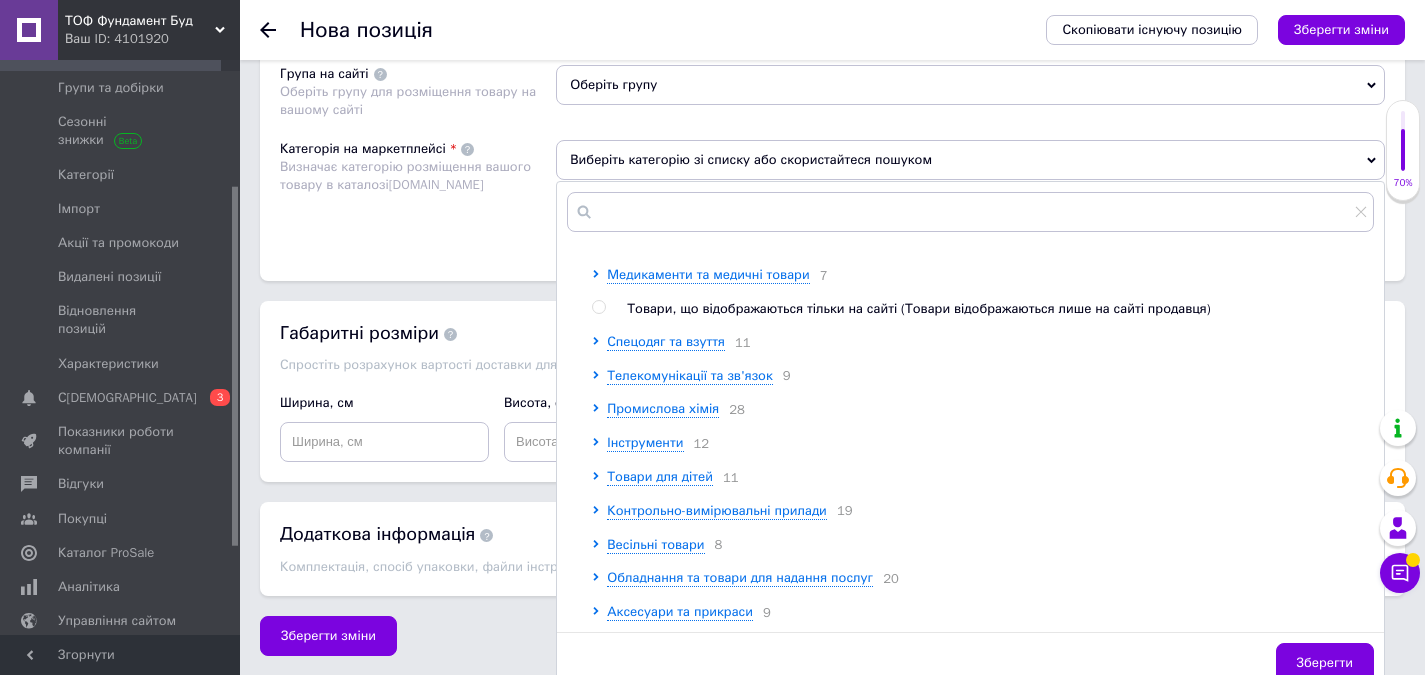 scroll, scrollTop: 1627, scrollLeft: 0, axis: vertical 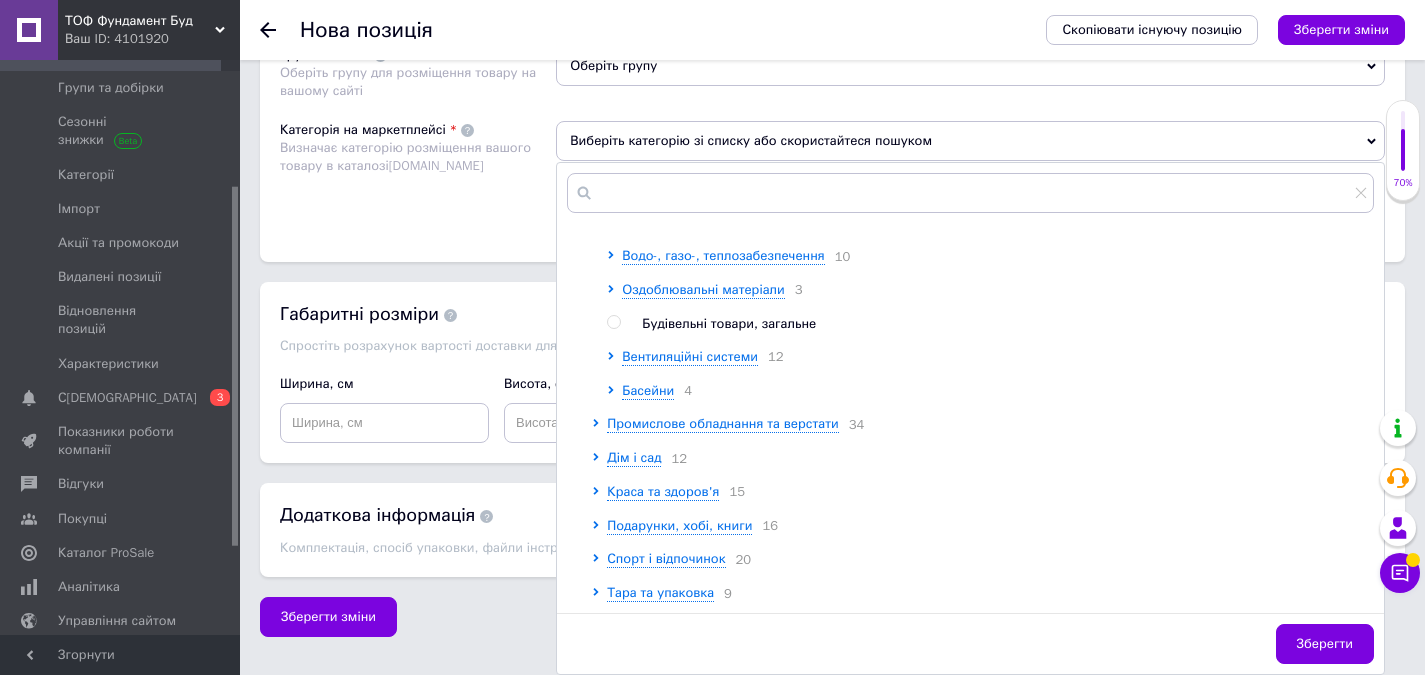 click on "Будівельні матеріали" at bounding box center (687, 221) 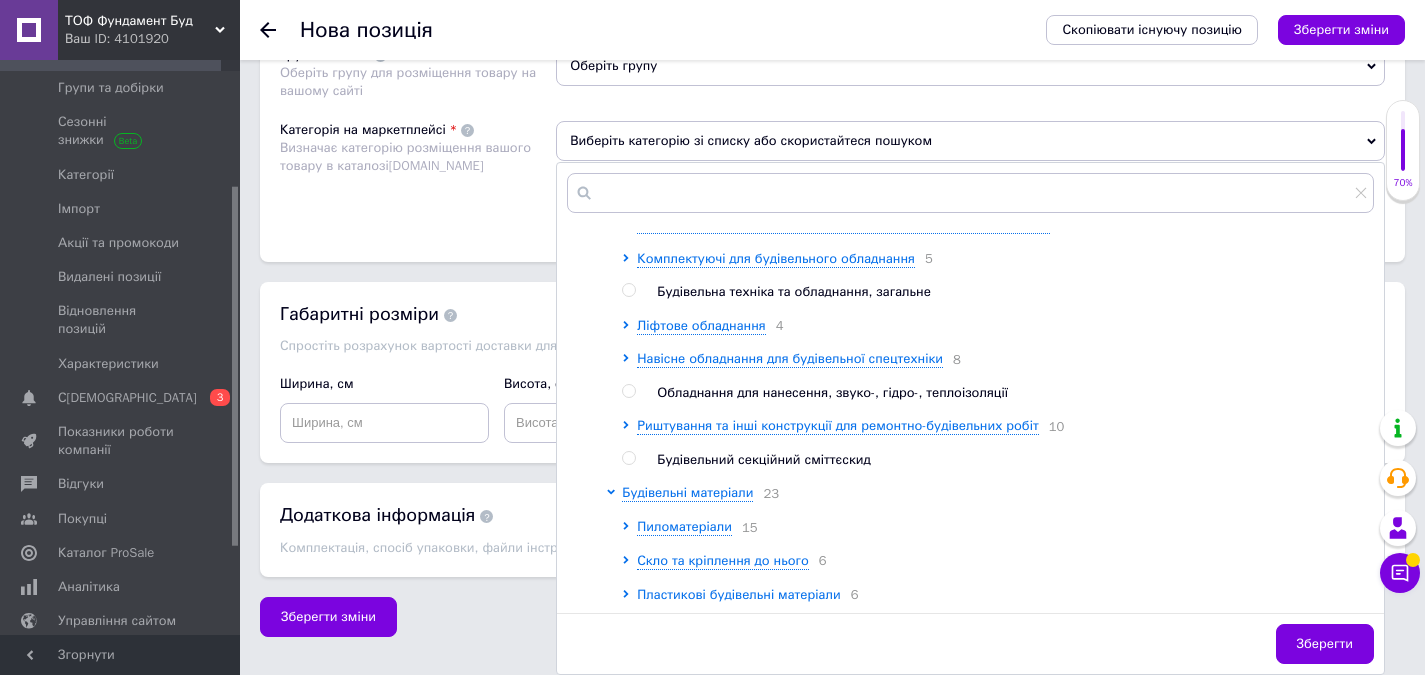 scroll, scrollTop: 327, scrollLeft: 0, axis: vertical 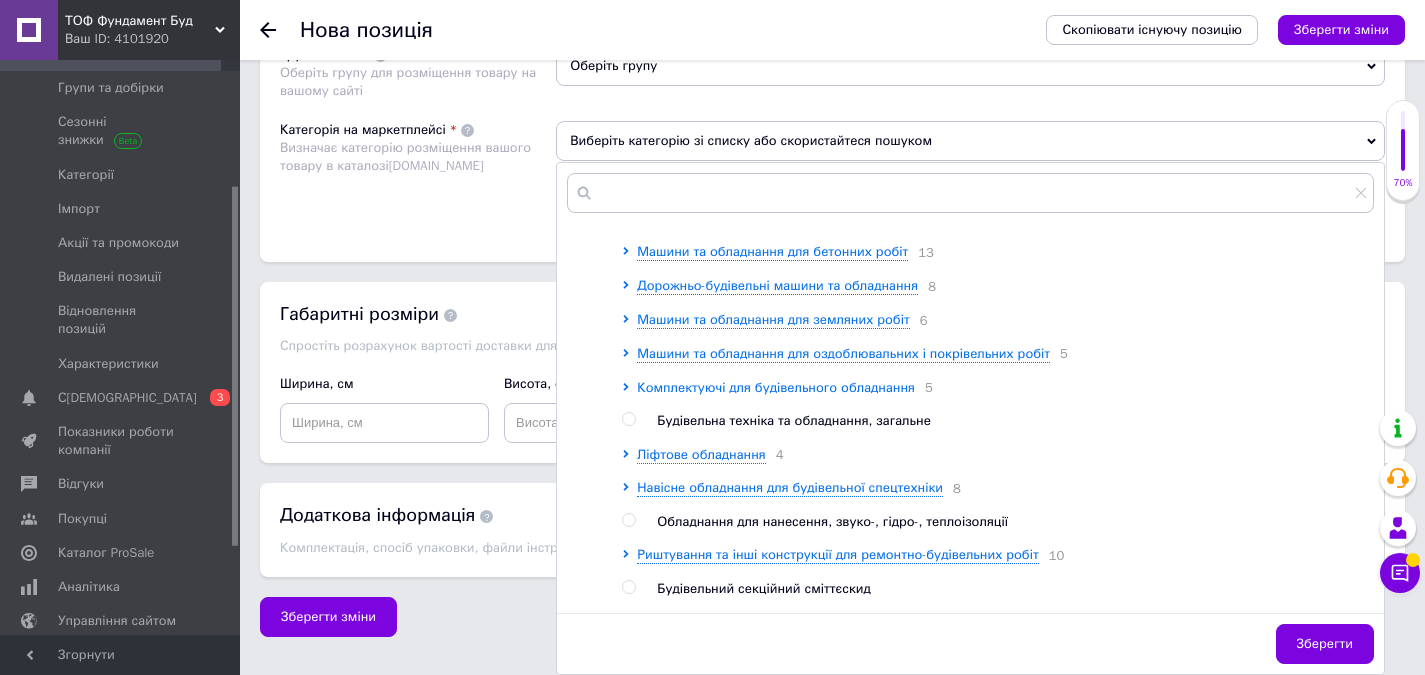 click on "Комплектуючі для будівельного обладнання" at bounding box center [776, 387] 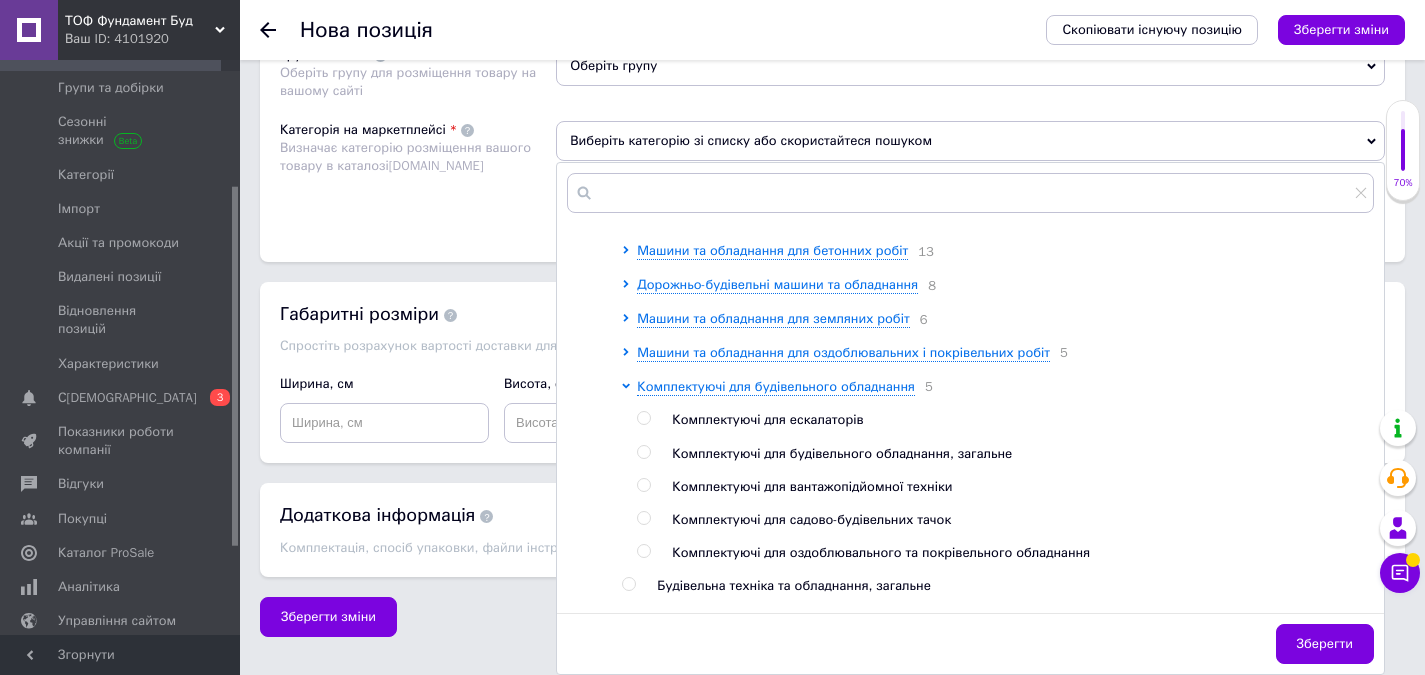 scroll, scrollTop: 327, scrollLeft: 0, axis: vertical 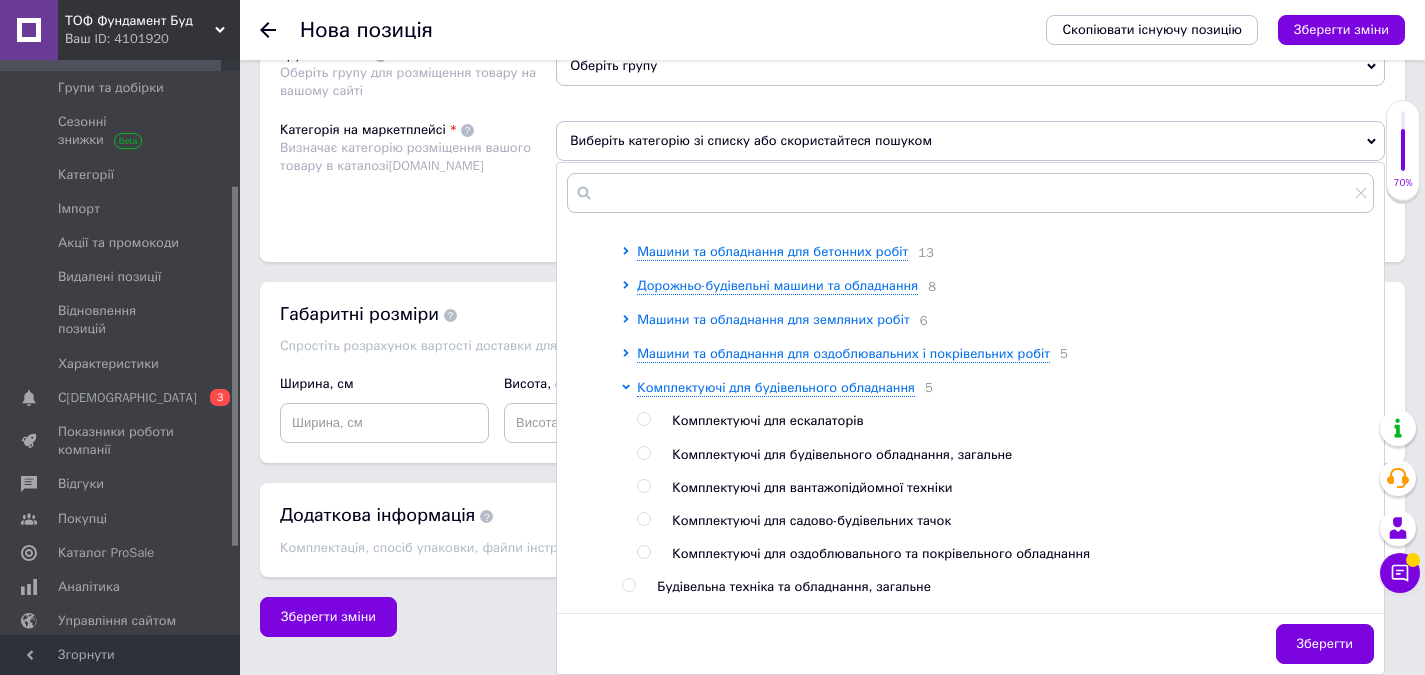 click on "Машини та обладнання для земляних робіт" at bounding box center (773, 319) 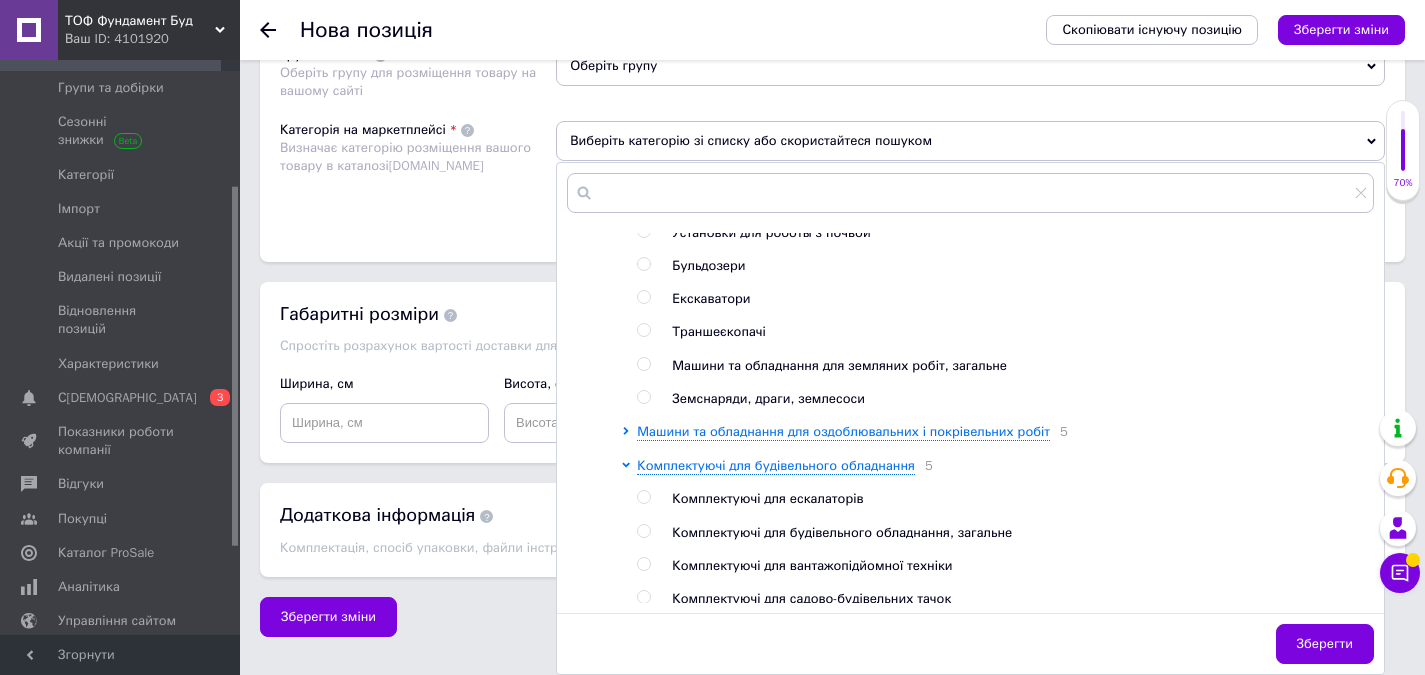 scroll, scrollTop: 227, scrollLeft: 0, axis: vertical 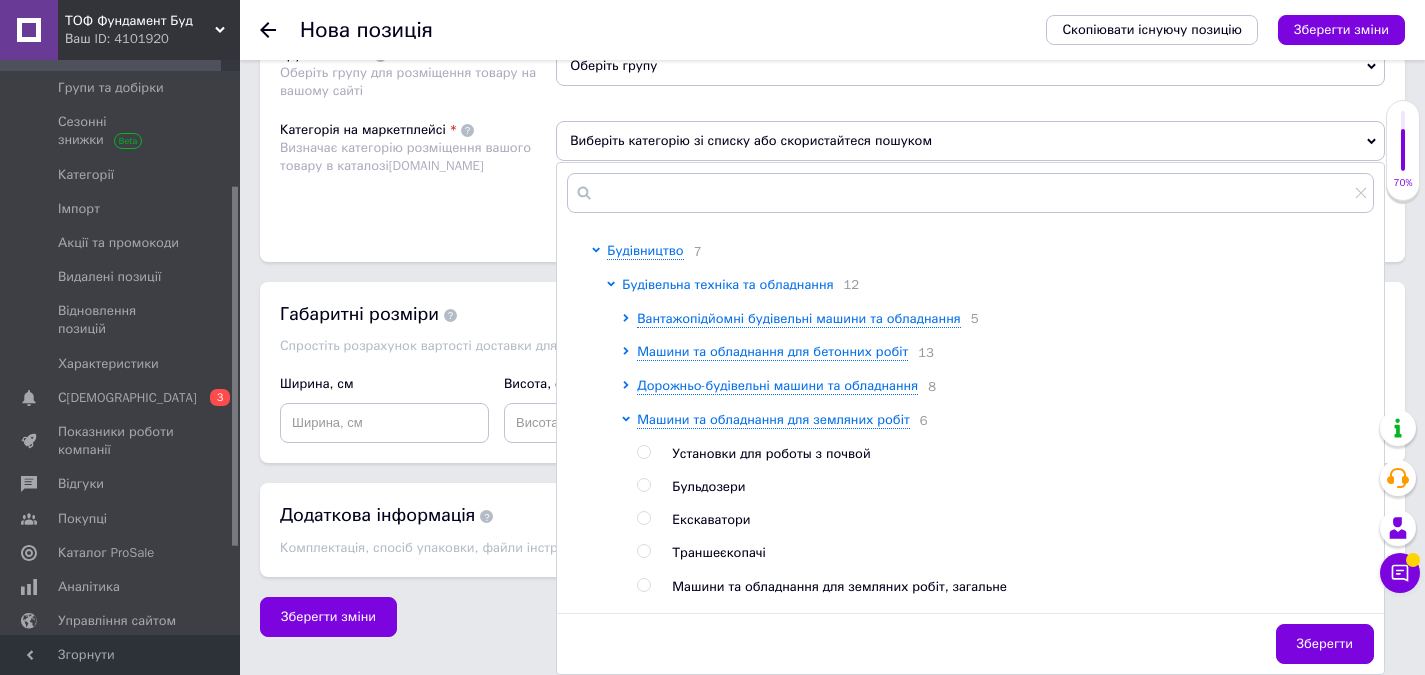 click on "Будівельна техніка та обладнання" at bounding box center (727, 284) 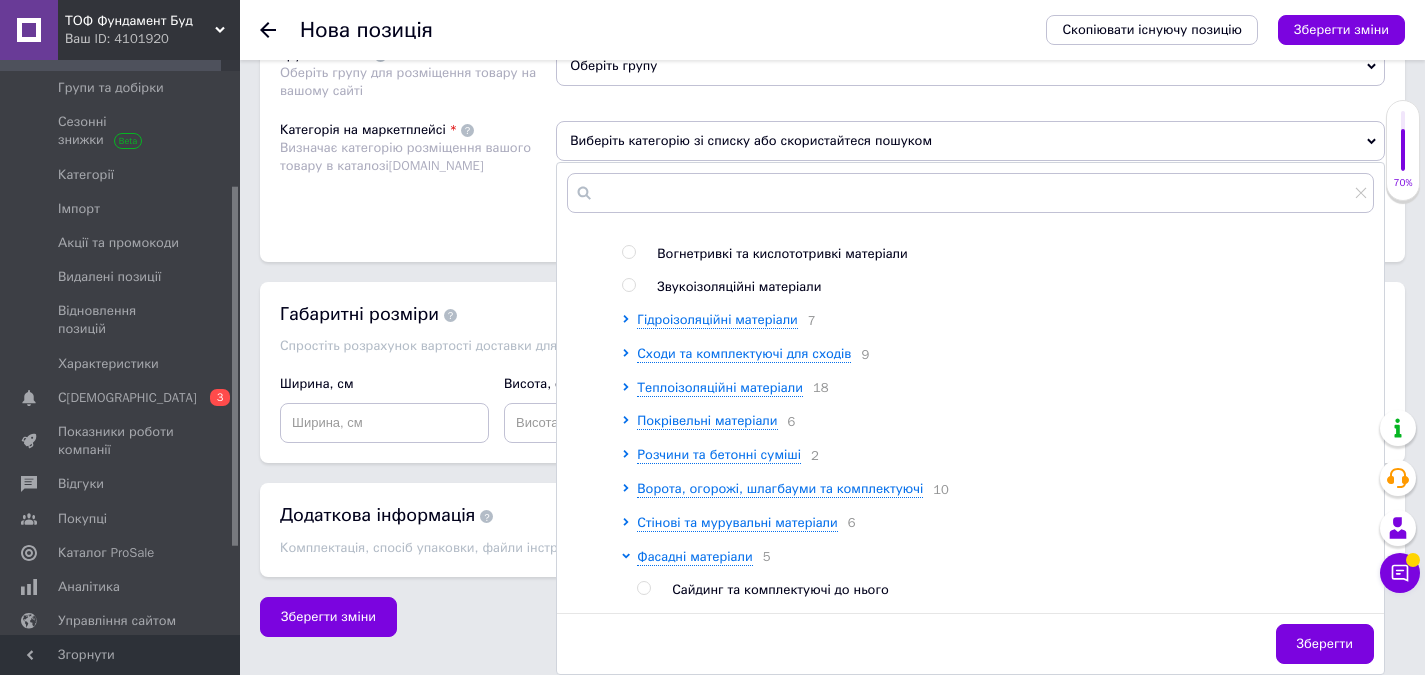 scroll, scrollTop: 627, scrollLeft: 0, axis: vertical 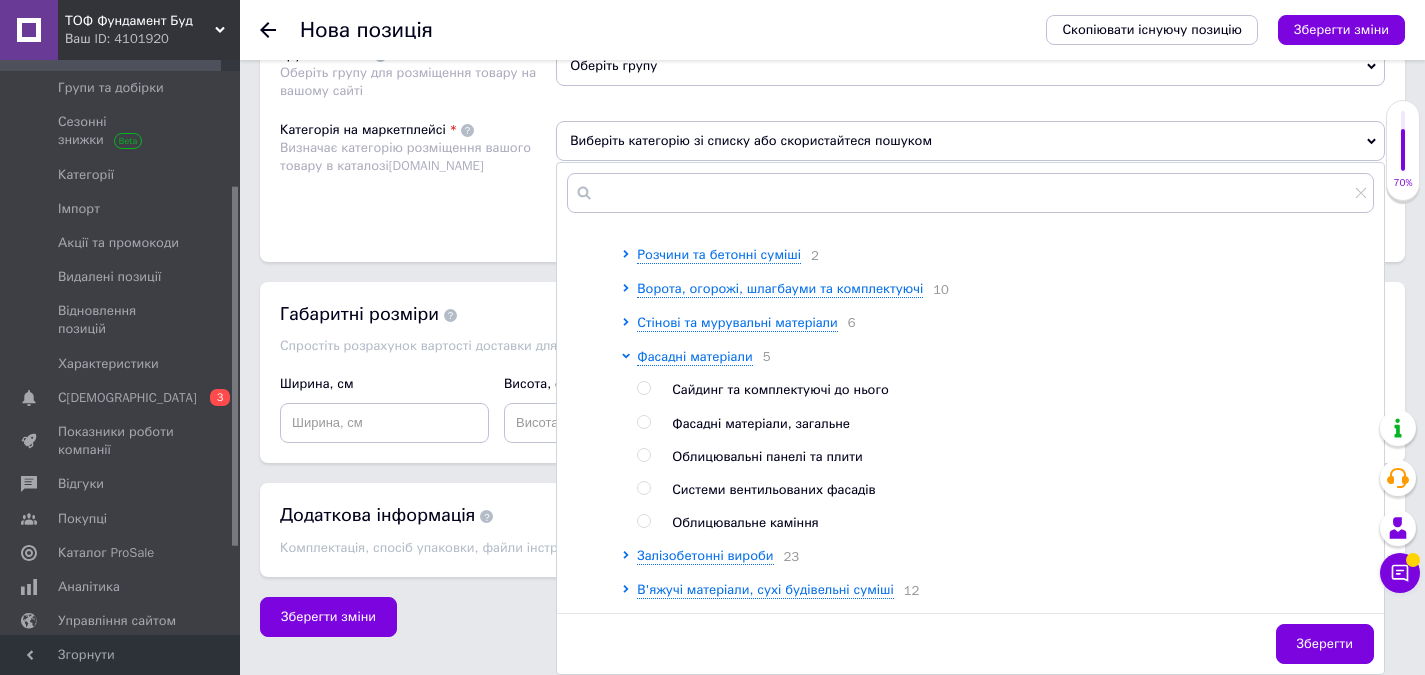 click on "Покрівельні матеріали" at bounding box center (707, 220) 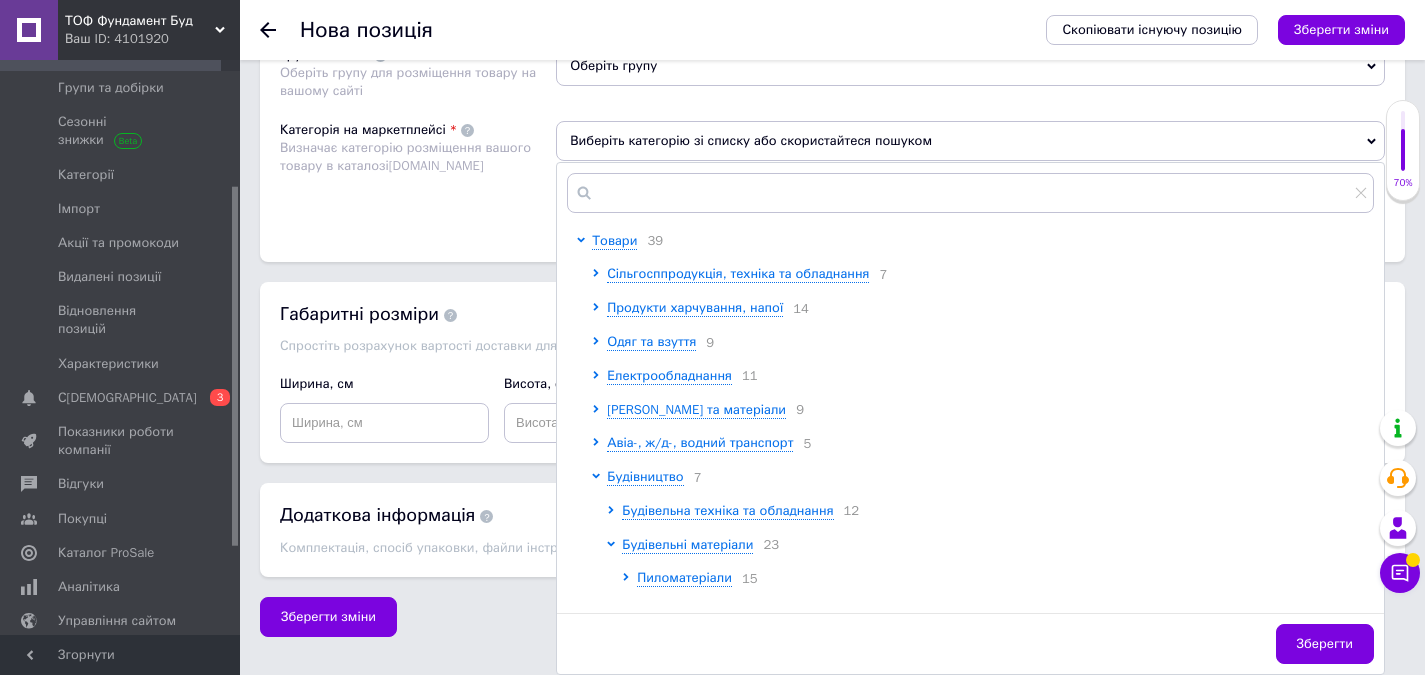 scroll, scrollTop: 0, scrollLeft: 0, axis: both 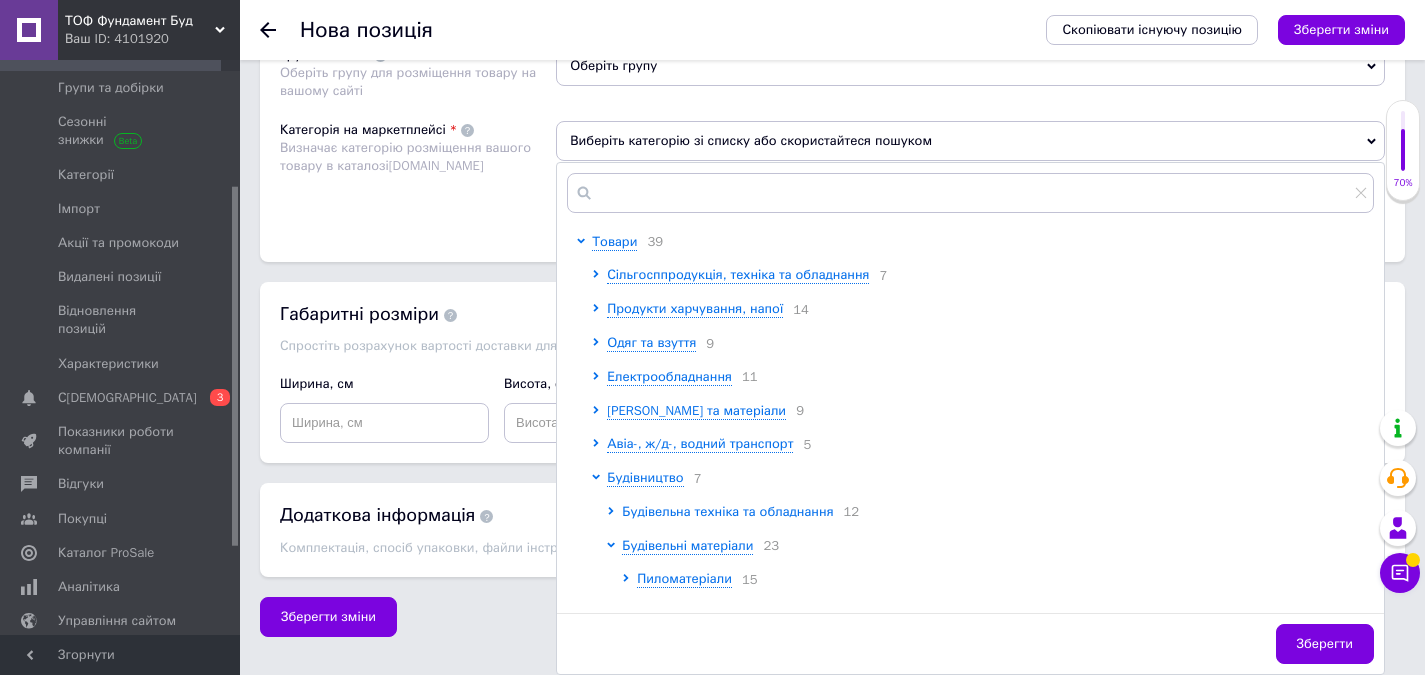click on "Будівельна техніка та обладнання" at bounding box center (727, 511) 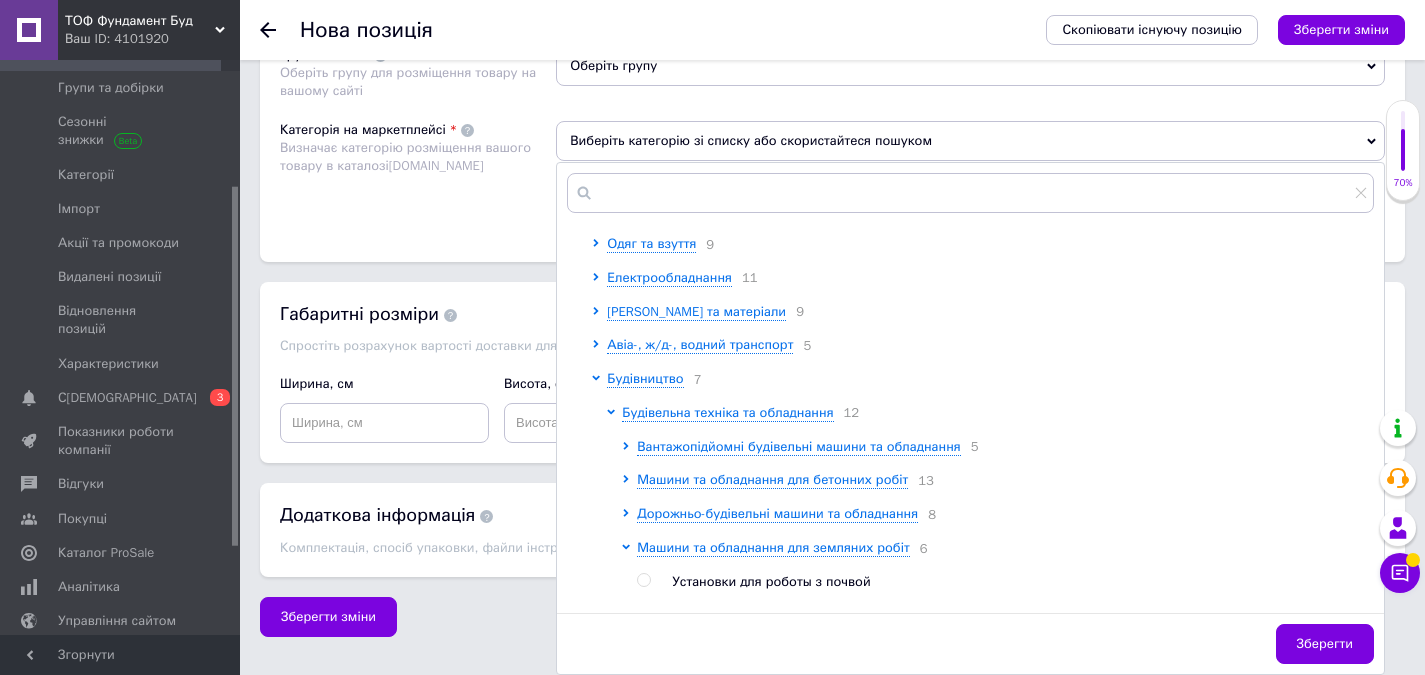 scroll, scrollTop: 100, scrollLeft: 0, axis: vertical 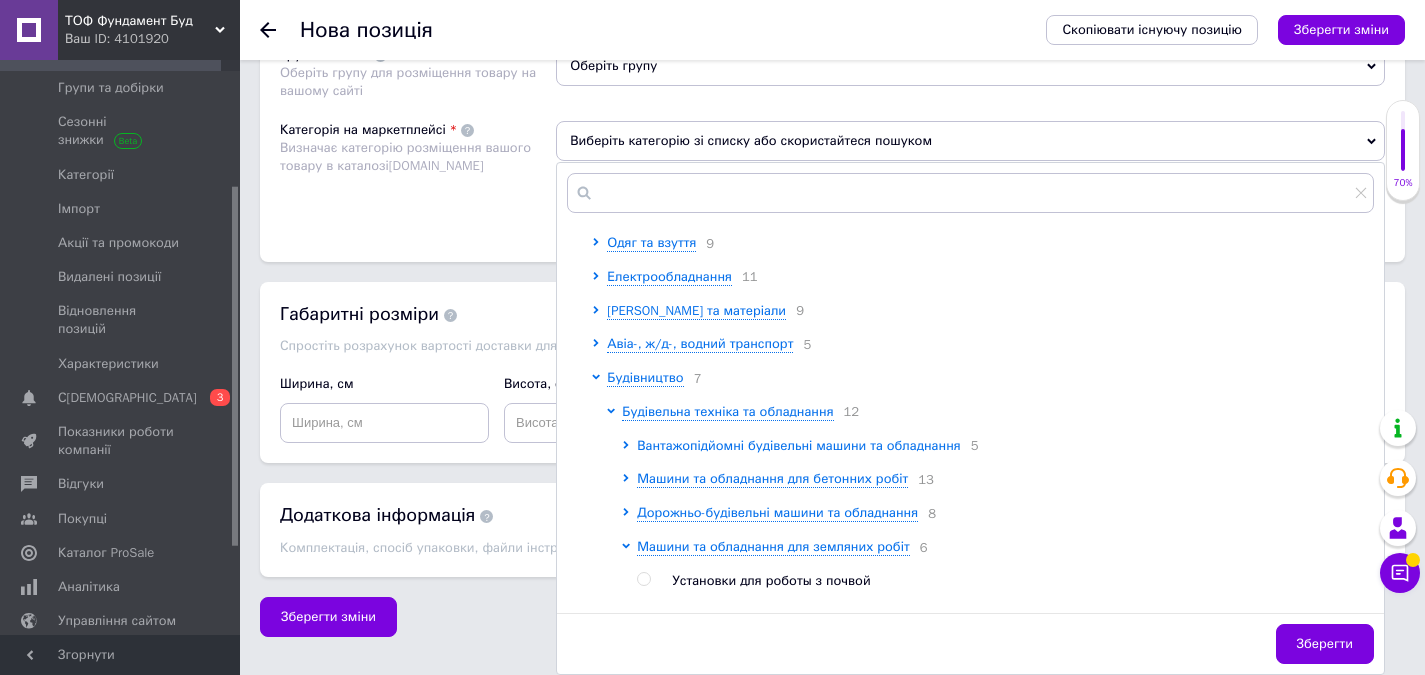 click on "Вантажопідйомні будівельні машини та обладнання" at bounding box center [798, 445] 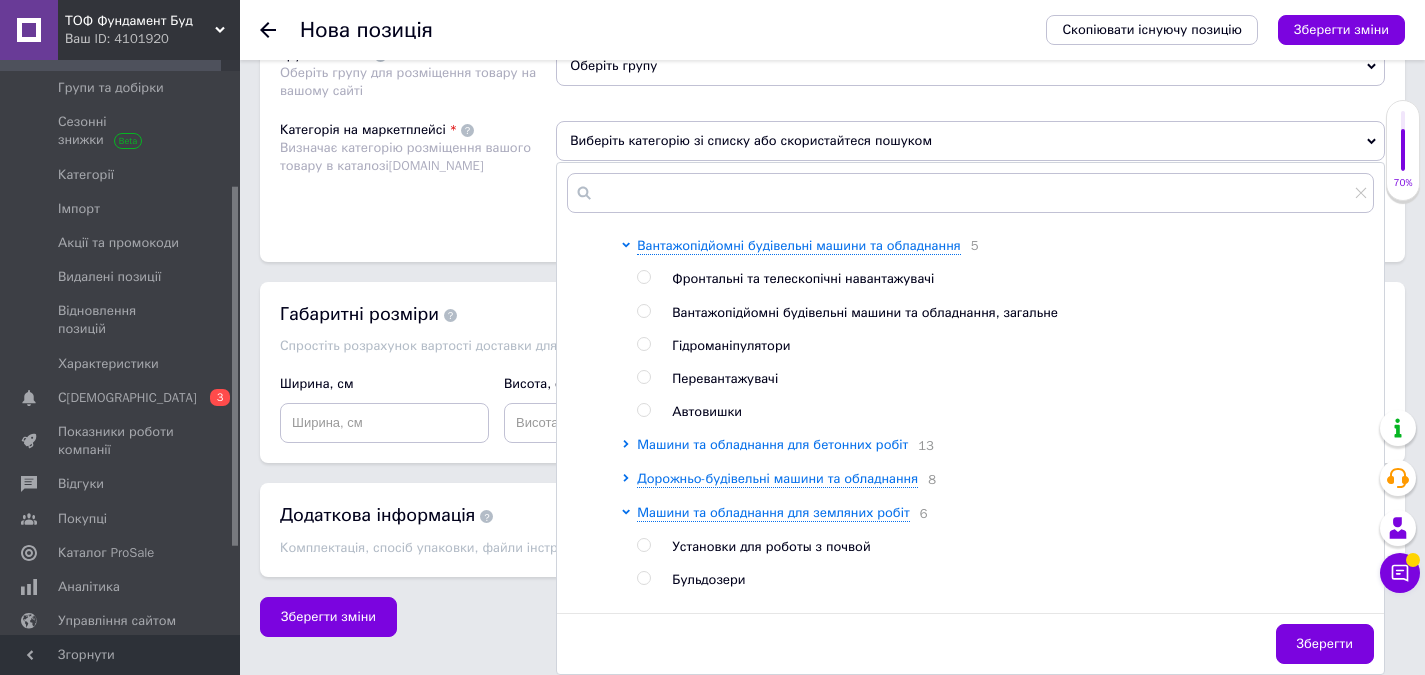 scroll, scrollTop: 200, scrollLeft: 0, axis: vertical 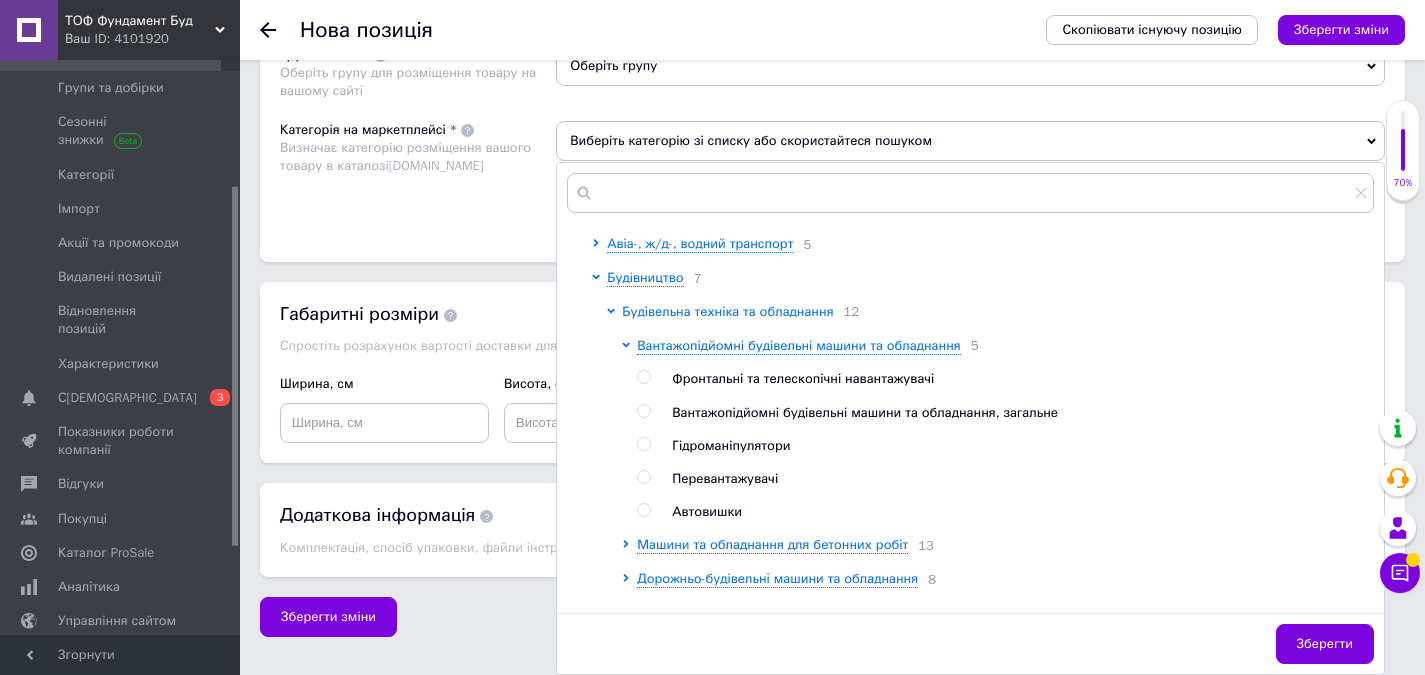 click on "Будівельна техніка та обладнання" at bounding box center (727, 311) 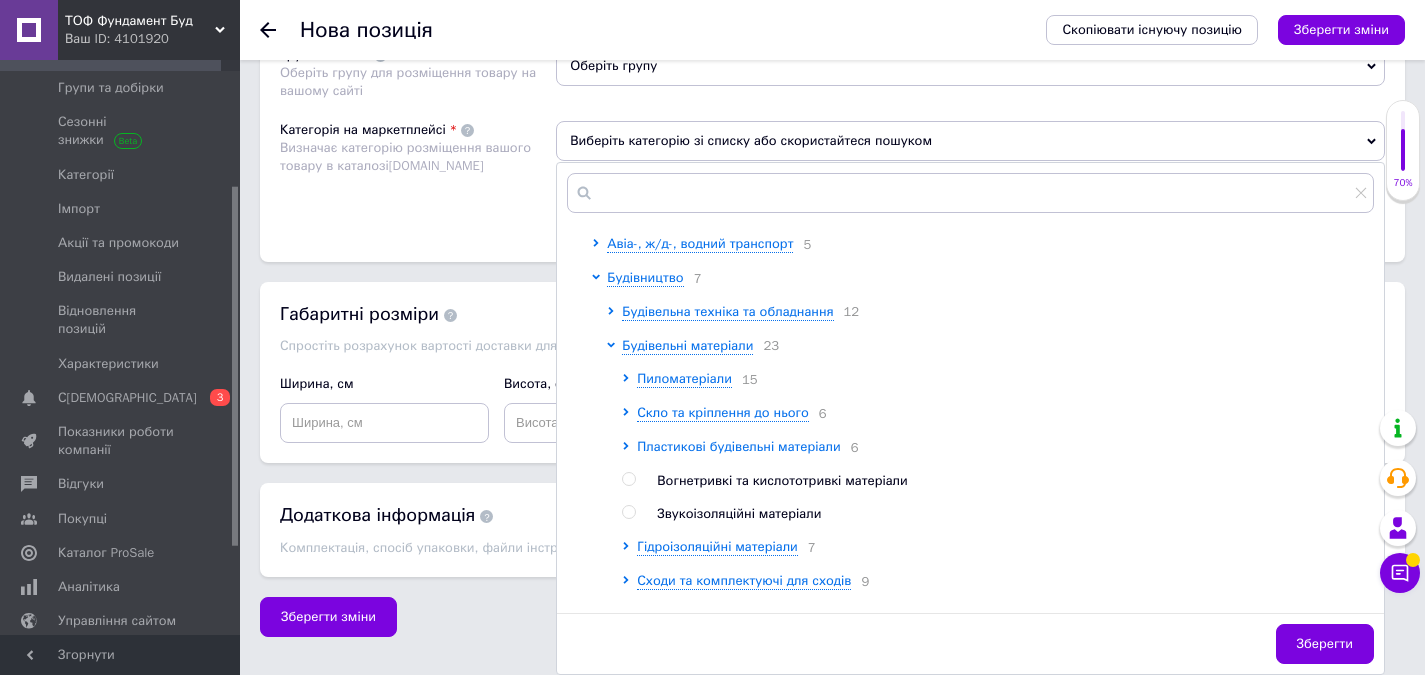click on "Пластикові будівельні матеріали" at bounding box center (738, 446) 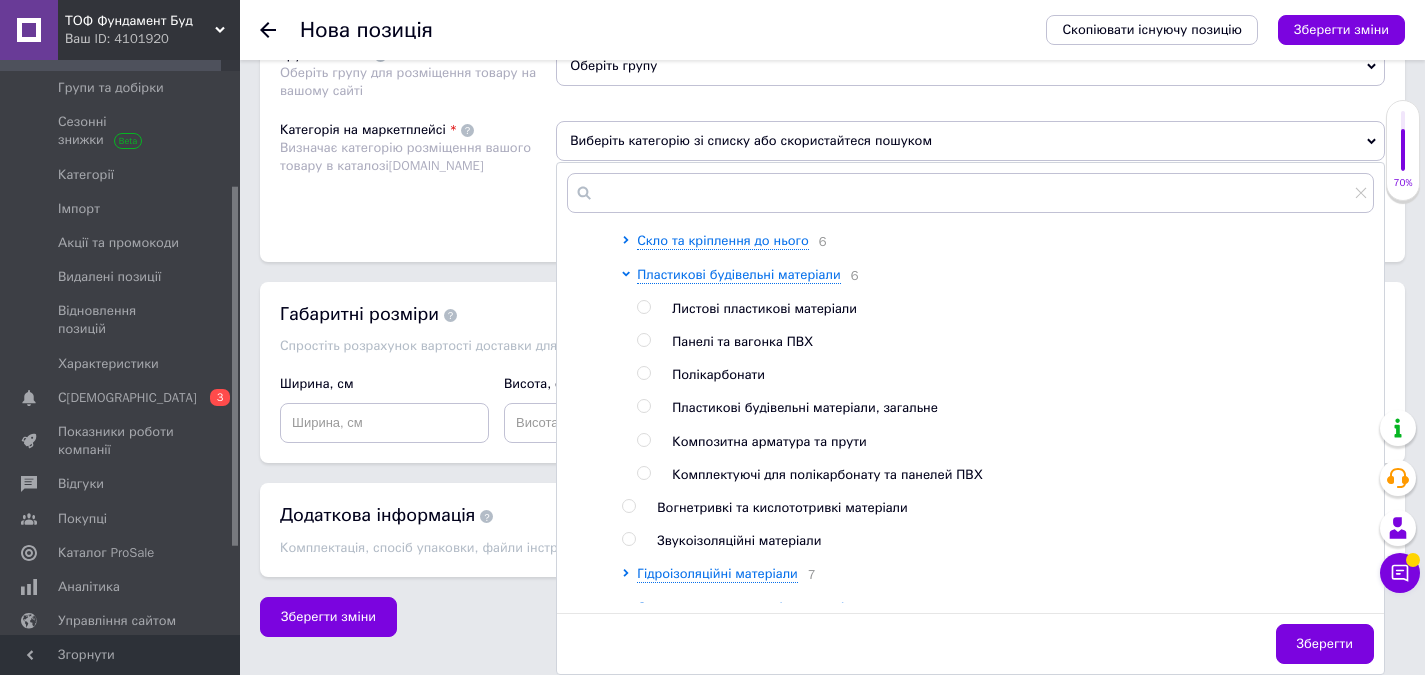 scroll, scrollTop: 500, scrollLeft: 0, axis: vertical 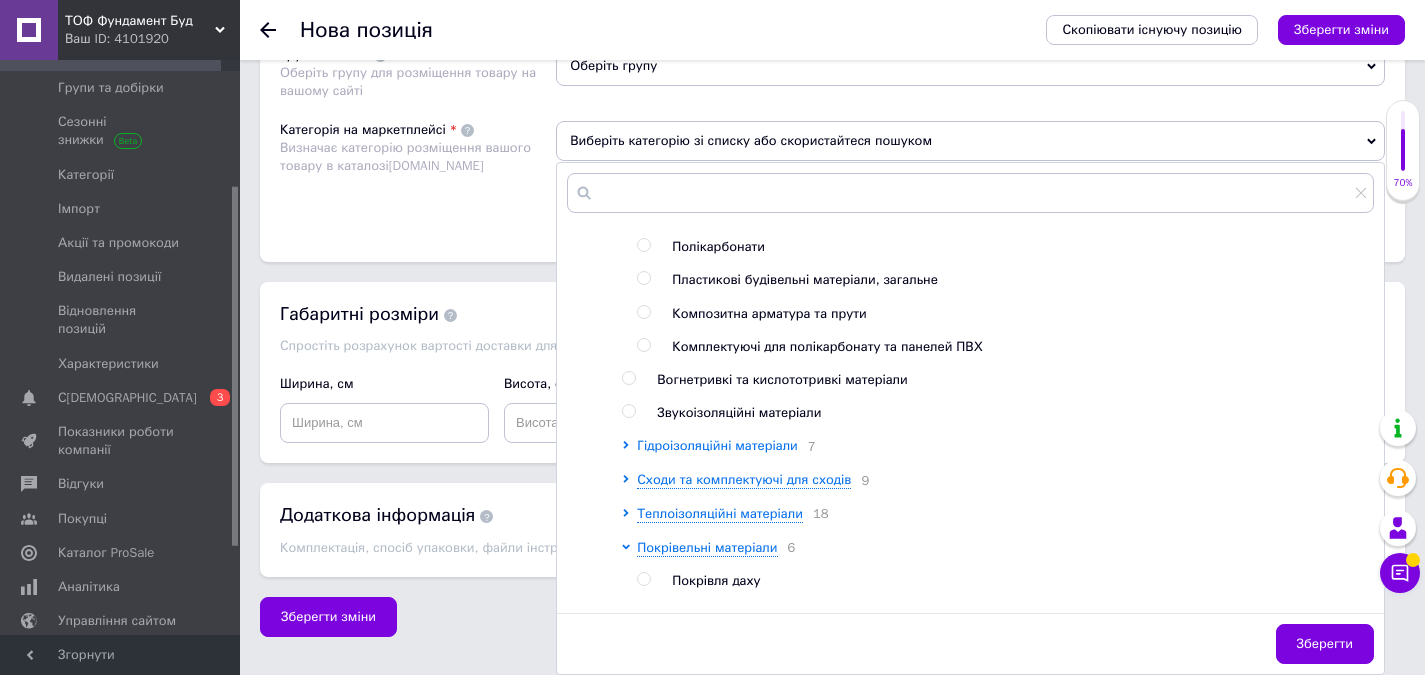 click on "Гідроізоляційні матеріали" at bounding box center [717, 445] 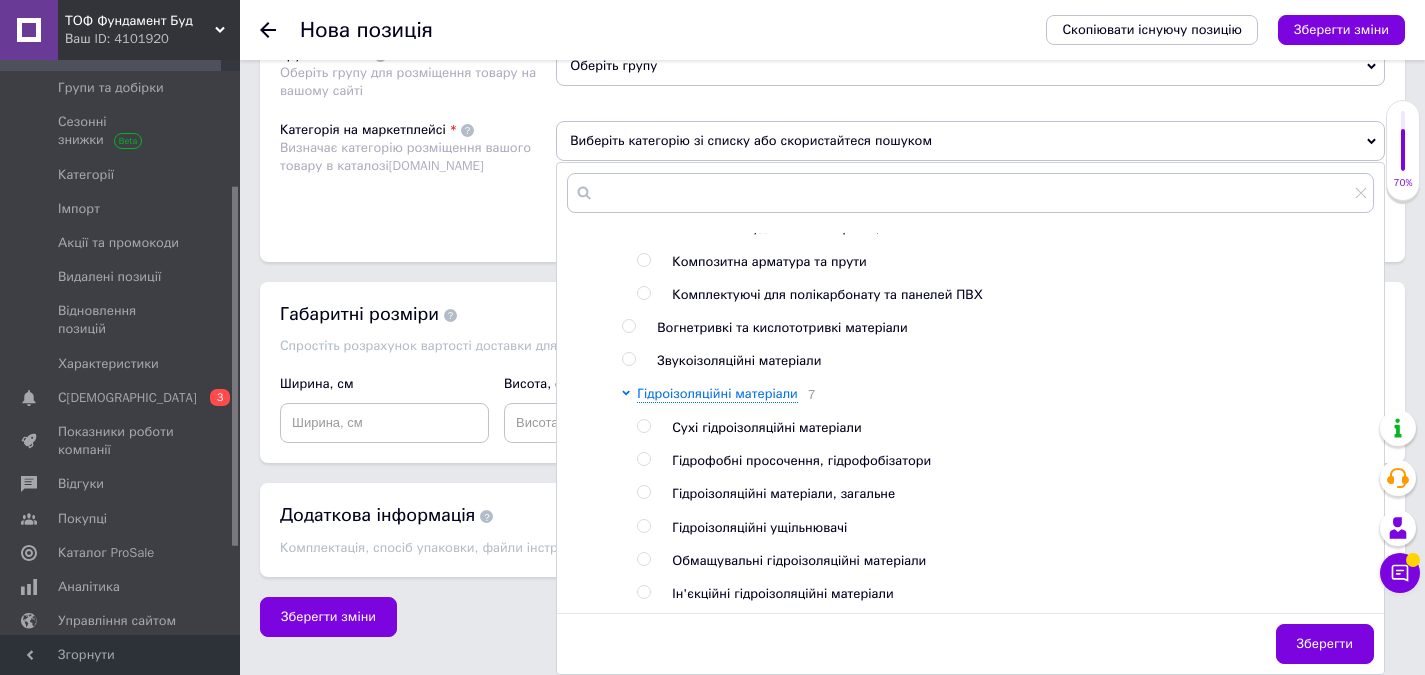 scroll, scrollTop: 700, scrollLeft: 0, axis: vertical 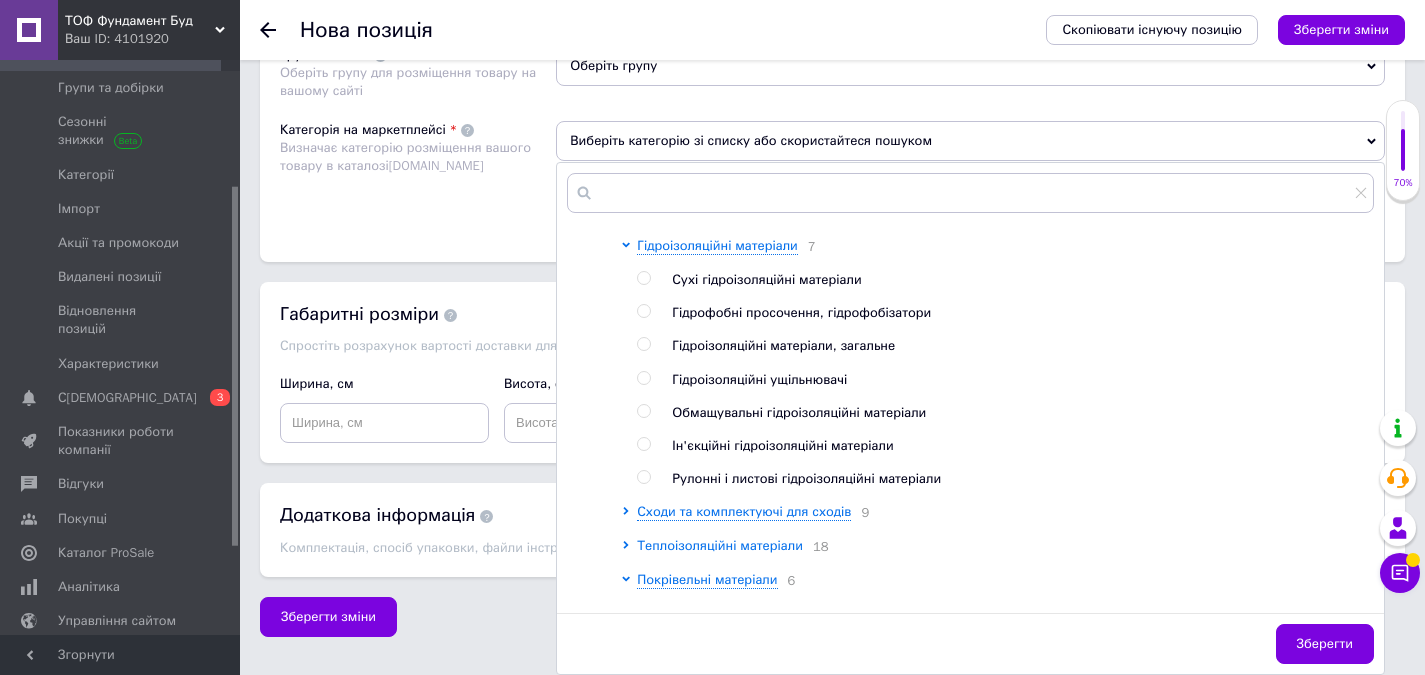 click on "Теплоізоляційні матеріали" at bounding box center (720, 545) 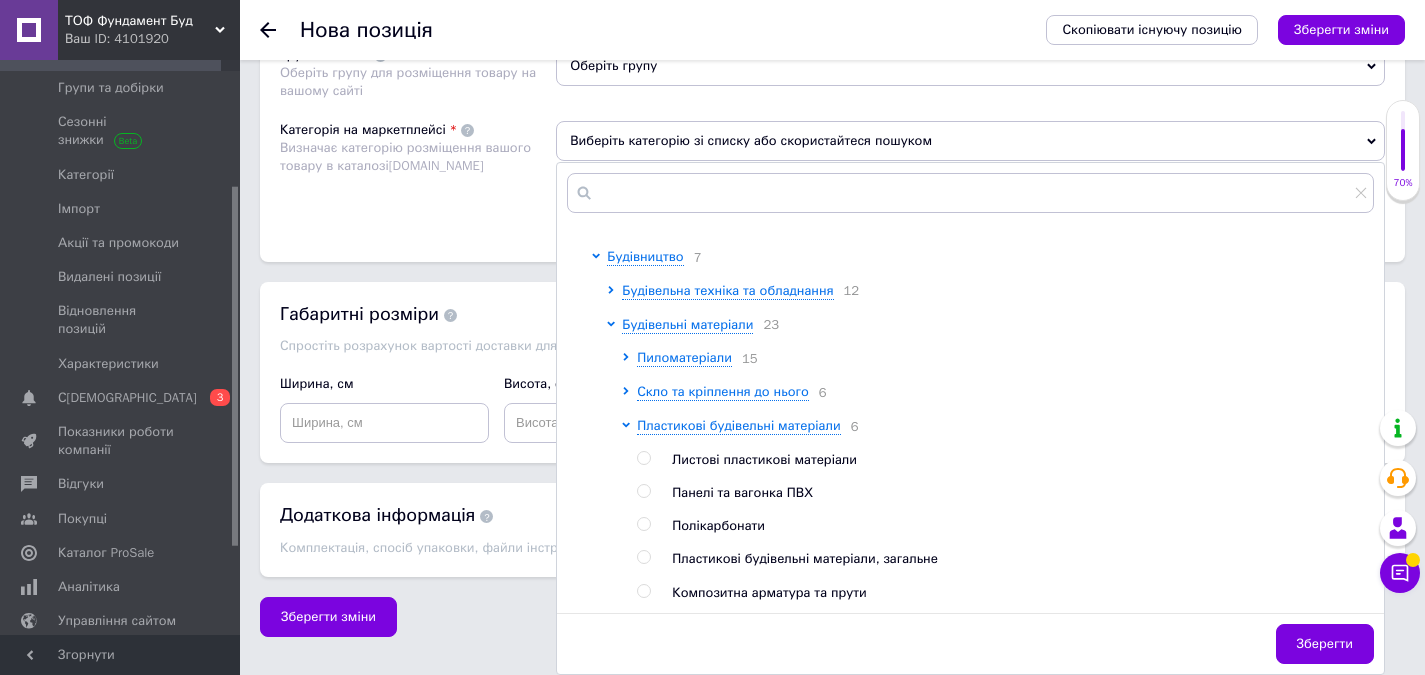 scroll, scrollTop: 200, scrollLeft: 0, axis: vertical 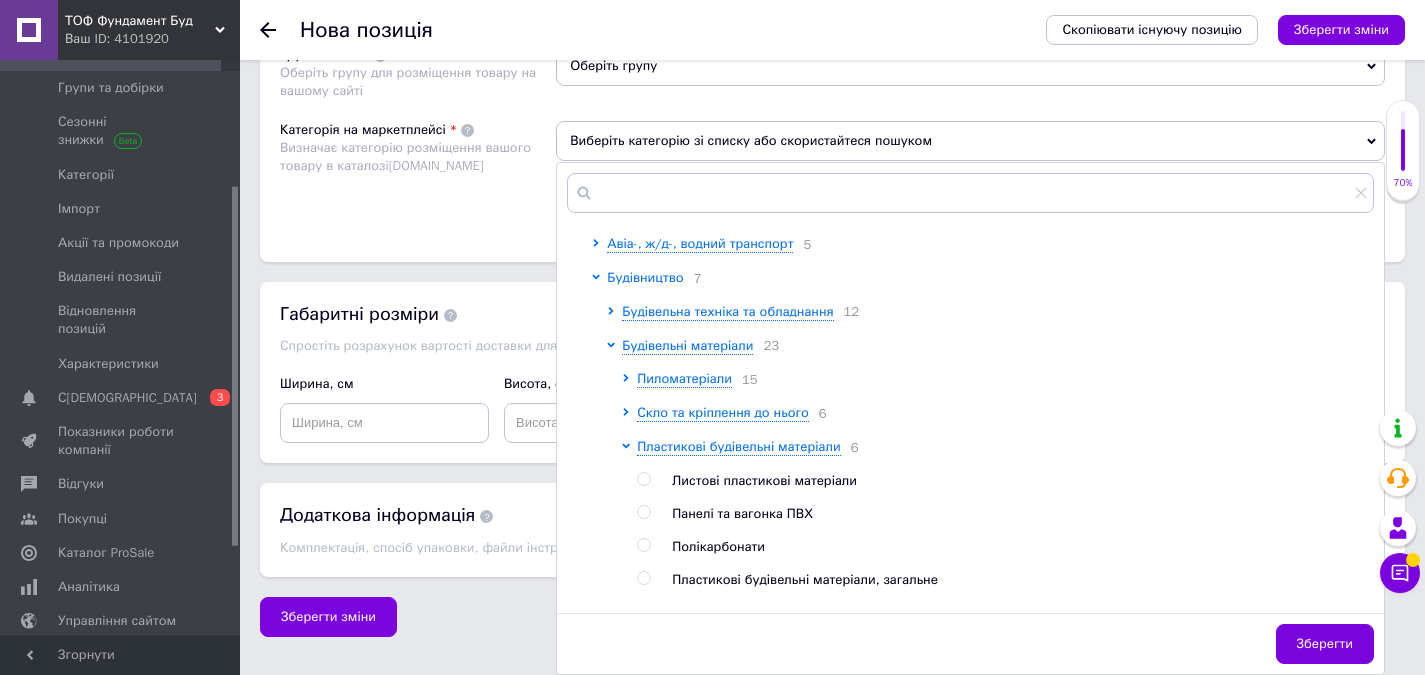 click on "Будівництво" at bounding box center (645, 277) 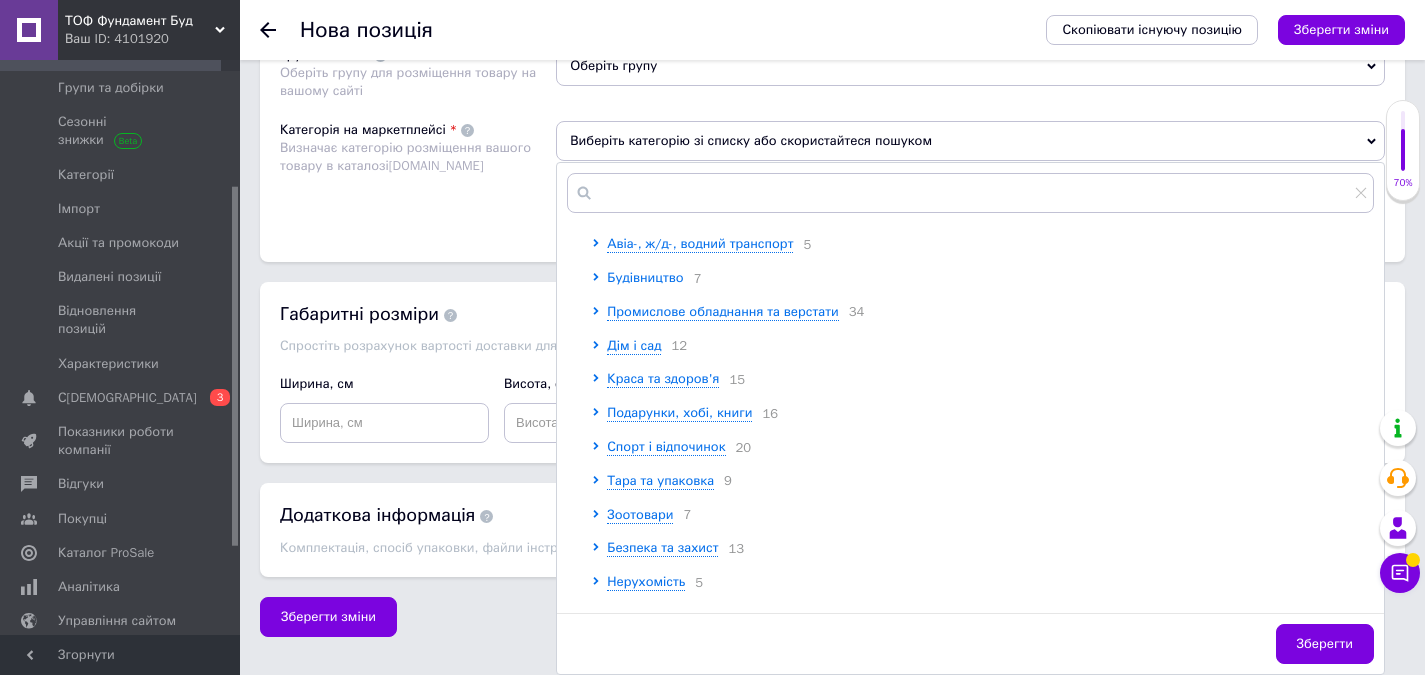 click on "Будівництво" at bounding box center (645, 277) 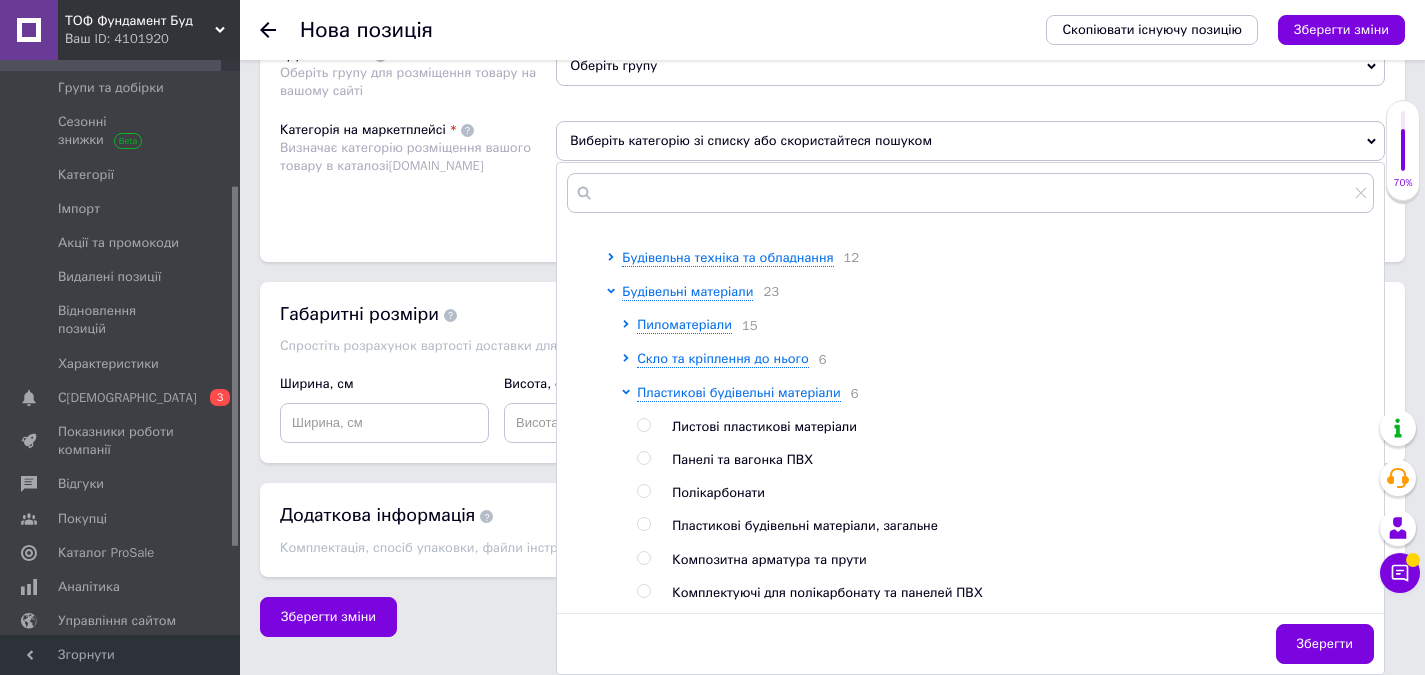 scroll, scrollTop: 200, scrollLeft: 0, axis: vertical 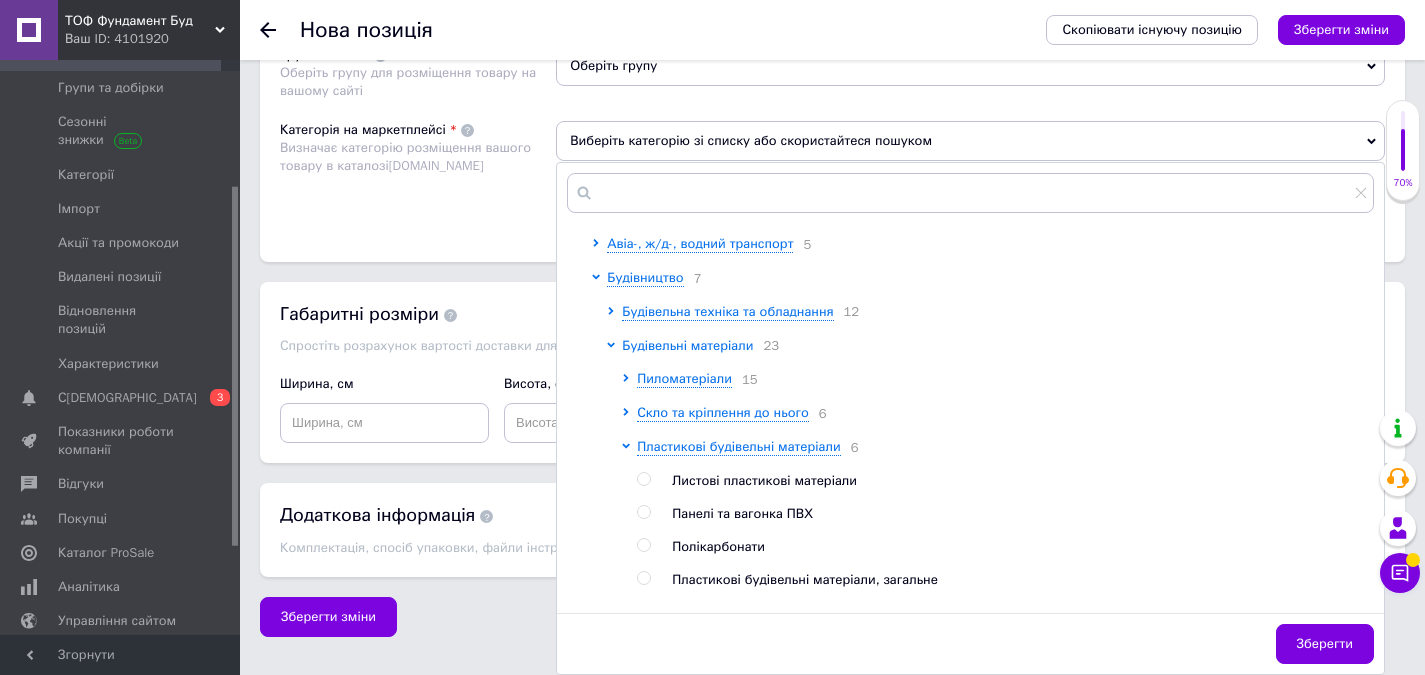 click on "Будівельні матеріали" at bounding box center [687, 345] 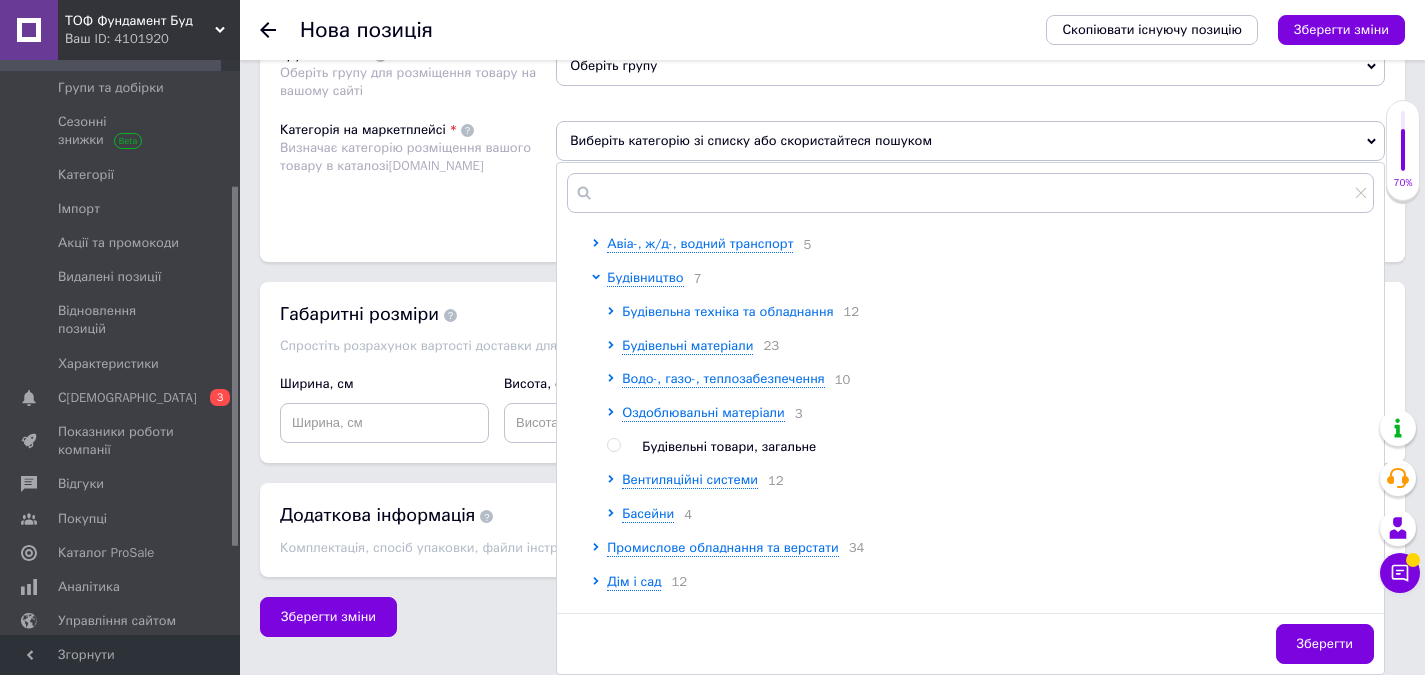 click on "Будівельна техніка та обладнання" at bounding box center [727, 311] 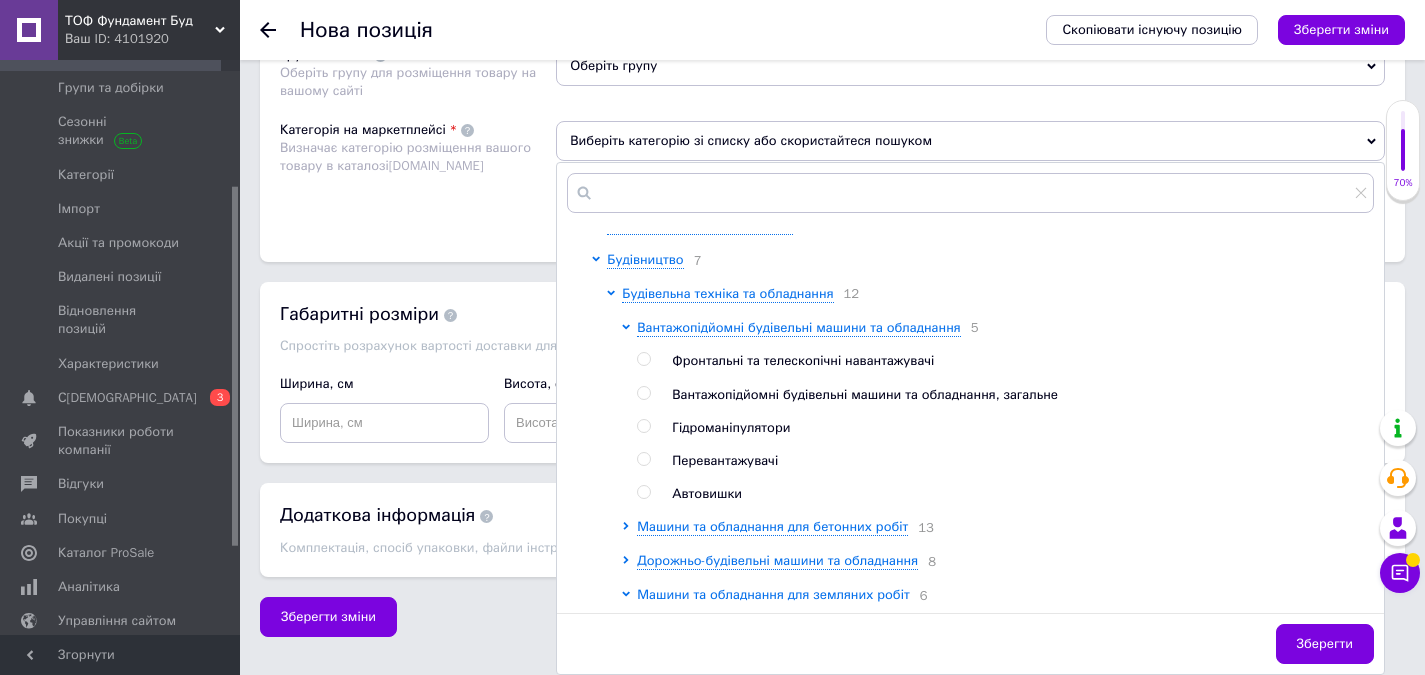 scroll, scrollTop: 200, scrollLeft: 0, axis: vertical 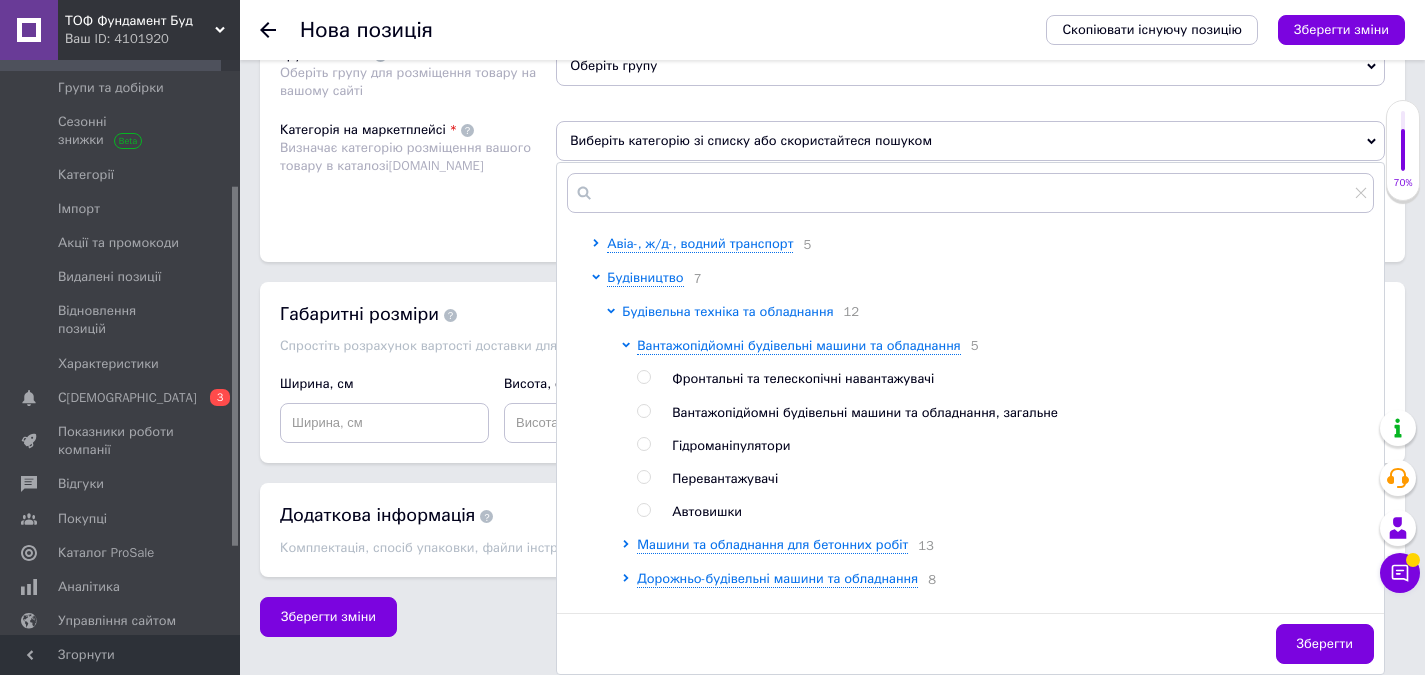 click on "Будівельна техніка та обладнання" at bounding box center [727, 311] 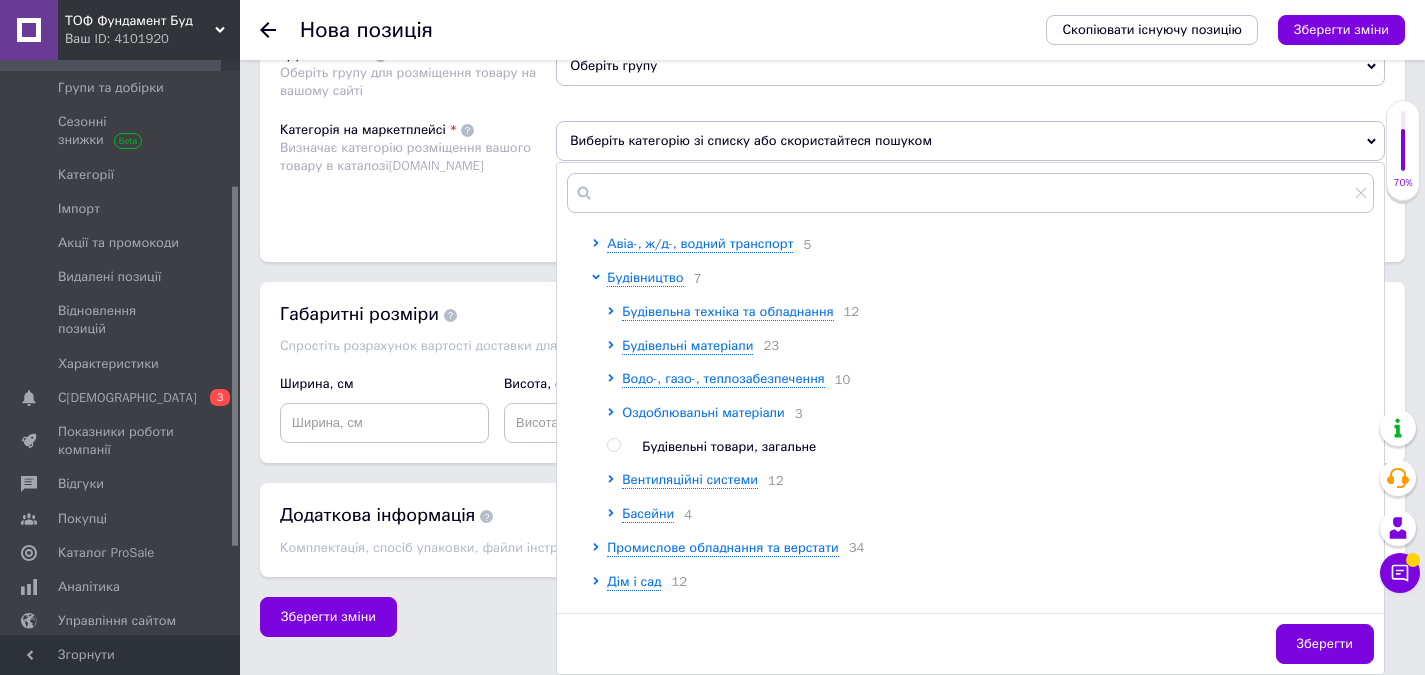 click on "Оздоблювальні матеріали" at bounding box center (703, 412) 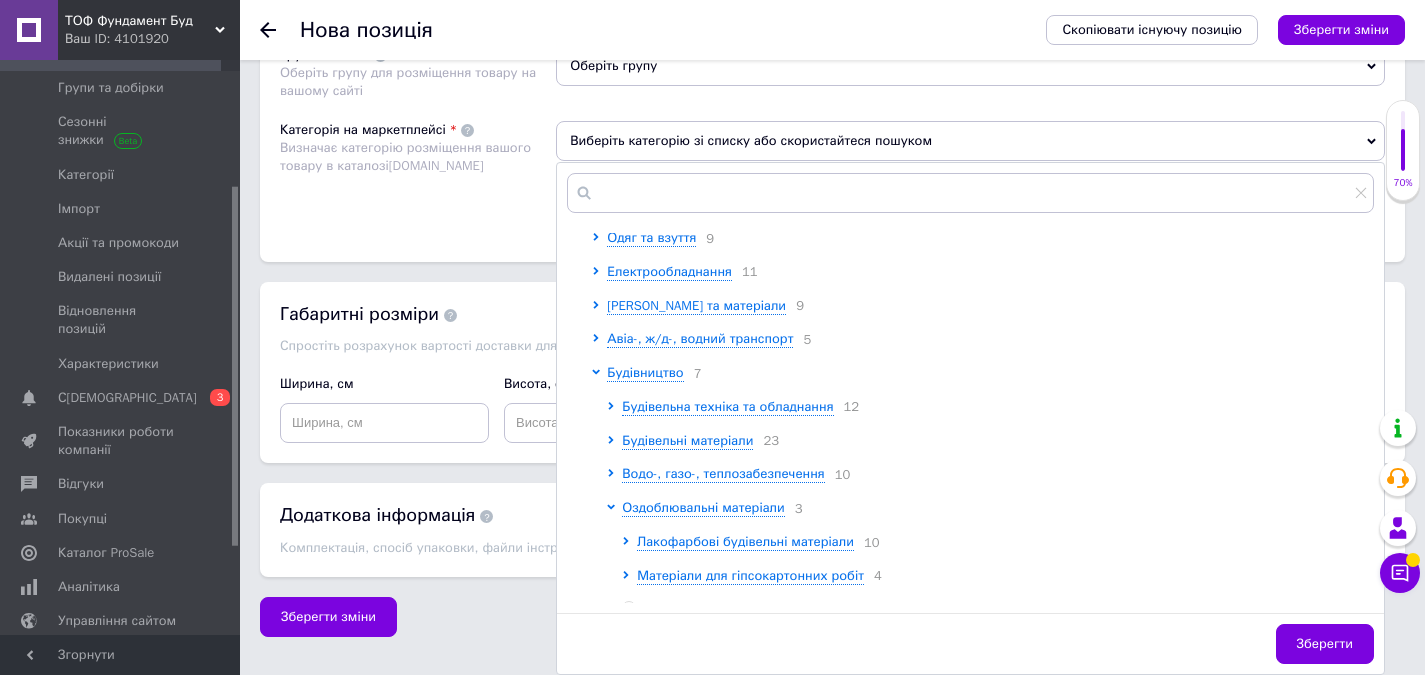 scroll, scrollTop: 100, scrollLeft: 0, axis: vertical 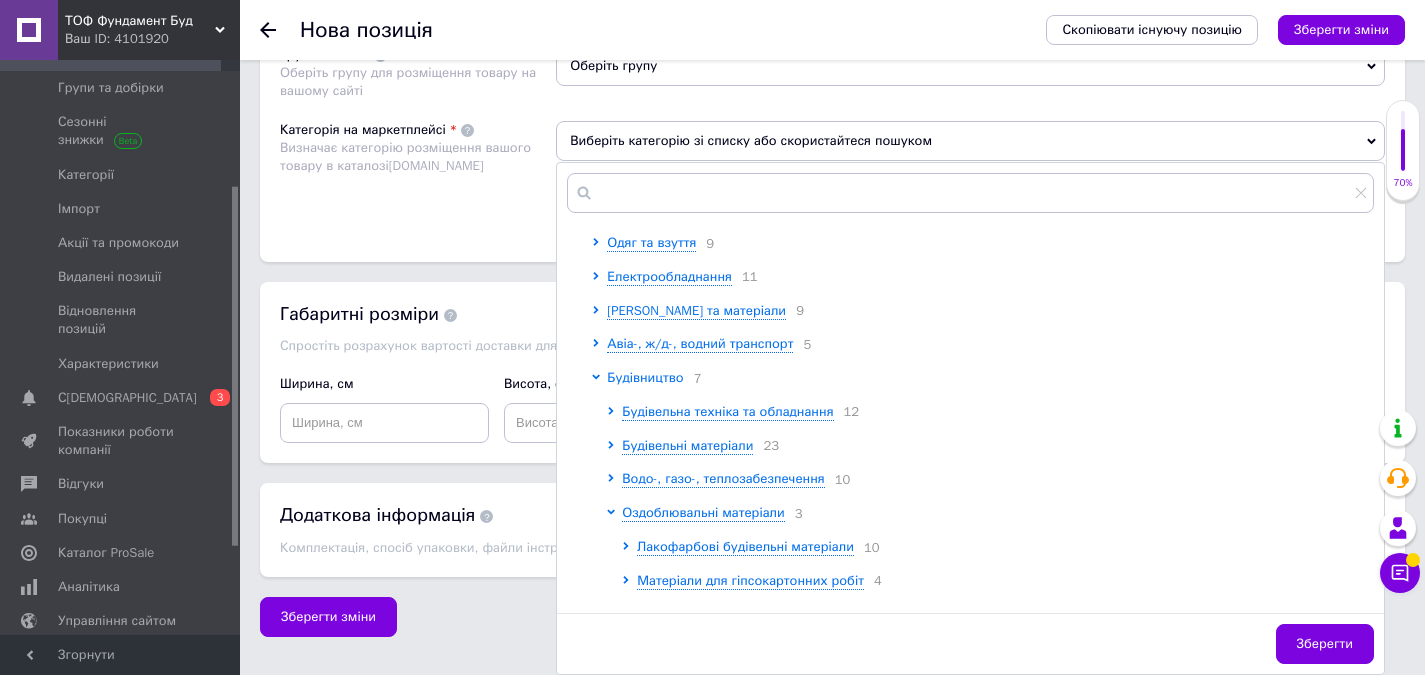 click on "Будівництво" at bounding box center (645, 377) 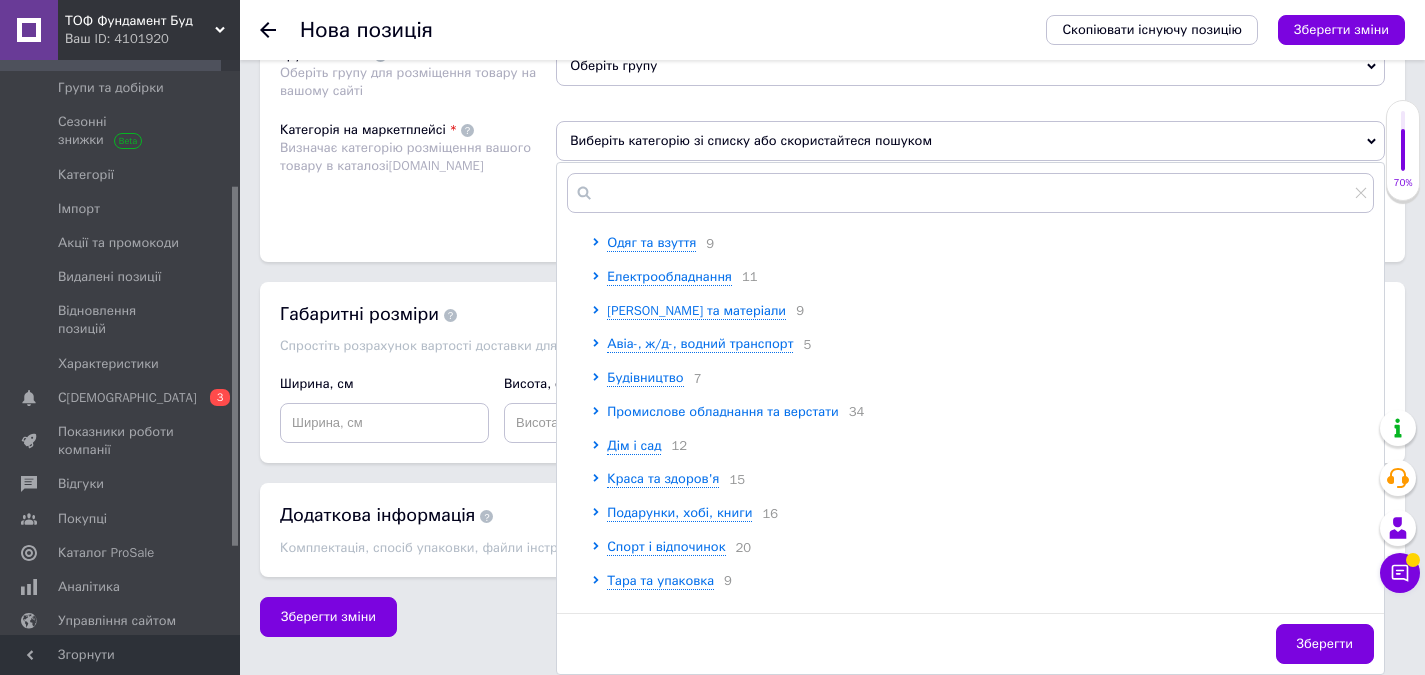 click on "Промислове обладнання та верстати" at bounding box center (722, 411) 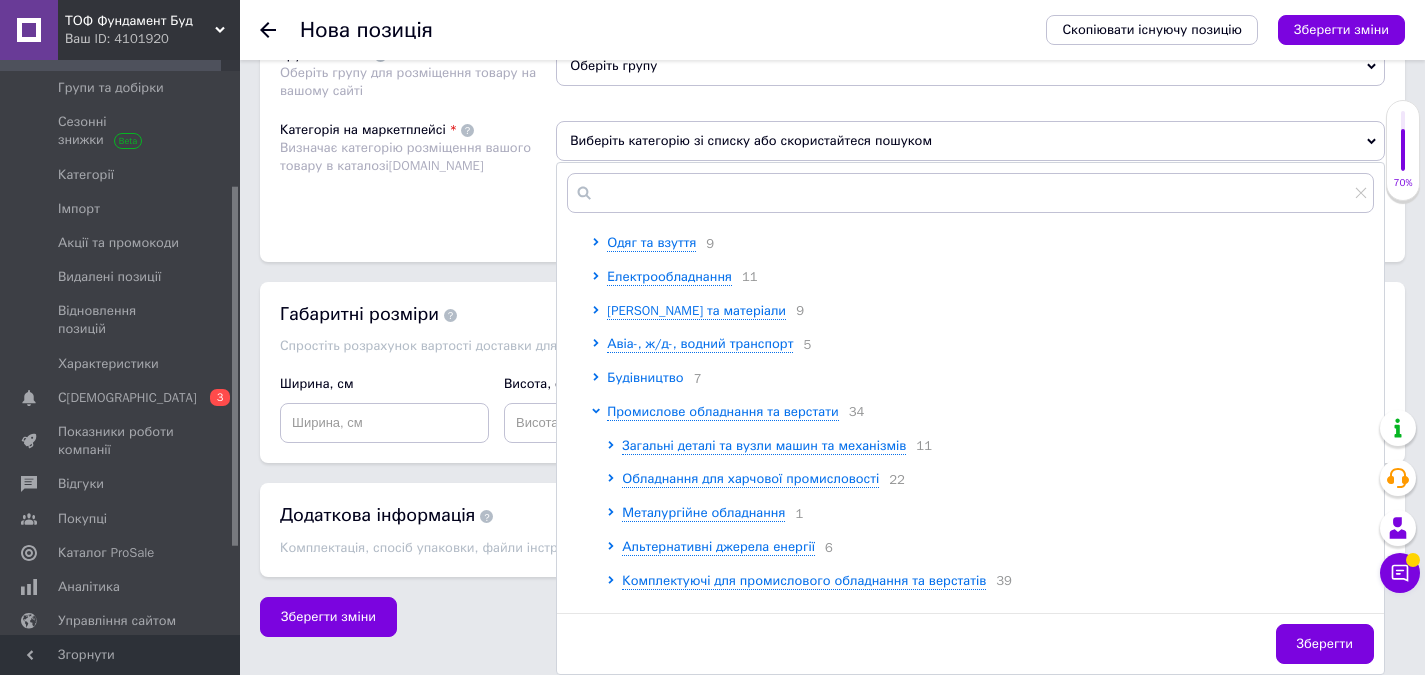 click on "Будівництво" at bounding box center (645, 377) 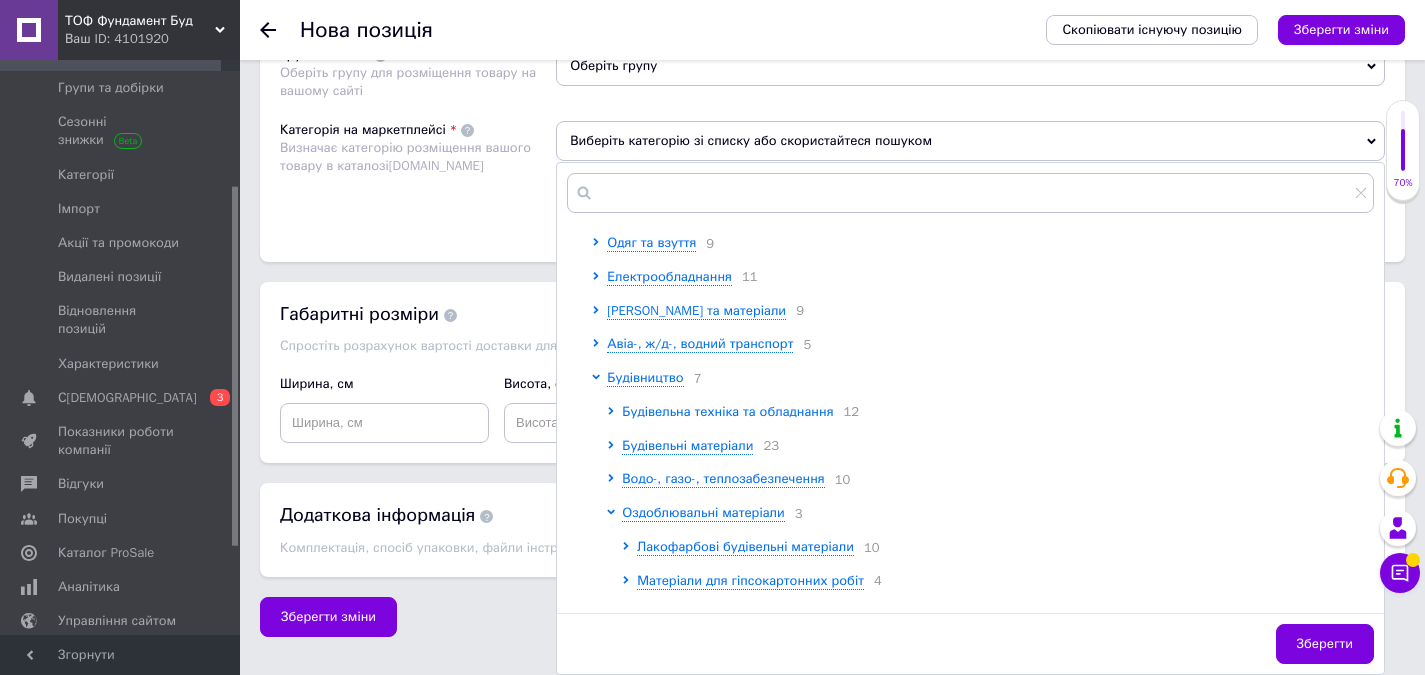 click on "Будівельна техніка та обладнання" at bounding box center (727, 411) 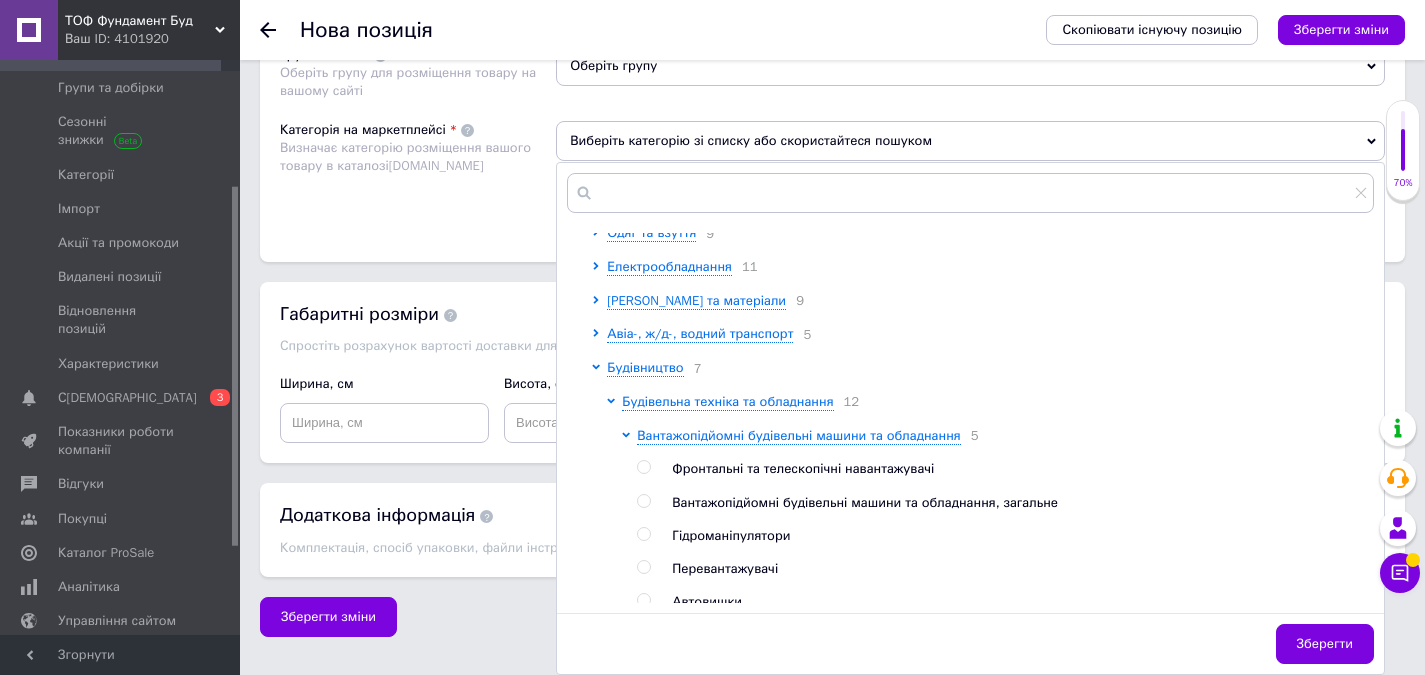scroll, scrollTop: 100, scrollLeft: 0, axis: vertical 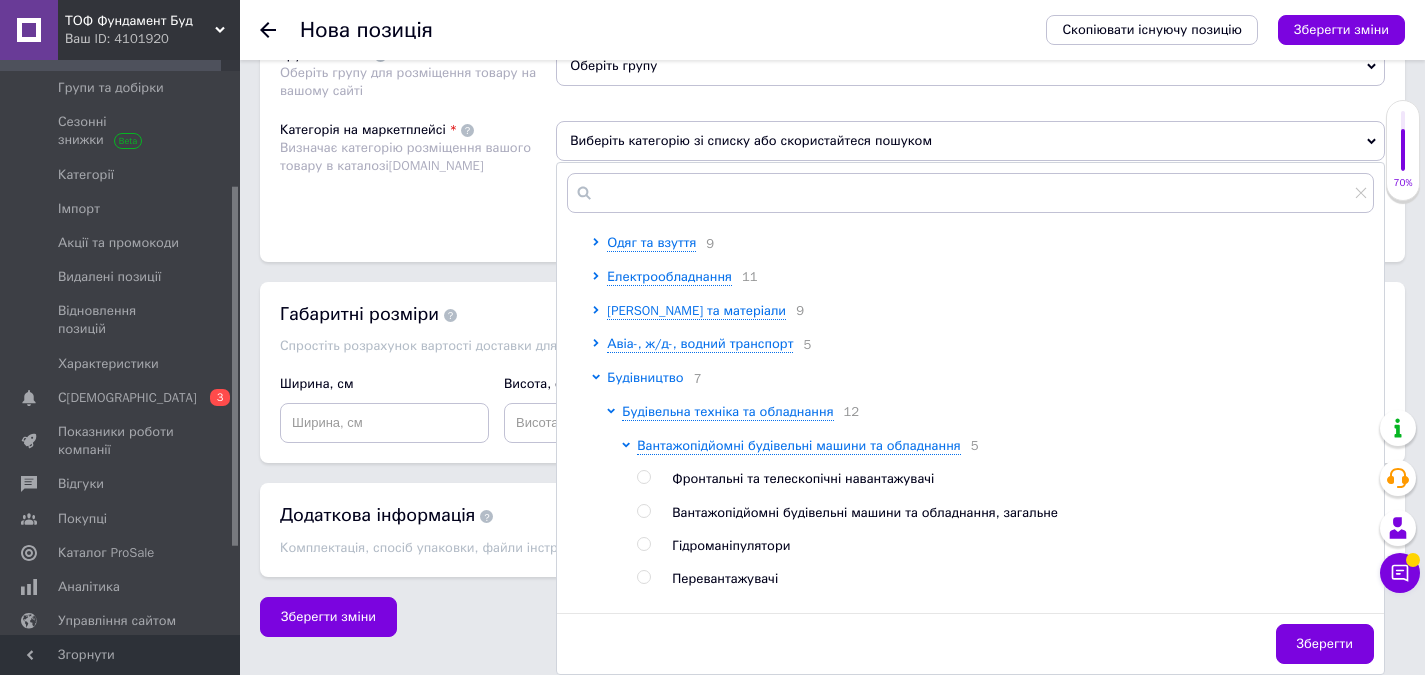 click on "Будівництво" at bounding box center [645, 377] 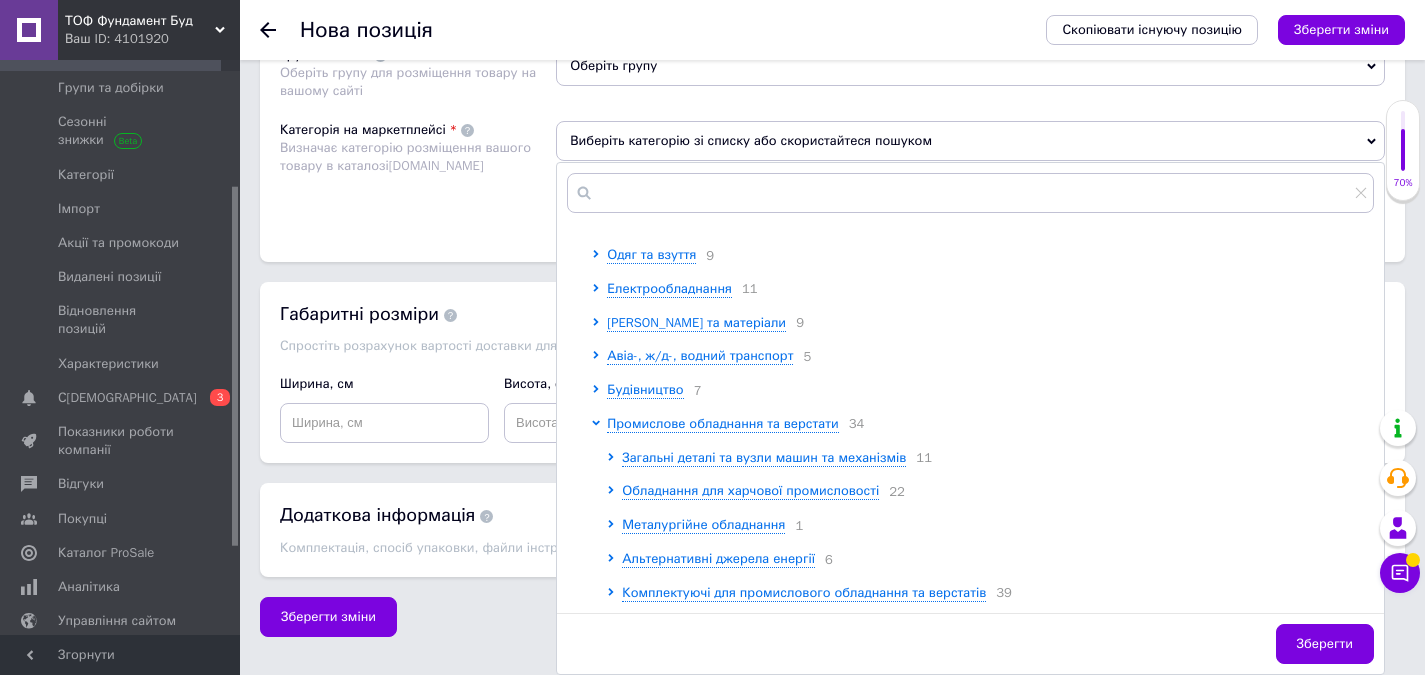 scroll, scrollTop: 0, scrollLeft: 0, axis: both 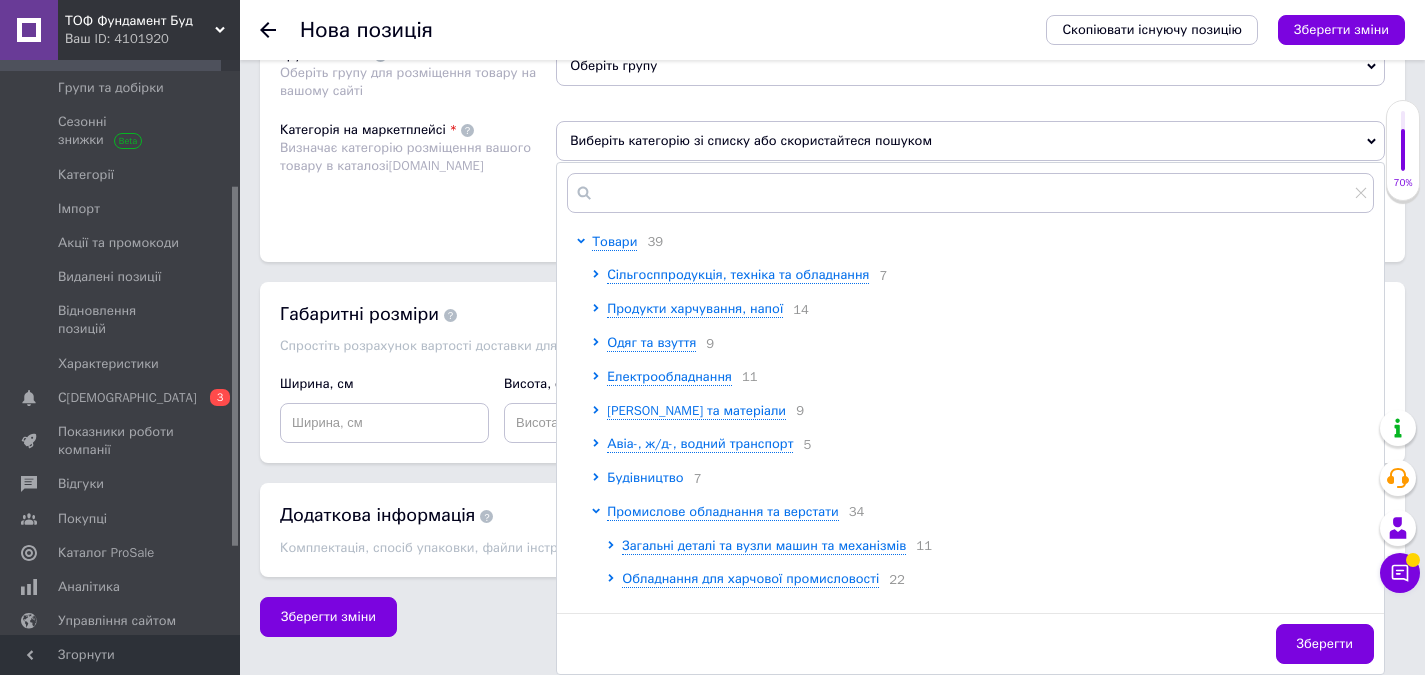 click on "Будівництво" at bounding box center [645, 477] 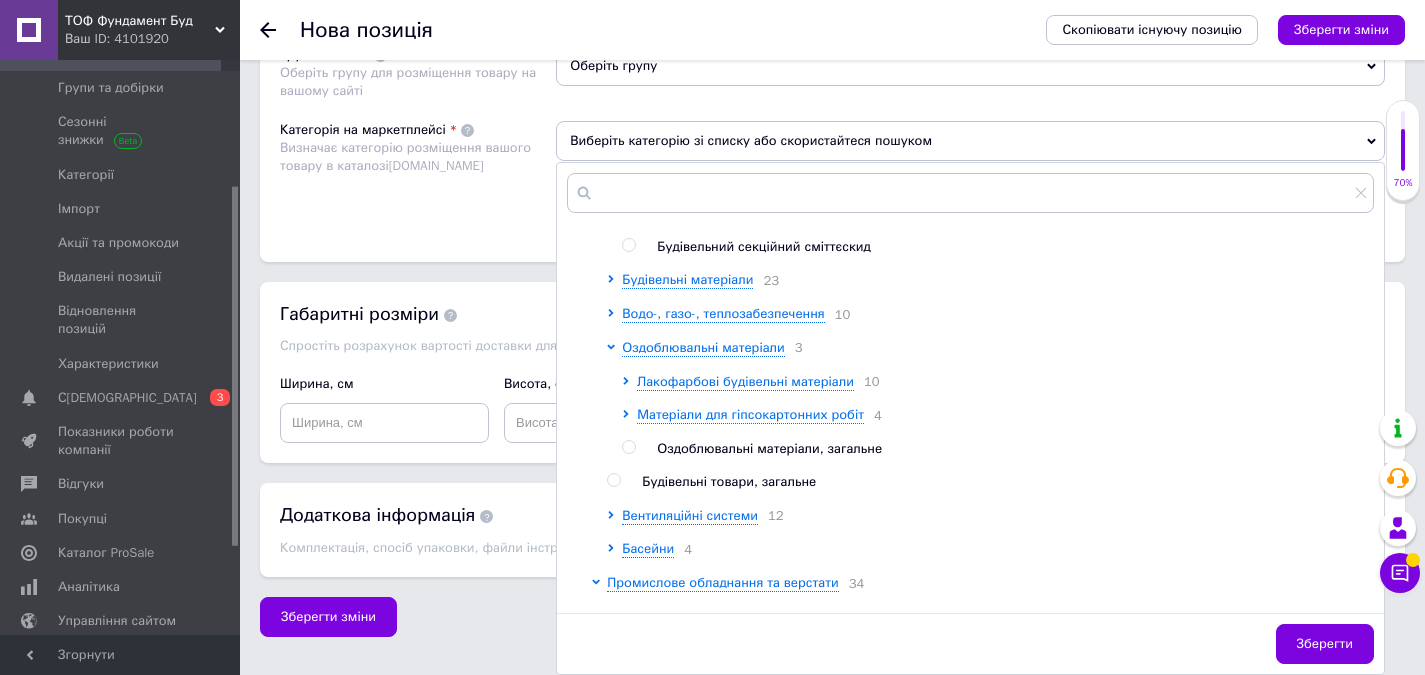 scroll, scrollTop: 1200, scrollLeft: 0, axis: vertical 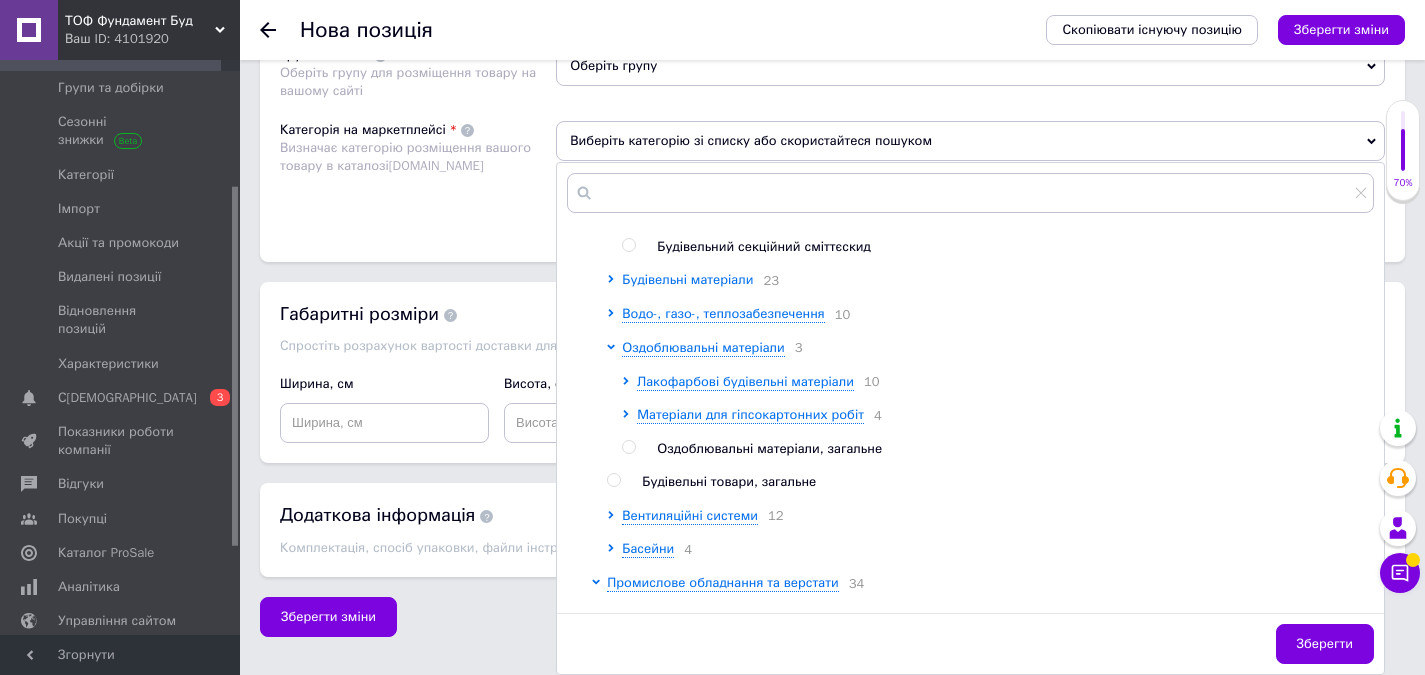 click on "Будівельні матеріали" at bounding box center (687, 279) 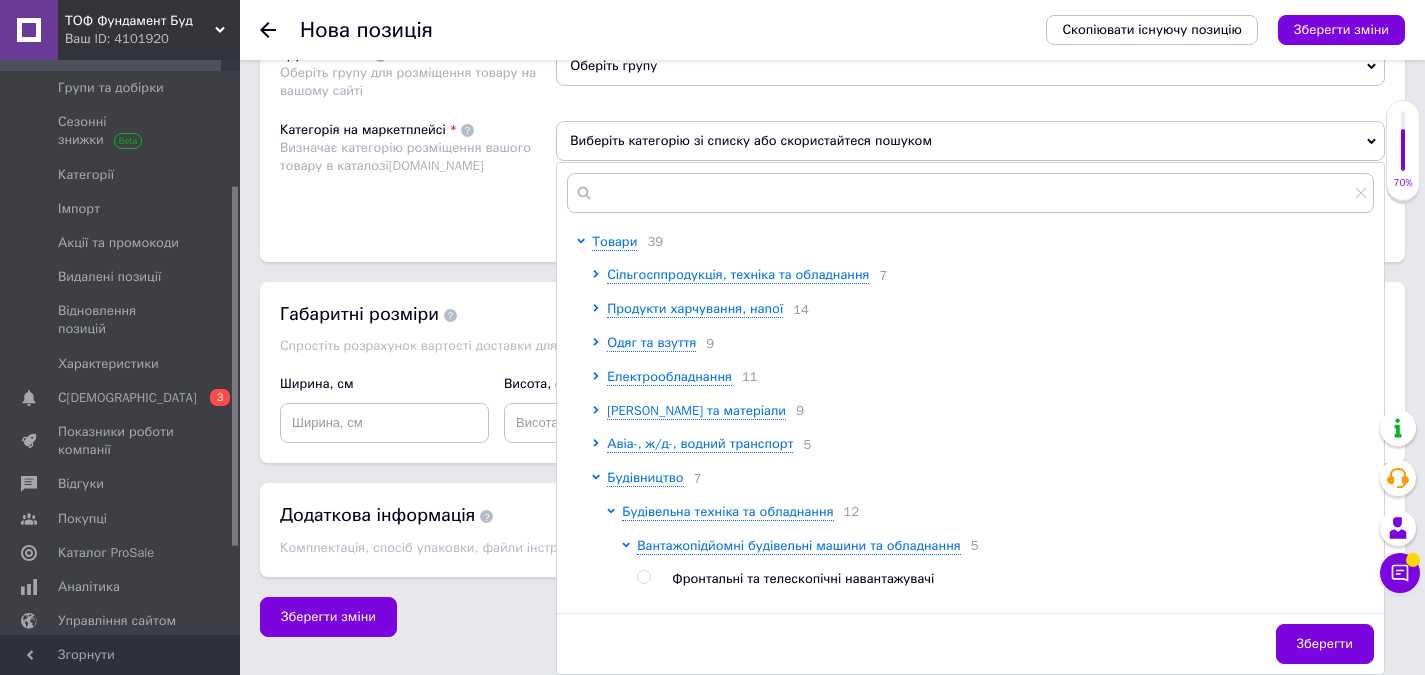scroll, scrollTop: 0, scrollLeft: 0, axis: both 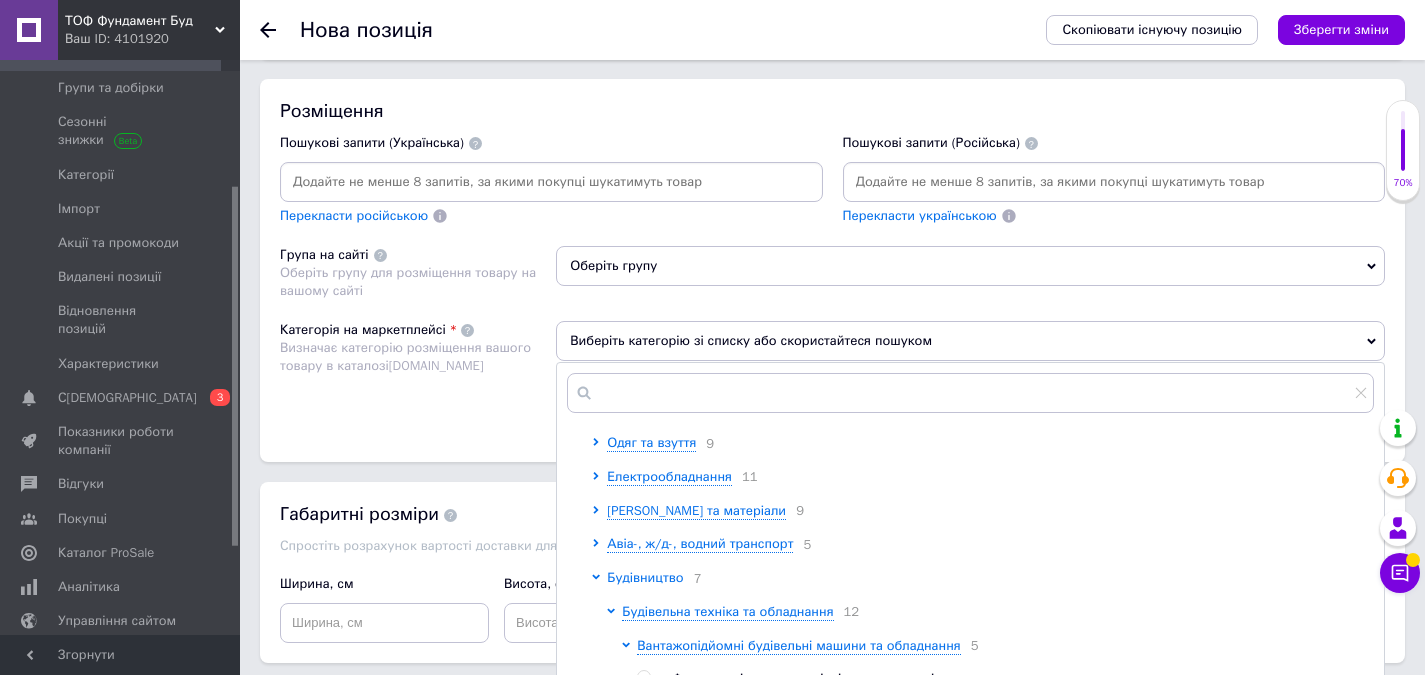 click on "Будівництво" at bounding box center (645, 577) 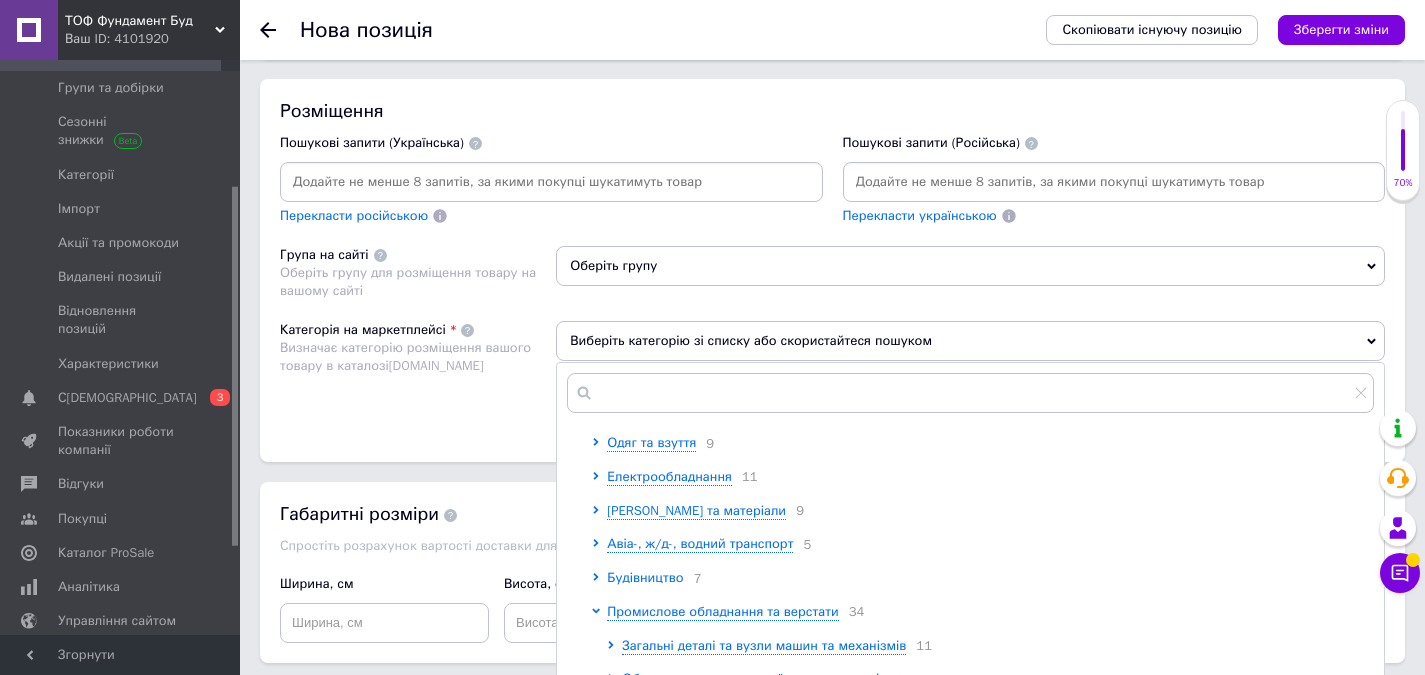 click on "Будівництво" at bounding box center (645, 577) 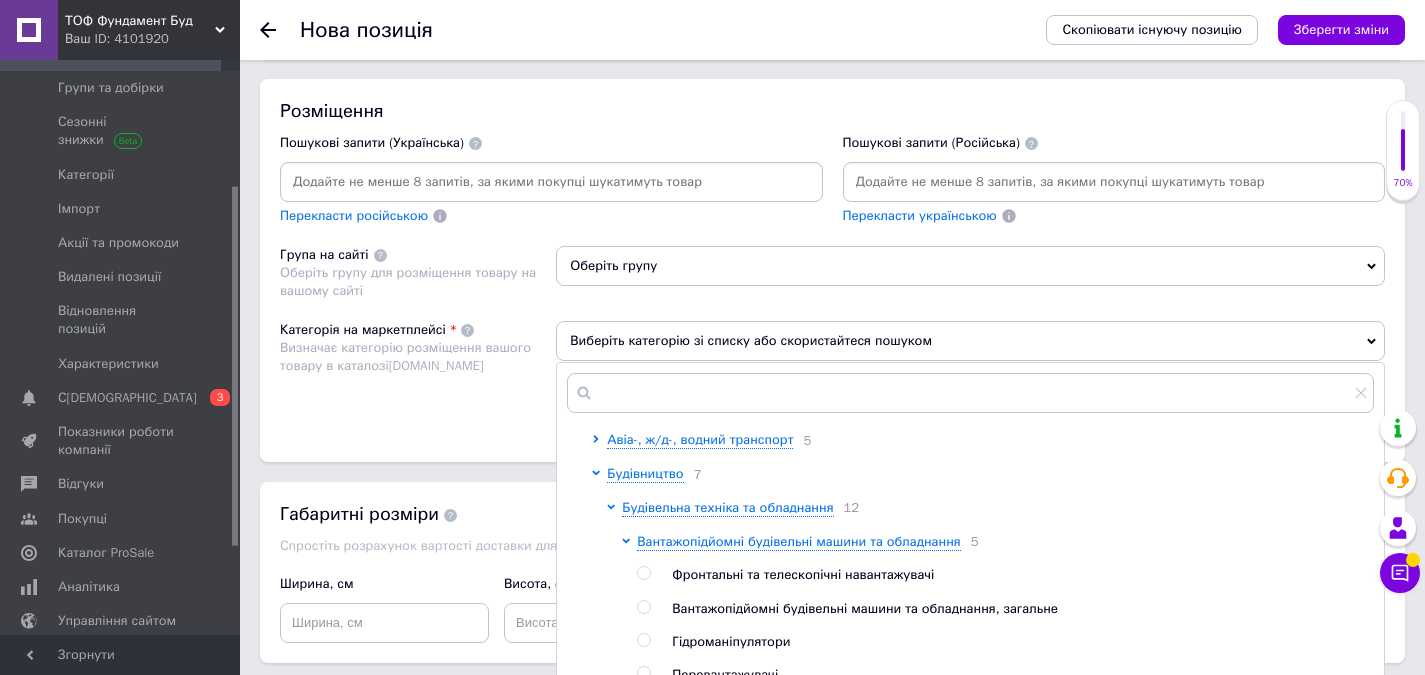 scroll, scrollTop: 200, scrollLeft: 0, axis: vertical 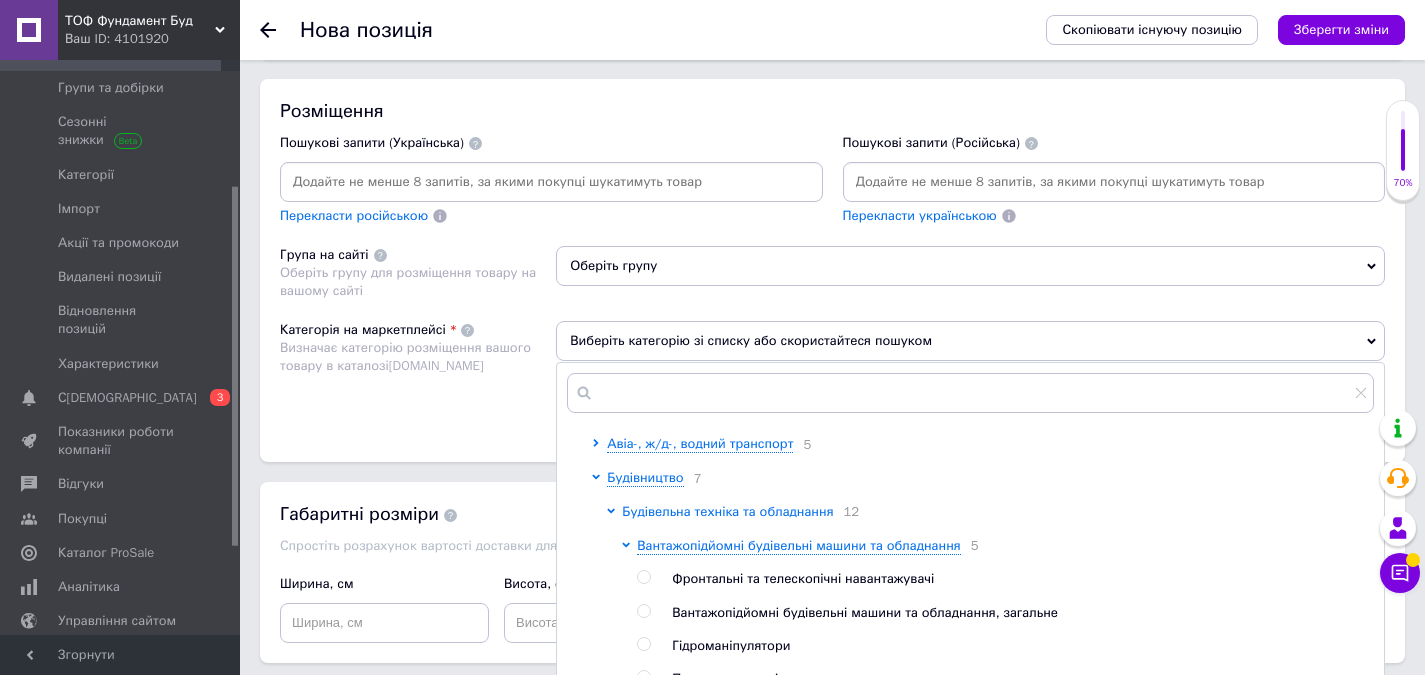 click on "Будівельна техніка та обладнання" at bounding box center [727, 512] 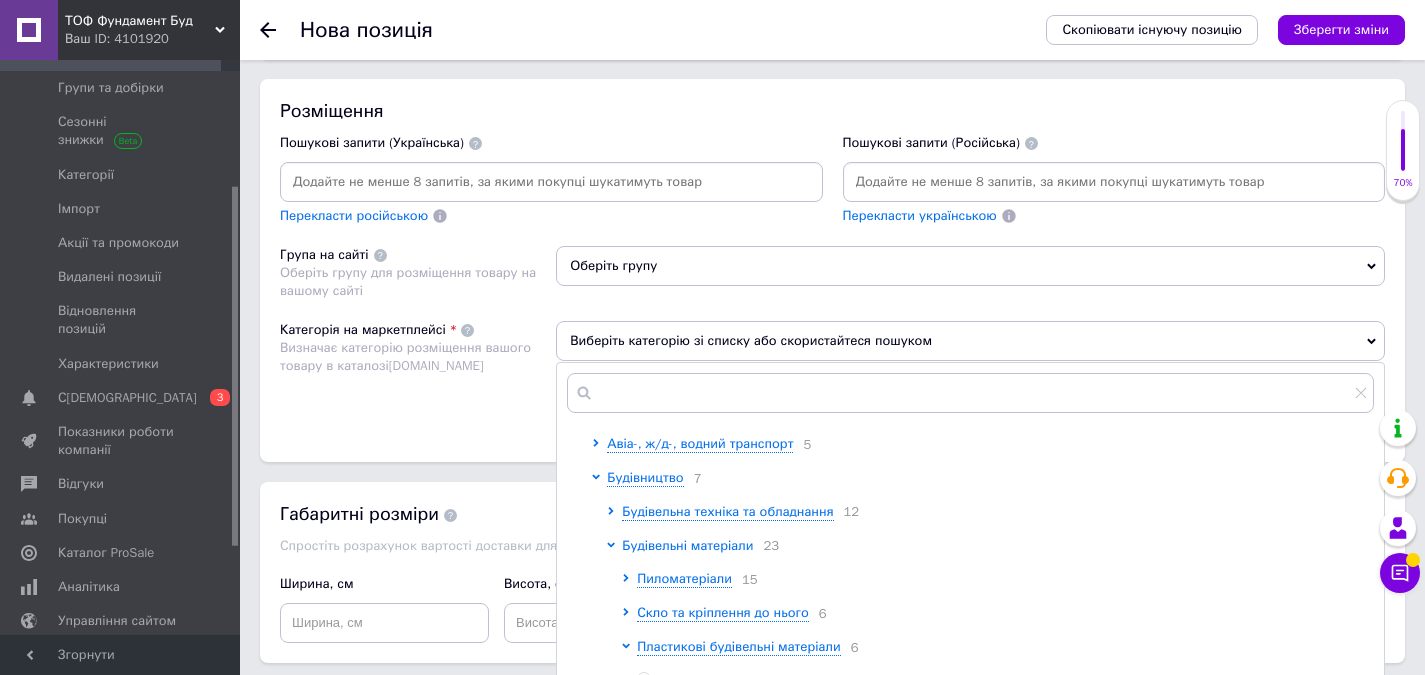 click on "Будівельні матеріали" at bounding box center [687, 545] 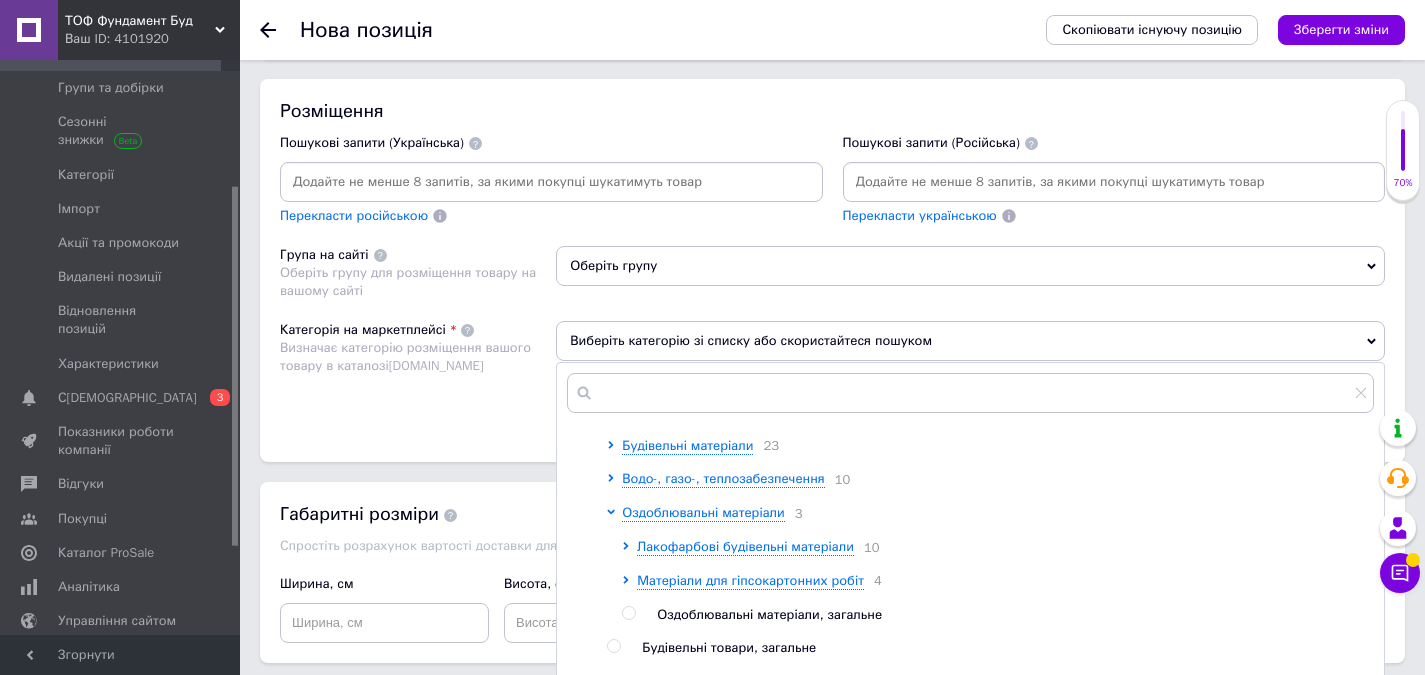 scroll, scrollTop: 300, scrollLeft: 0, axis: vertical 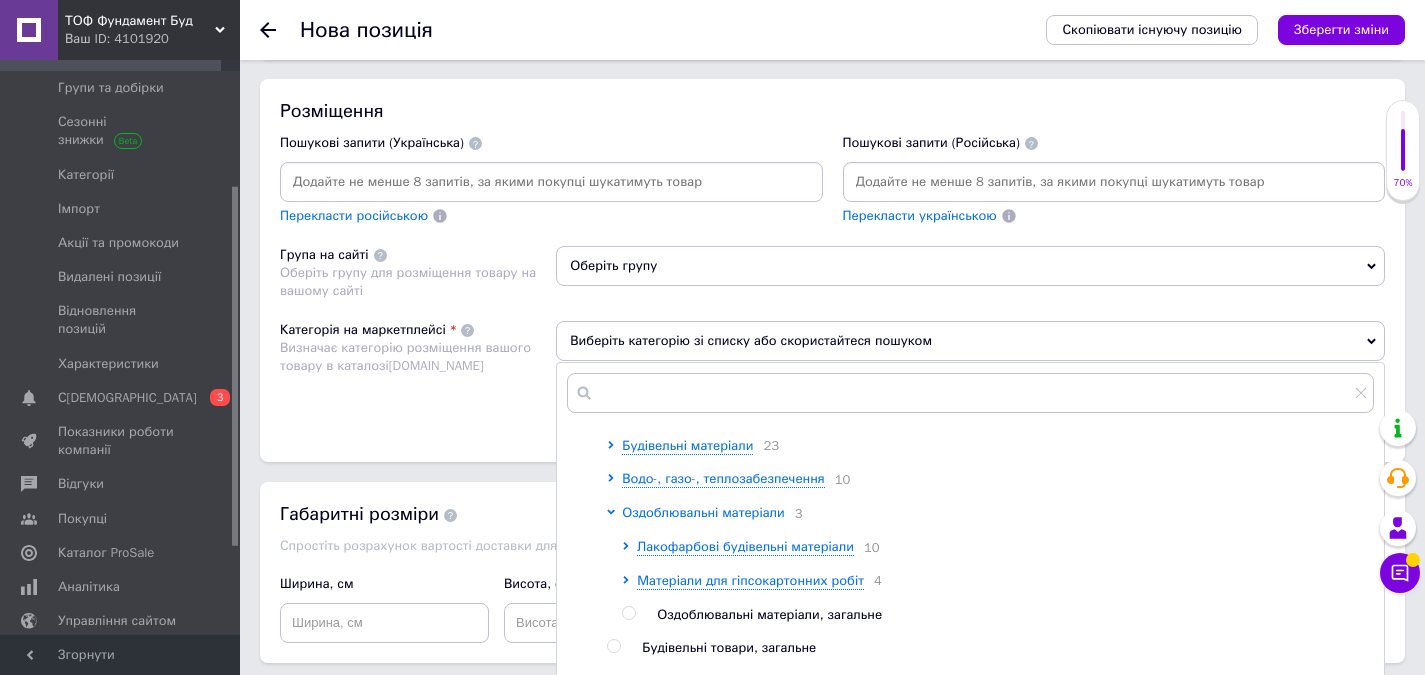 click on "Оздоблювальні матеріали" at bounding box center (703, 512) 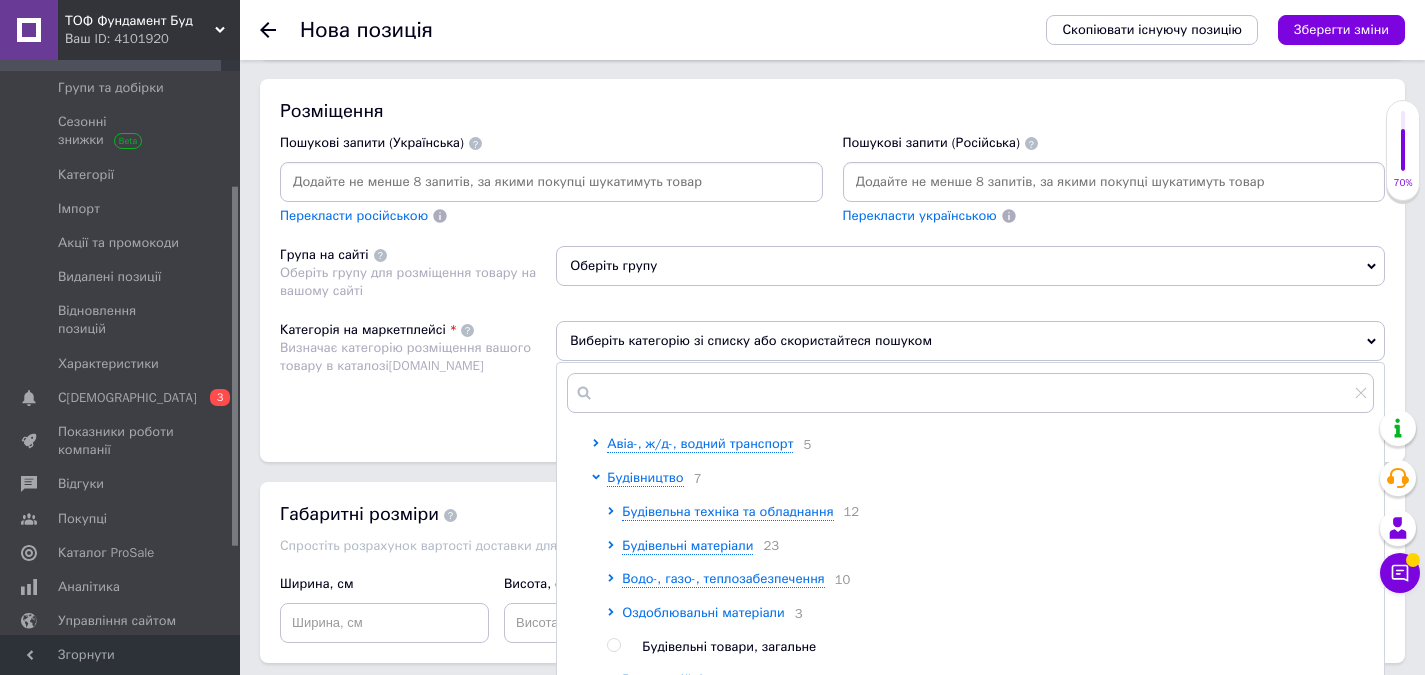 scroll, scrollTop: 200, scrollLeft: 0, axis: vertical 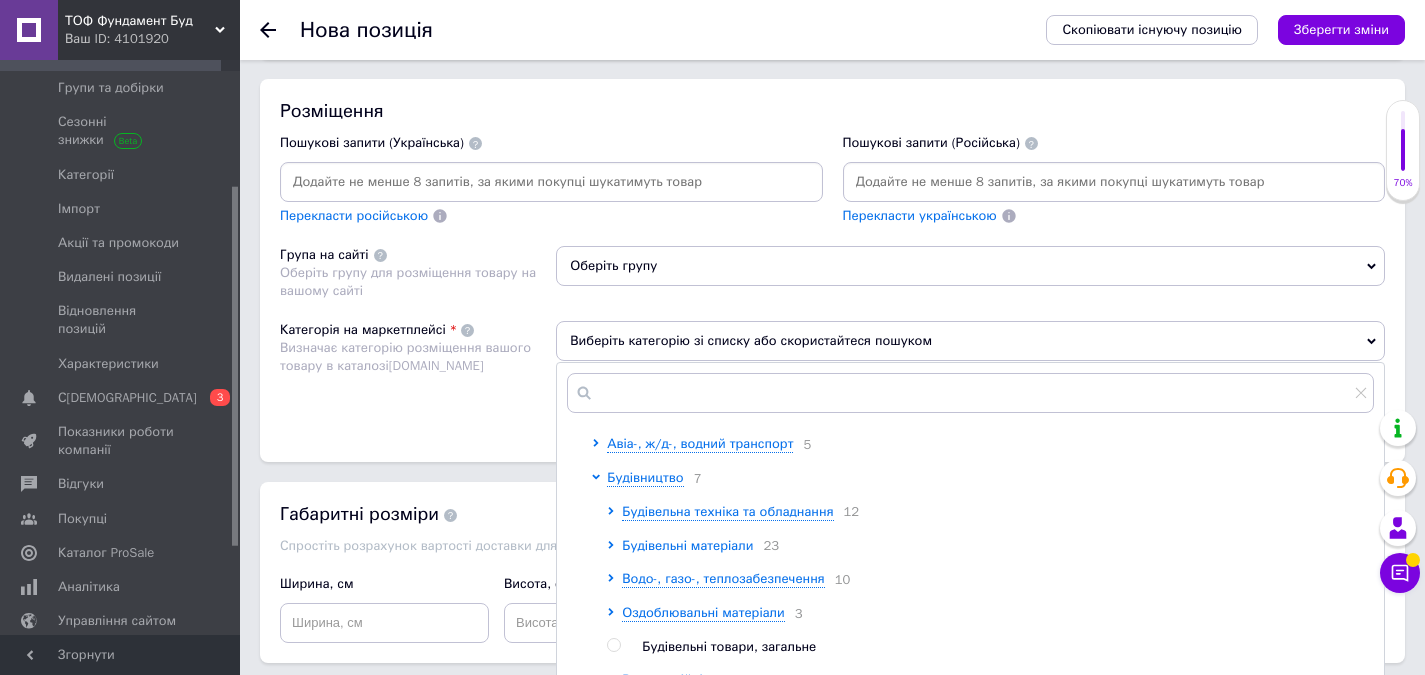 click on "Будівельні матеріали" at bounding box center [687, 545] 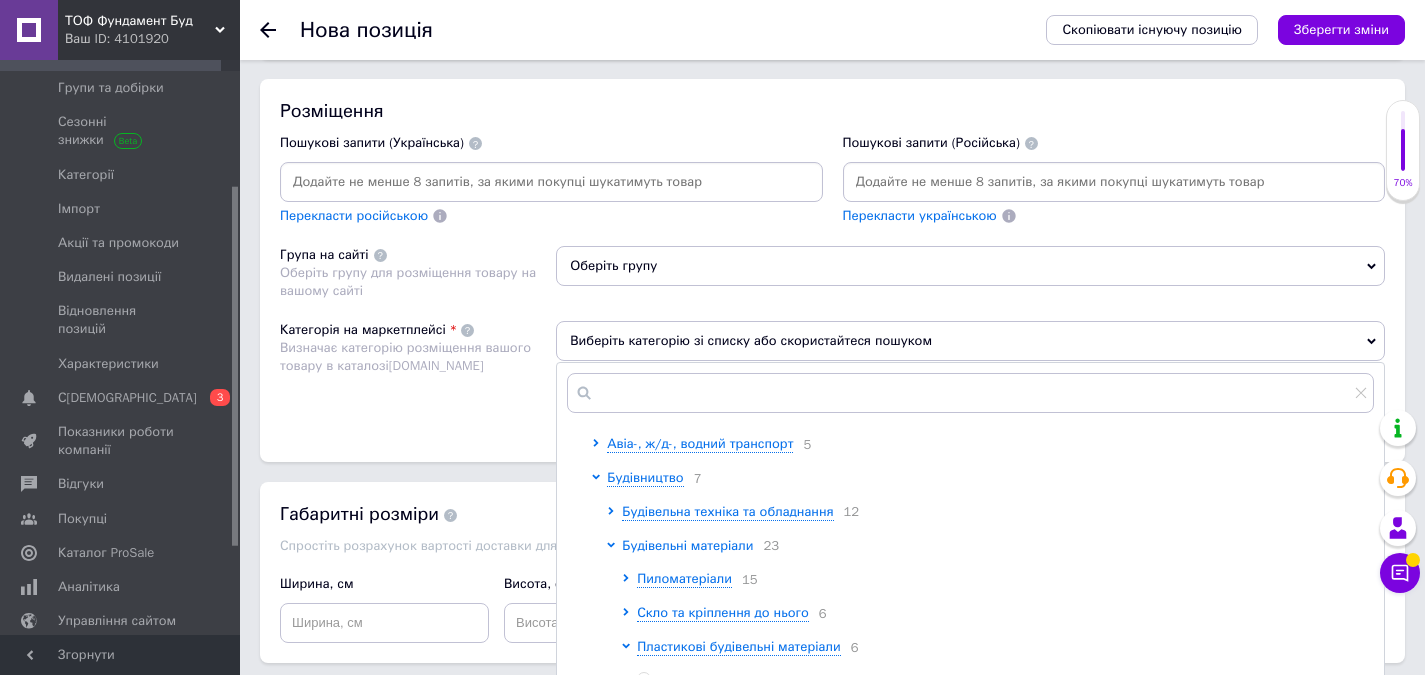 click on "Будівельні матеріали" at bounding box center [687, 545] 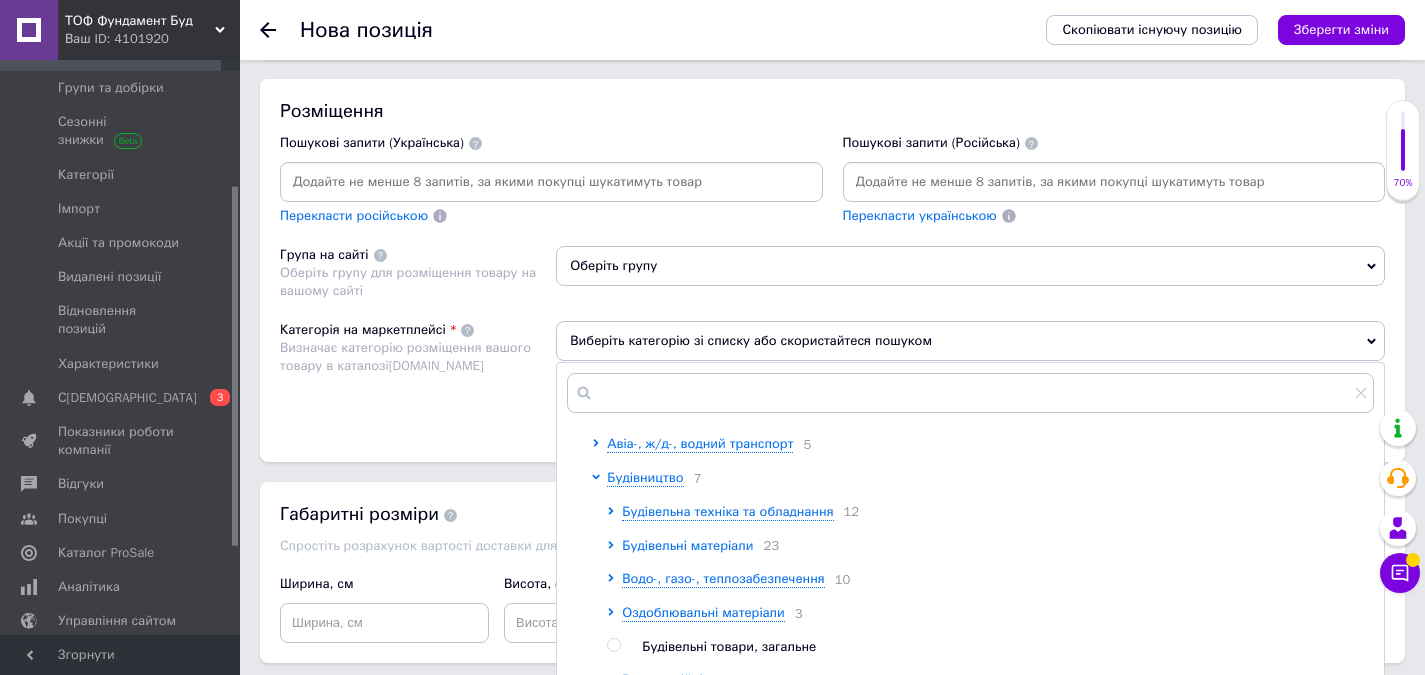 click on "Будівельні матеріали" at bounding box center [687, 545] 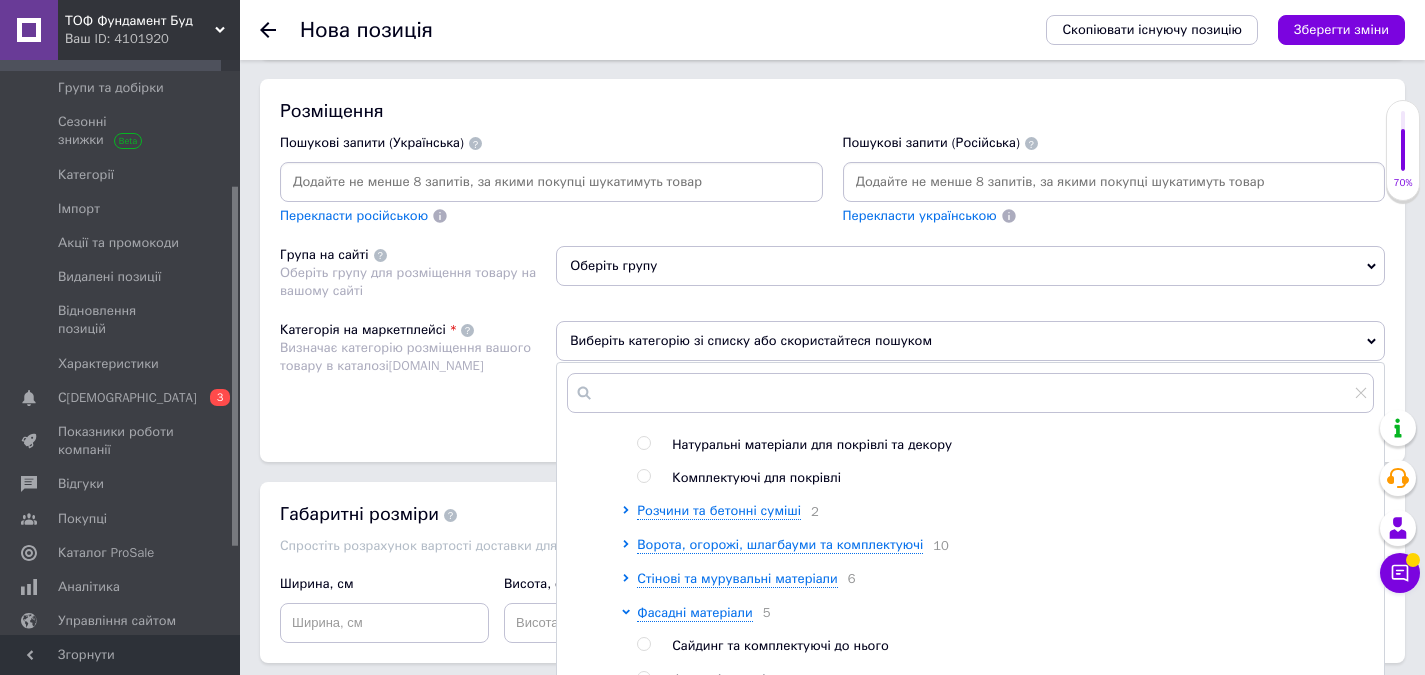 scroll, scrollTop: 1800, scrollLeft: 0, axis: vertical 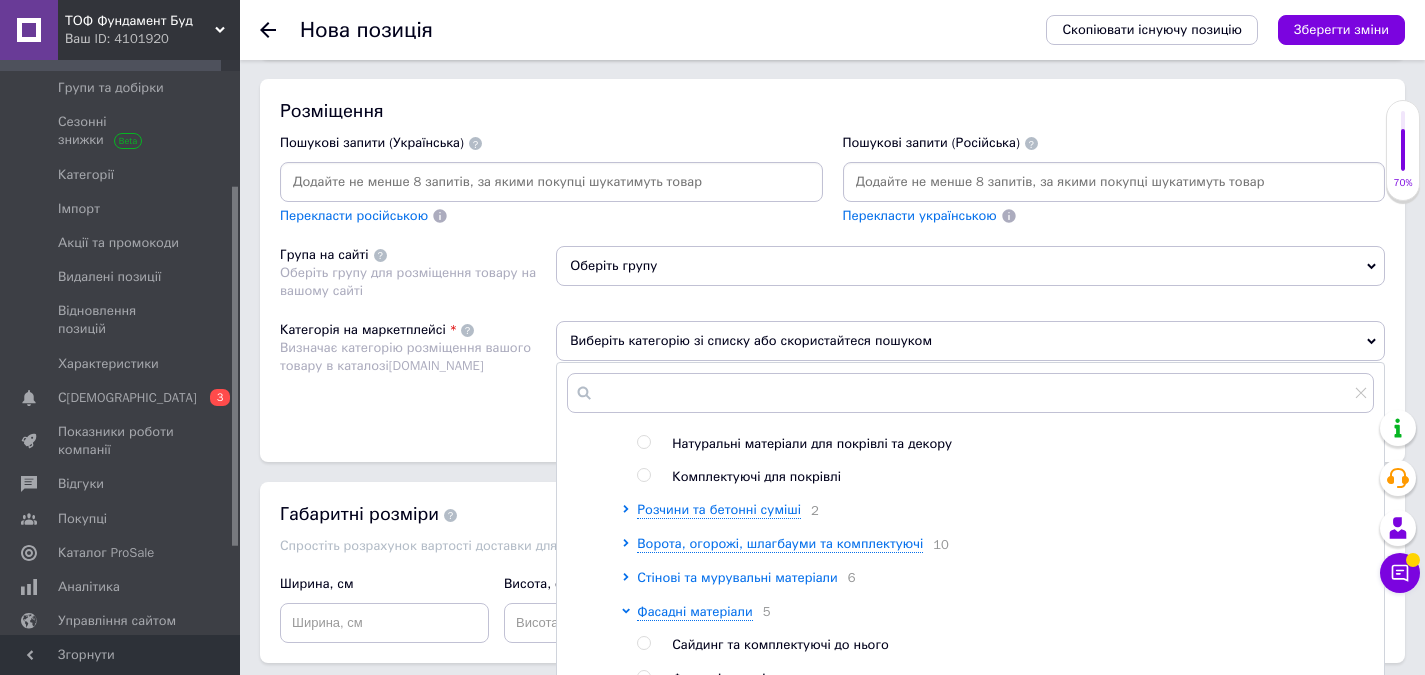 click on "Стінові та мурувальні матеріали" at bounding box center [737, 577] 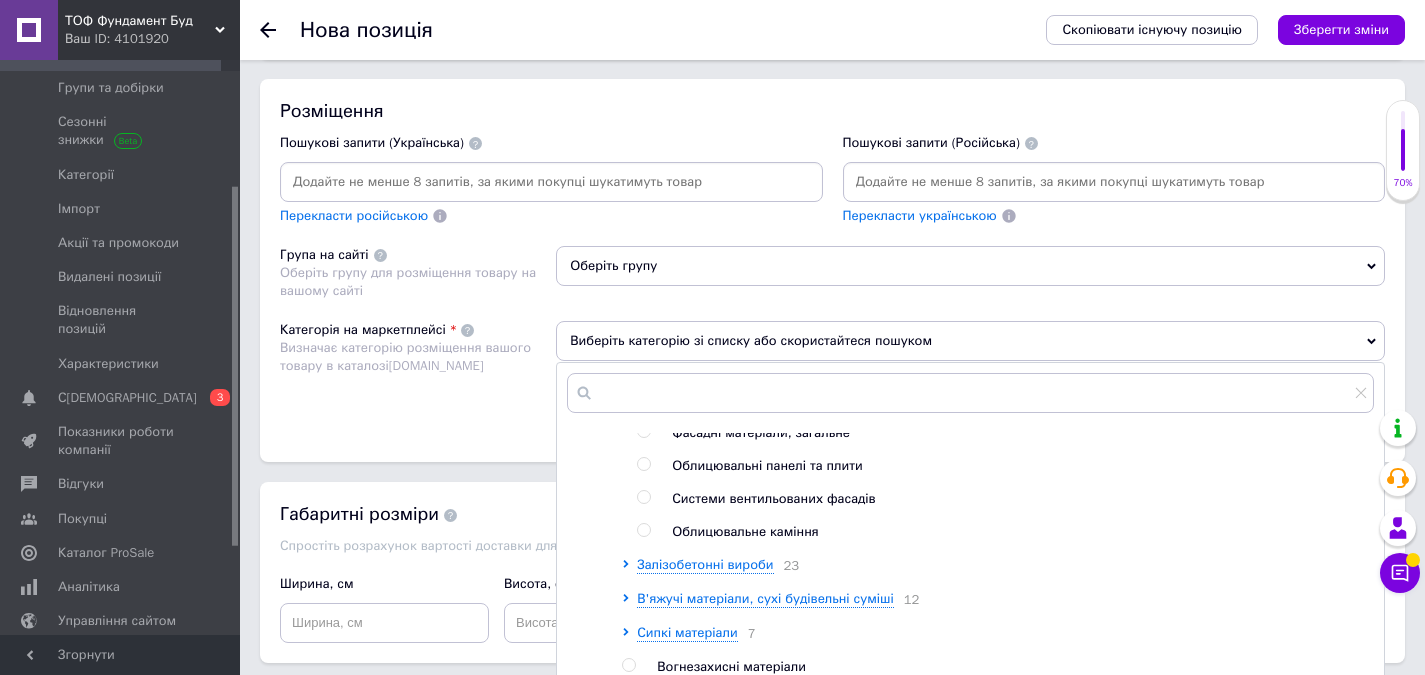 scroll, scrollTop: 2300, scrollLeft: 0, axis: vertical 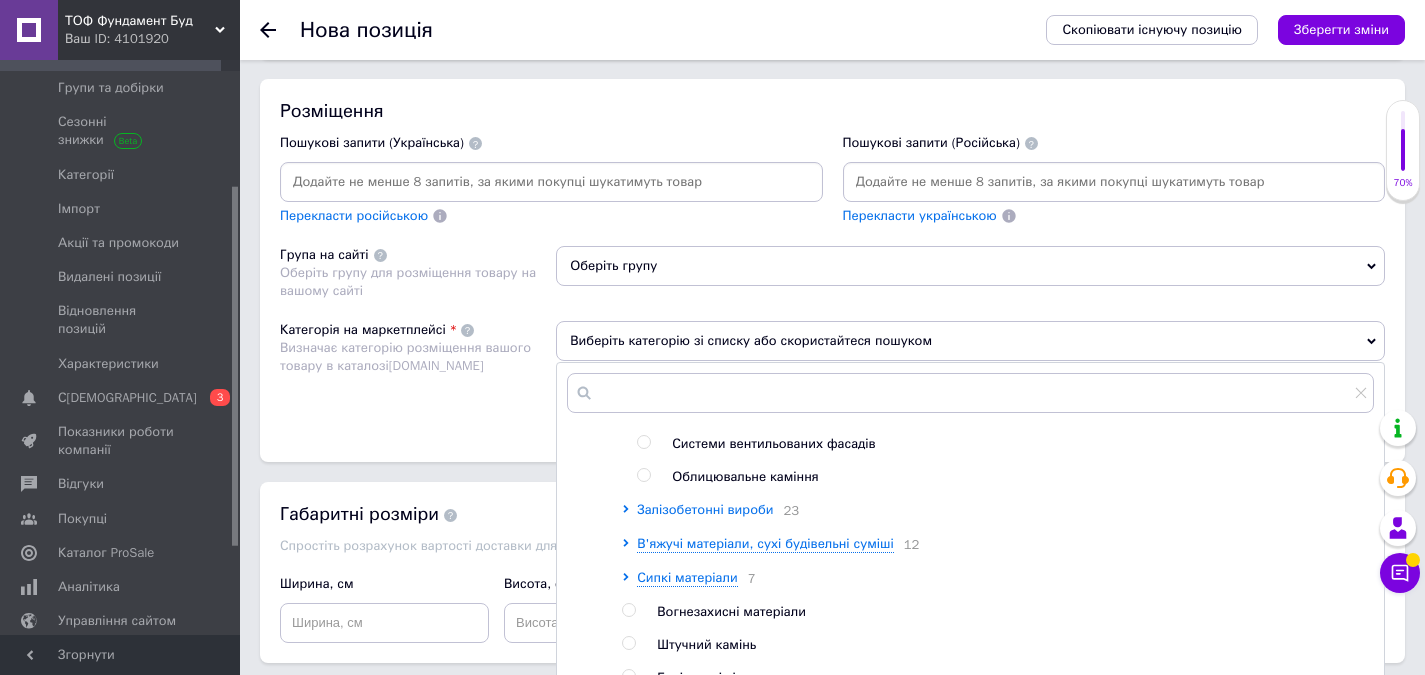 click on "Залізобетонні вироби" at bounding box center [705, 509] 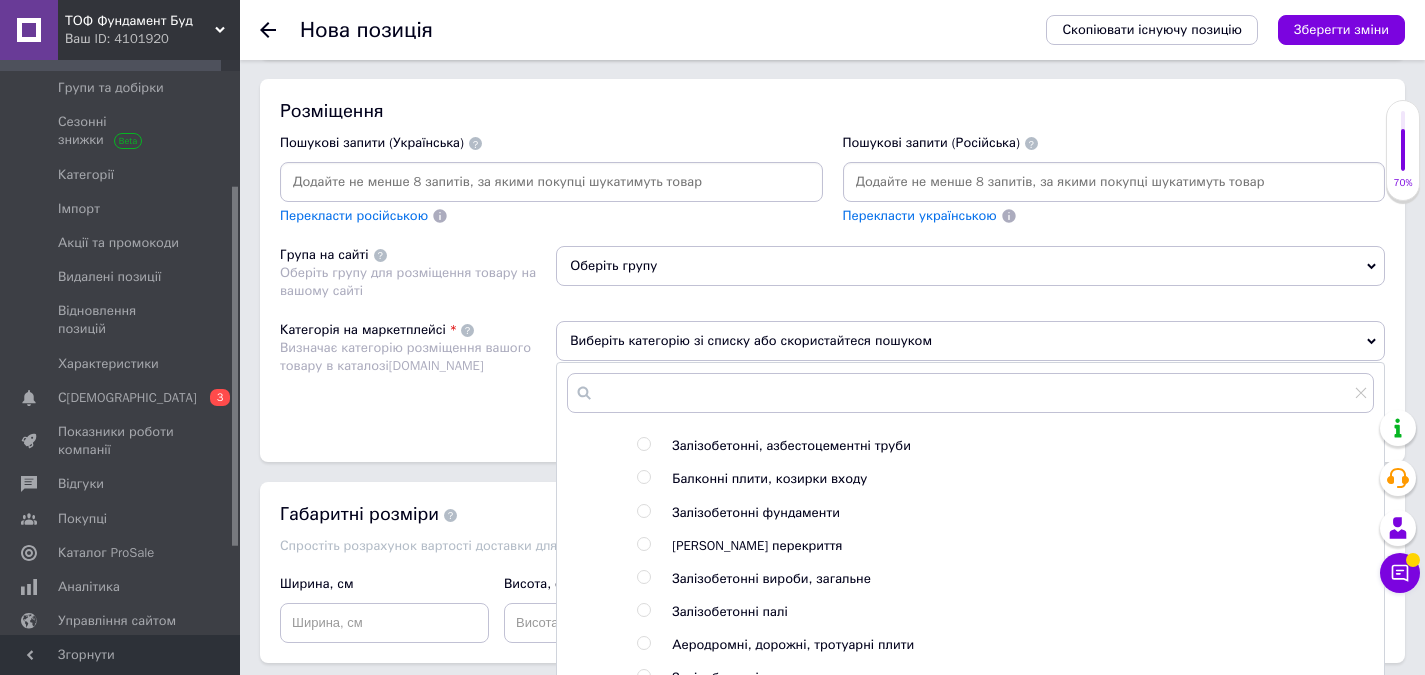scroll, scrollTop: 2400, scrollLeft: 0, axis: vertical 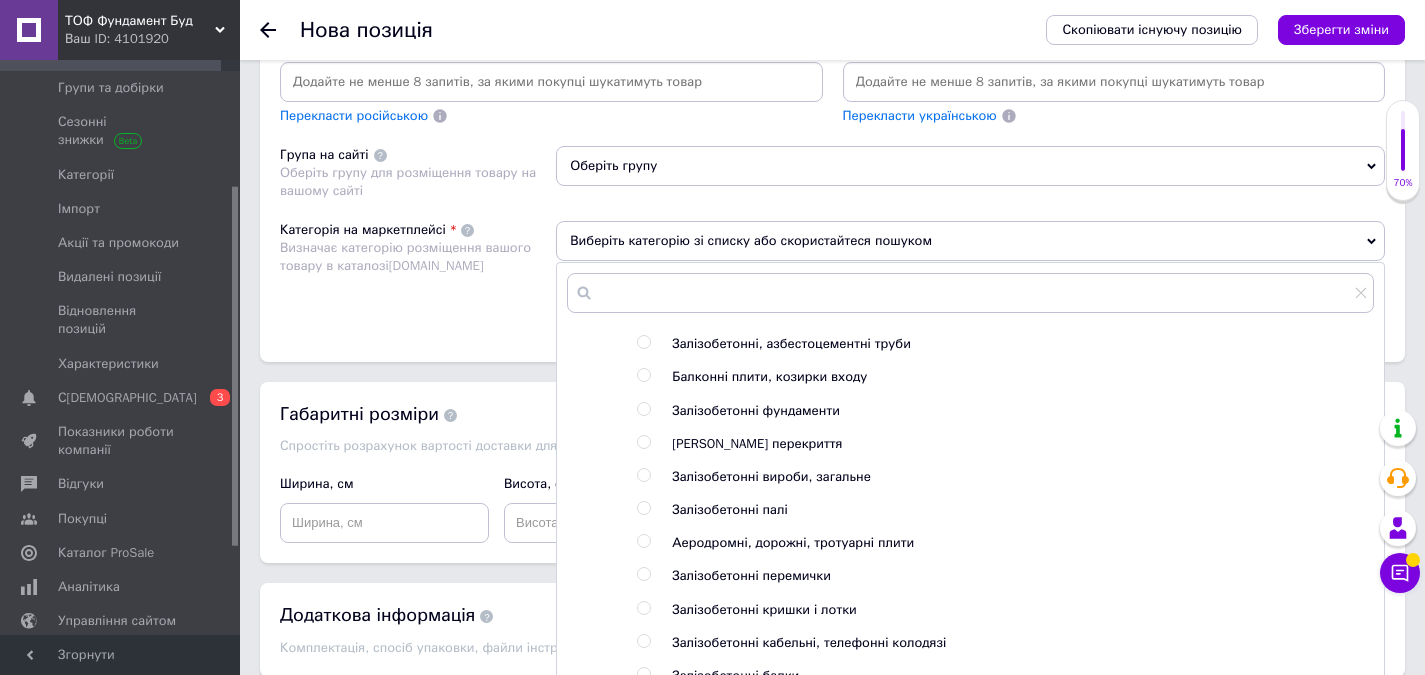 click at bounding box center (643, 508) 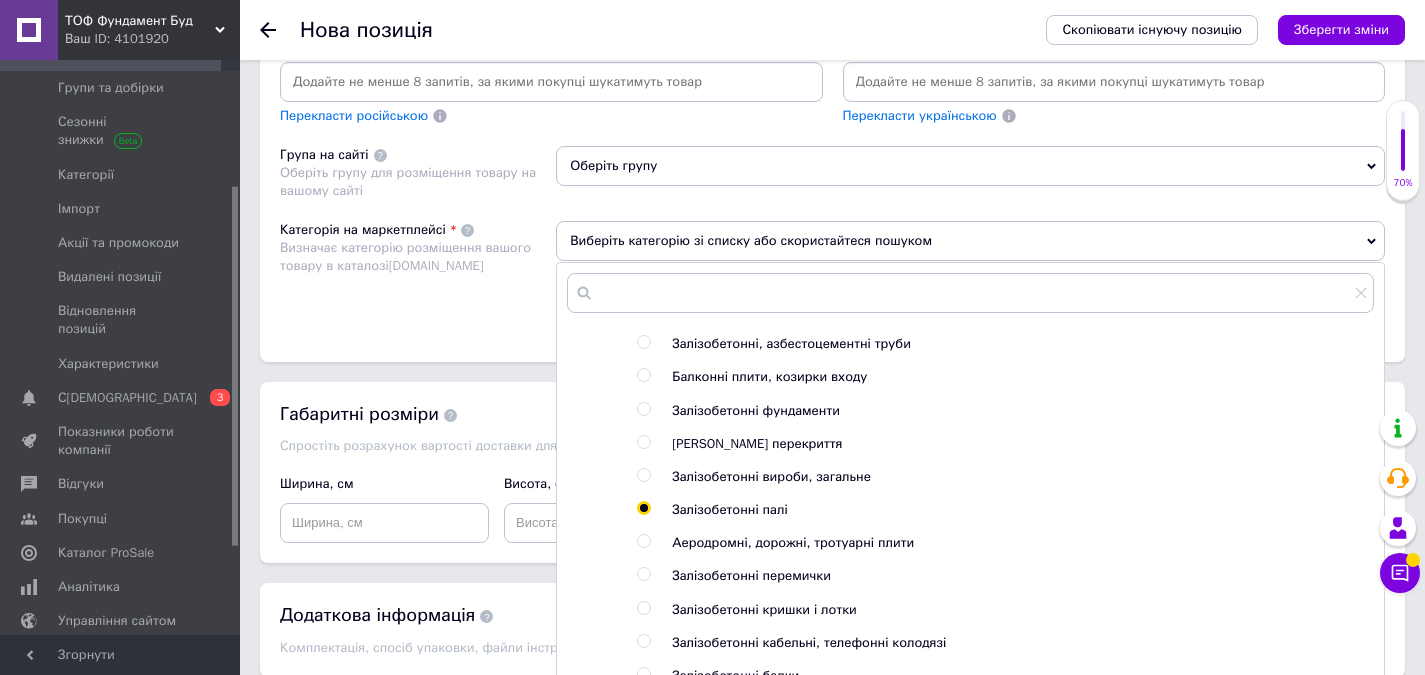 radio on "true" 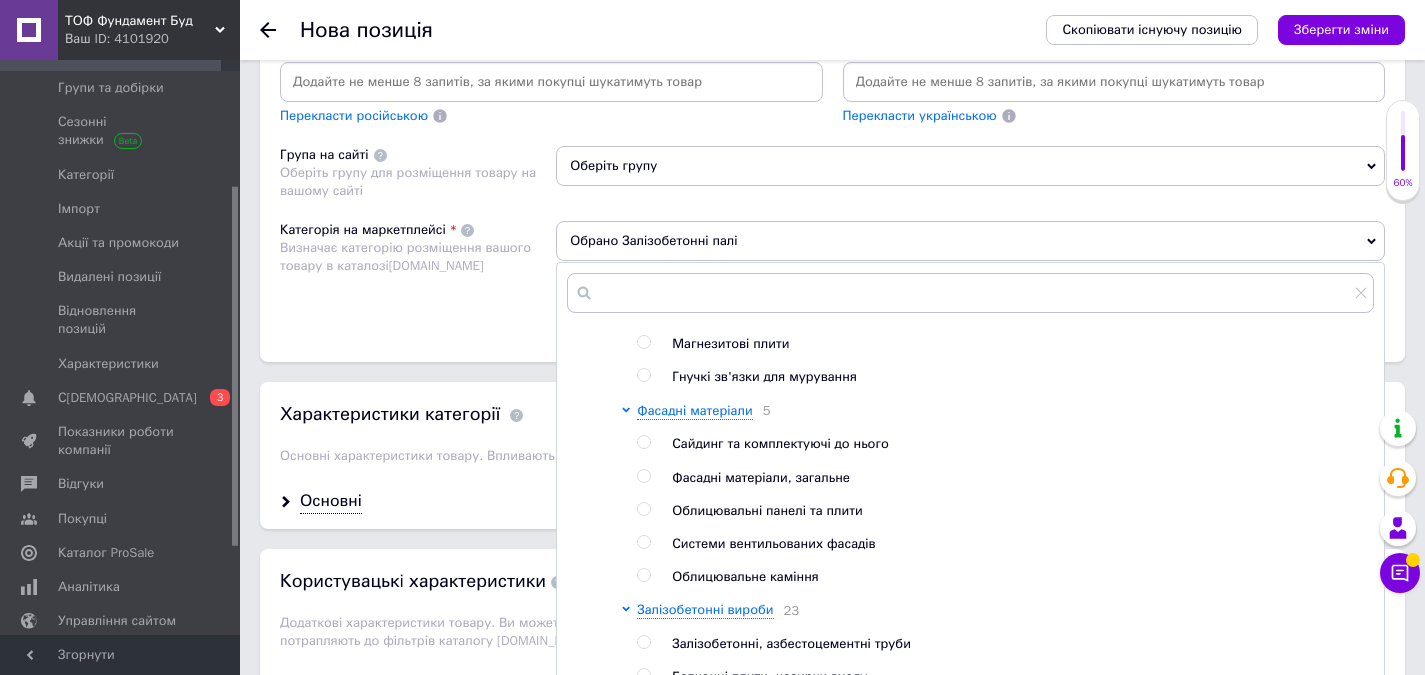 scroll, scrollTop: 2300, scrollLeft: 0, axis: vertical 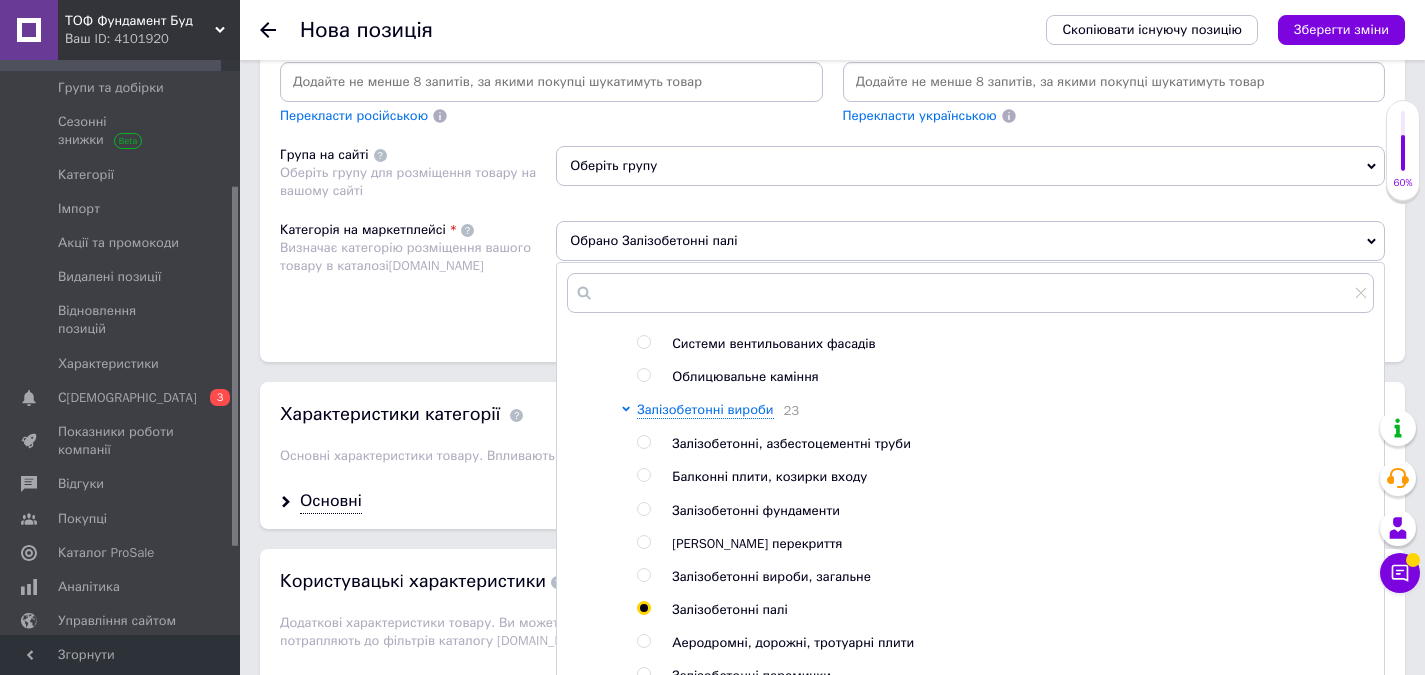 click at bounding box center [647, 511] 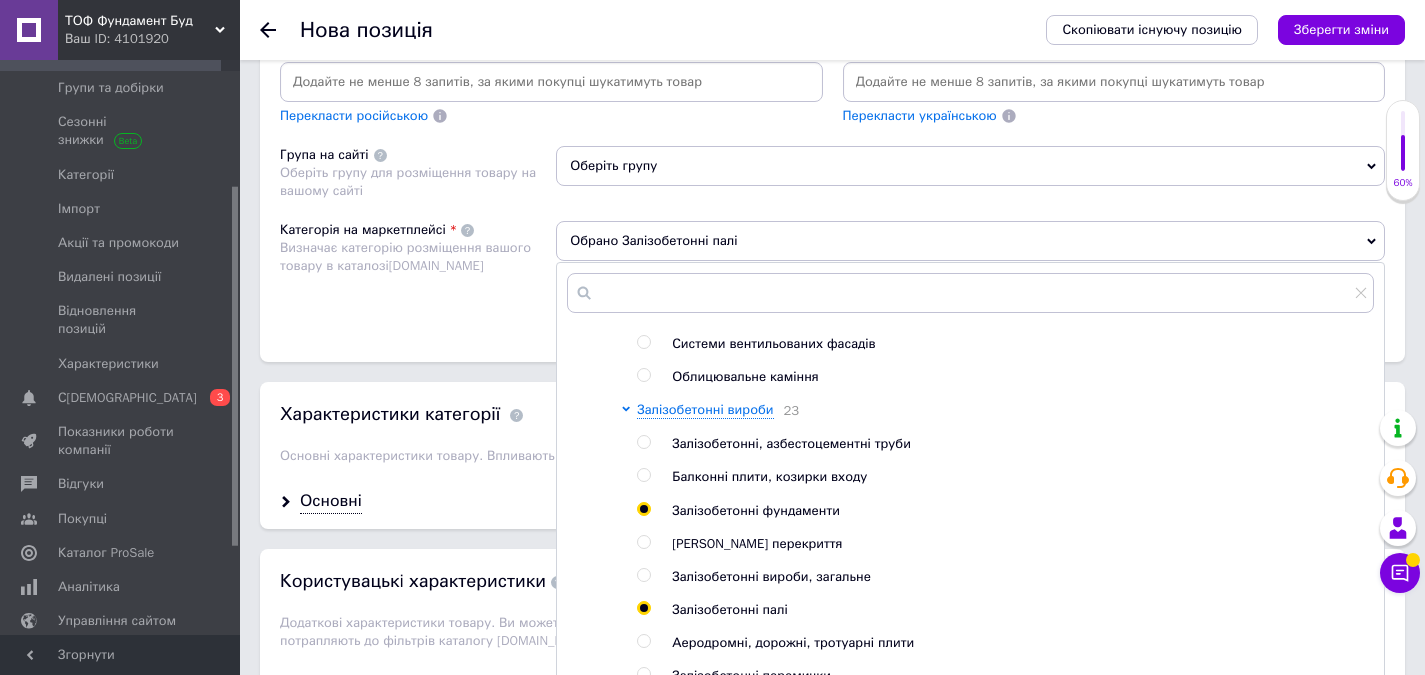 radio on "true" 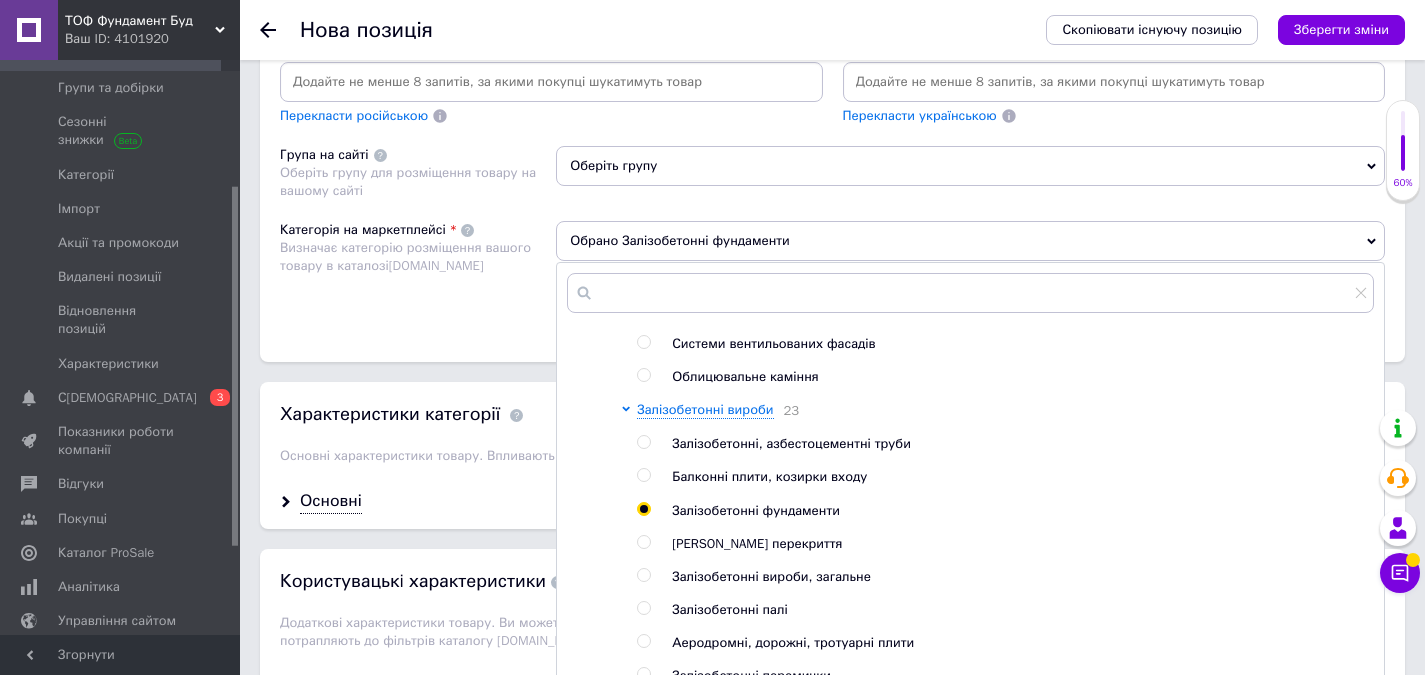 click at bounding box center (643, 608) 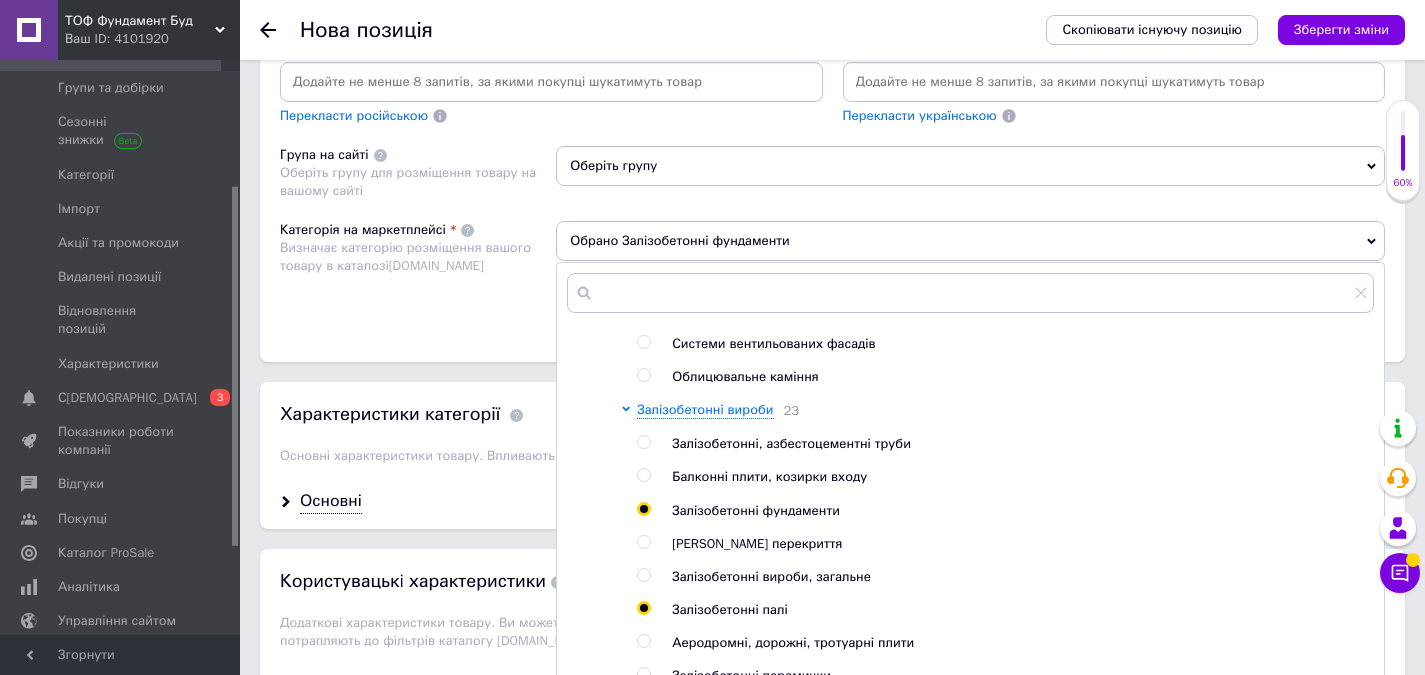 radio on "false" 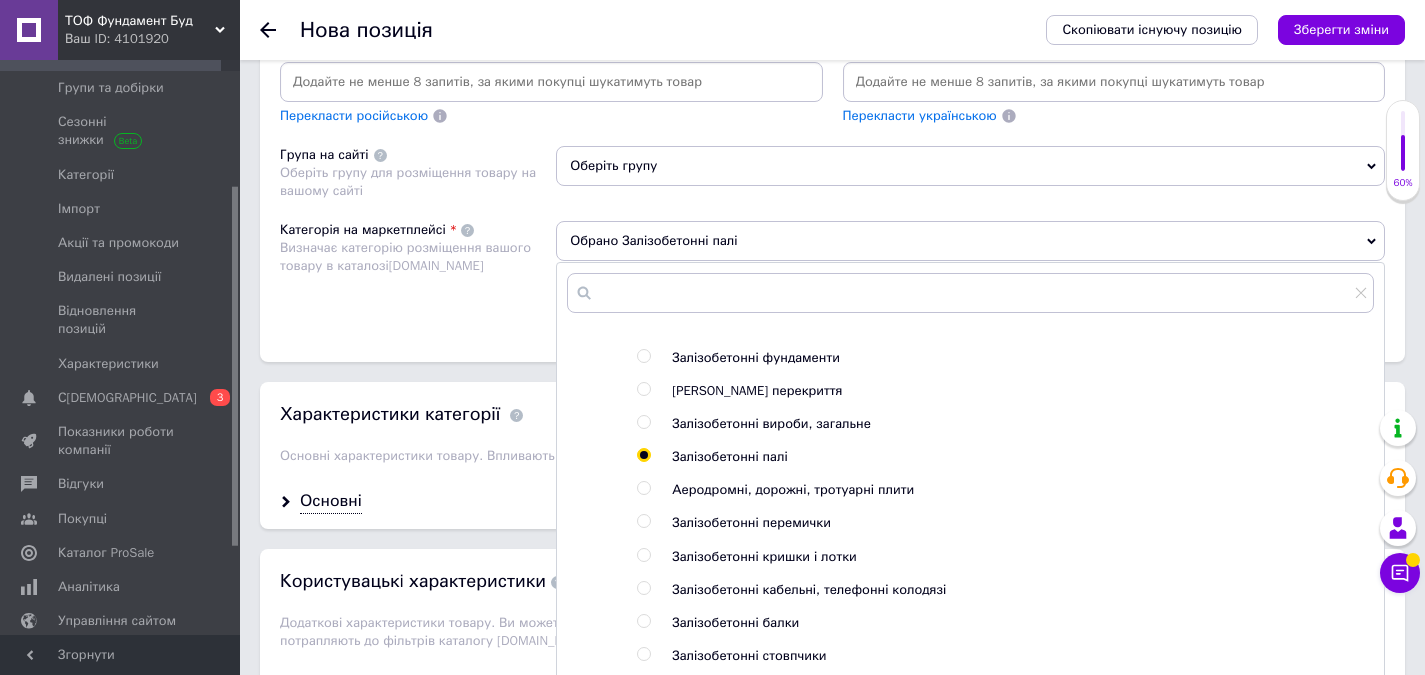 scroll, scrollTop: 2400, scrollLeft: 0, axis: vertical 